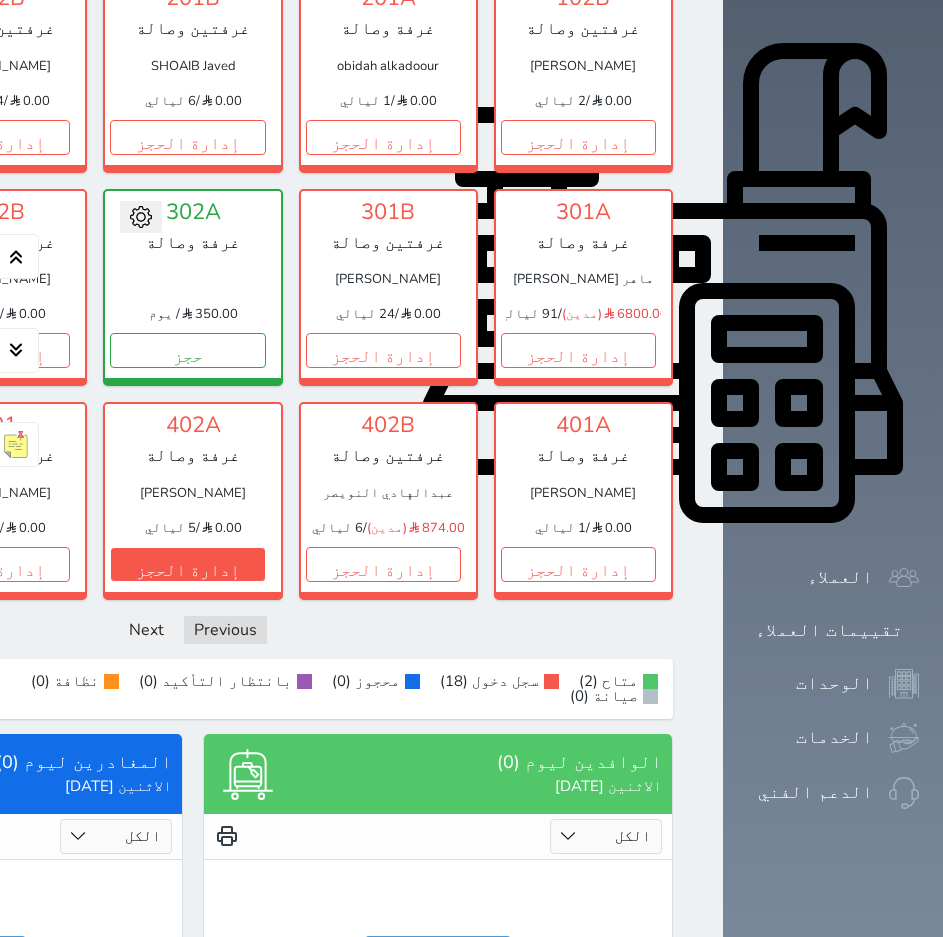 scroll, scrollTop: 500, scrollLeft: 0, axis: vertical 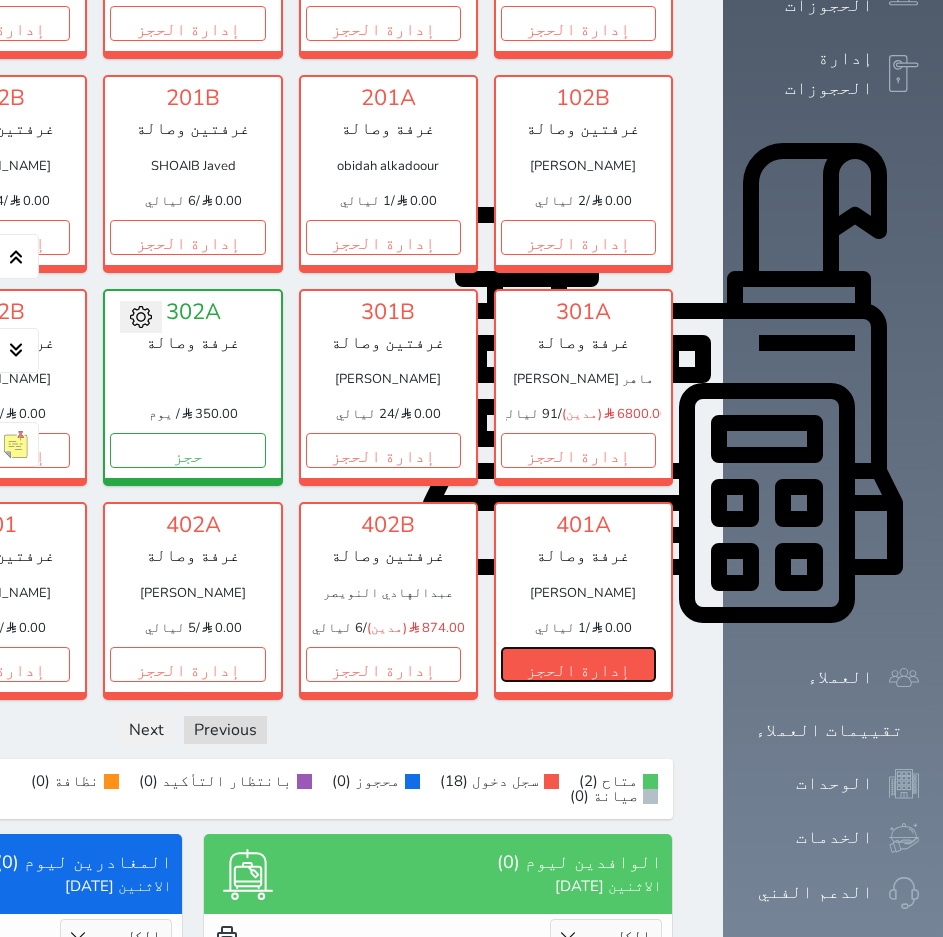 click on "إدارة الحجز" at bounding box center (578, 664) 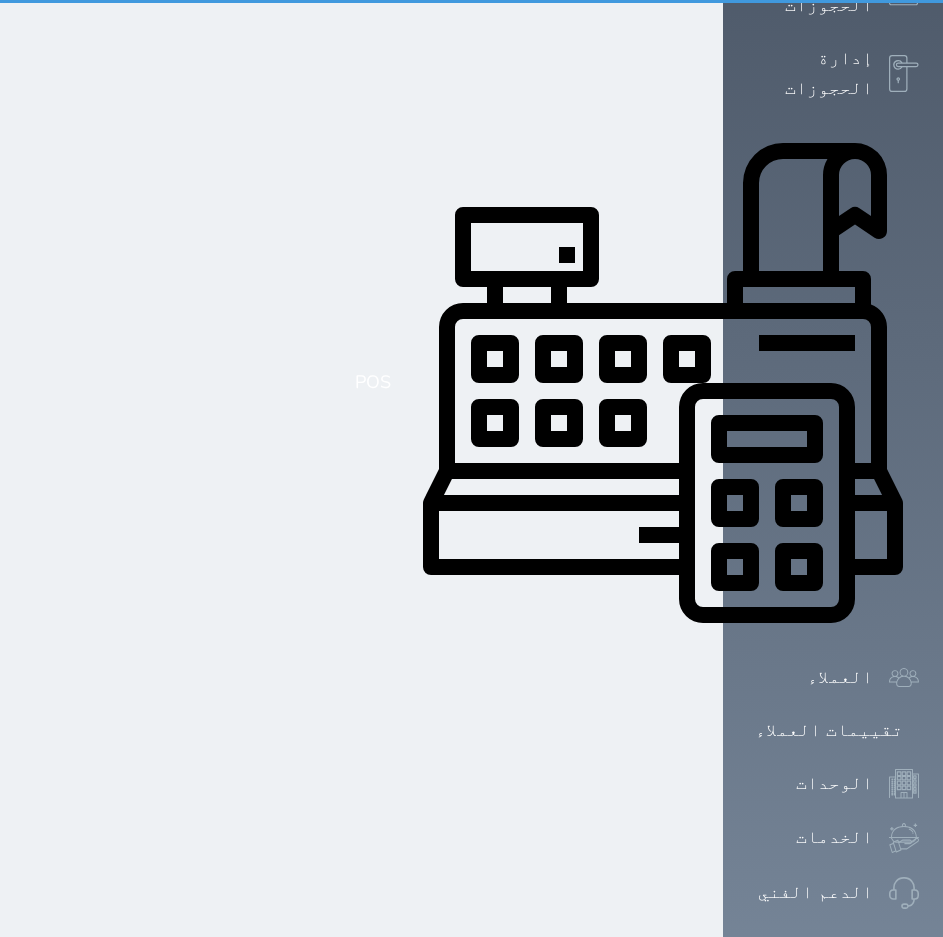 scroll, scrollTop: 0, scrollLeft: 0, axis: both 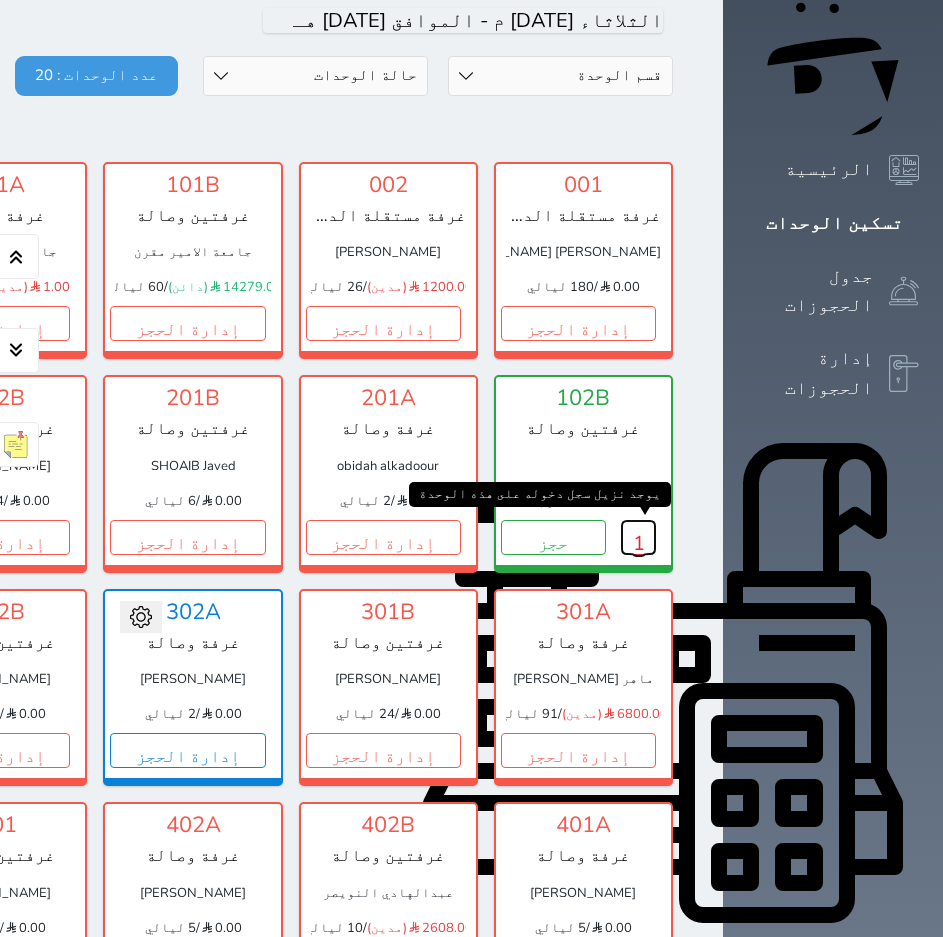 click on "1" at bounding box center [638, 537] 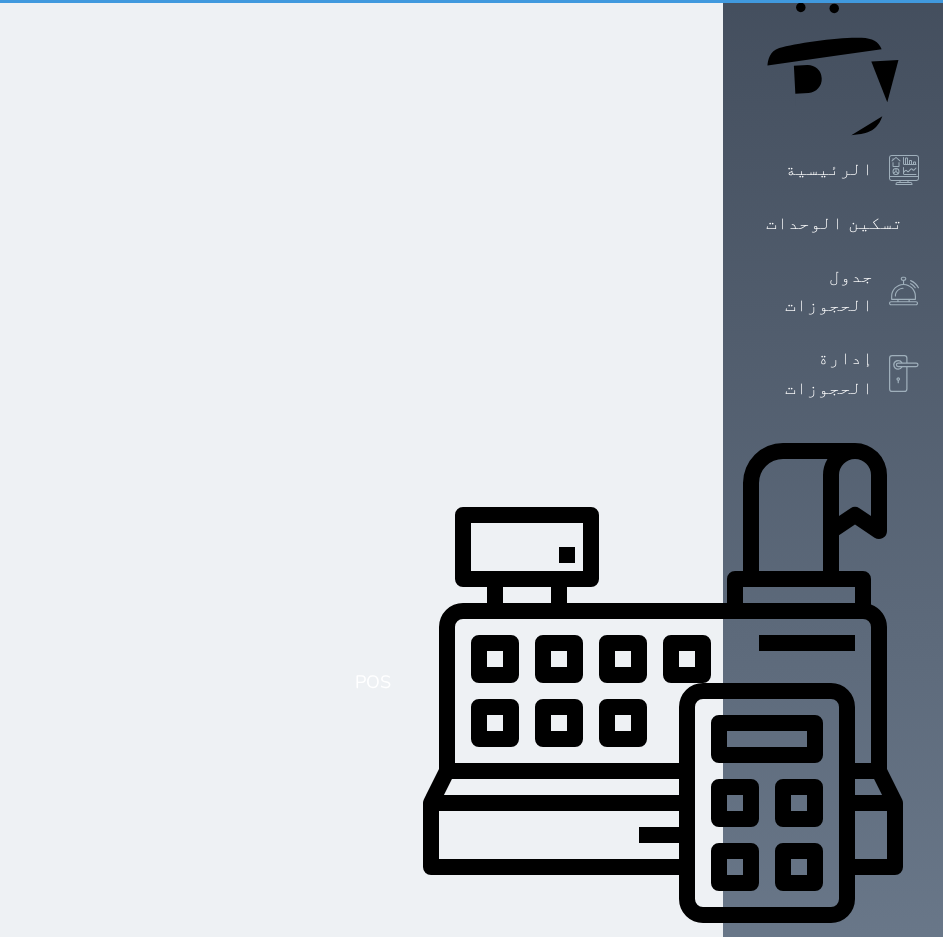 scroll, scrollTop: 0, scrollLeft: 0, axis: both 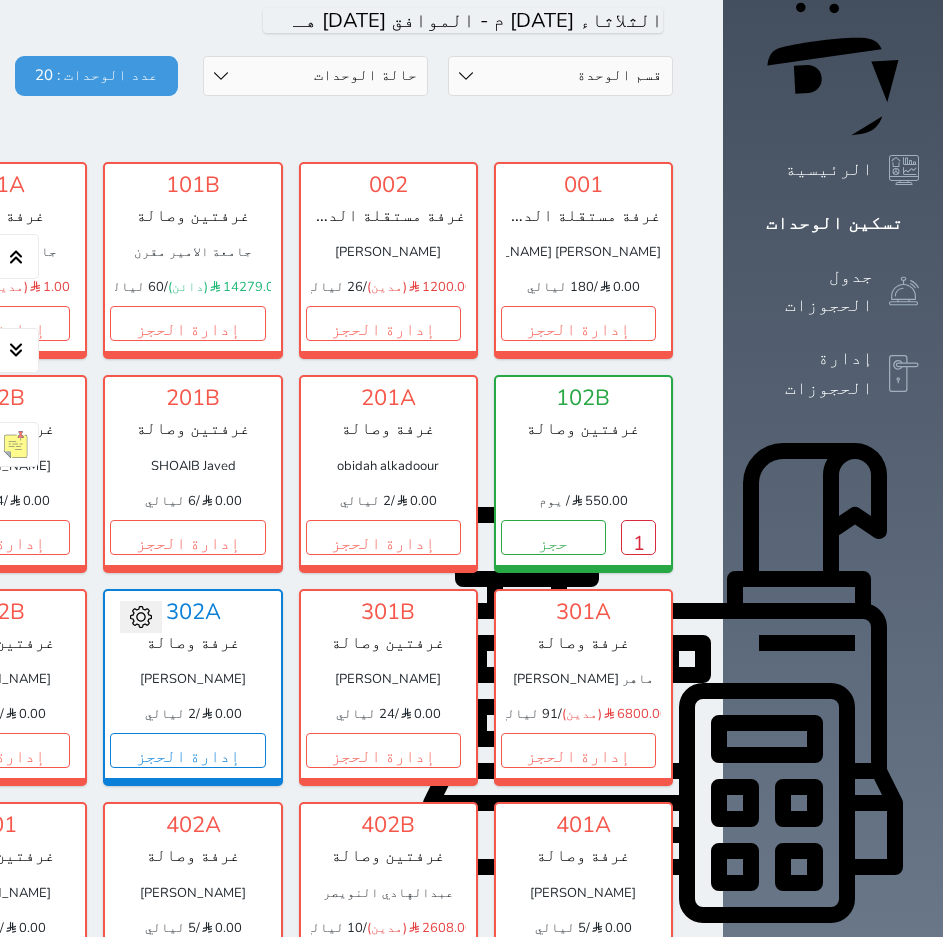click on "إدارة الحجز" at bounding box center [-203, 537] 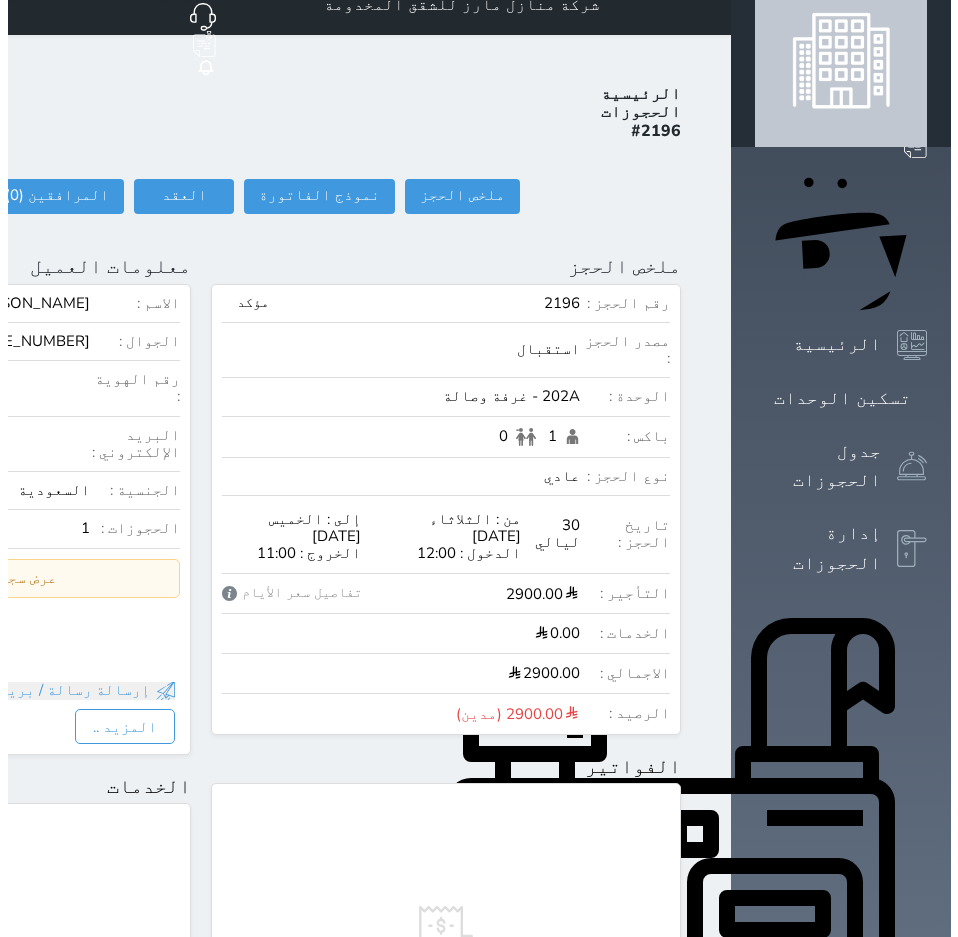 scroll, scrollTop: 29, scrollLeft: 0, axis: vertical 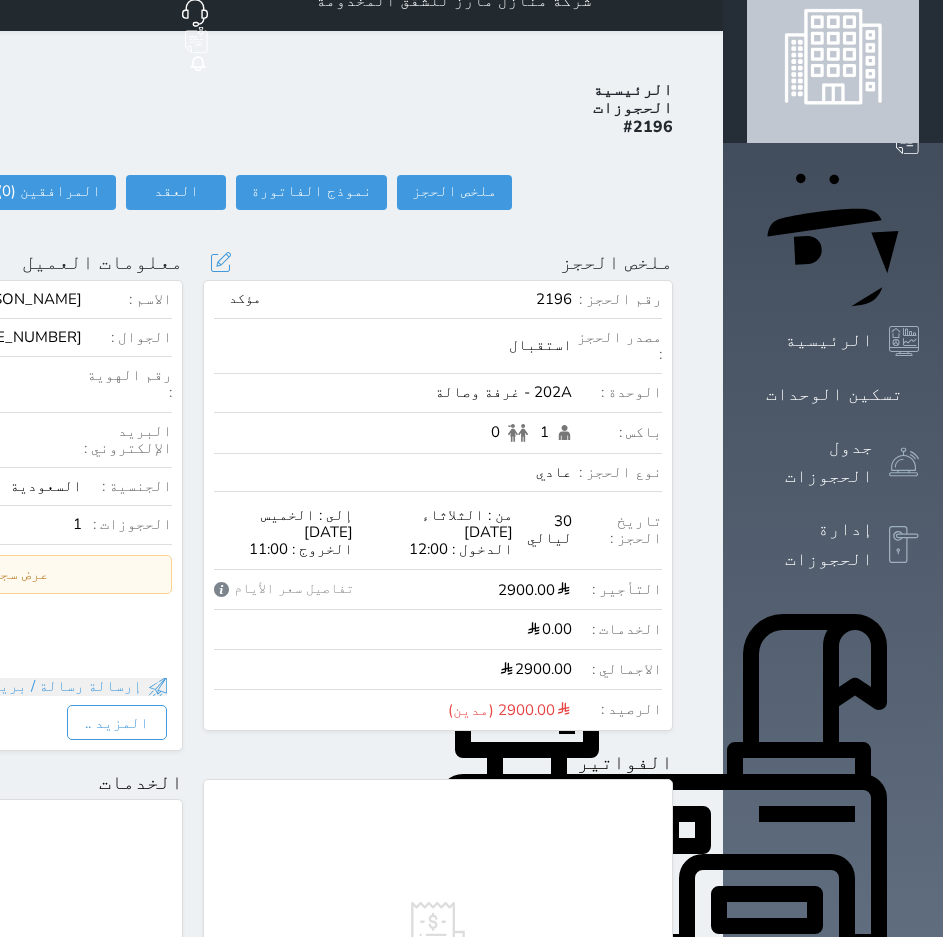click on "ملخص الحجز           تحديث الحجز                       نوع الإيجار :     يومي     تاريخ بداية ونهاية الحجز :     الوحدة :   202A غرفة وصالة     ( يمكنك نقل العميل لوحدة أخري بشرط توافر الوحدة بالتواريخ المحددة )   مصدر الحجز :       سعر الحجز :           الليالي :     1     ليله    الخدمات المشمولة في السعر :   الخدمات المختاره (0)  تحديد الكل  ×  فطار   عدد باكس           البالغون     1                             الاطفال     0               نوع الحجز :
عادي
إقامة مجانية
إستخدام داخلي
إستخدام يومي
تحديث الحجز" at bounding box center (438, 262) 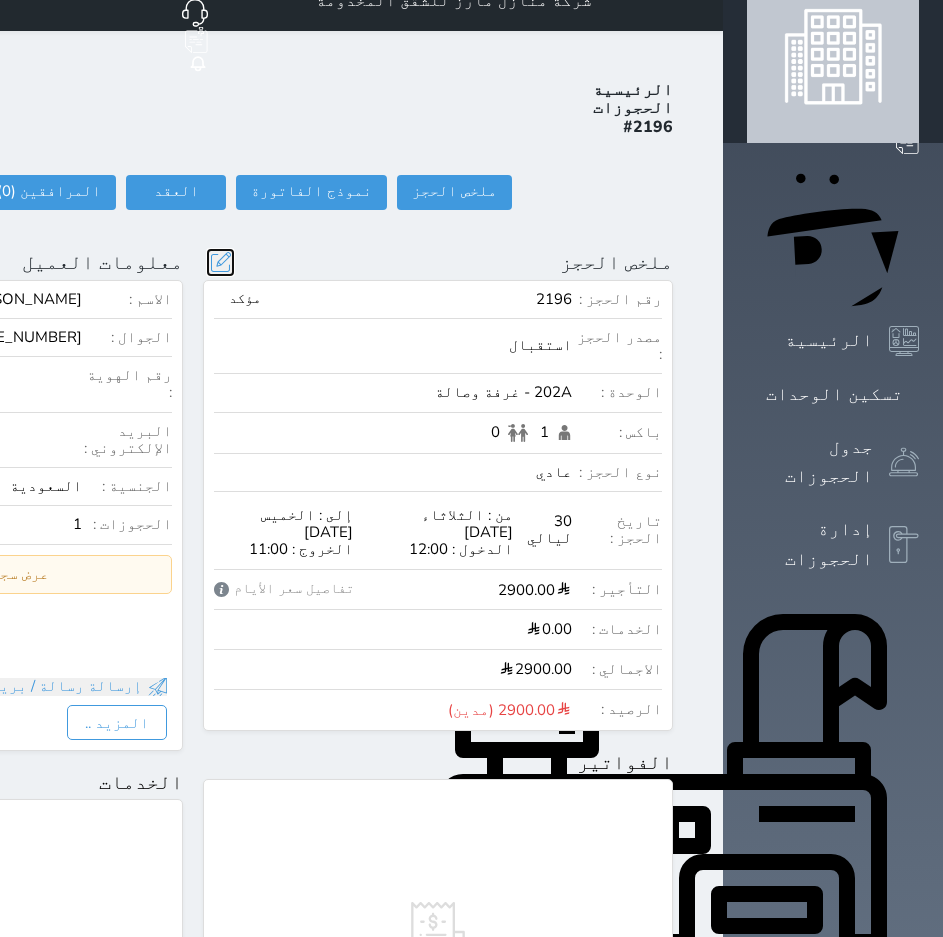 click at bounding box center [220, 262] 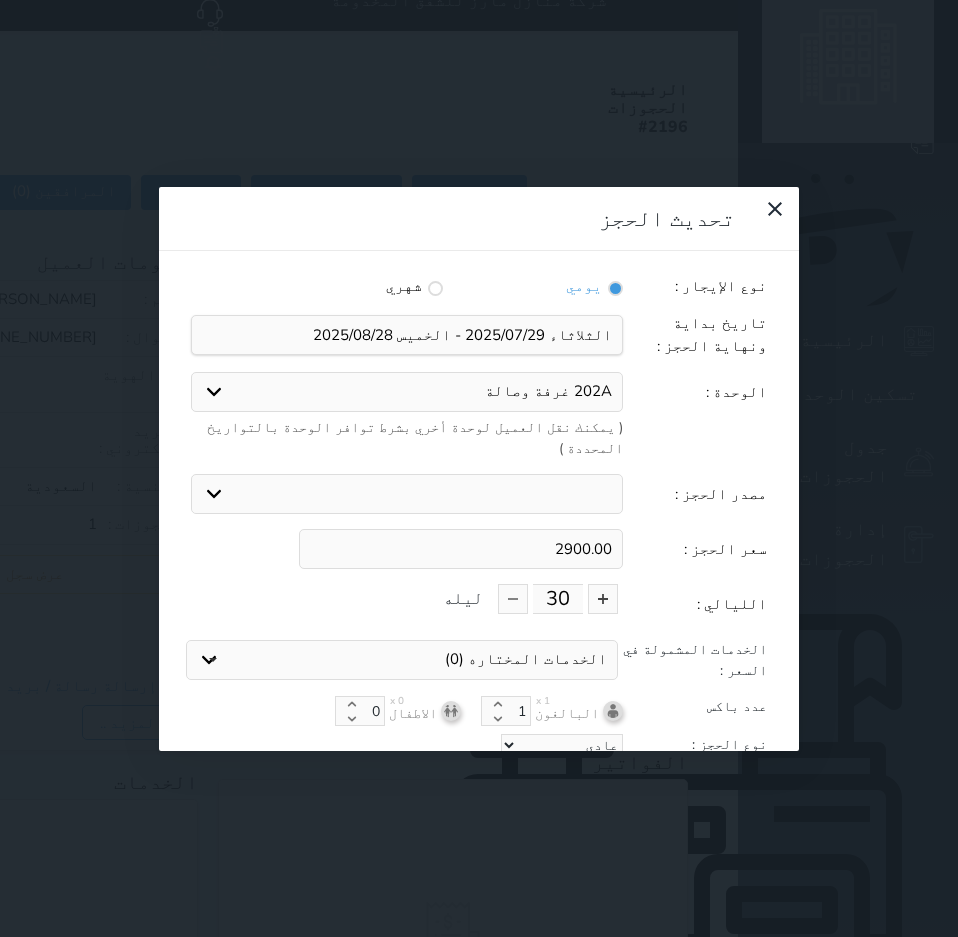 click on "30" at bounding box center [558, 599] 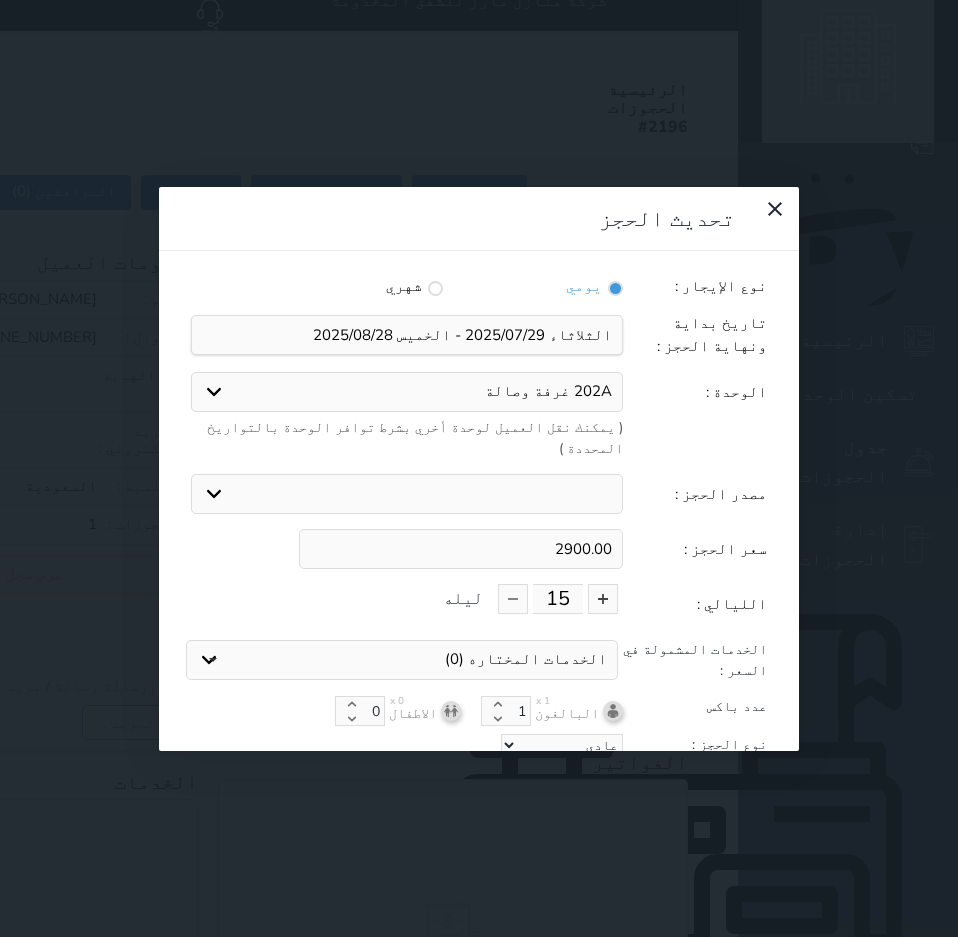 type on "15" 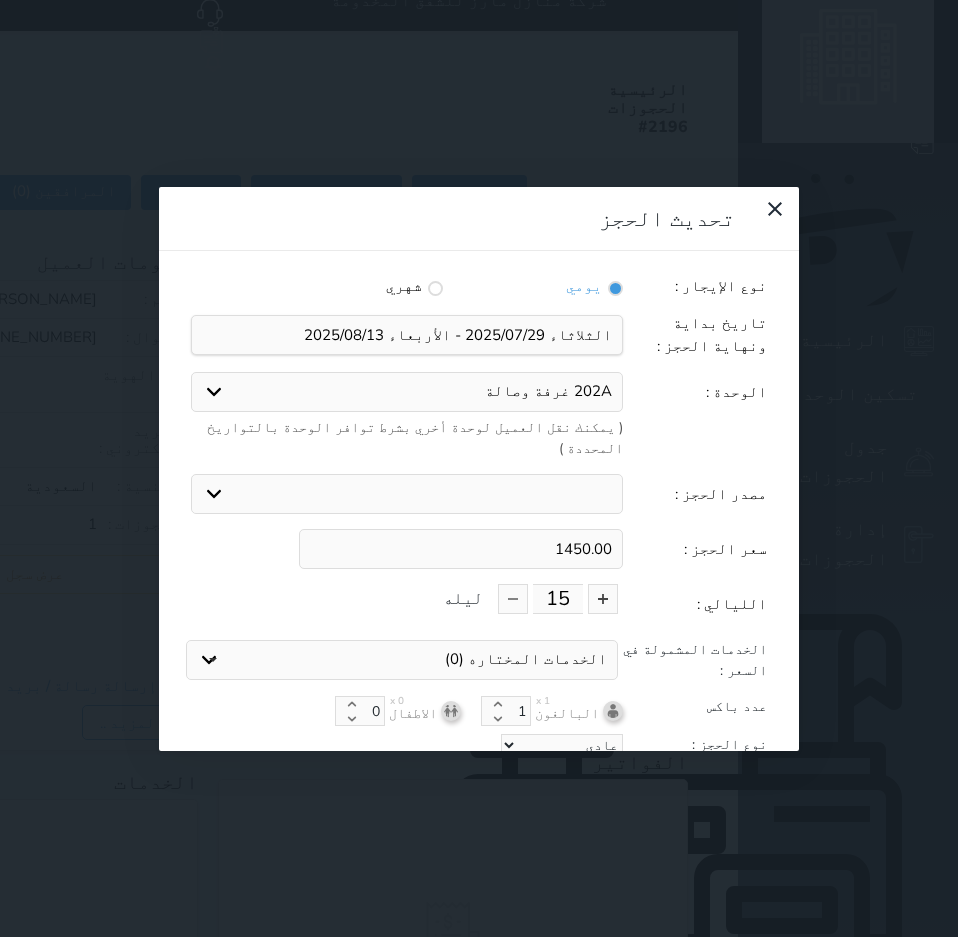 click on "1450.00" at bounding box center (461, 549) 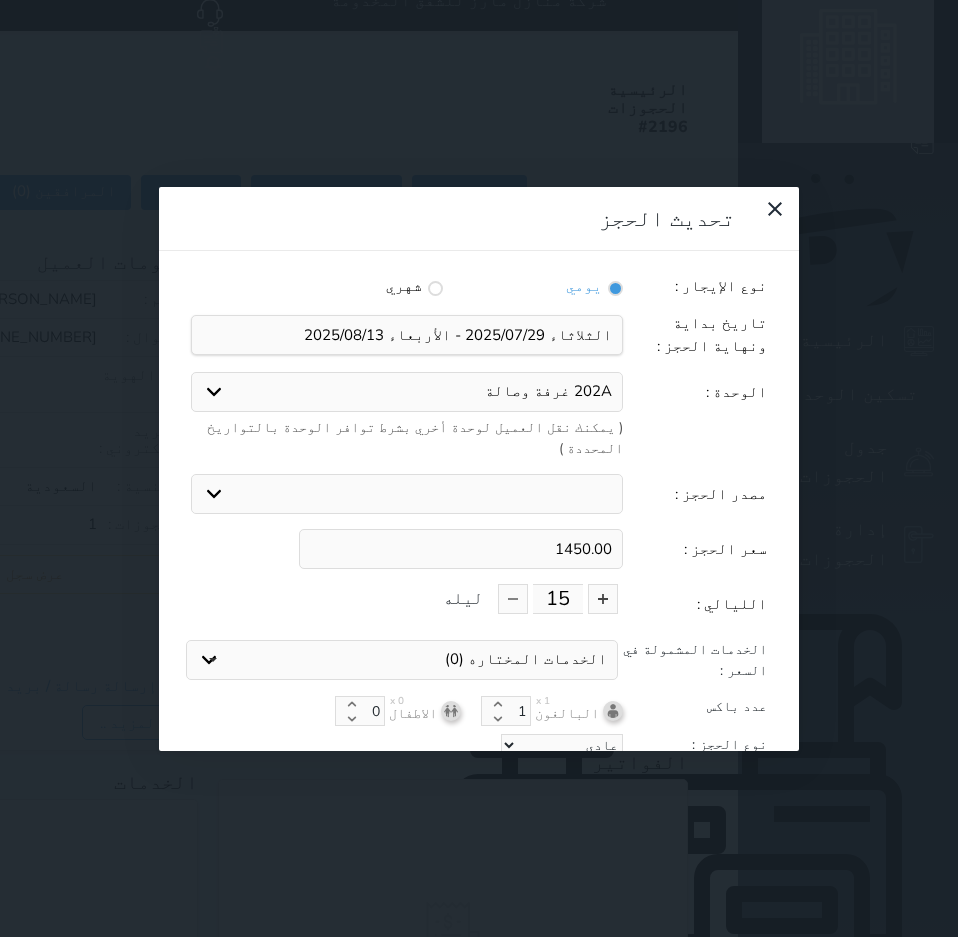 click on "استقبال الموقع الإلكتروني بوكينج المسافر اكسبيديا مواقع التواصل الإجتماعي اويو اخرى" at bounding box center [407, 494] 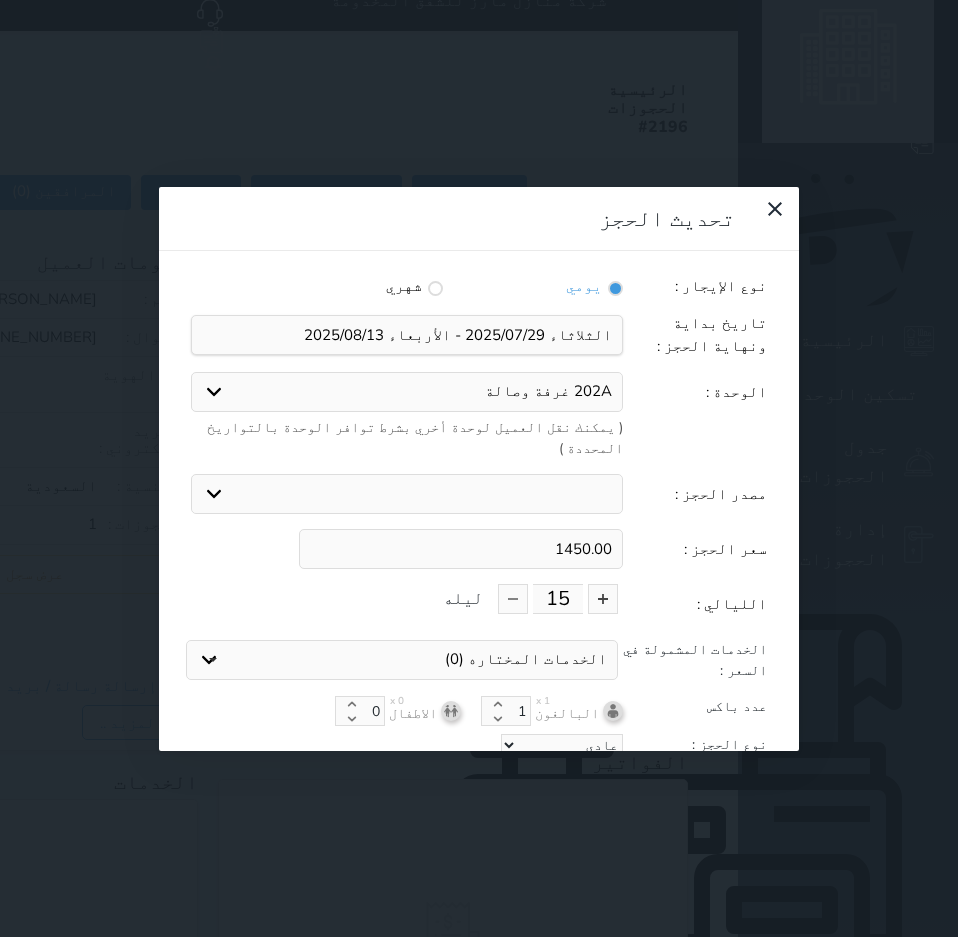 click on "سعر الحجز :" at bounding box center (695, 549) 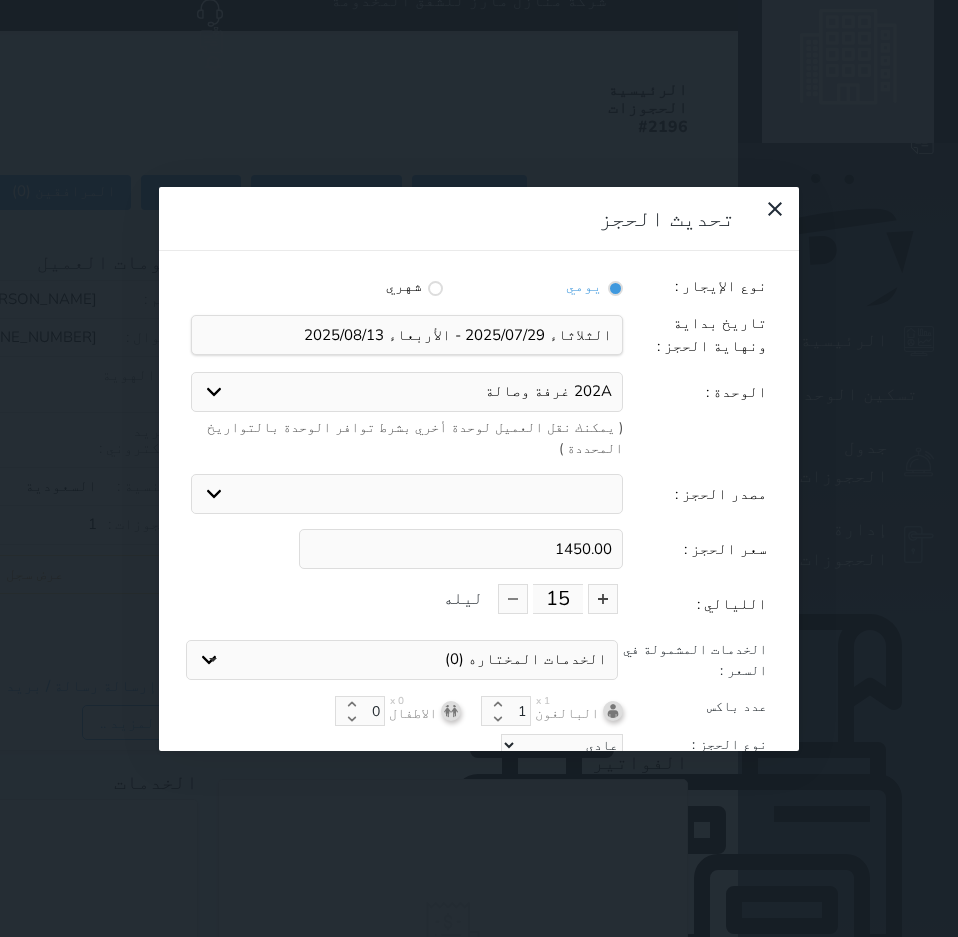 click on "1450.00" at bounding box center (461, 549) 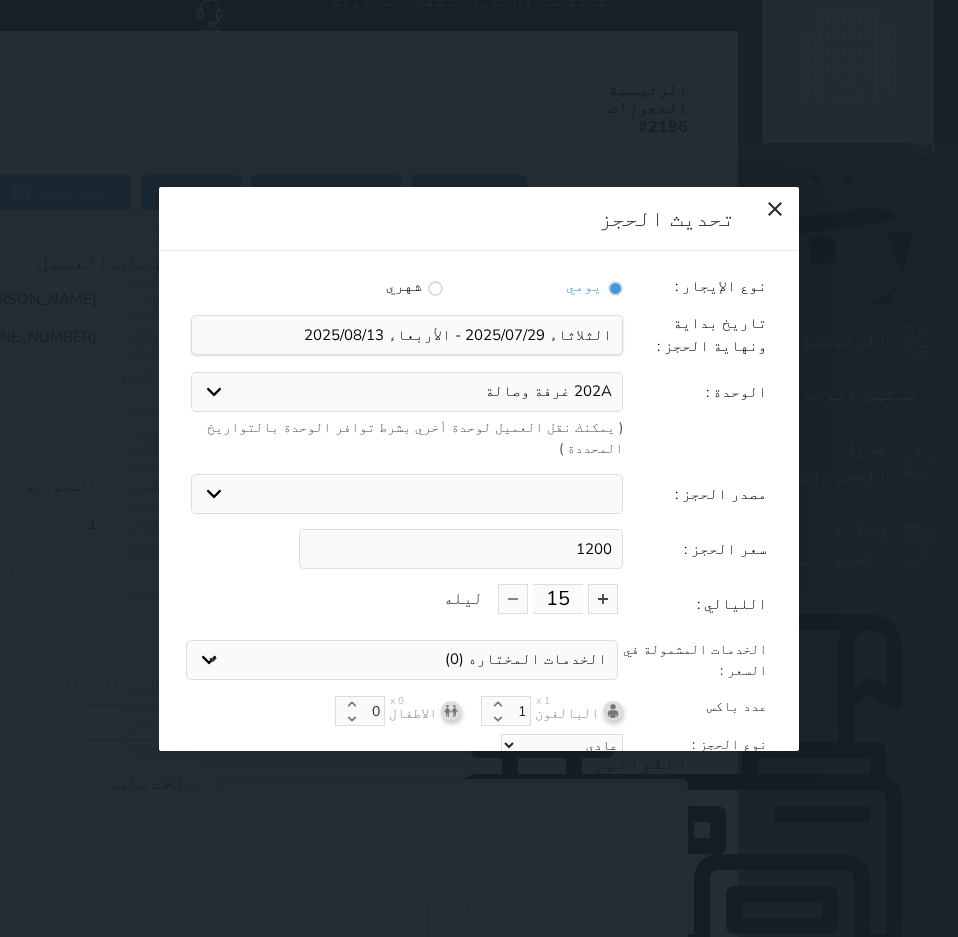 type on "1200" 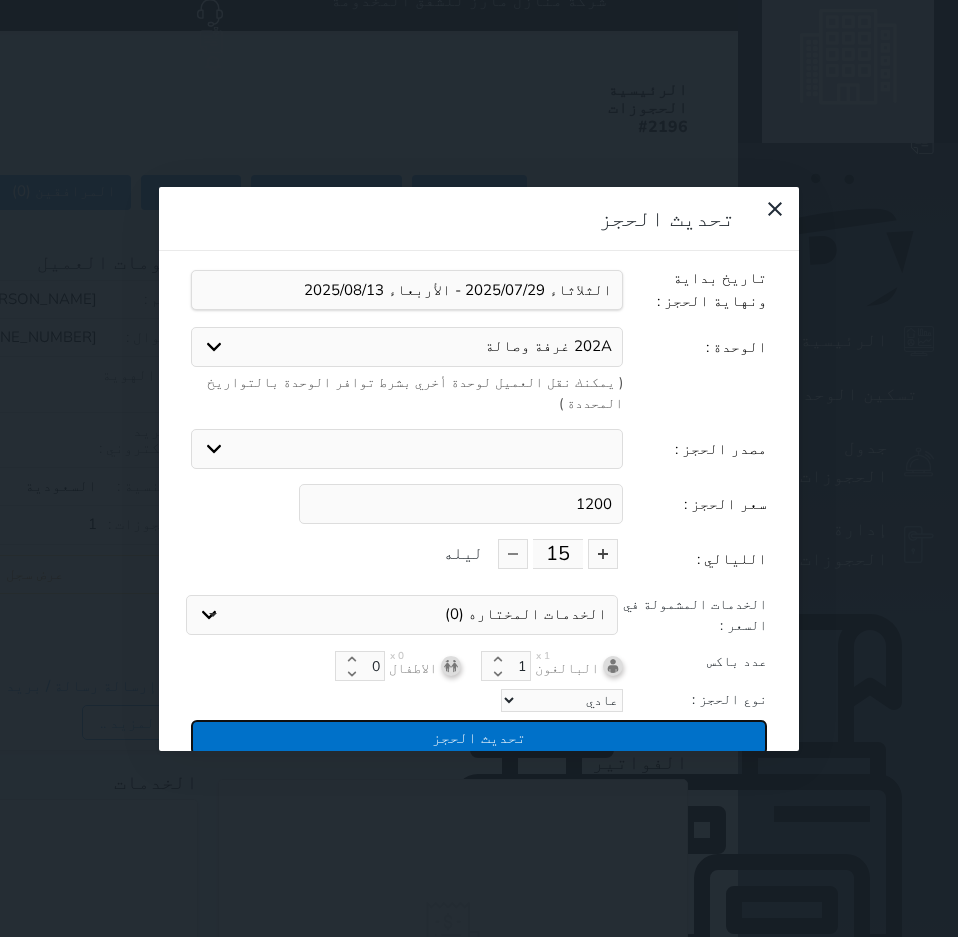 click on "تحديث الحجز" at bounding box center [479, 737] 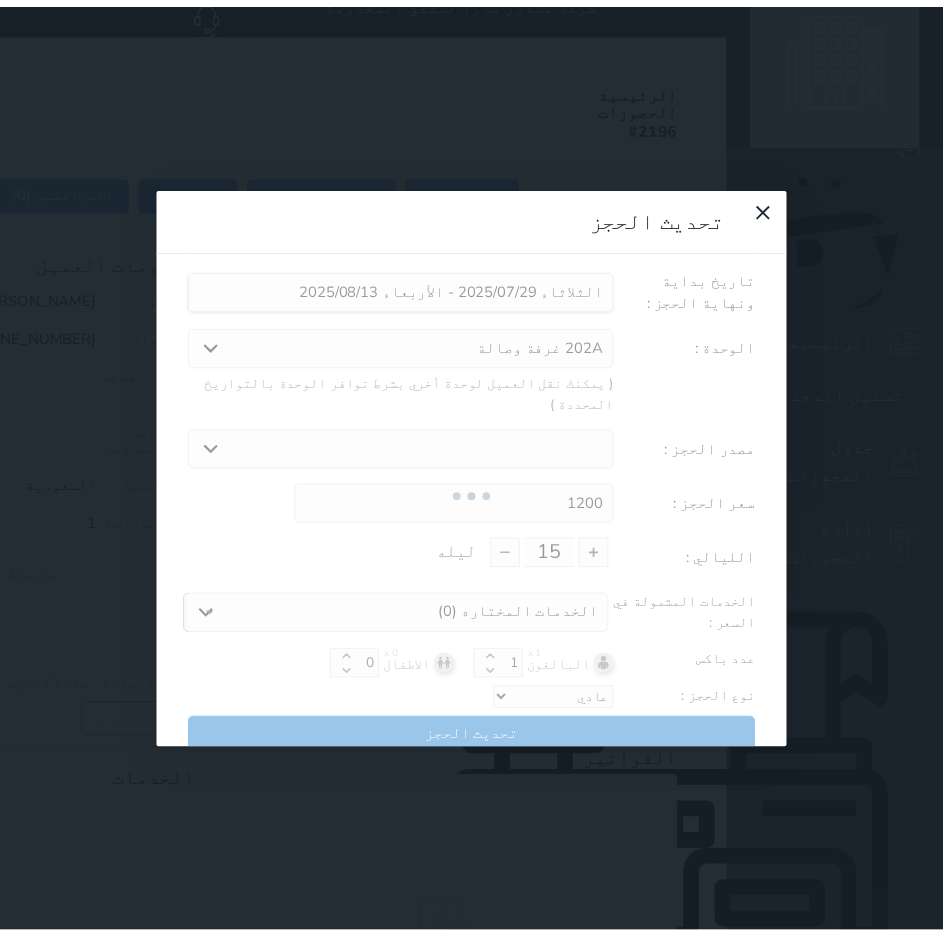 scroll, scrollTop: 0, scrollLeft: 0, axis: both 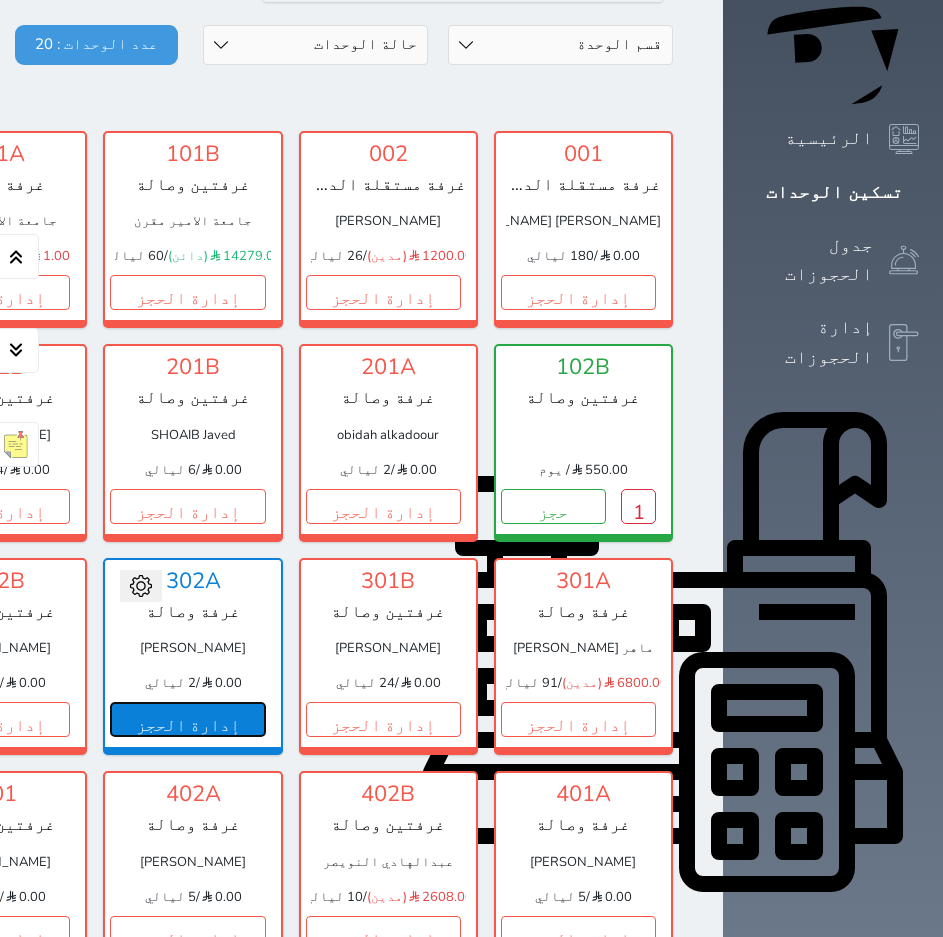 click on "إدارة الحجز" at bounding box center [187, 719] 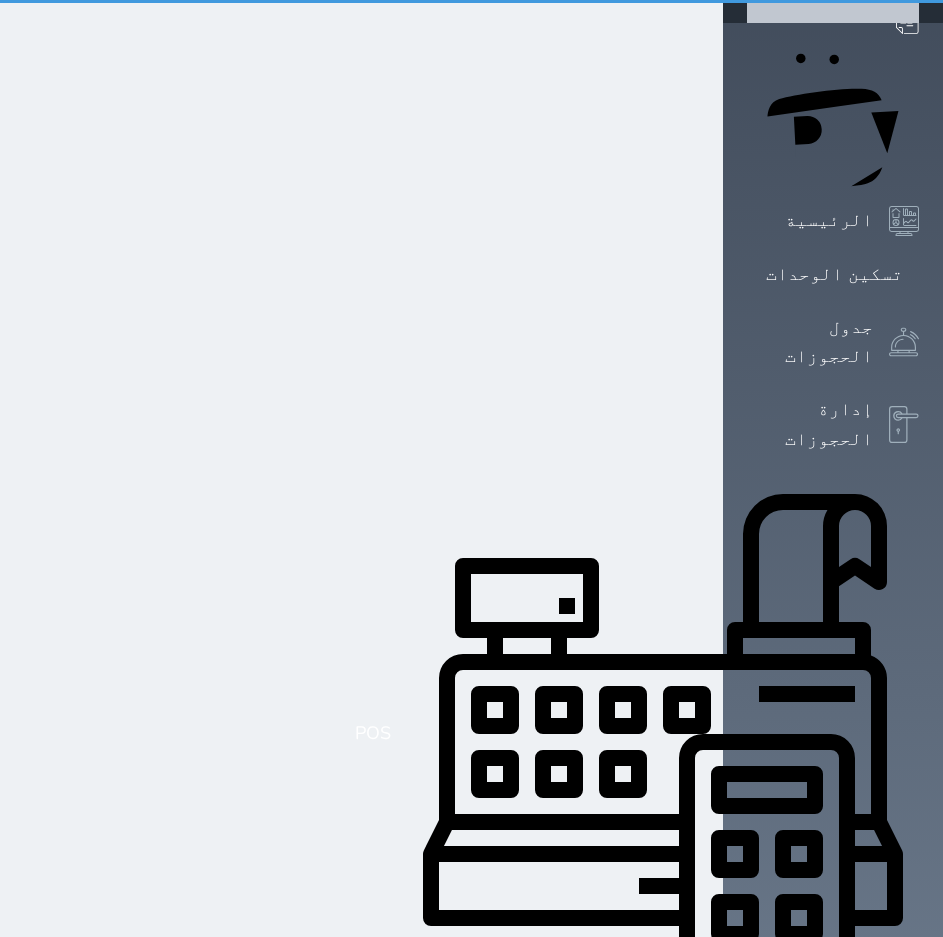 scroll, scrollTop: 0, scrollLeft: 0, axis: both 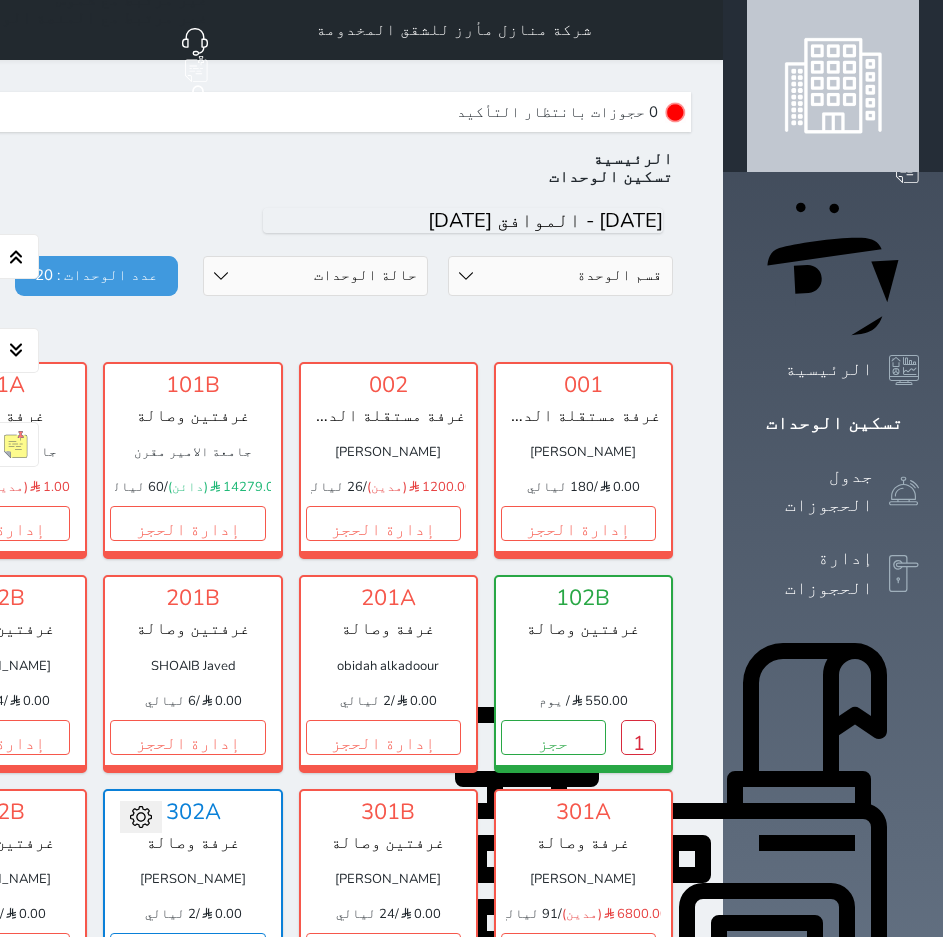 click at bounding box center [699, 30] 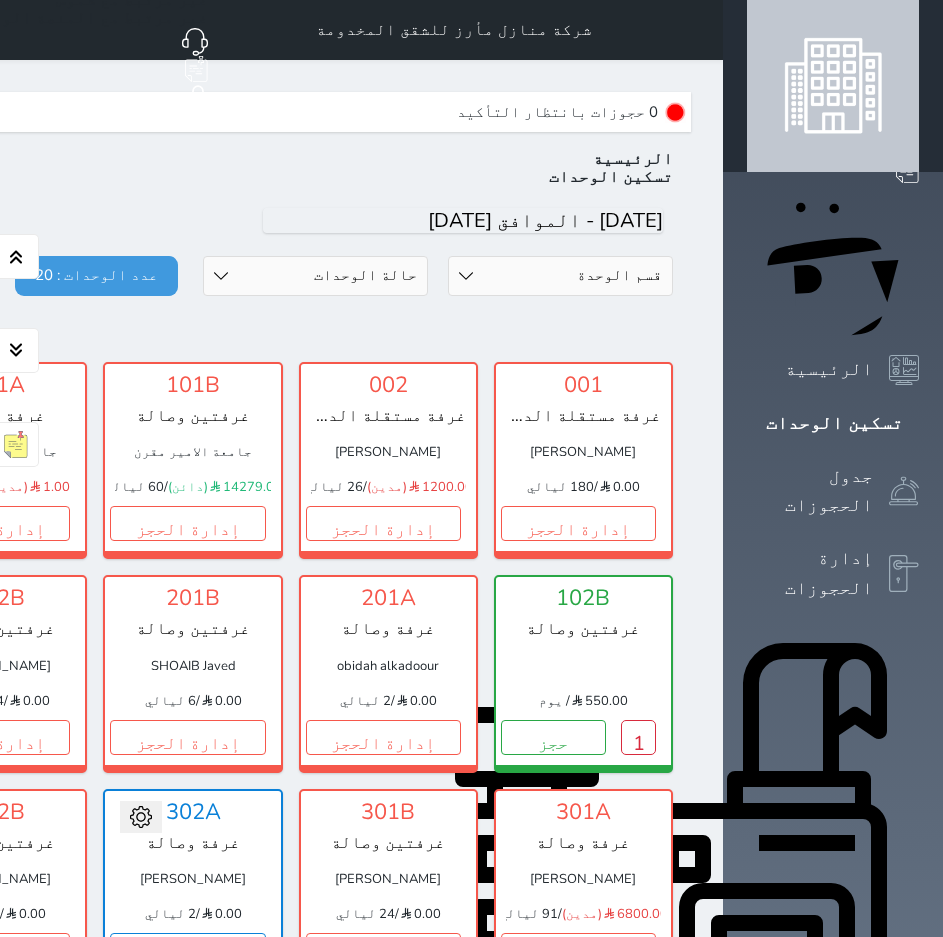 click on "اليوم" at bounding box center [193, 221] 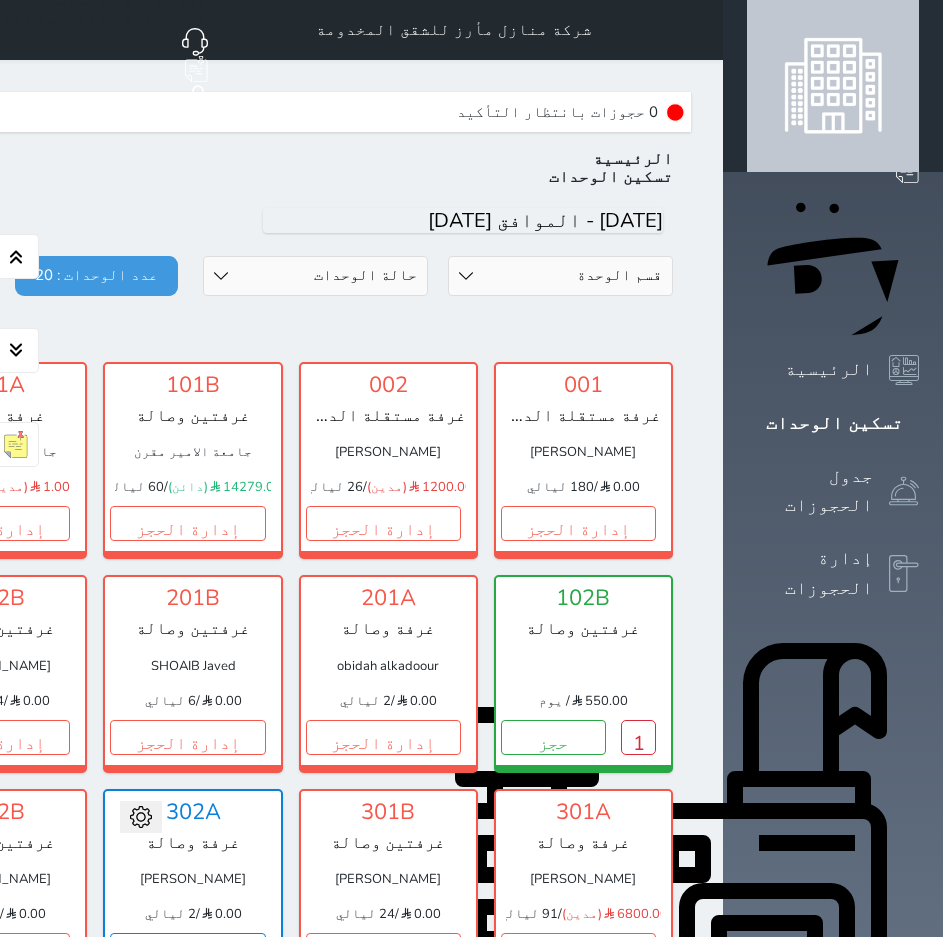 click at bounding box center [699, 30] 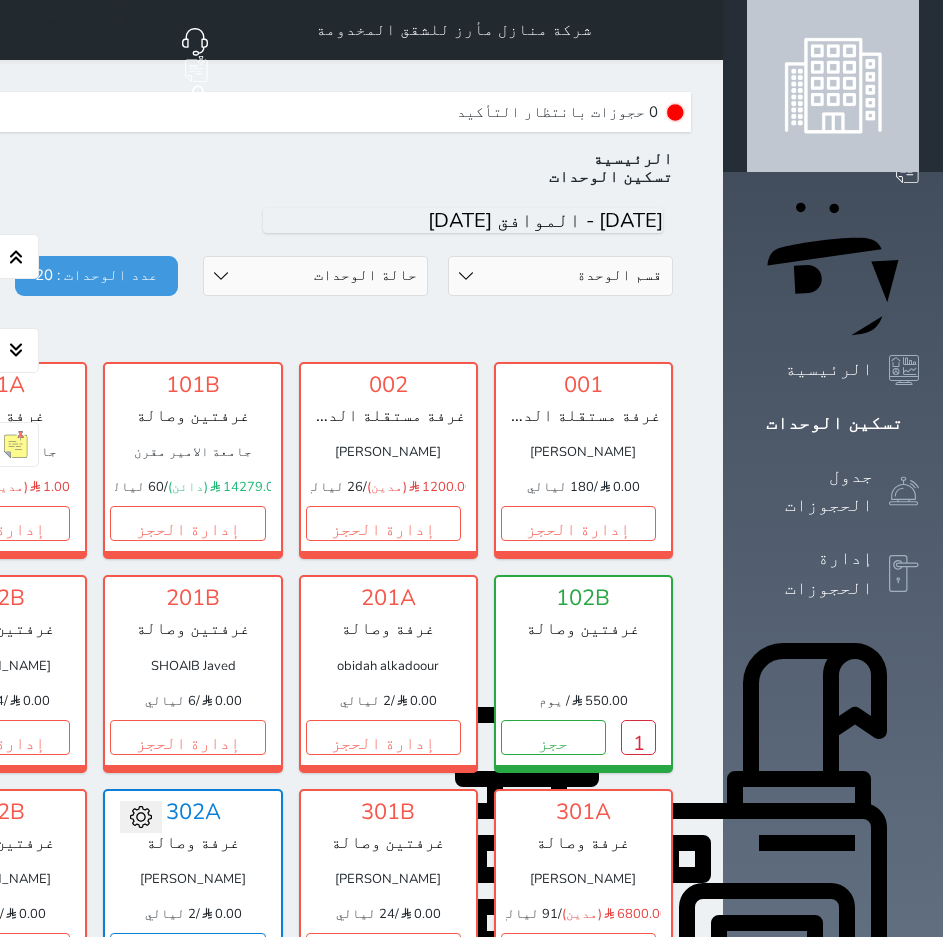click on "حجز جديد" at bounding box center [838, 110] 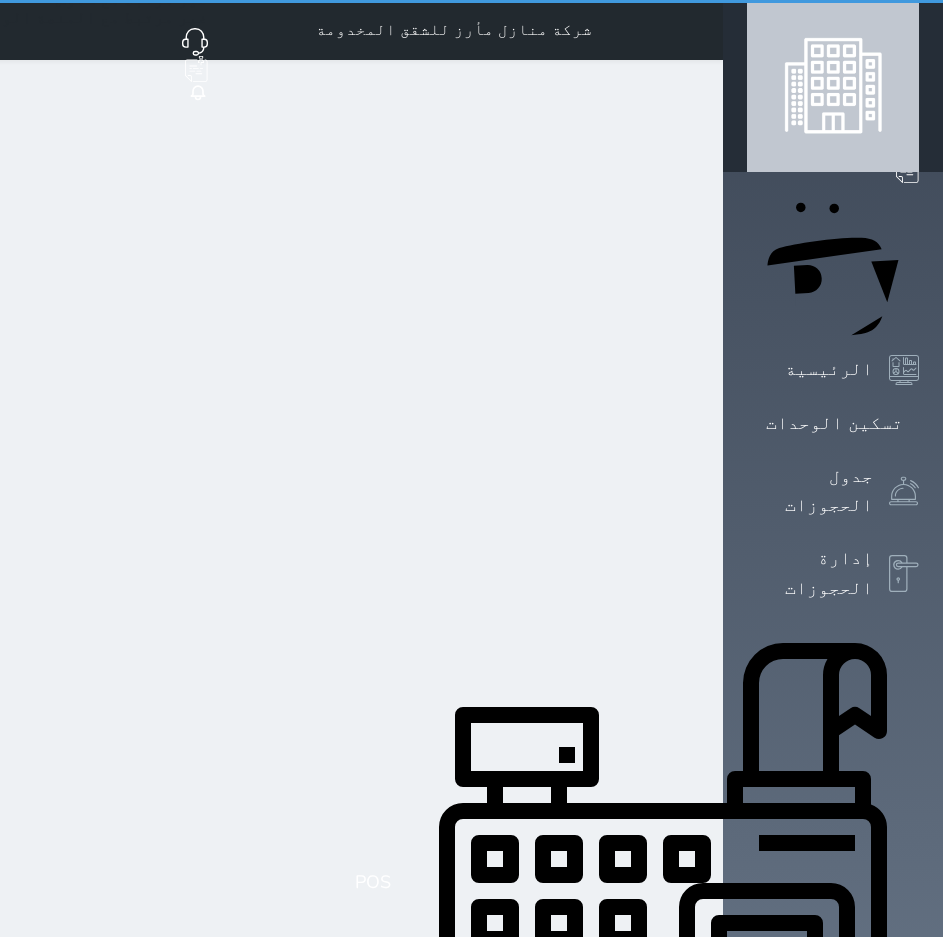select on "1" 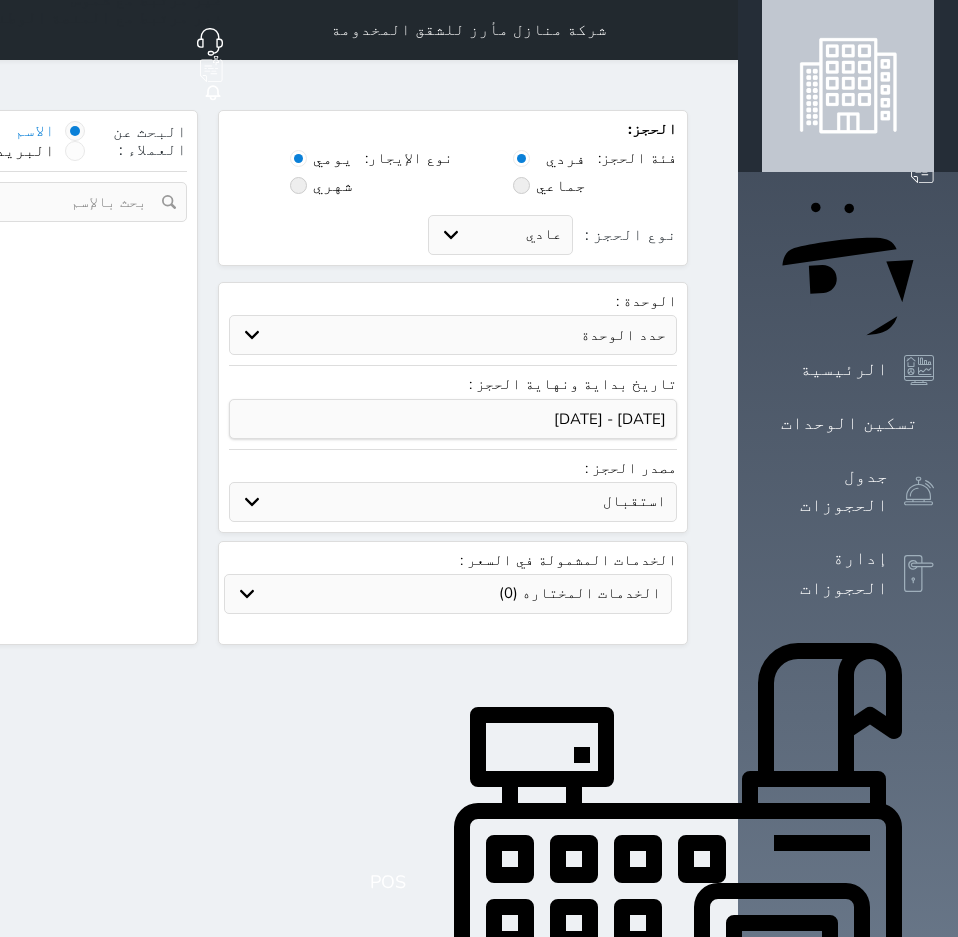 select 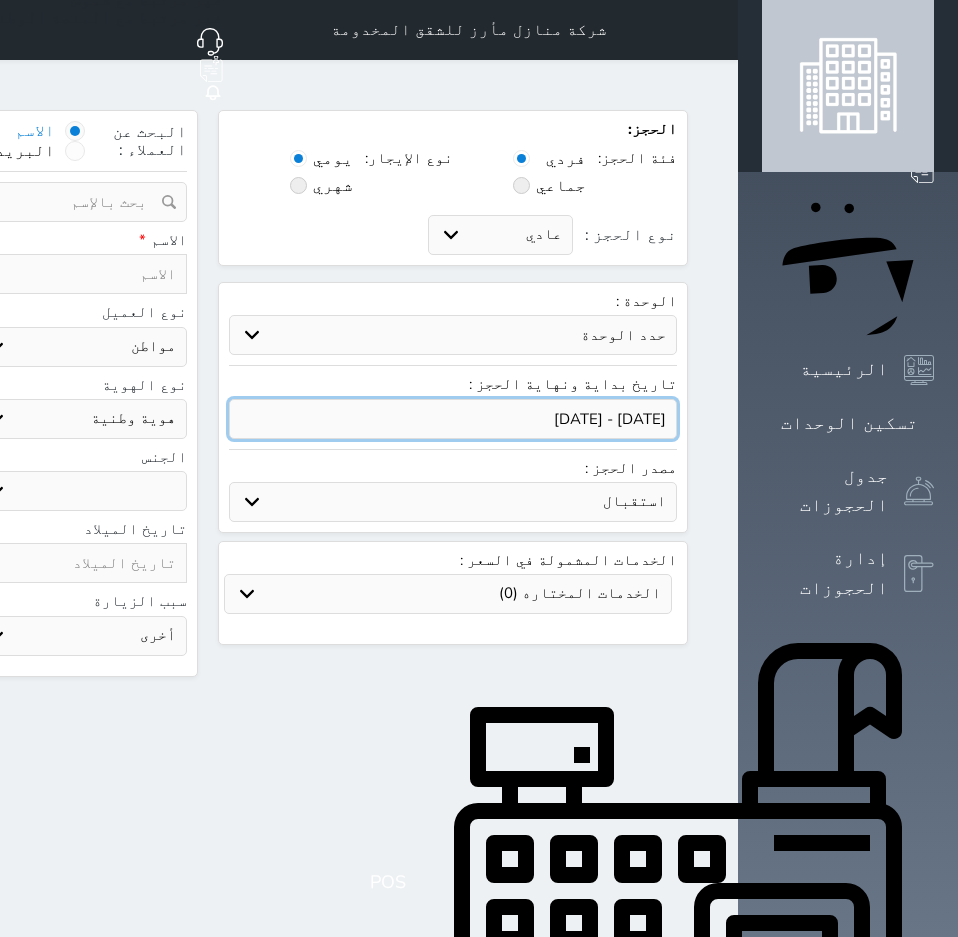 click at bounding box center (453, 419) 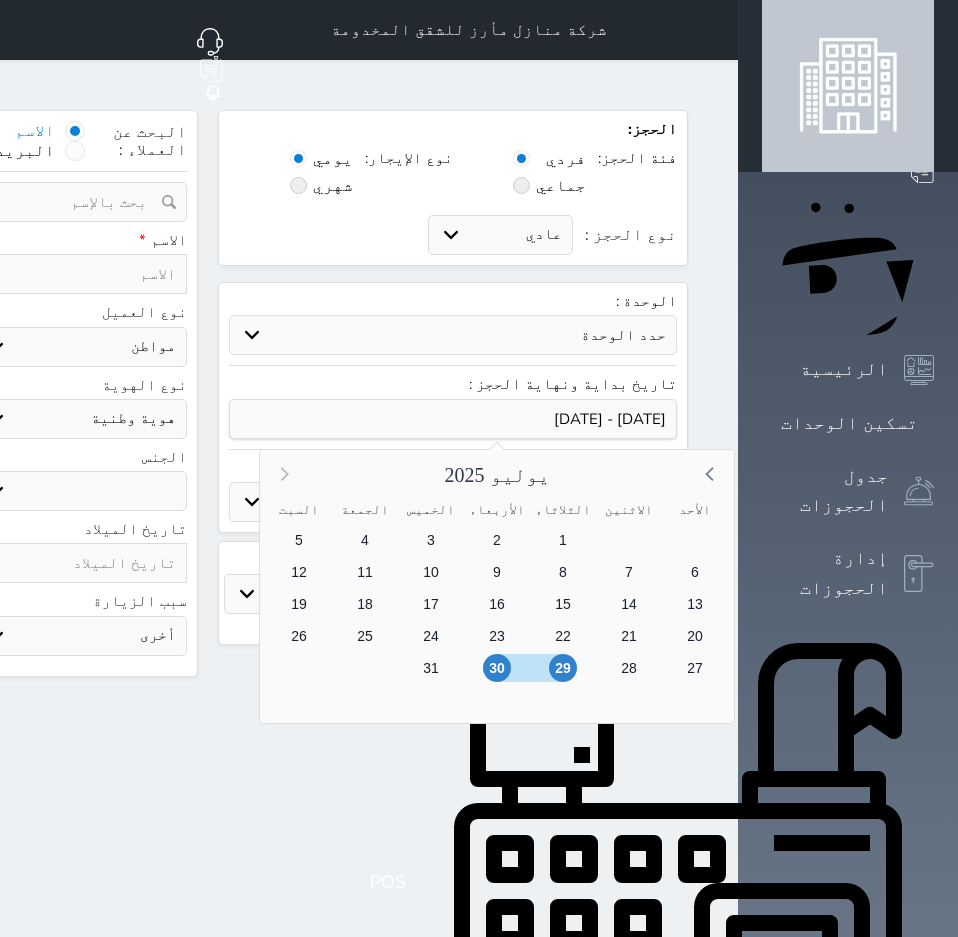 click 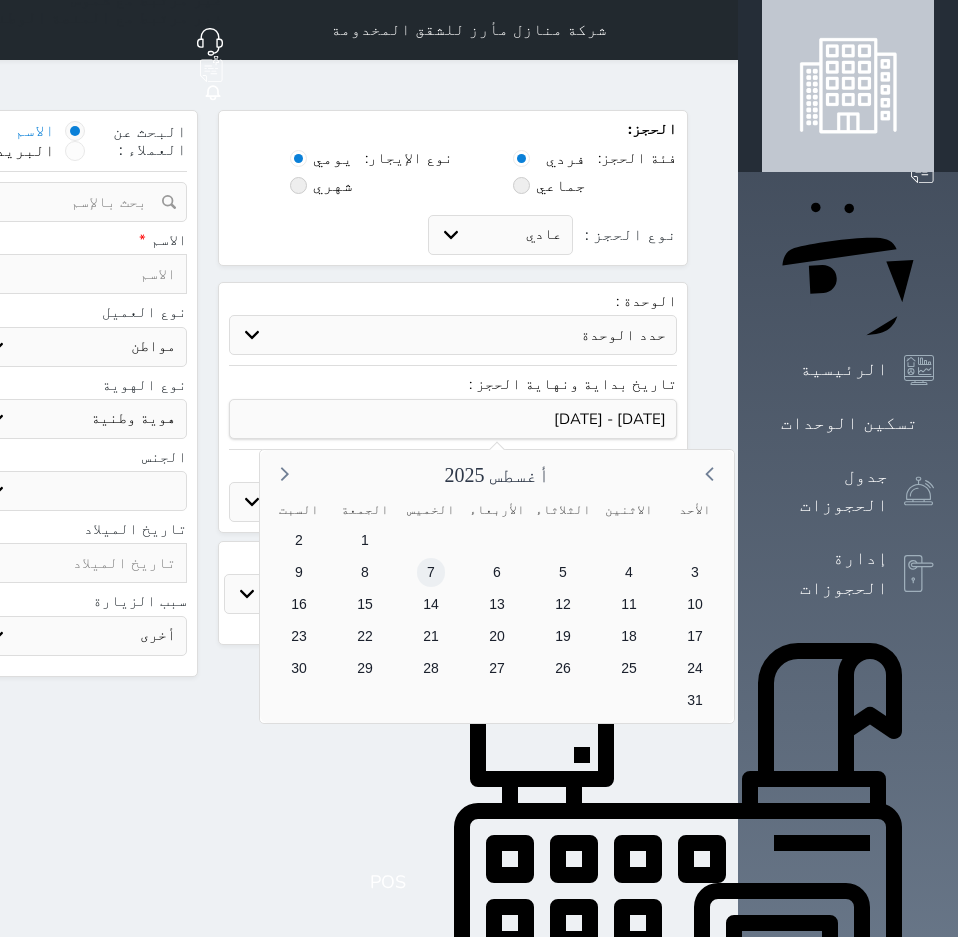 click on "7" at bounding box center [431, 572] 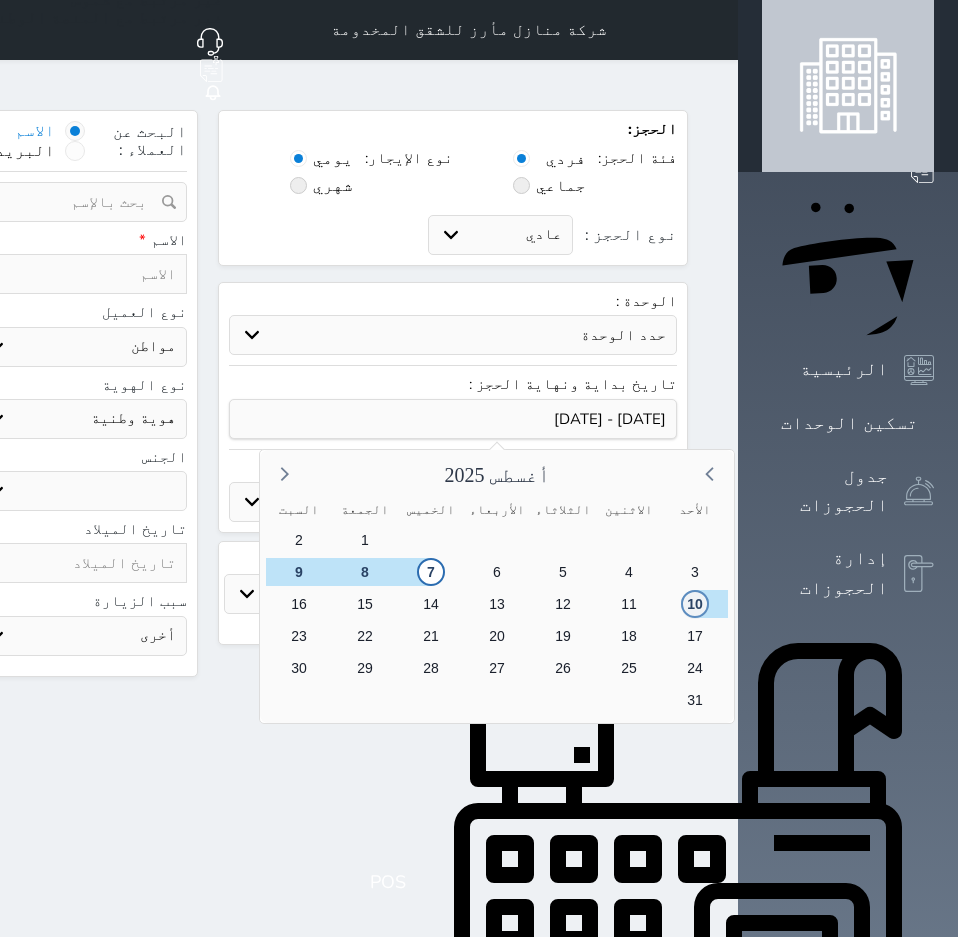 click on "10" at bounding box center [695, 604] 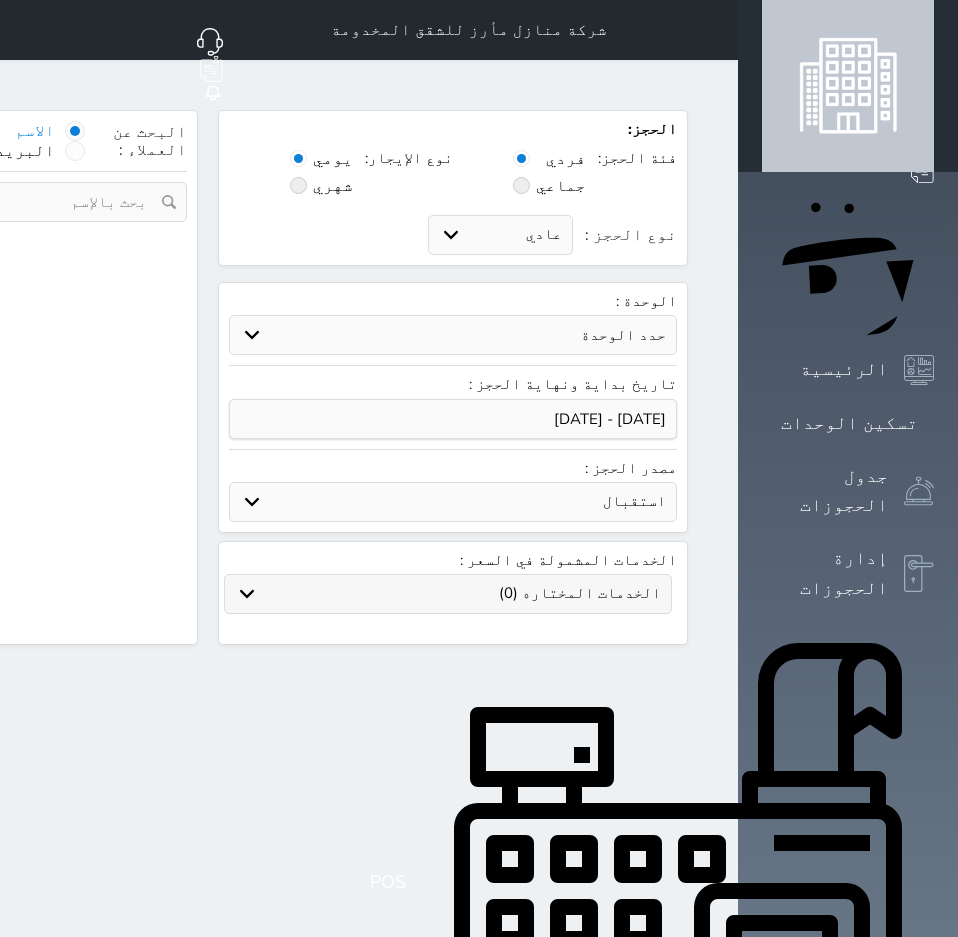 select 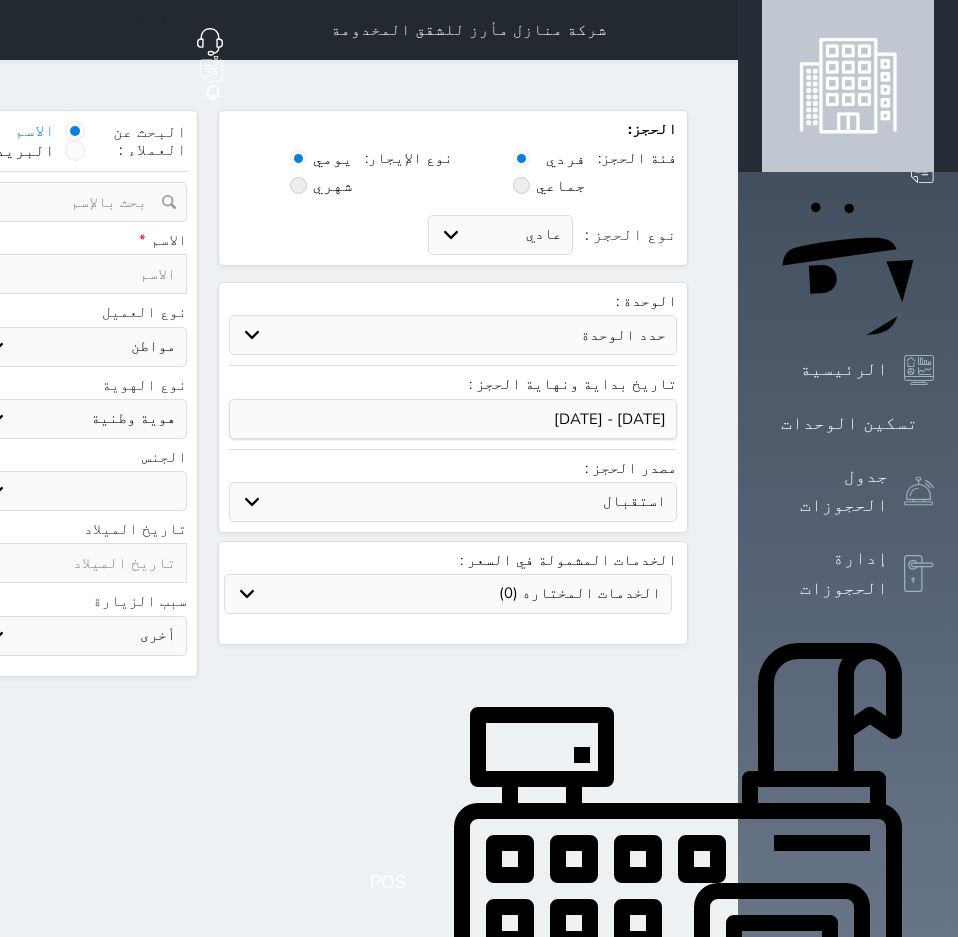 click on "حدد الوحدة
#502 - جناح فاخر
#501 - غرفتين وصالة
#402A - غرفة وصالة
#401A - غرفة وصالة
#302B - غرفتين وصالة
#302A - غرفة وصالة
#201B - غرفتين وصالة
#201A - غرفة وصالة
#102B - غرفتين وصالة
#102A - غرفة وصالة" at bounding box center (453, 335) 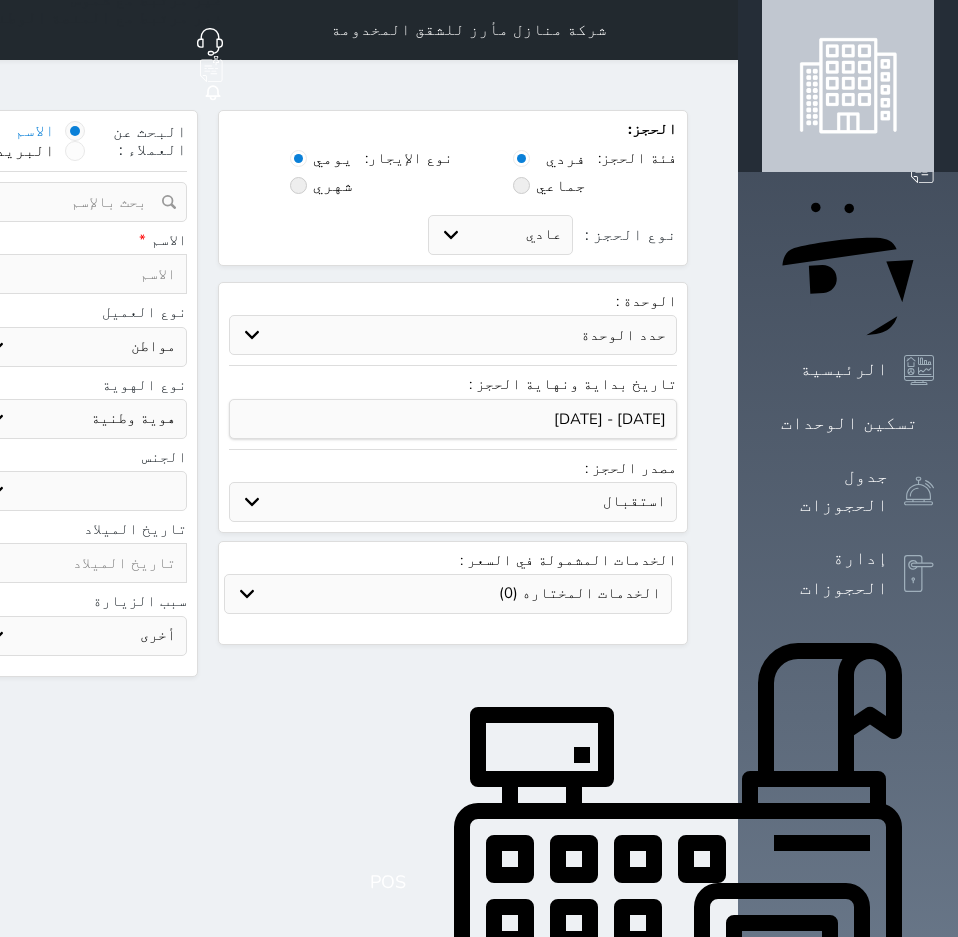 select on "57344" 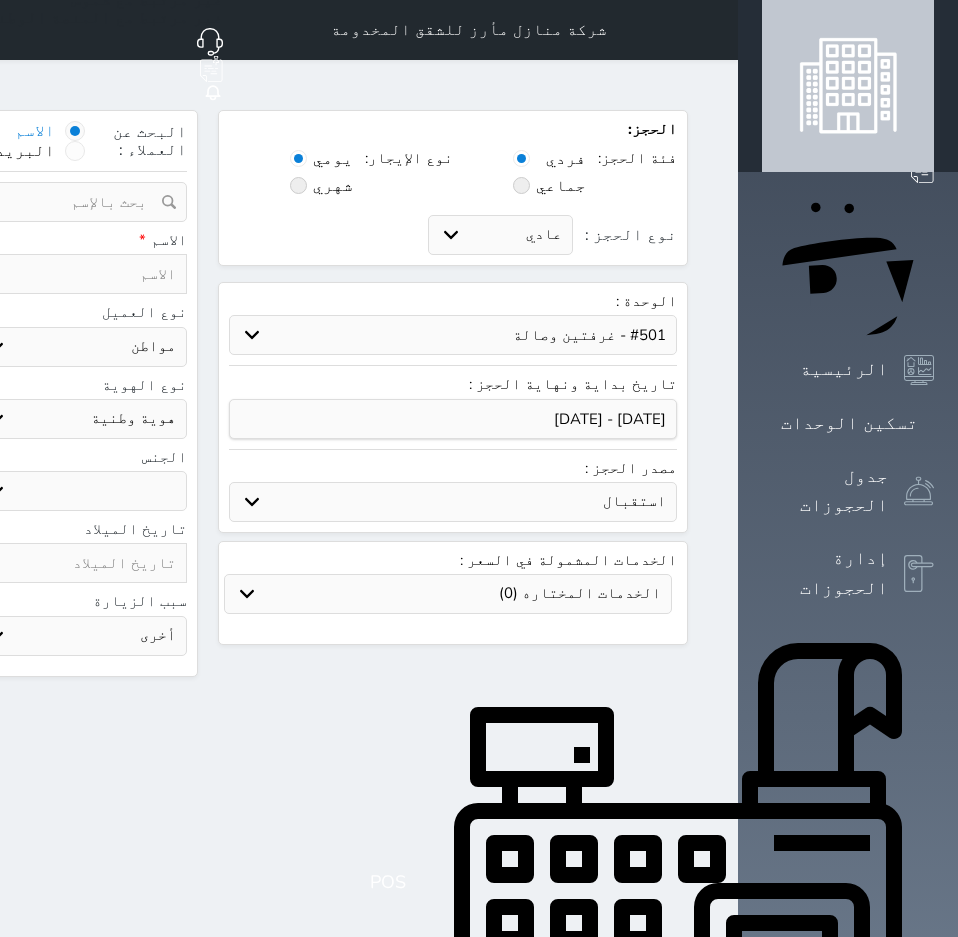 click on "حدد الوحدة
#502 - جناح فاخر
#501 - غرفتين وصالة
#402A - غرفة وصالة
#401A - غرفة وصالة
#302B - غرفتين وصالة
#302A - غرفة وصالة
#201B - غرفتين وصالة
#201A - غرفة وصالة
#102B - غرفتين وصالة
#102A - غرفة وصالة" at bounding box center (453, 335) 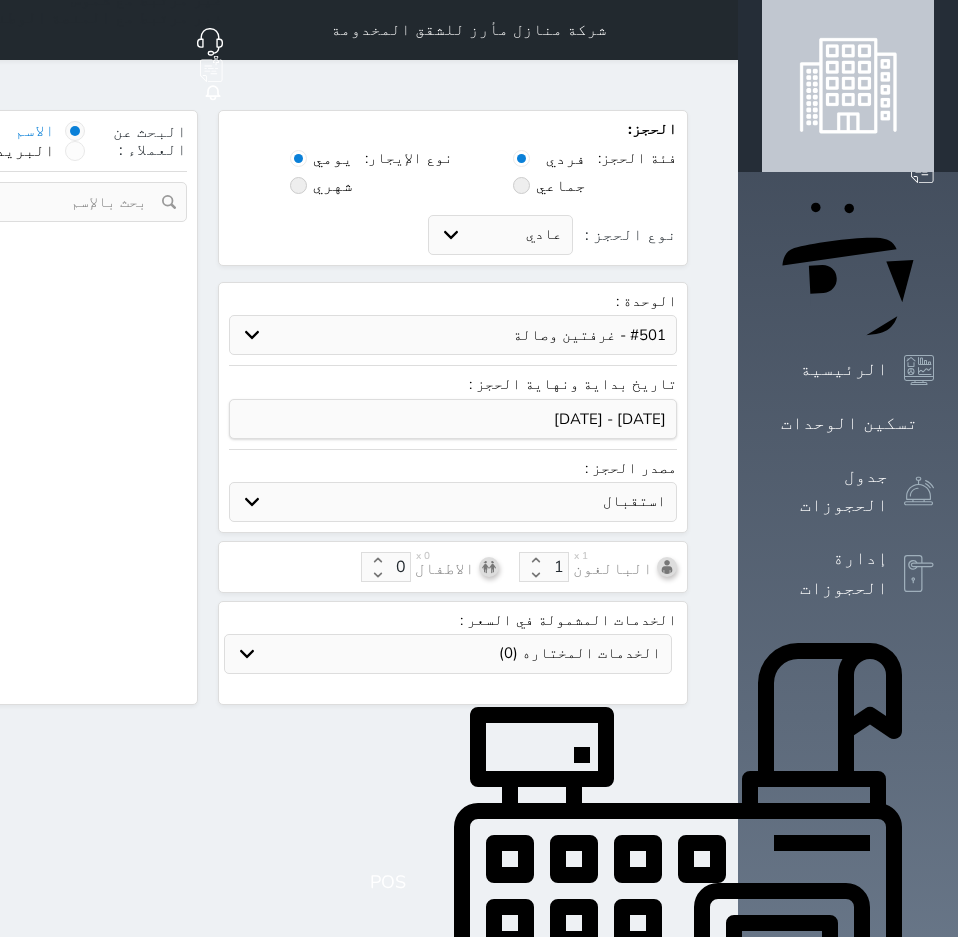select on "1" 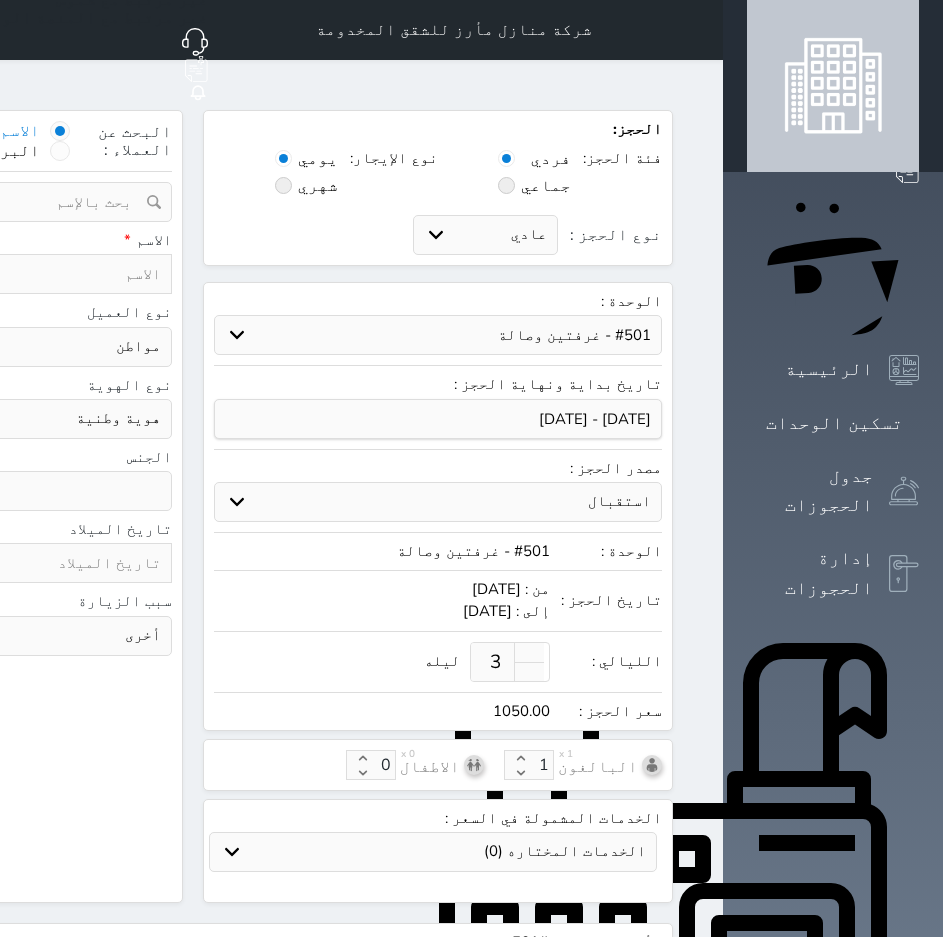 select 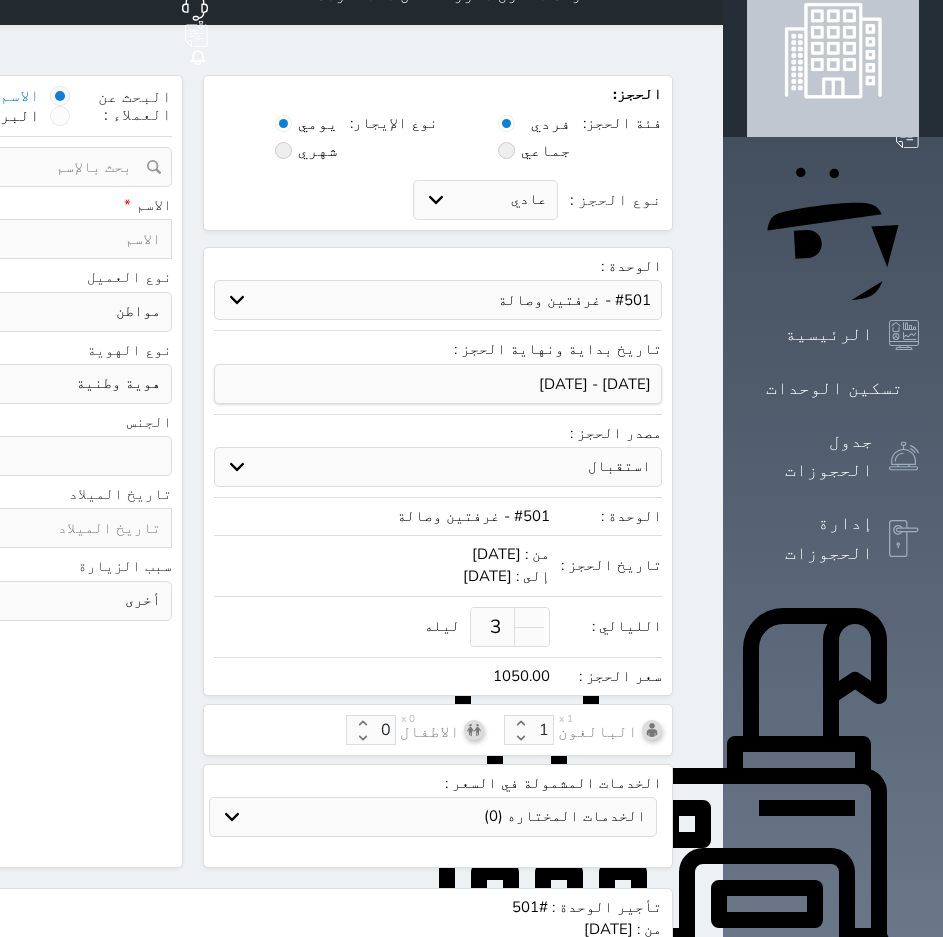scroll, scrollTop: 0, scrollLeft: 0, axis: both 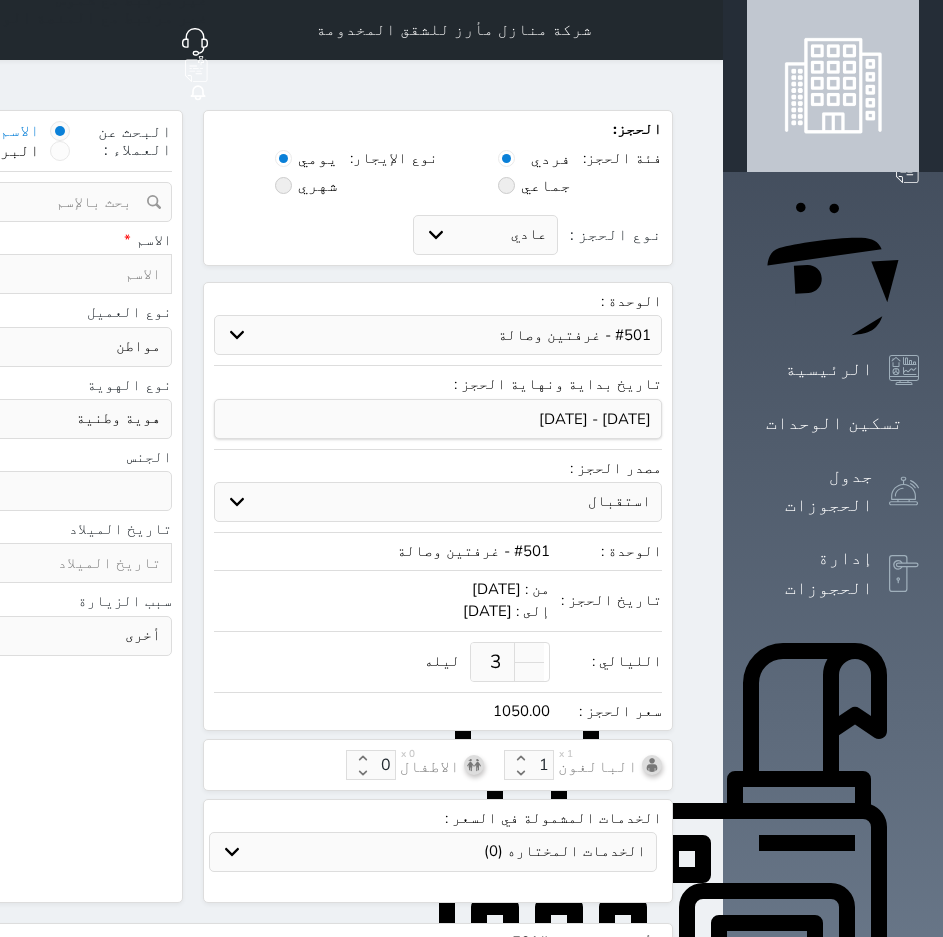 click at bounding box center (65, 274) 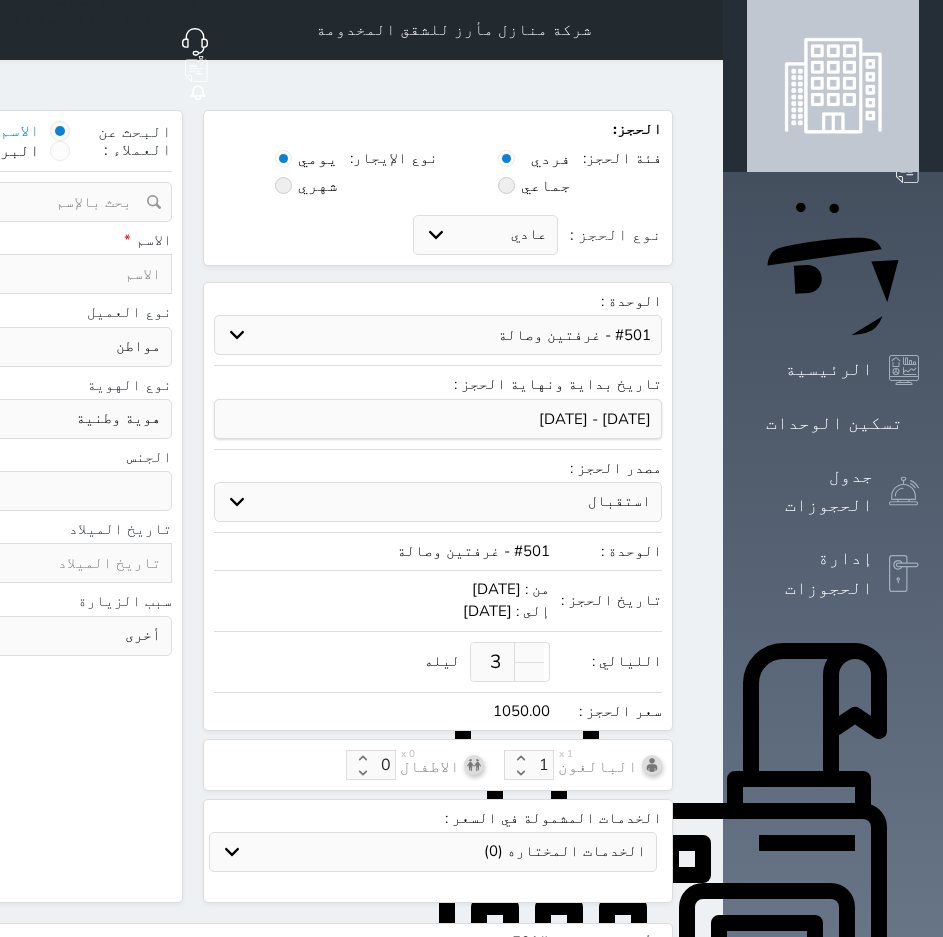 type on "ن" 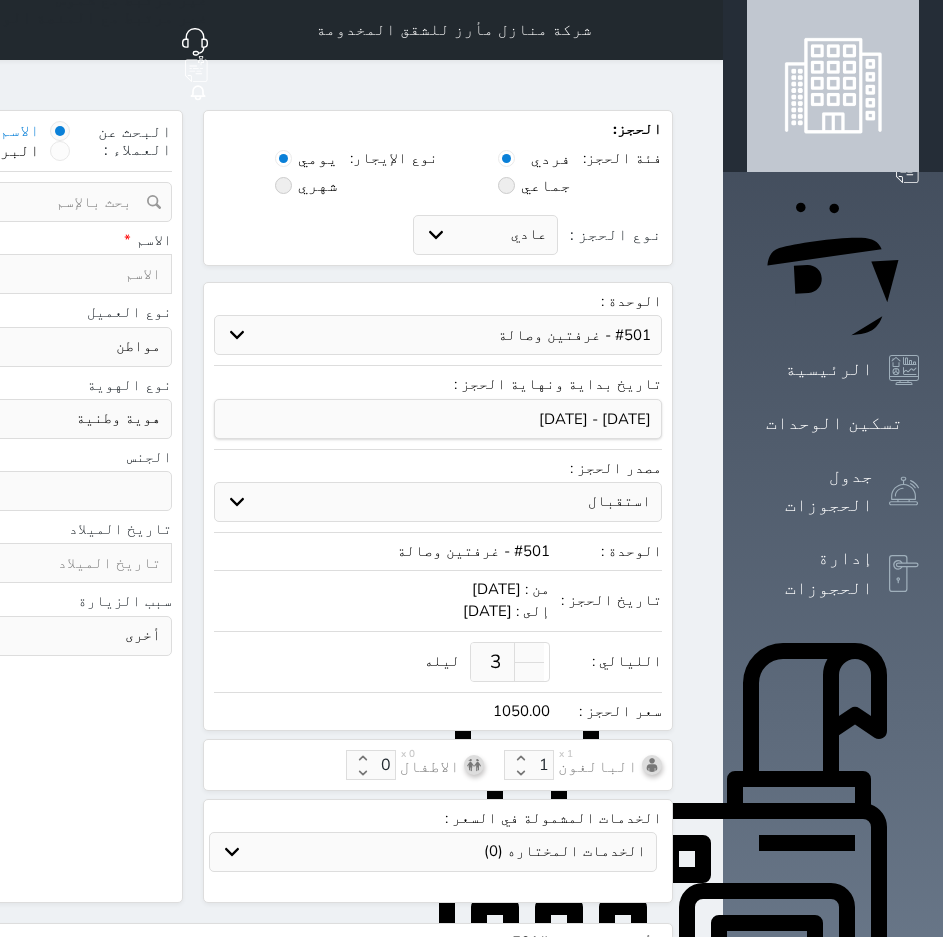 select 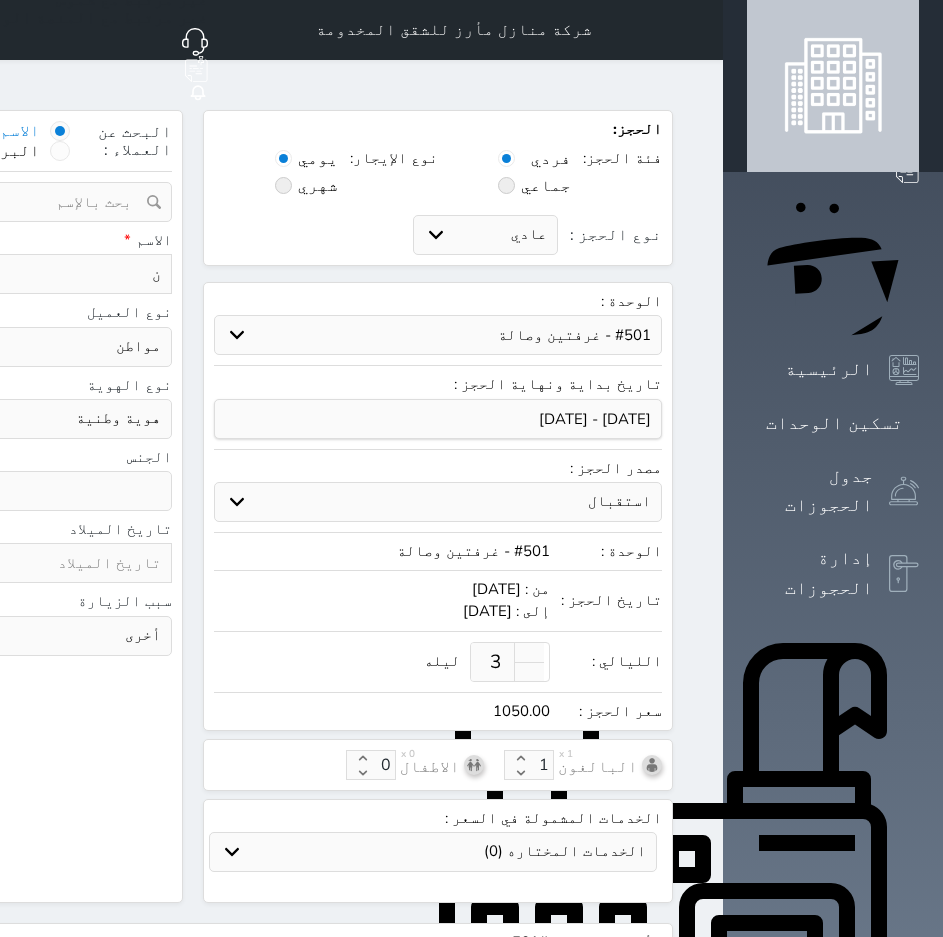 type on "نز" 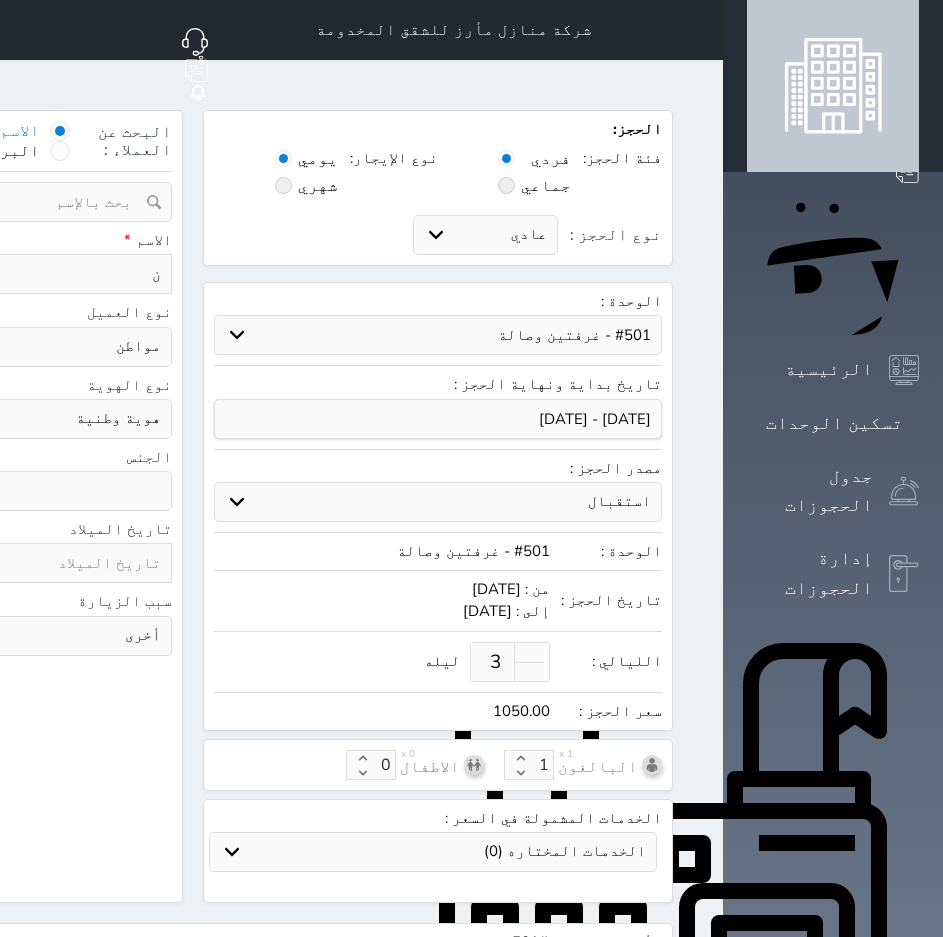 select 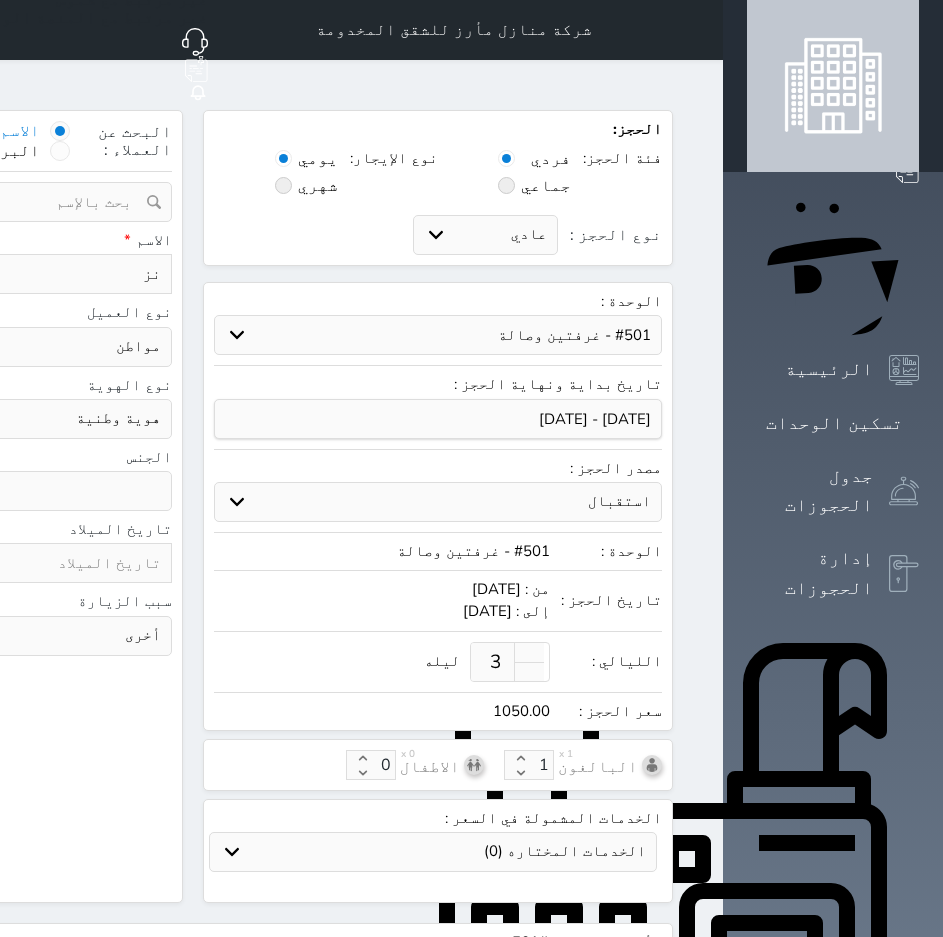 type on "نزي" 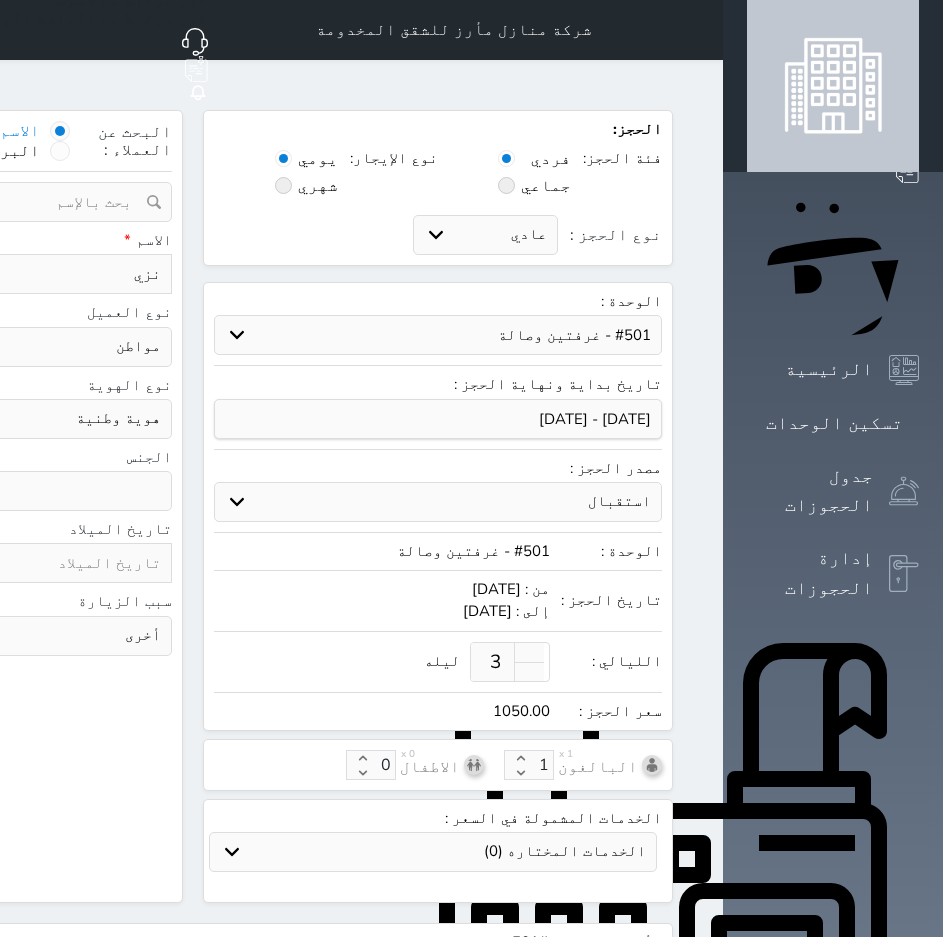type on "نزيل" 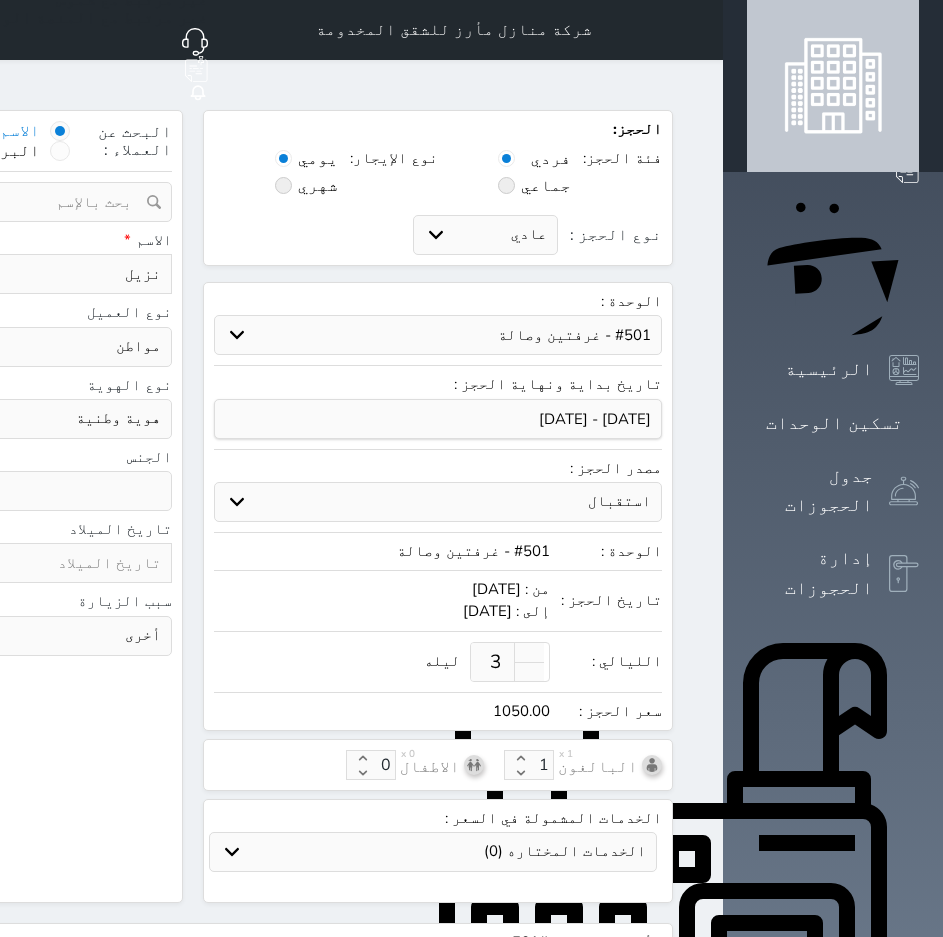 type on "نزيل" 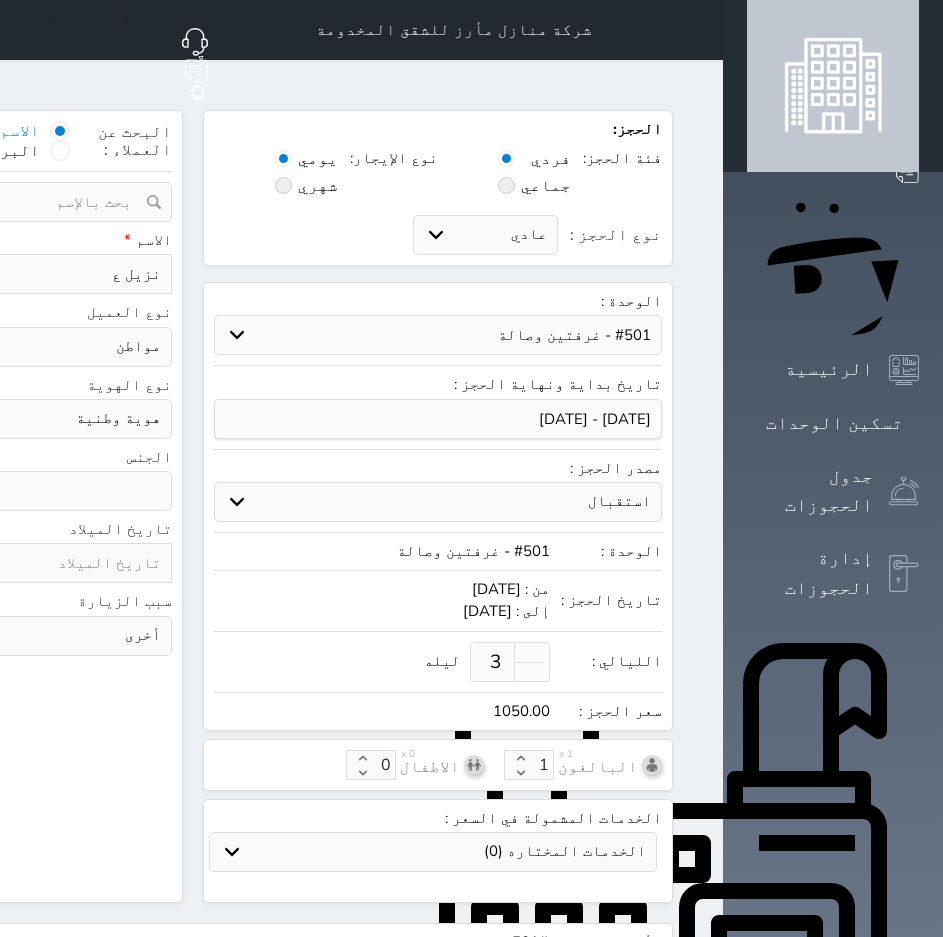type on "نزيل عب" 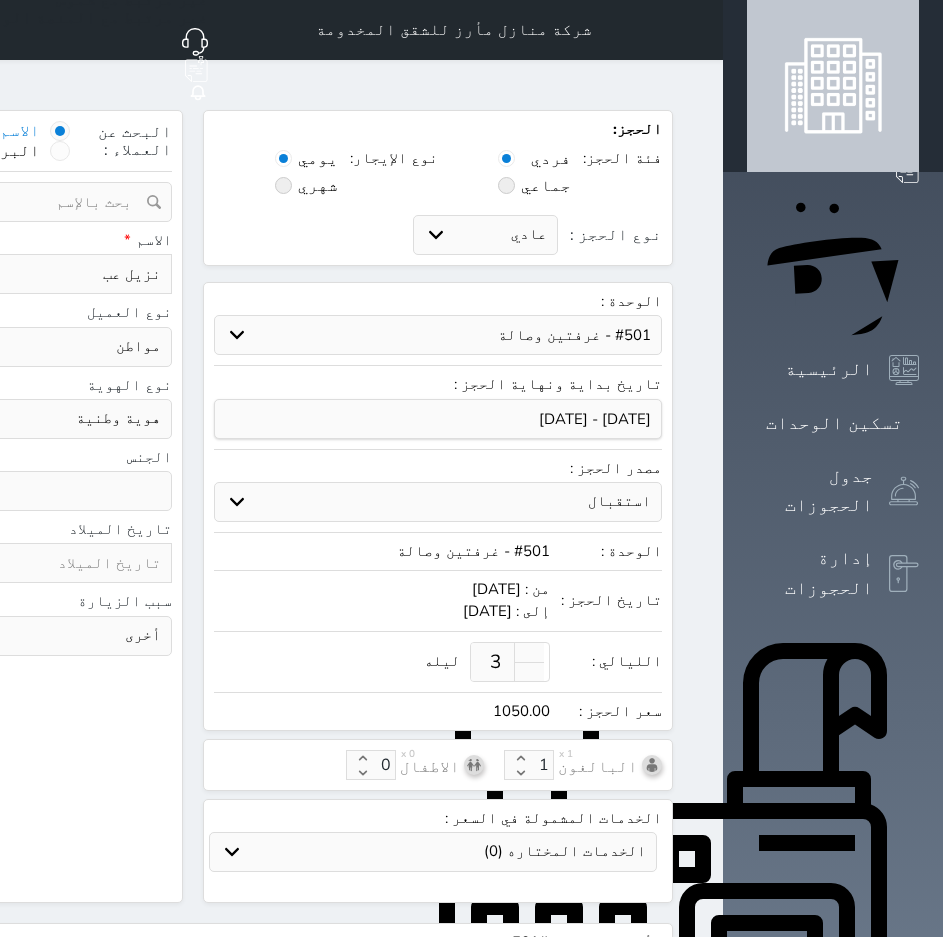 type on "نزيل عبد" 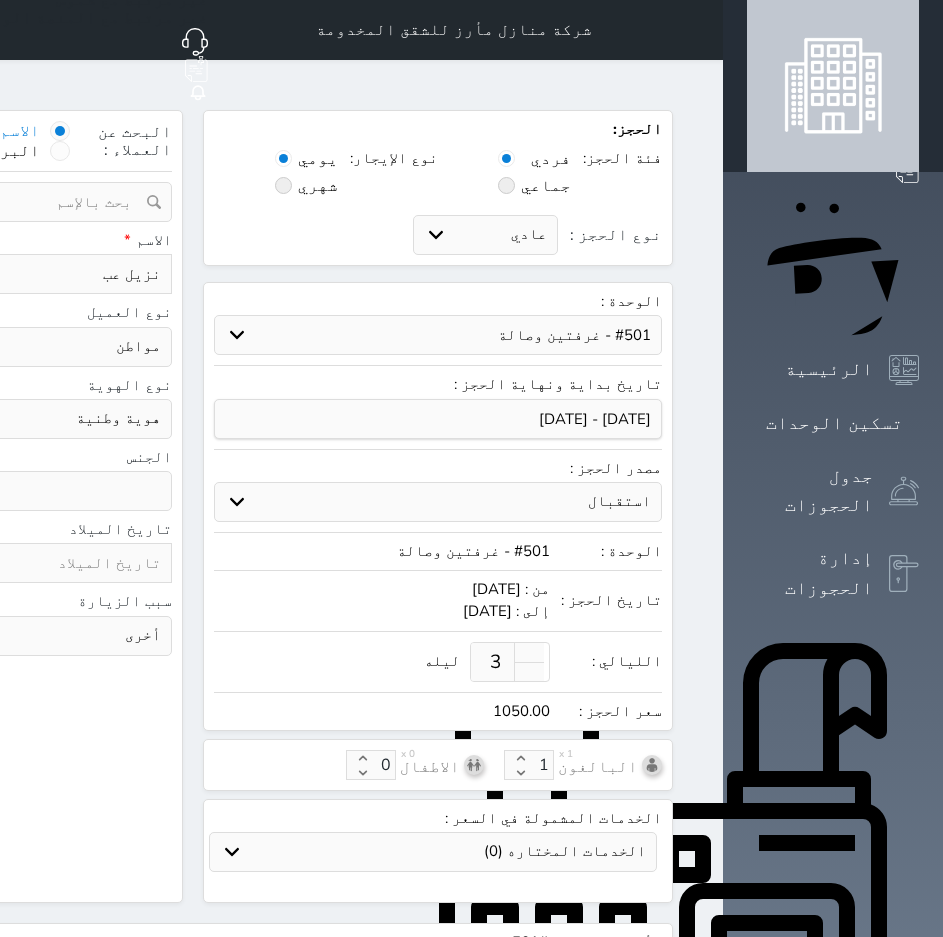 select 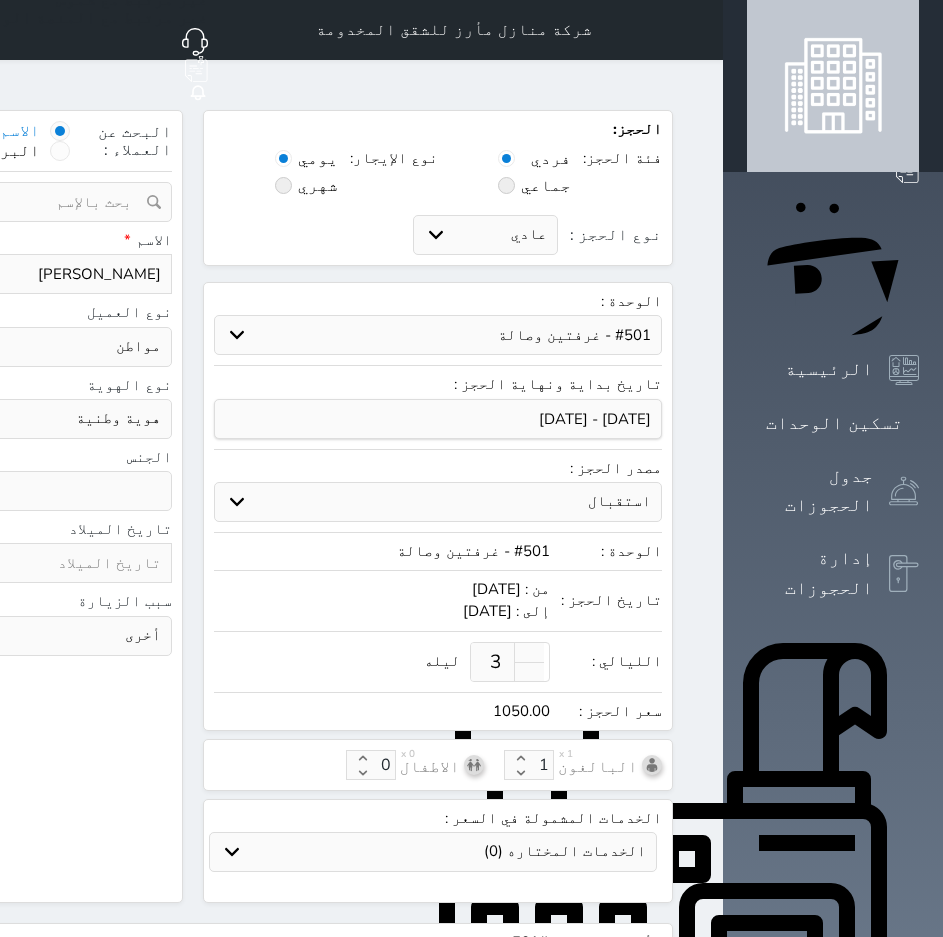 type on "نزيل عبدا" 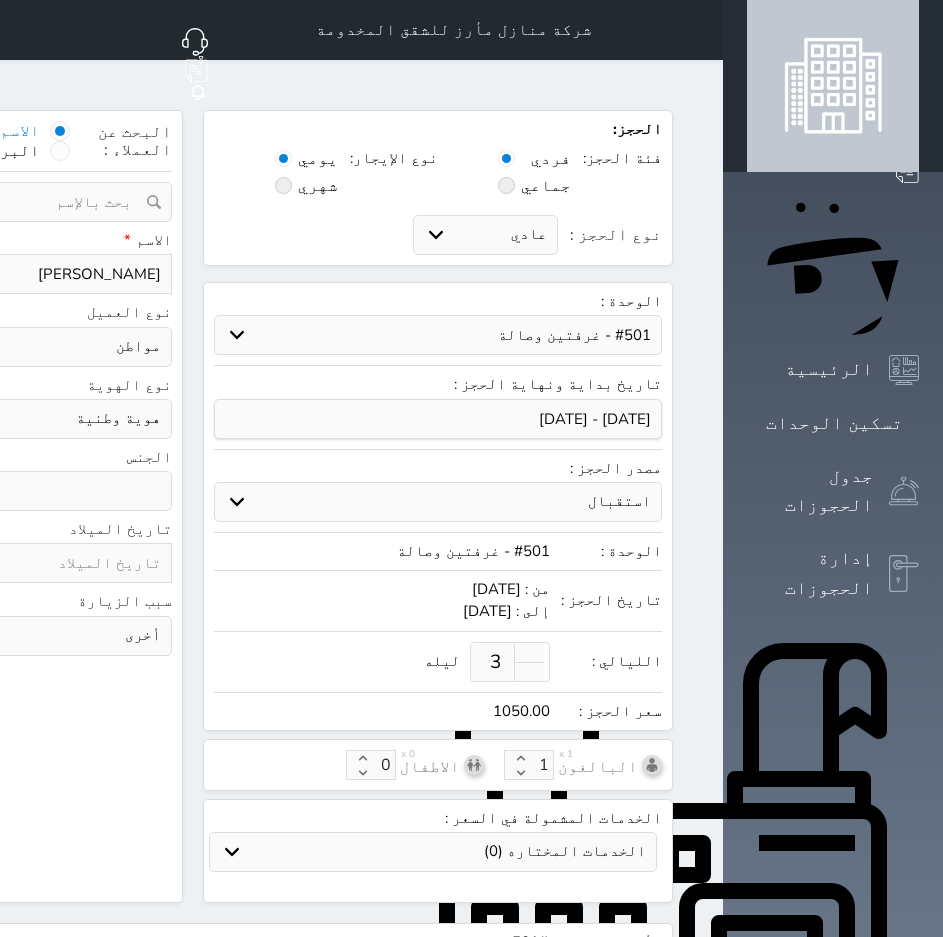 select 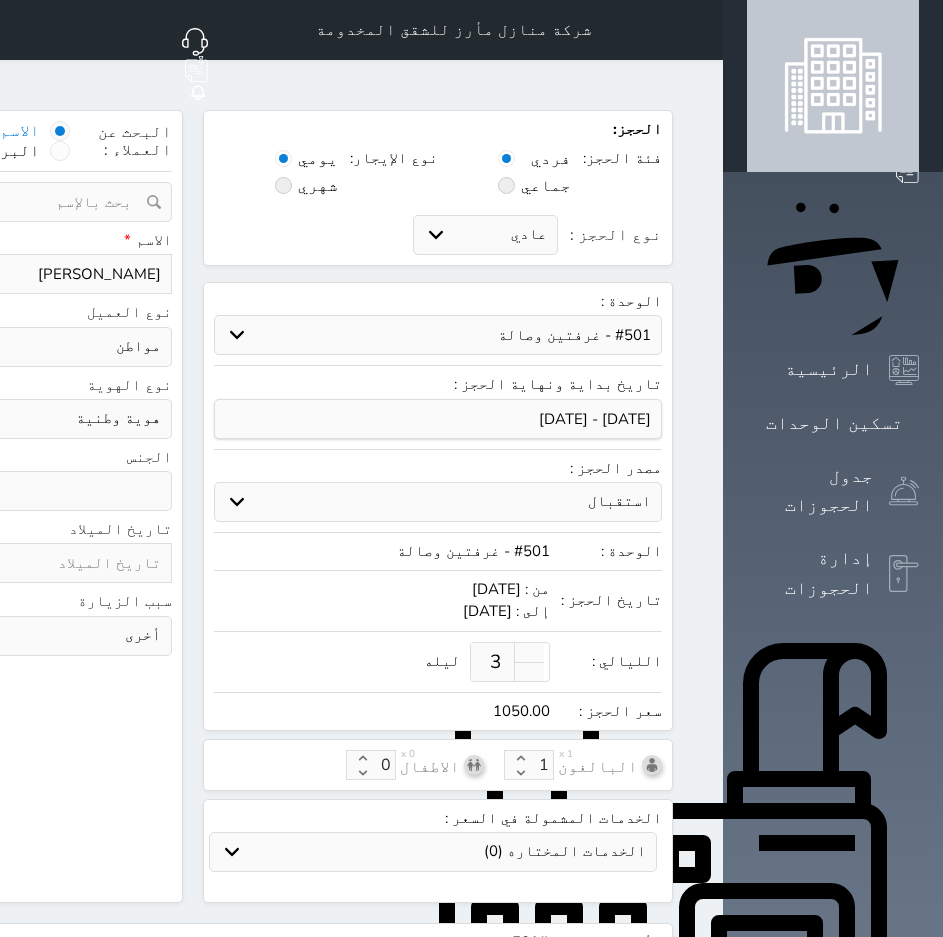 select 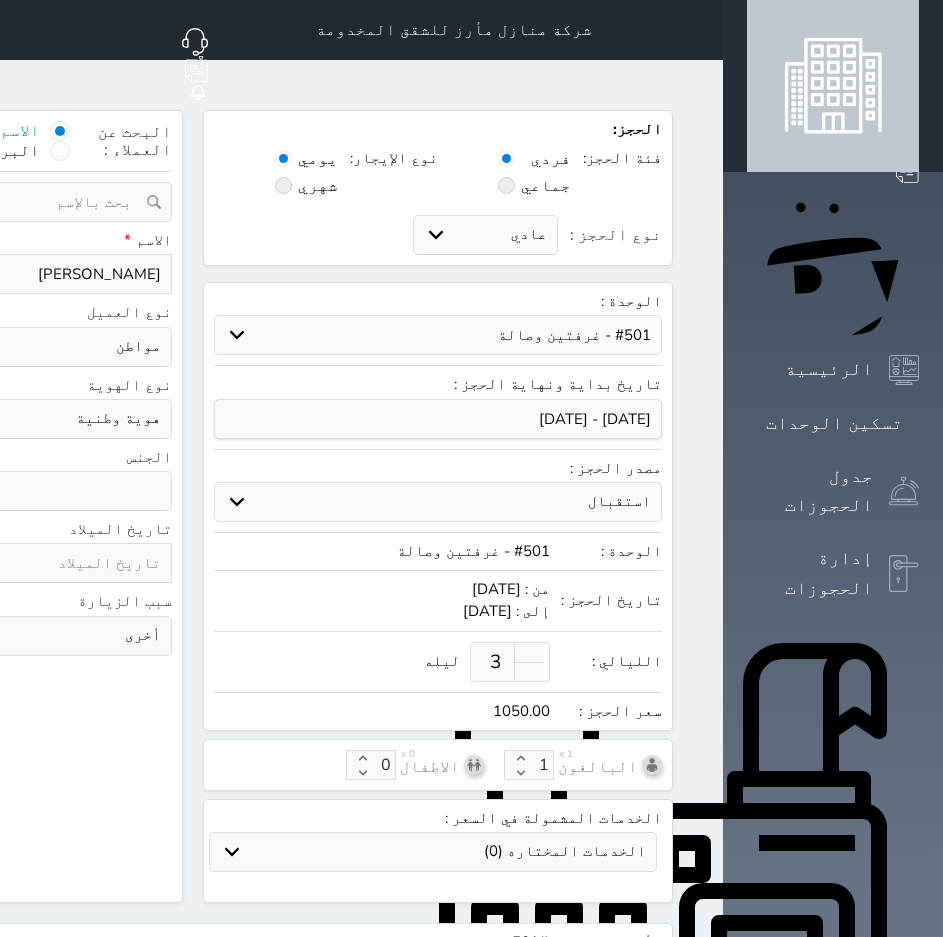 type on "نزيل عبداللة" 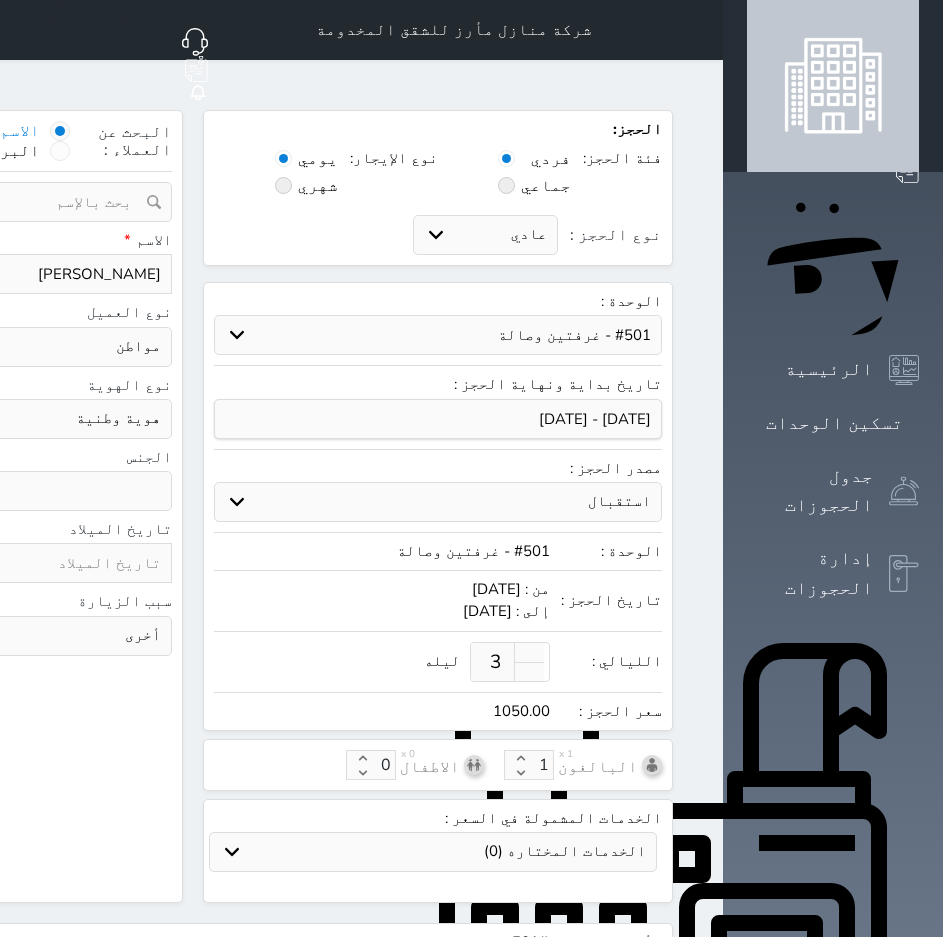 click on "نزيل عبداللة" at bounding box center (65, 274) 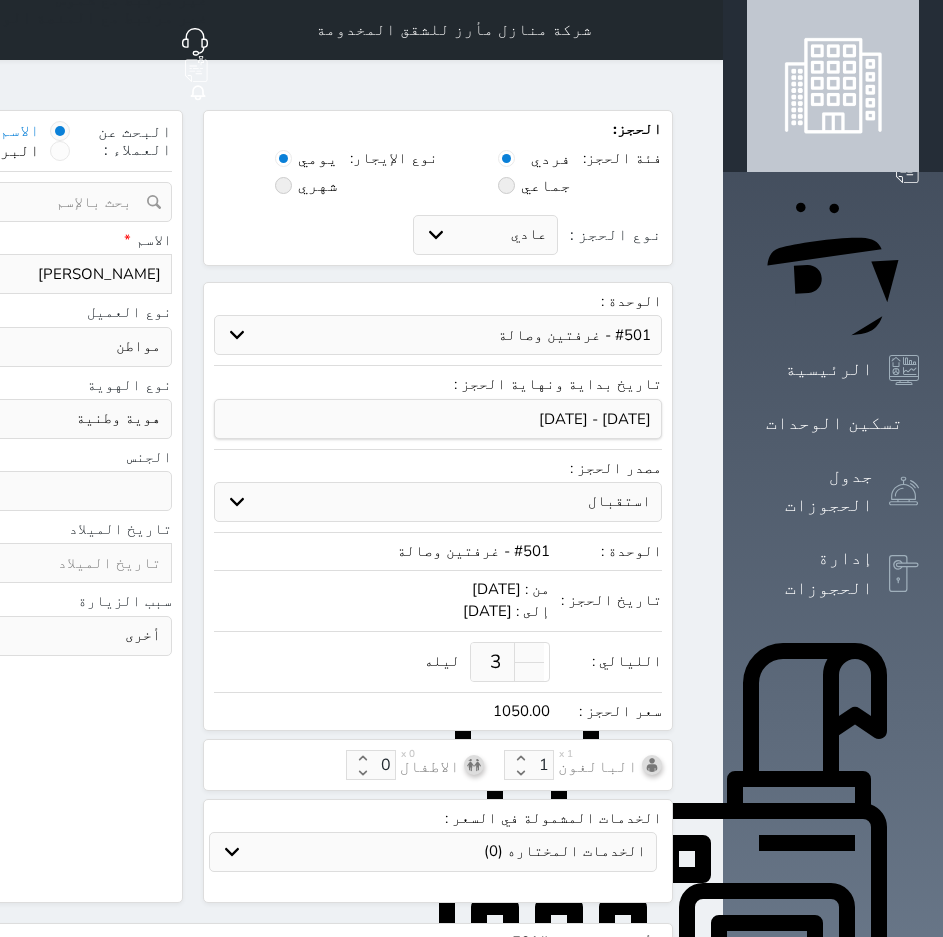 type on "0" 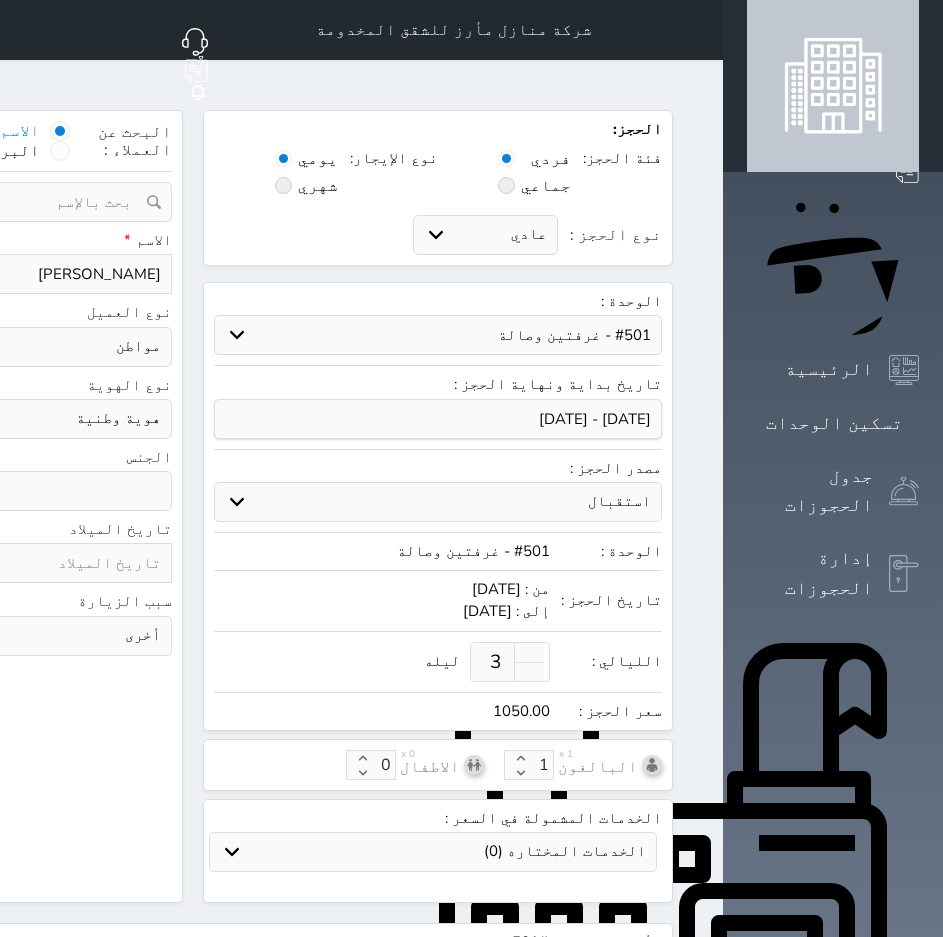 select 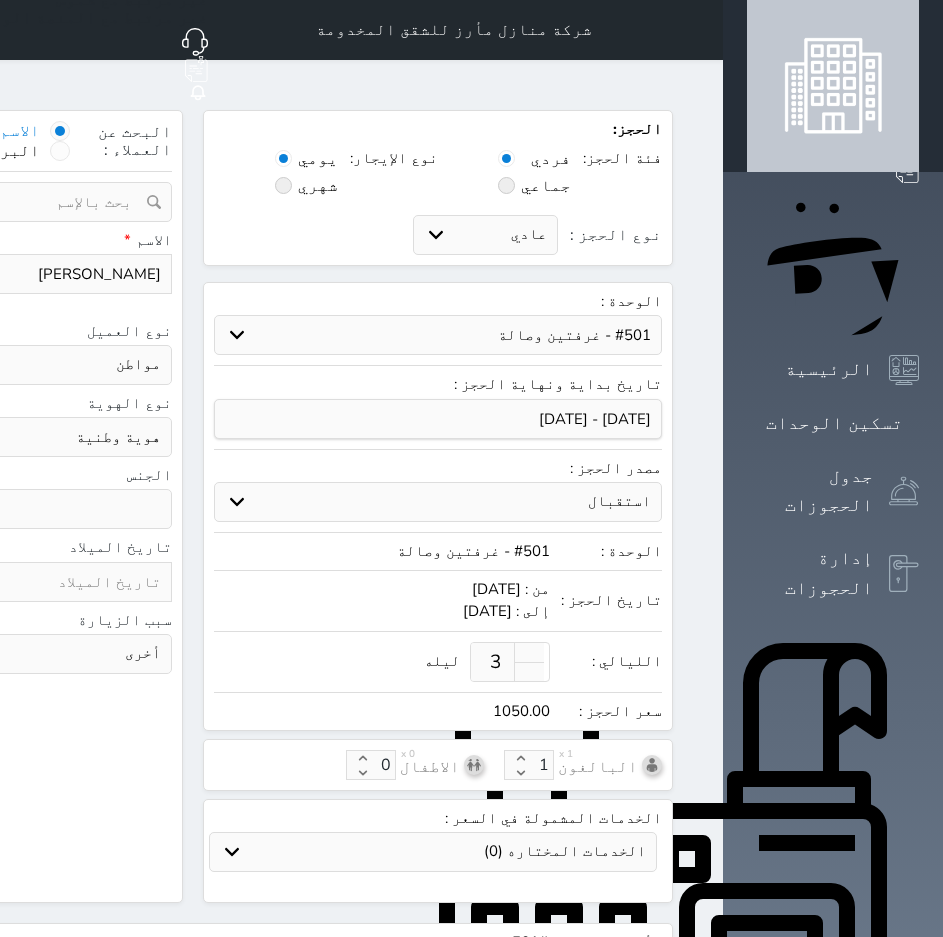 type on "05" 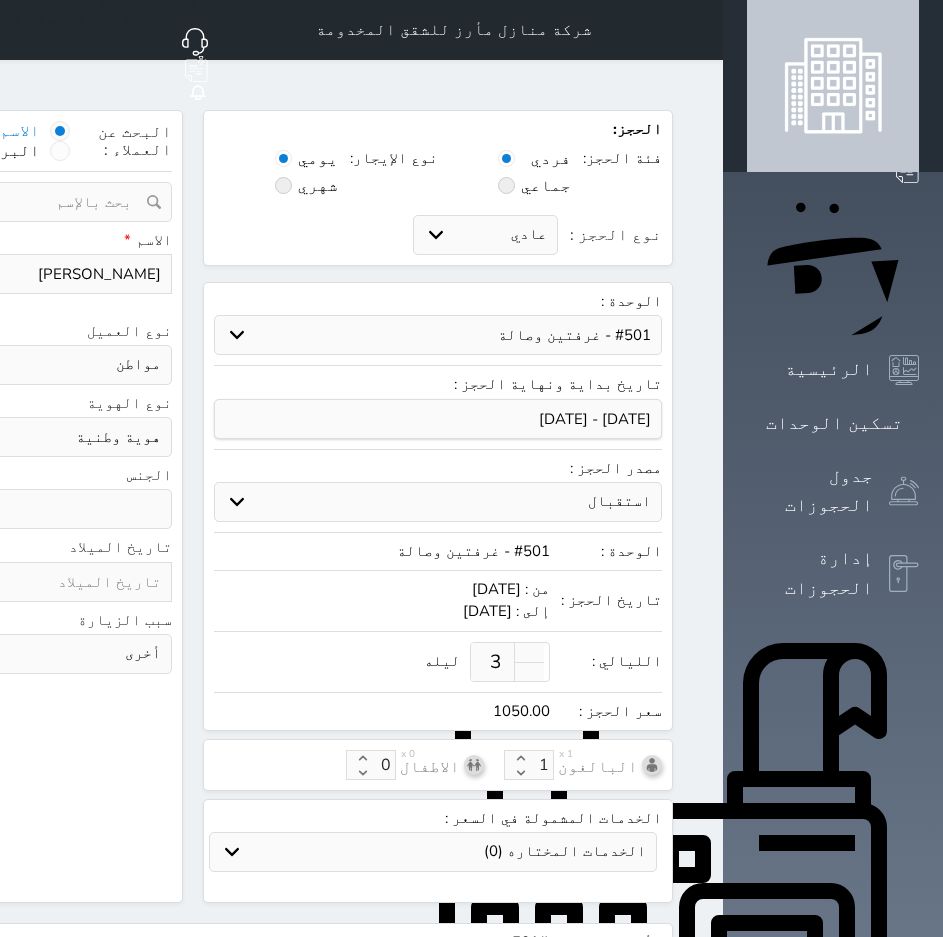 type on "05" 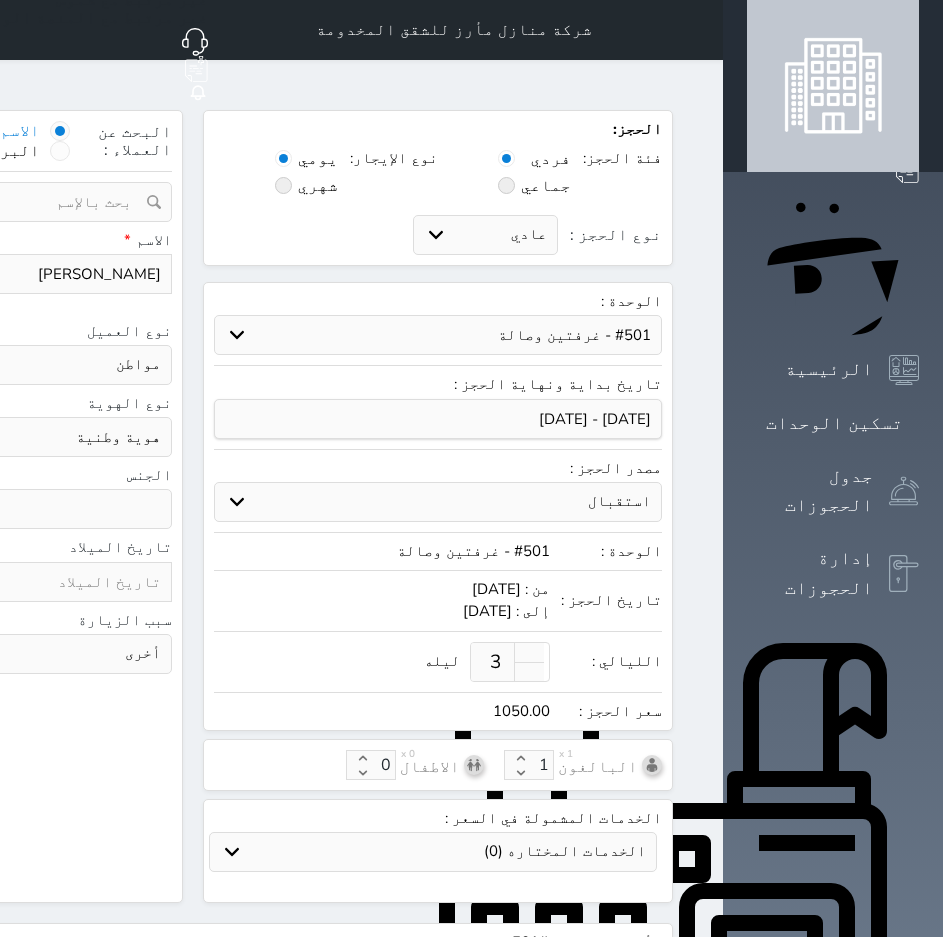 select 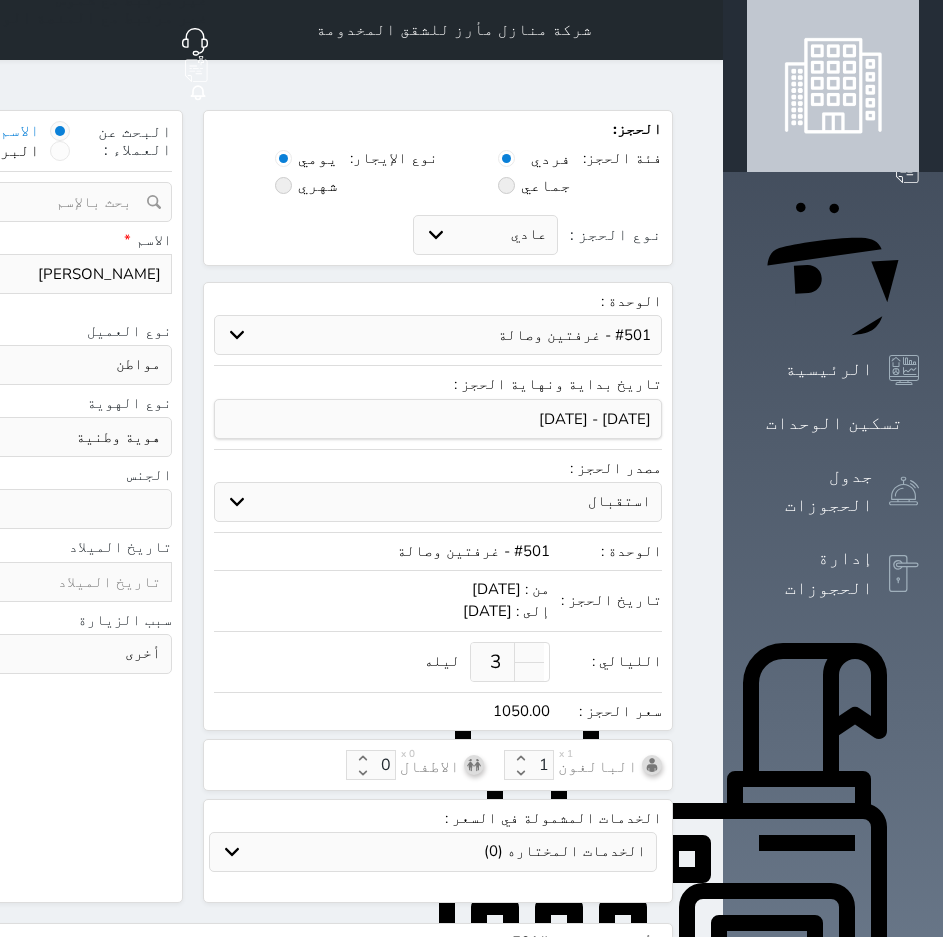 type on "0" 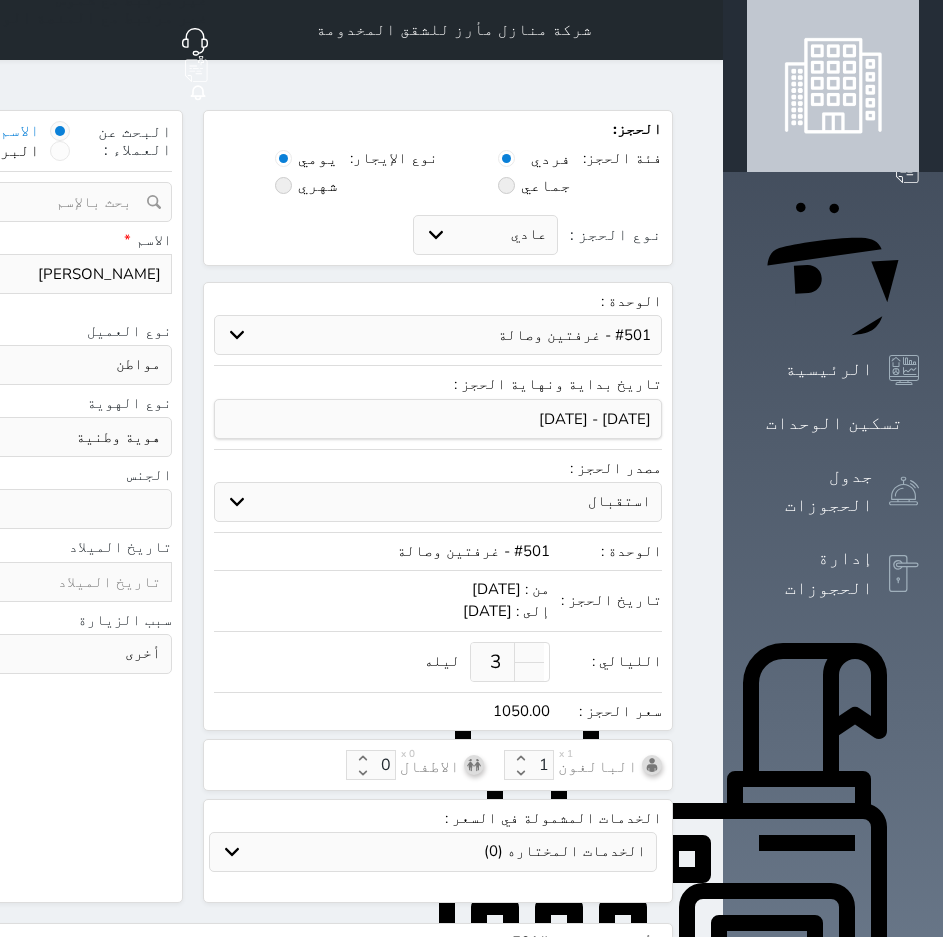 type 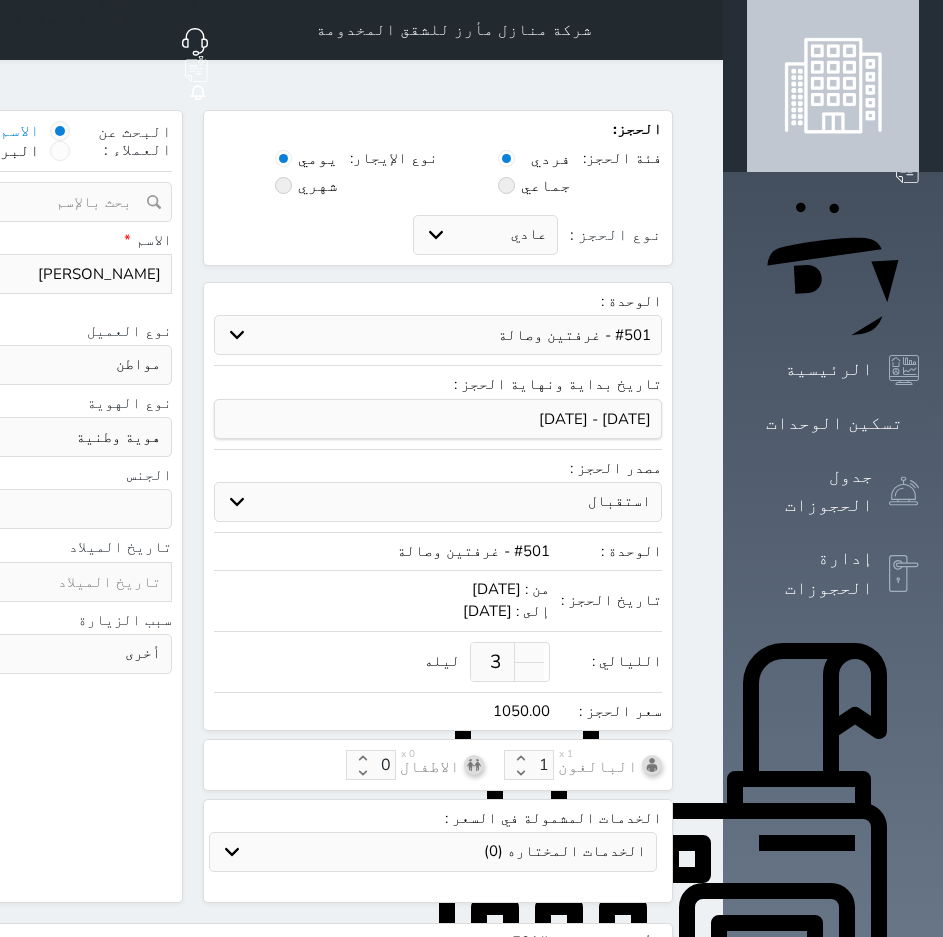 select 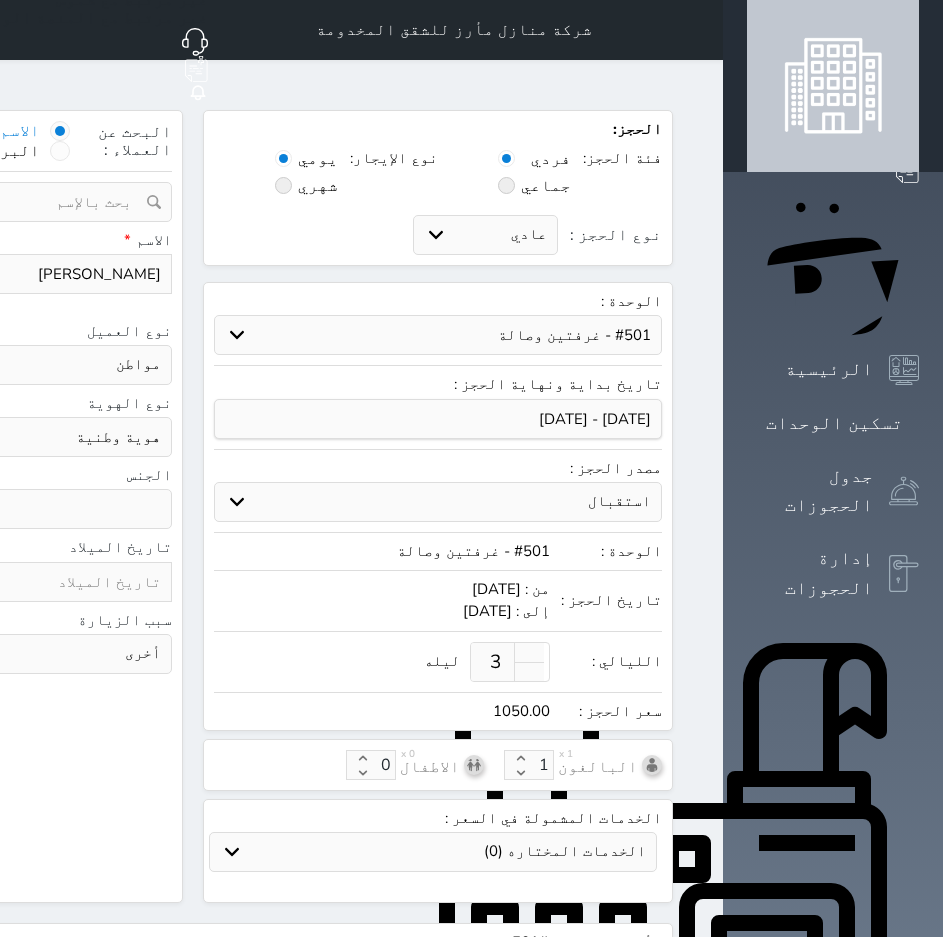 type on "0" 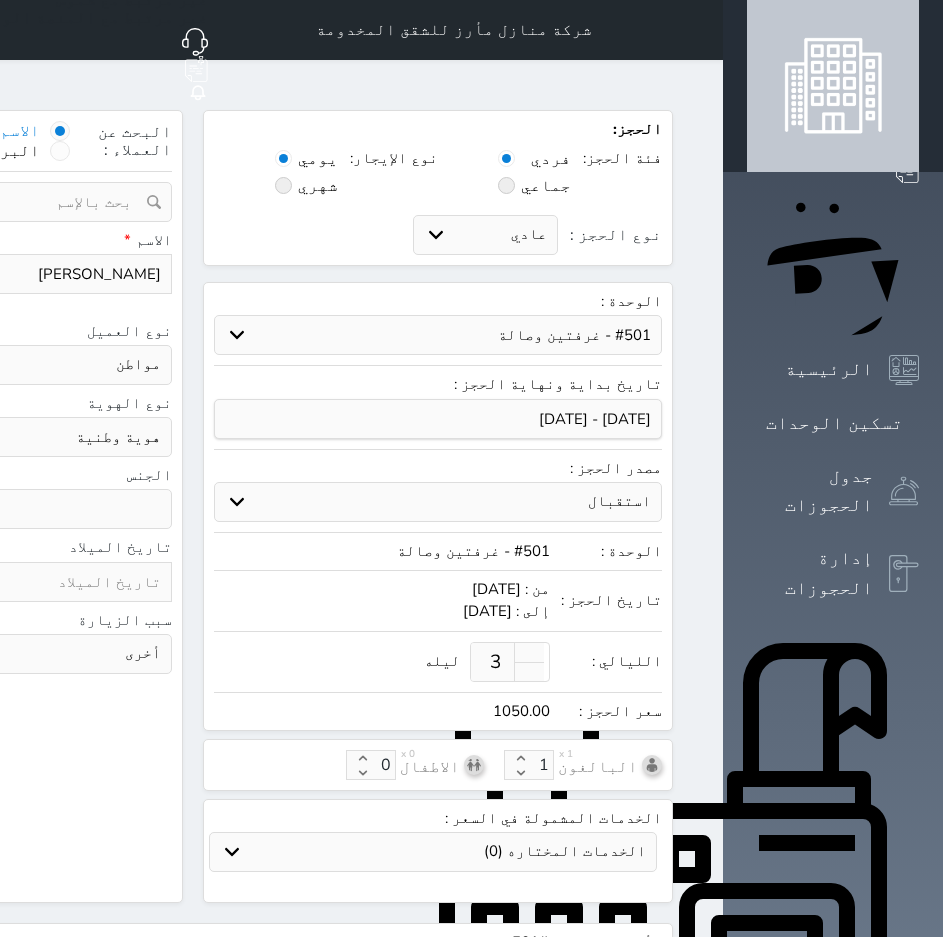 select 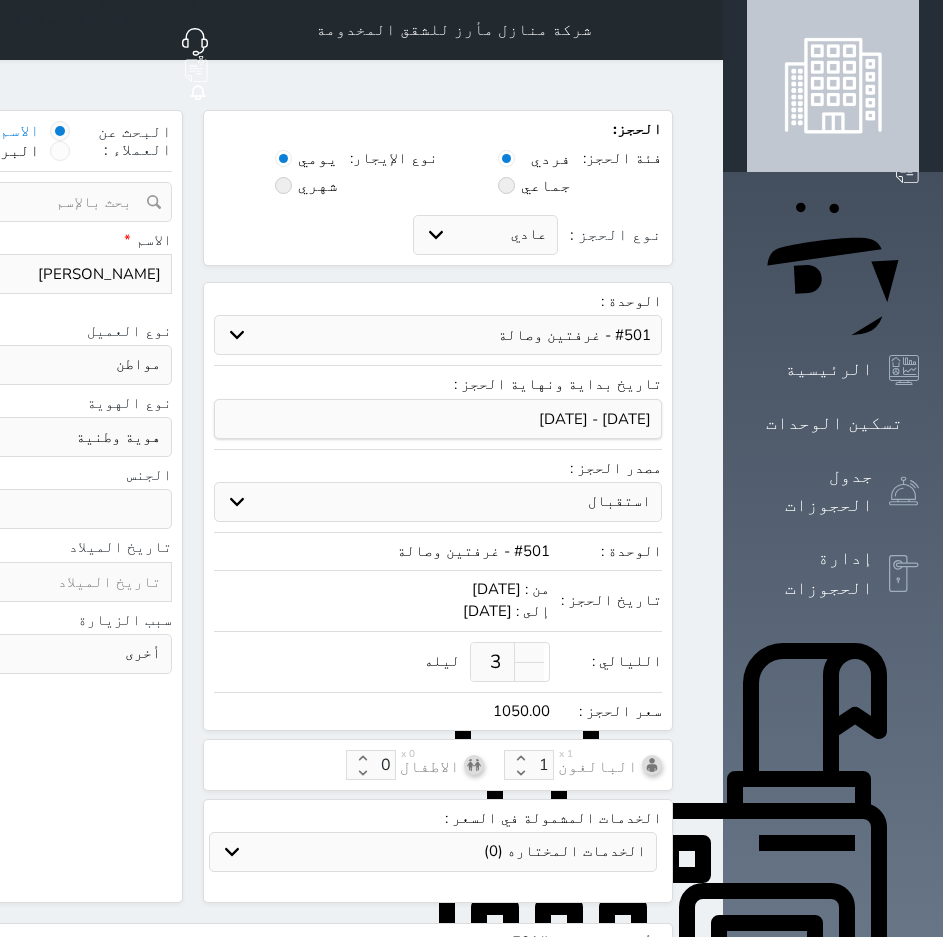 type on "04" 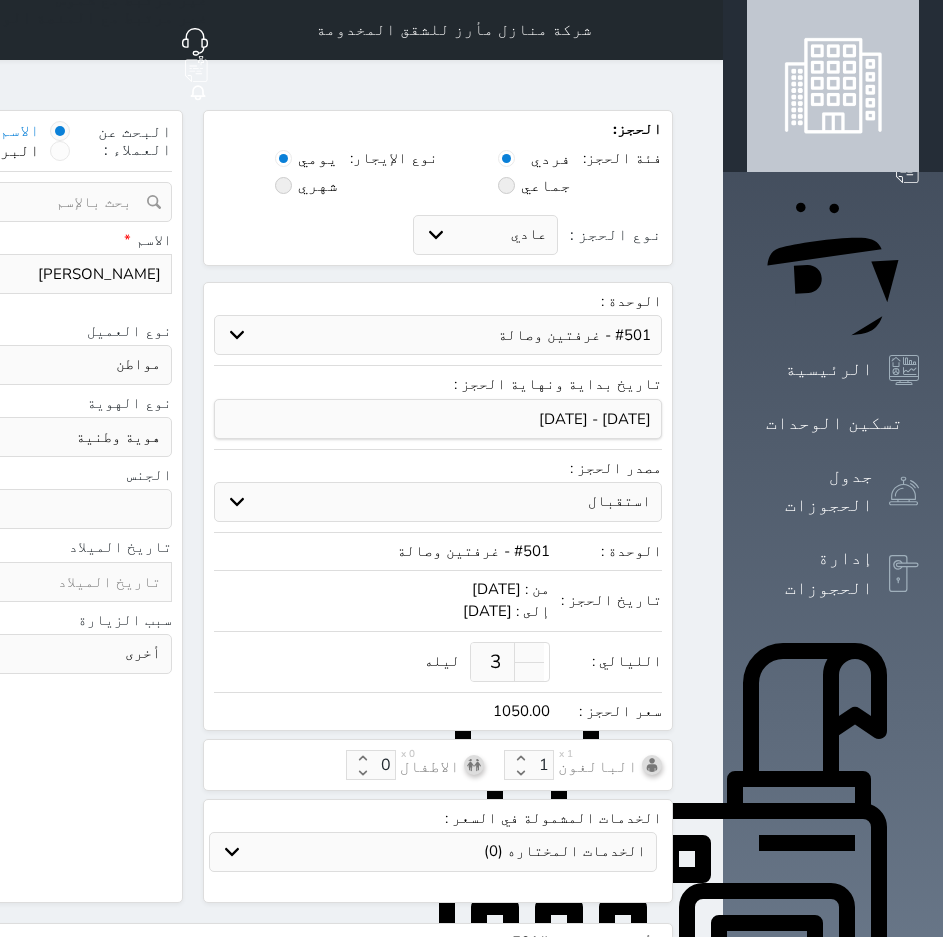 select 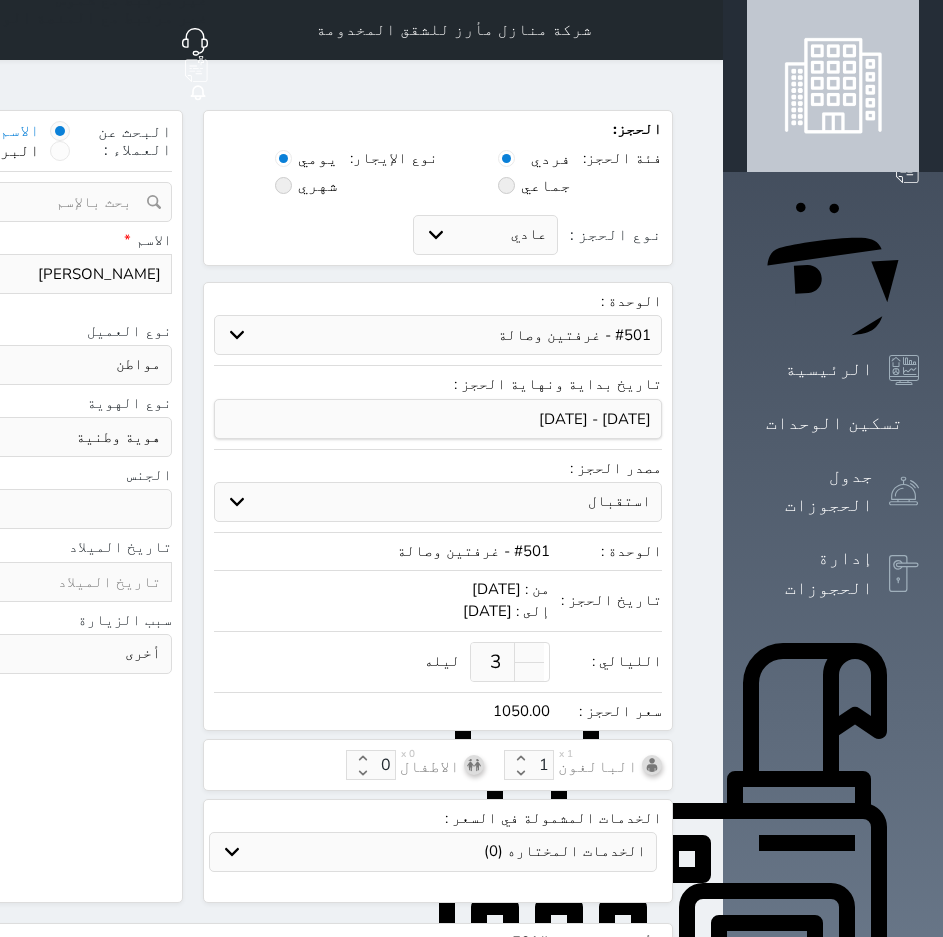 type on "045" 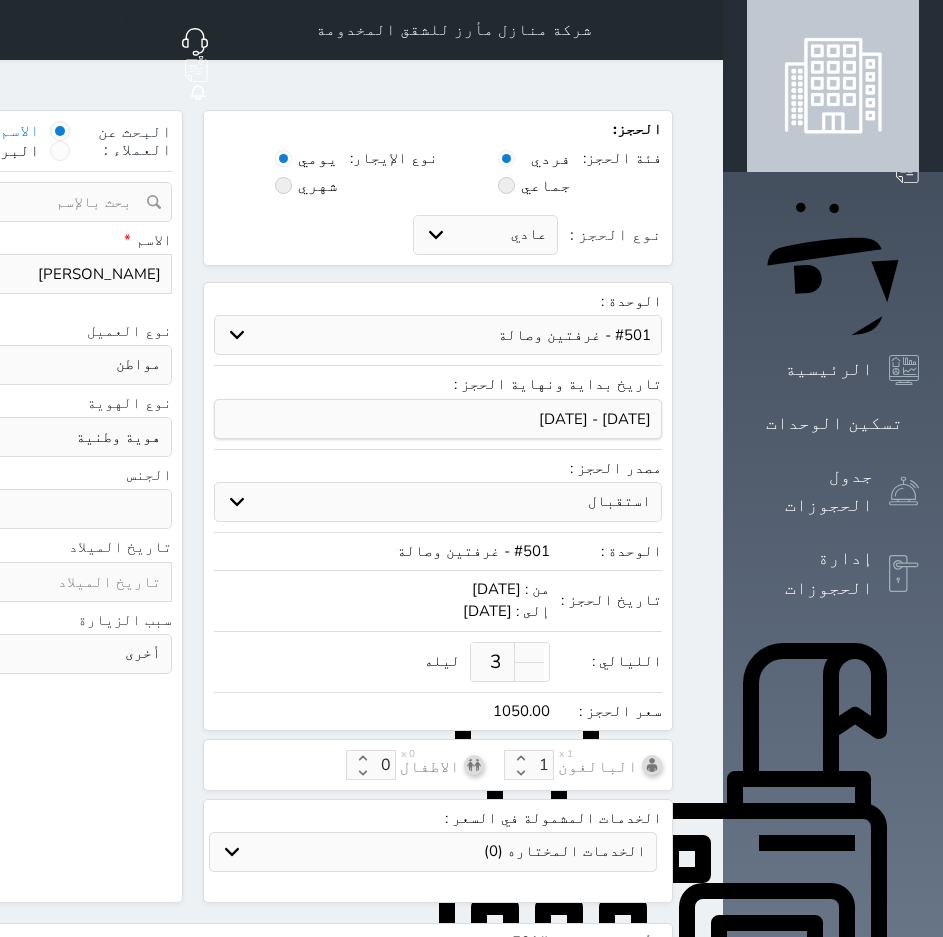 type on "0455" 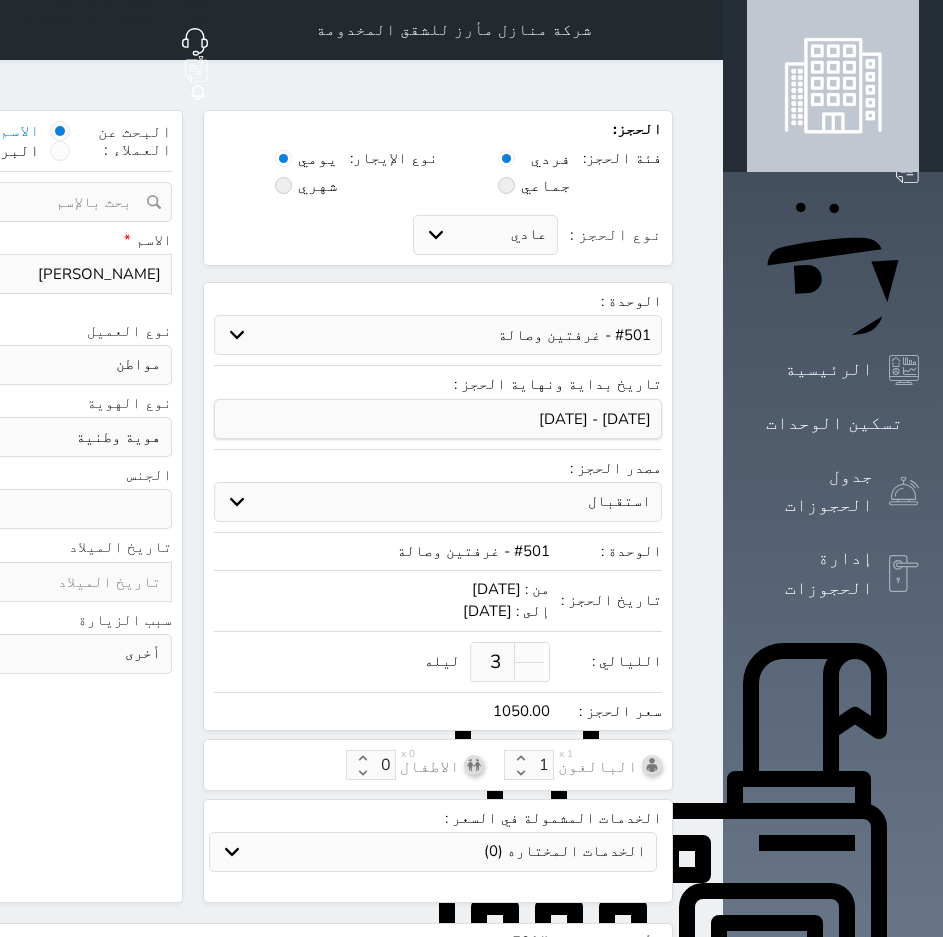 type on "04554" 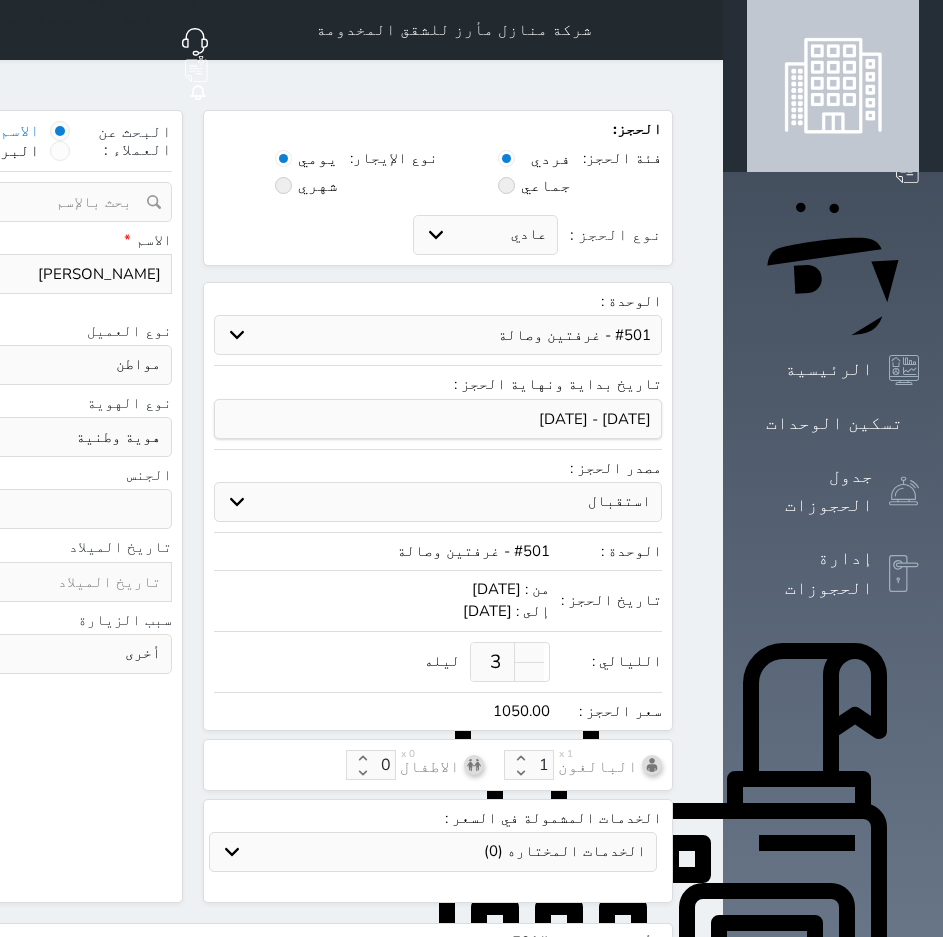select 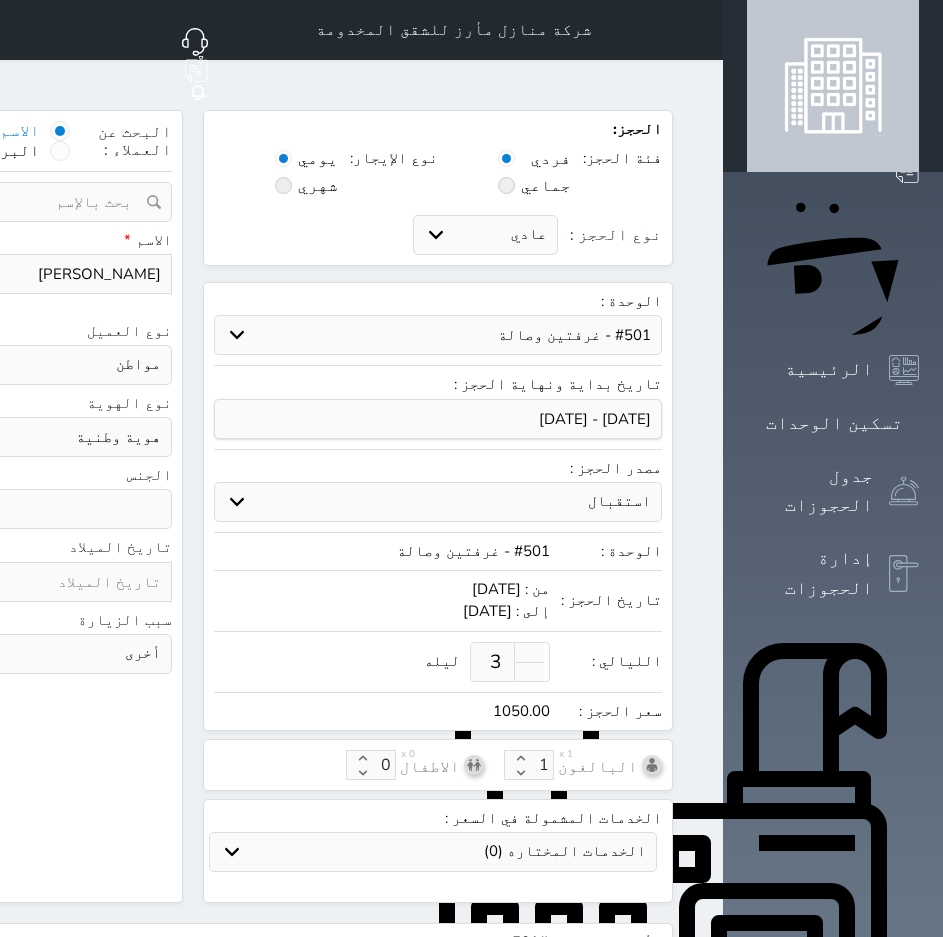 type on "045540" 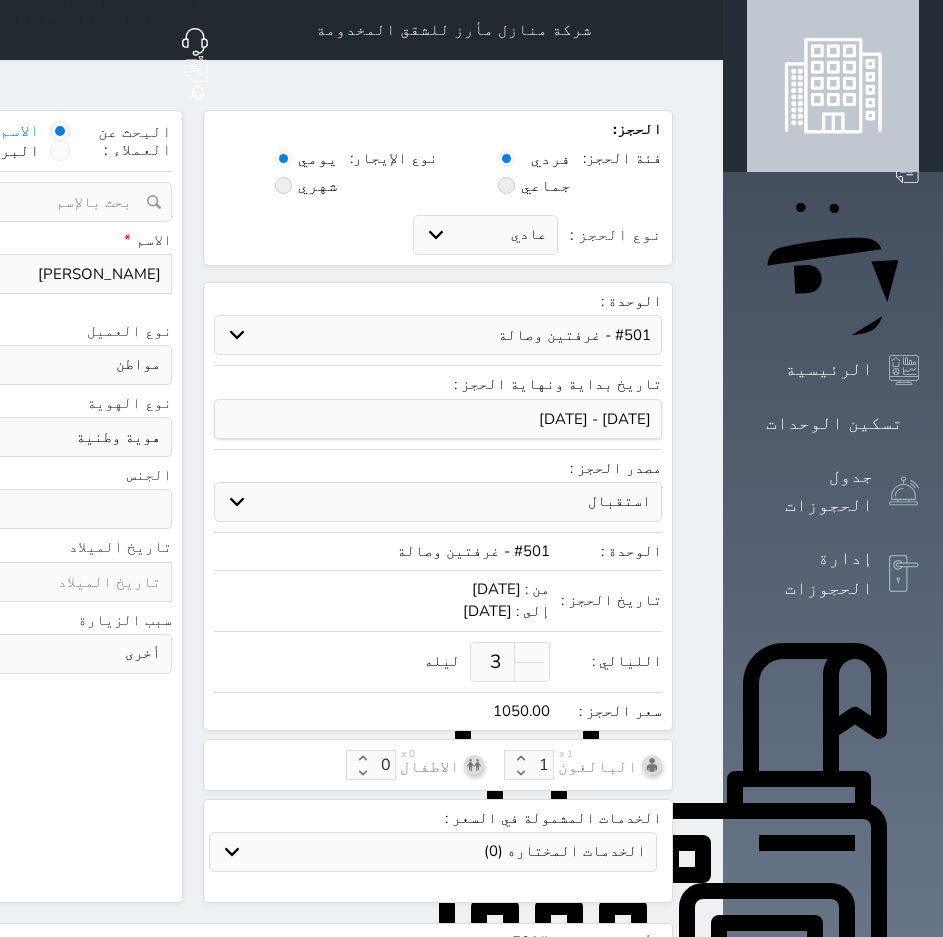 type on "0455401" 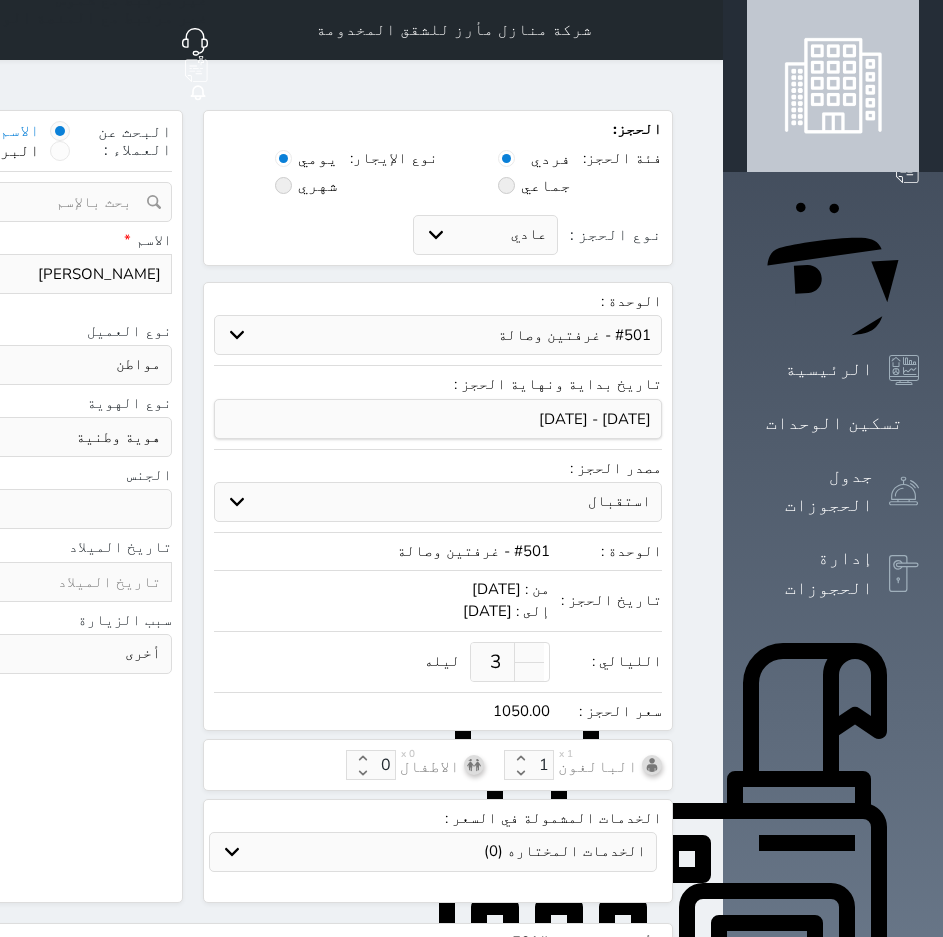 select 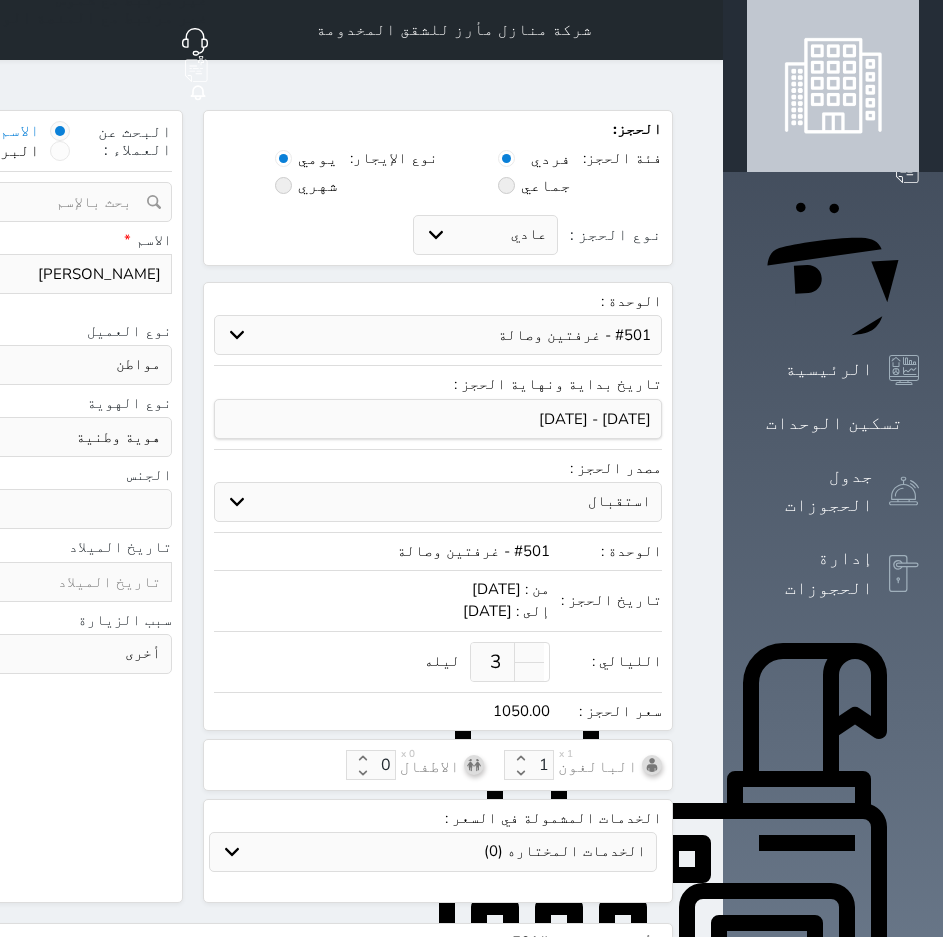 type on "04554017" 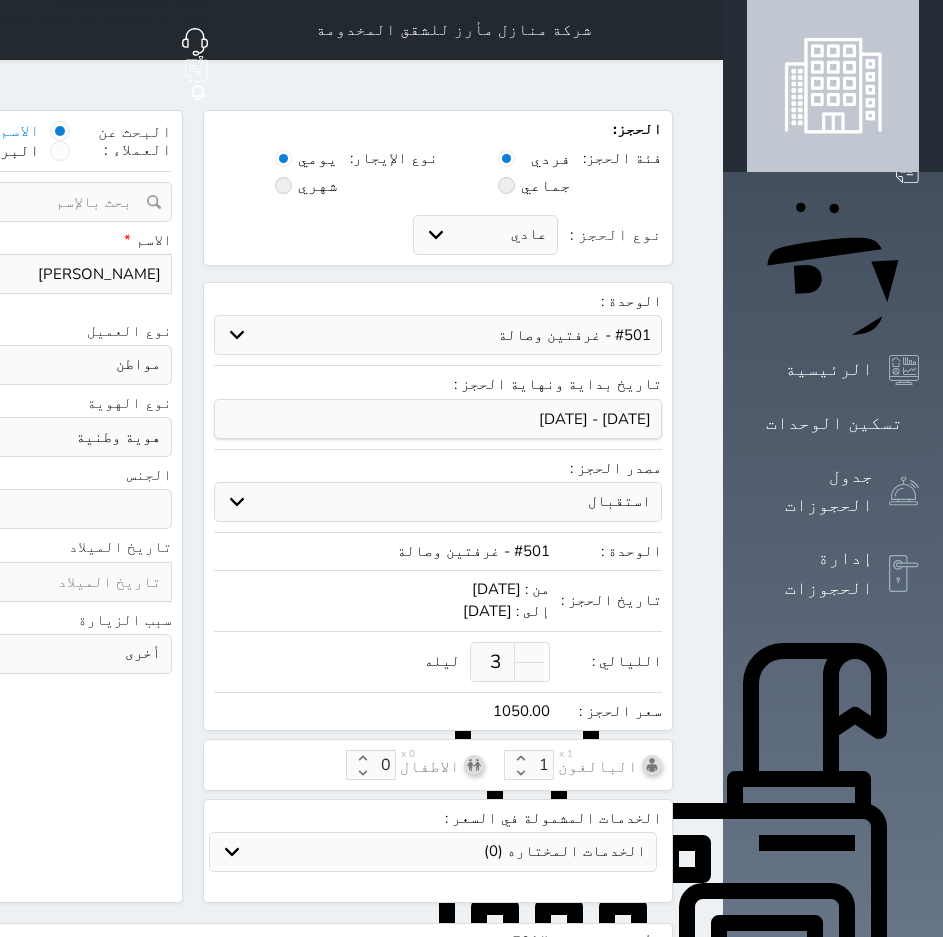 type on "045540174" 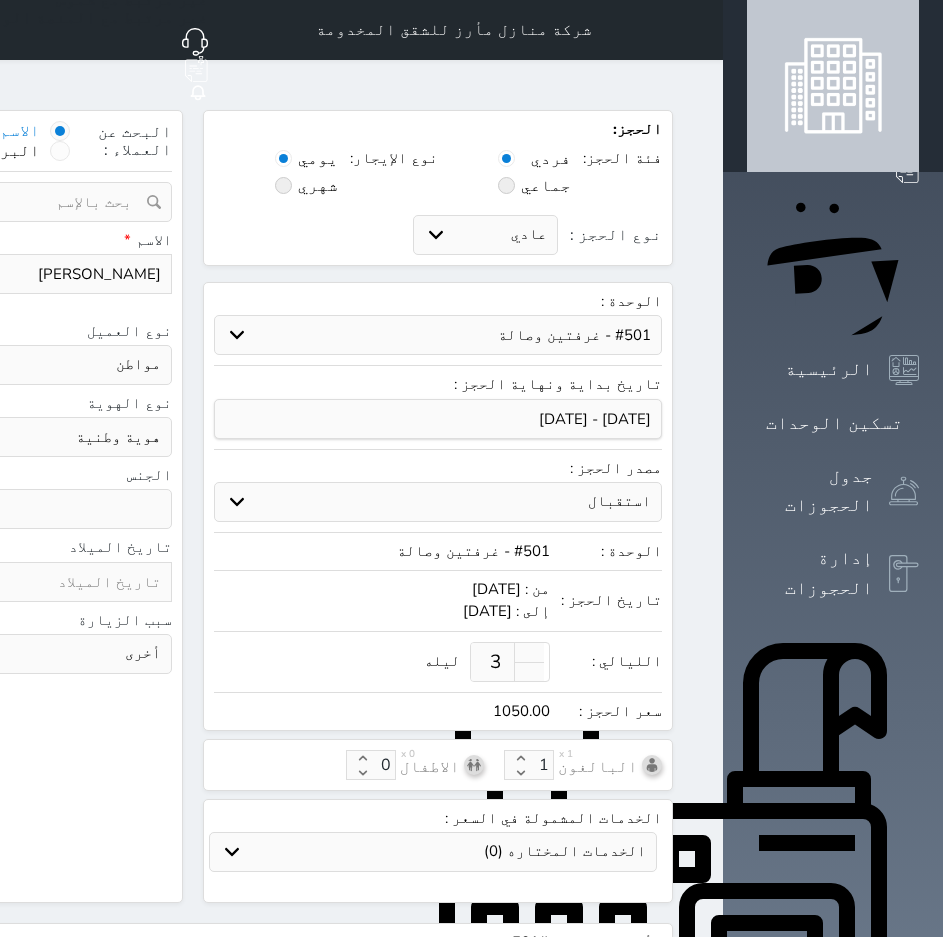 select 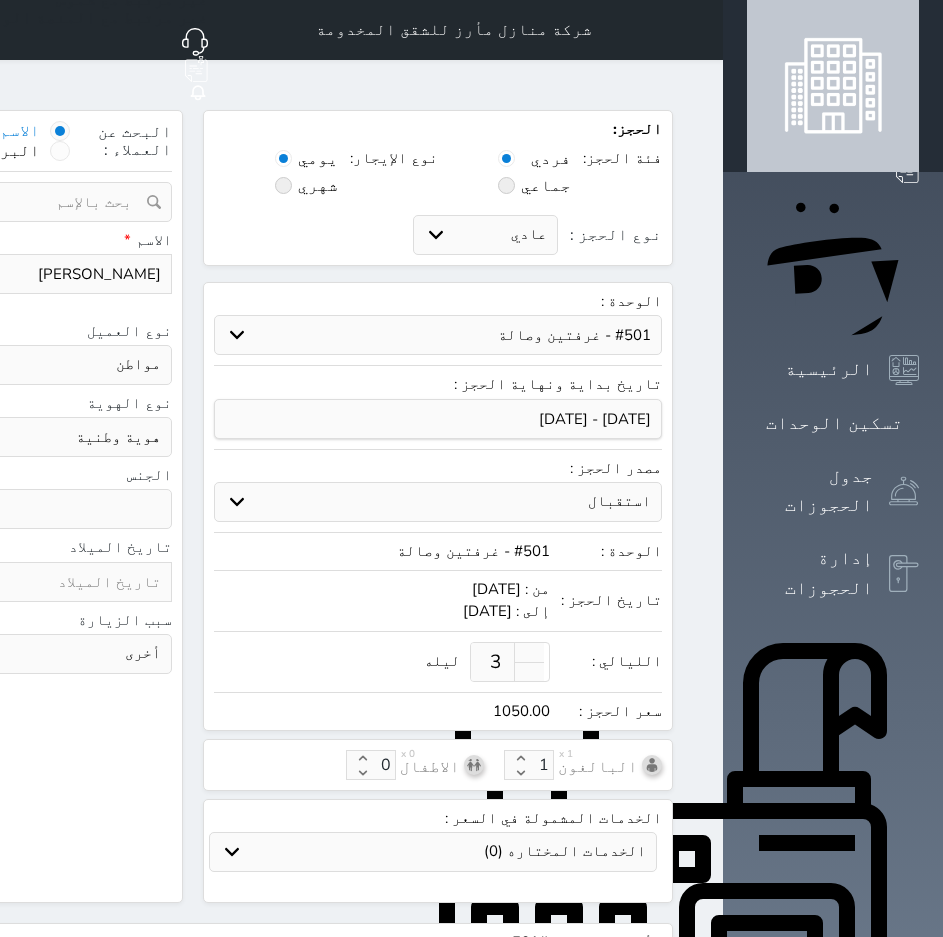click on "اختر نوع   مواطن مواطن خليجي زائر مقيم" at bounding box center (65, 365) 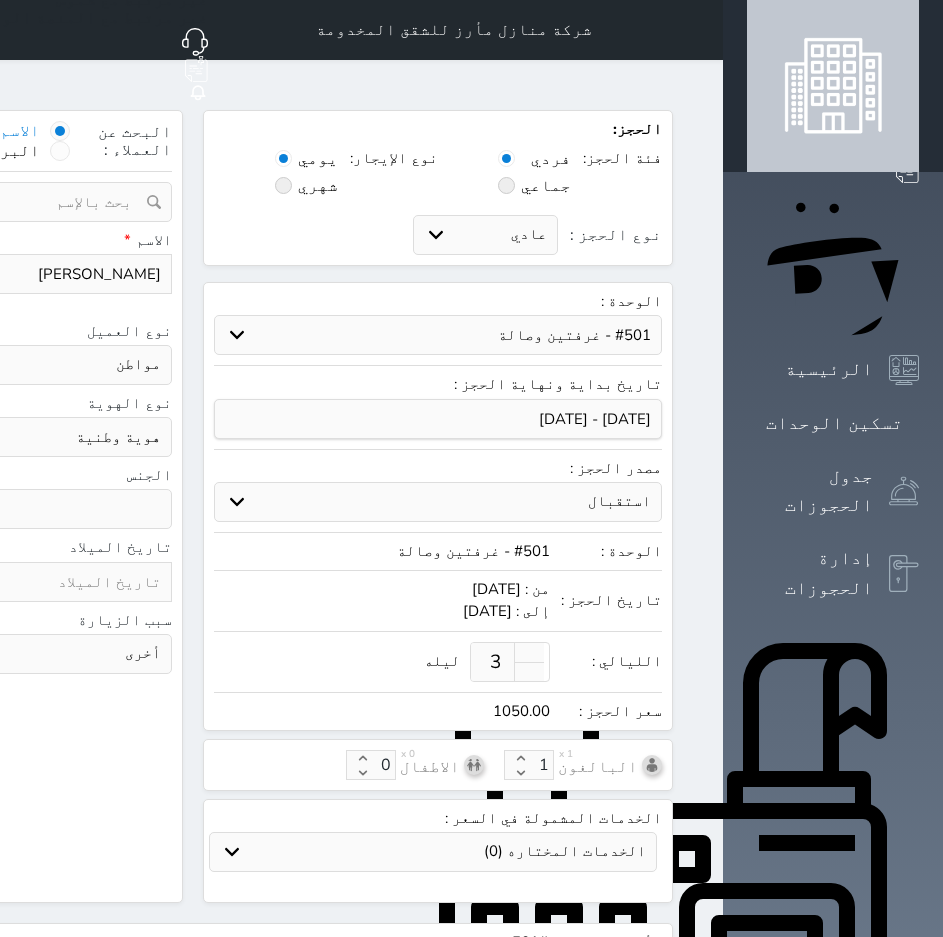 select on "4" 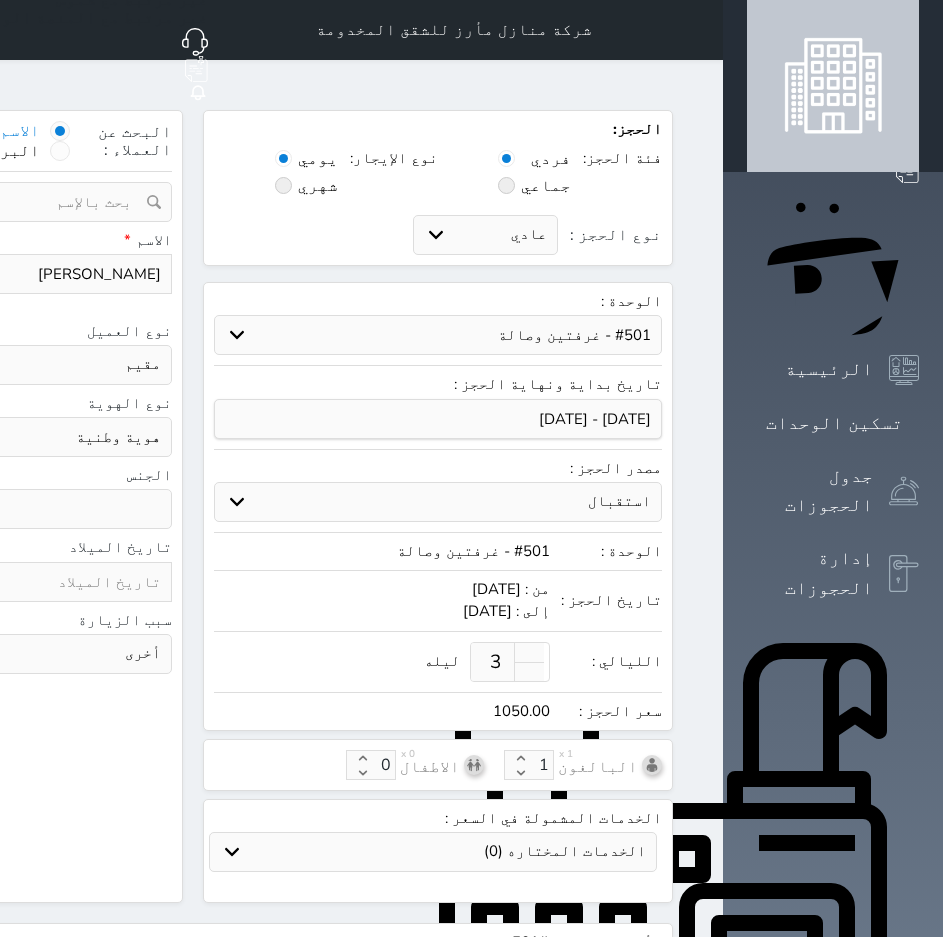 click on "اختر نوع   مواطن مواطن خليجي زائر مقيم" at bounding box center [65, 365] 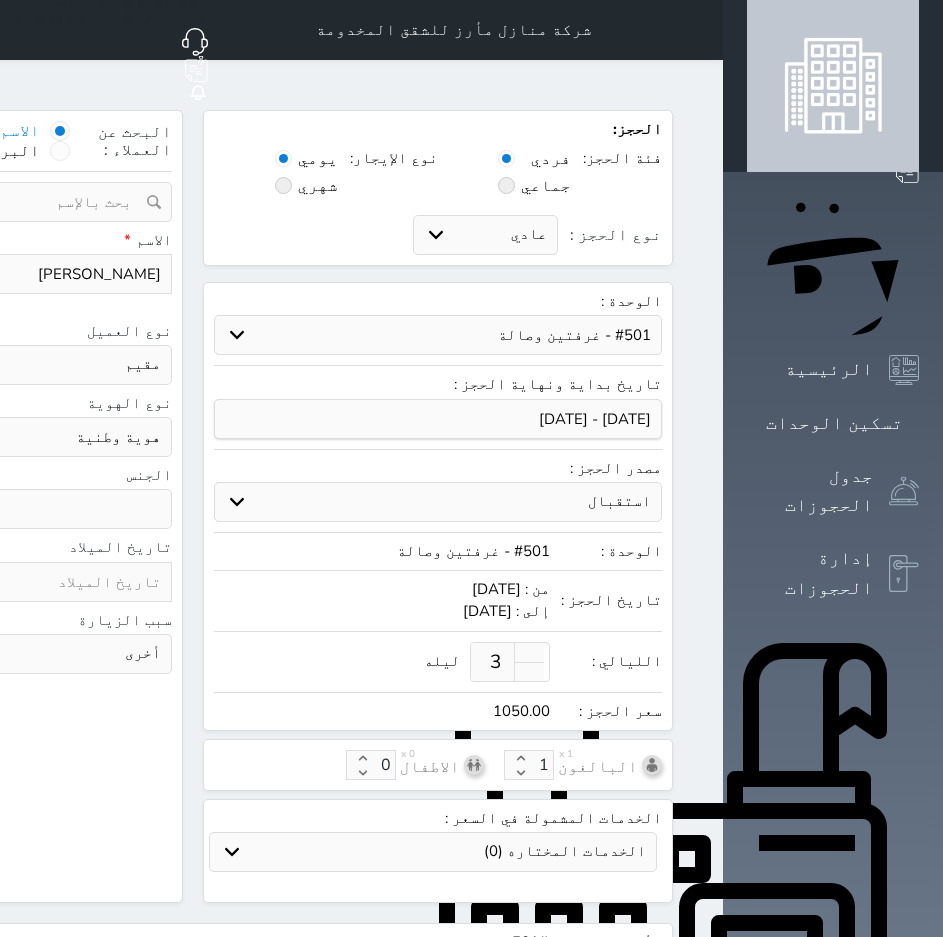 select 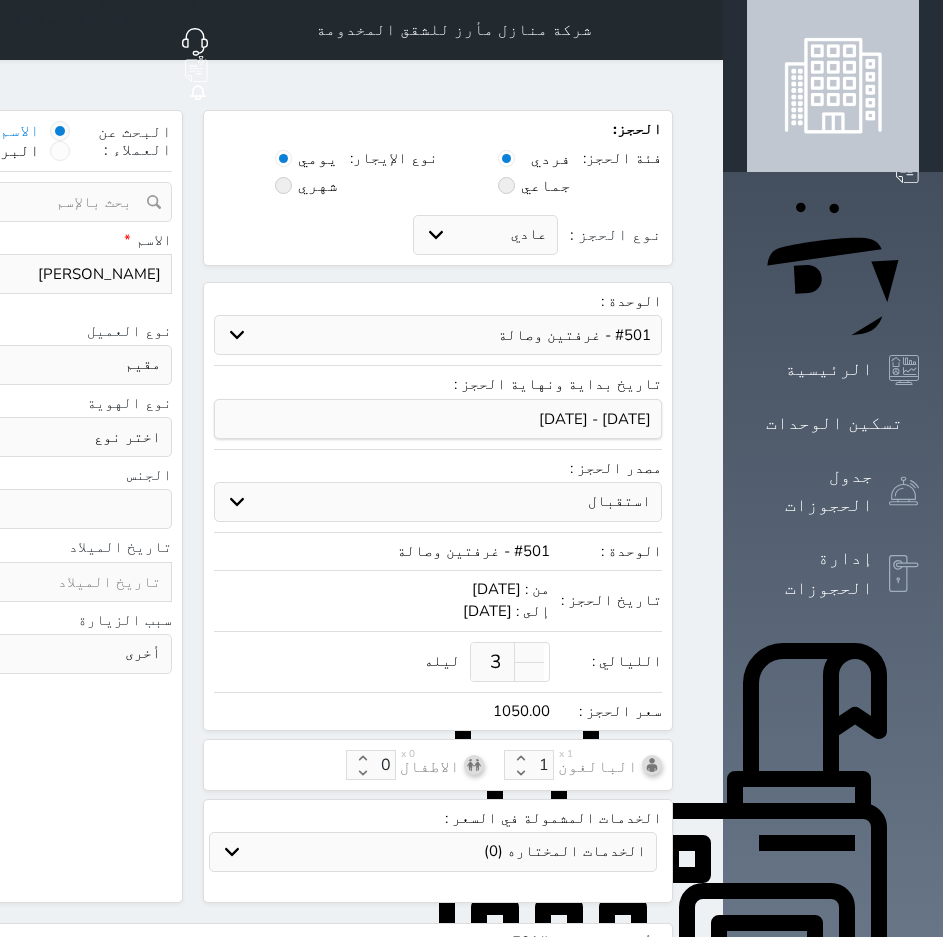click on "اختر دولة
اثيوبيا
اجنبي بجواز سعودي
اخرى
اذربيجان
ارتيريا
ارمينيا
ازبكستان
اسبانيا
استراليا
استونيا" at bounding box center [-169, 365] 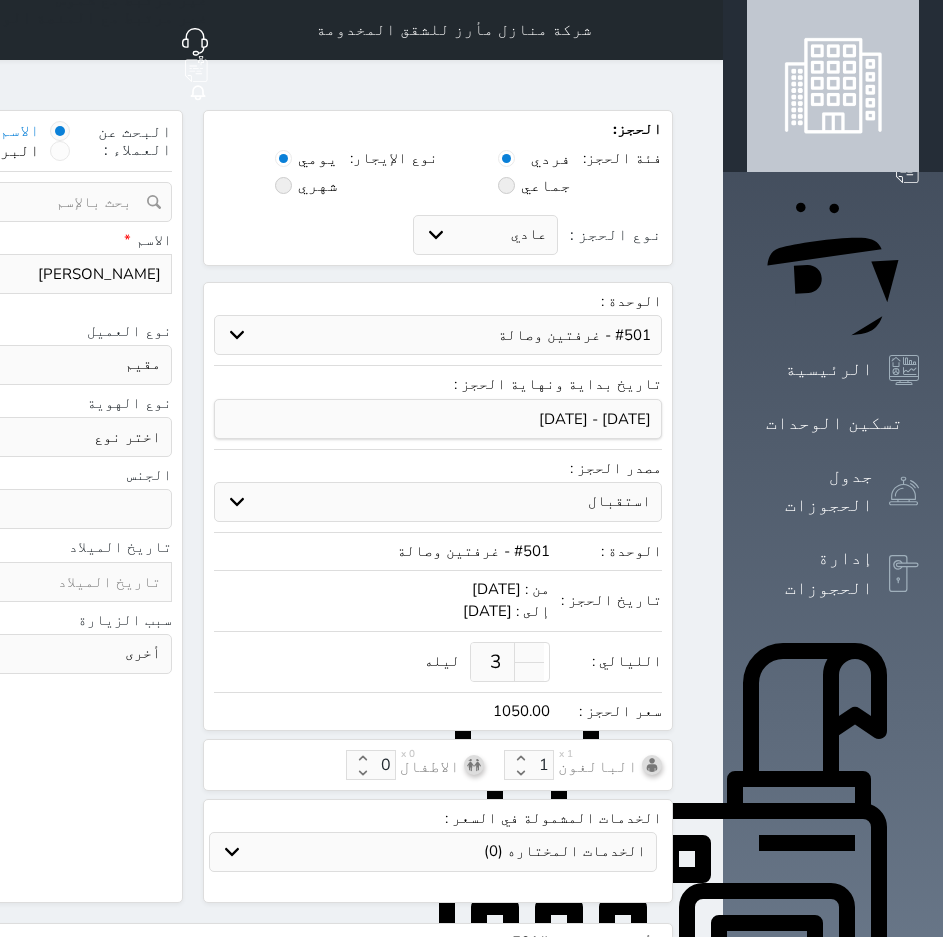 click on "اختر دولة
اثيوبيا
اجنبي بجواز سعودي
اخرى
اذربيجان
ارتيريا
ارمينيا
ازبكستان
اسبانيا
استراليا
استونيا" at bounding box center (-169, 365) 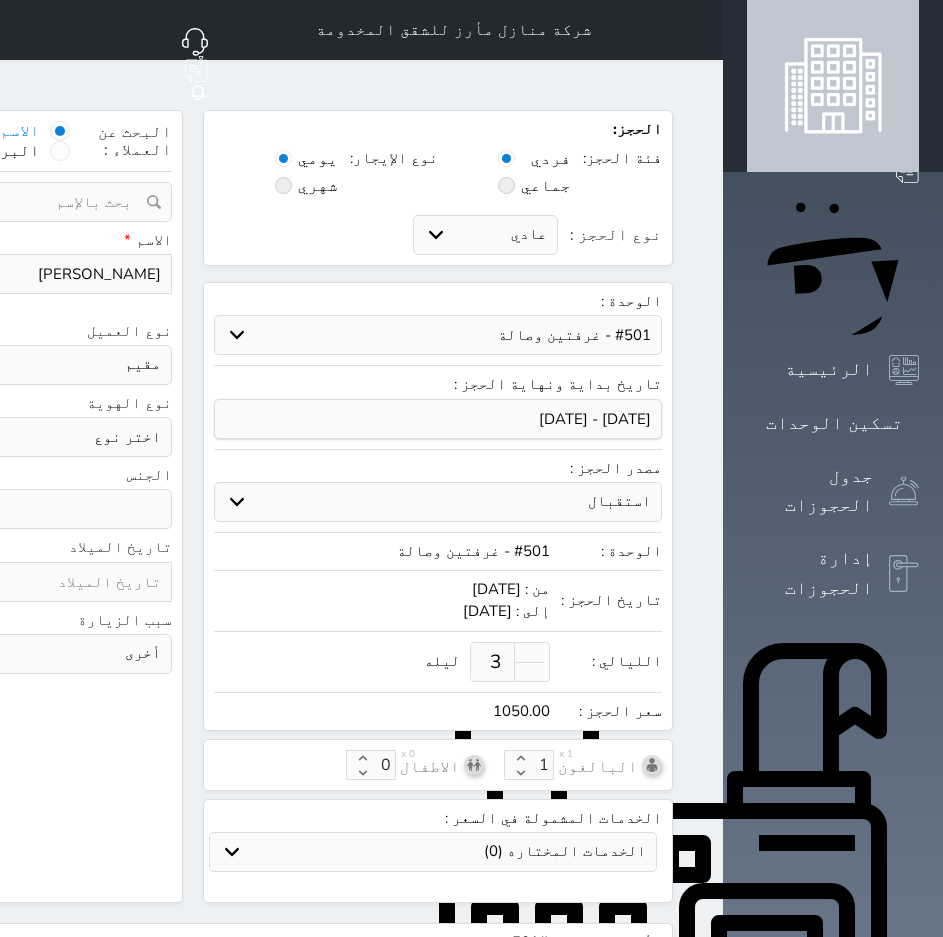 click on "اختر دولة
اثيوبيا
اجنبي بجواز سعودي
اخرى
اذربيجان
ارتيريا
ارمينيا
ازبكستان
اسبانيا
استراليا
استونيا" at bounding box center [-169, 365] 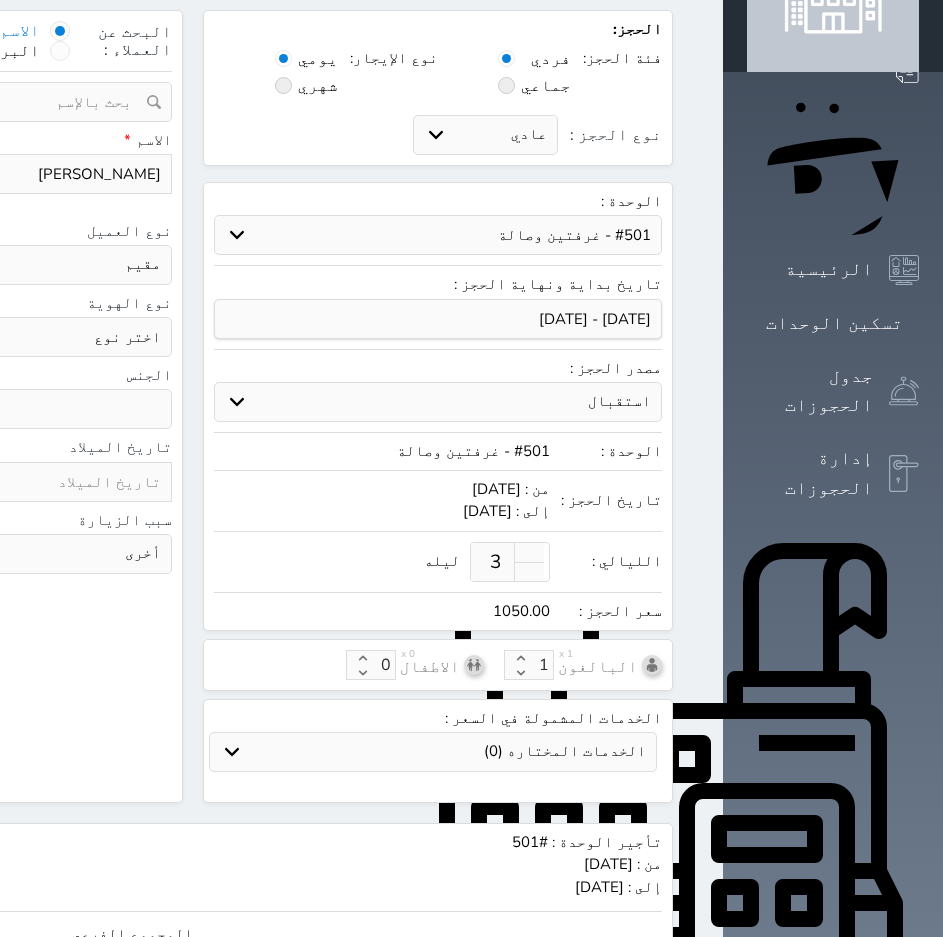 click on "اختر دولة
اثيوبيا
اجنبي بجواز سعودي
اخرى
اذربيجان
ارتيريا
ارمينيا
ازبكستان
اسبانيا
استراليا
استونيا" at bounding box center [-169, 265] 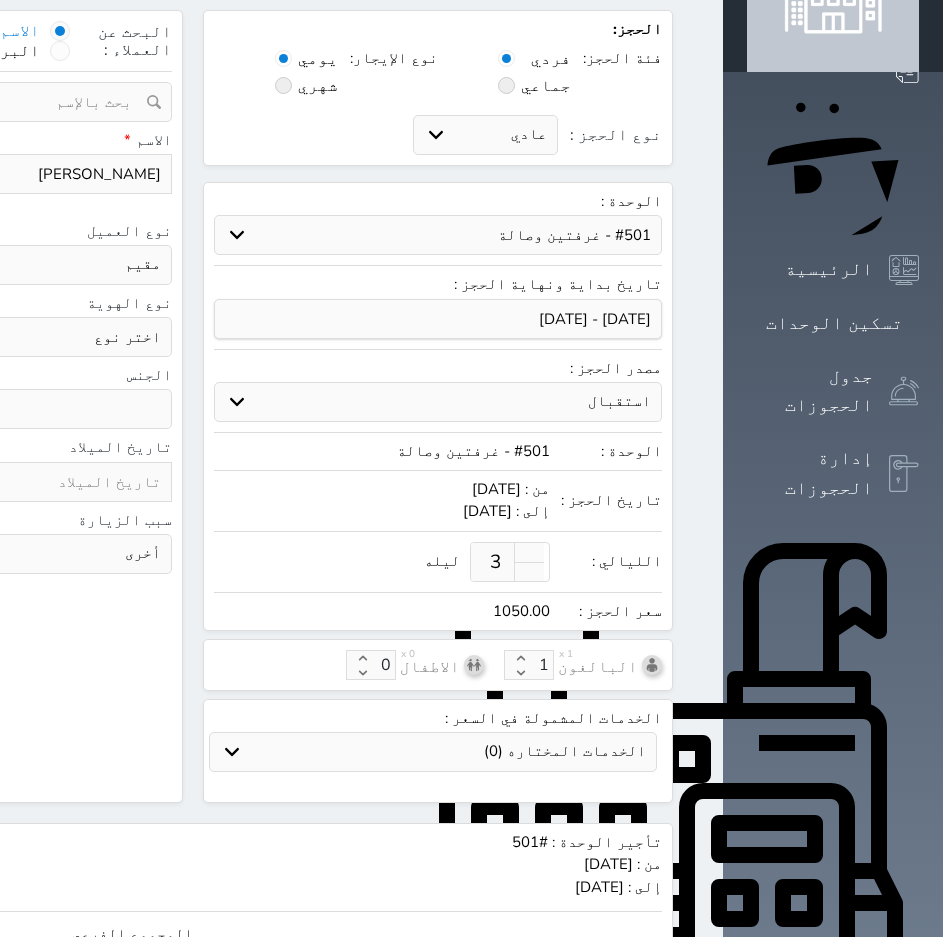 scroll, scrollTop: 200, scrollLeft: 0, axis: vertical 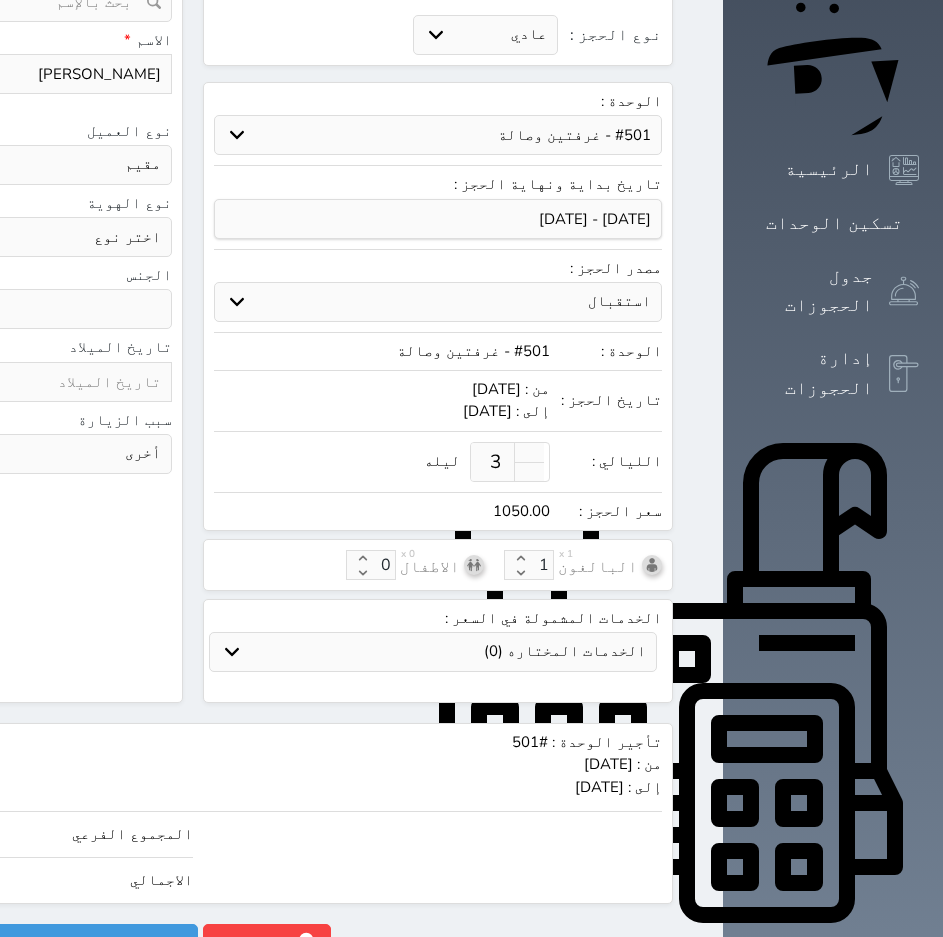 click on "اختر دولة
اثيوبيا
اجنبي بجواز سعودي
اخرى
اذربيجان
ارتيريا
ارمينيا
ازبكستان
اسبانيا
استراليا
استونيا" at bounding box center [-169, 165] 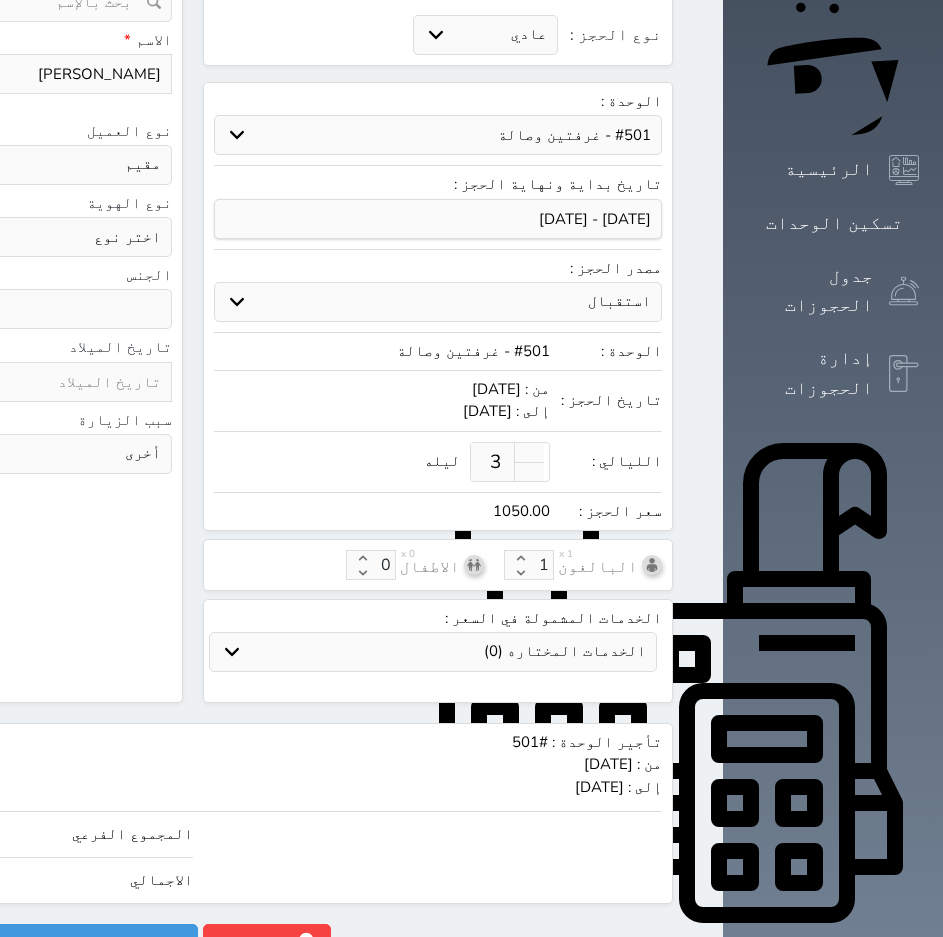 select on "304" 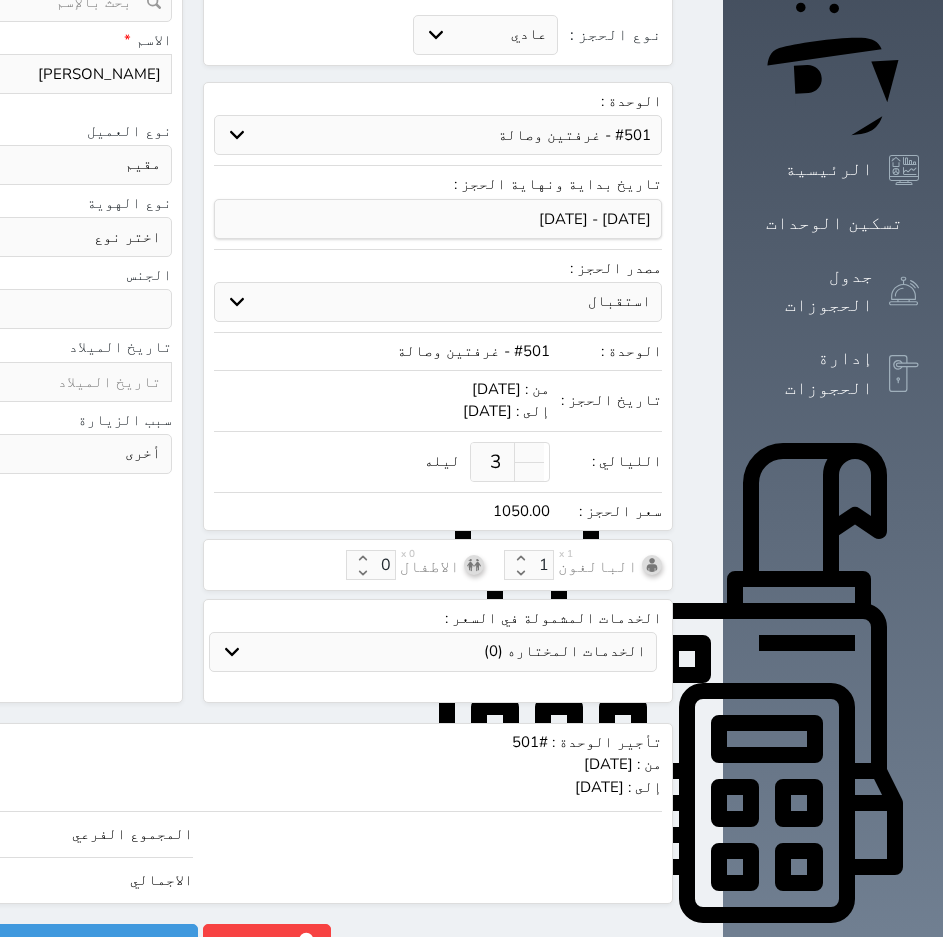 click on "اختر دولة
اثيوبيا
اجنبي بجواز سعودي
اخرى
اذربيجان
ارتيريا
ارمينيا
ازبكستان
اسبانيا
استراليا
استونيا" at bounding box center (-169, 165) 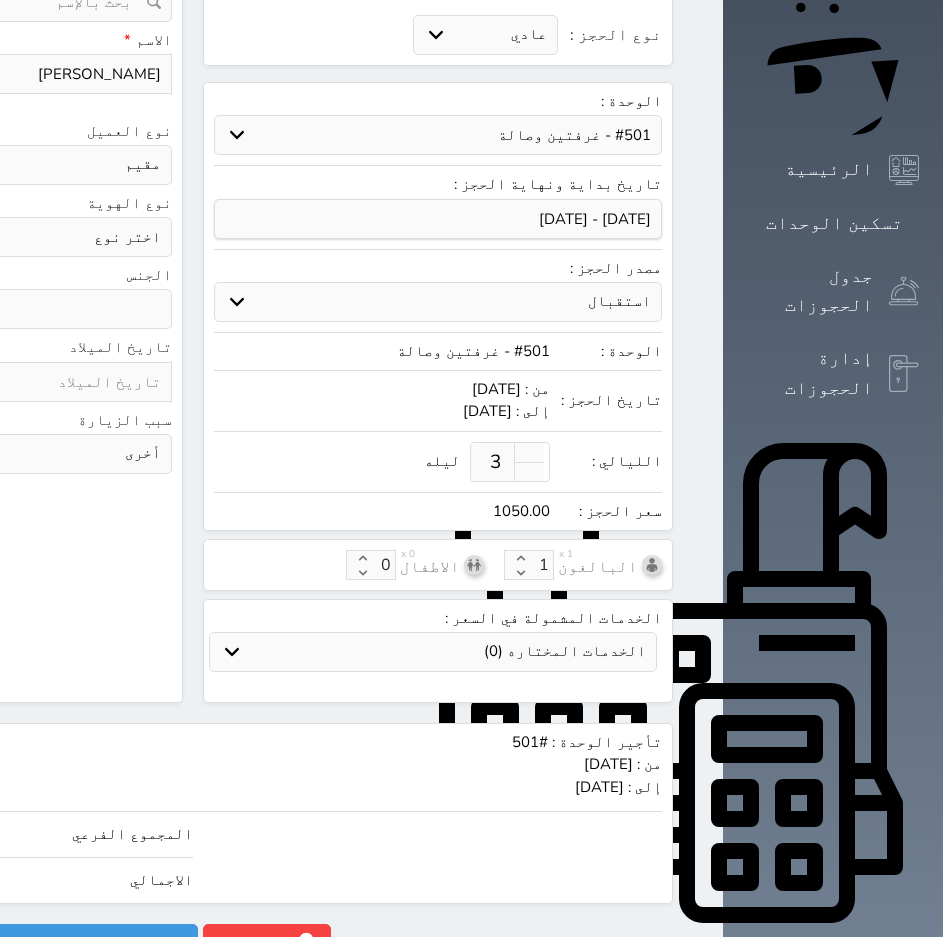 click on "ذكر   انثى" at bounding box center (65, 309) 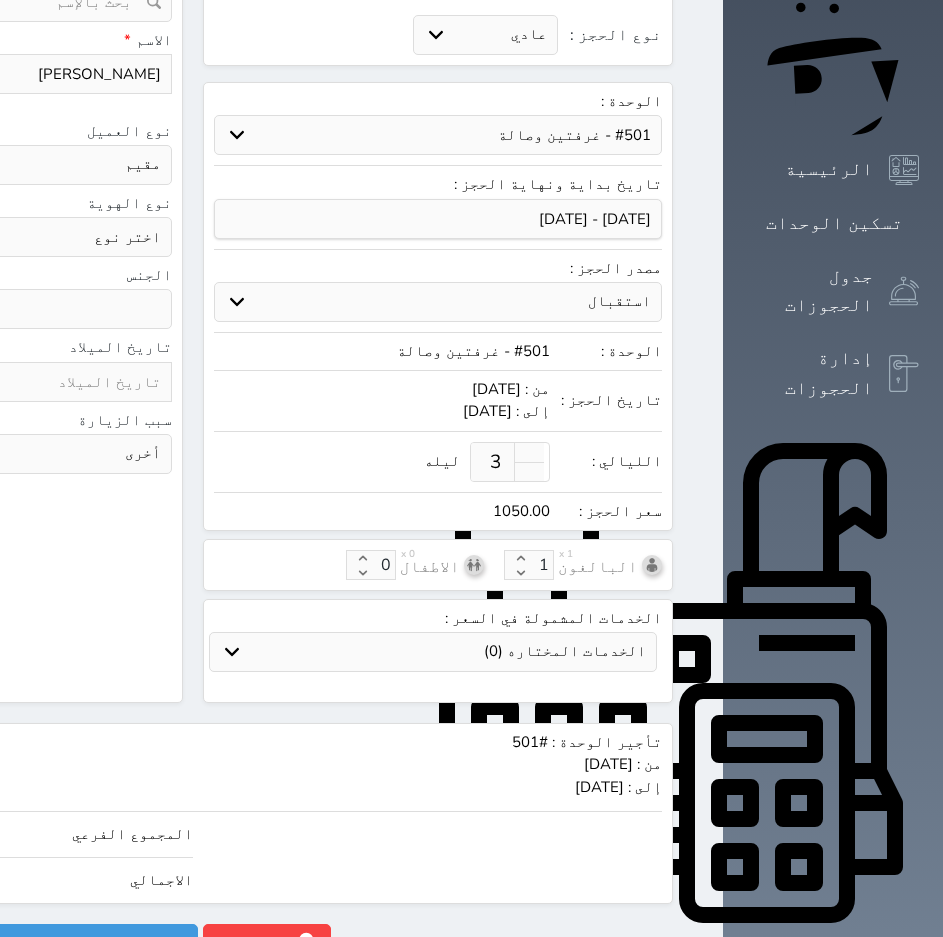 select on "male" 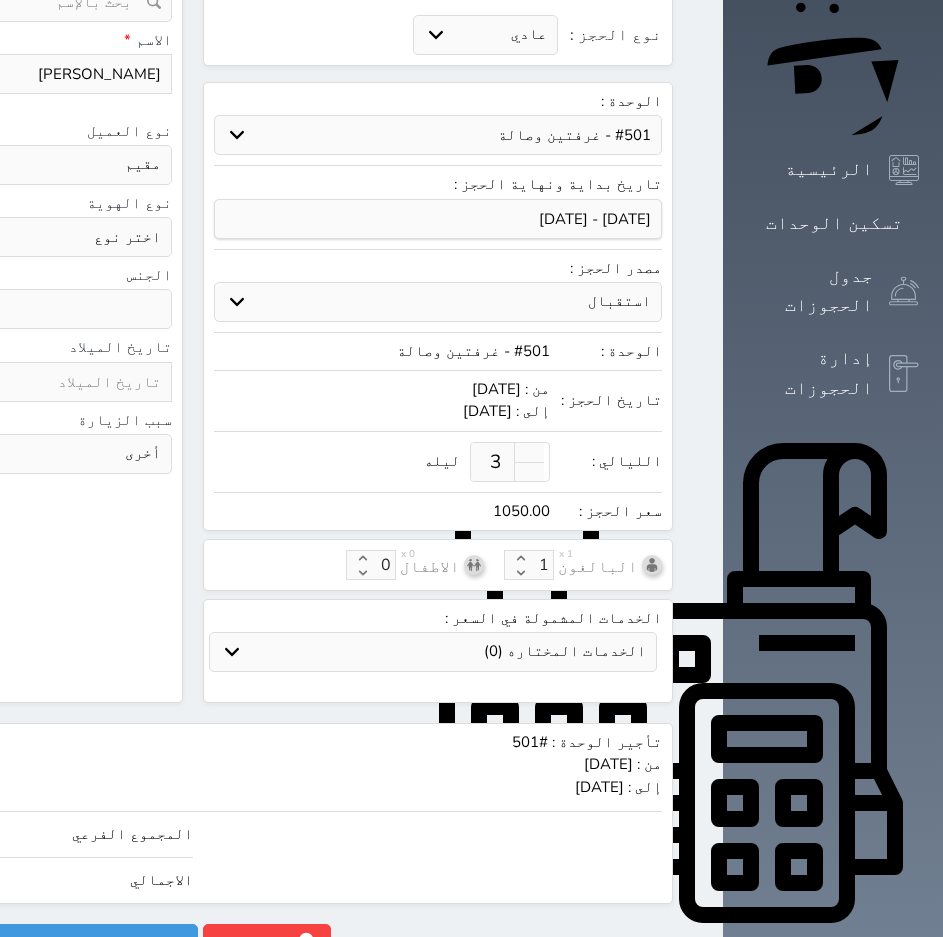 click on "ذكر   انثى" at bounding box center [65, 309] 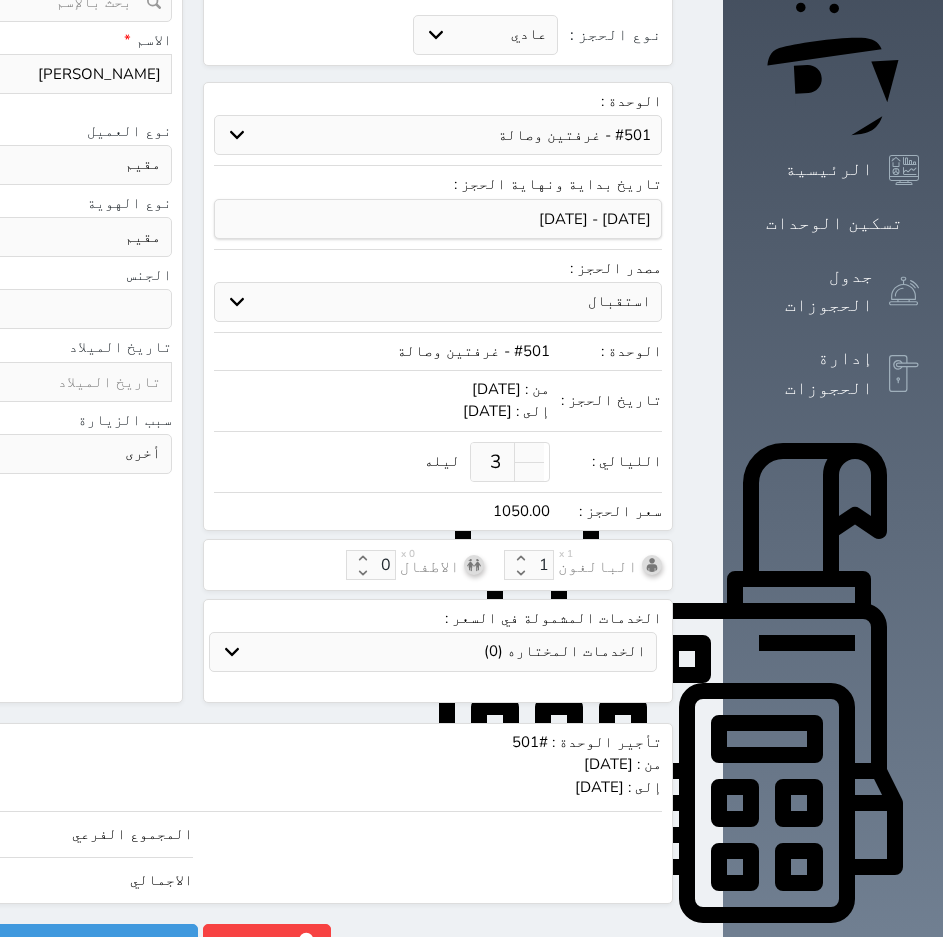 click on "اختر نوع   مقيم جواز السفر" at bounding box center [65, 237] 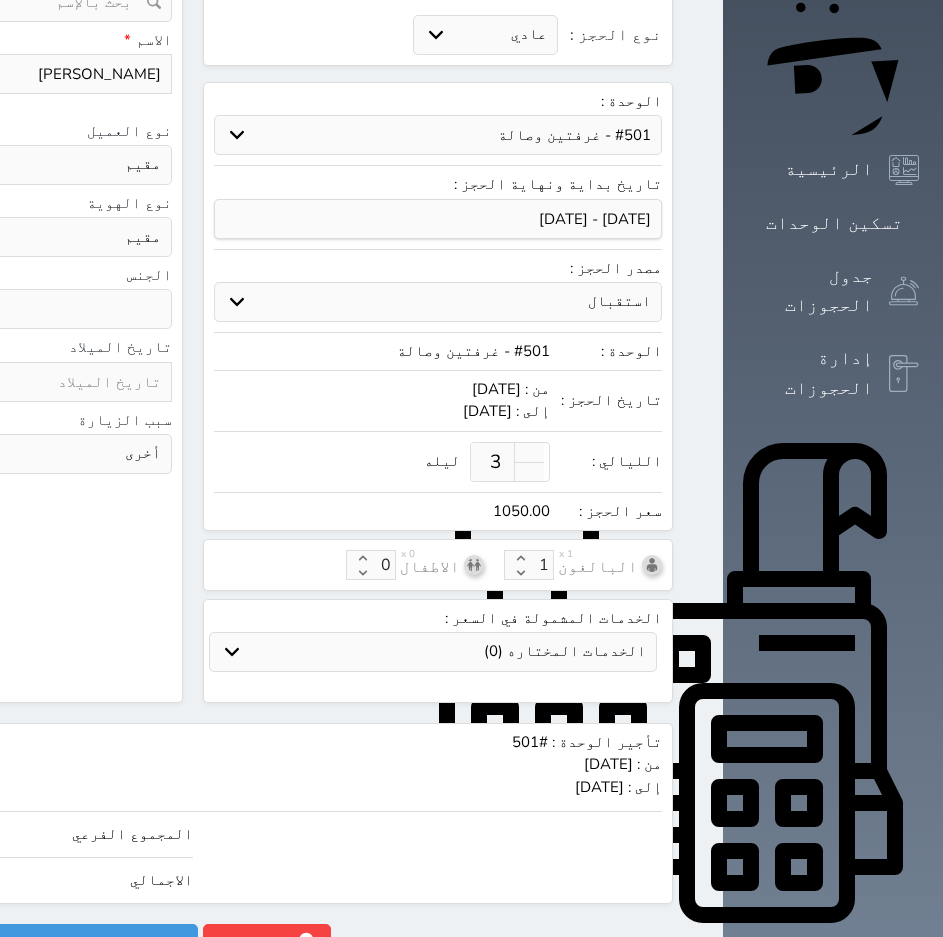 click at bounding box center (-169, 237) 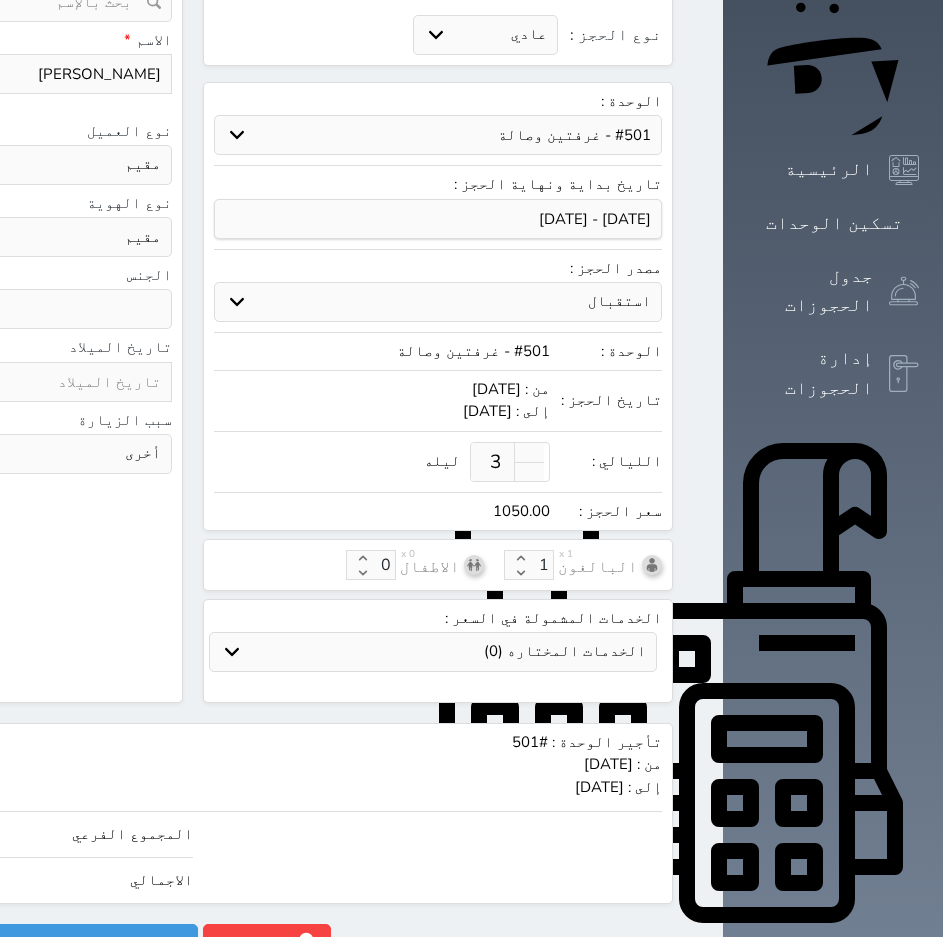 type on "223895455" 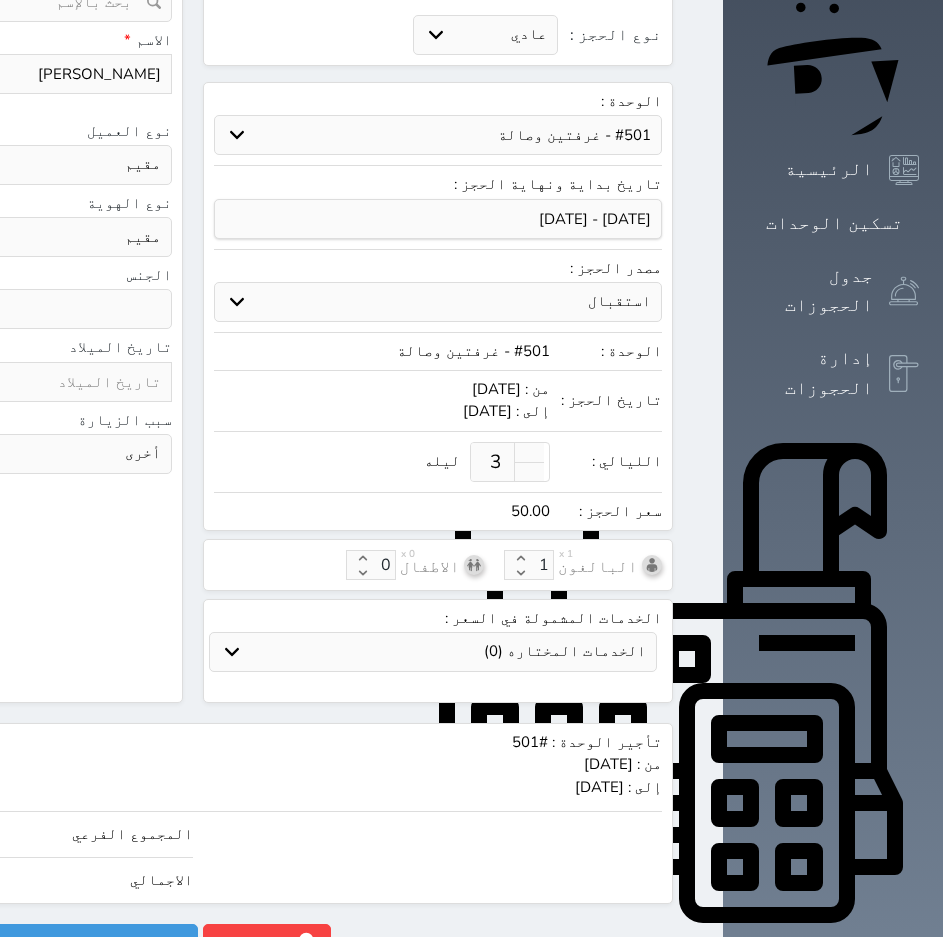 click on "50.001" at bounding box center (-211, 880) 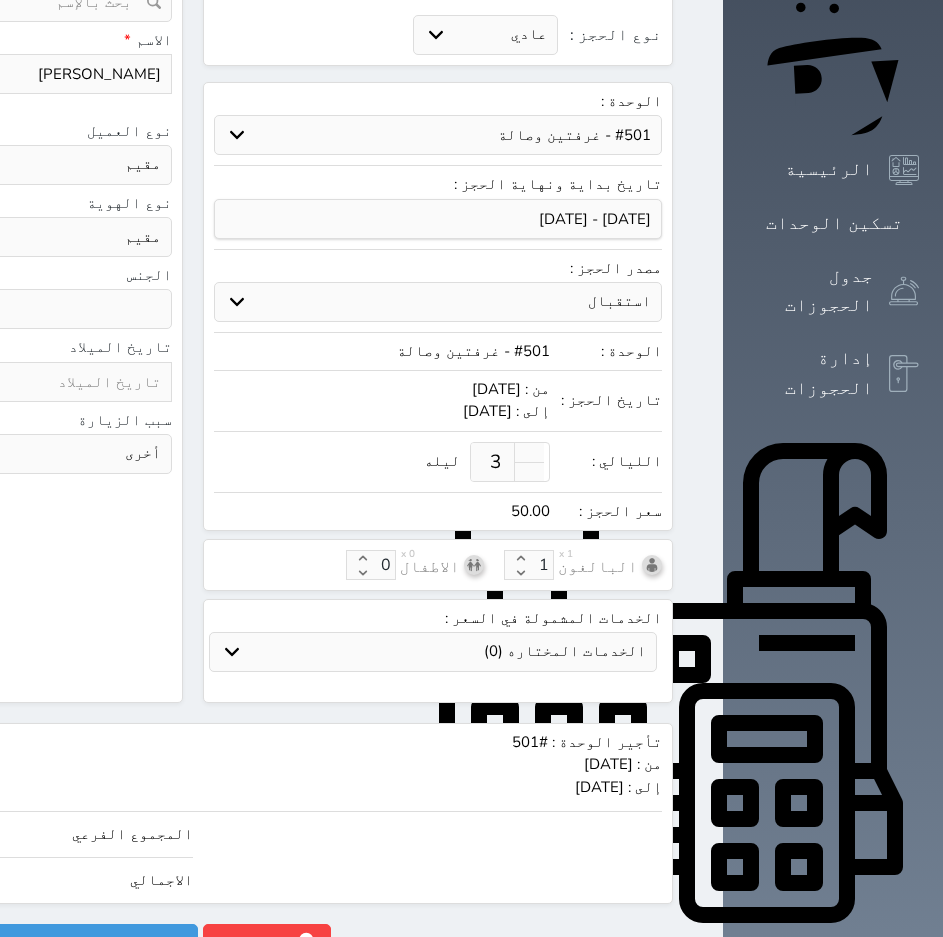 type on "1.00" 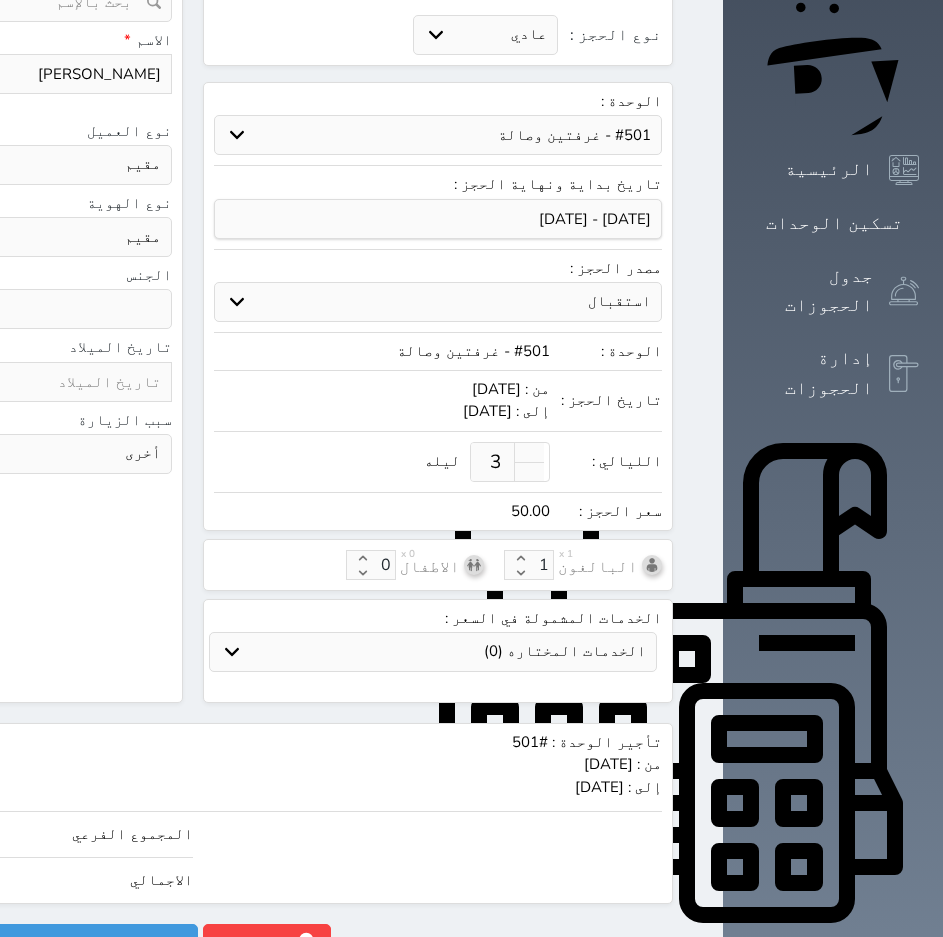 type on "1" 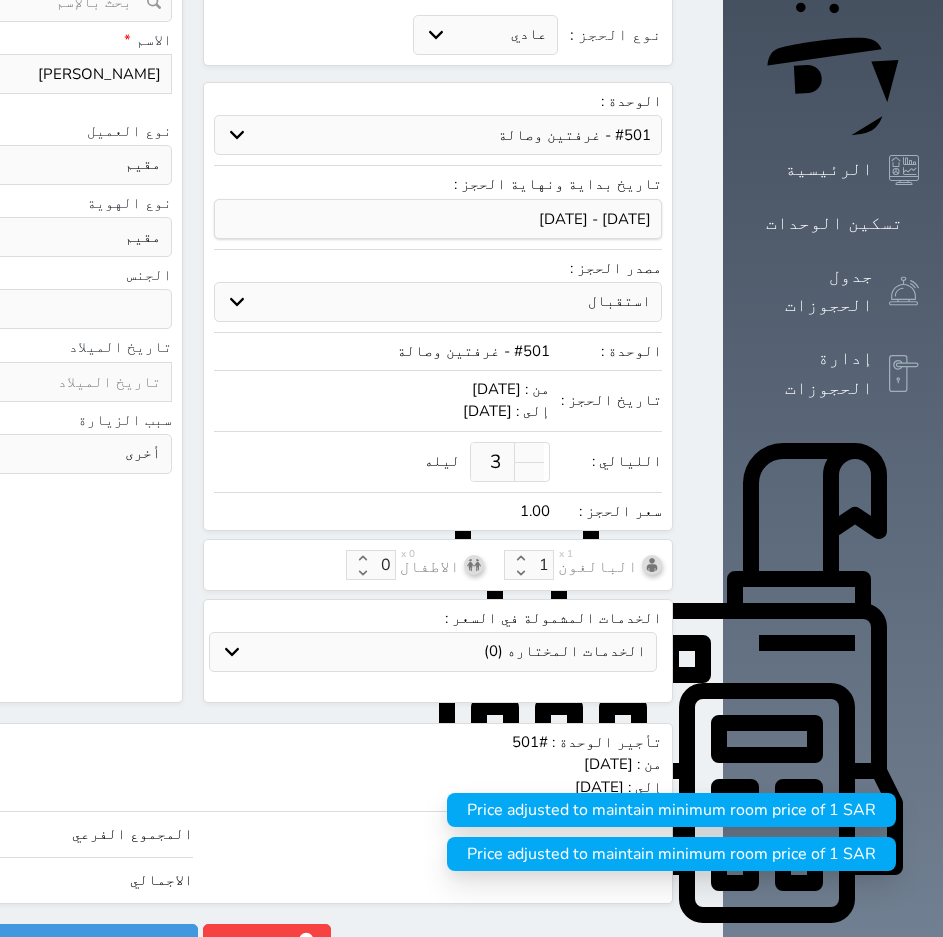 type on "1" 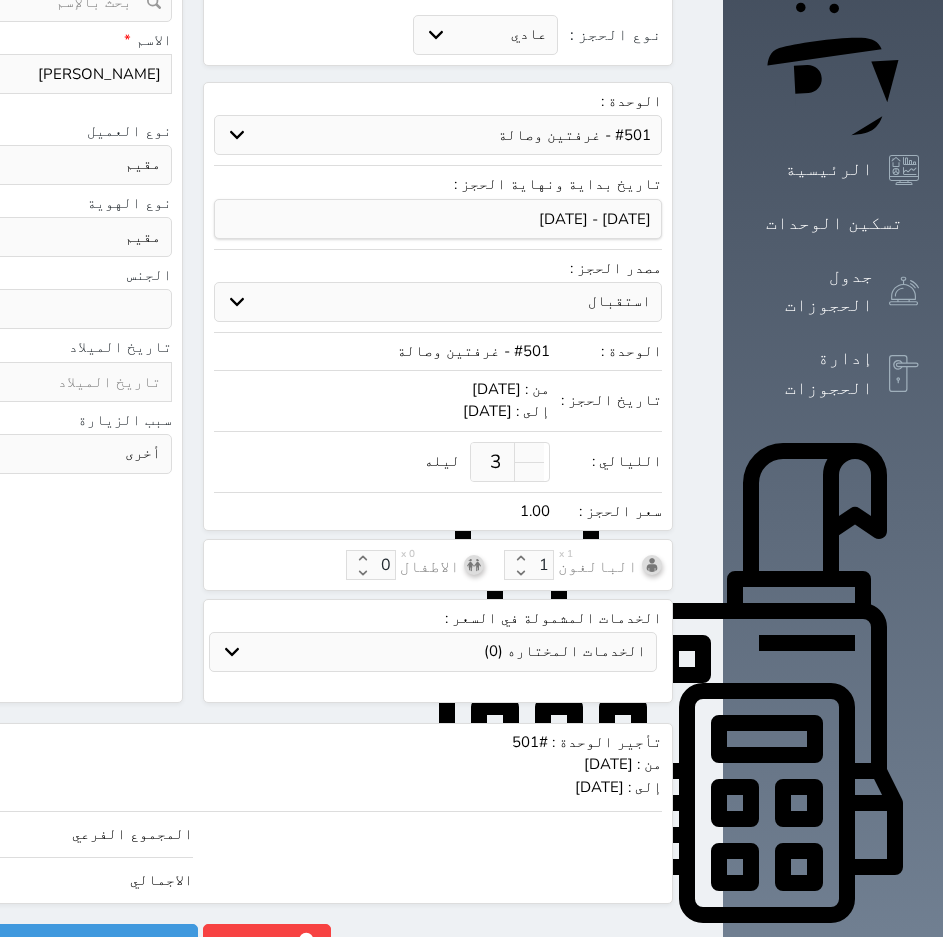 type on "13.00" 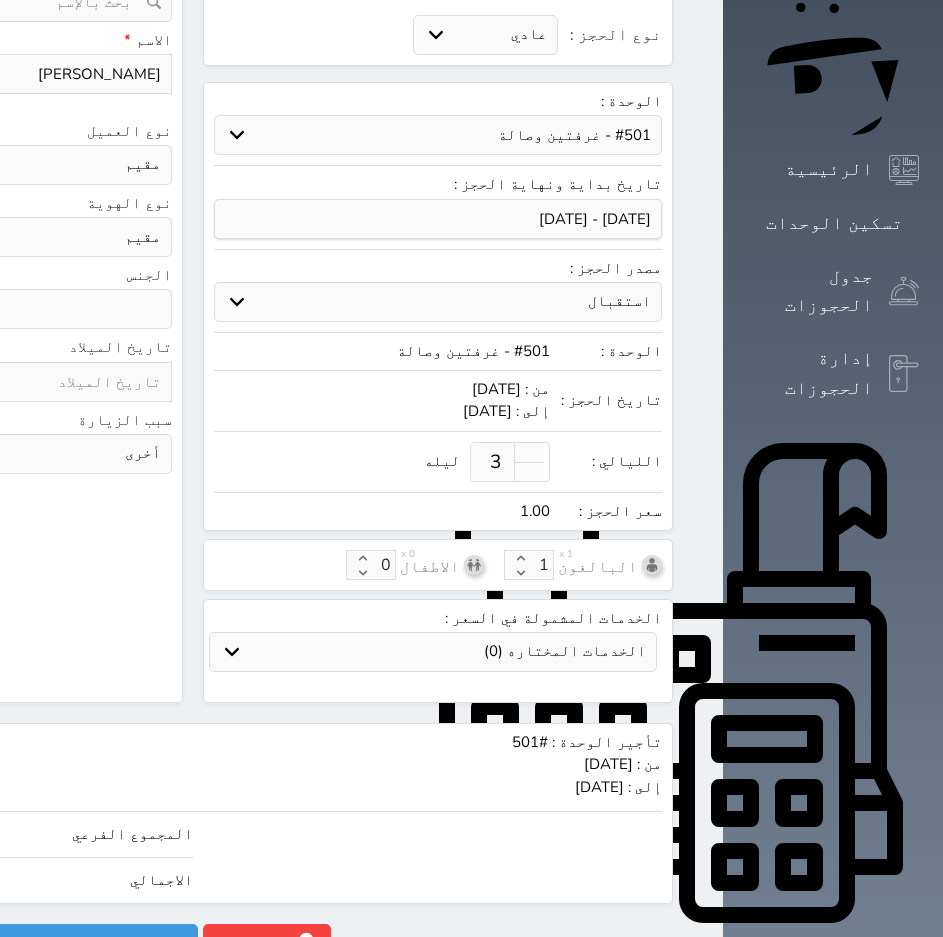 type on "13" 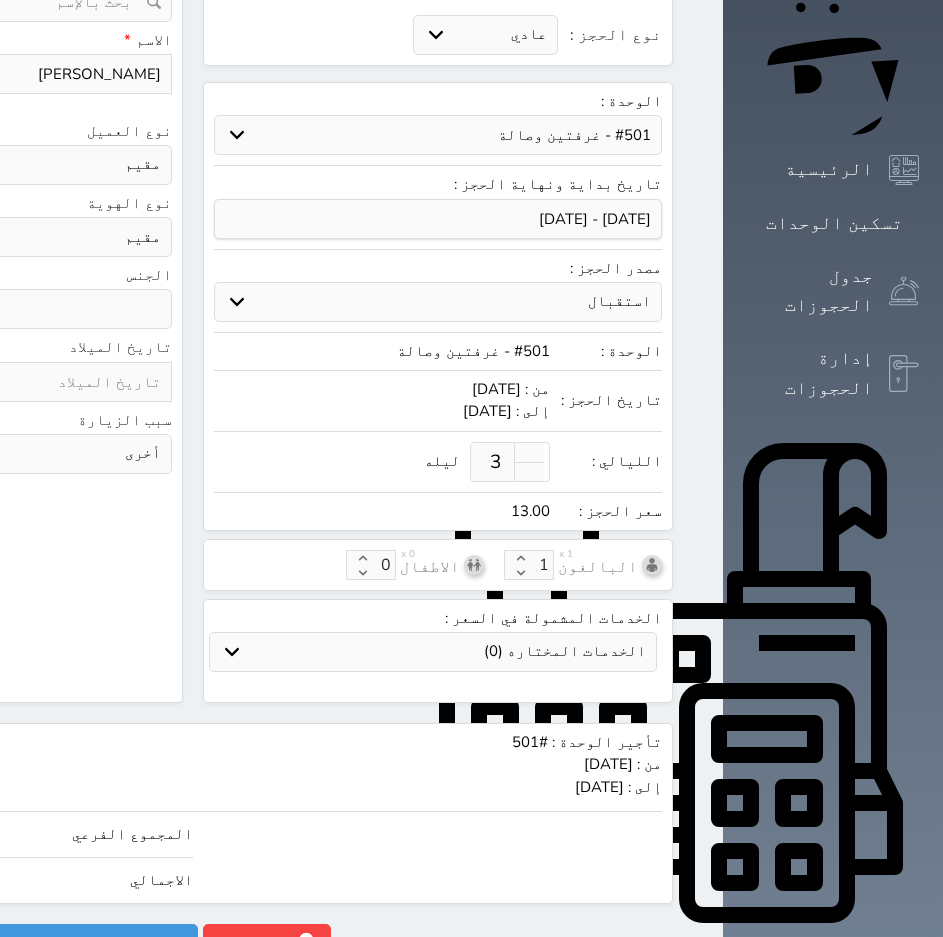 type on "133.00" 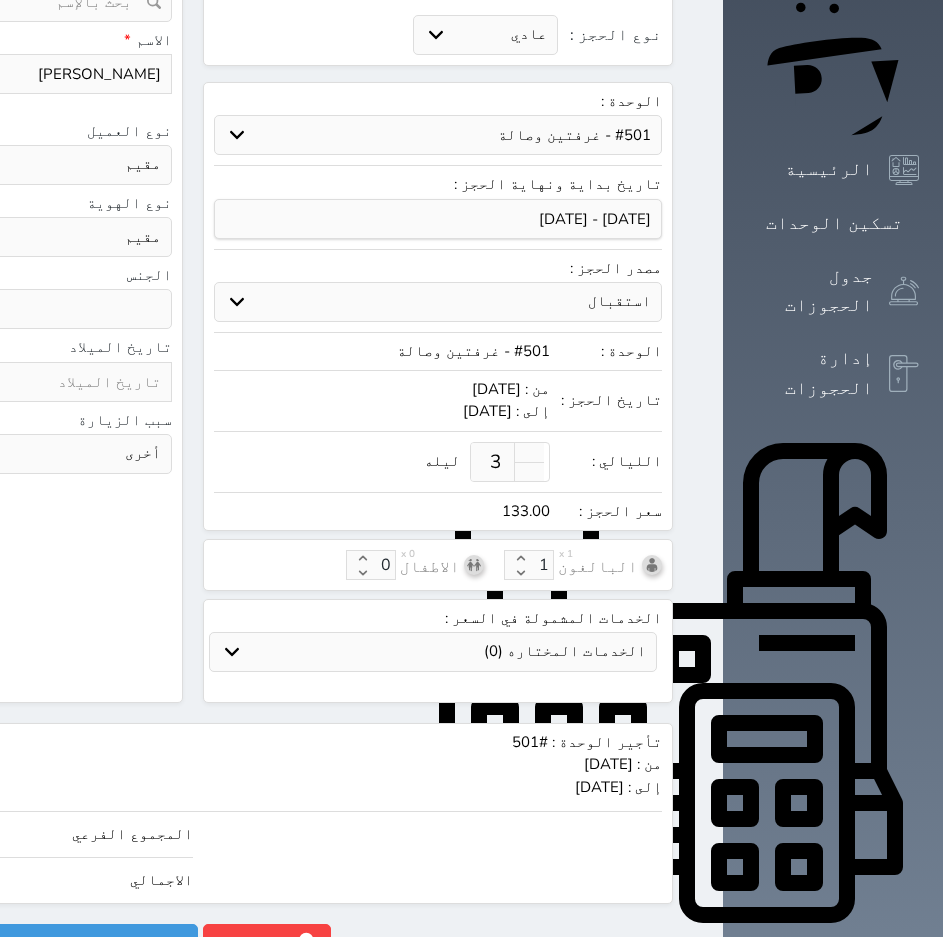 type on "1339.00" 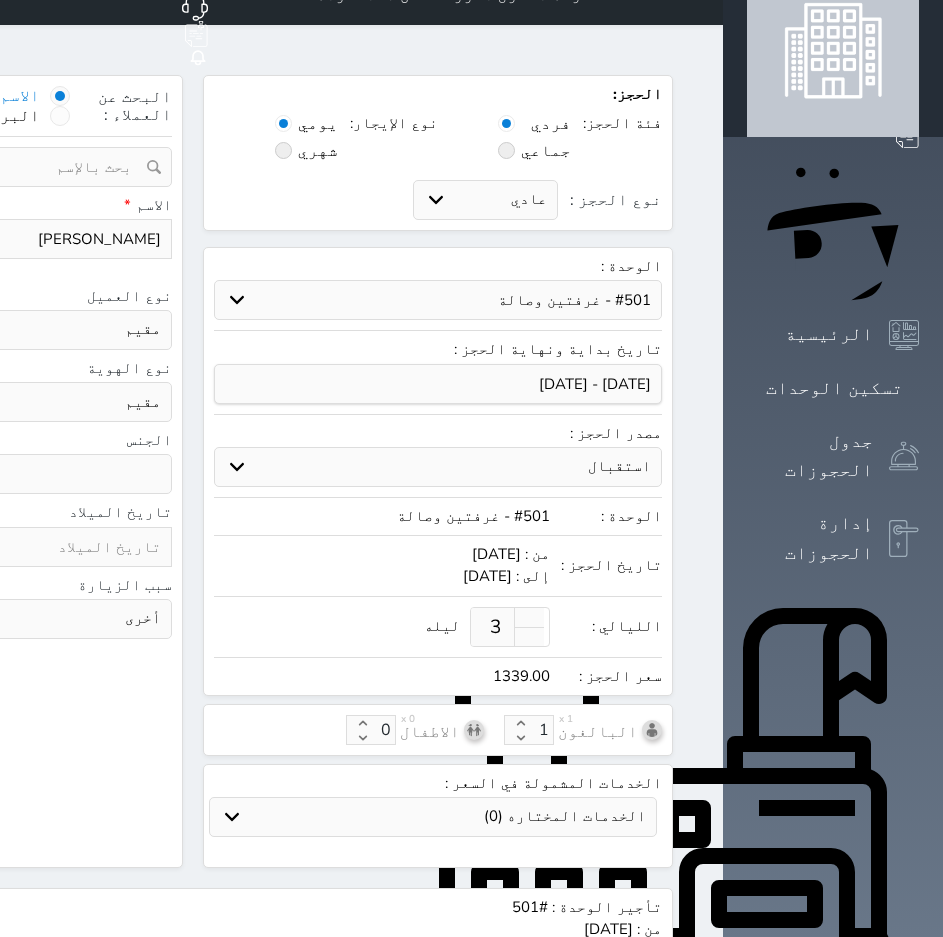 scroll, scrollTop: 0, scrollLeft: 0, axis: both 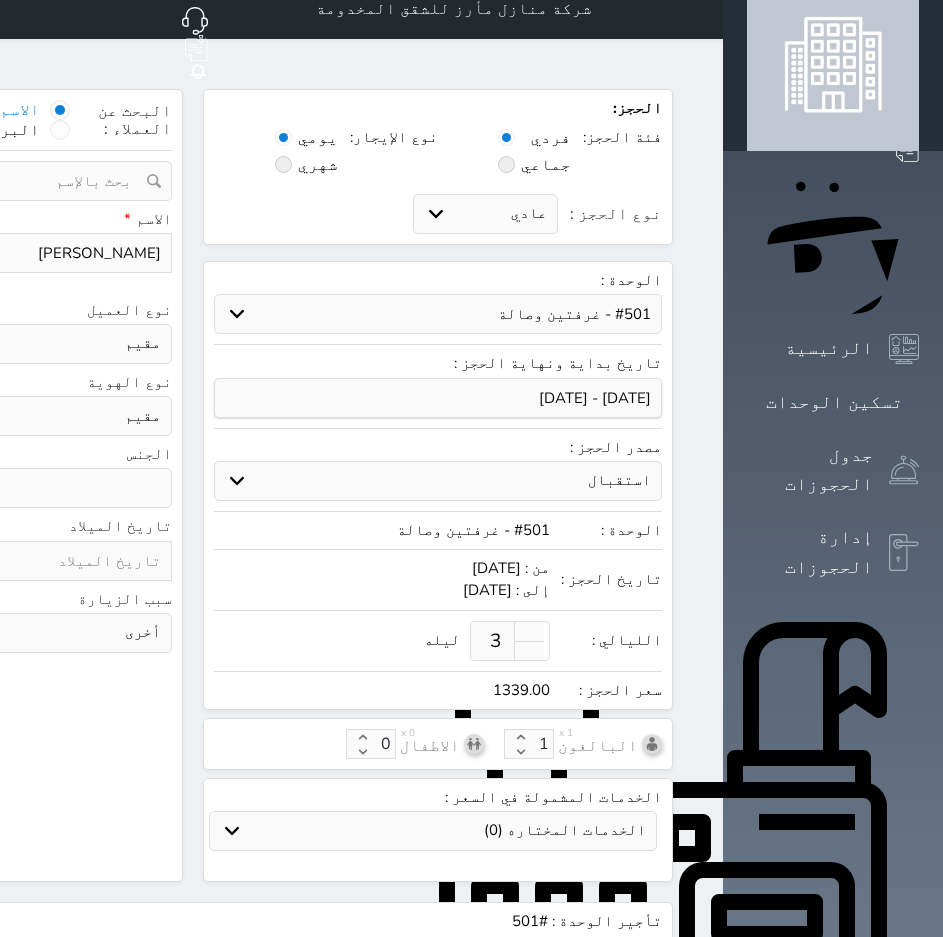 click at bounding box center [699, 9] 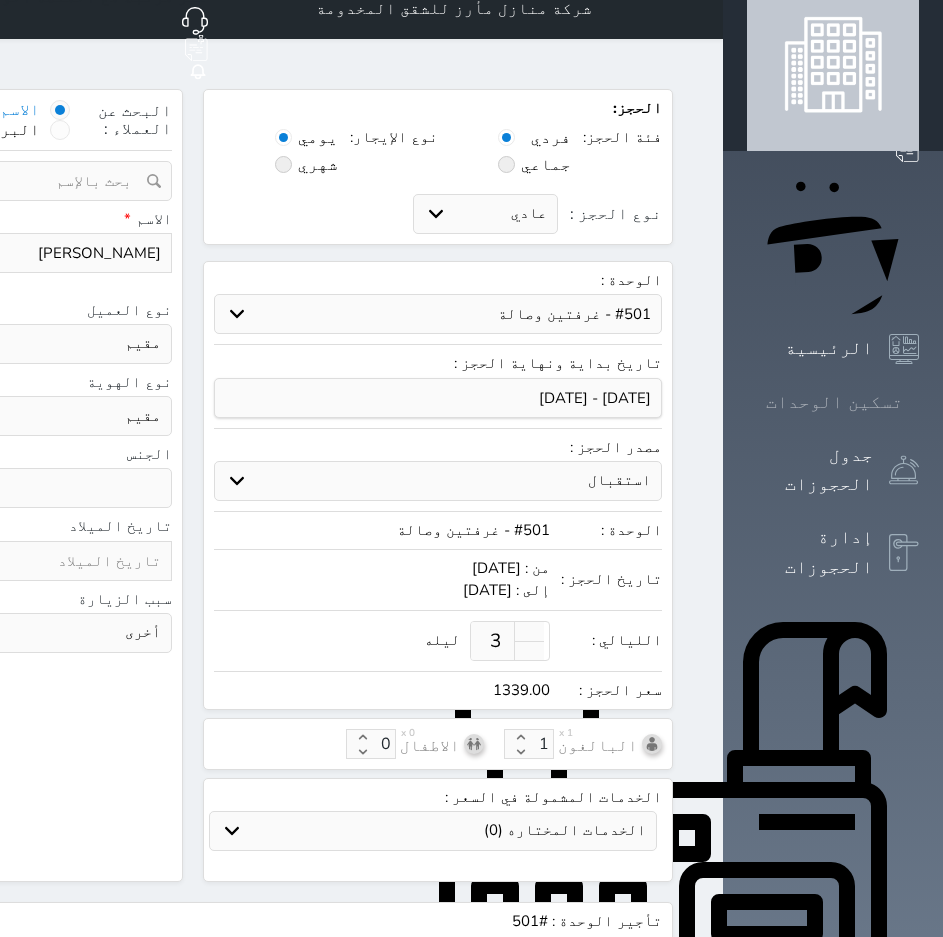 click on "تسكين الوحدات" at bounding box center (834, 402) 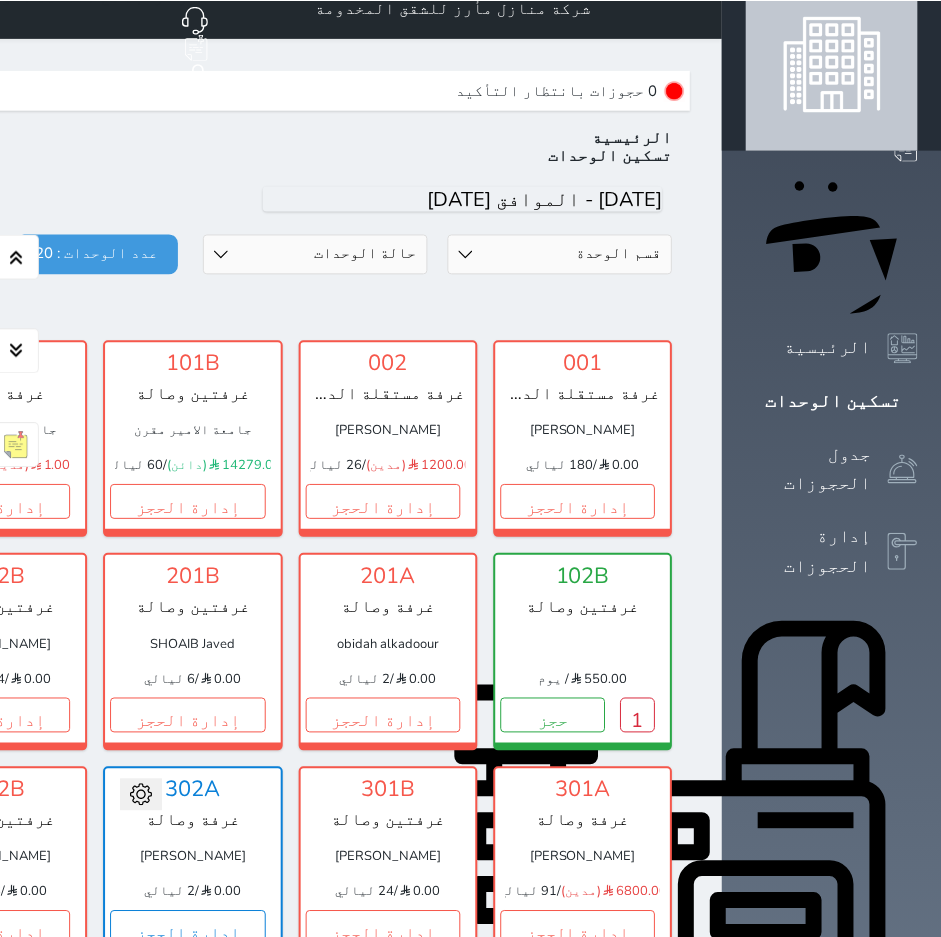 scroll, scrollTop: 0, scrollLeft: 0, axis: both 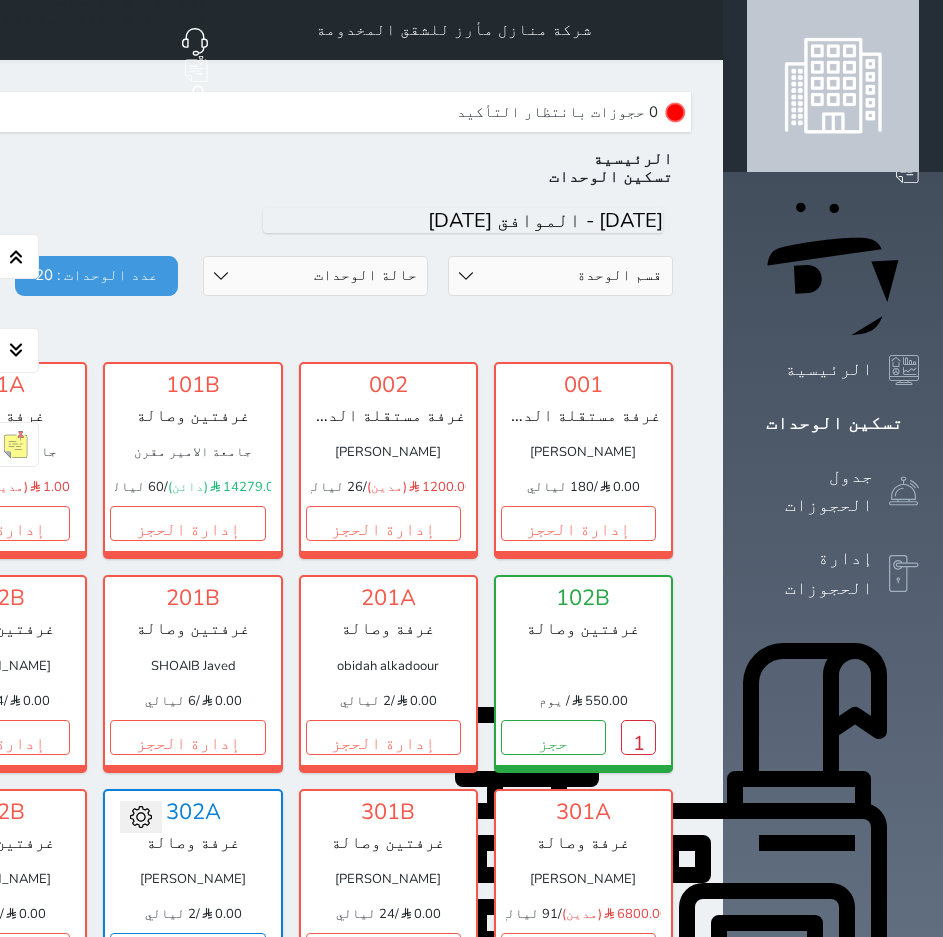 click on "شركة منازل مأرز للشقق المخدومة
حجز جماعي جديد   حجز جديد   غير مرتبط مع منصة زاتكا المرحلة الثانية   غير مرتبط مع شموس   غير مرتبط مع المنصة الوطنية للرصد السياحي             إشعار   الغرفة   النزيل   المصدر
يوسف علي" at bounding box center (193, 30) 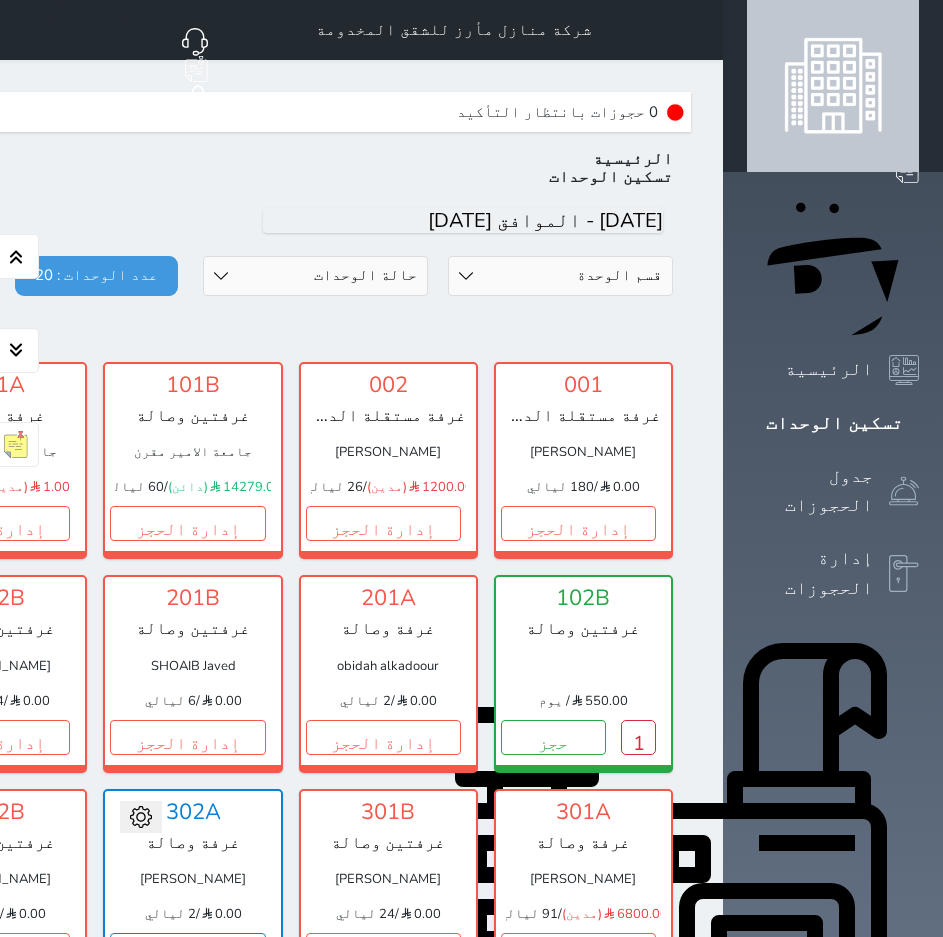click at bounding box center (699, 30) 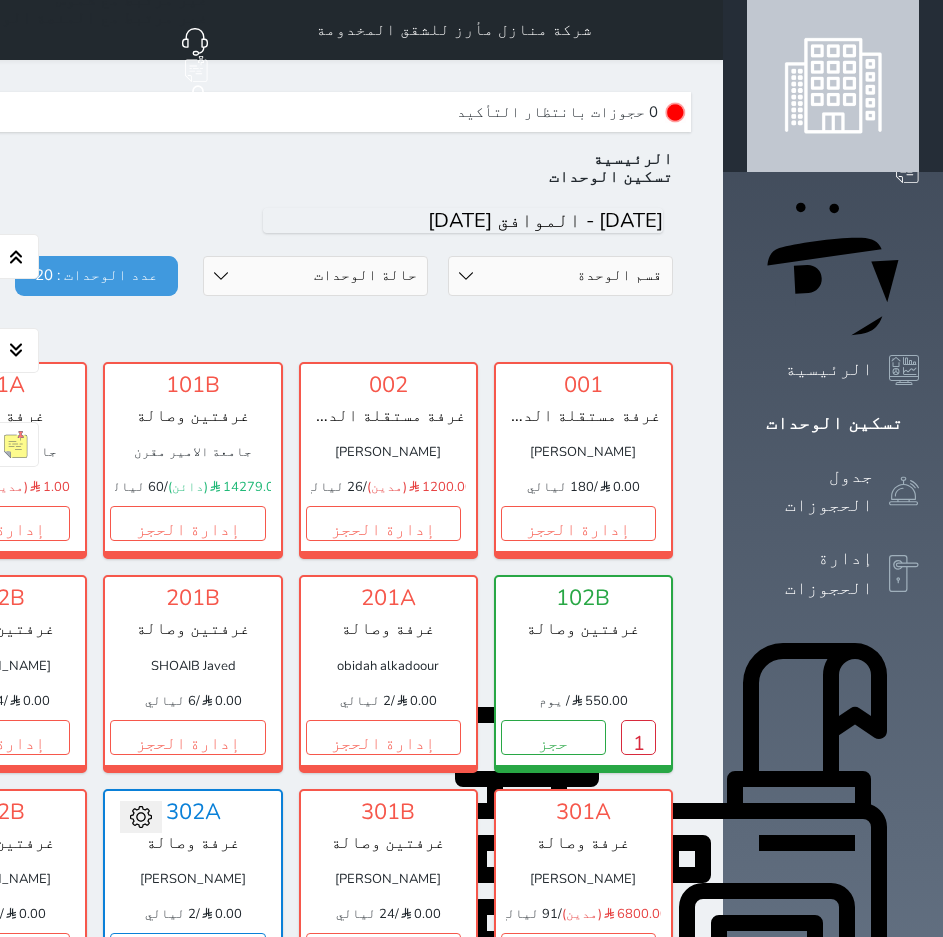 click on "حجز جديد" at bounding box center (838, 110) 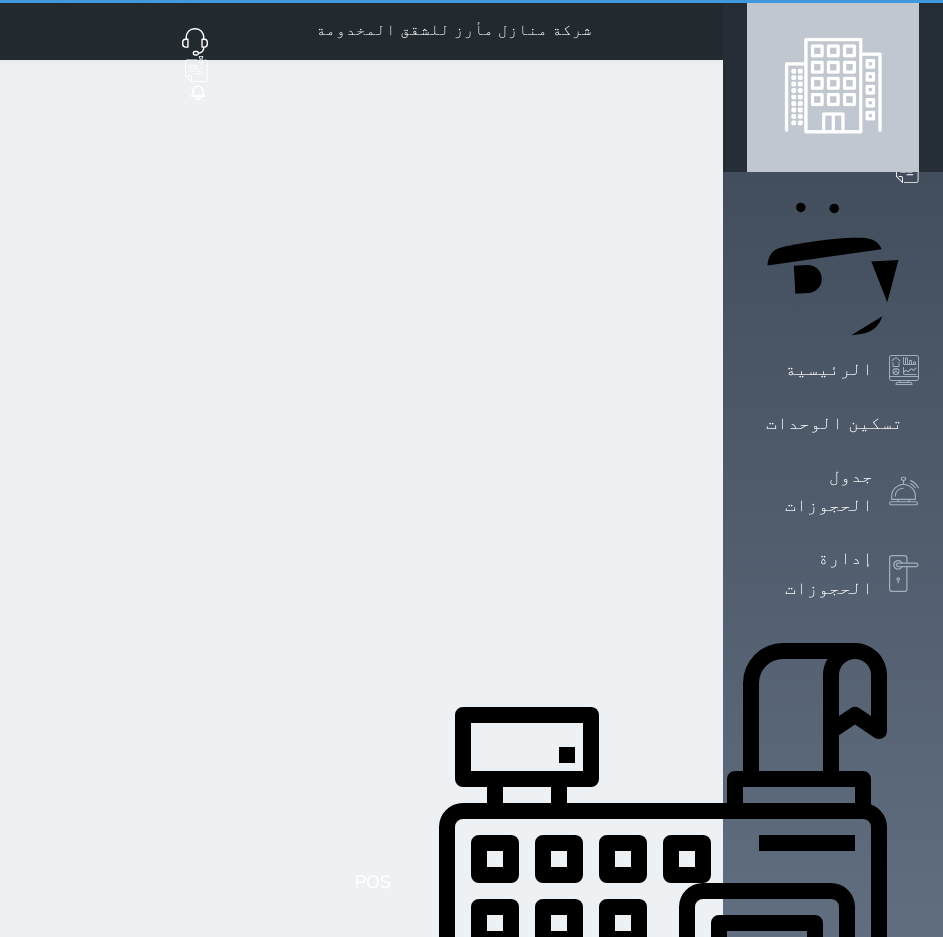 select on "1" 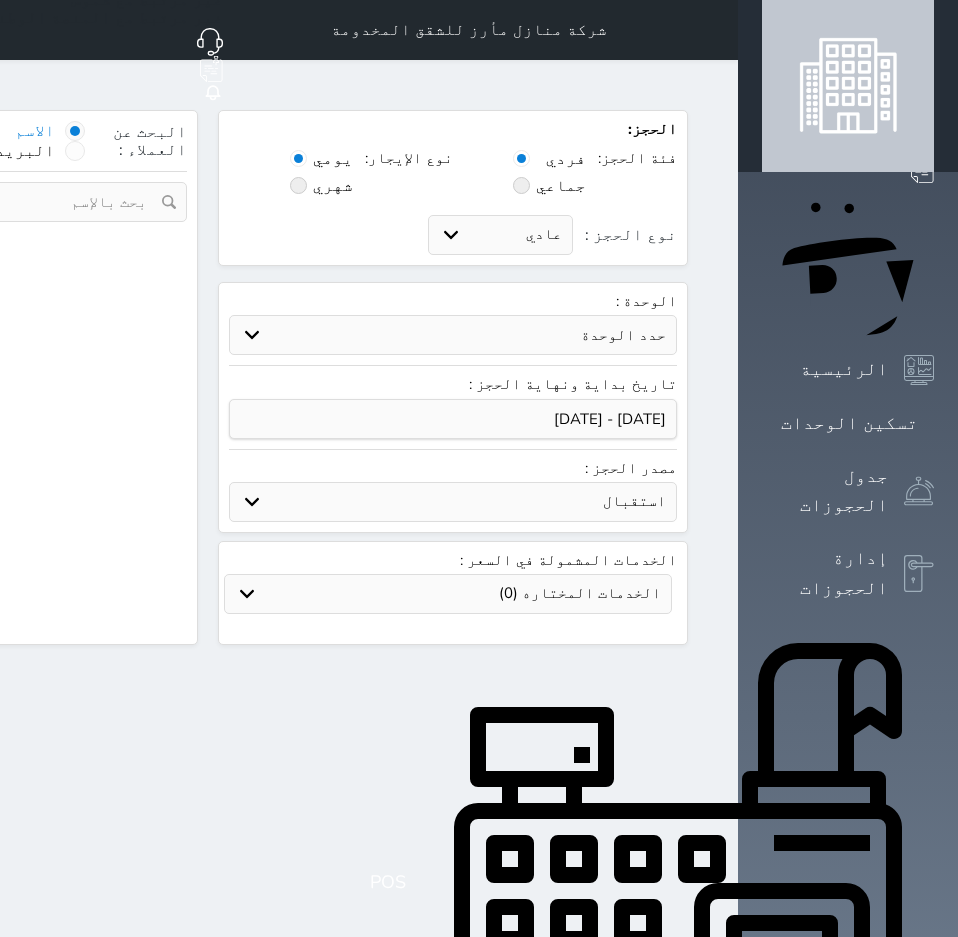select 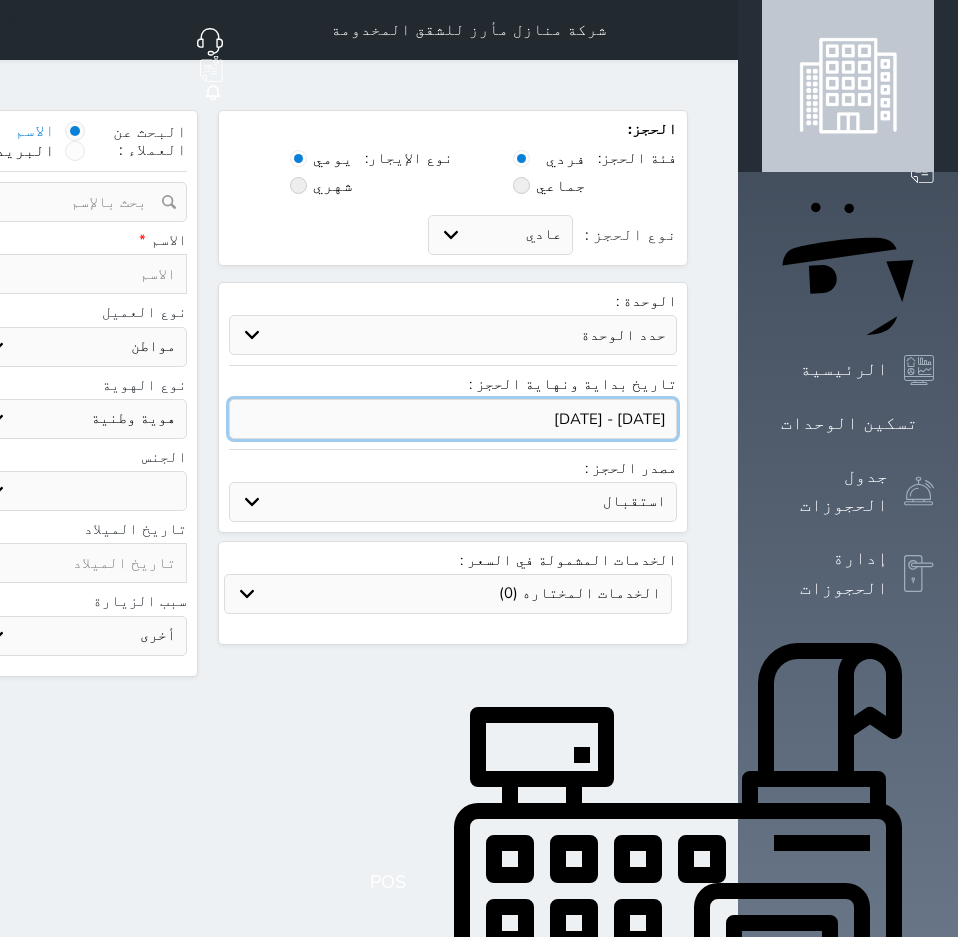 click at bounding box center (453, 419) 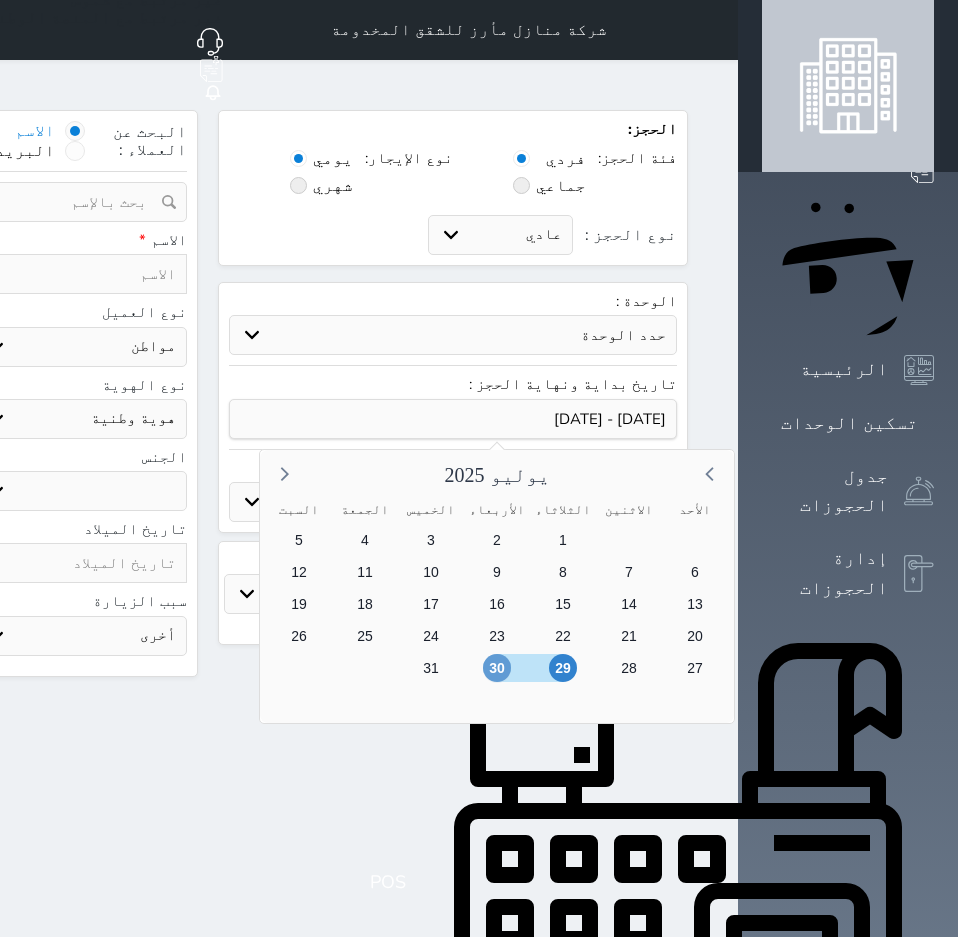 click on "30" at bounding box center (497, 668) 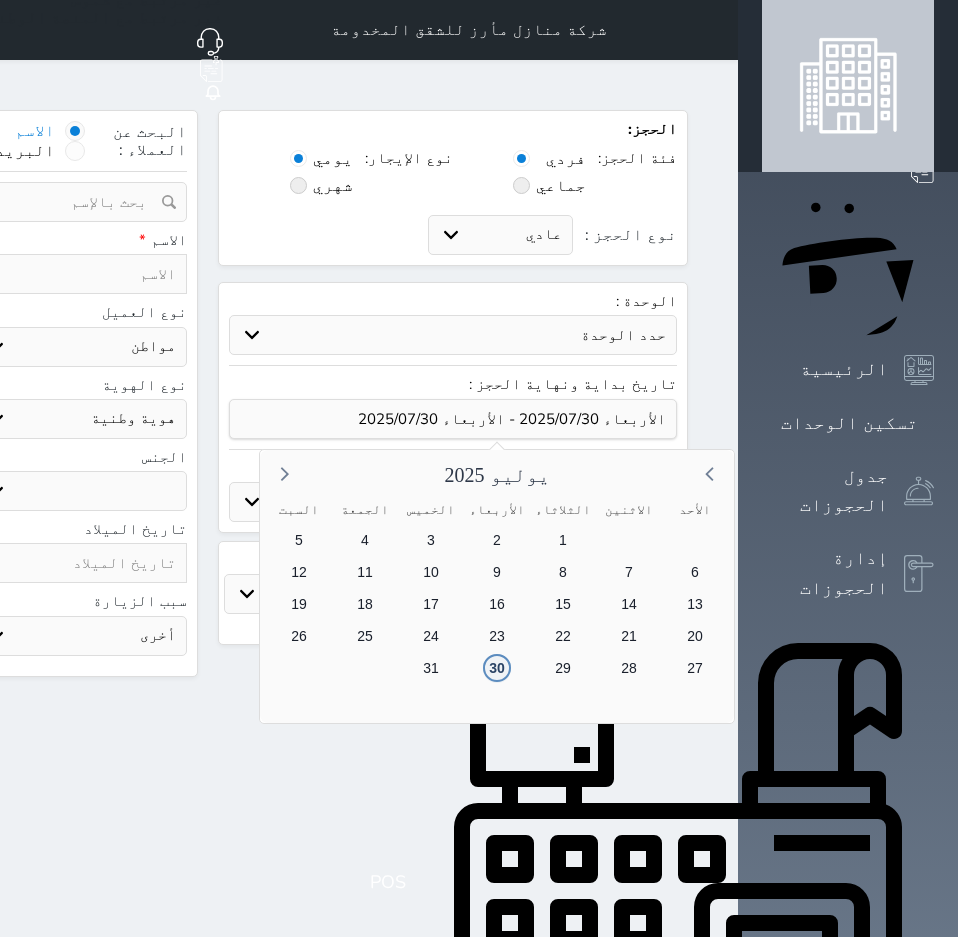 click on "30" at bounding box center [497, 668] 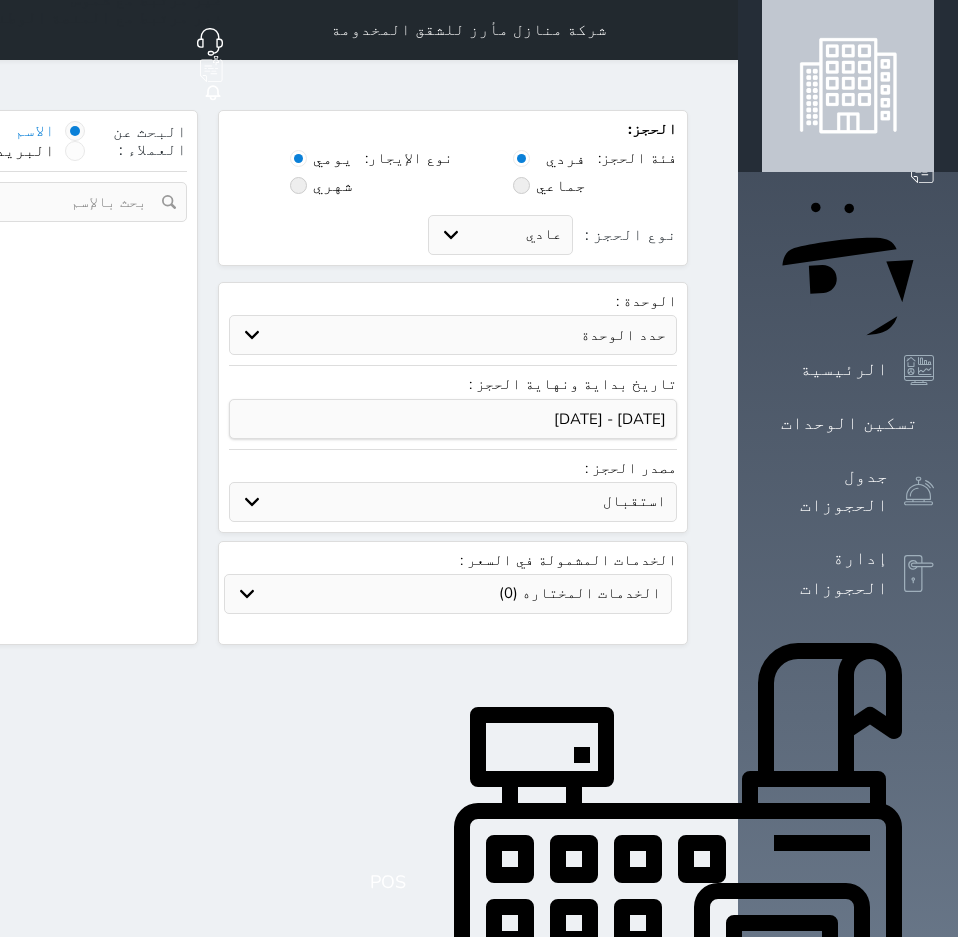 select 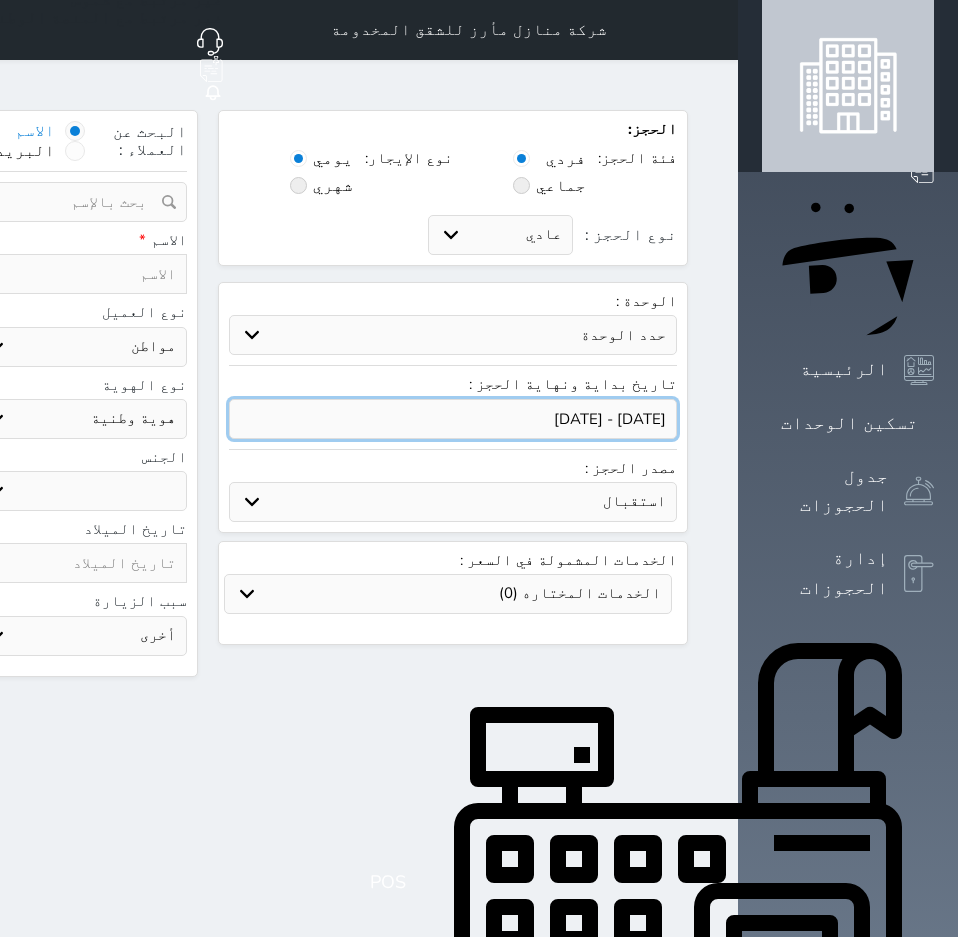click at bounding box center [453, 419] 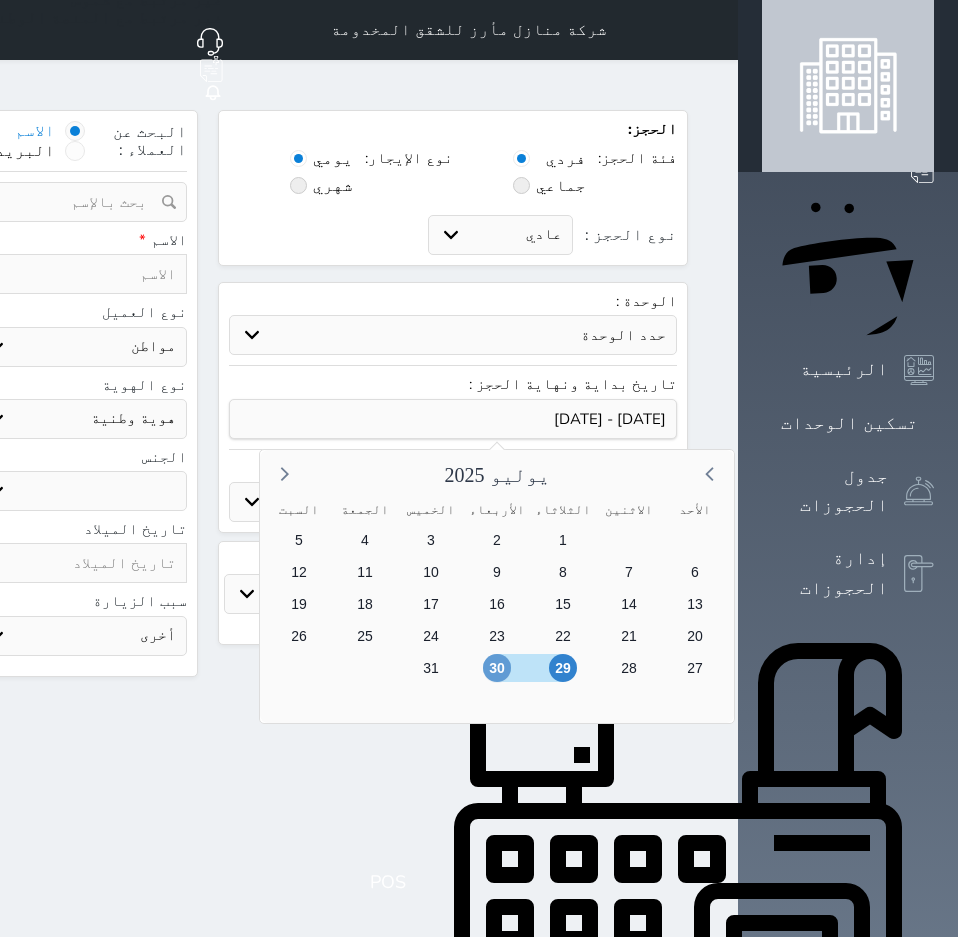 click on "30" at bounding box center (497, 668) 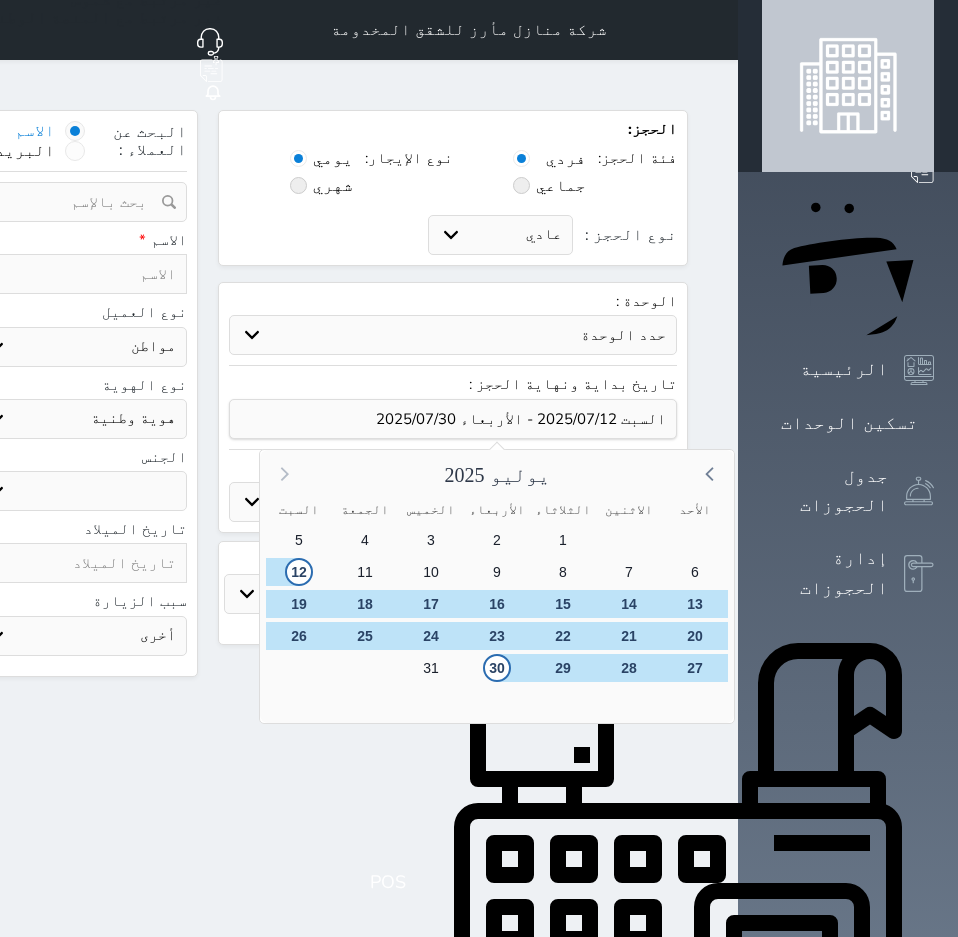 click 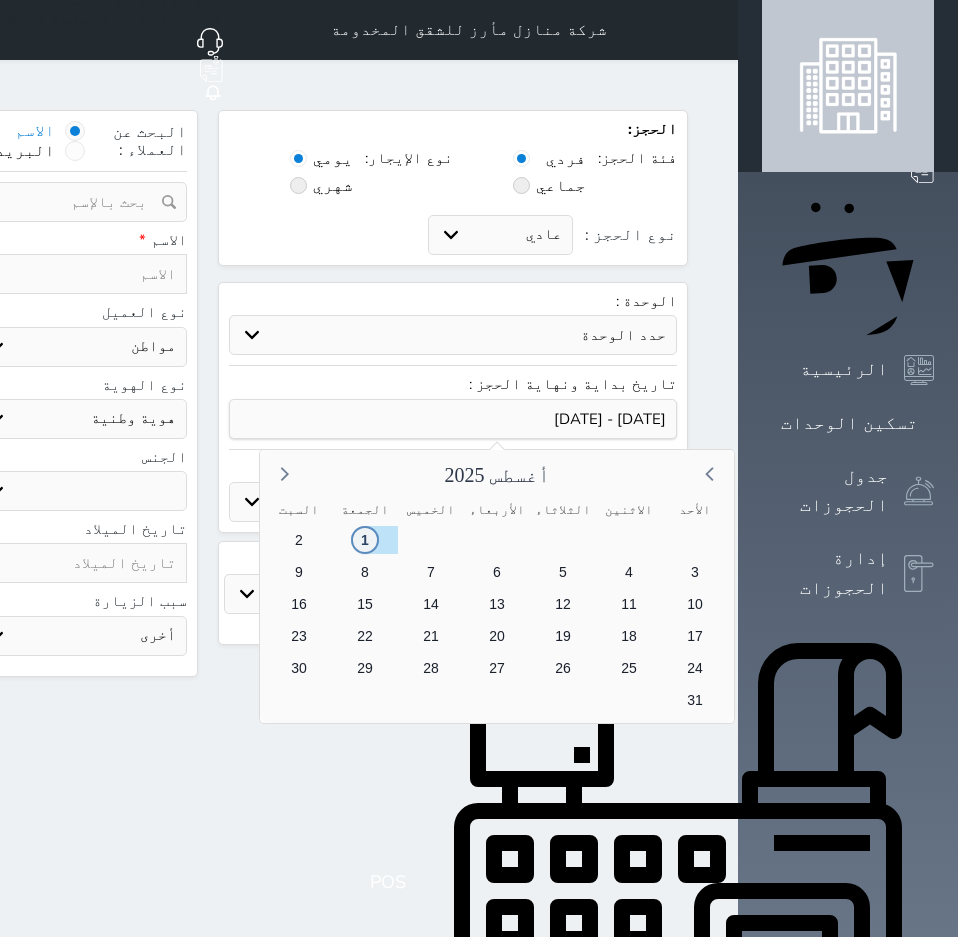 click on "1" at bounding box center (365, 540) 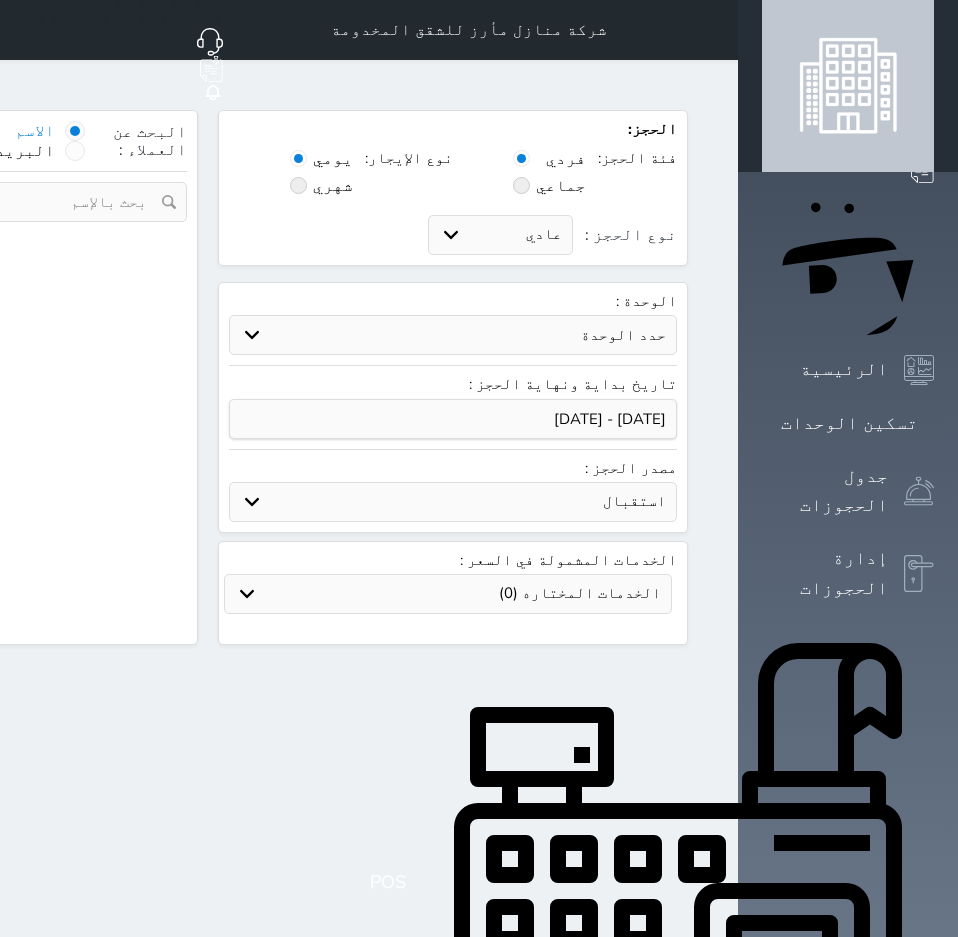 select 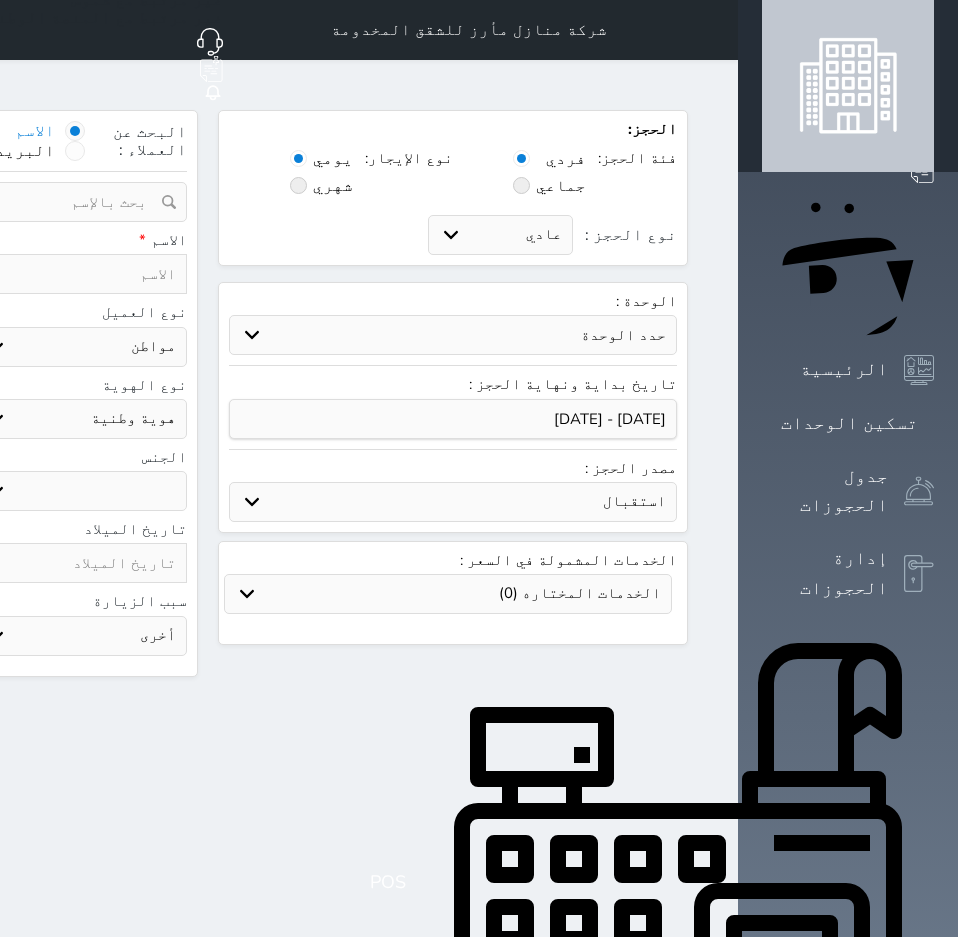 click on "استقبال الموقع الإلكتروني بوكينج المسافر اكسبيديا مواقع التواصل الإجتماعي اويو اخرى" at bounding box center (453, 502) 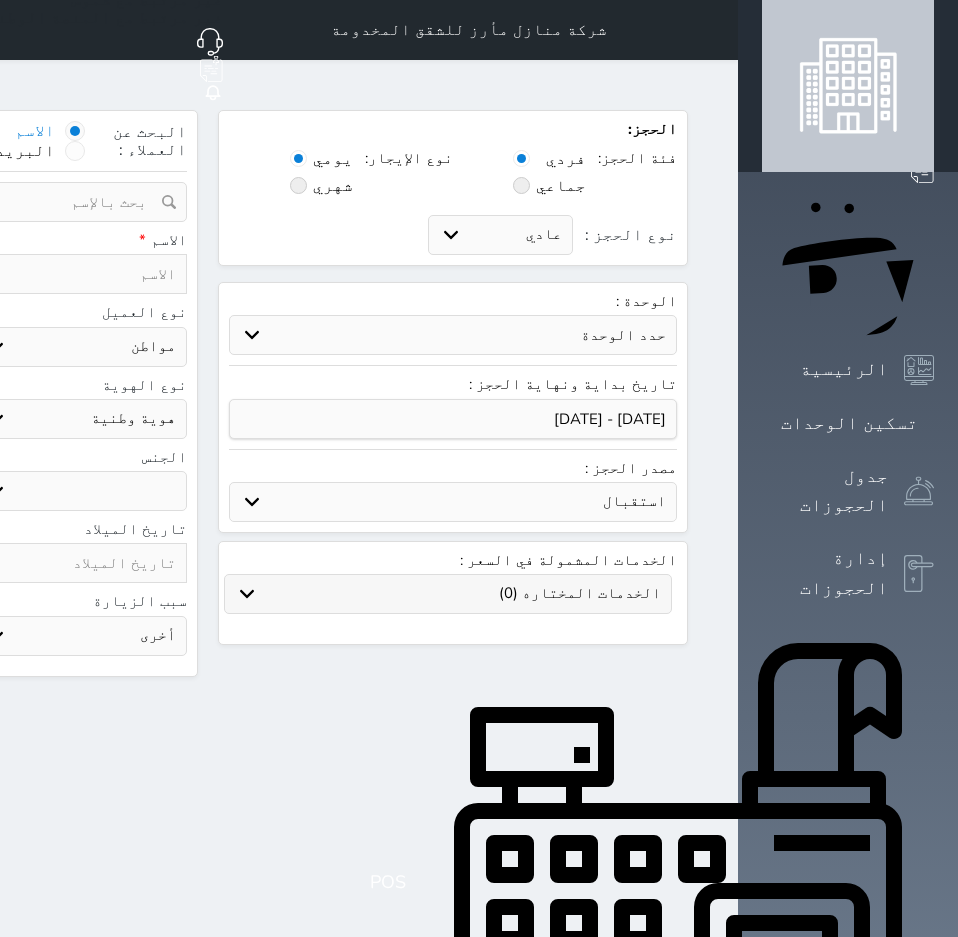 click on "الخدمات المختاره (0)" at bounding box center [448, 593] 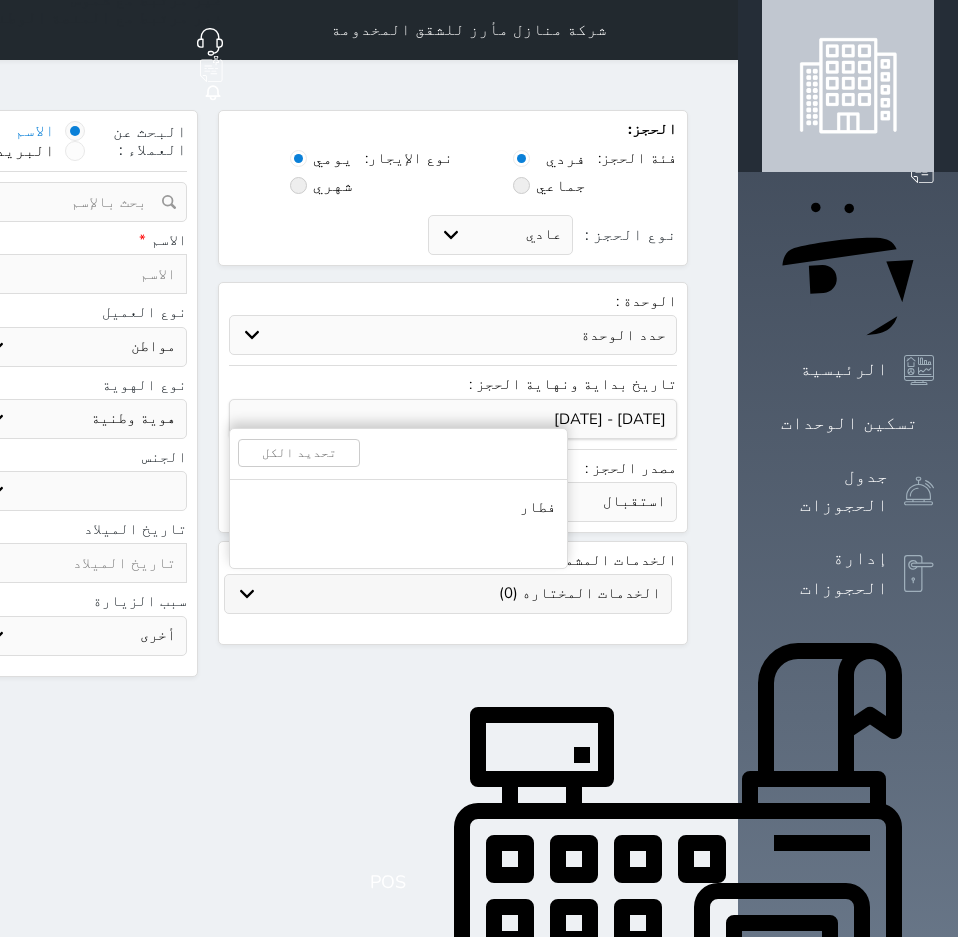 click on "الخدمات المختاره (0)" at bounding box center [448, 593] 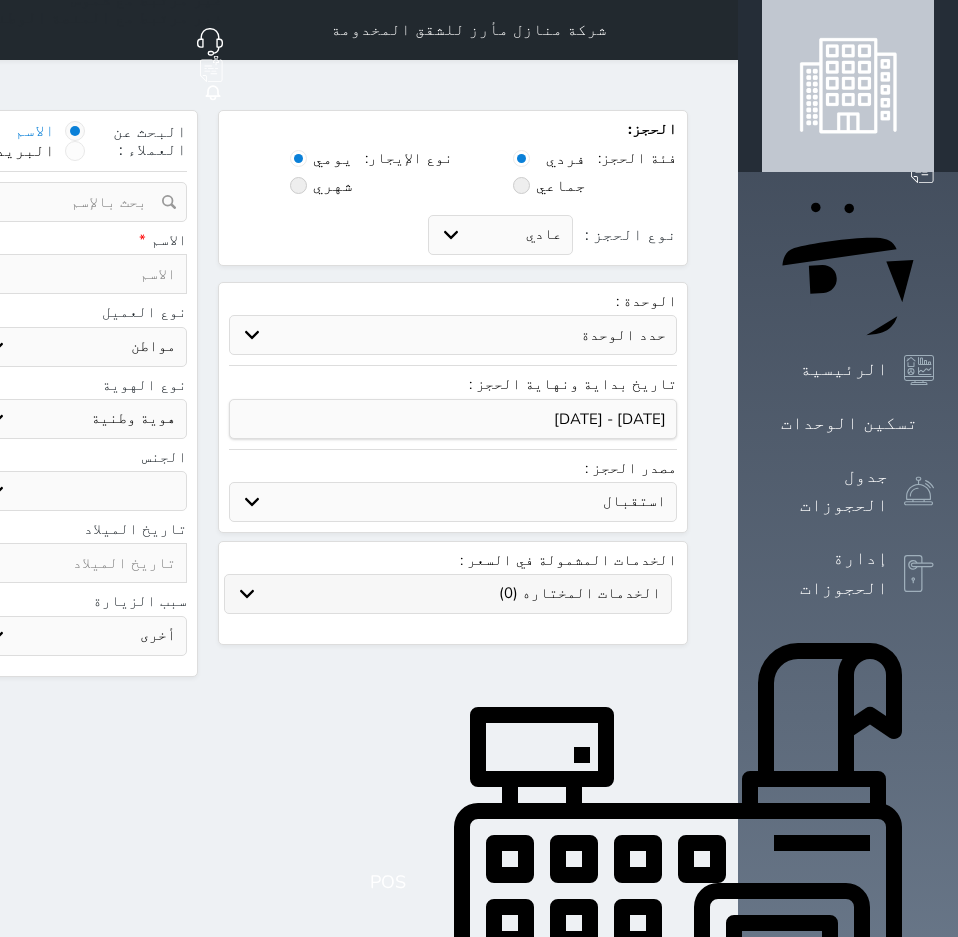 click on "الخدمات المختاره (0)" at bounding box center (448, 593) 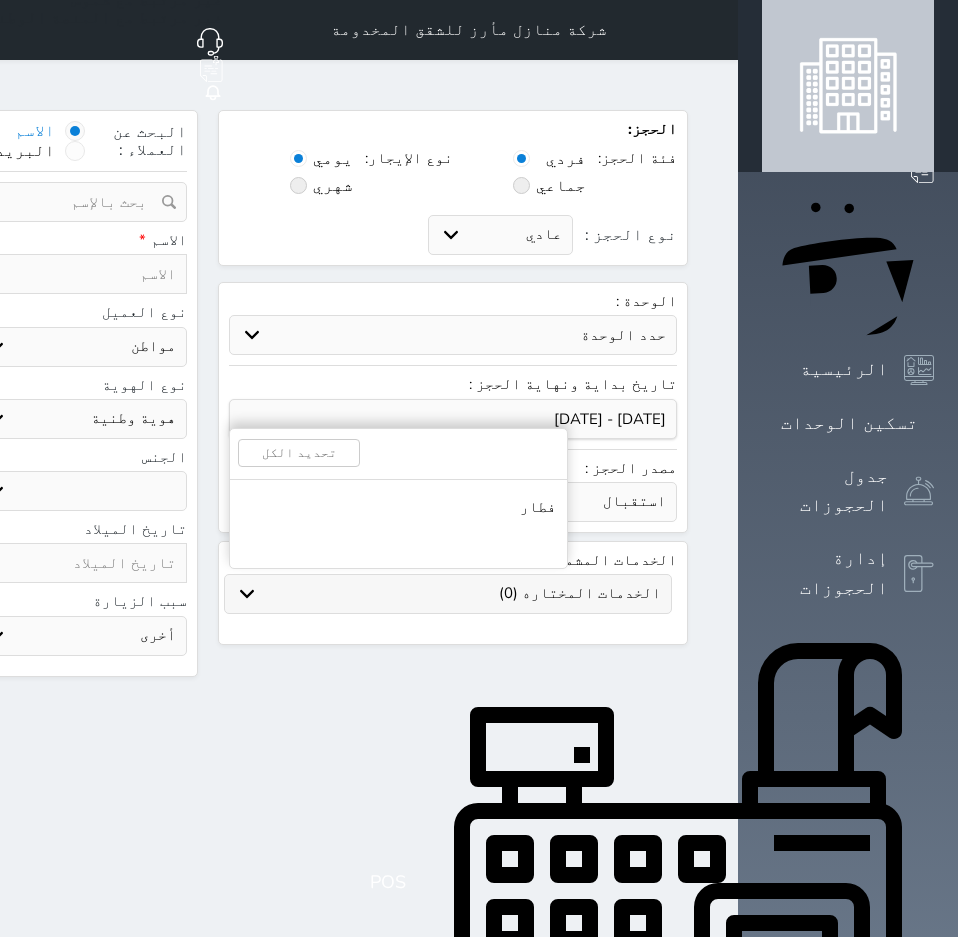 click on "الخدمات المختاره (0)" at bounding box center [448, 594] 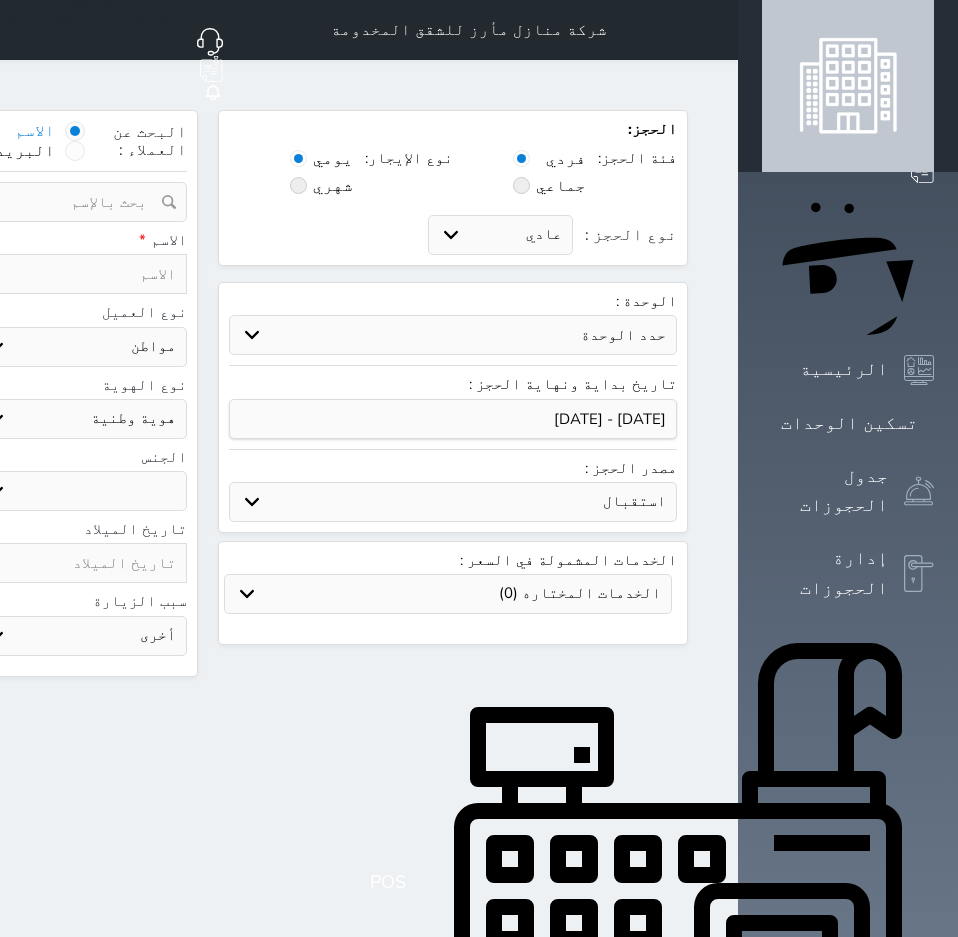 click at bounding box center [80, 274] 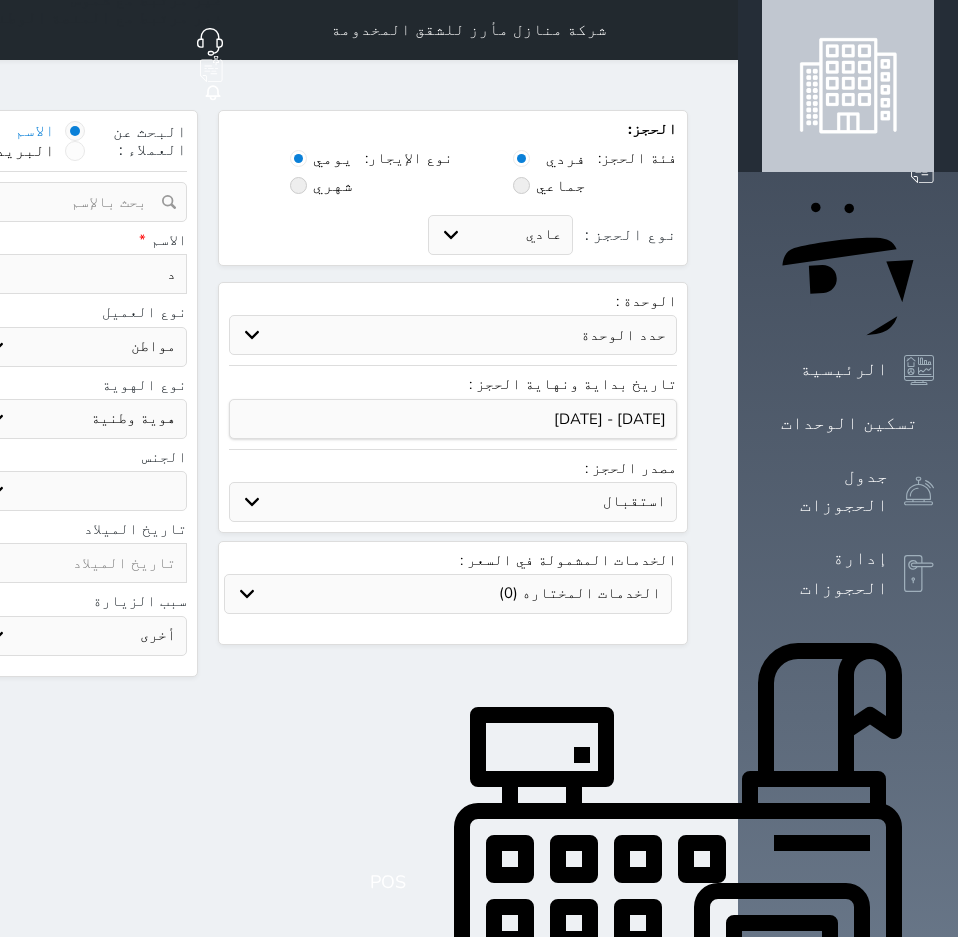 type on "دل" 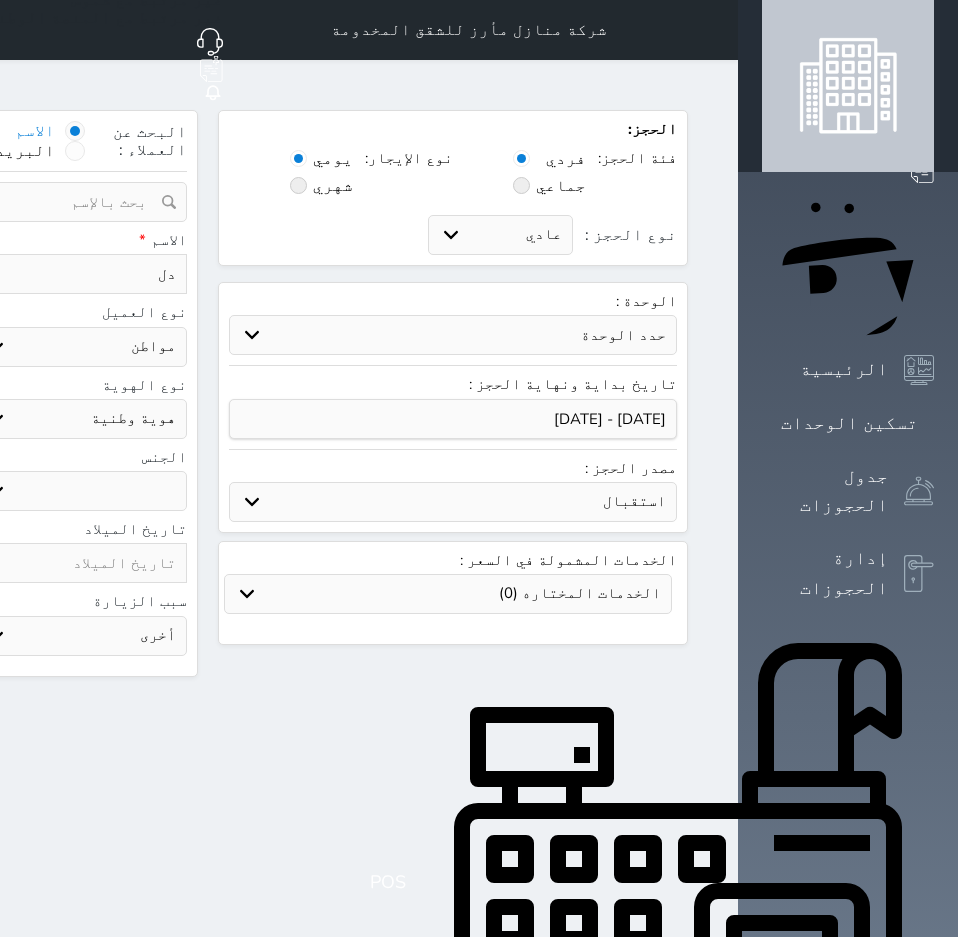type on "دلا" 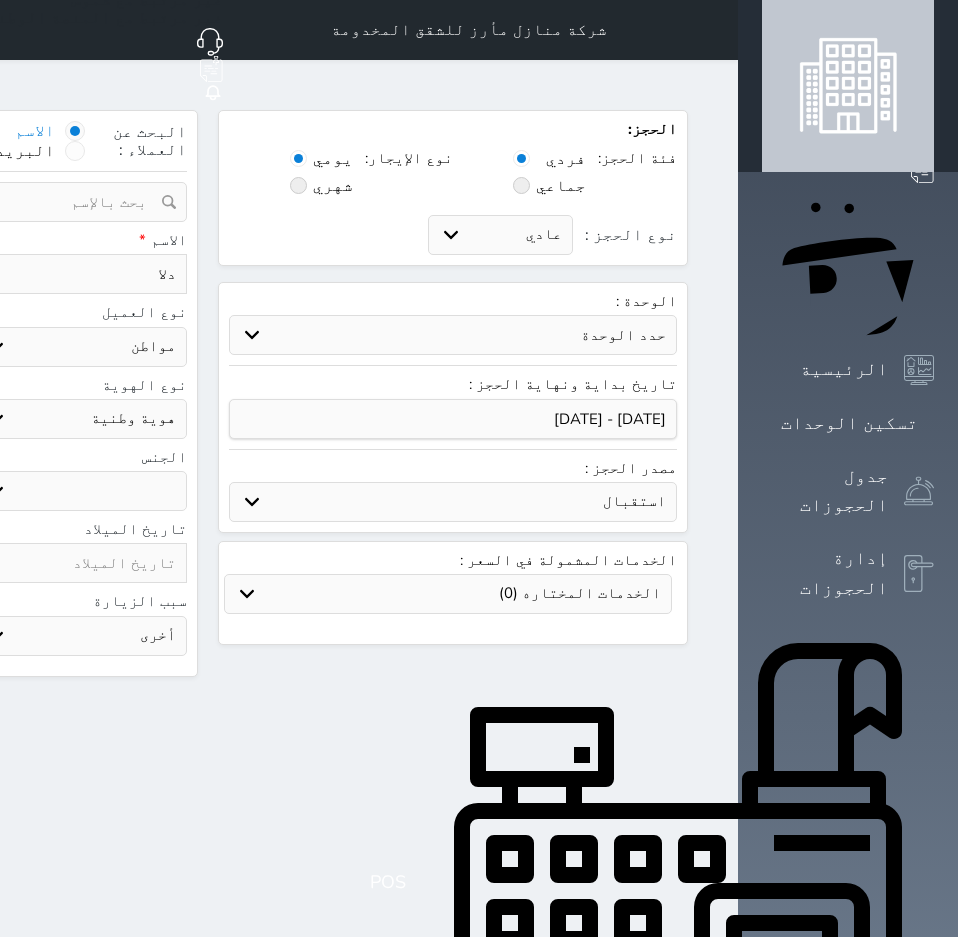 type on "دلال" 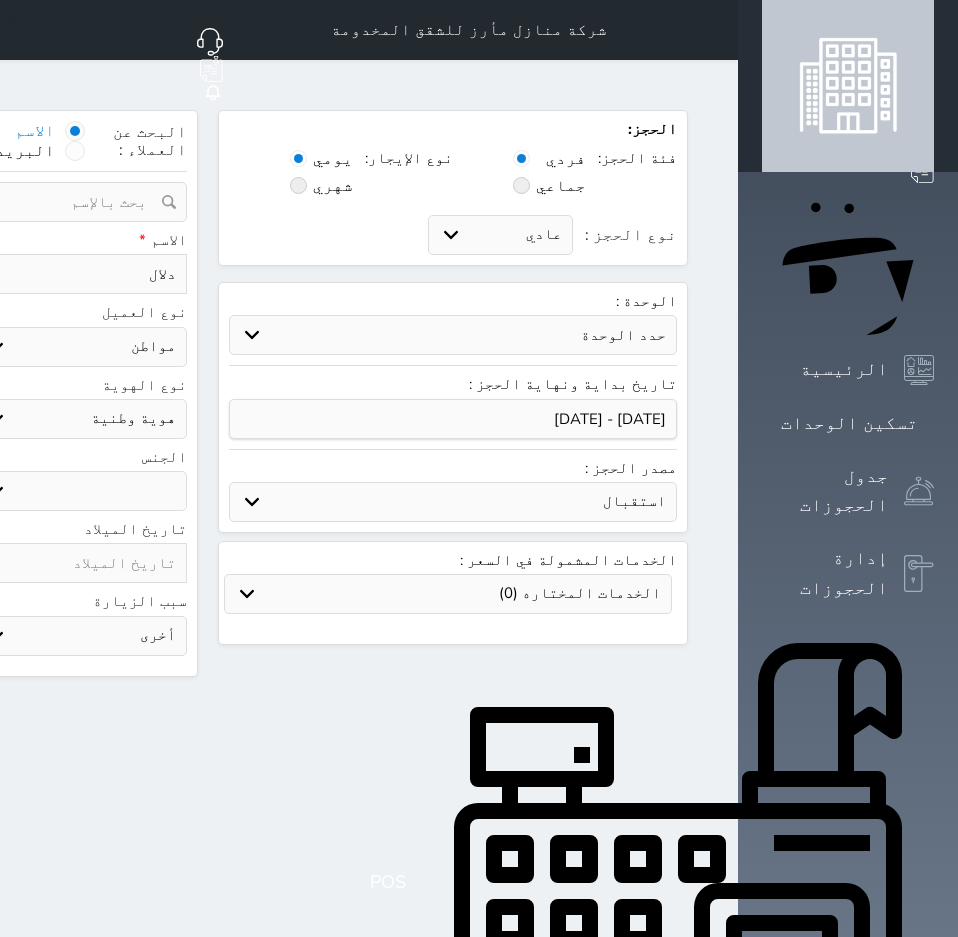 type on "دلال" 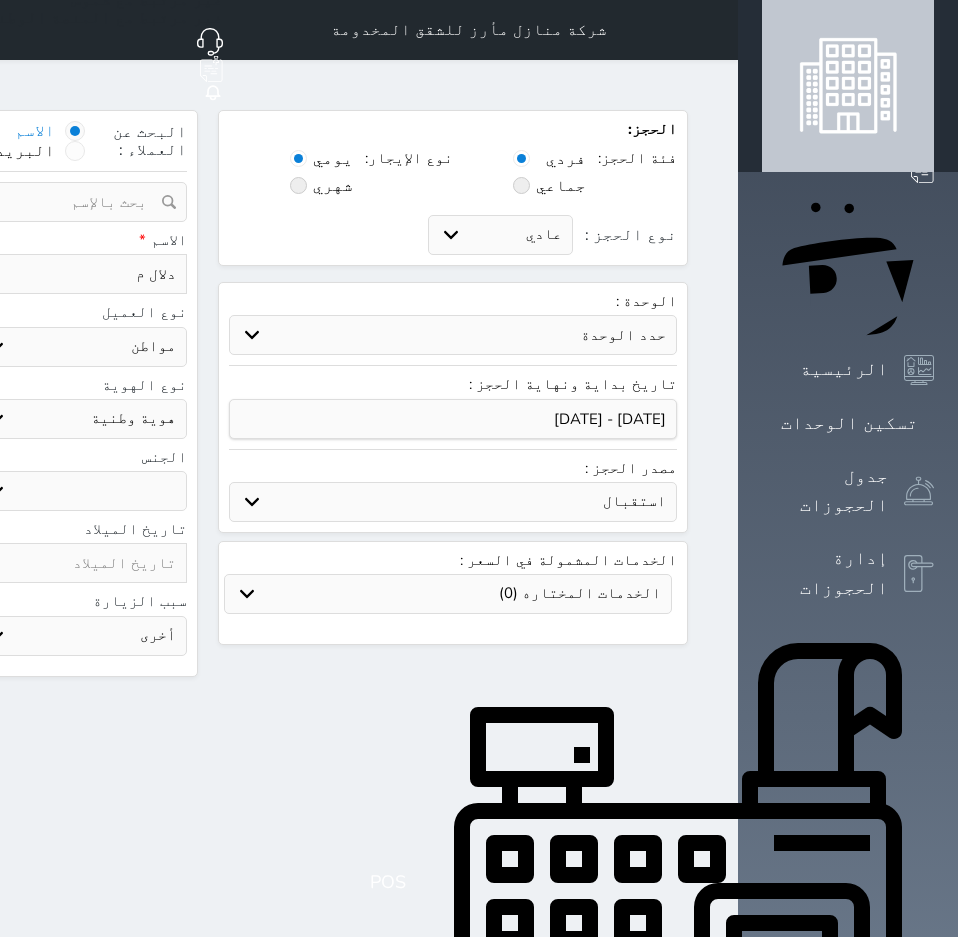 type on "دلال مح" 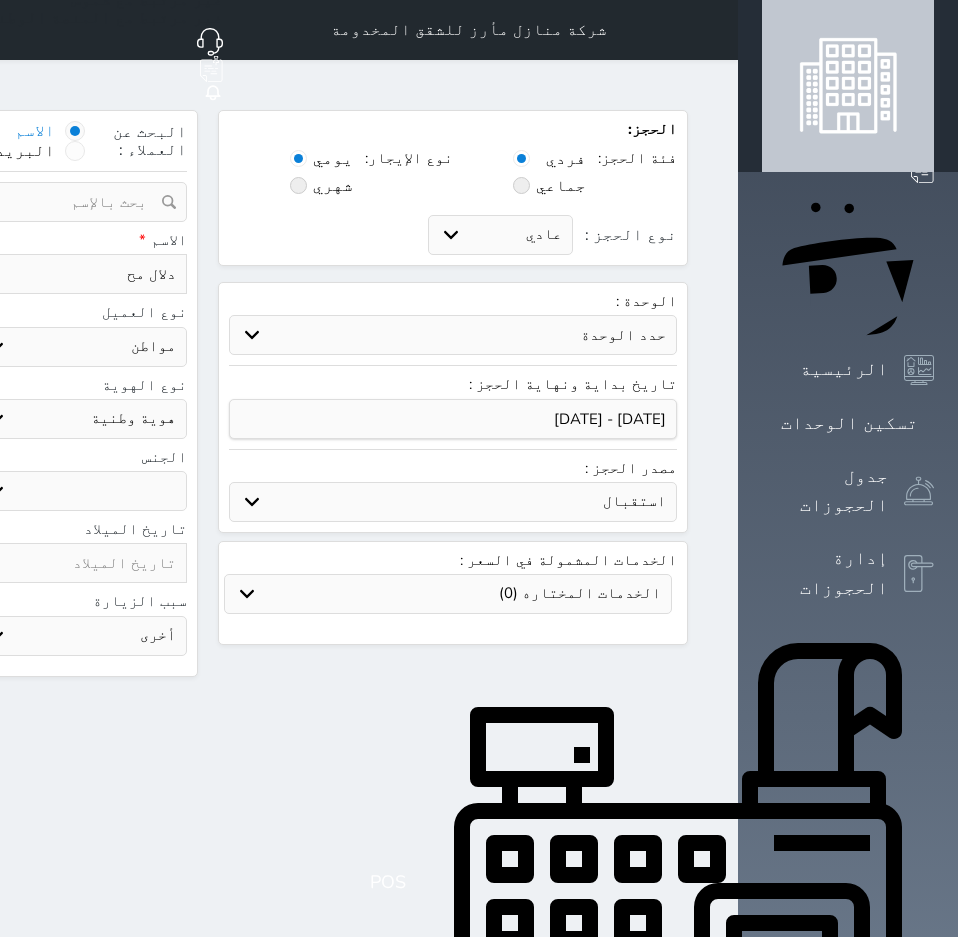 select 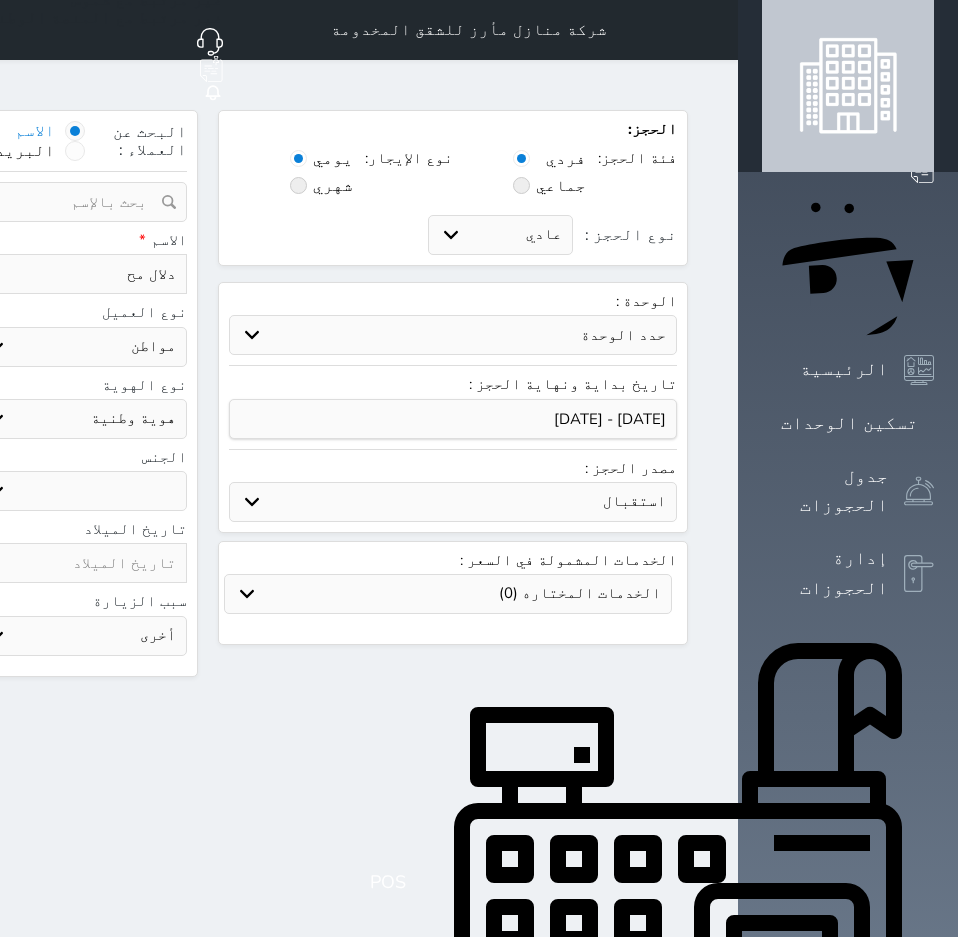 type on "دلال محم" 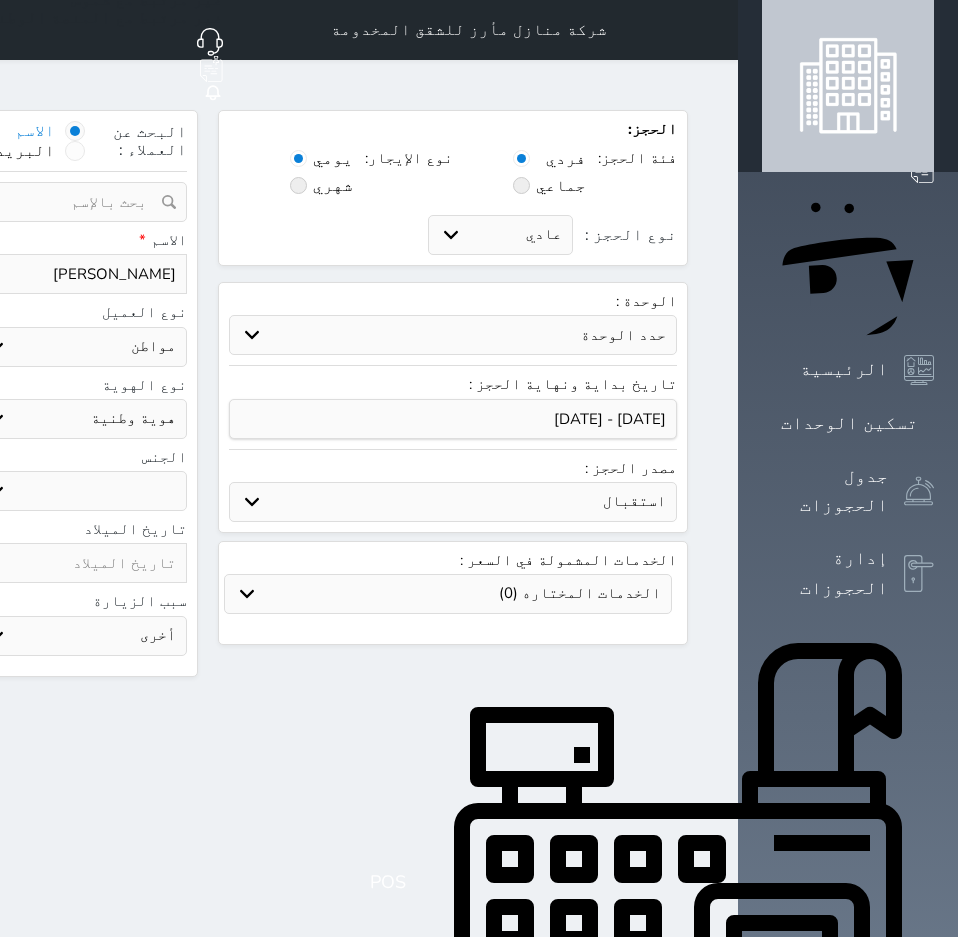 type on "دلال محمد" 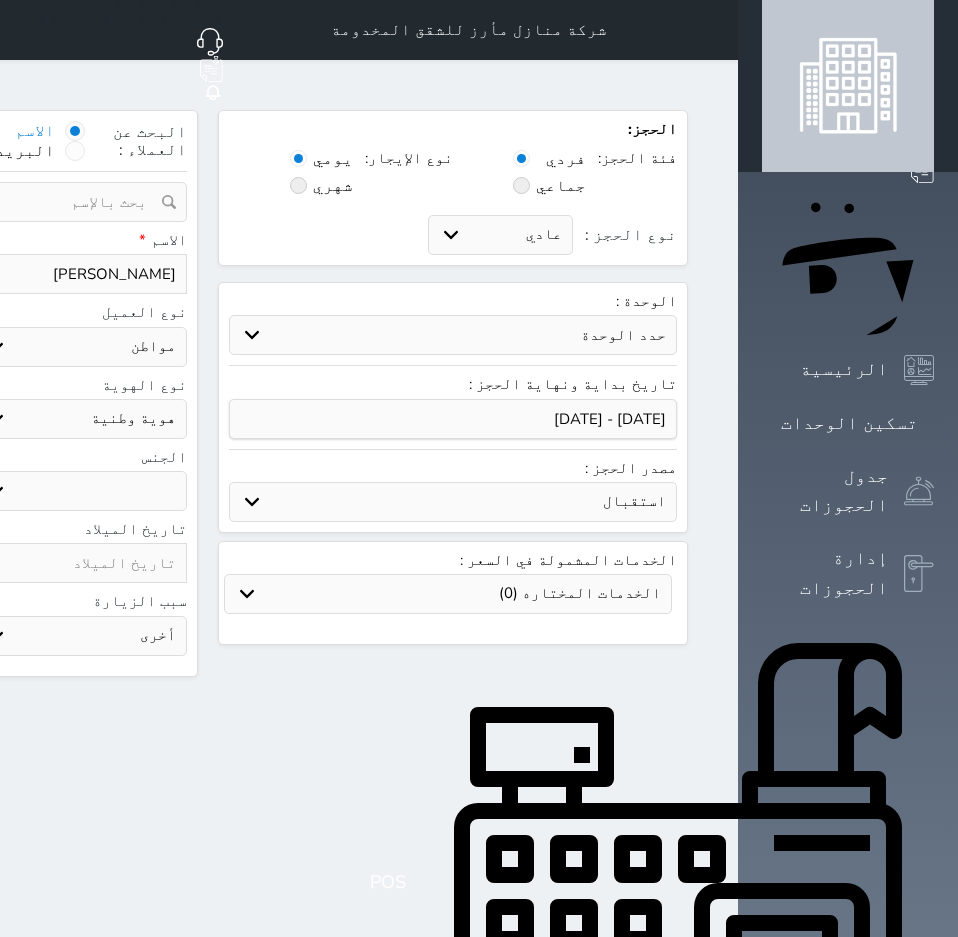 type on "دلال محمد ا" 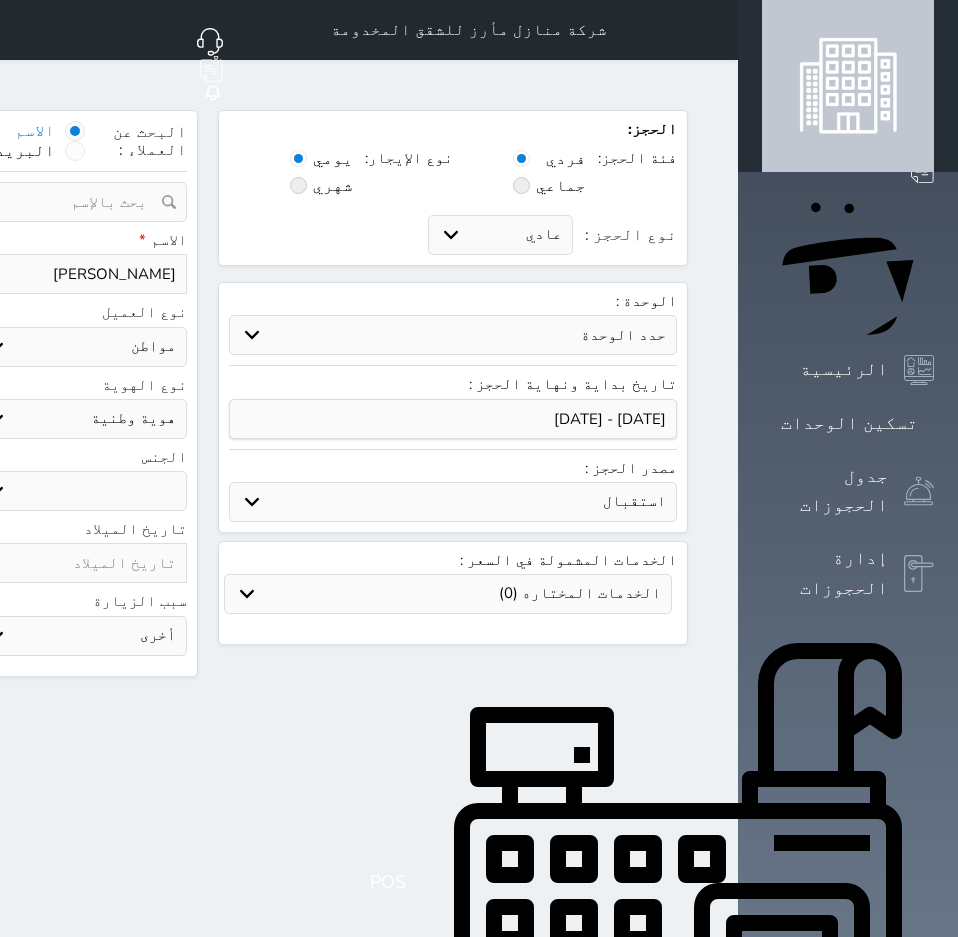 type on "دلال محمد الص" 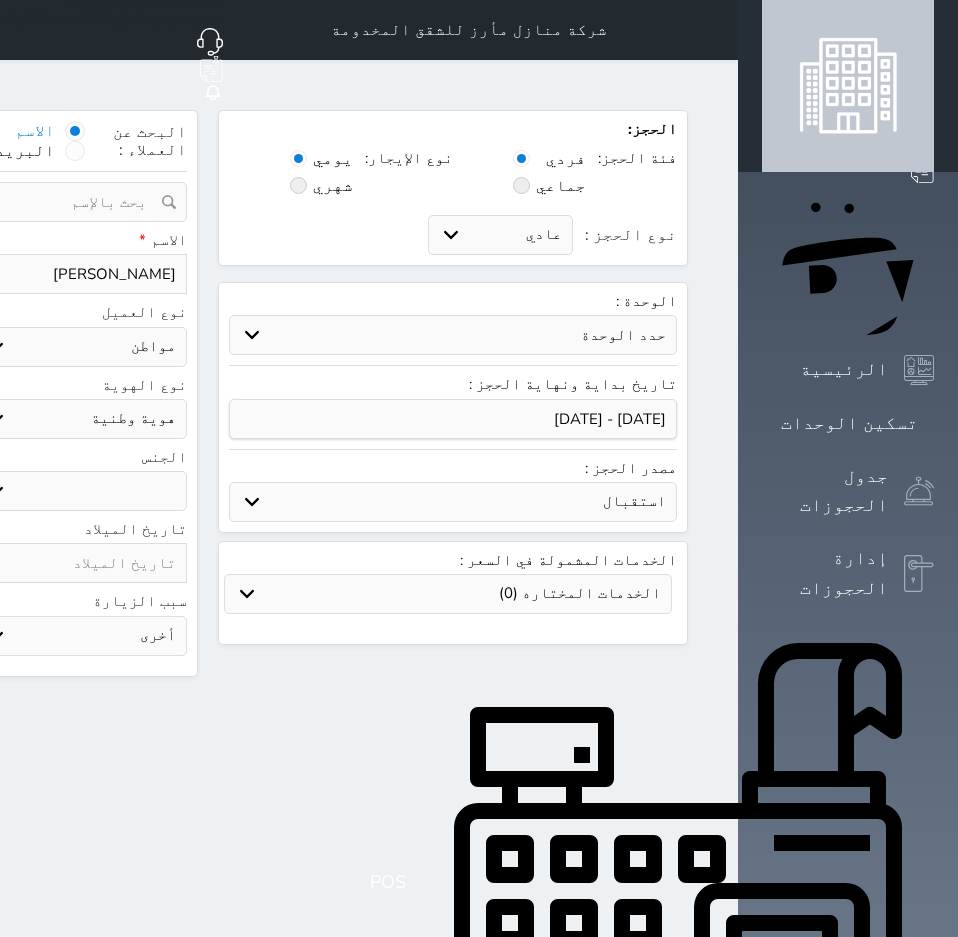 type on "دلال محمد الصا" 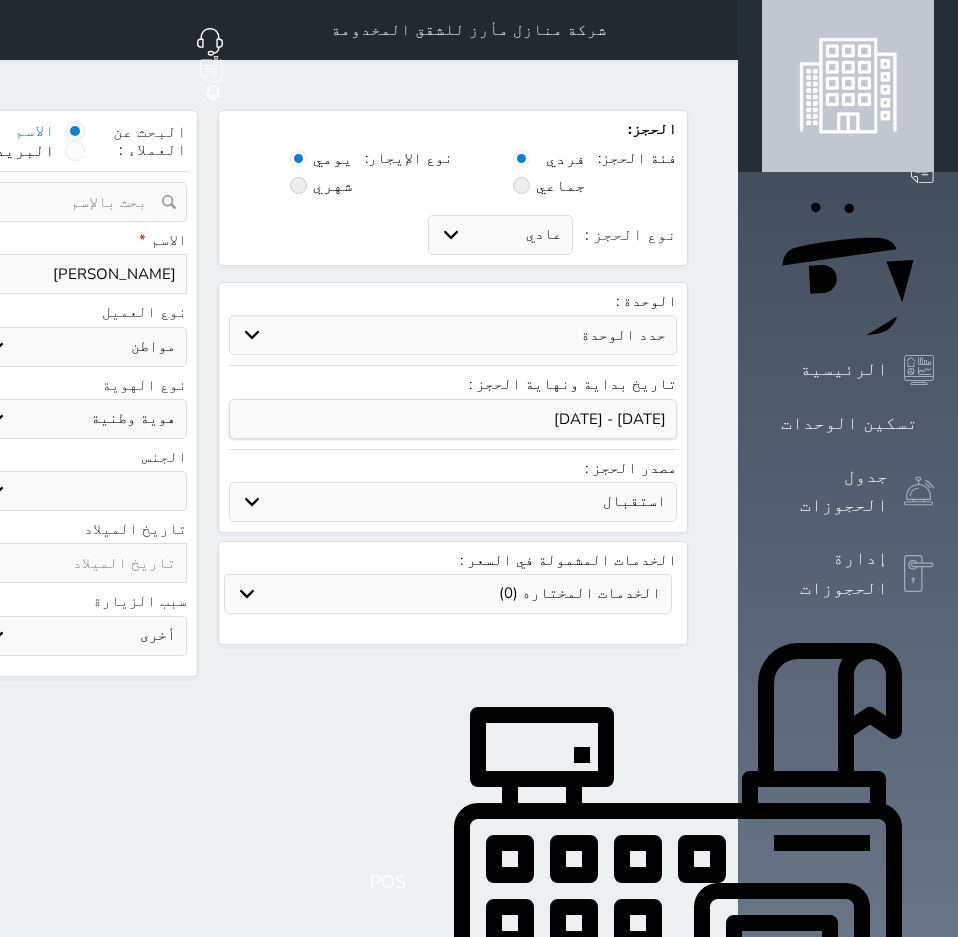 type on "دلال محمد الصاعدي" 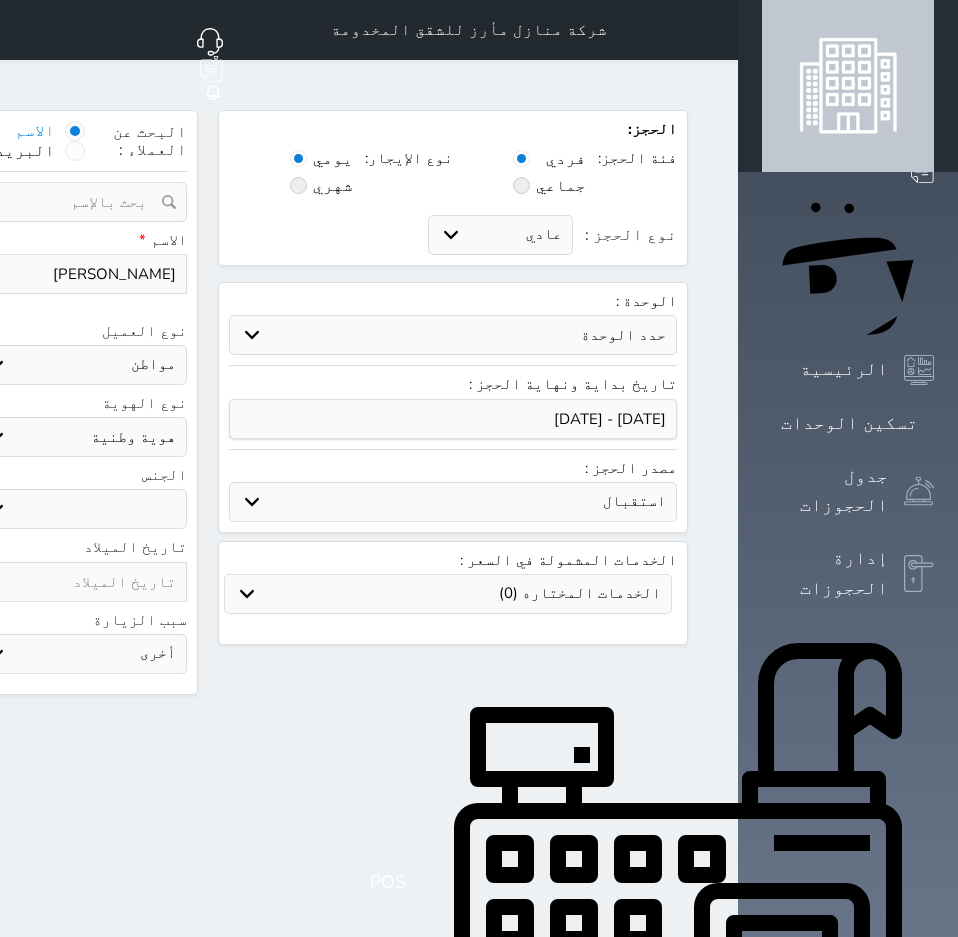type on "05" 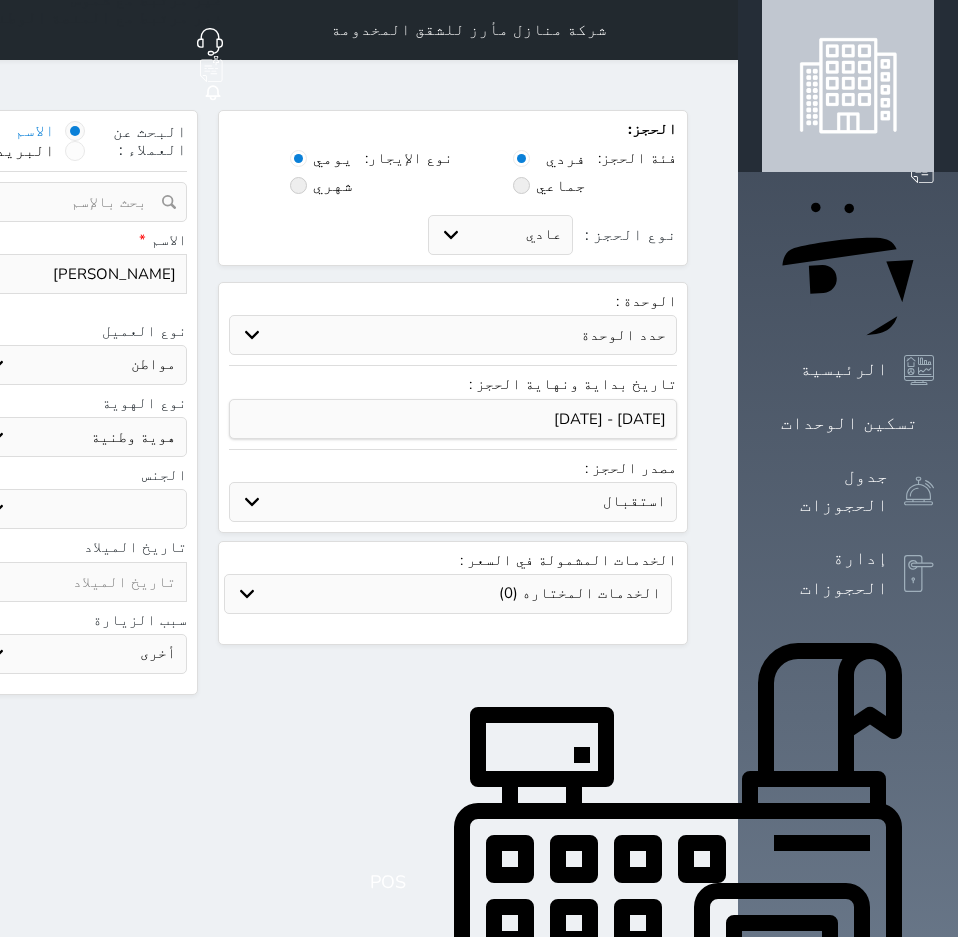 type on "0555" 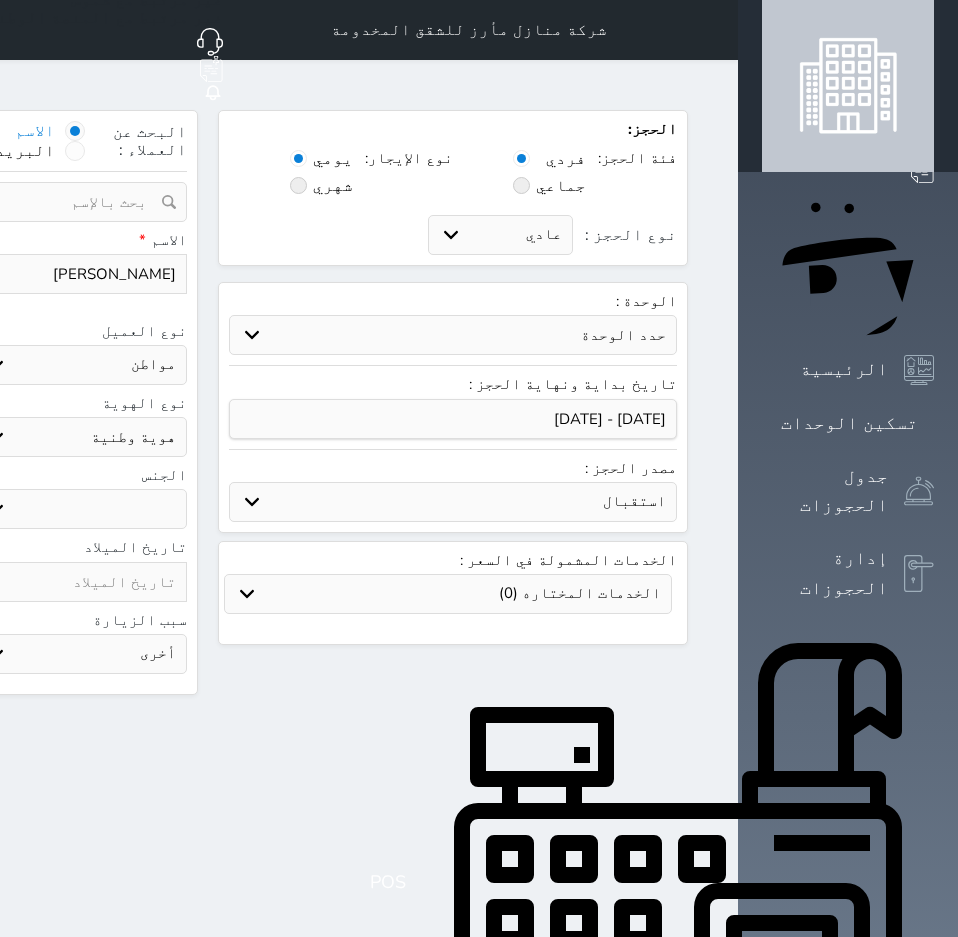 type on "05550" 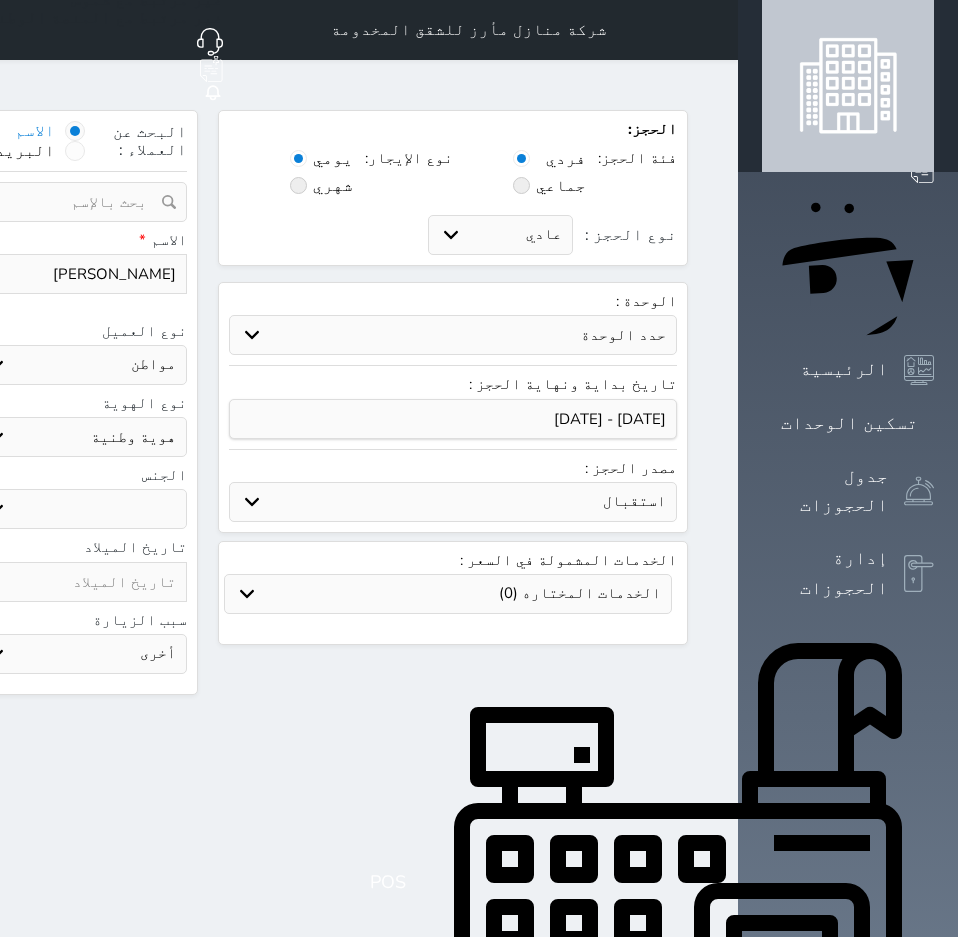 type on "055502" 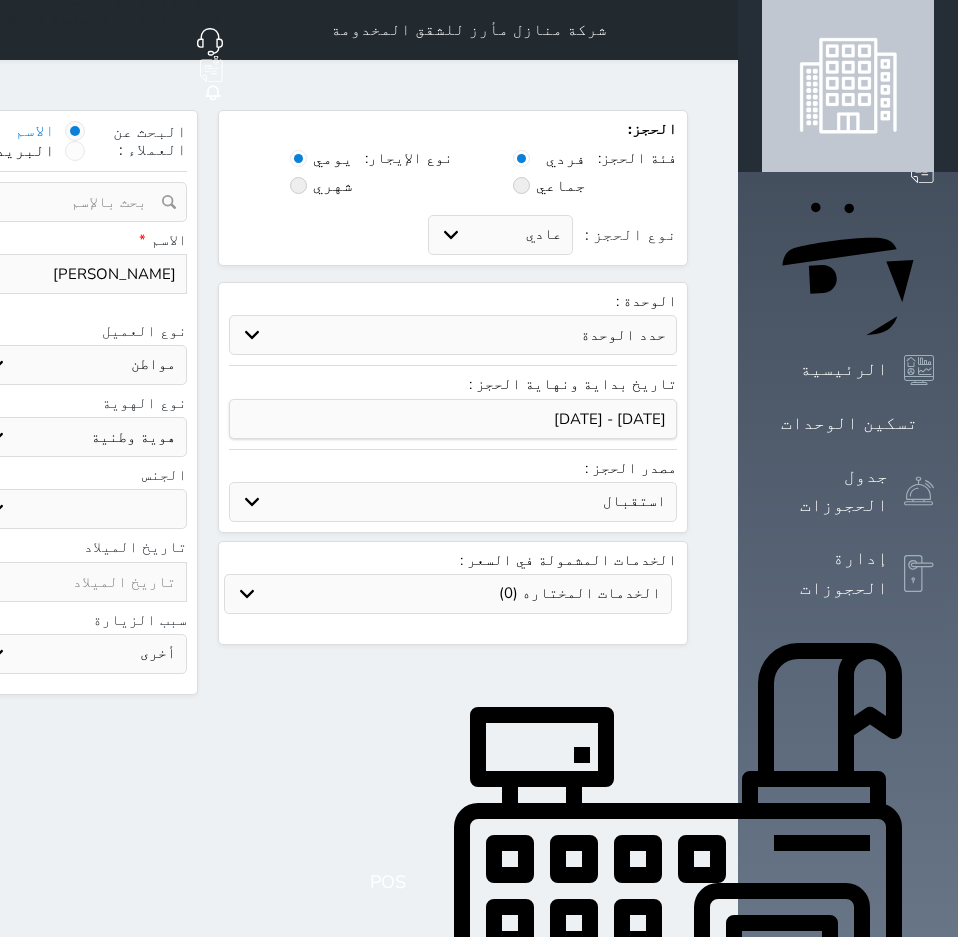 type on "0555026" 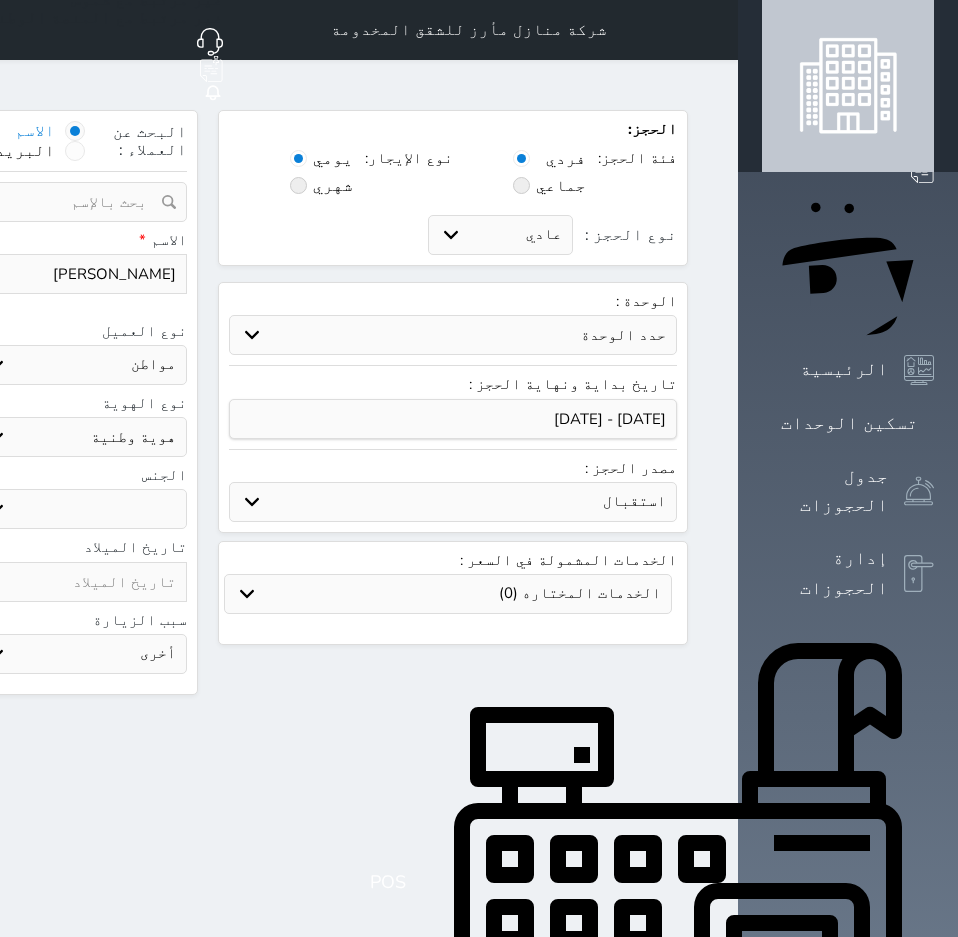 type on "+966 55 502 6240" 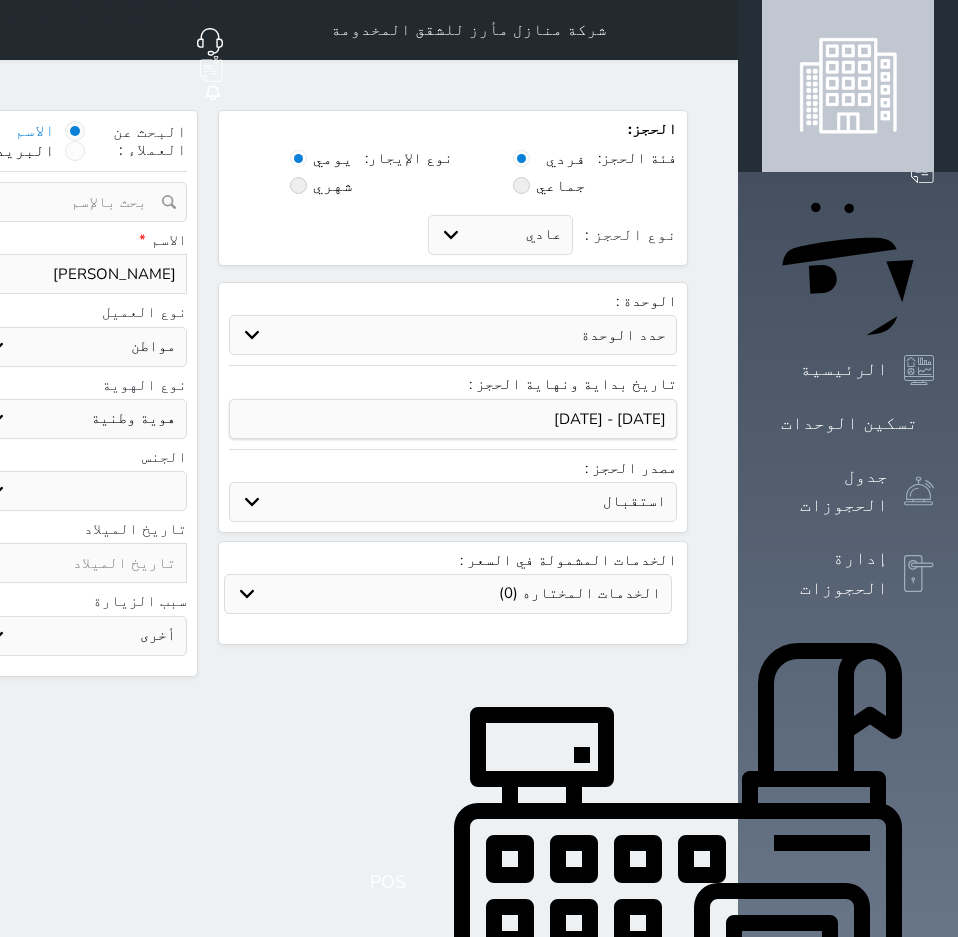type on "+966 55 502 6240" 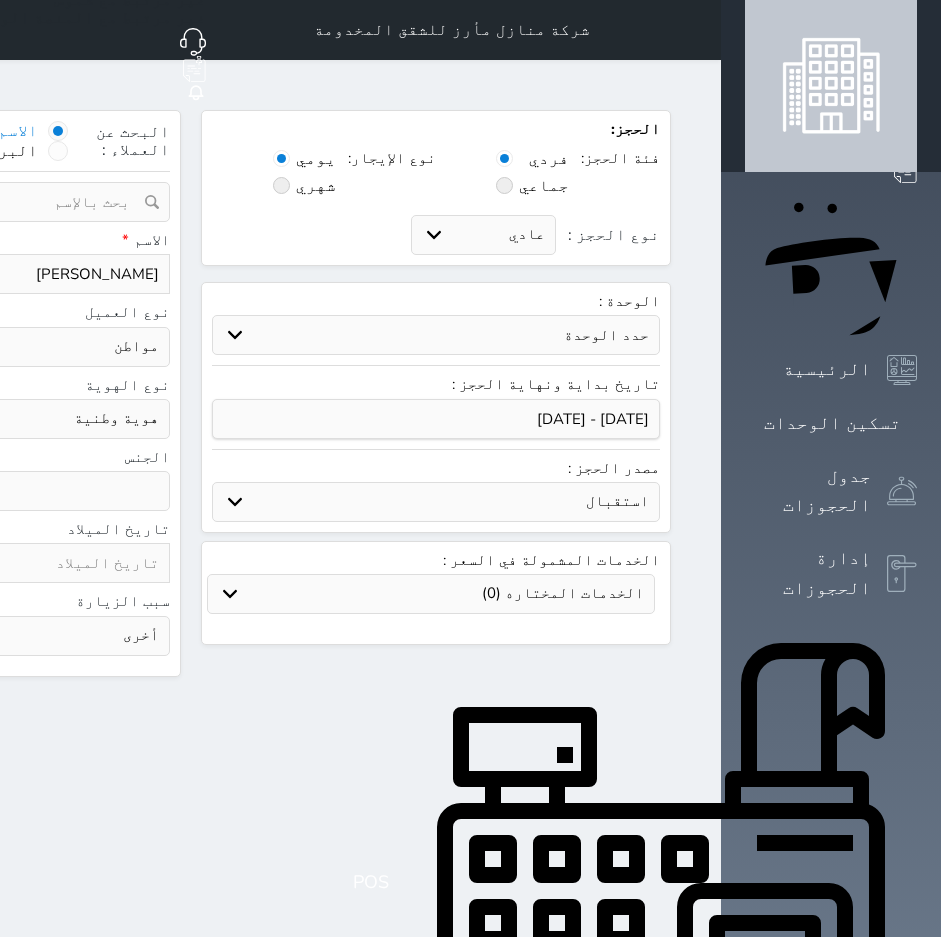 click on "شركة منازل مأرز للشقق المخدومة
حجز جماعي جديد   حجز جديد   غير مرتبط مع منصة زاتكا المرحلة الثانية   غير مرتبط مع شموس   غير مرتبط مع المنصة الوطنية للرصد السياحي             إشعار   الغرفة   النزيل   المصدر
يوسف علي
الحجز:   فئة الحجز:       فردي       جماعي   نوع الإيجار:       يومي       شهري     نوع الحجز :
عادي
إقامة مجانية
إستخدام داخلي
إستخدام يومي
الوحدة :   حدد الوحدة
#502 - جناح فاخر
#401B - غرفتين وصالة
استقبال" at bounding box center [191, 716] 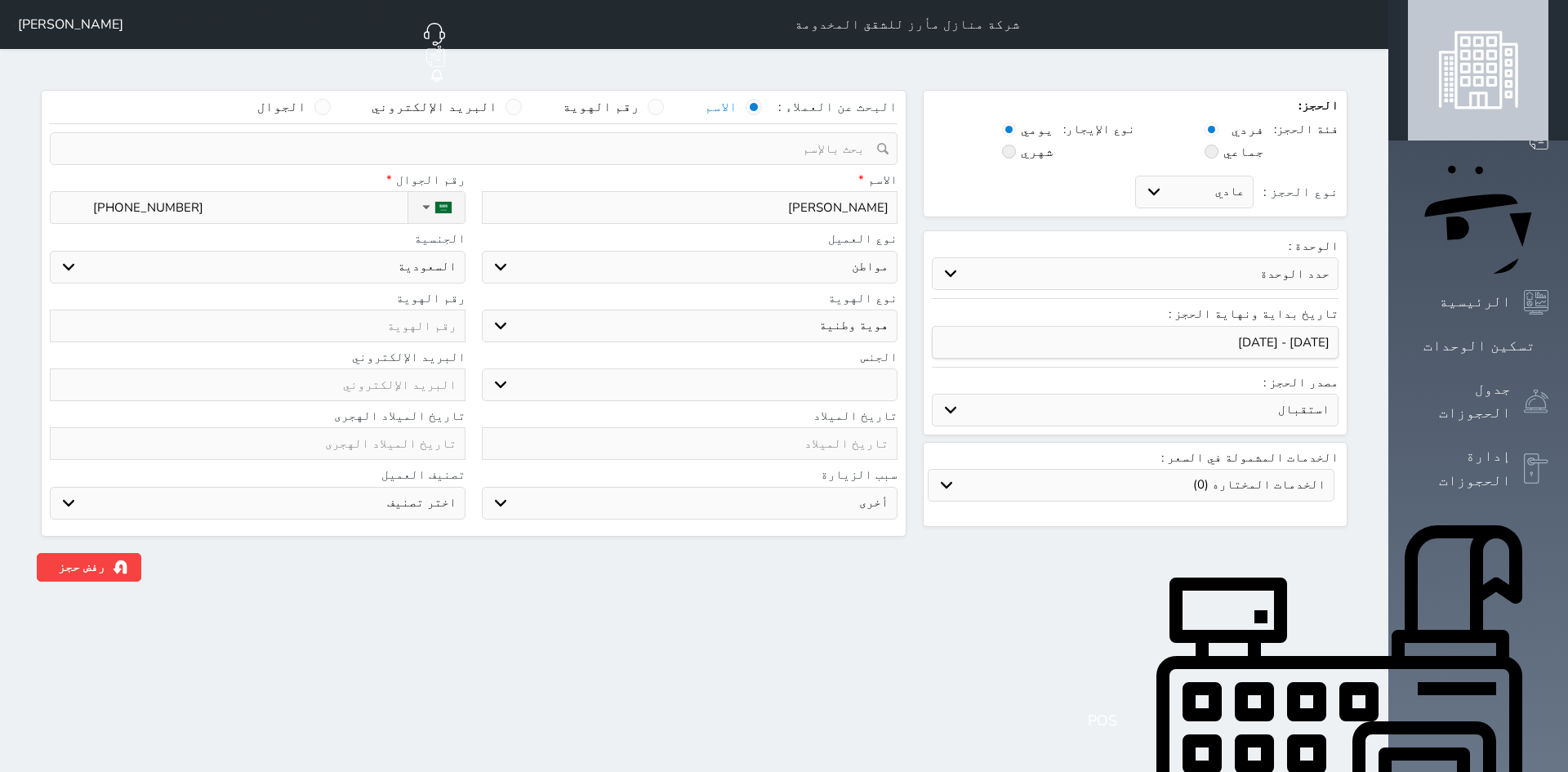 select 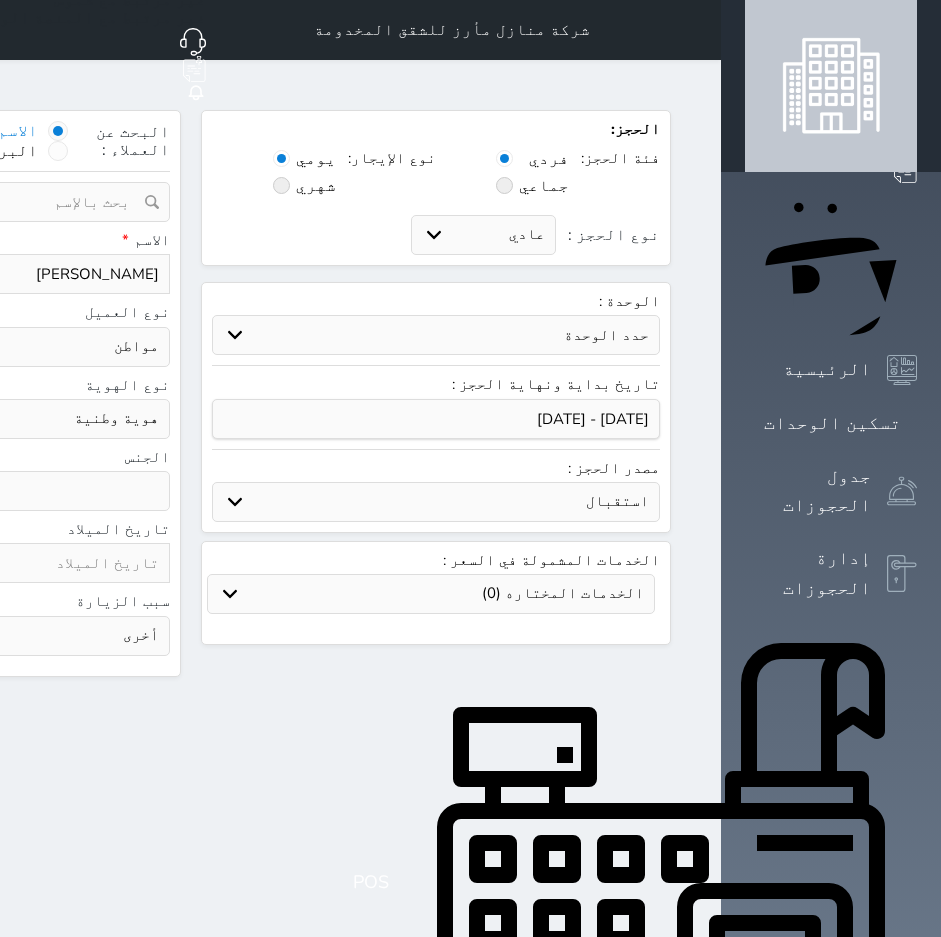 click at bounding box center (697, 30) 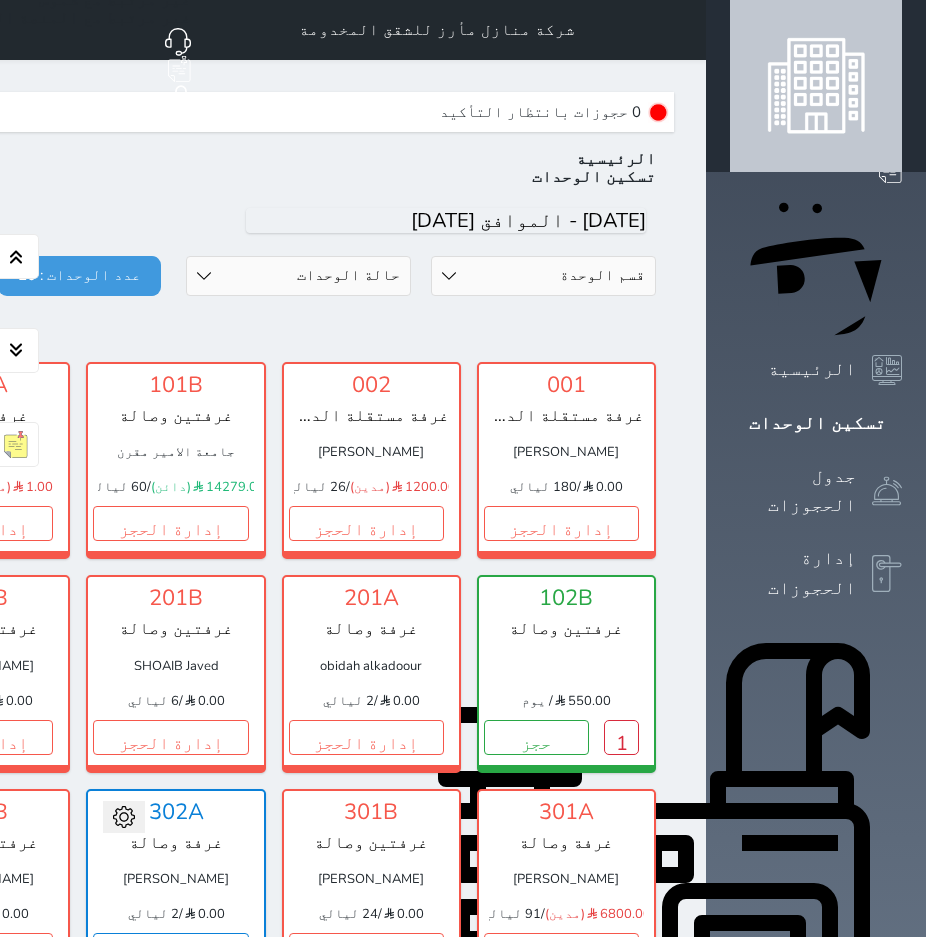 click at bounding box center (682, 30) 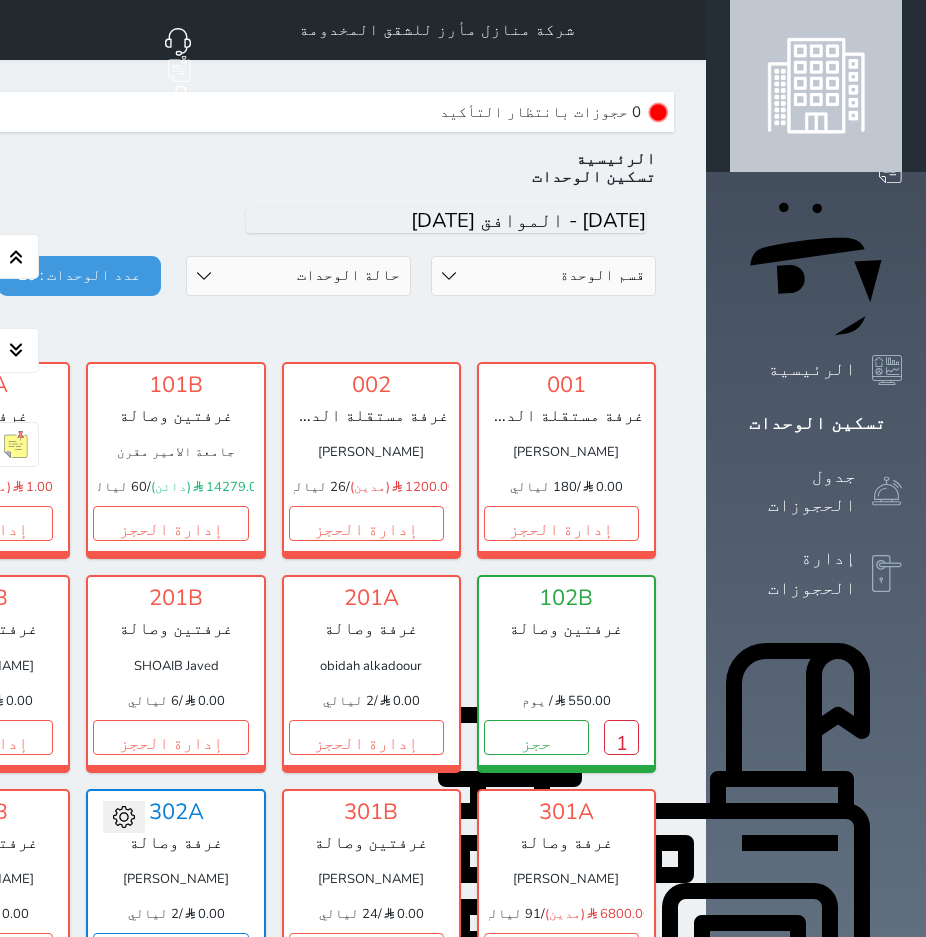 click on "حجز جديد" at bounding box center [821, 110] 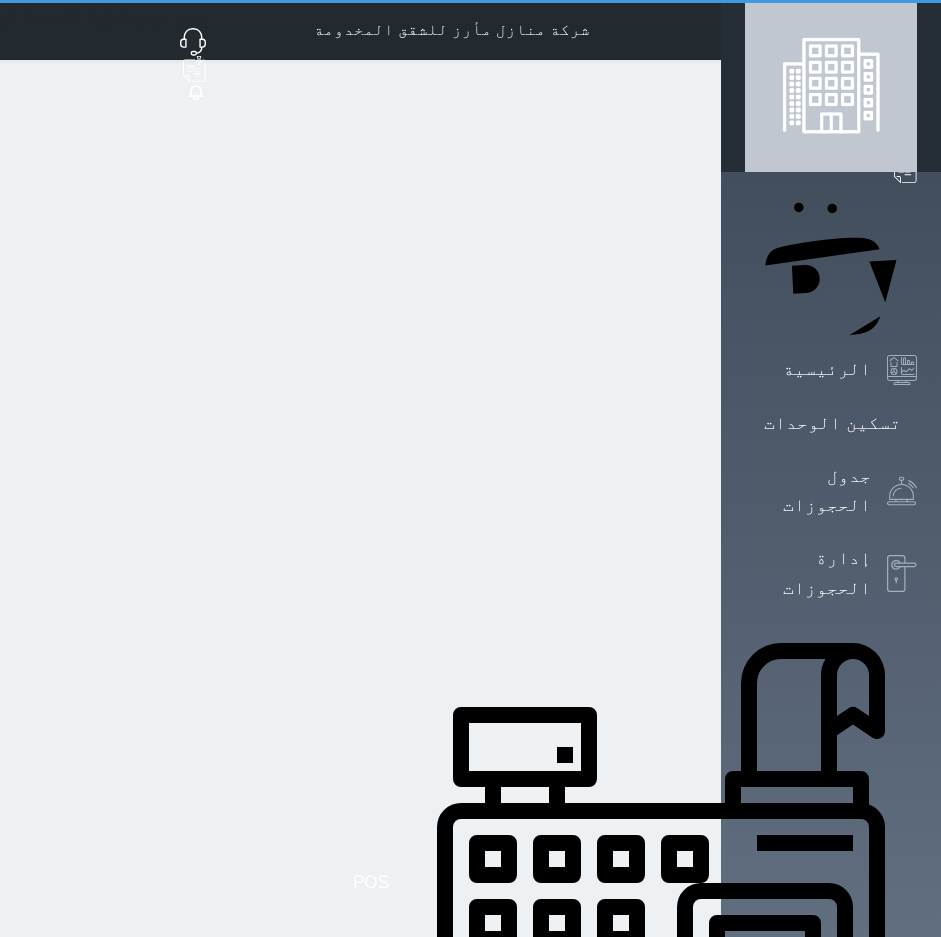 select on "1" 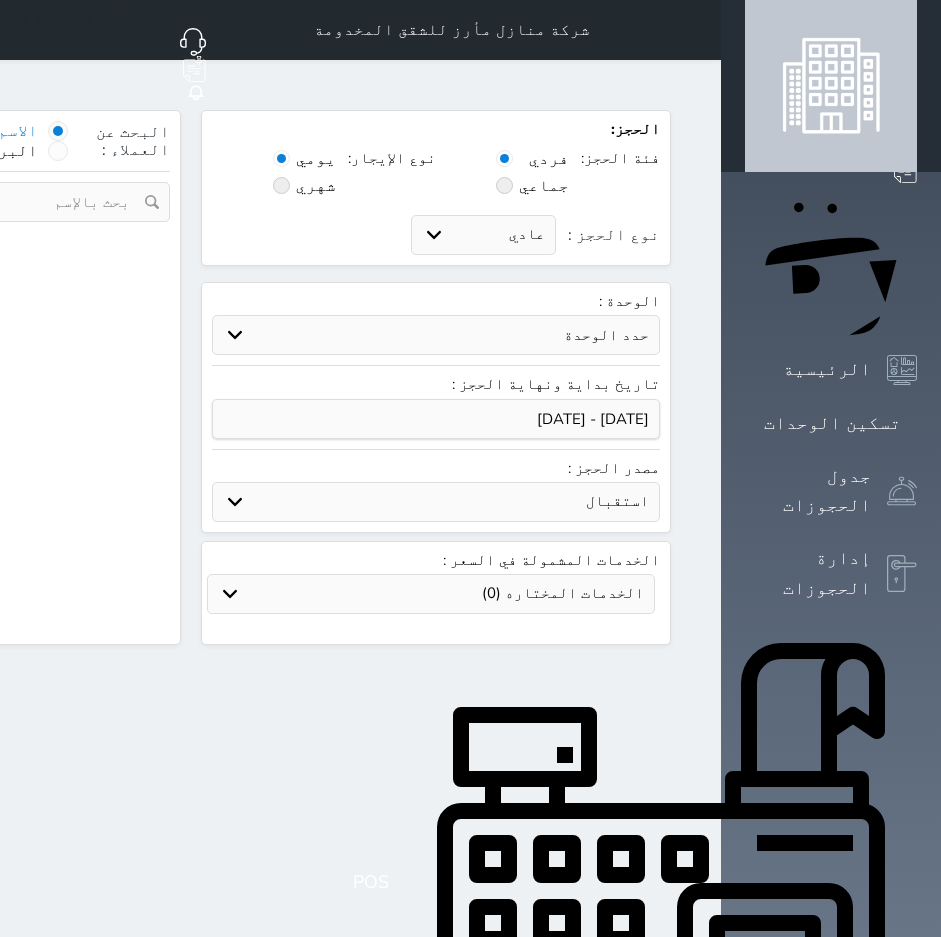 select 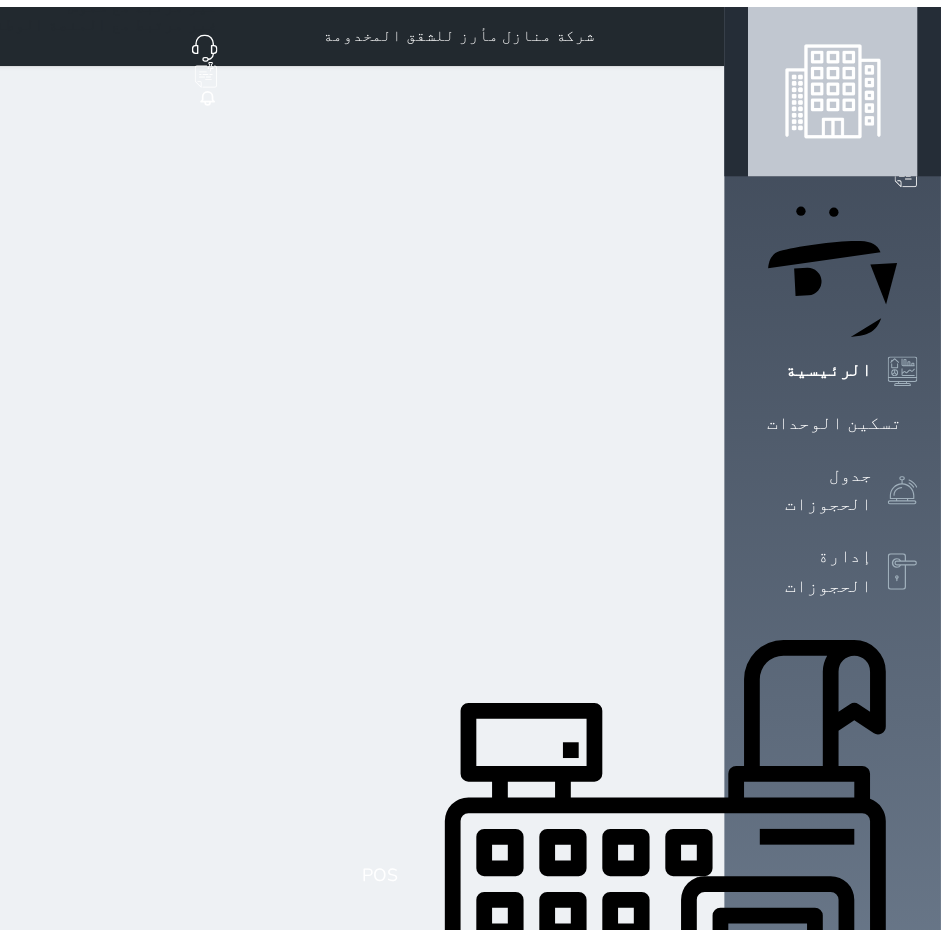 scroll, scrollTop: 0, scrollLeft: 0, axis: both 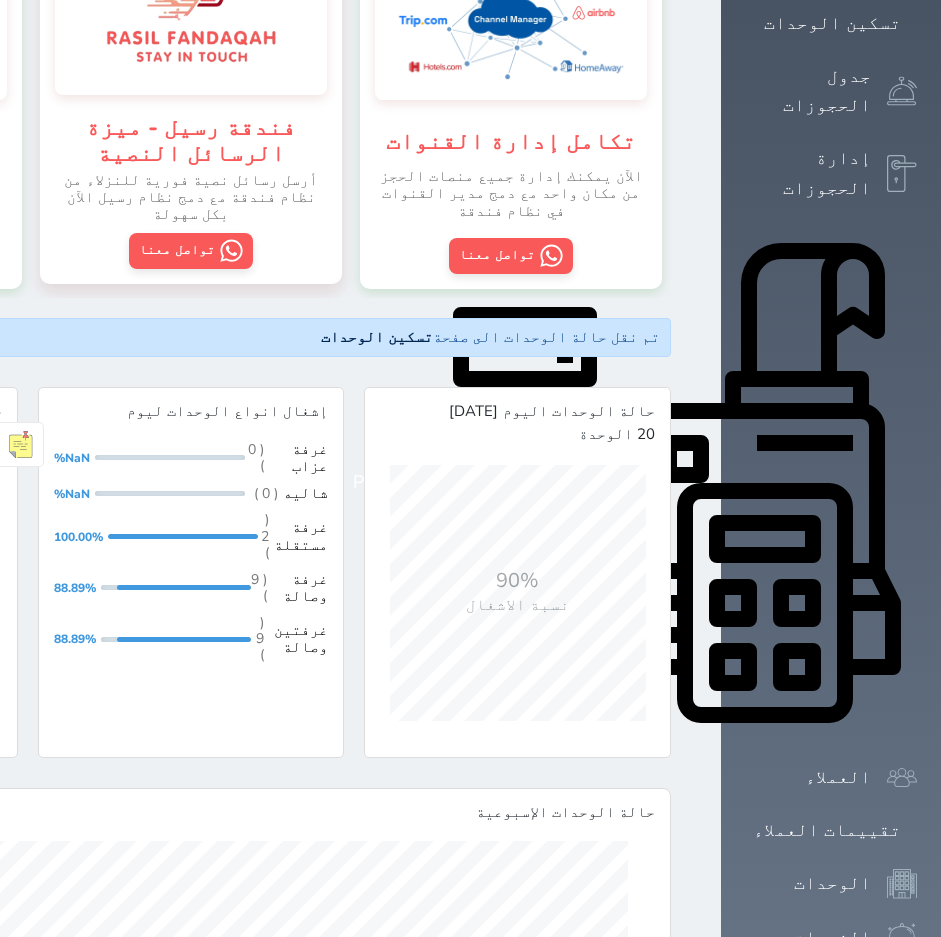 click at bounding box center (697, -370) 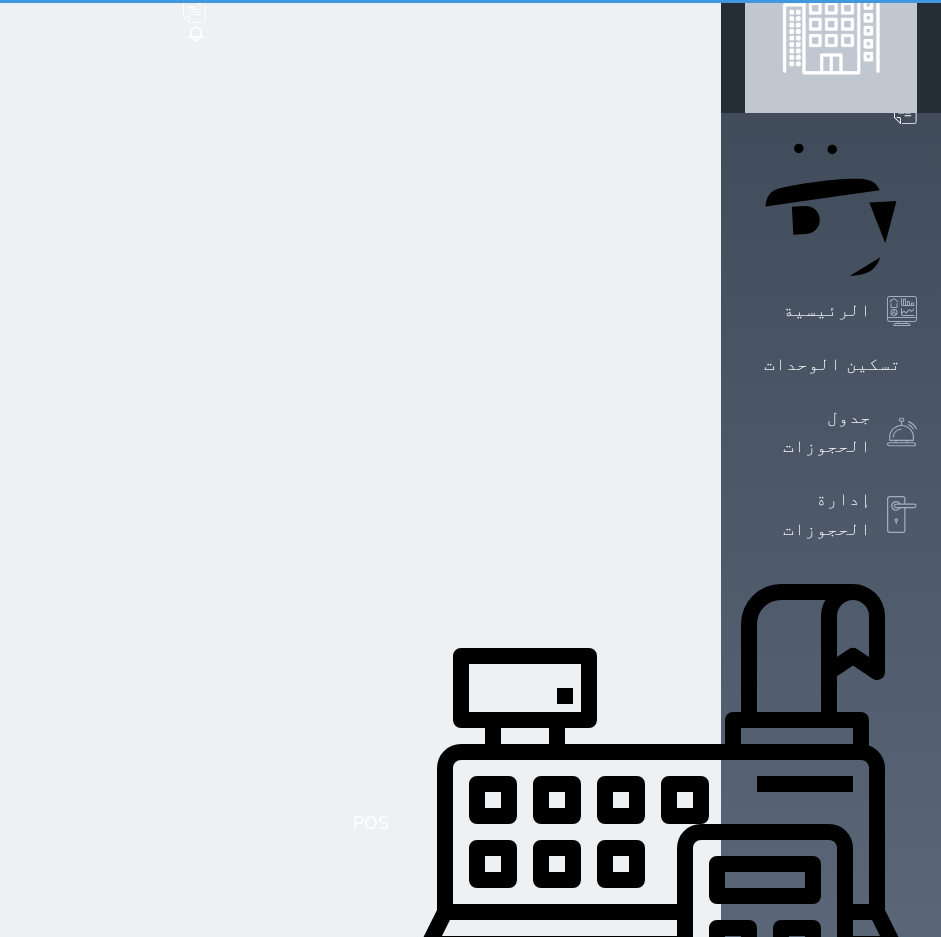 scroll, scrollTop: 0, scrollLeft: 0, axis: both 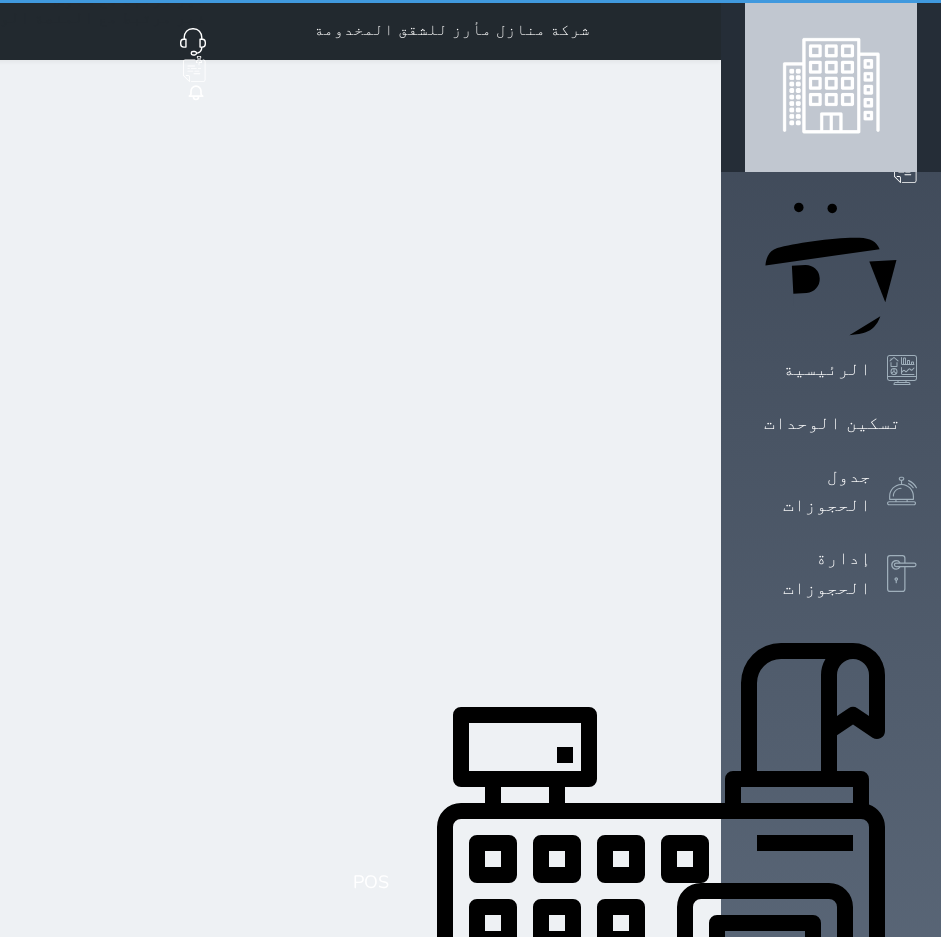 select on "1" 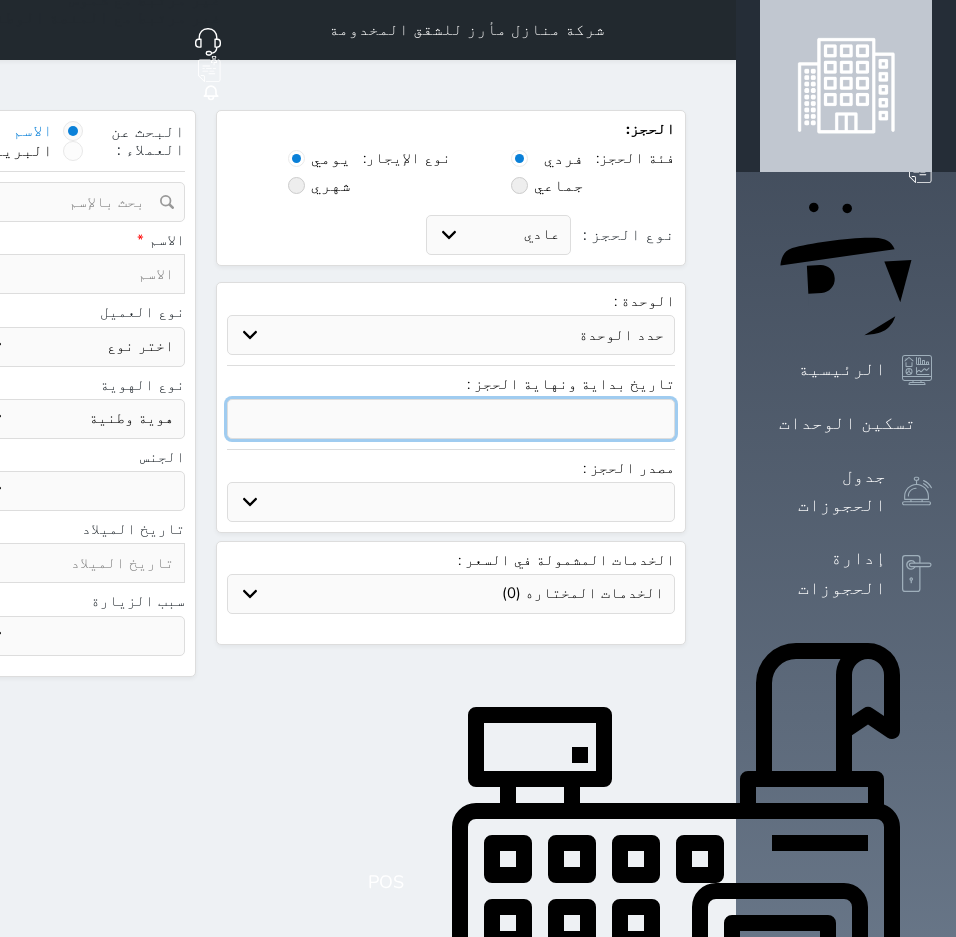 click at bounding box center [451, 419] 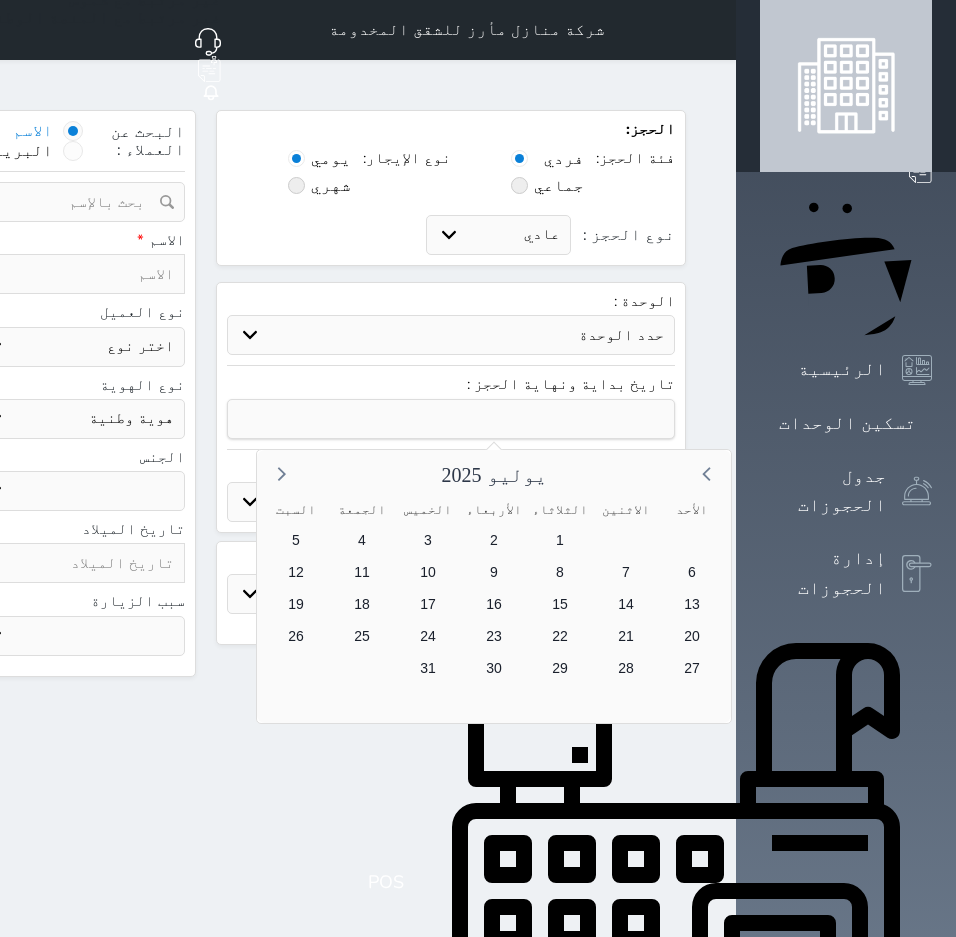 click at bounding box center [712, 30] 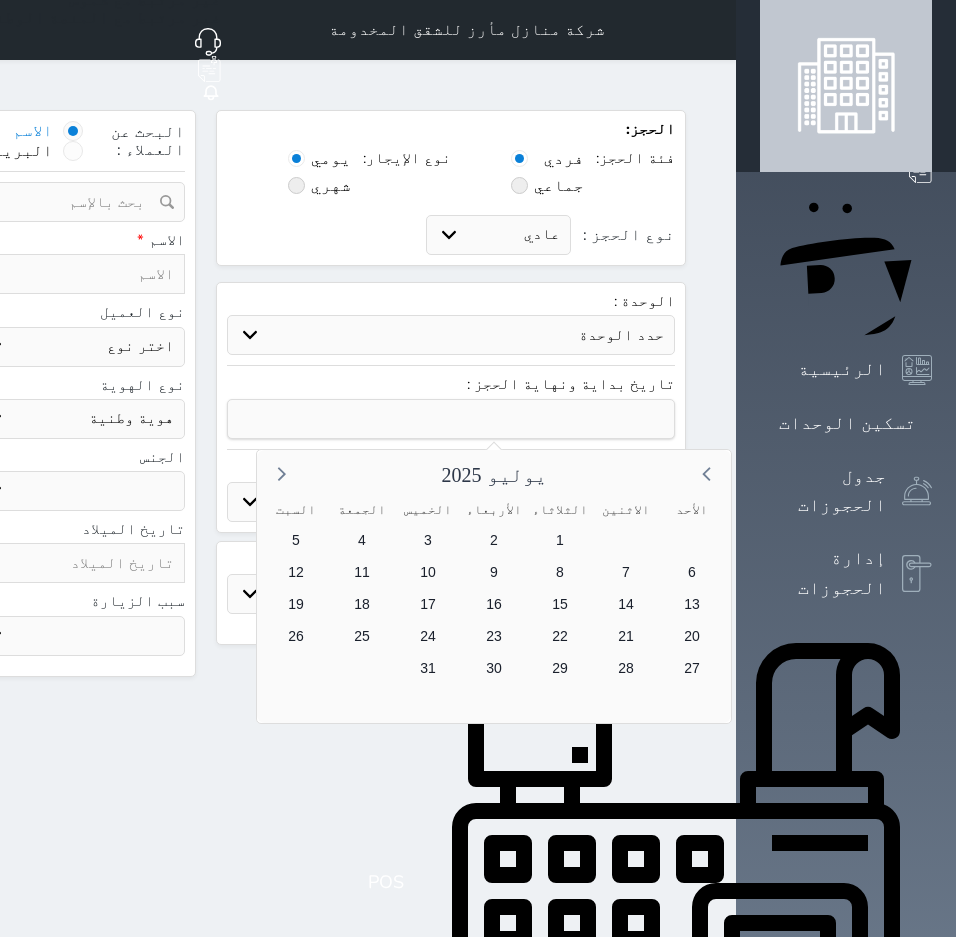 select on "113" 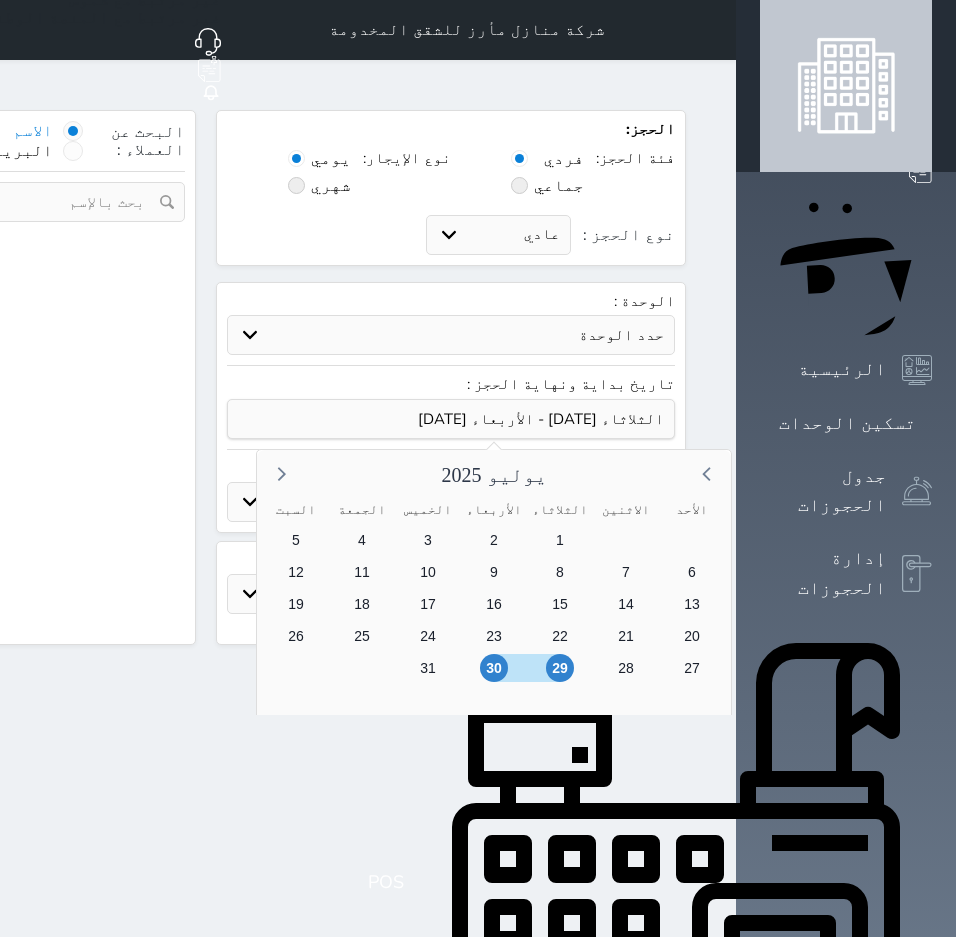 select 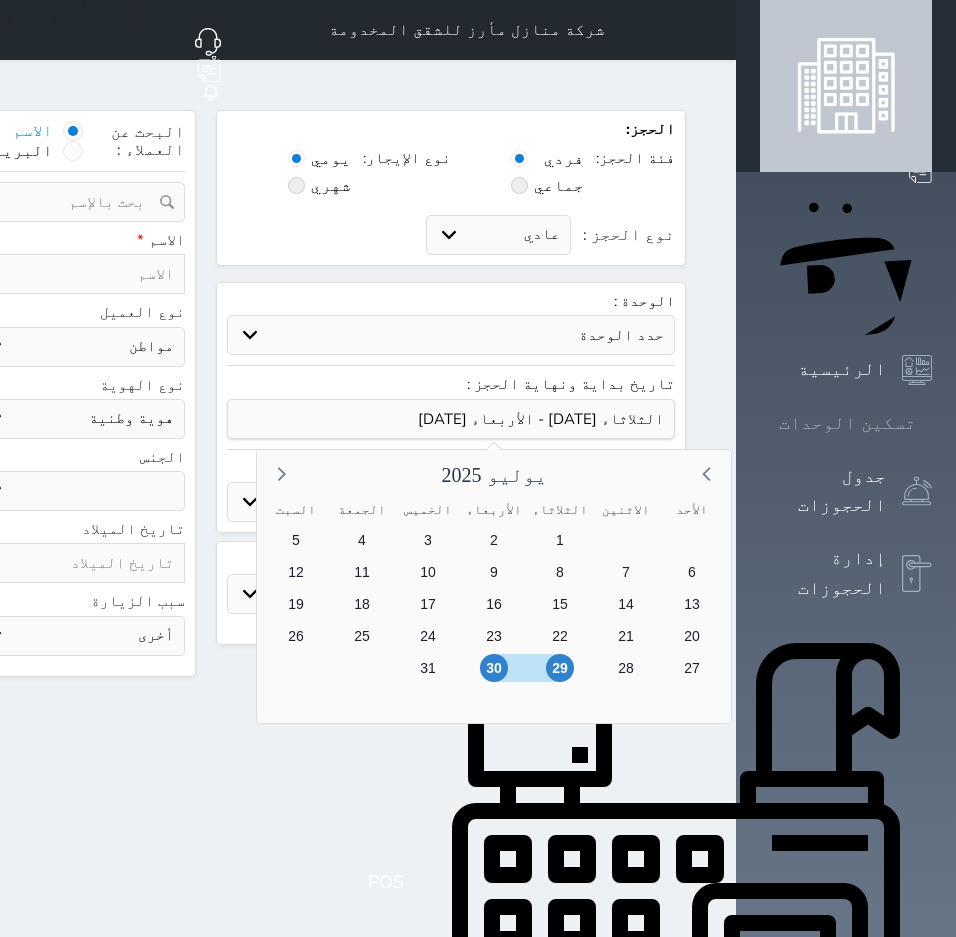 click on "تسكين الوحدات" at bounding box center (846, 423) 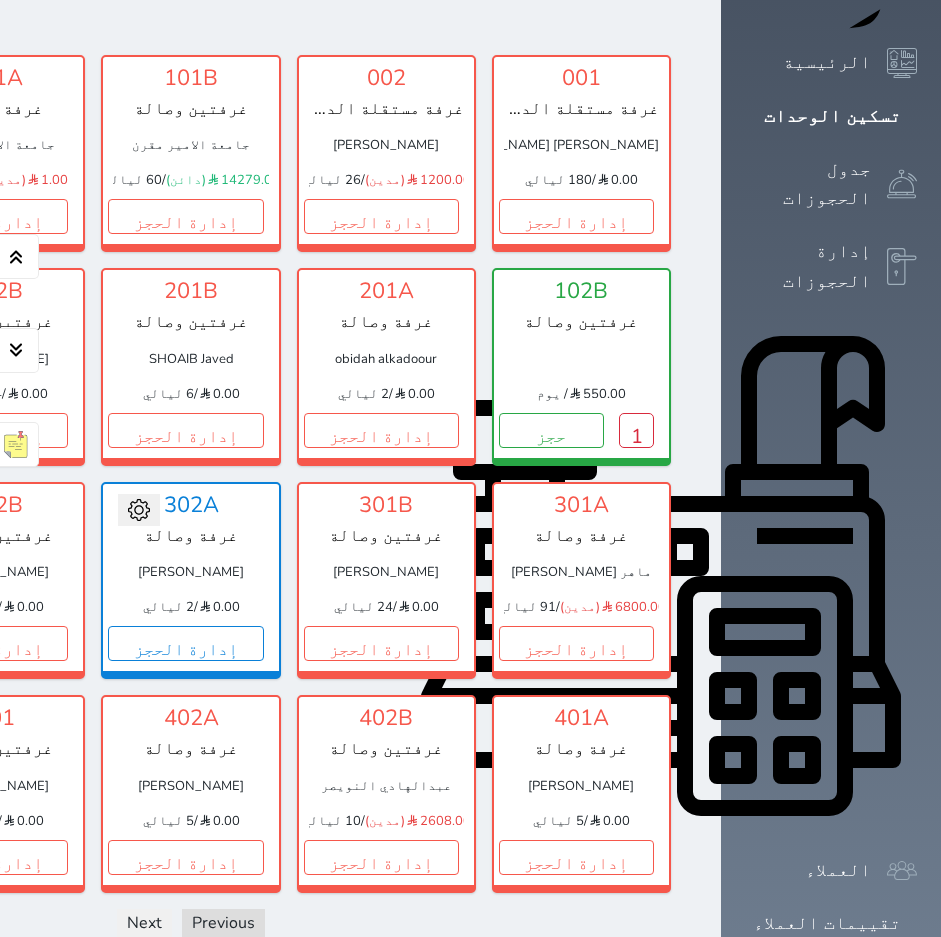 scroll, scrollTop: 400, scrollLeft: 0, axis: vertical 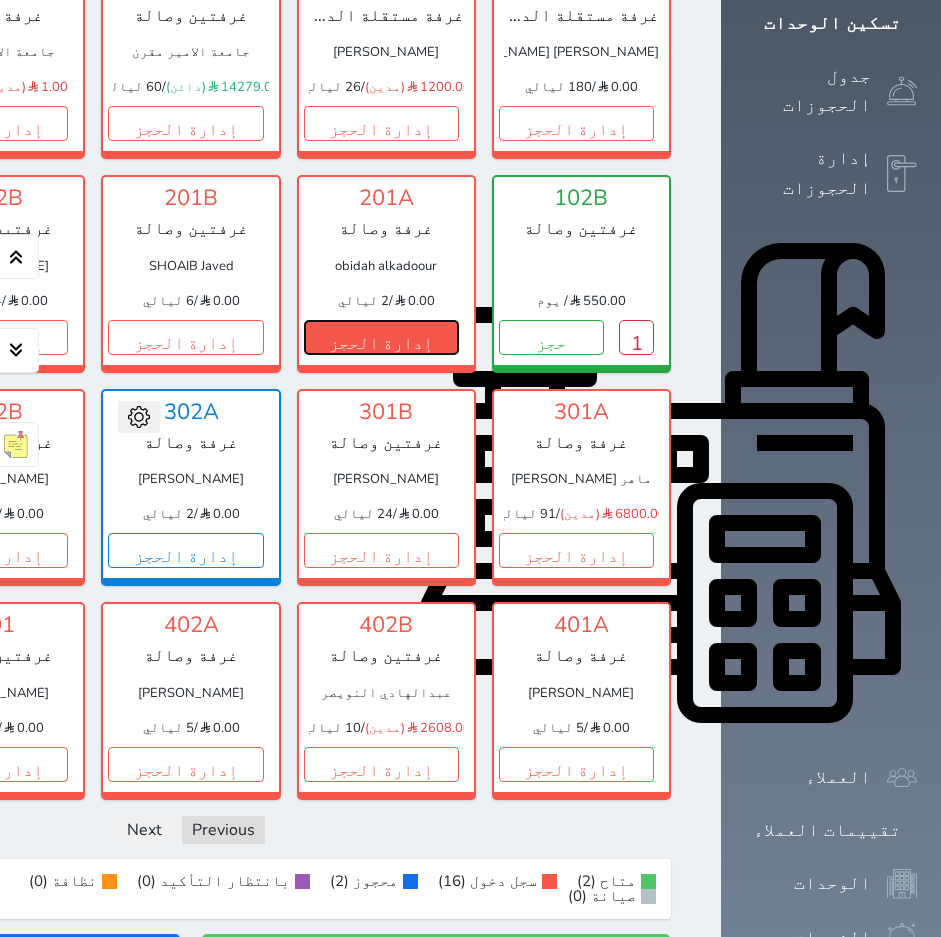 click on "إدارة الحجز" at bounding box center (381, 337) 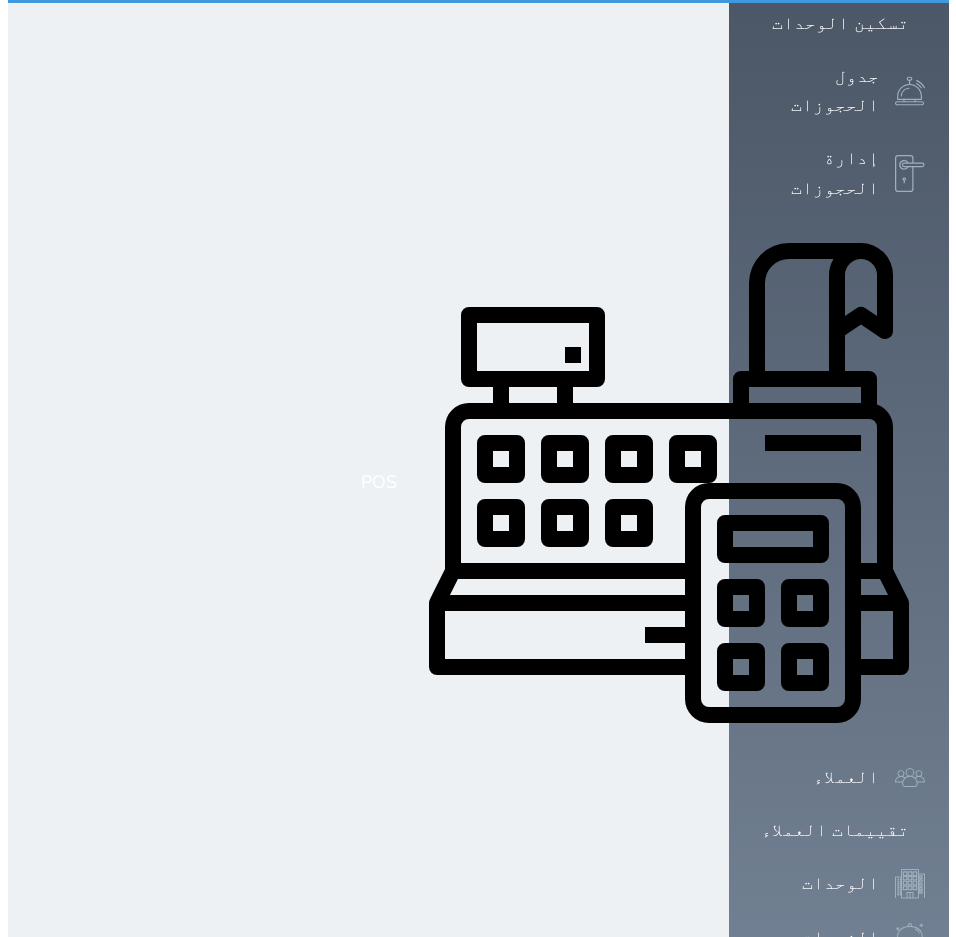 scroll, scrollTop: 0, scrollLeft: 0, axis: both 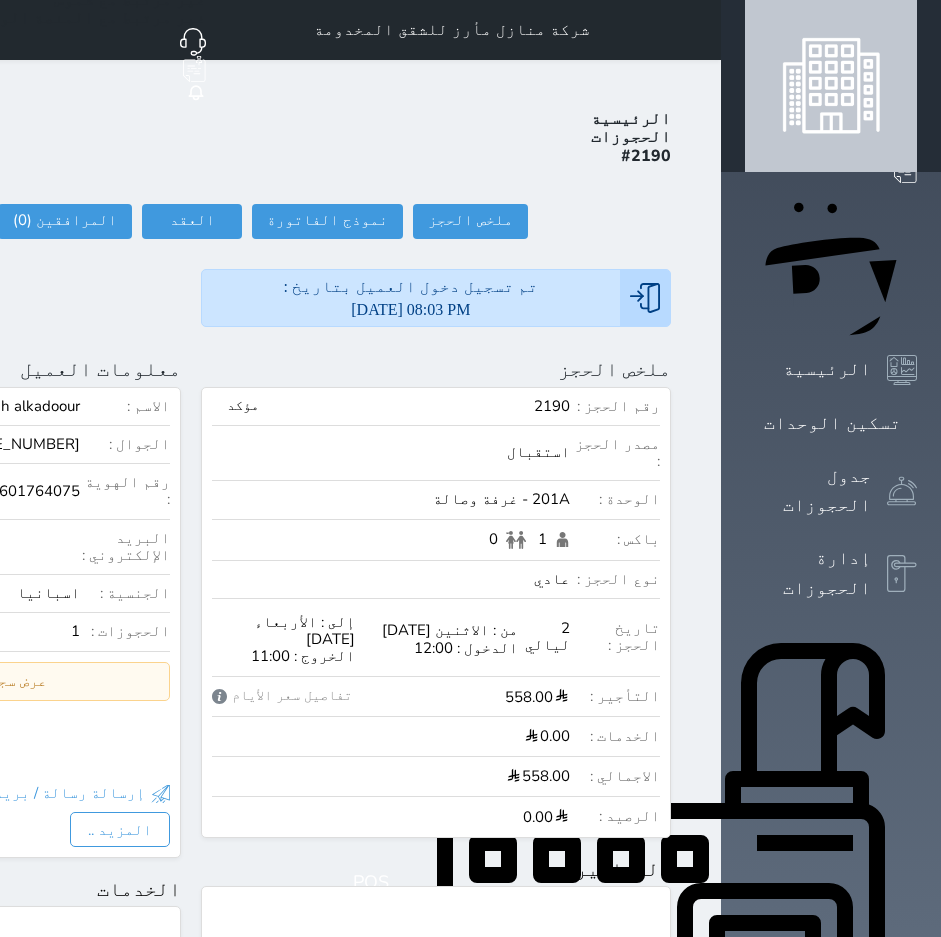 click at bounding box center (697, 30) 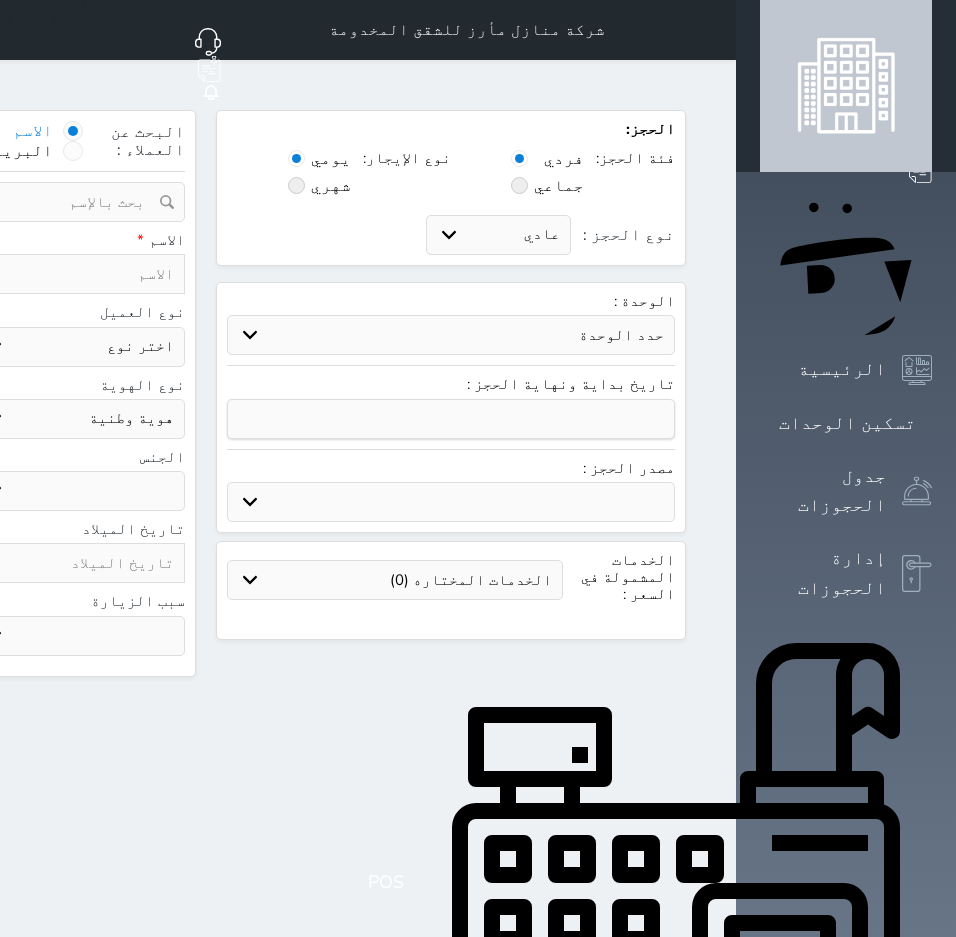 select 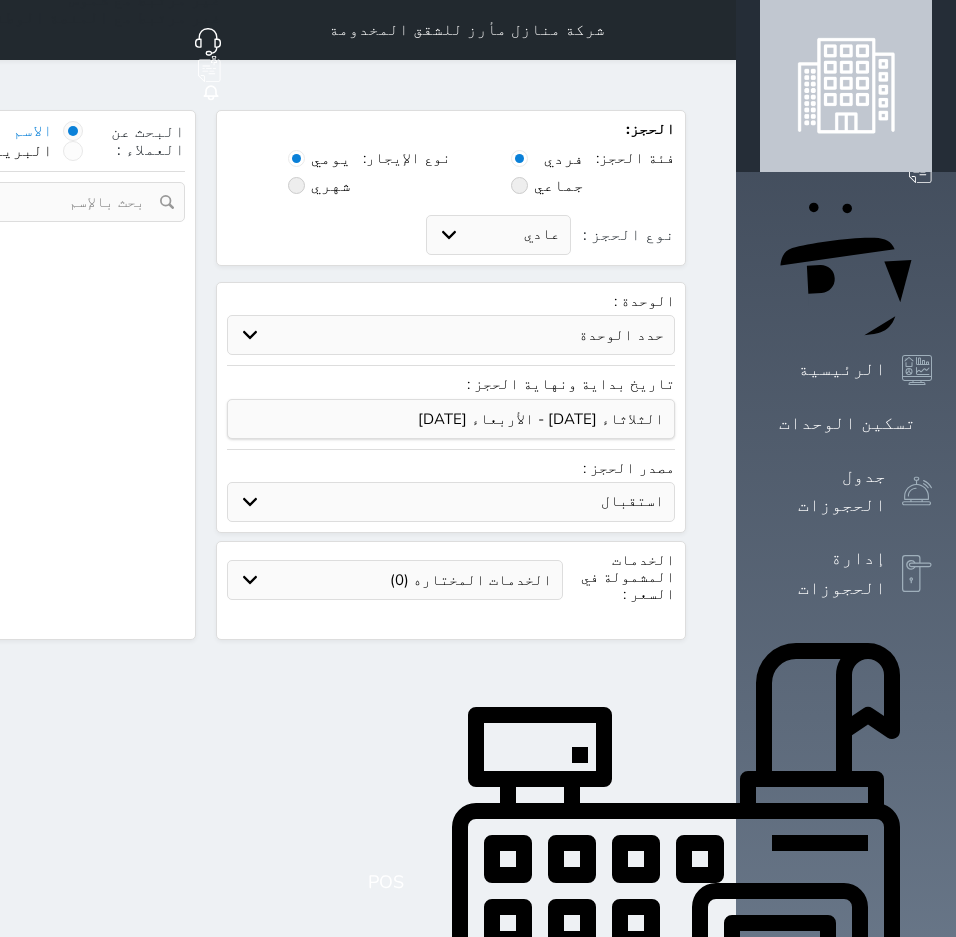 select 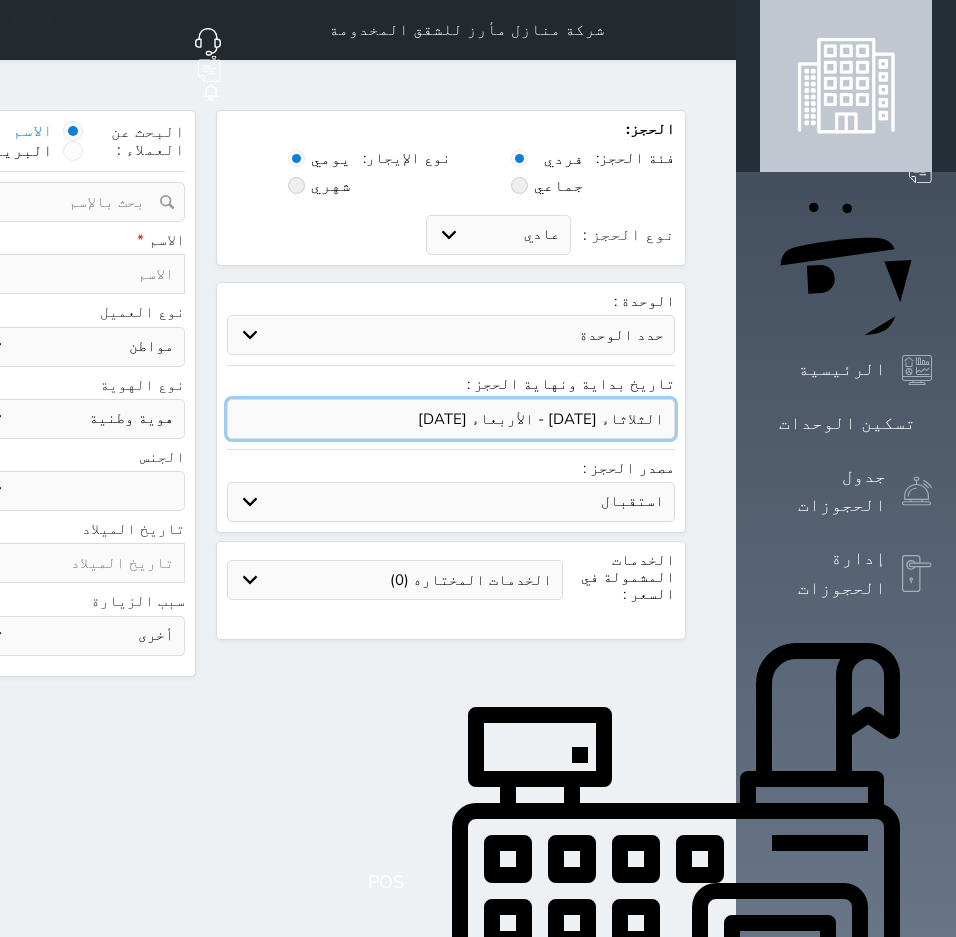 click at bounding box center (451, 419) 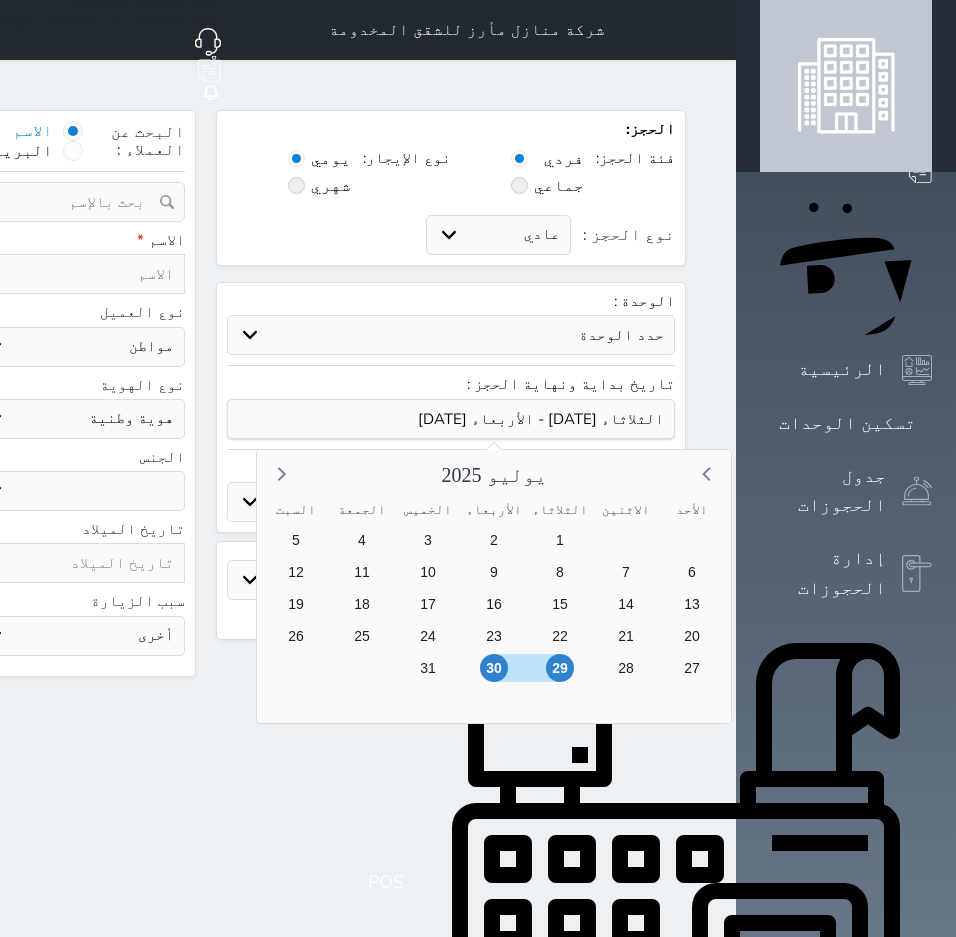 drag, startPoint x: 741, startPoint y: 641, endPoint x: 730, endPoint y: 647, distance: 12.529964 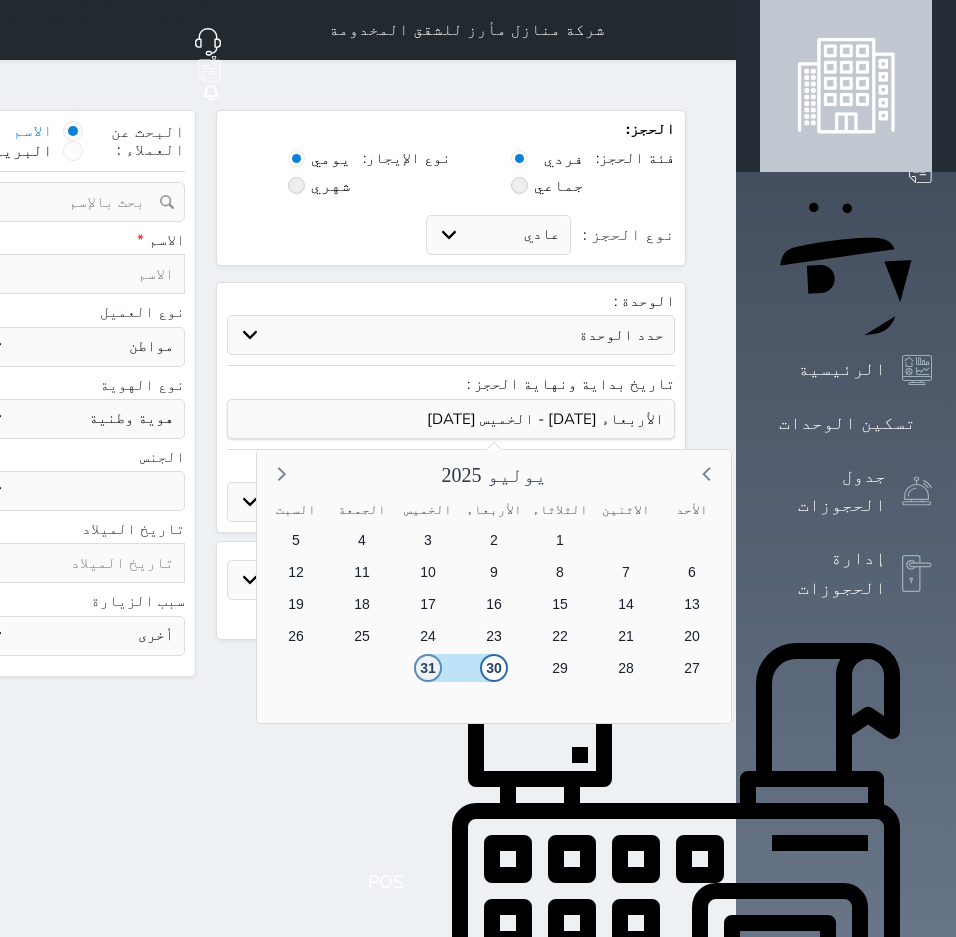 click on "31" at bounding box center (428, 668) 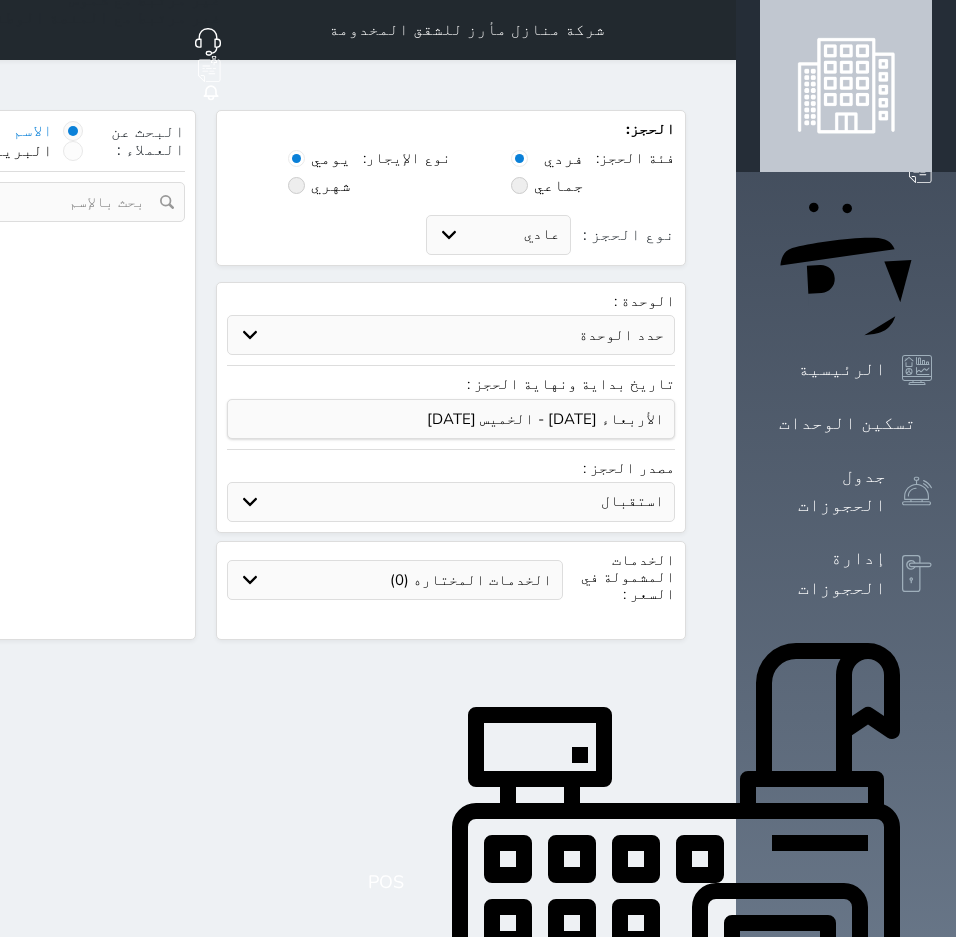 select 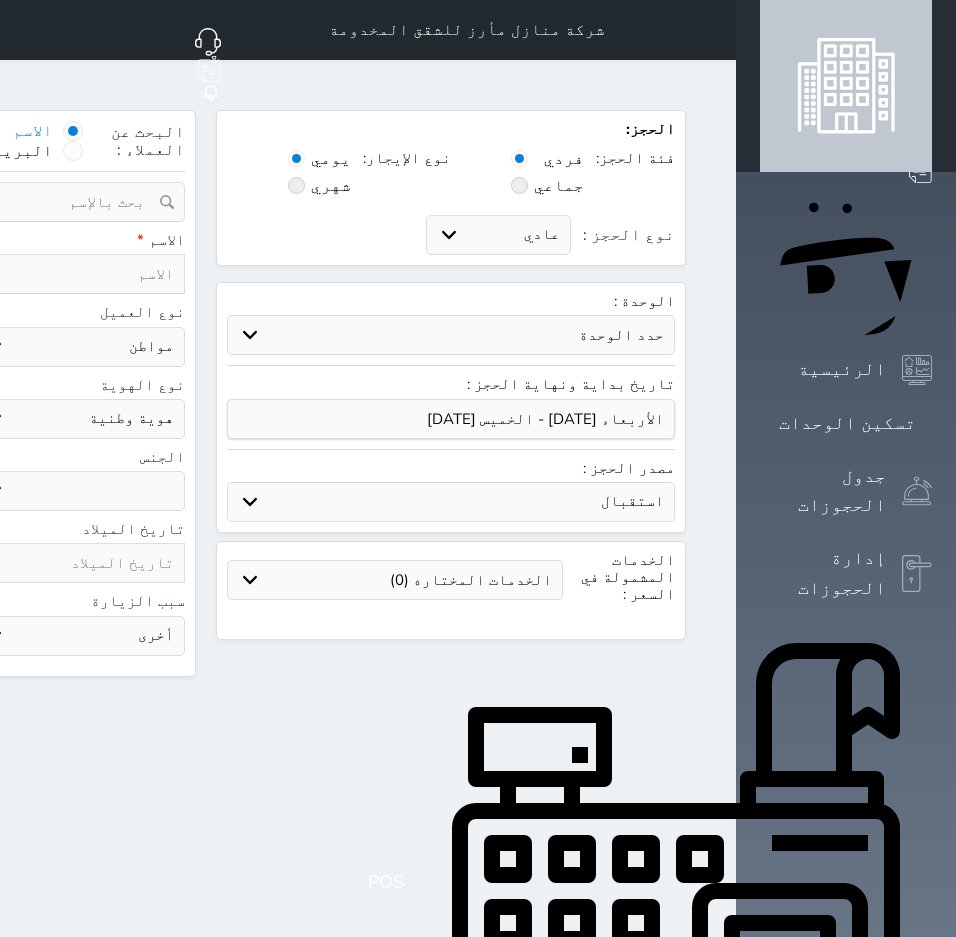 click on "حدد الوحدة
#502 - جناح فاخر
#401B - غرفتين وصالة
#201B - غرفتين وصالة
#201A - غرفة وصالة
#102B - غرفتين وصالة
#102A - غرفة وصالة" at bounding box center [451, 335] 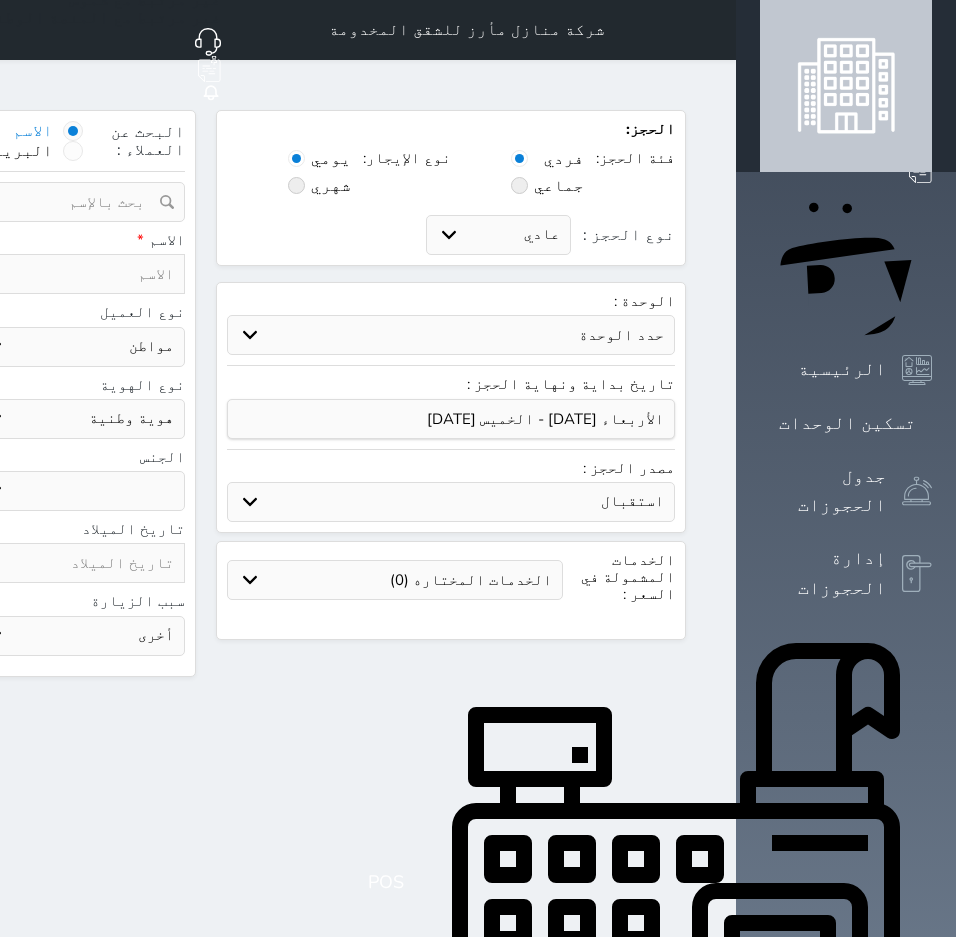 select on "57341" 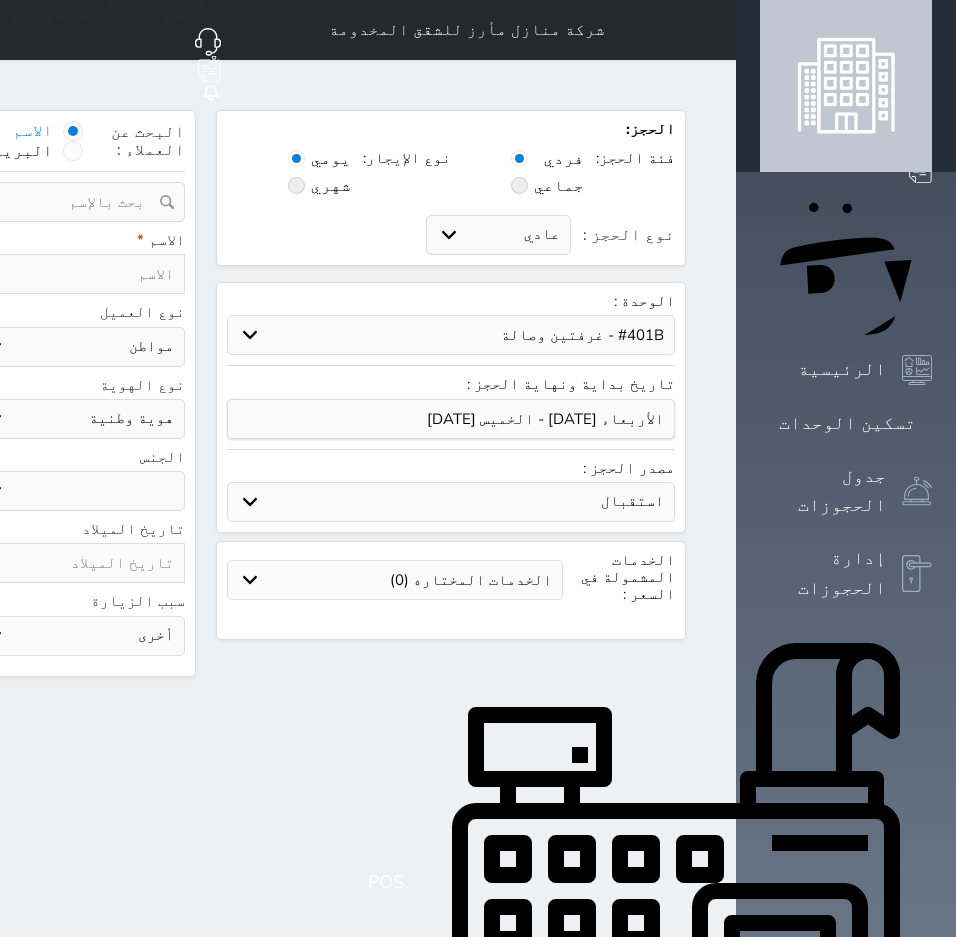 click on "حدد الوحدة
#502 - جناح فاخر
#401B - غرفتين وصالة
#201B - غرفتين وصالة
#201A - غرفة وصالة
#102B - غرفتين وصالة
#102A - غرفة وصالة" at bounding box center (451, 335) 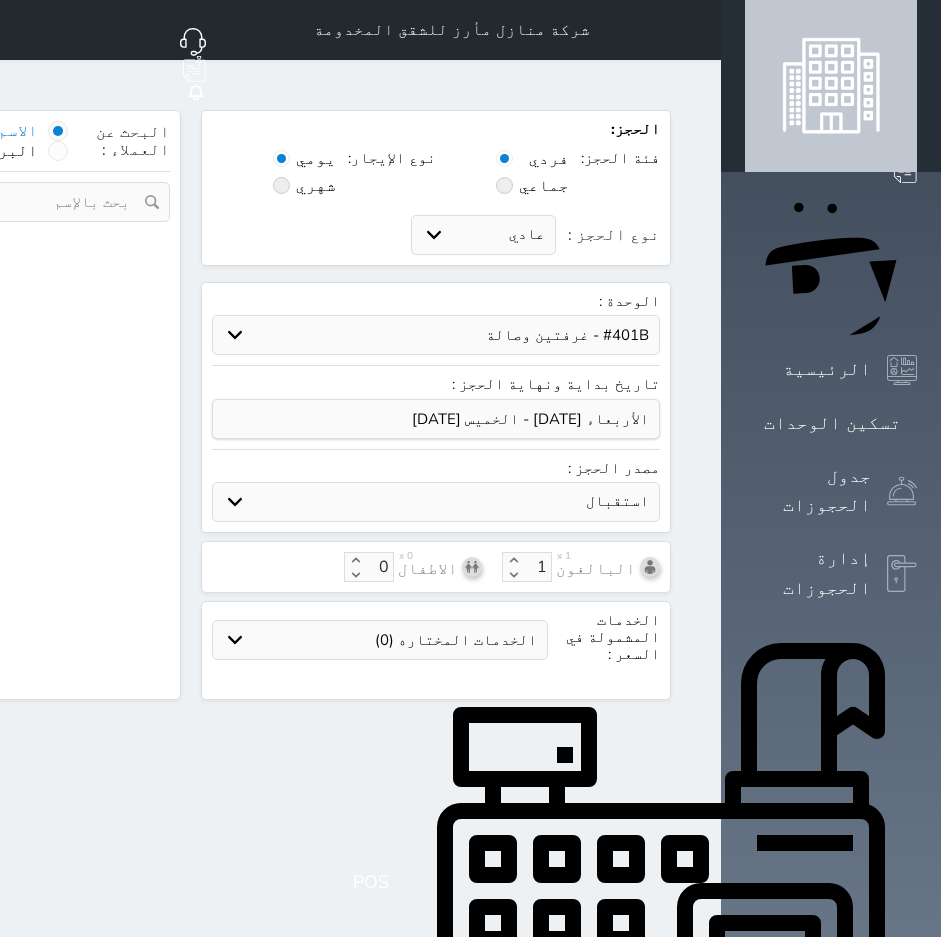 select on "1" 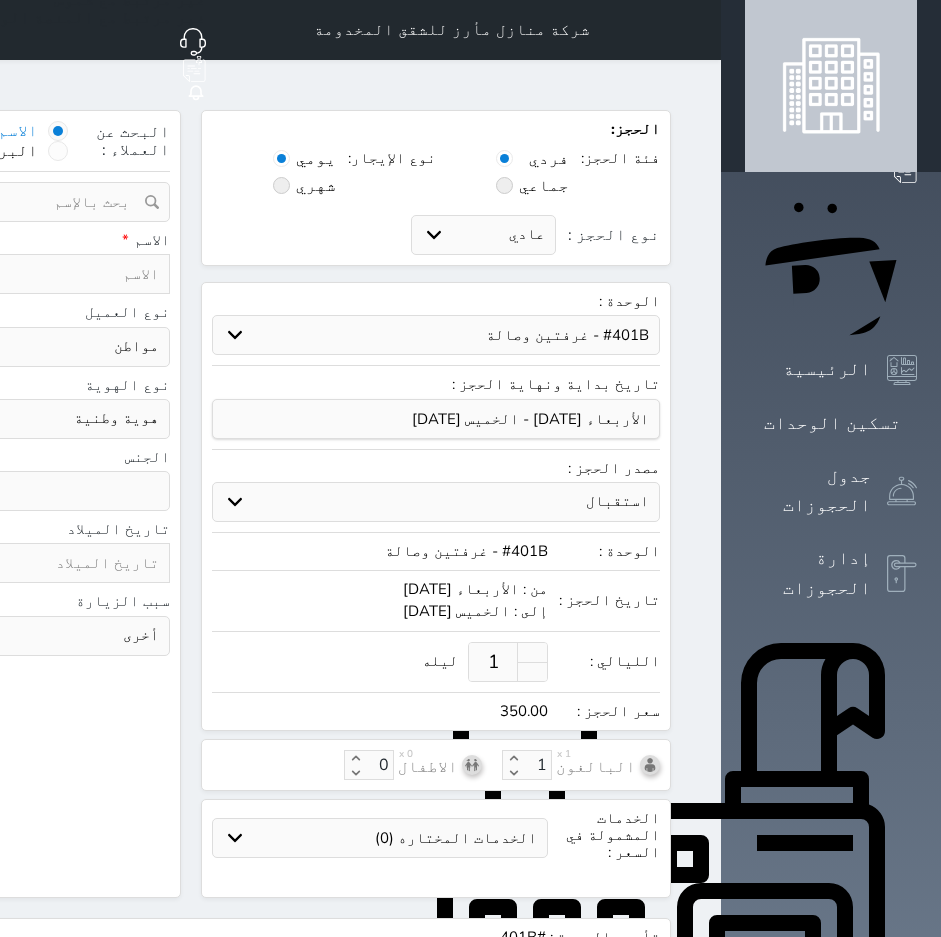 select 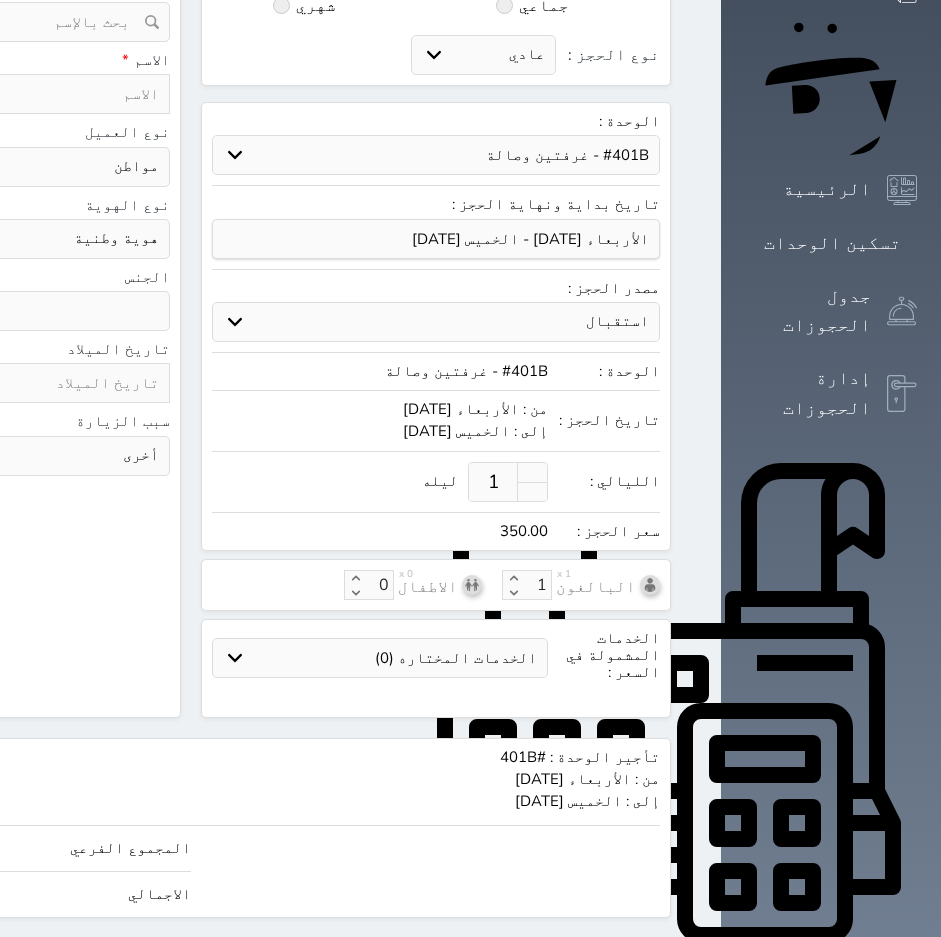 scroll, scrollTop: 0, scrollLeft: 0, axis: both 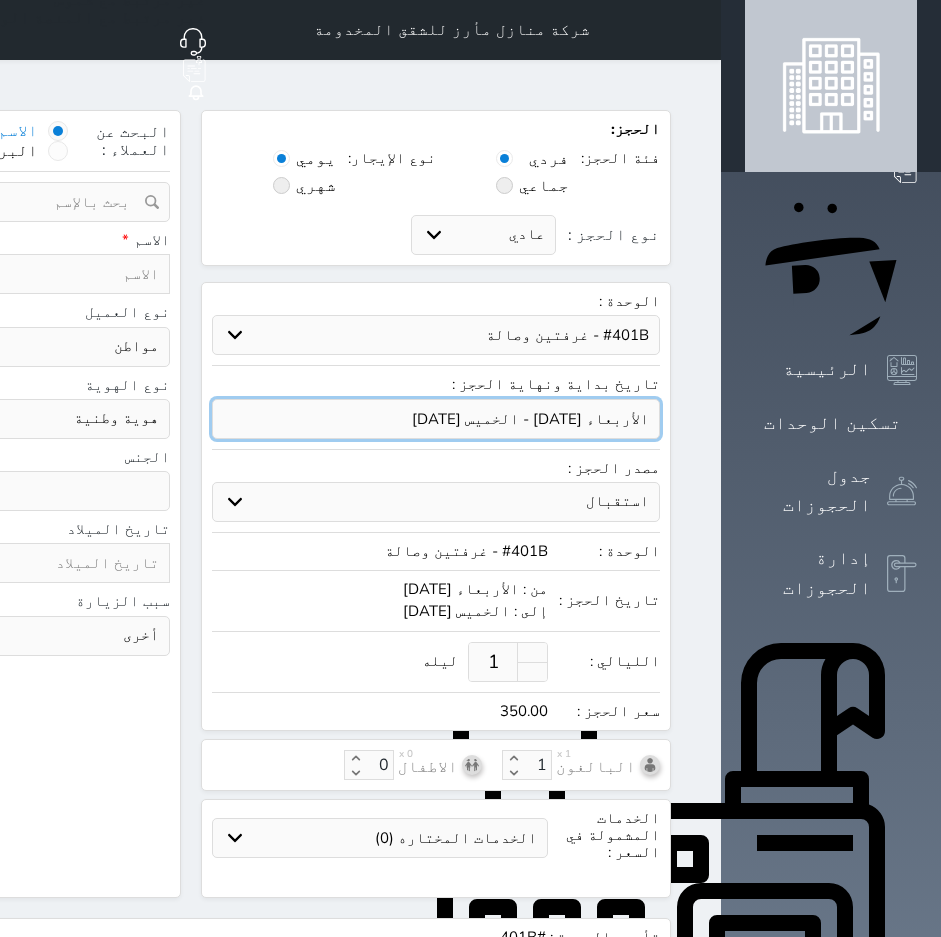 click at bounding box center [436, 419] 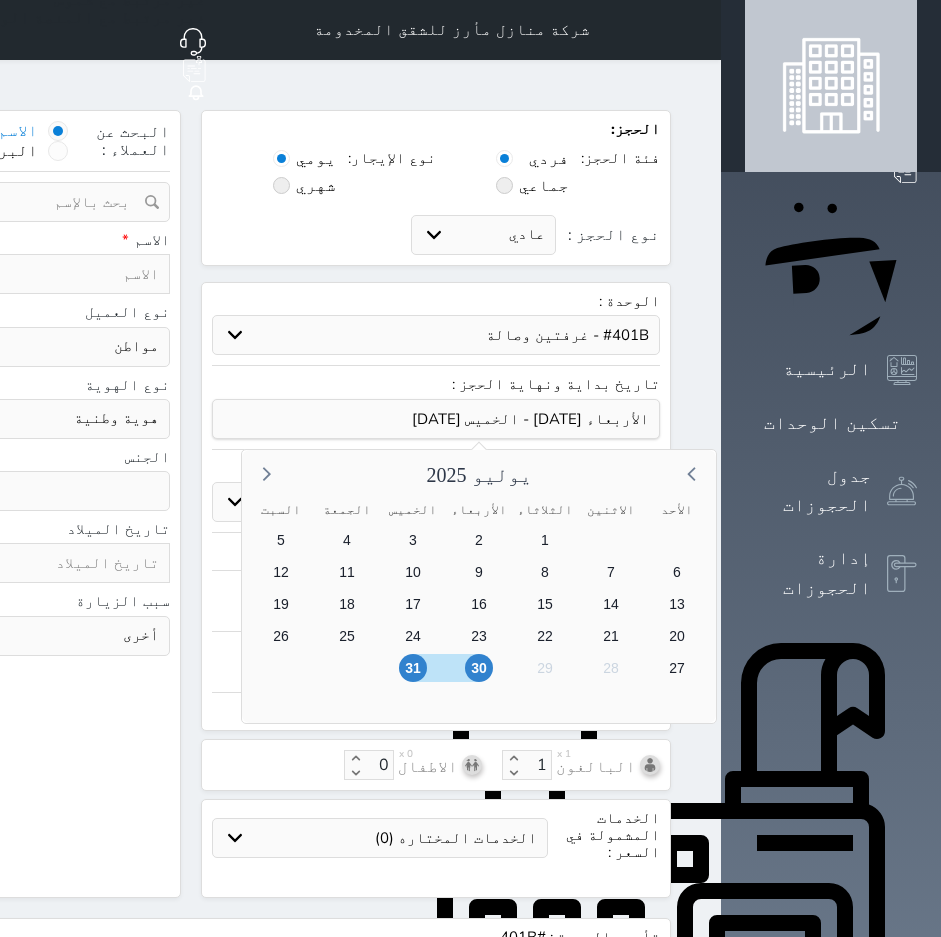click on "30" at bounding box center [479, 668] 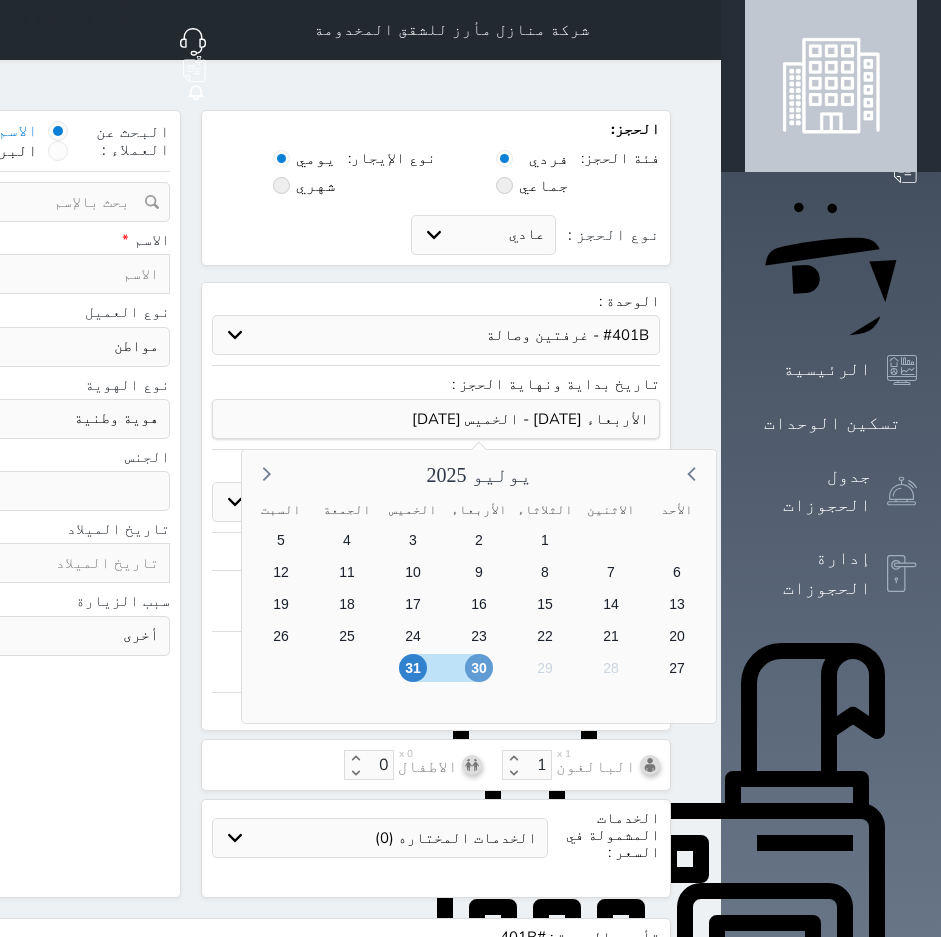 click on "30" at bounding box center [479, 668] 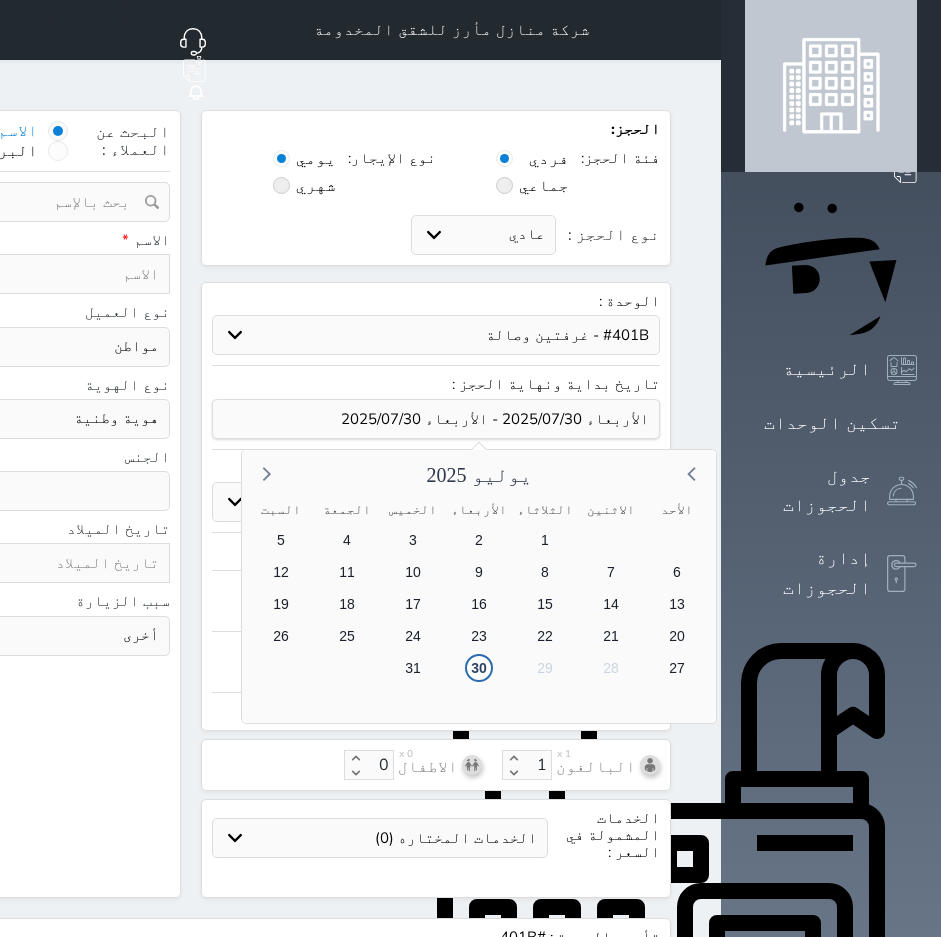 click on "تاريخ بداية ونهاية الحجز :" at bounding box center (436, 384) 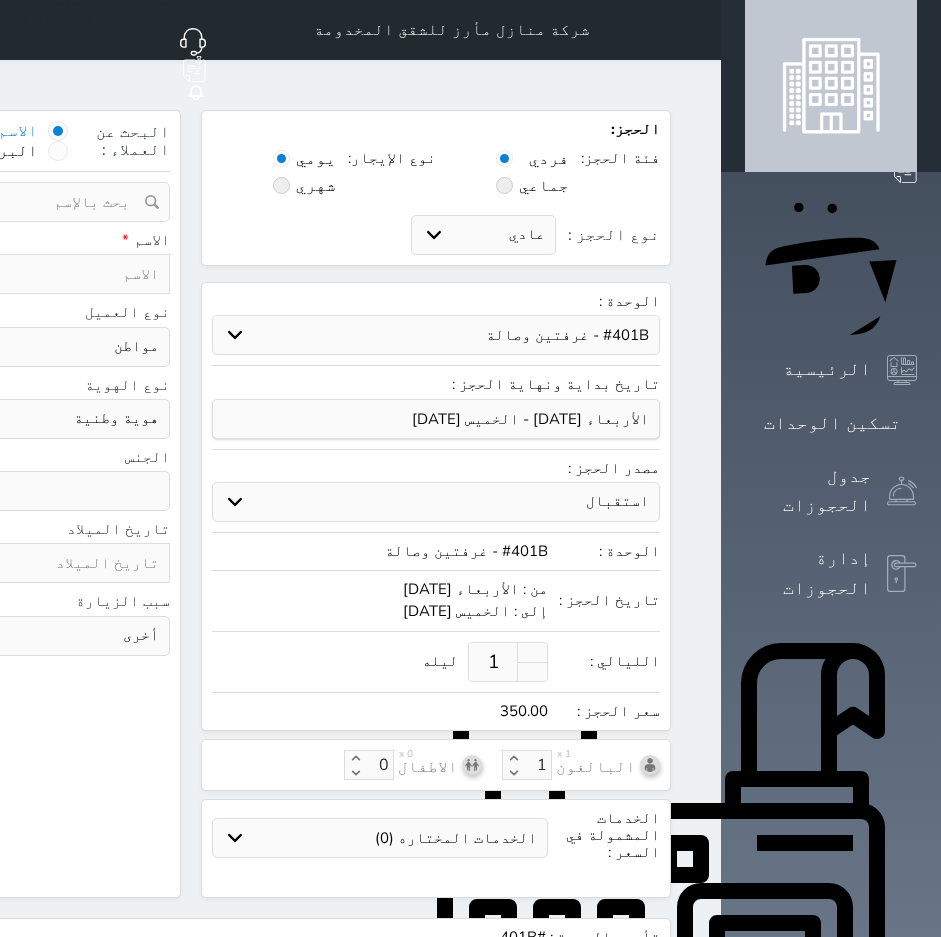 click at bounding box center [697, 30] 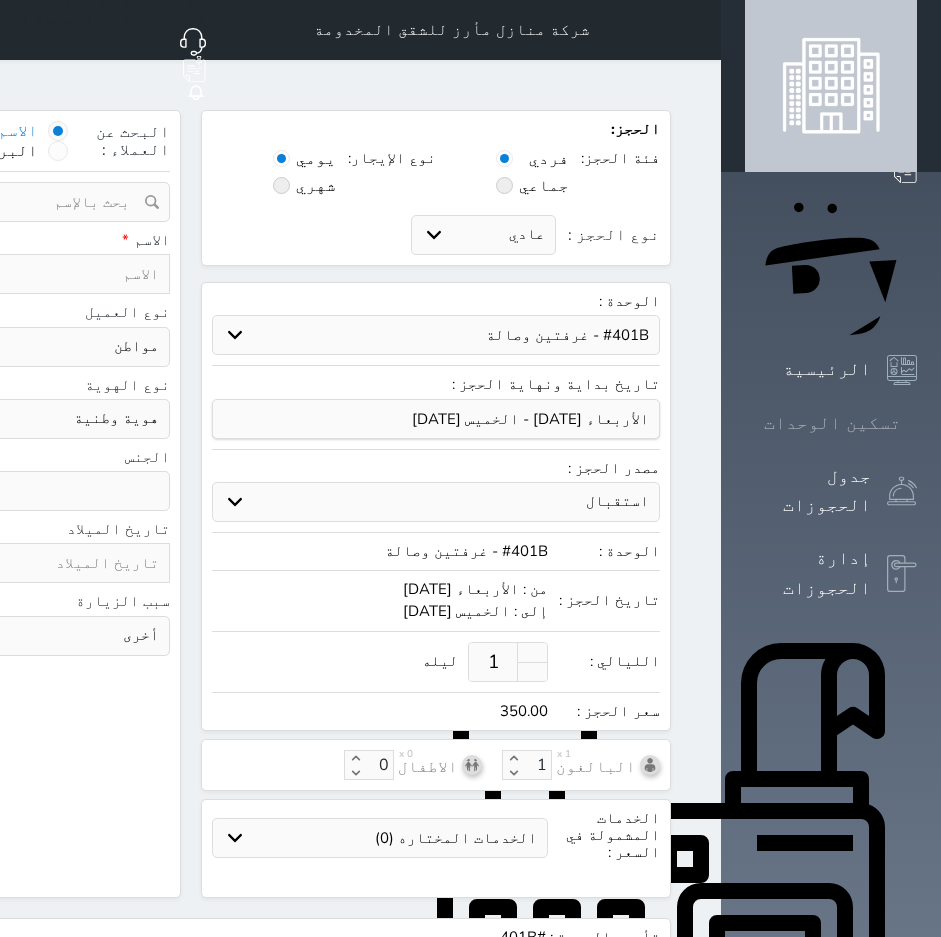 click on "تسكين الوحدات" at bounding box center (832, 423) 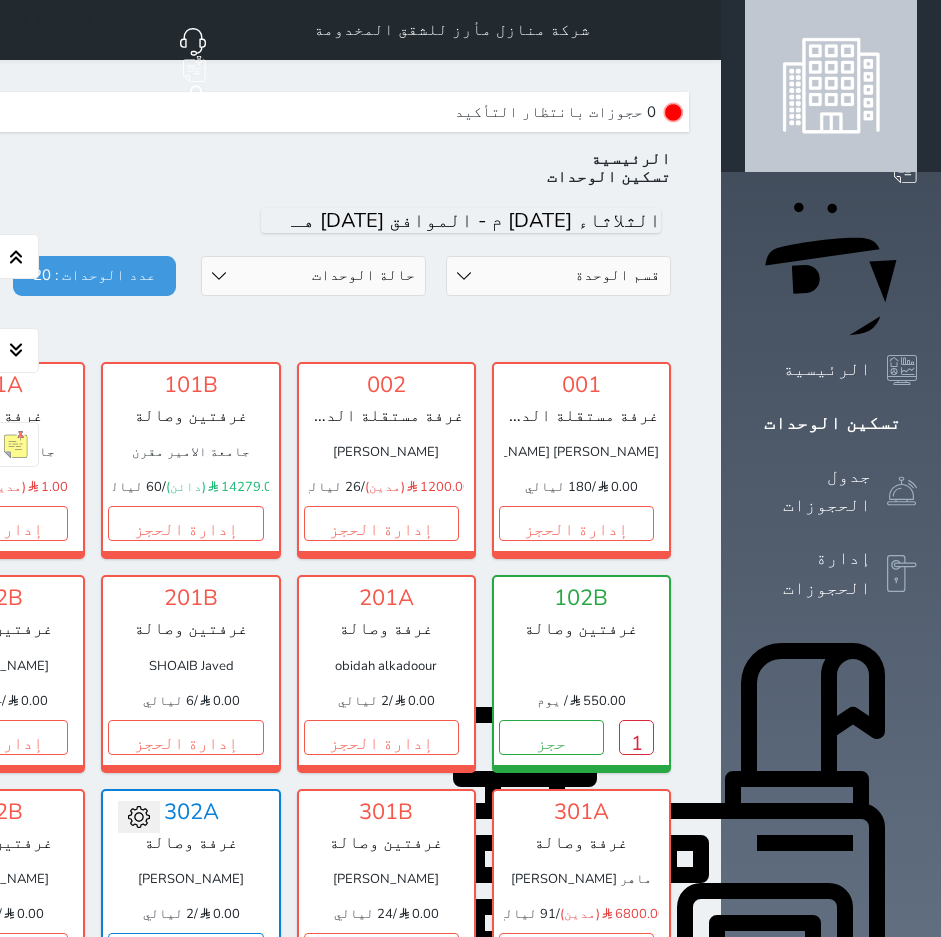 click at bounding box center [697, 30] 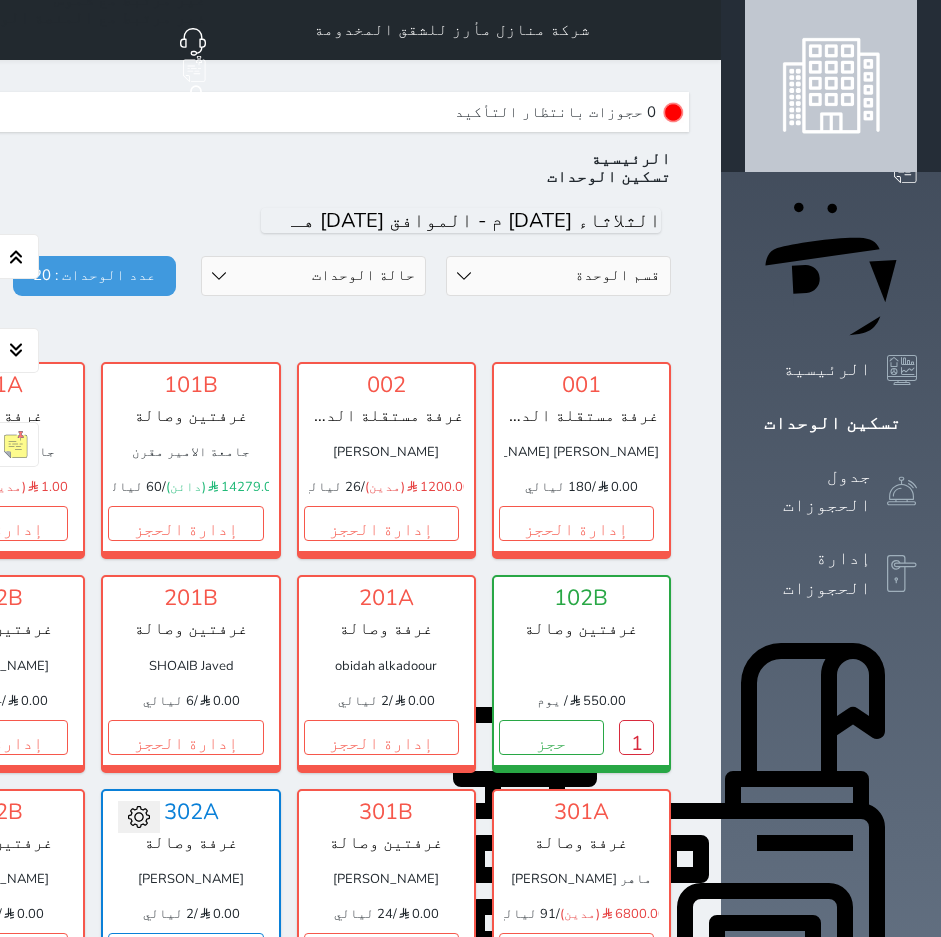 click on "حجز جديد" at bounding box center [836, 110] 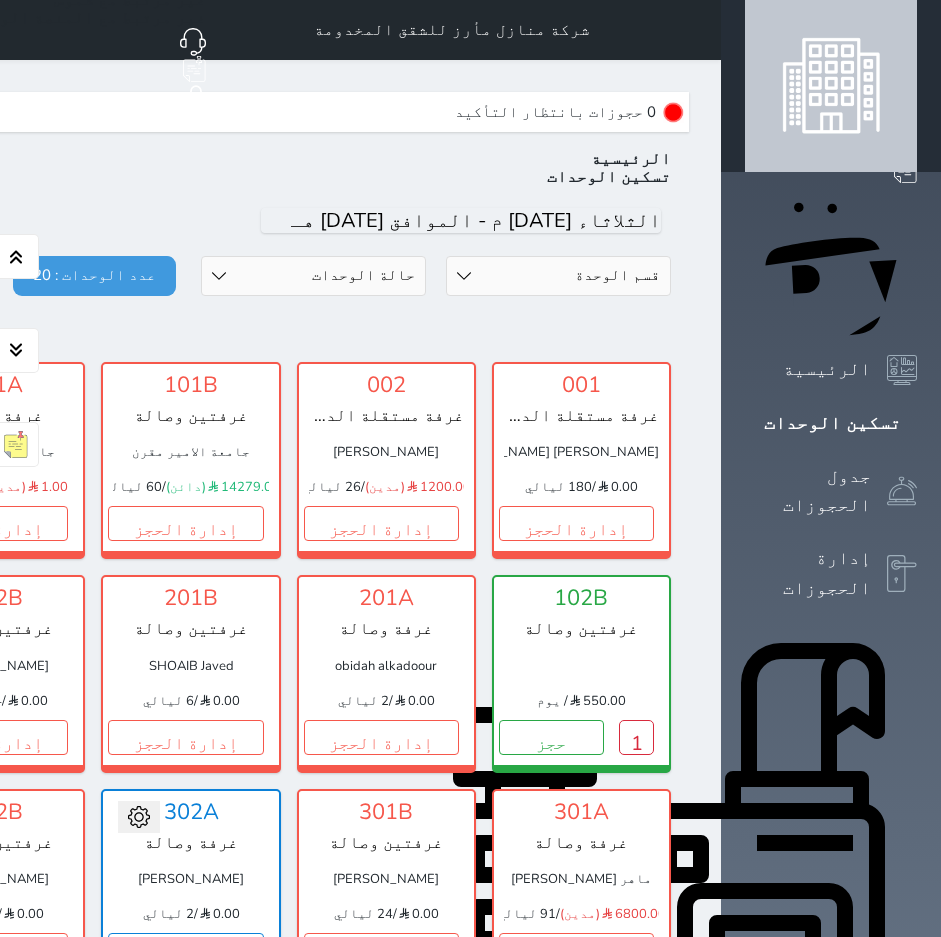 select on "1" 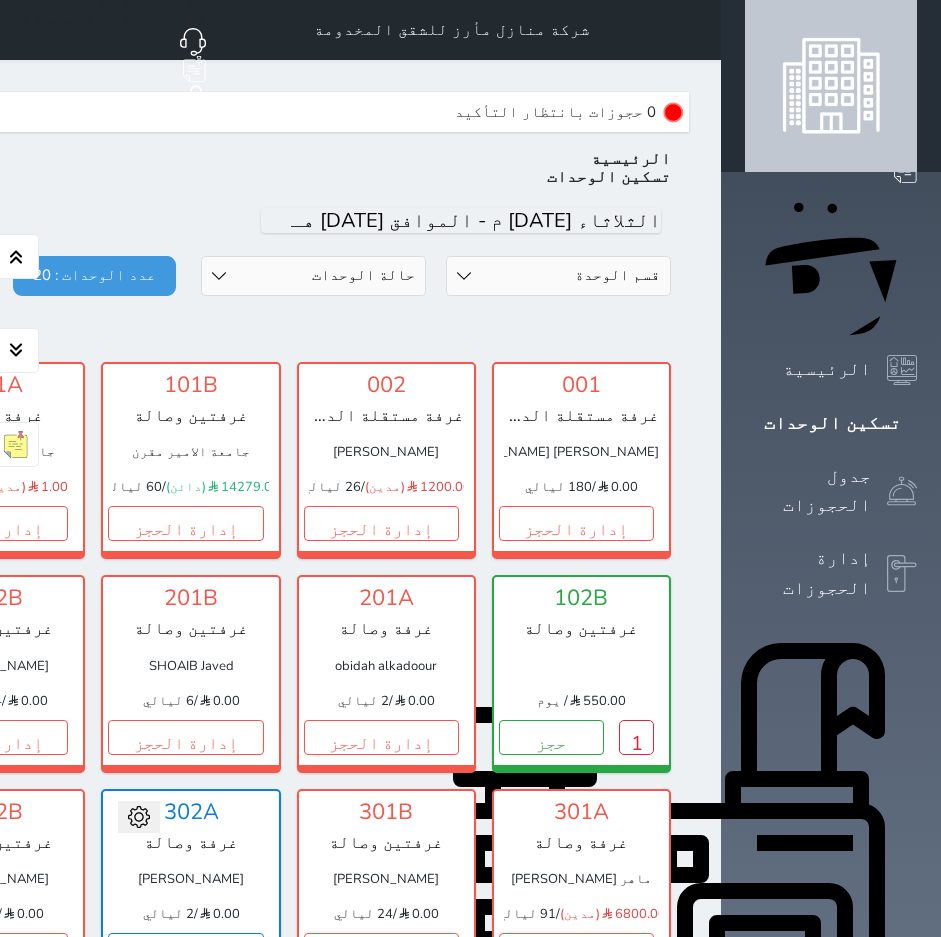 select 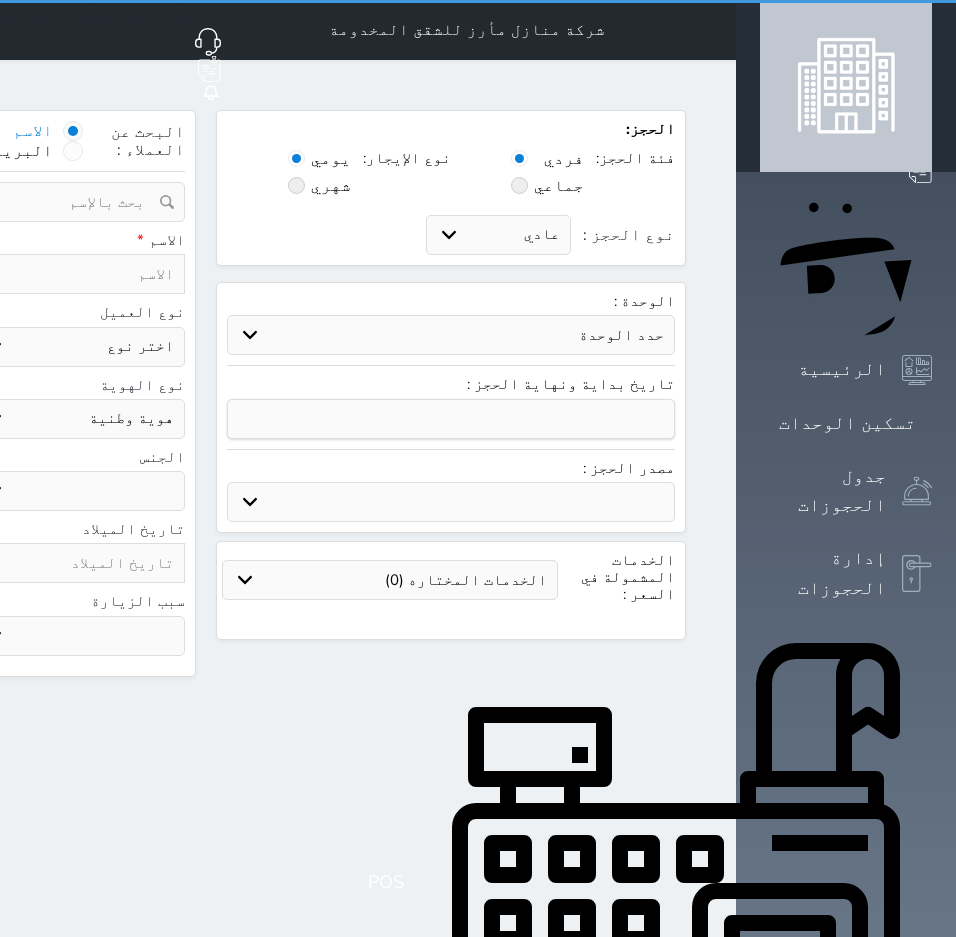 select 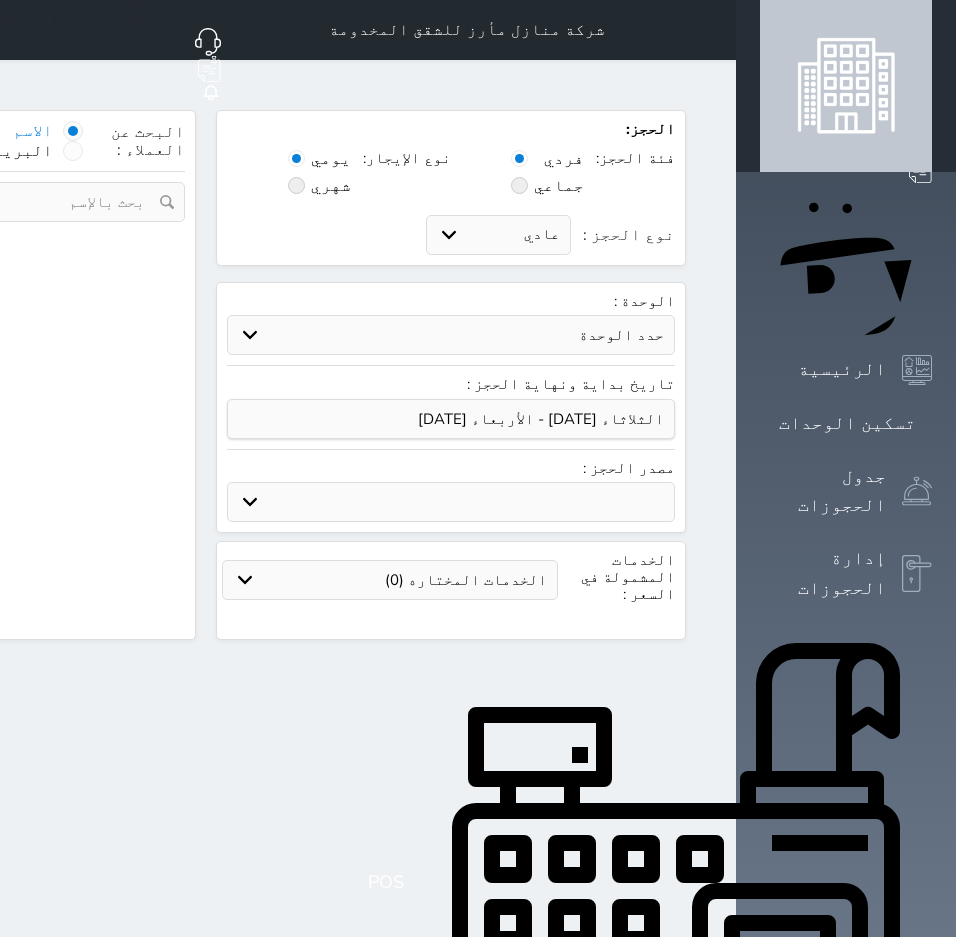 select 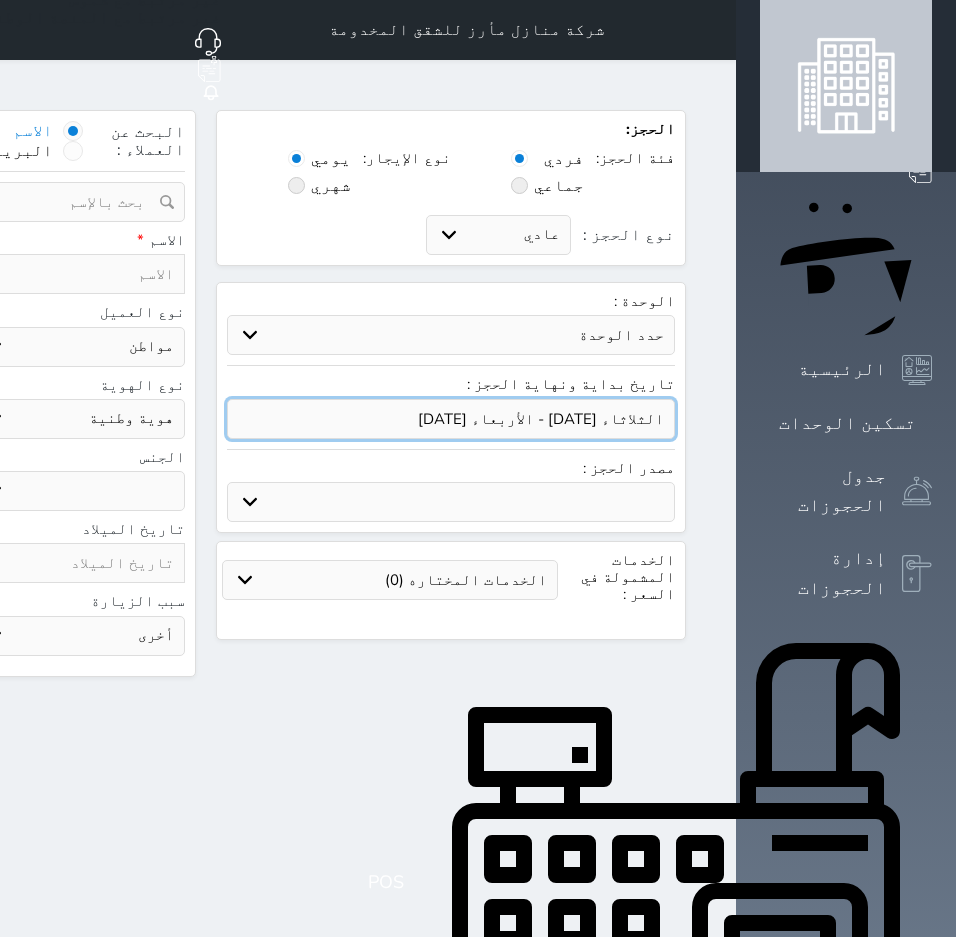 click at bounding box center (451, 419) 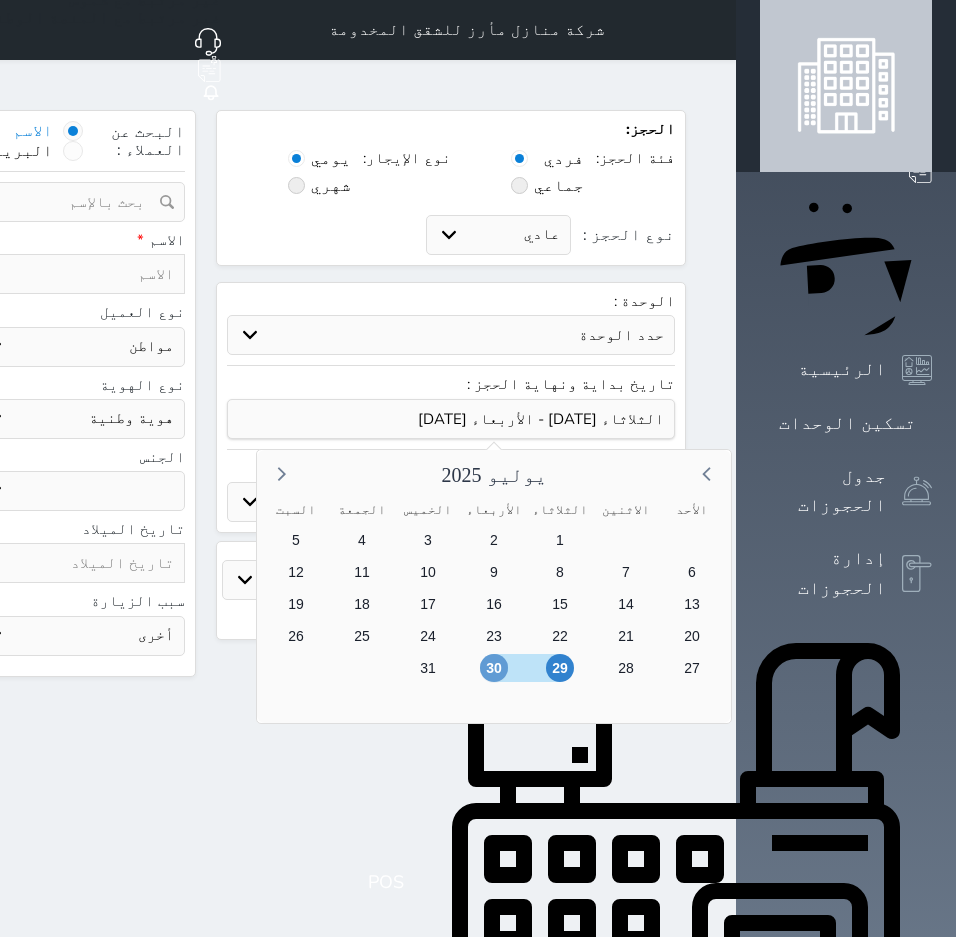 click on "30" at bounding box center (494, 668) 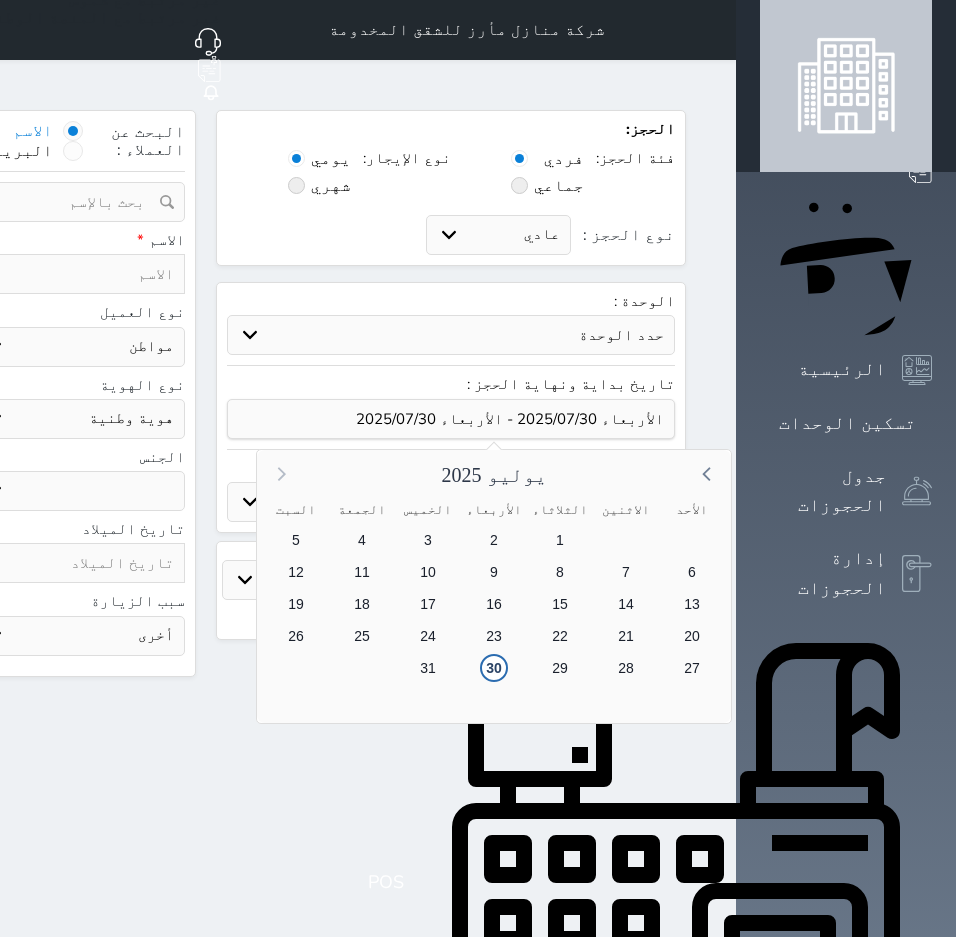 click 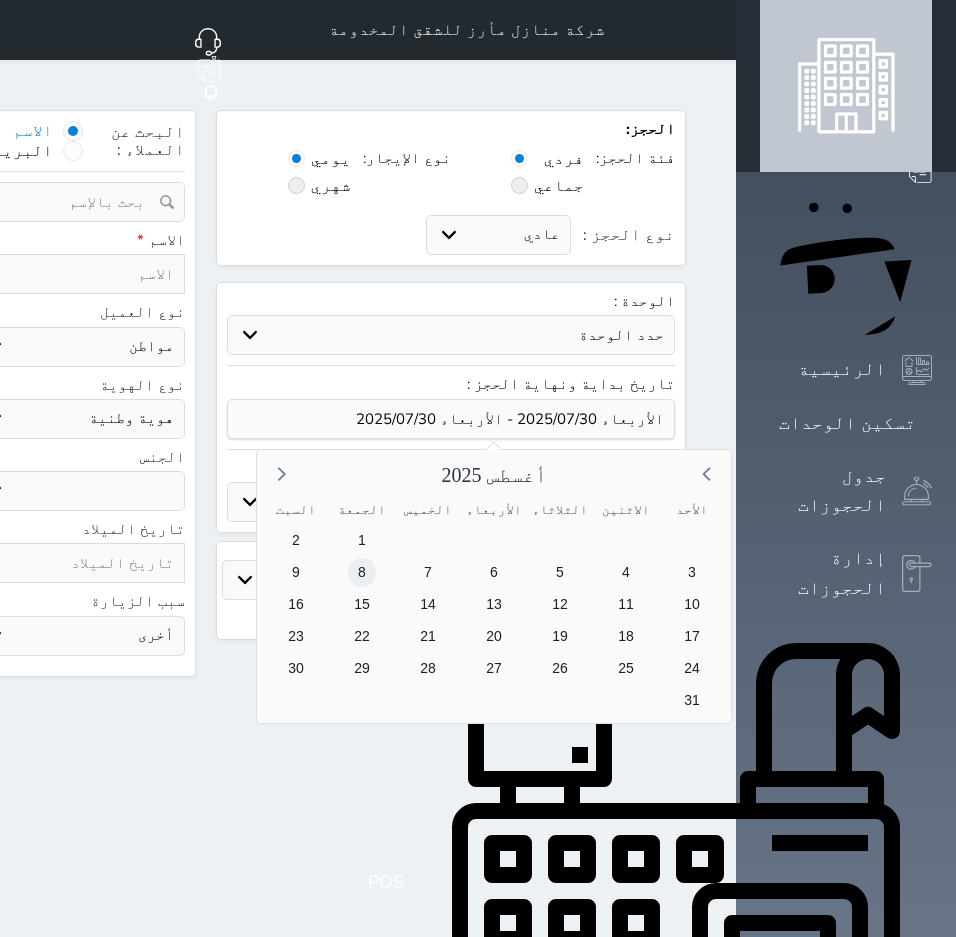 click on "8" at bounding box center (362, 572) 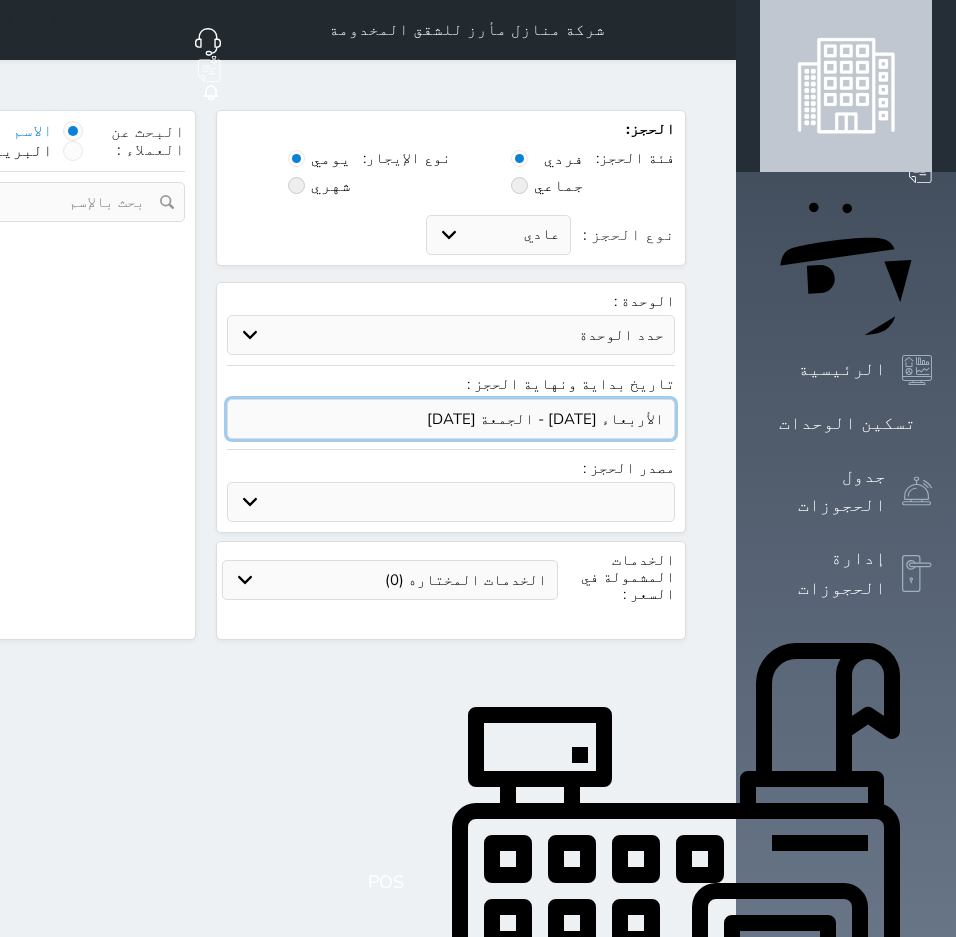 click at bounding box center [451, 419] 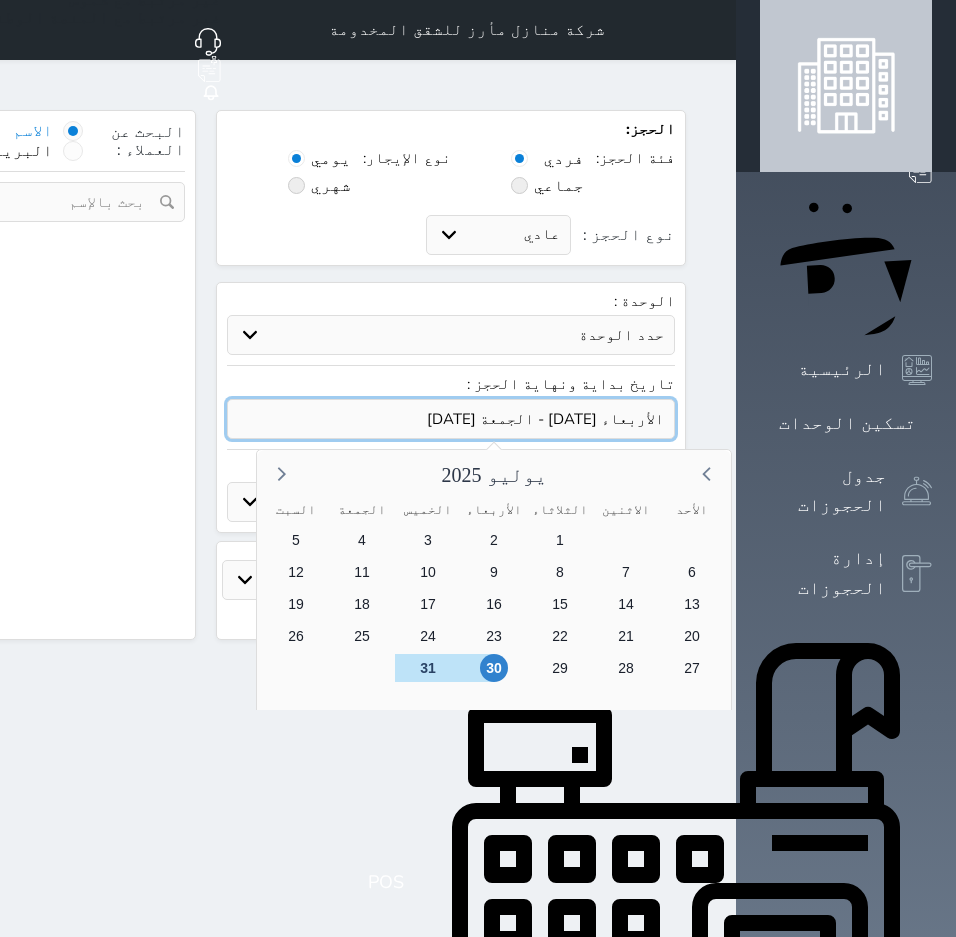 select 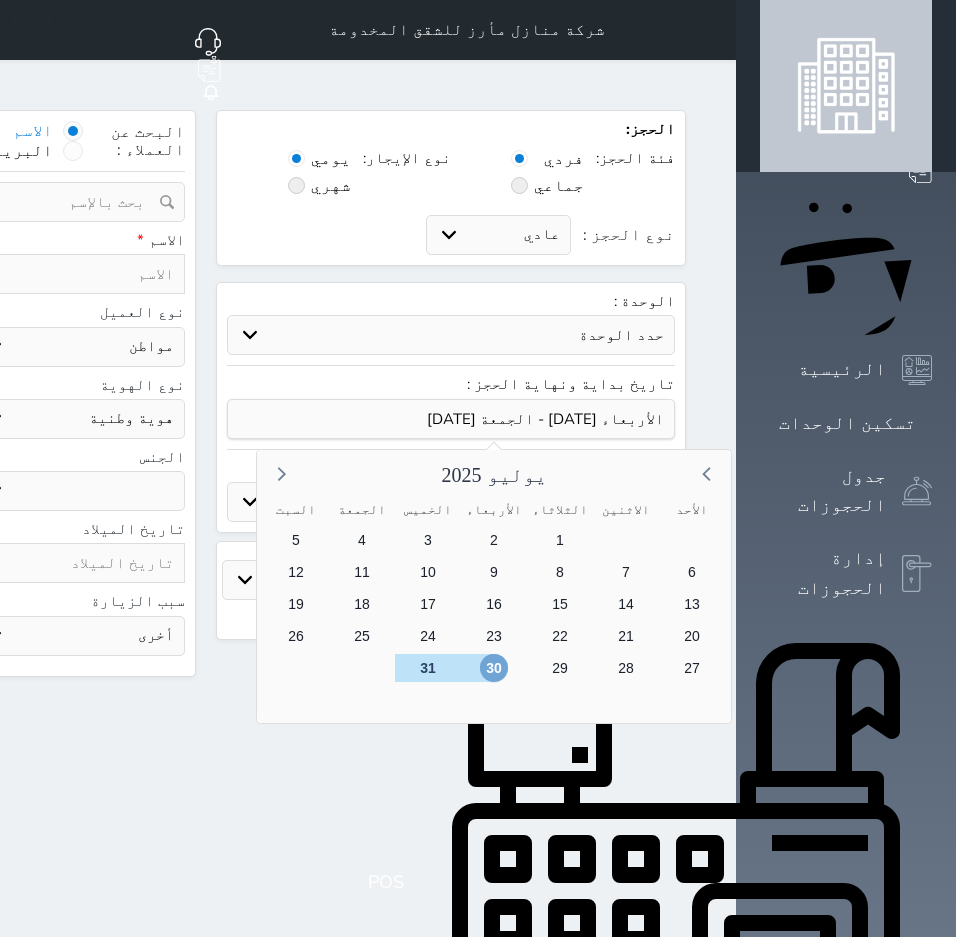 click on "30" at bounding box center (494, 668) 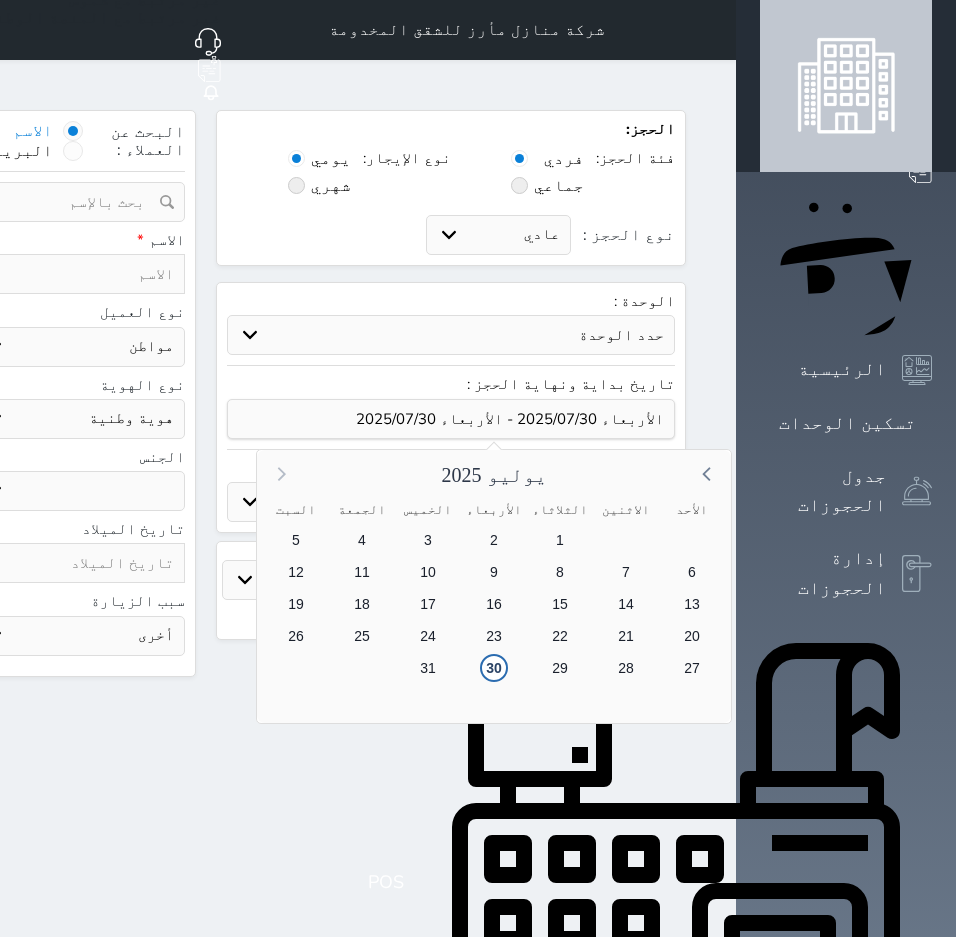 click 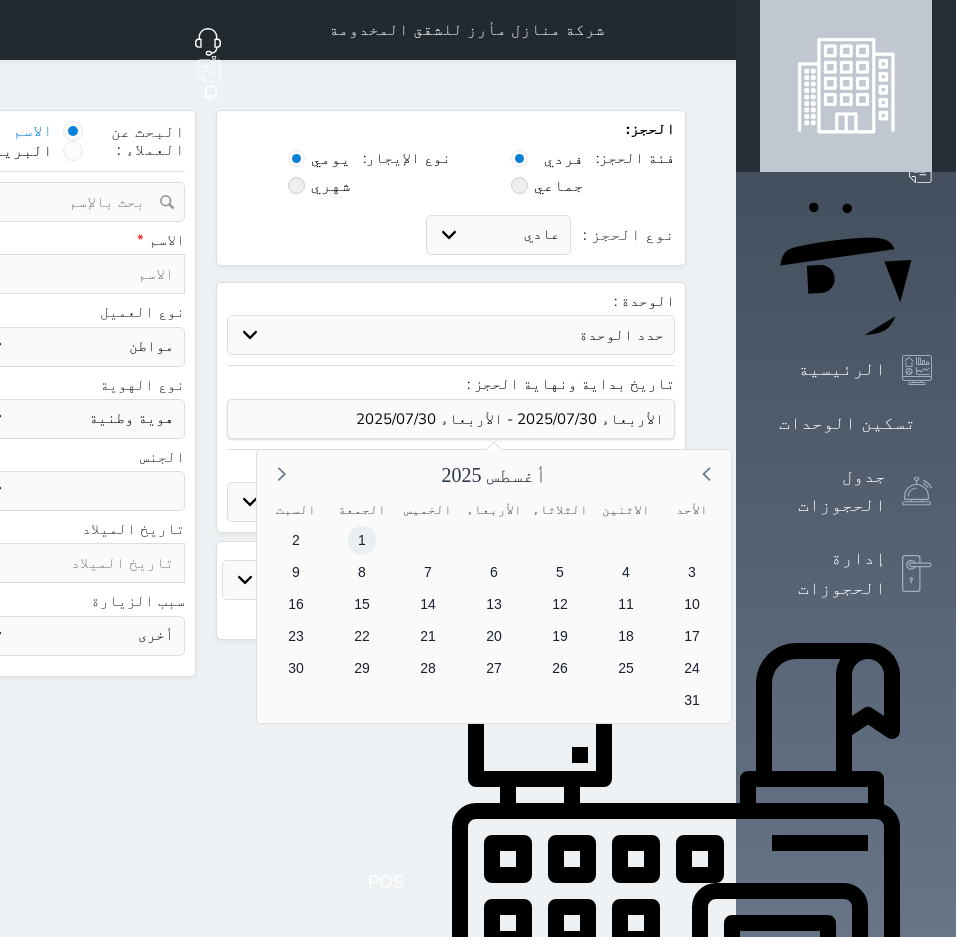 click on "1" at bounding box center (362, 540) 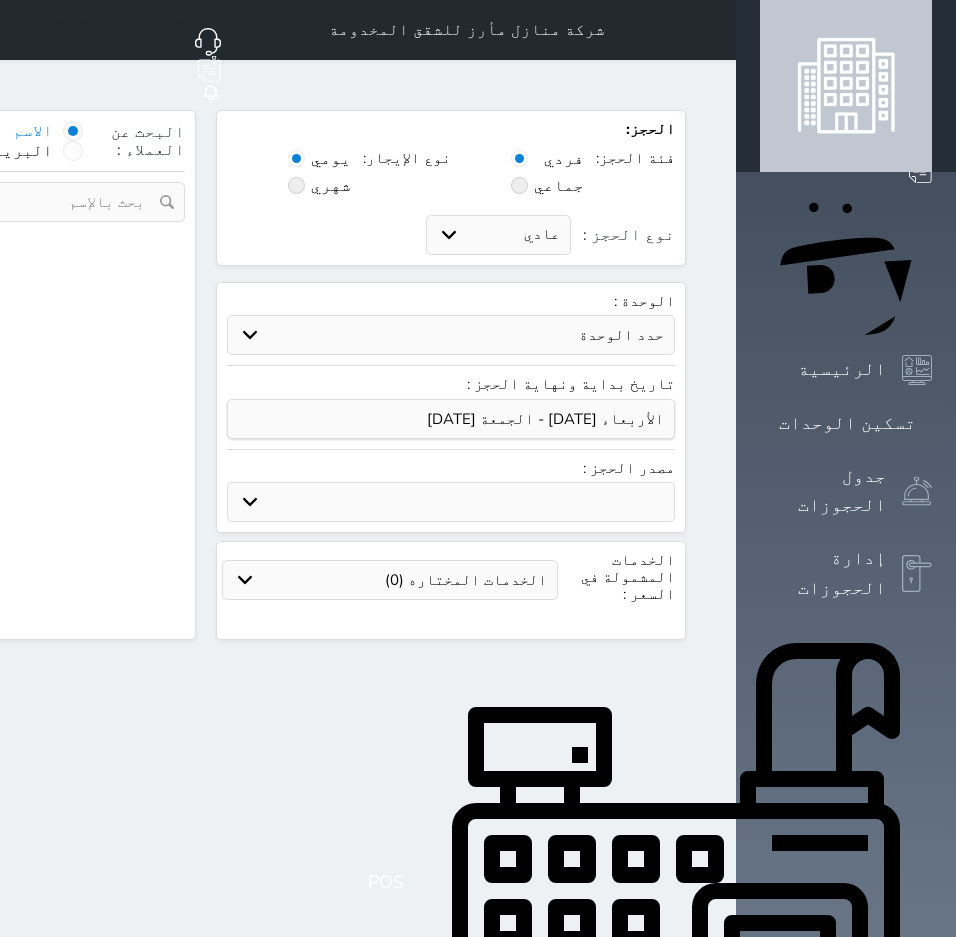 select 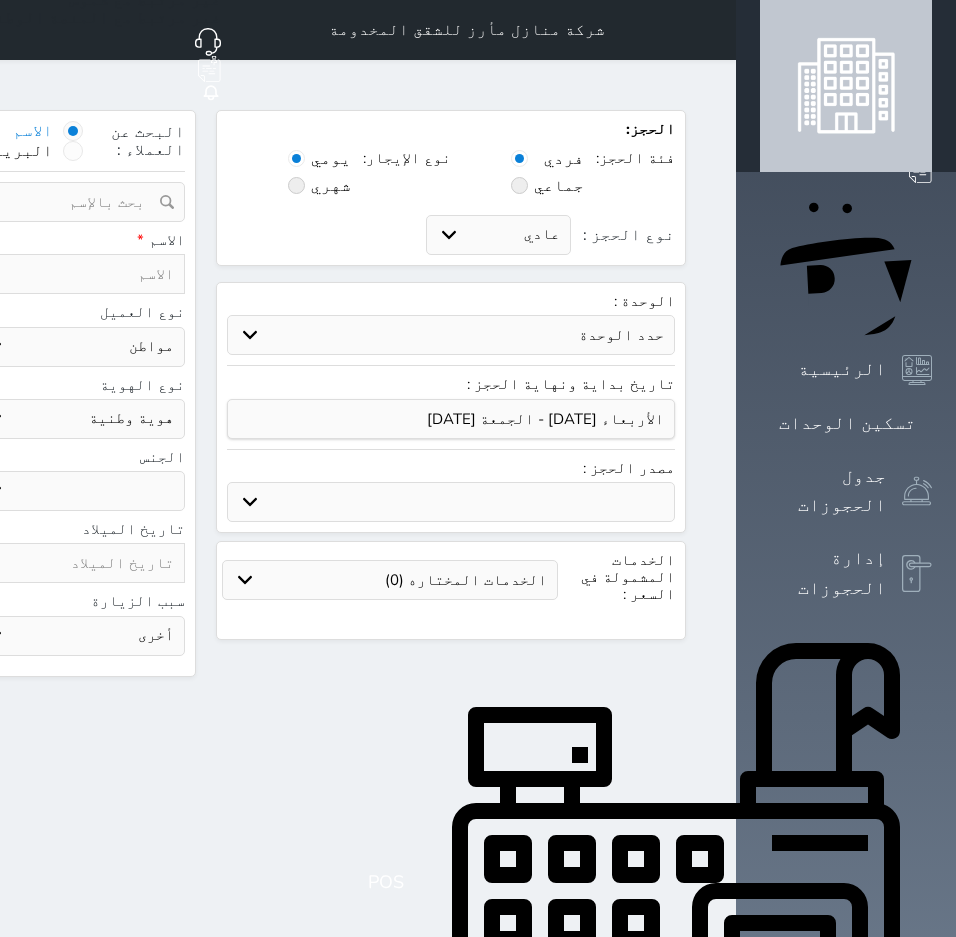 click on "حدد الوحدة
#502 - جناح فاخر
#401B - غرفتين وصالة
#201B - غرفتين وصالة
#201A - غرفة وصالة
#102B - غرفتين وصالة
#102A - غرفة وصالة" at bounding box center [451, 335] 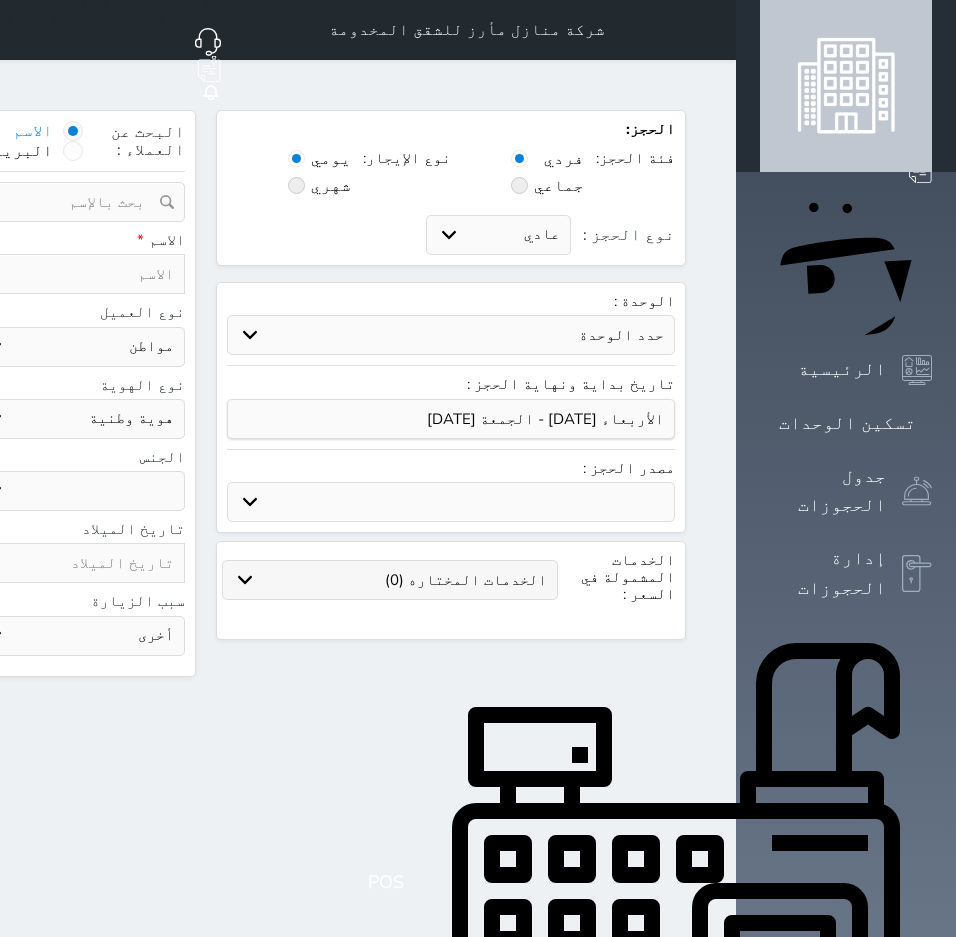 select on "57698" 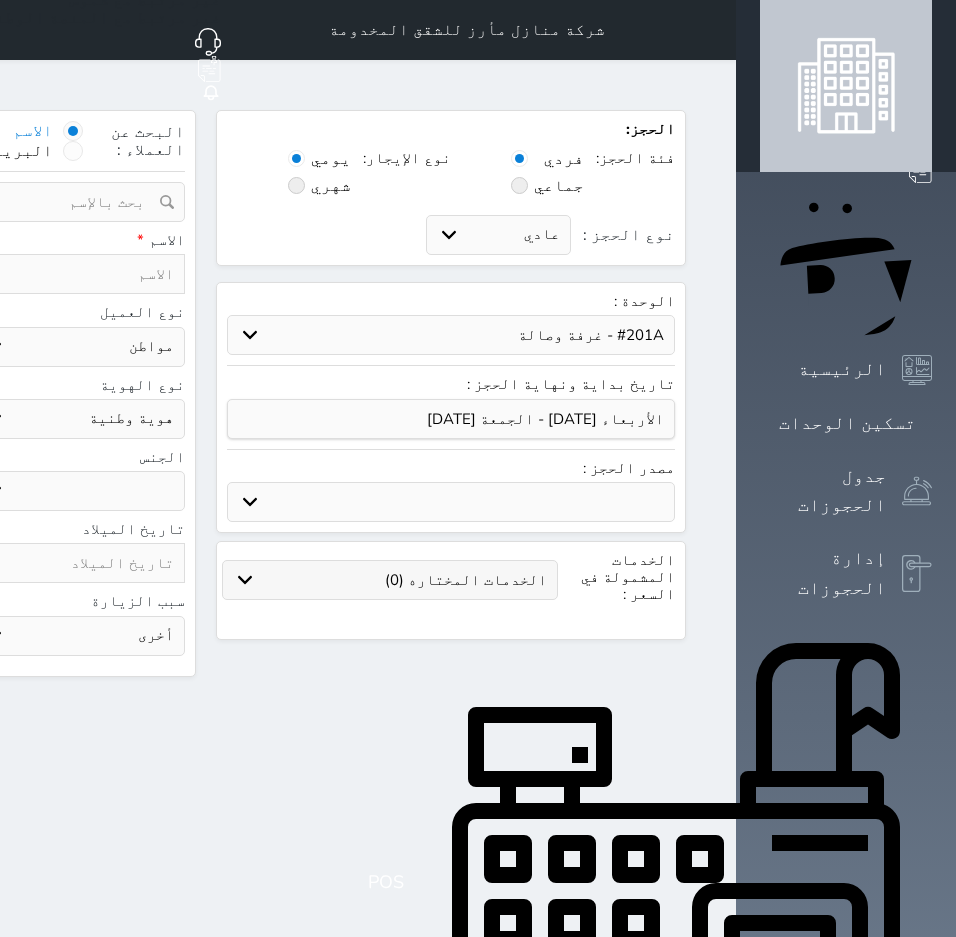 click on "حدد الوحدة
#502 - جناح فاخر
#401B - غرفتين وصالة
#201B - غرفتين وصالة
#201A - غرفة وصالة
#102B - غرفتين وصالة
#102A - غرفة وصالة" at bounding box center (451, 335) 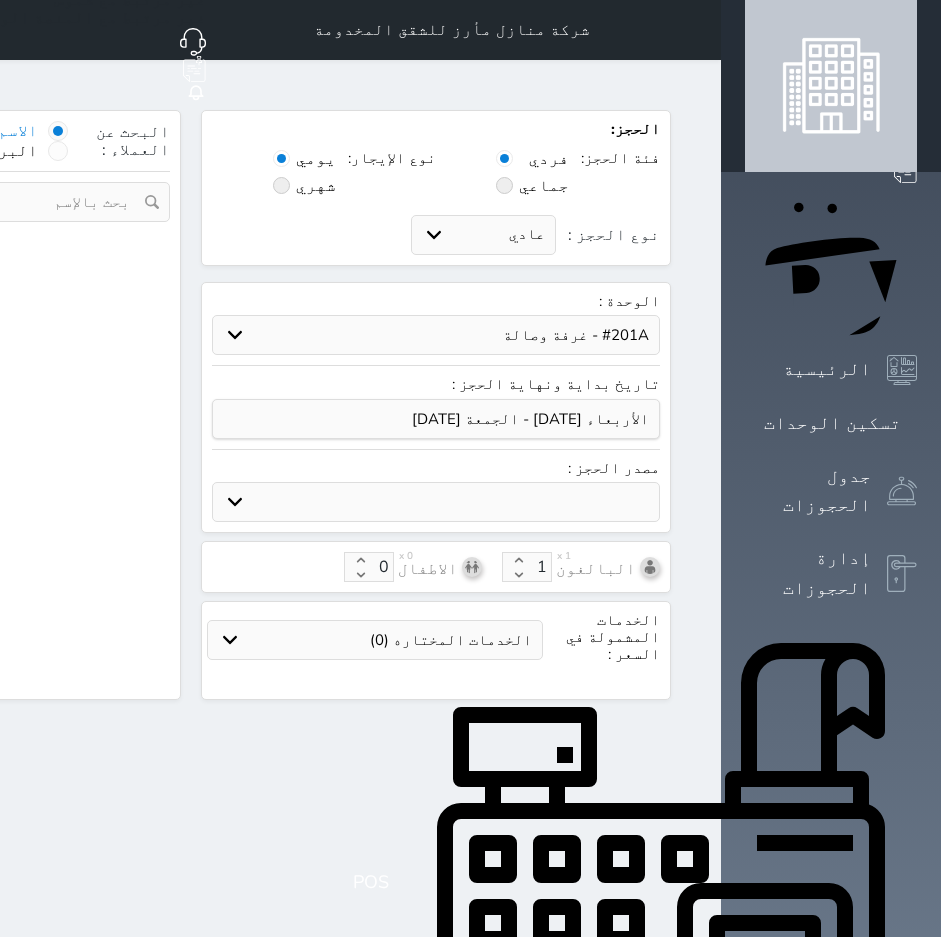 select on "1" 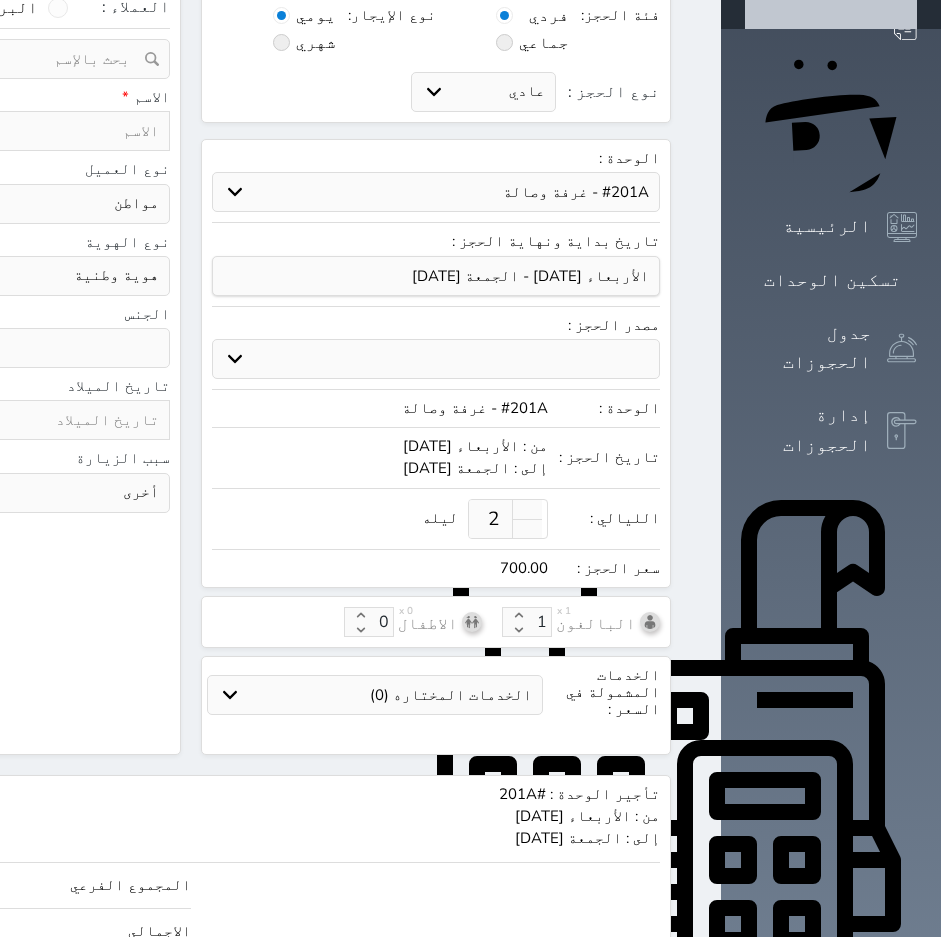 scroll, scrollTop: 186, scrollLeft: 0, axis: vertical 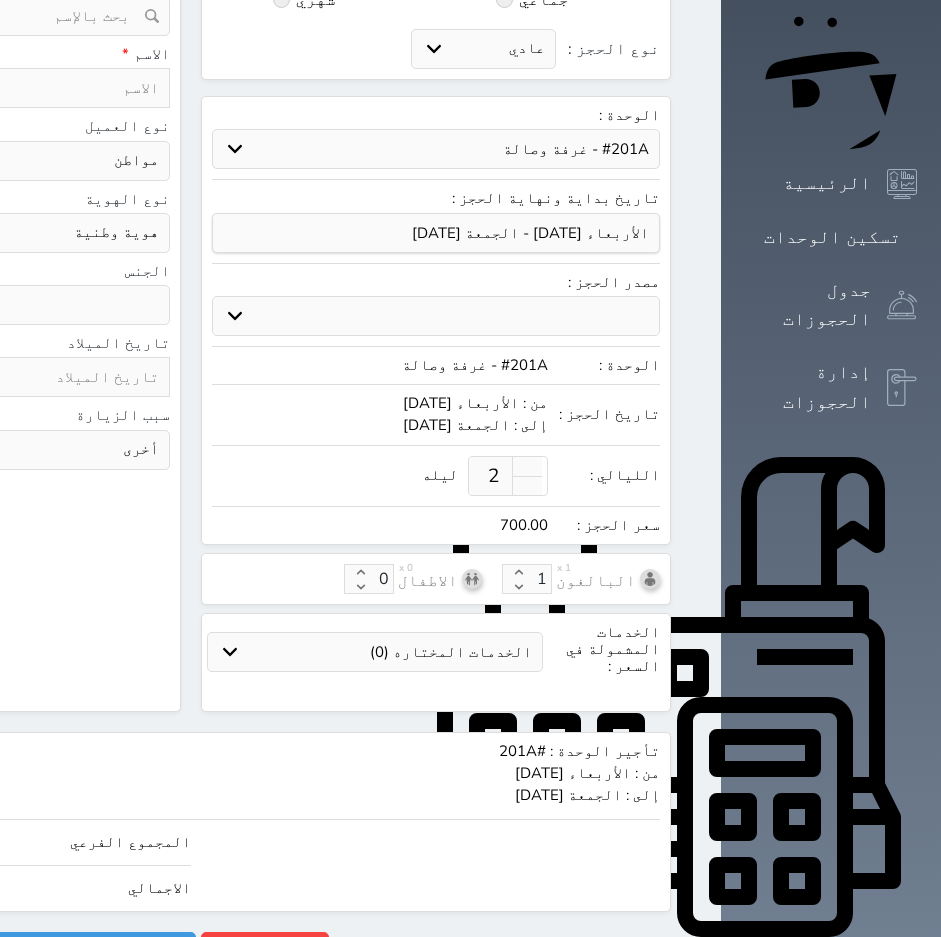 select 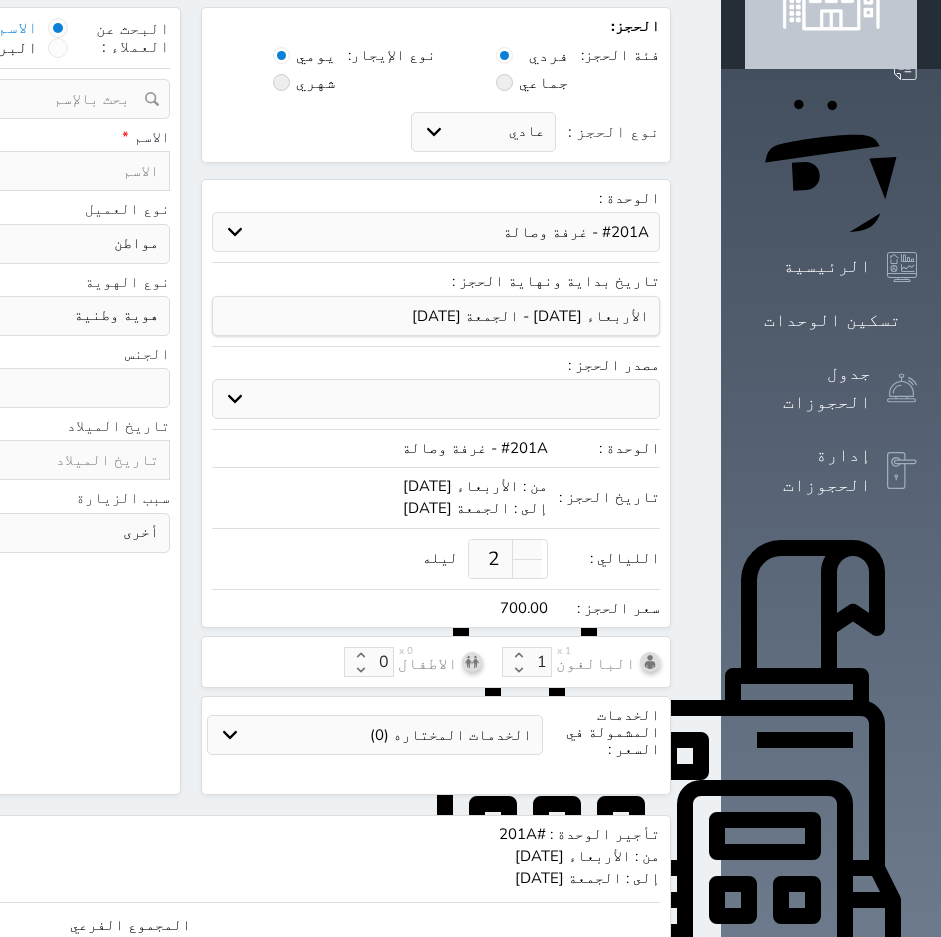 scroll, scrollTop: 0, scrollLeft: 0, axis: both 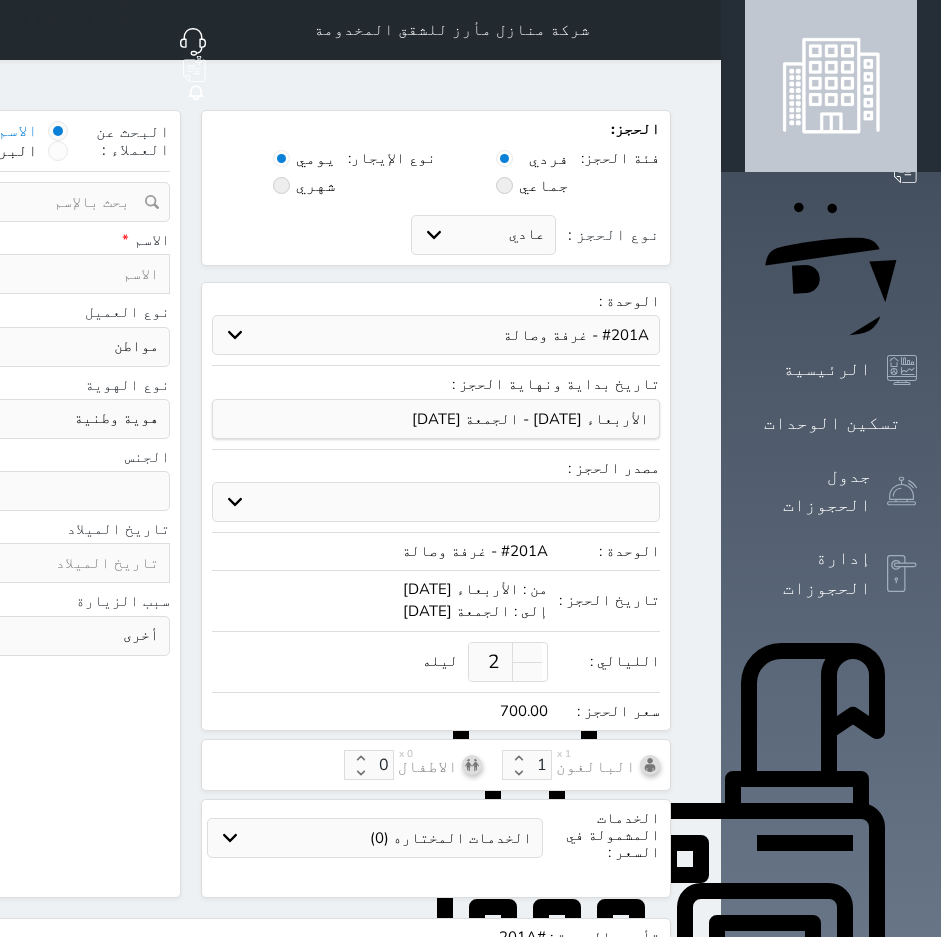 click on "شركة منازل مأرز للشقق المخدومة
حجز جماعي جديد   حجز جديد   غير مرتبط مع منصة زاتكا المرحلة الثانية   غير مرتبط مع شموس   غير مرتبط مع المنصة الوطنية للرصد السياحي             إشعار   الغرفة   النزيل   المصدر
[PERSON_NAME]" at bounding box center (191, 30) 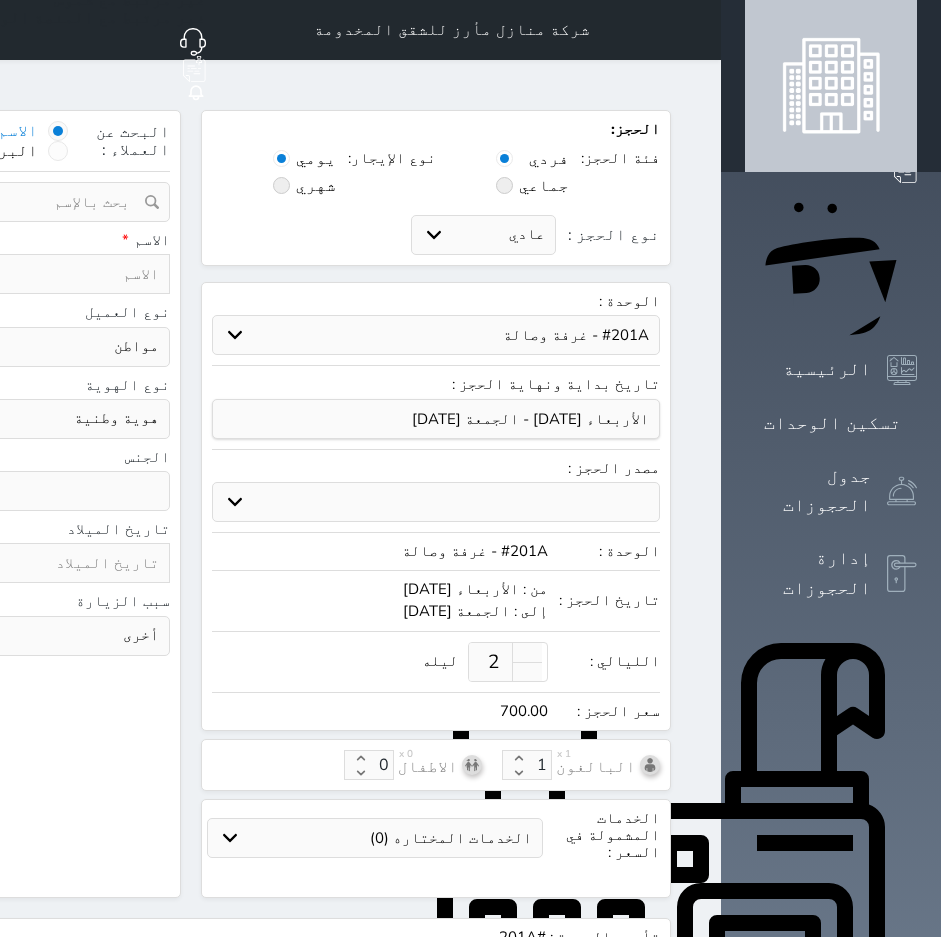 click at bounding box center [697, 30] 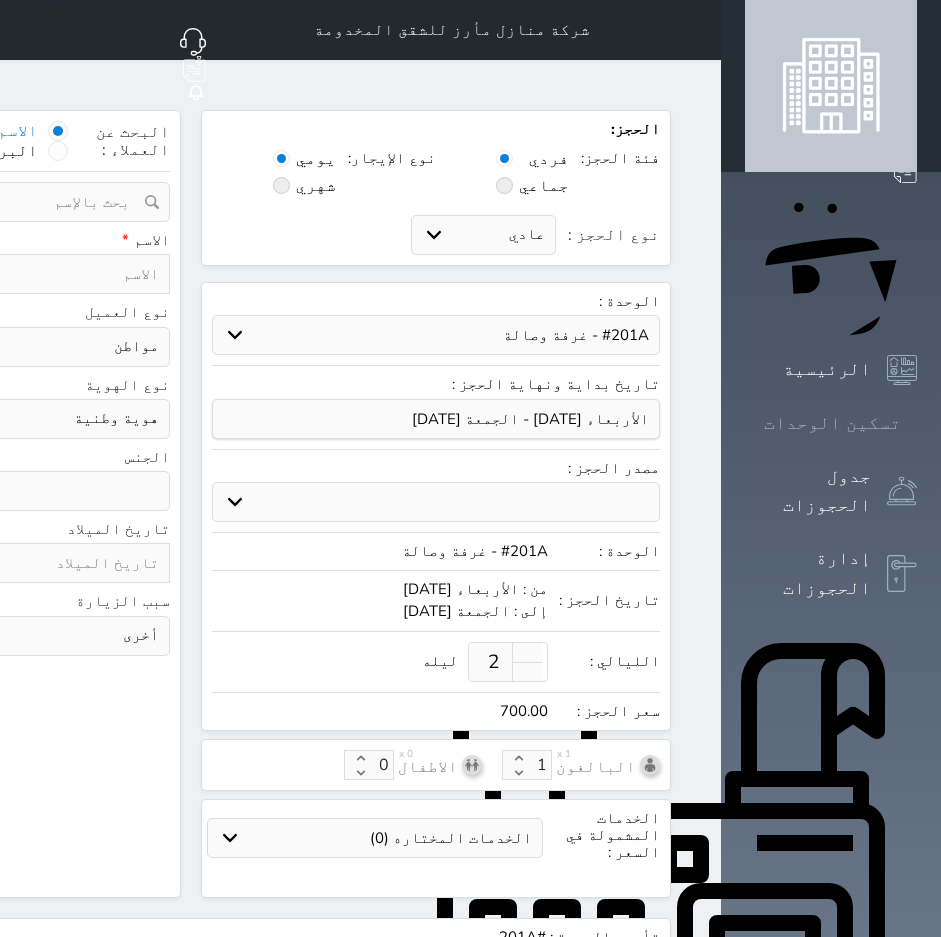 click on "تسكين الوحدات" at bounding box center [832, 423] 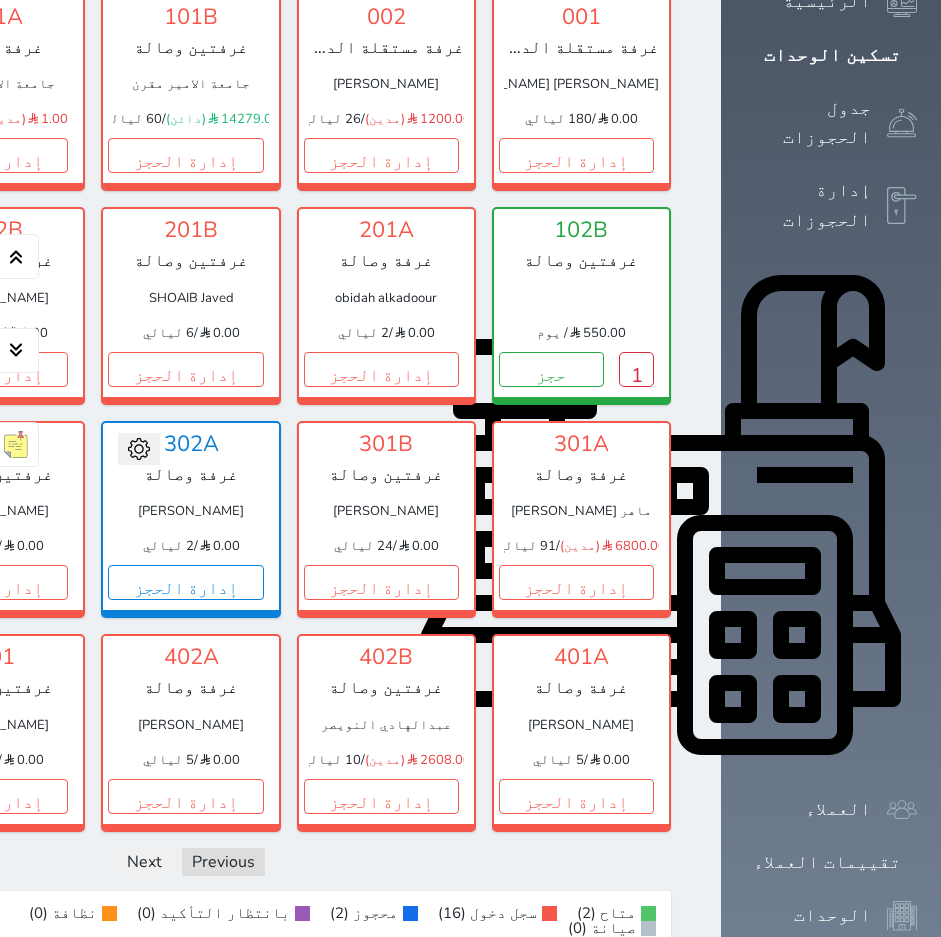 scroll, scrollTop: 400, scrollLeft: 0, axis: vertical 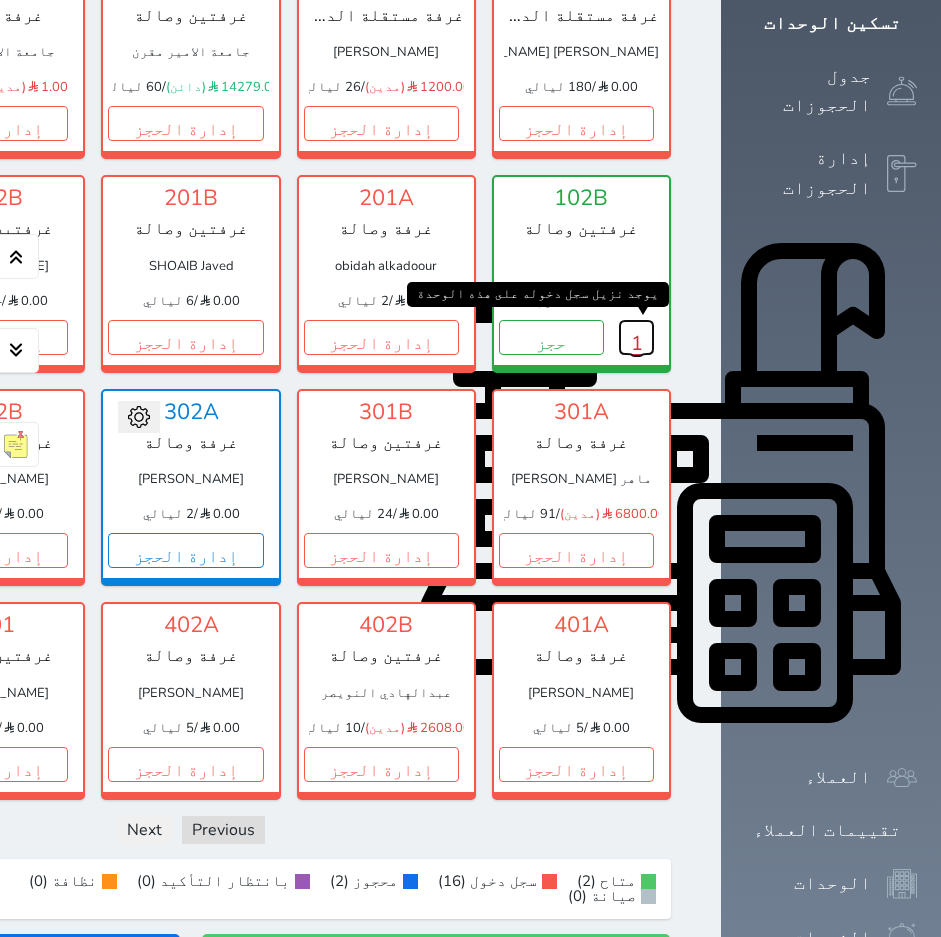 click on "1" at bounding box center (636, 337) 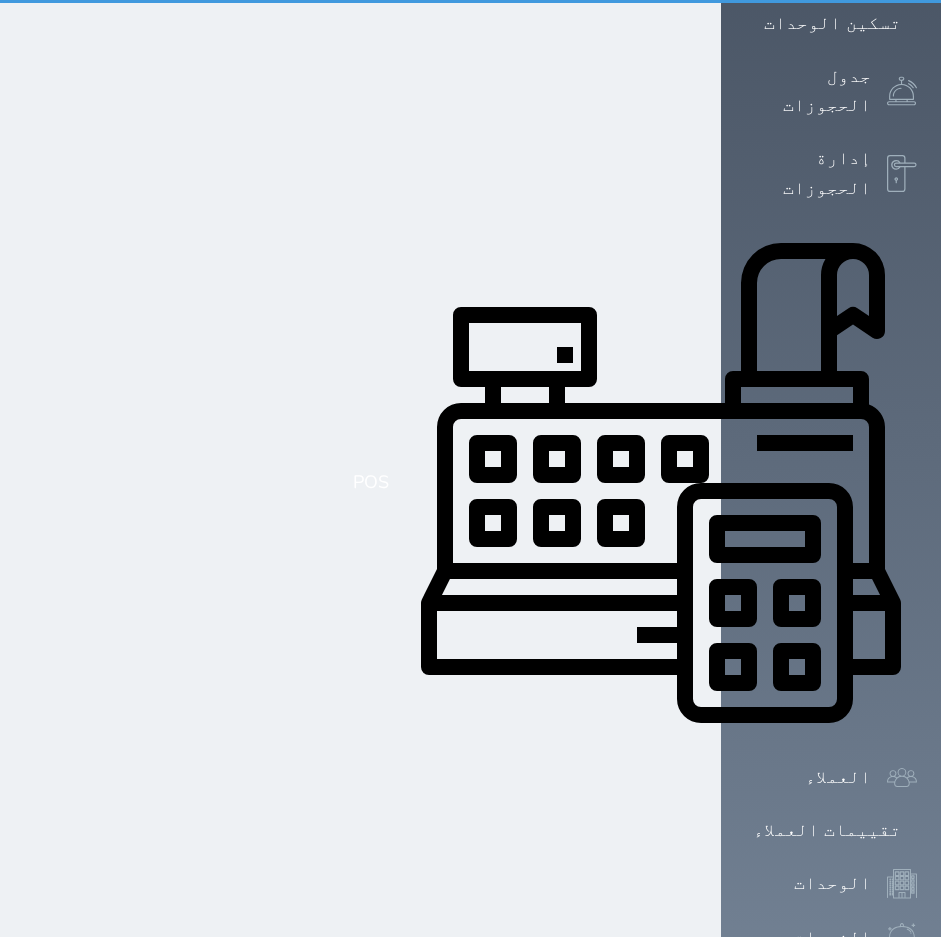 scroll, scrollTop: 0, scrollLeft: 0, axis: both 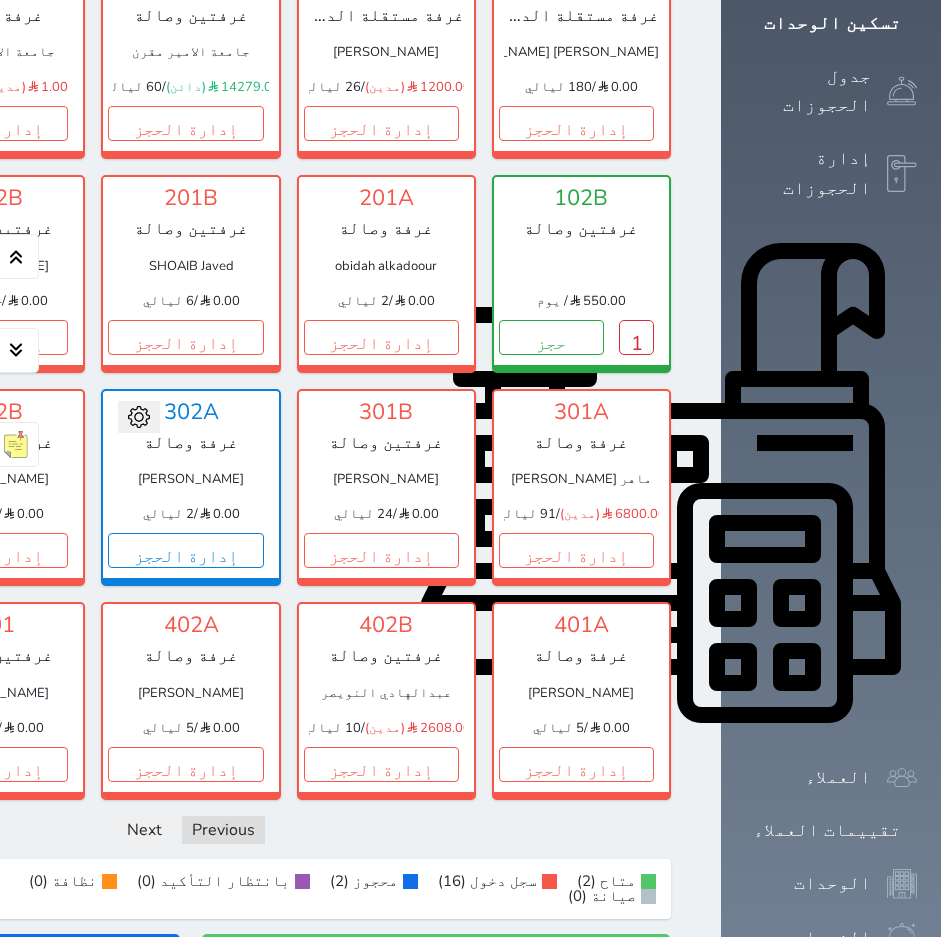 click on "إدارة الحجز" at bounding box center [-205, 550] 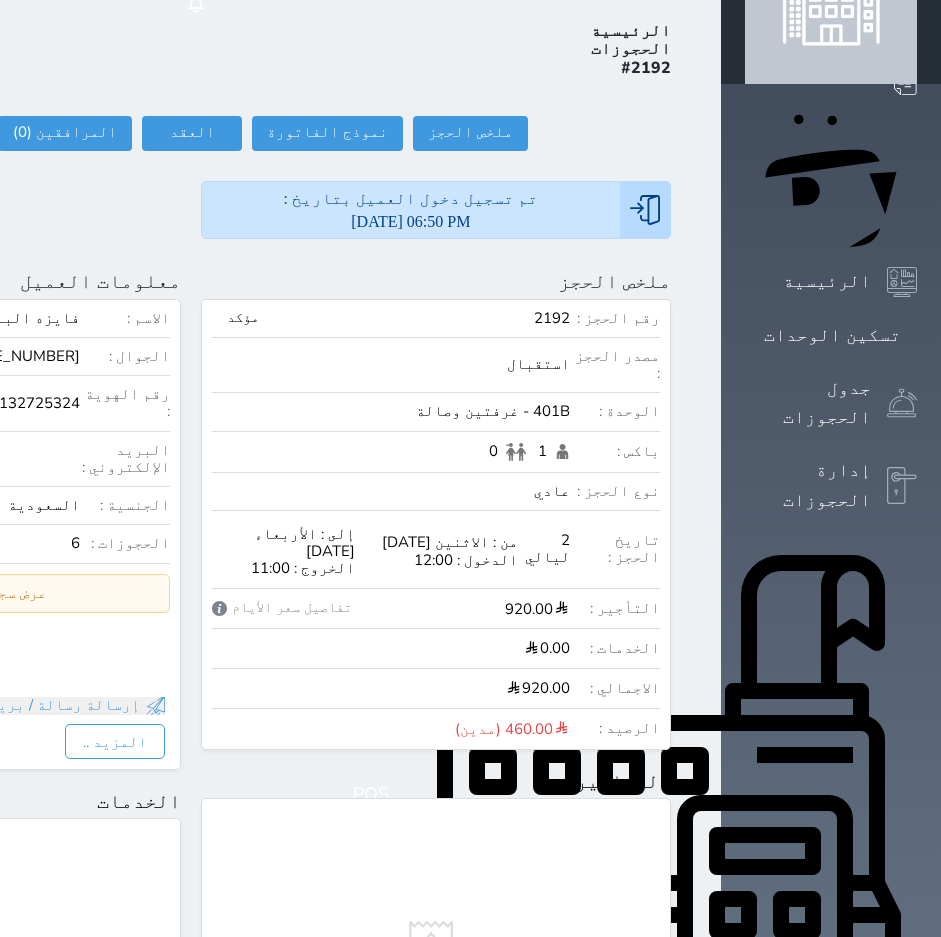 scroll, scrollTop: 0, scrollLeft: 0, axis: both 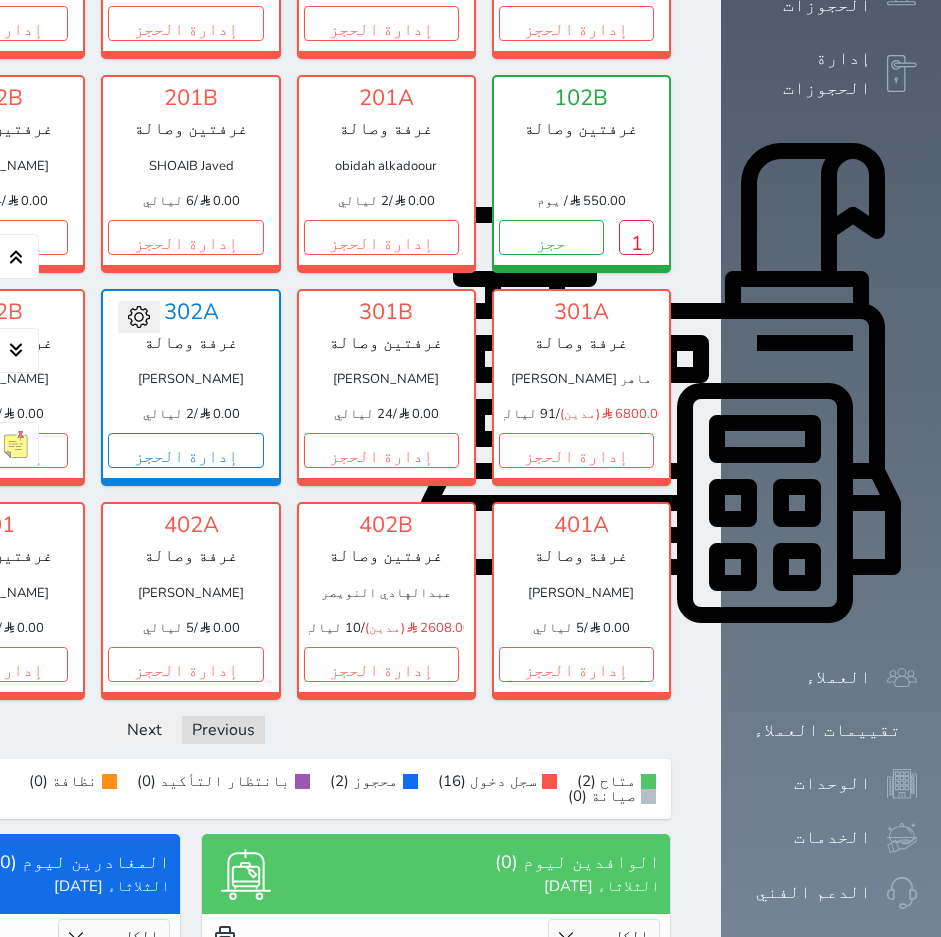 click on "إدارة الحجز" at bounding box center (-205, 450) 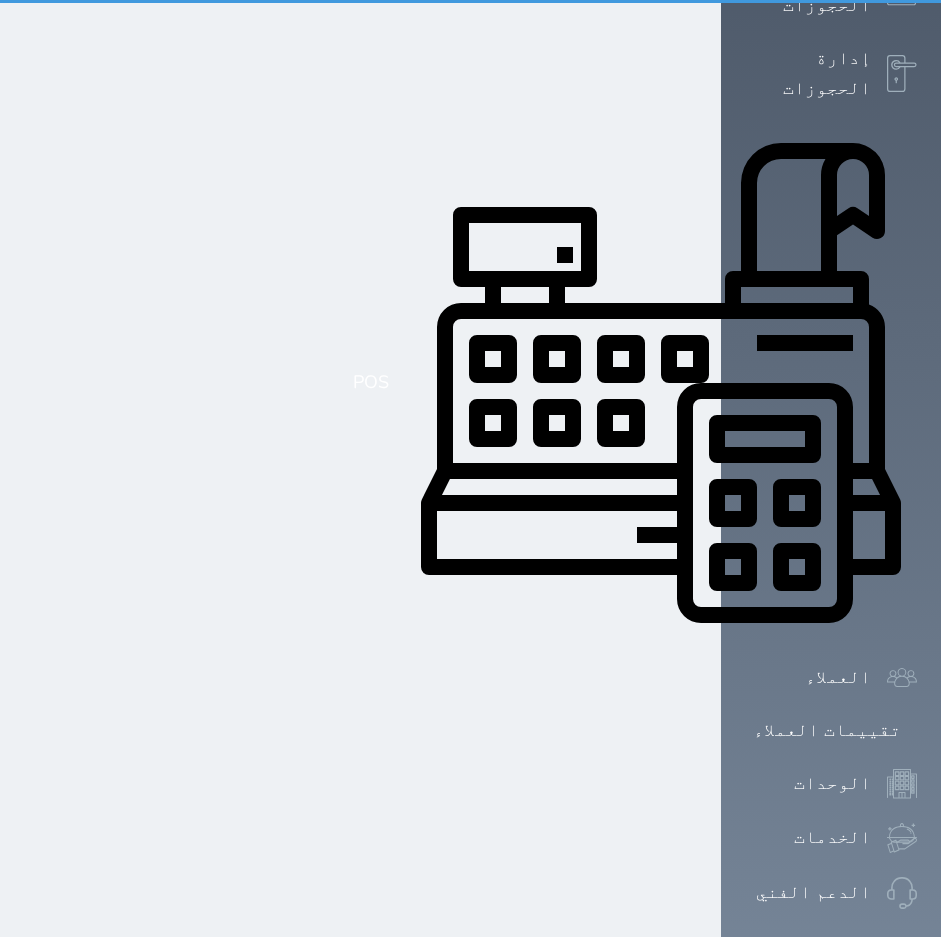 scroll, scrollTop: 0, scrollLeft: 0, axis: both 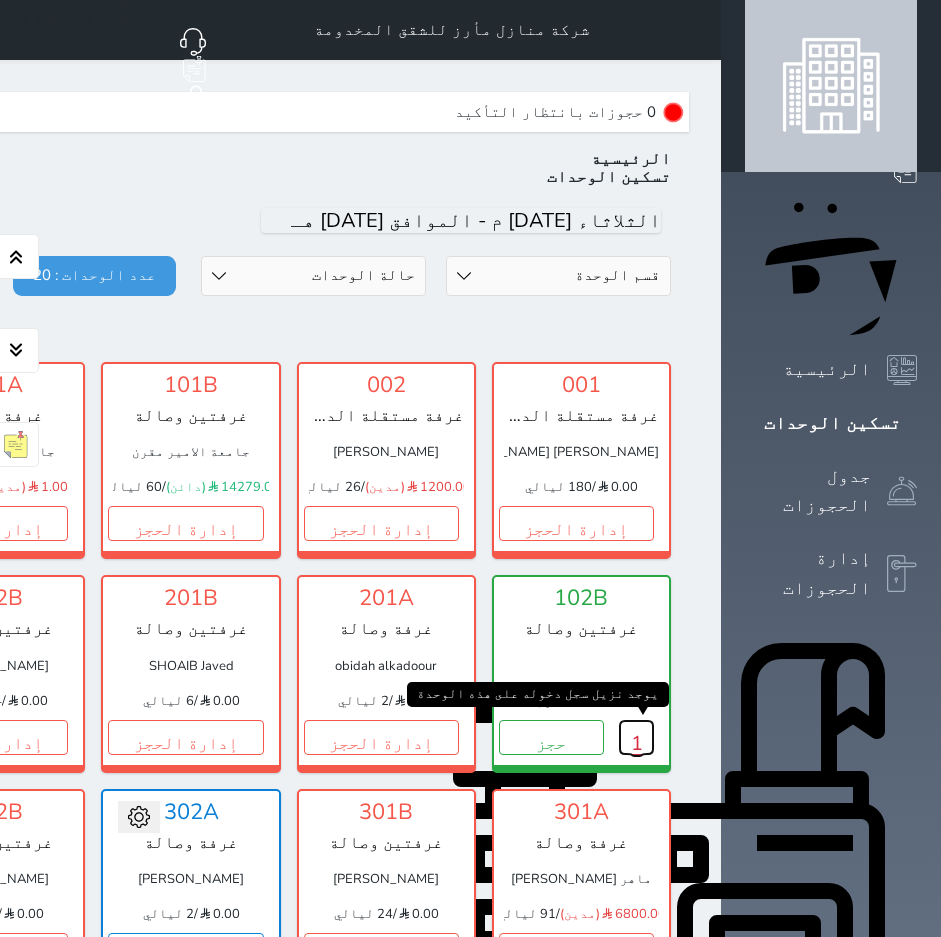 click on "1" at bounding box center (636, 737) 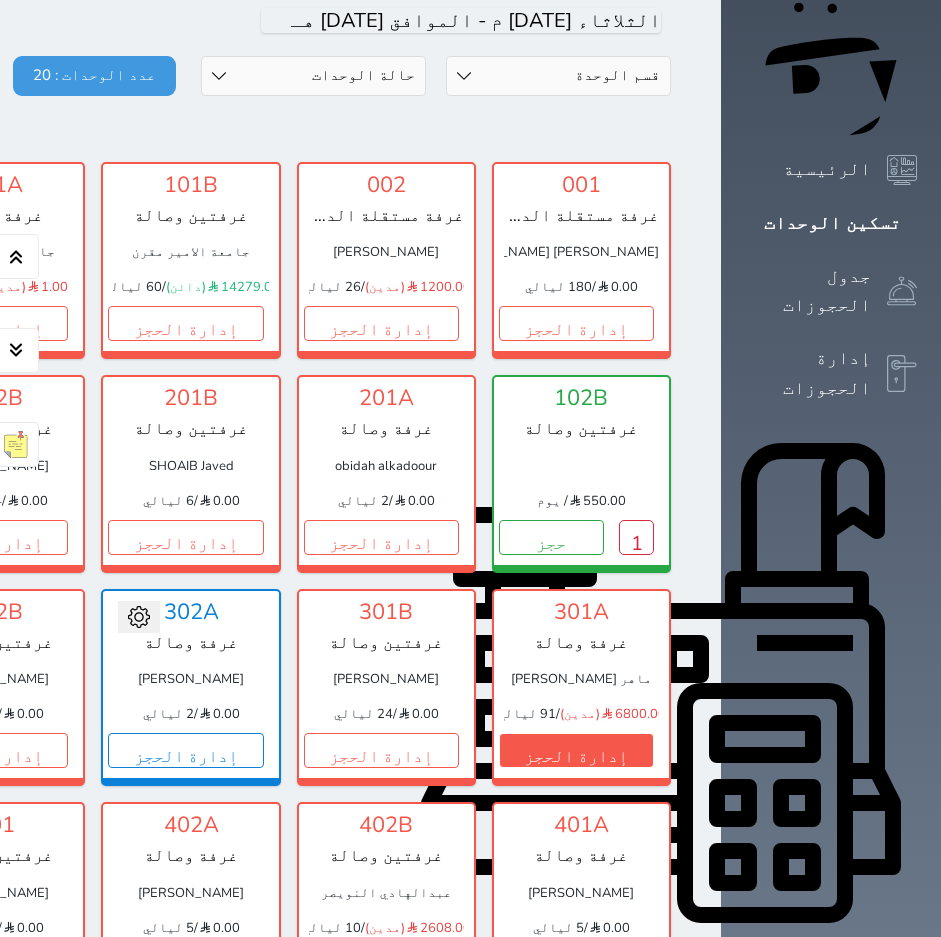 scroll, scrollTop: 300, scrollLeft: 0, axis: vertical 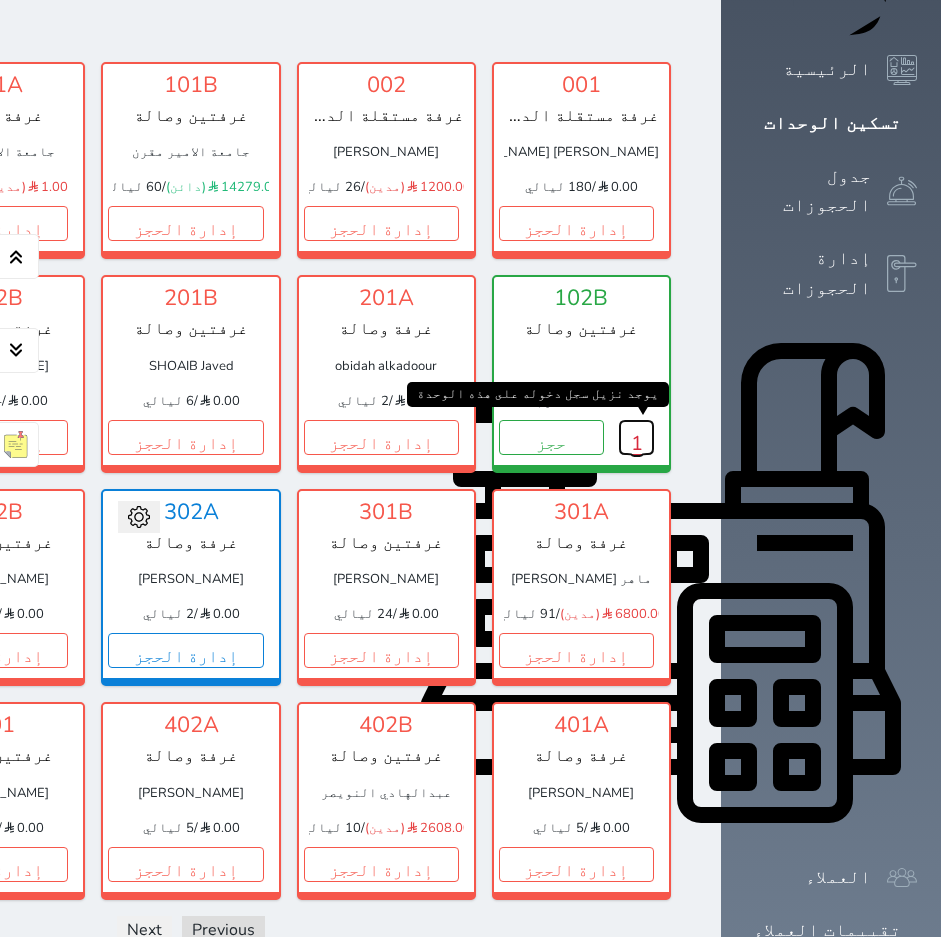 click on "1" at bounding box center [636, 437] 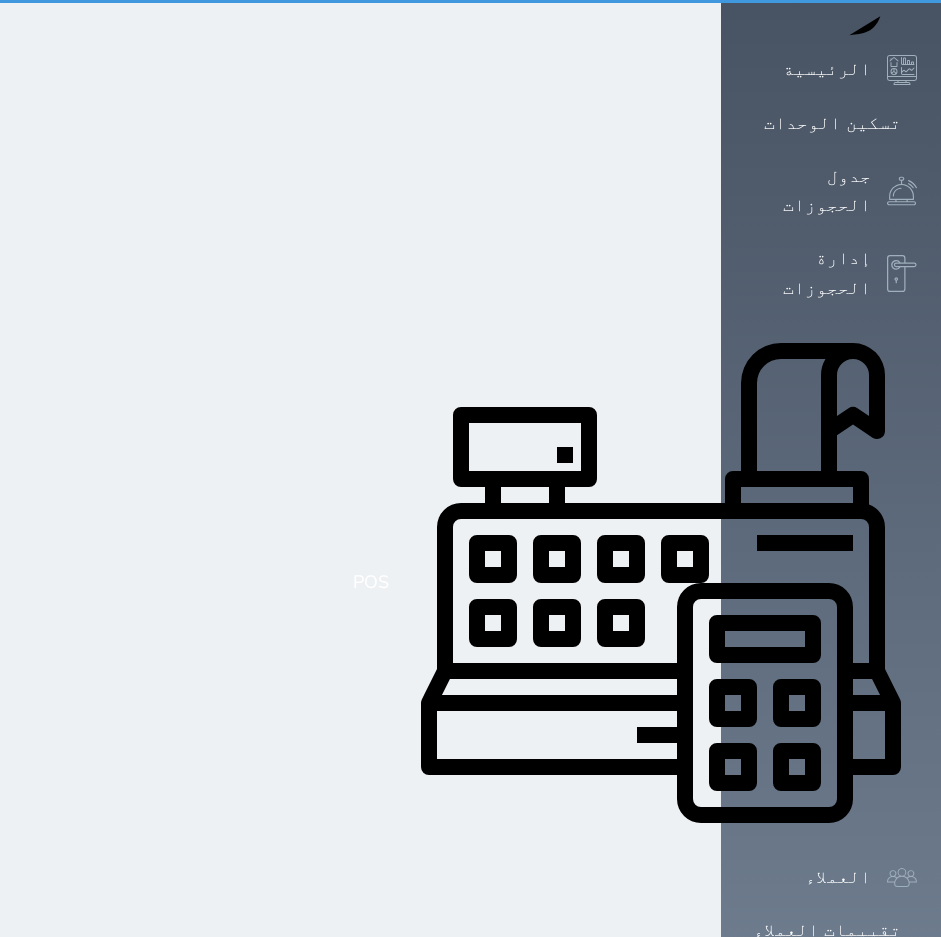 scroll, scrollTop: 0, scrollLeft: 0, axis: both 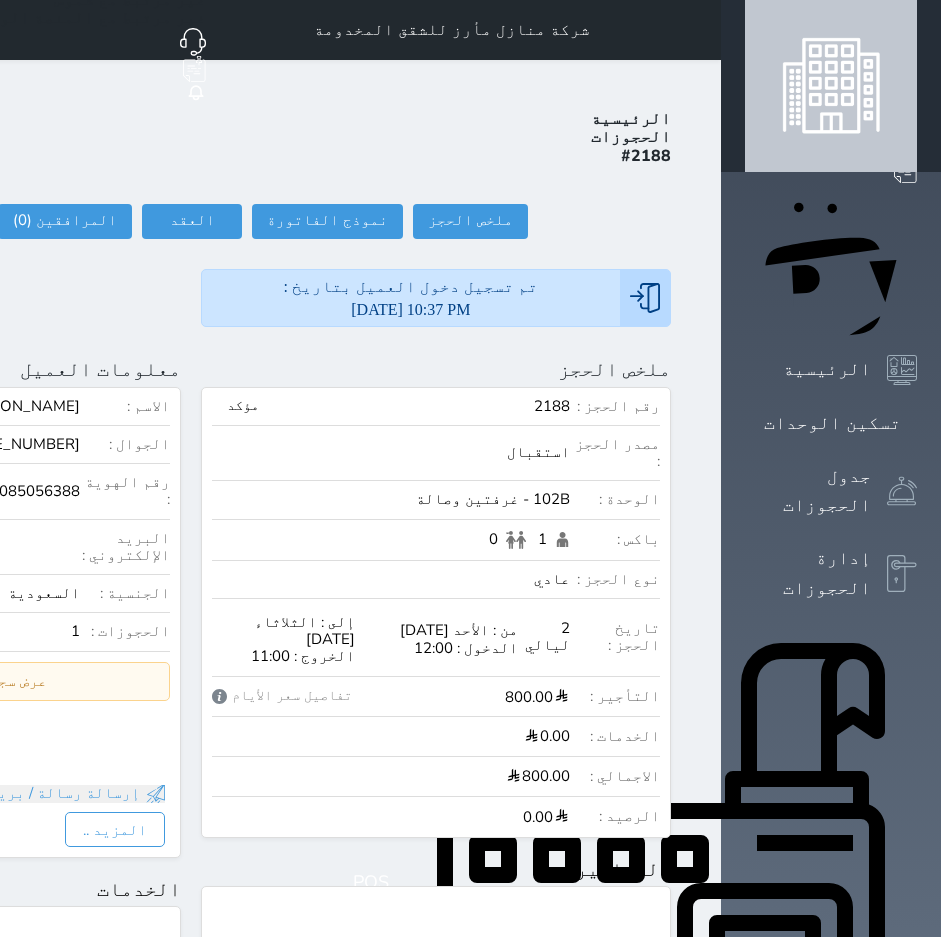 click on "تسجيل مغادرة" at bounding box center [-79, 221] 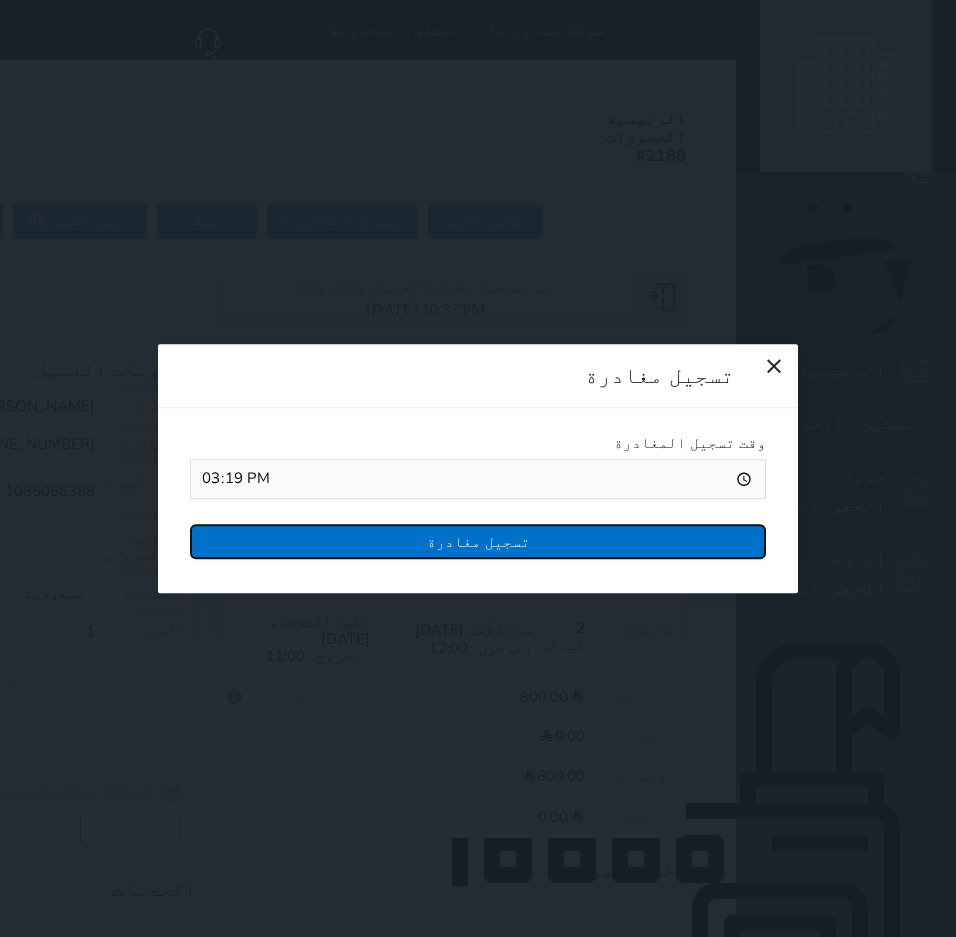 click on "تسجيل مغادرة" at bounding box center [478, 541] 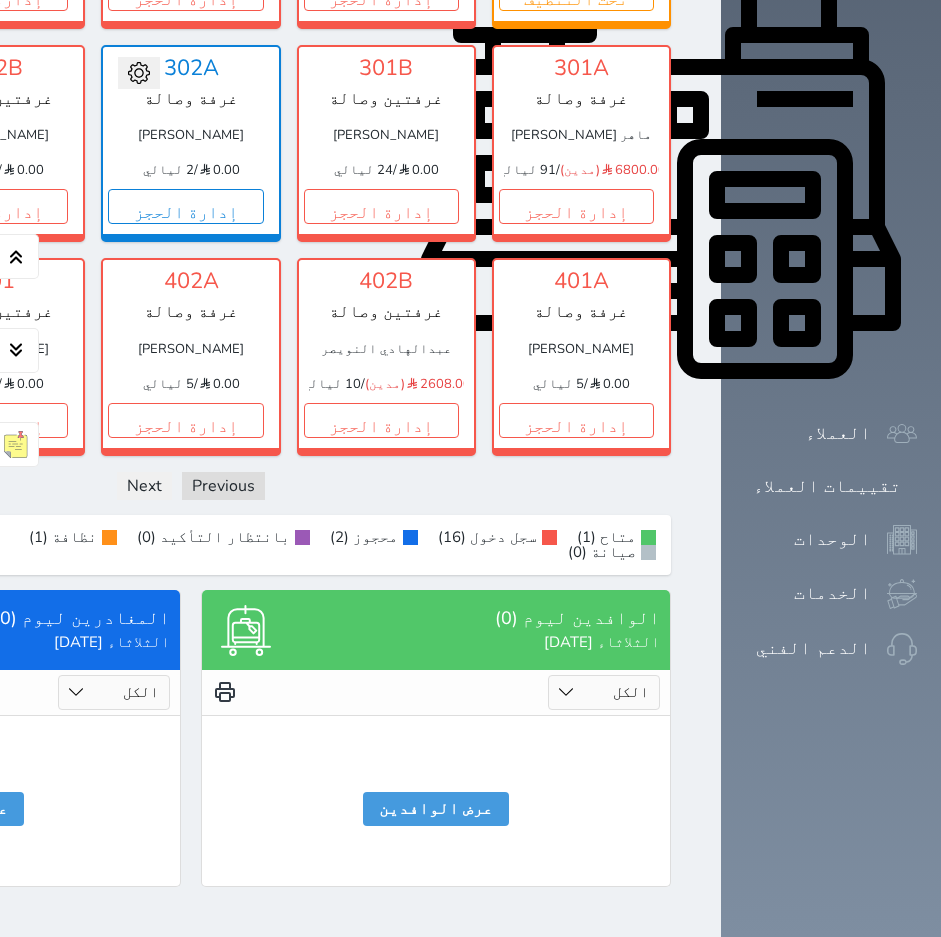 scroll, scrollTop: 886, scrollLeft: 0, axis: vertical 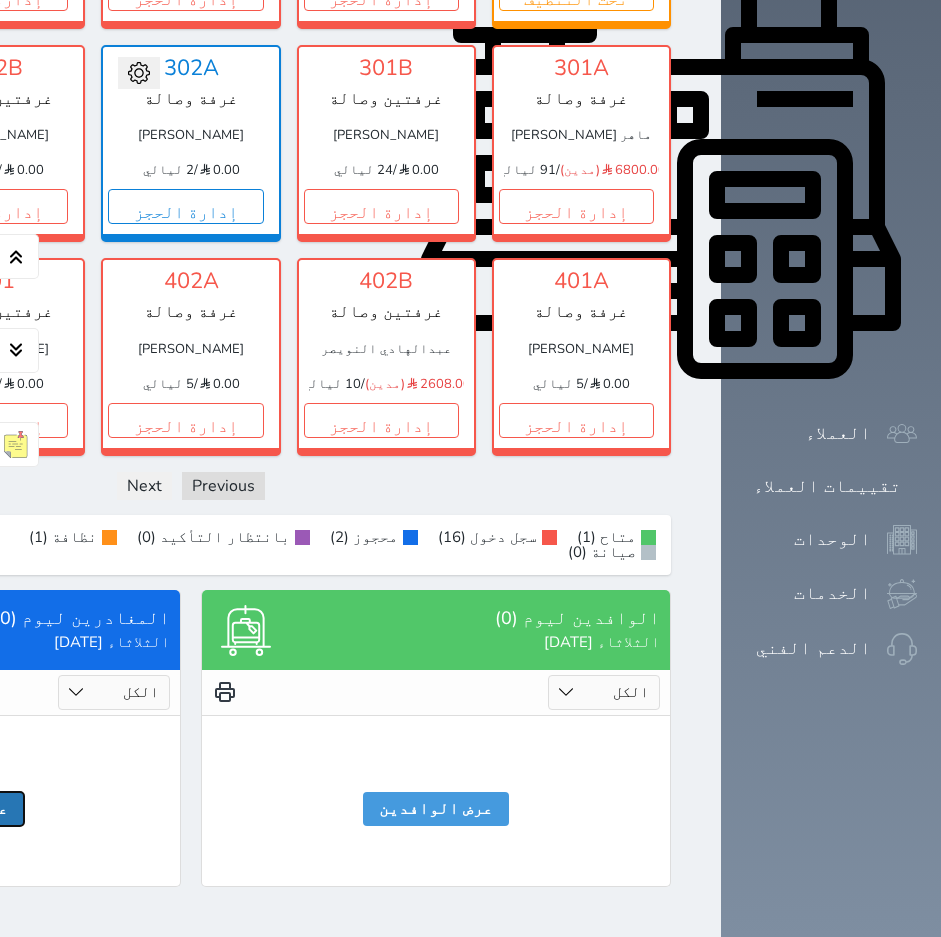 click on "عرض المغادرين" at bounding box center [-54, 809] 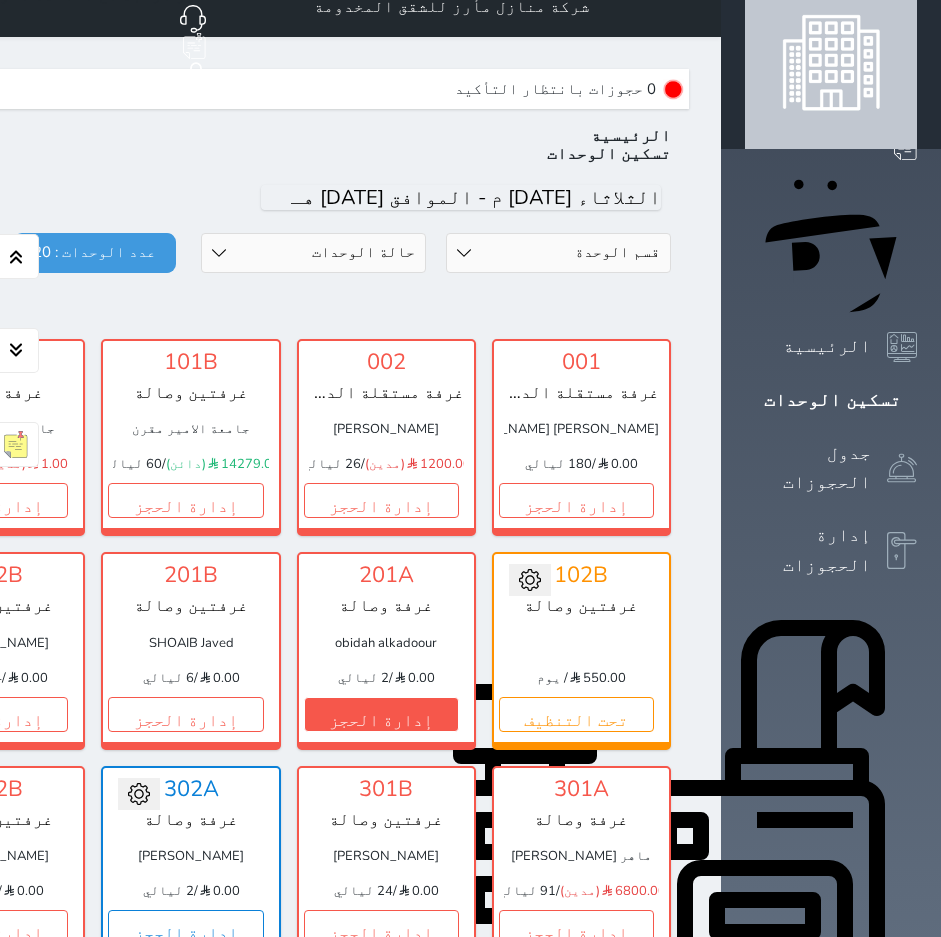 scroll, scrollTop: 0, scrollLeft: 0, axis: both 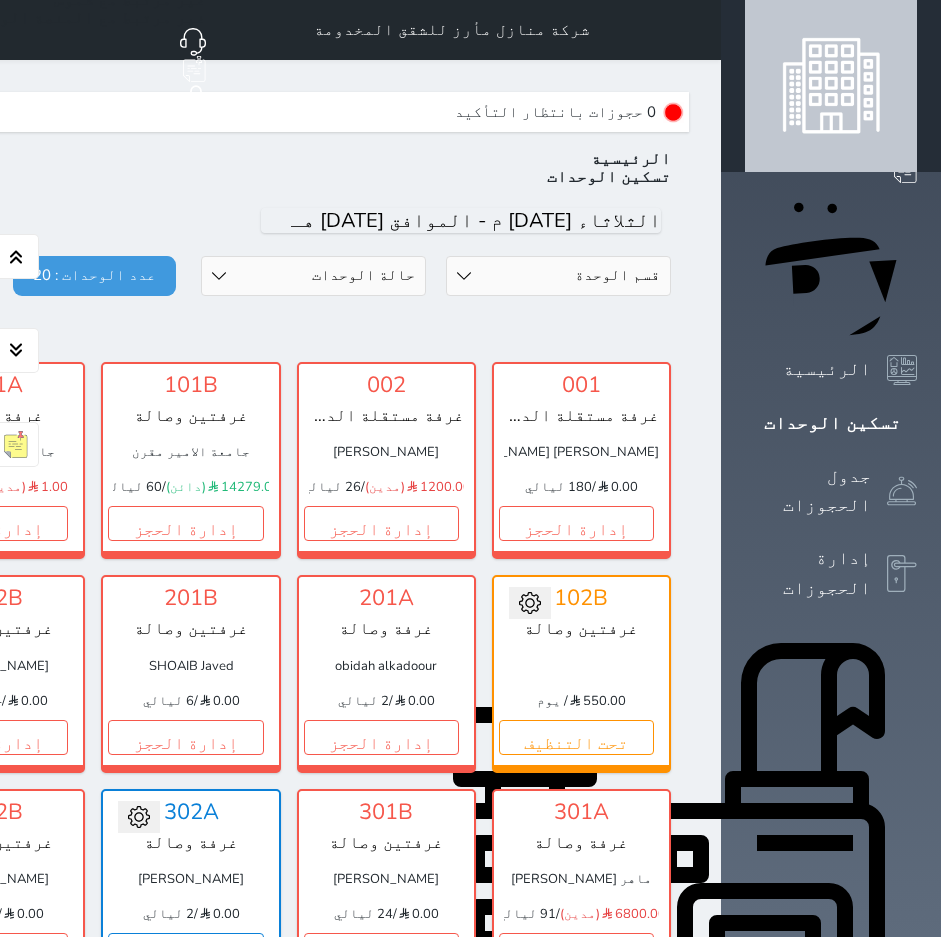 click at bounding box center (697, 30) 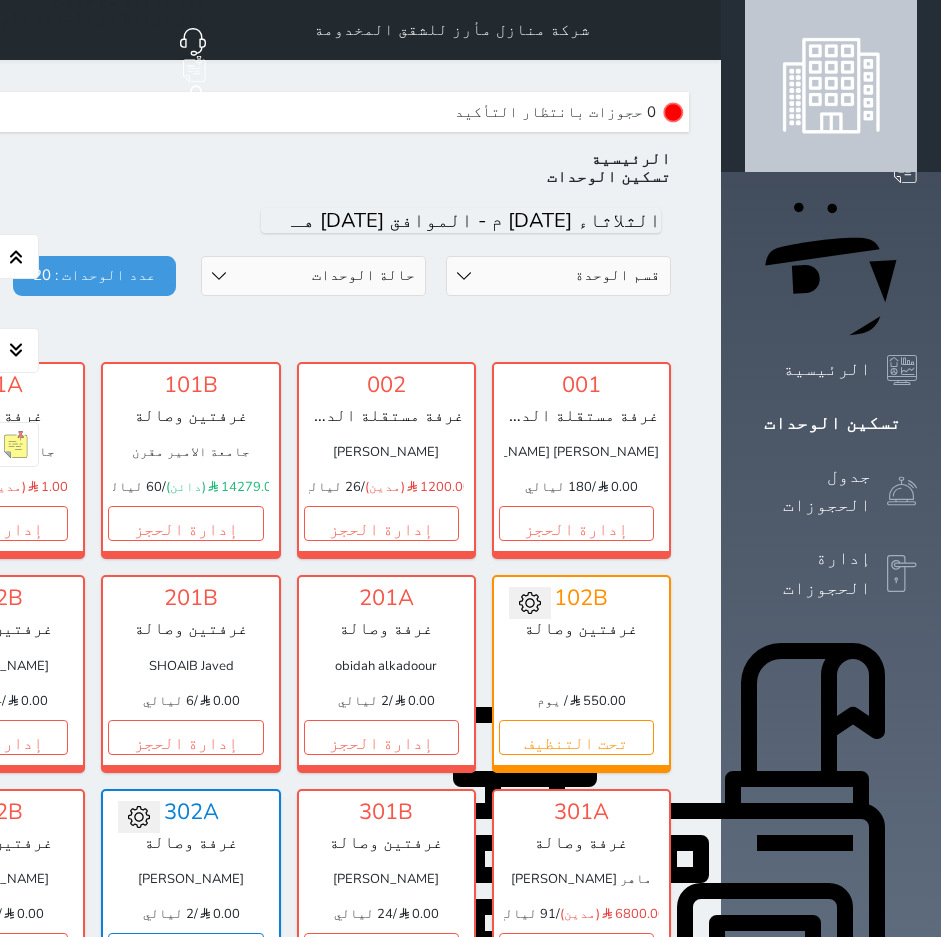 click on "حجز جماعي جديد   حجز جديد" at bounding box center (831, 110) 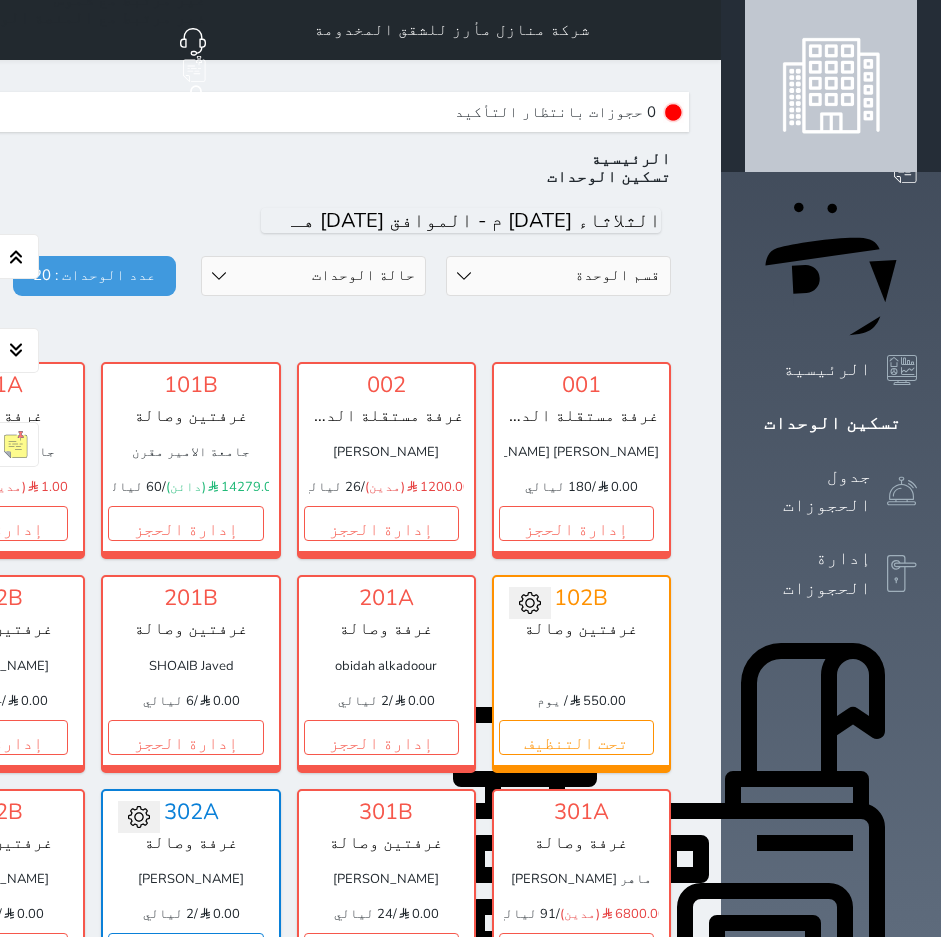 click on "حجز جديد" at bounding box center (836, 110) 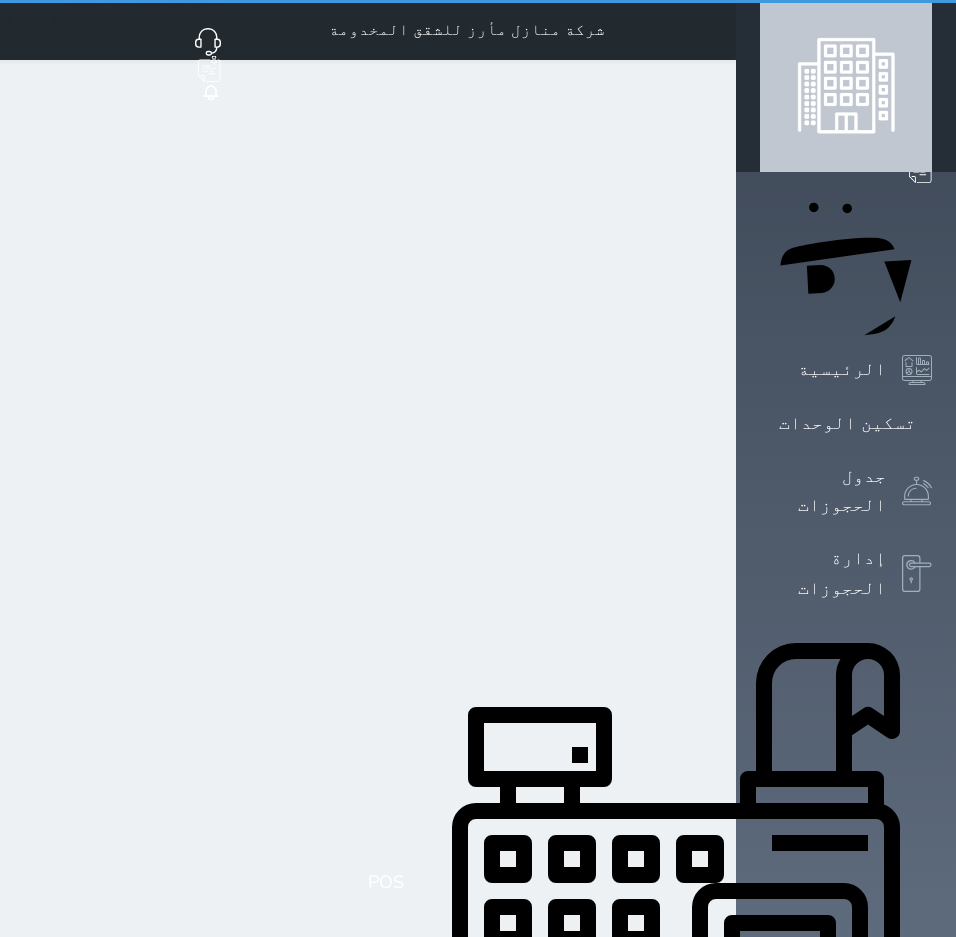 select on "1" 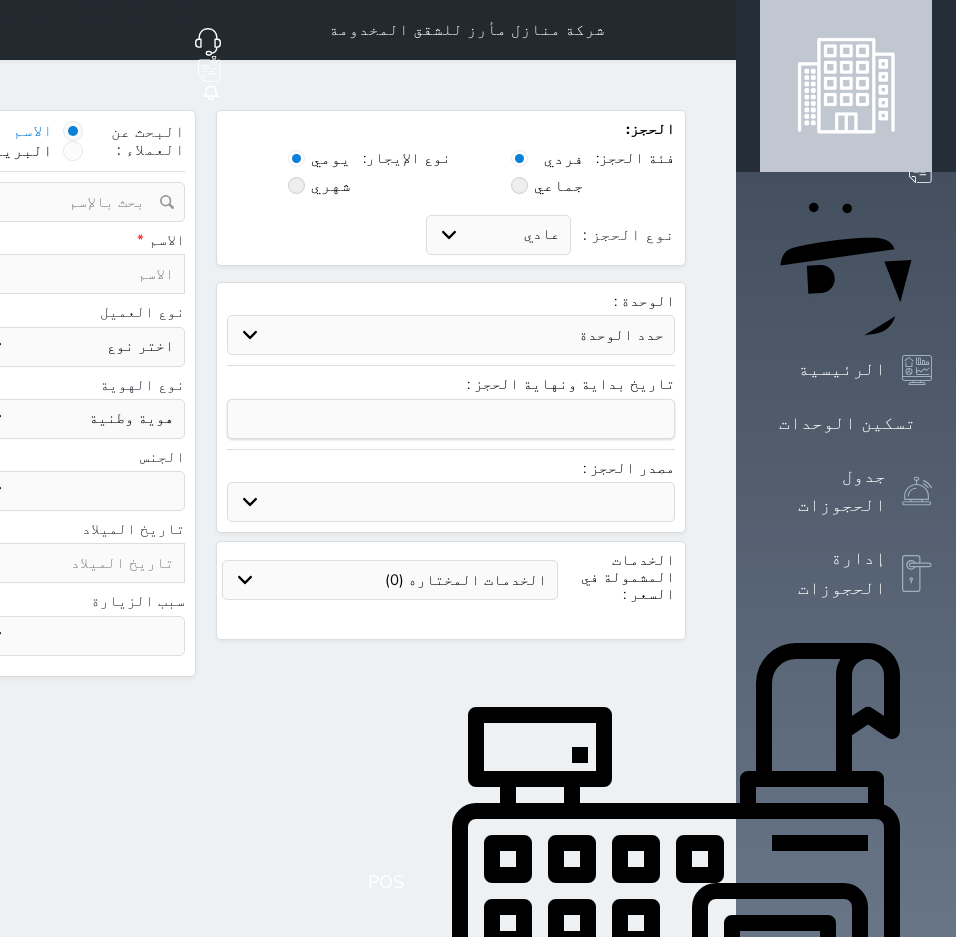 select 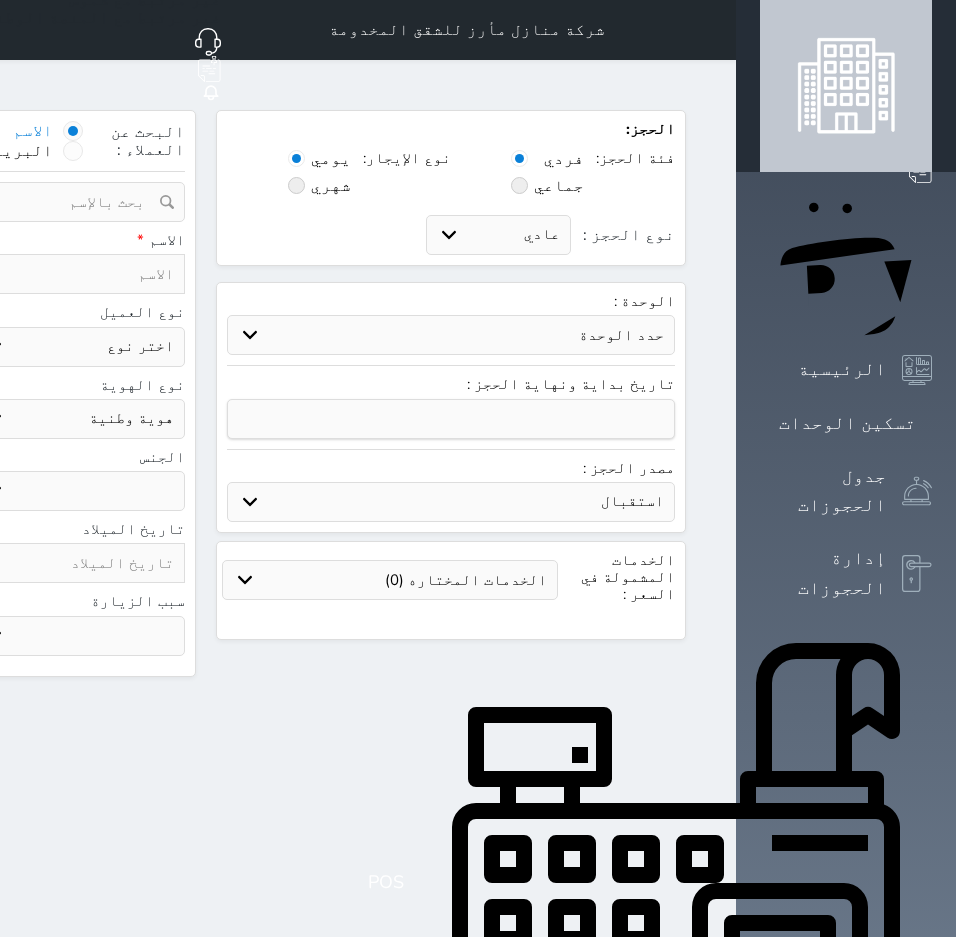 select 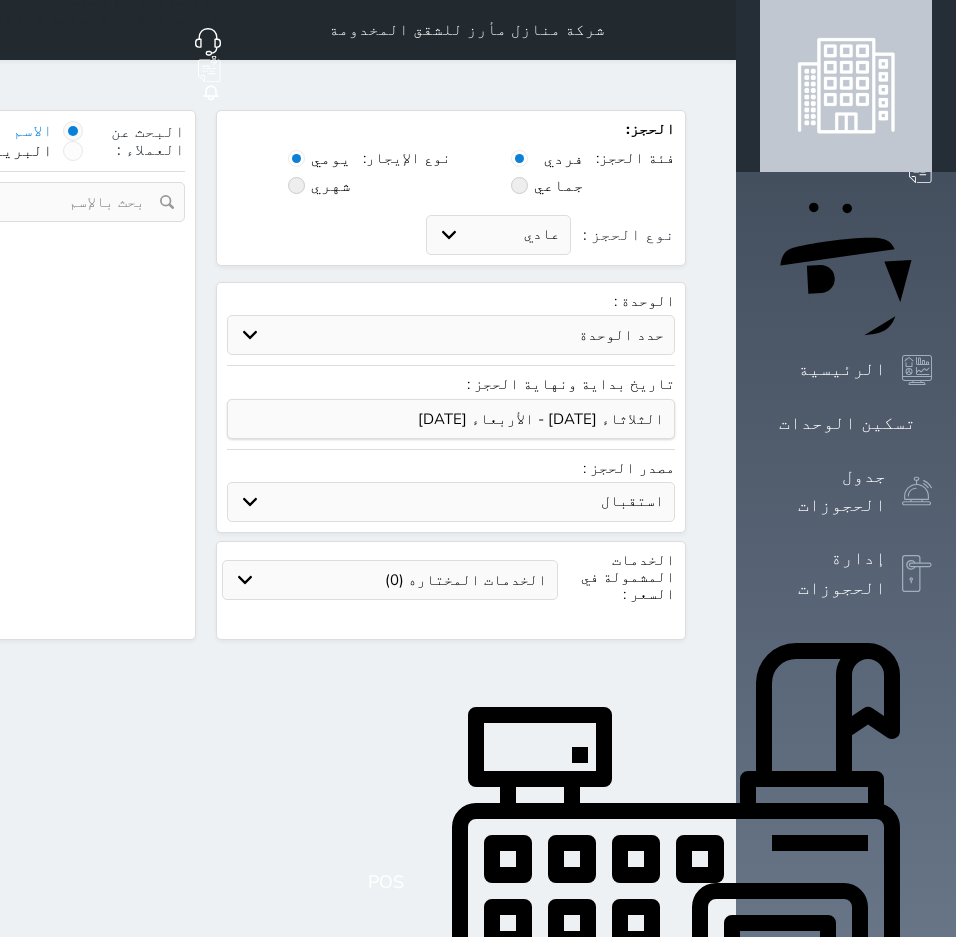 select 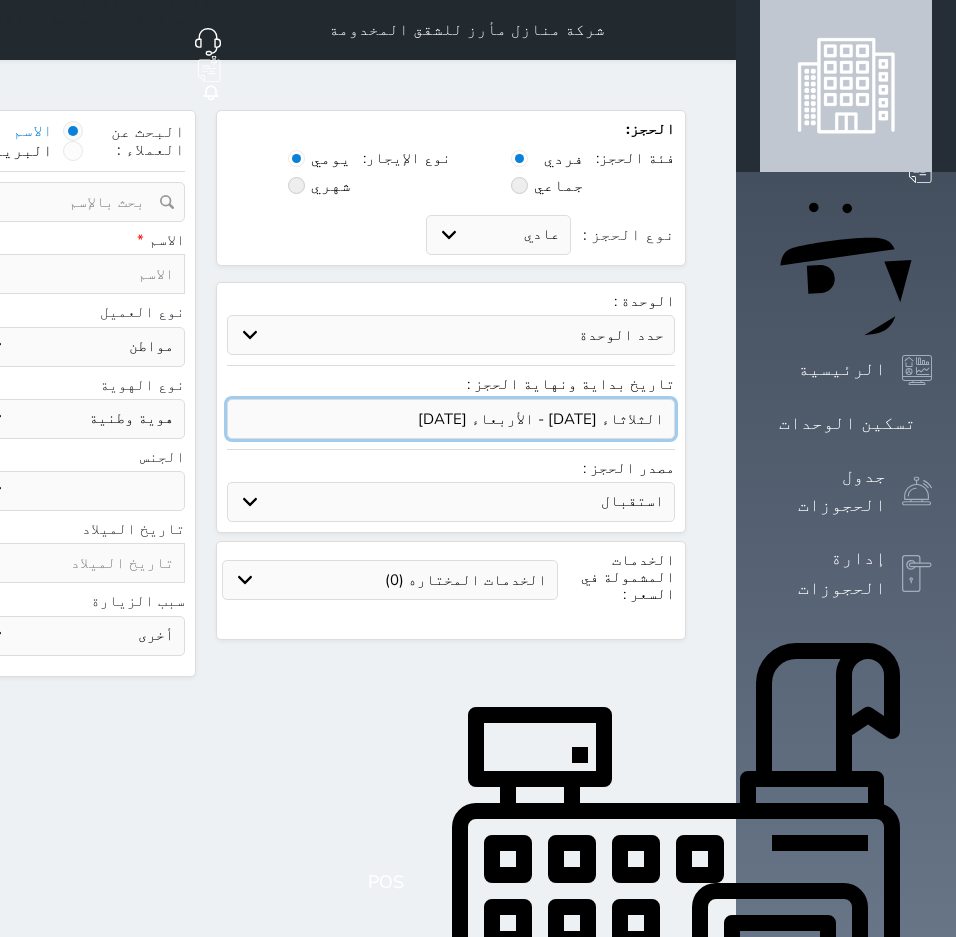 click at bounding box center (451, 419) 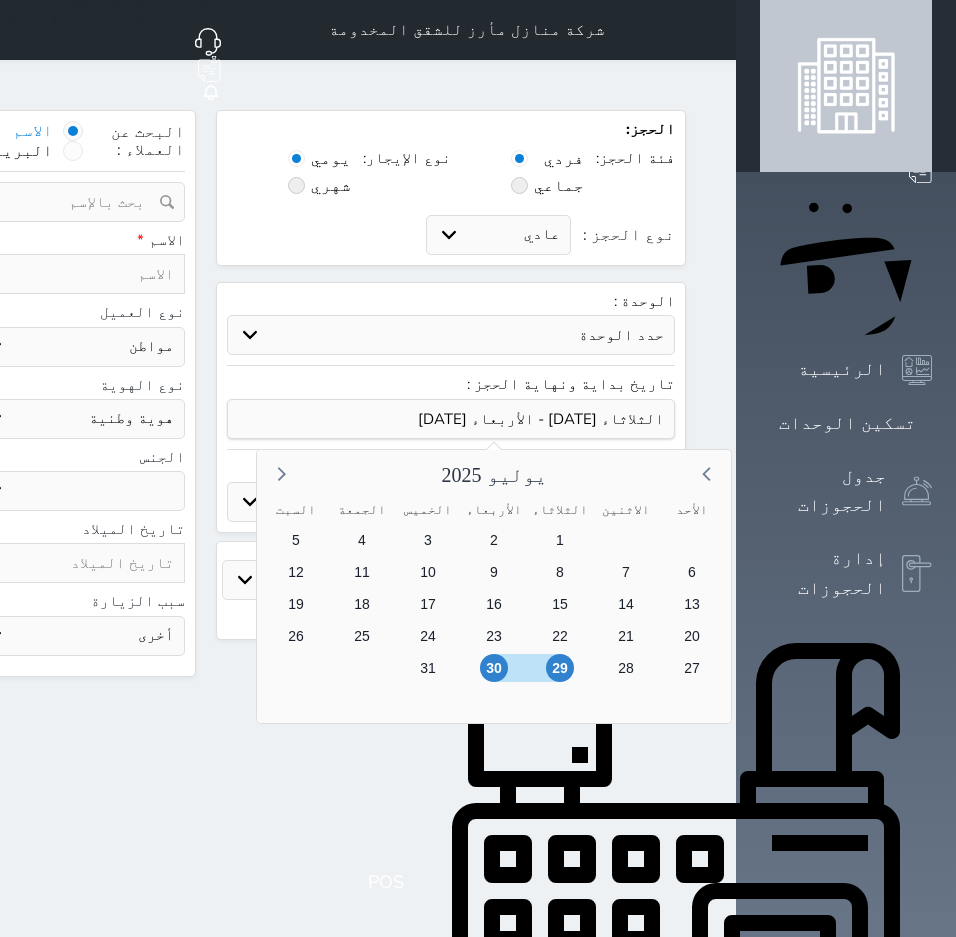 click on "شركة منازل مأرز للشقق المخدومة
حجز جماعي جديد   حجز جديد   غير مرتبط مع منصة زاتكا المرحلة الثانية   غير مرتبط مع شموس   غير مرتبط مع المنصة الوطنية للرصد السياحي             إشعار   الغرفة   النزيل   المصدر
يوسف علي
الحجز:   فئة الحجز:       فردي       جماعي   نوع الإيجار:       يومي       شهري     نوع الحجز :
عادي
إقامة مجانية
إستخدام داخلي
إستخدام يومي
الوحدة :   حدد الوحدة
#502 - جناح فاخر
#102B - غرفتين وصالة
يوليو 2025 29 1" at bounding box center [206, 716] 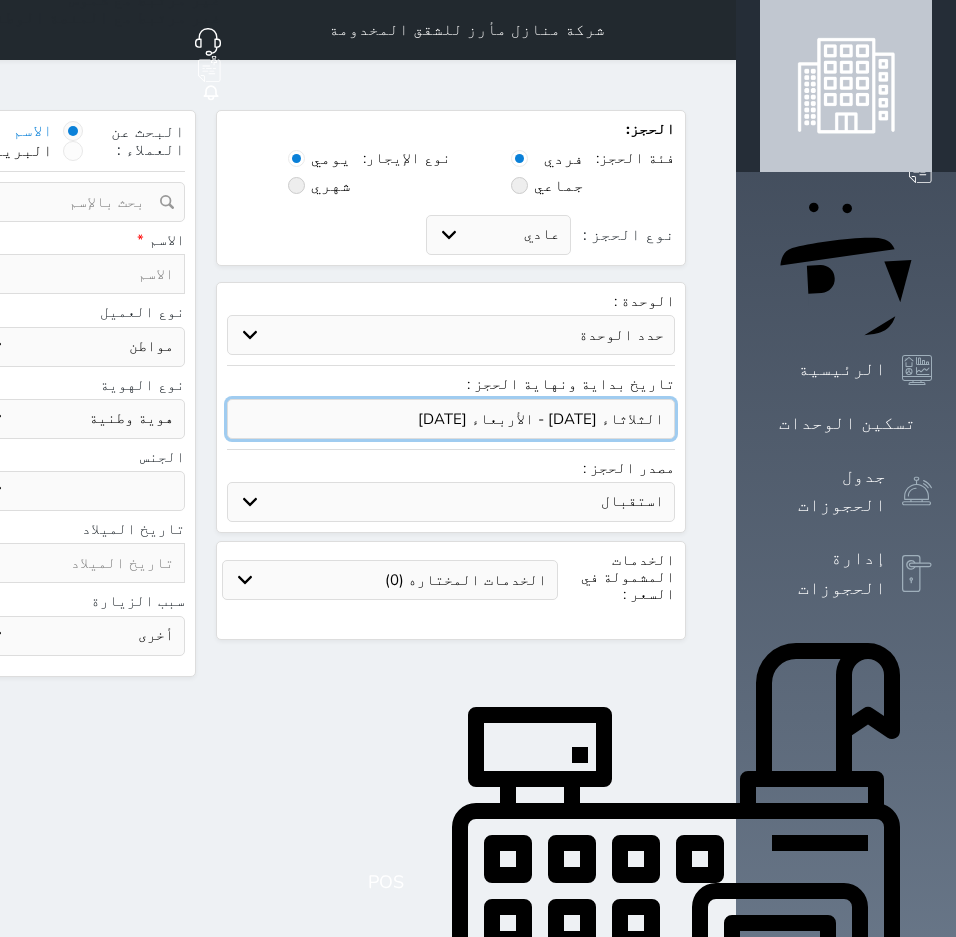 click at bounding box center [451, 419] 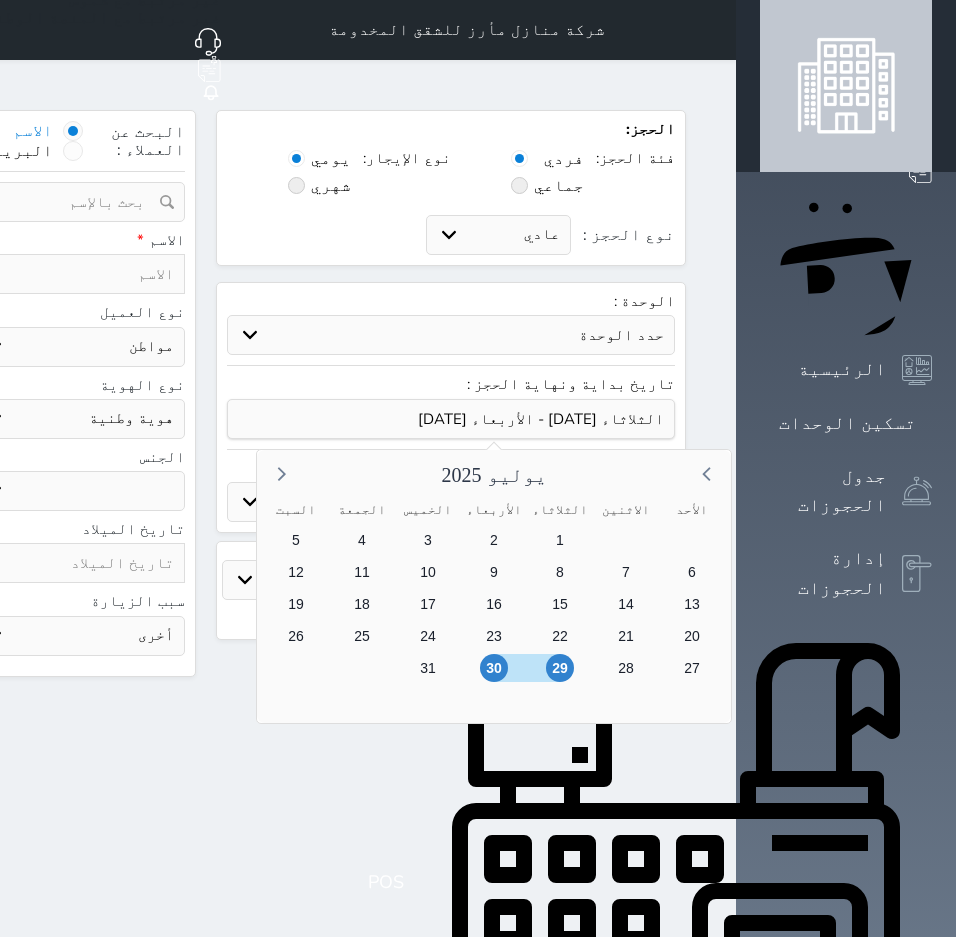 click on "الحجز:   فئة الحجز:       فردي       جماعي   نوع الإيجار:       يومي       شهري     نوع الحجز :
عادي
إقامة مجانية
إستخدام داخلي
إستخدام يومي
الوحدة :   حدد الوحدة
#502 - جناح فاخر
#102B - غرفتين وصالة
تاريخ بداية ونهاية الحجز :   يوليو 2025 الأحد الاثنين الثلاثاء الأربعاء الخميس الجمعة السبت 29 30 1 2 3 4 5 6 7 8 9 10 11 12 13 14 15 16 17 18 19 20 21 22 23 24 25 26 27 28 29 30 31 1 2 3 4 5 6 7 8 9     مصدر الحجز :   استقبال الموقع الإلكتروني بوكينج المسافر اكسبيديا مواقع التواصل الإجتماعي" at bounding box center (206, 421) 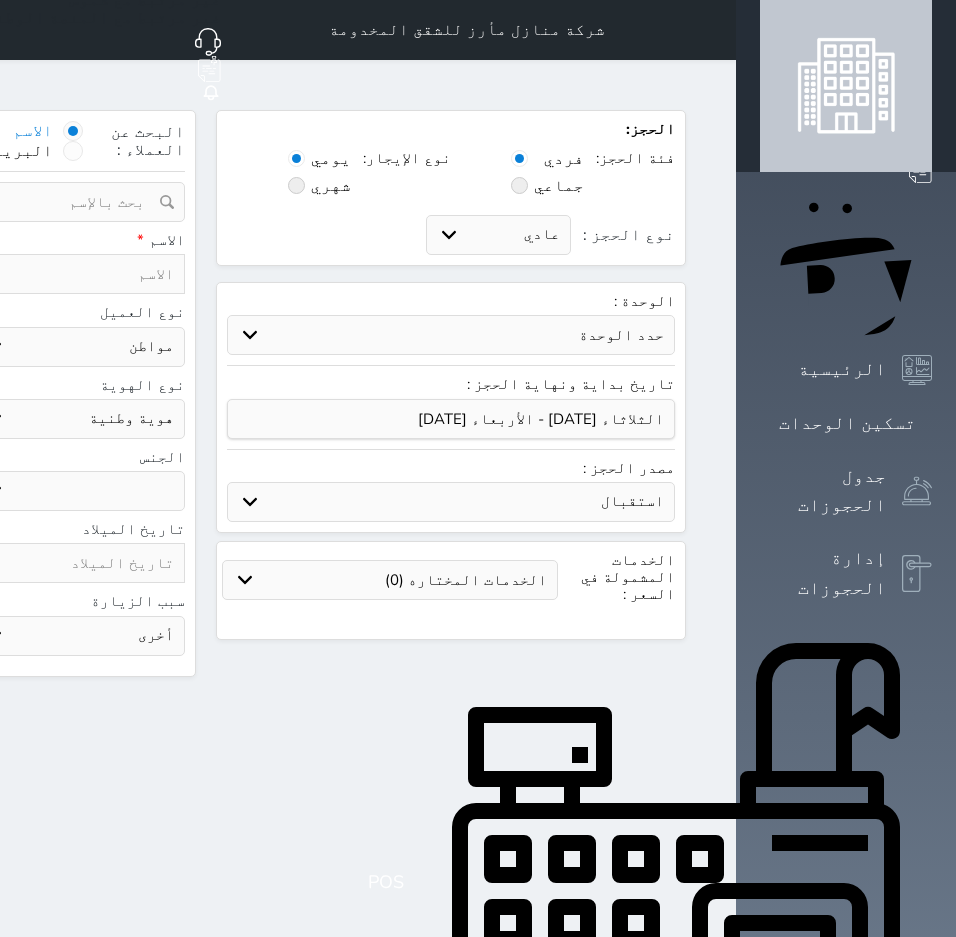 click on "حدد الوحدة
#502 - جناح فاخر
#102B - غرفتين وصالة" at bounding box center [451, 335] 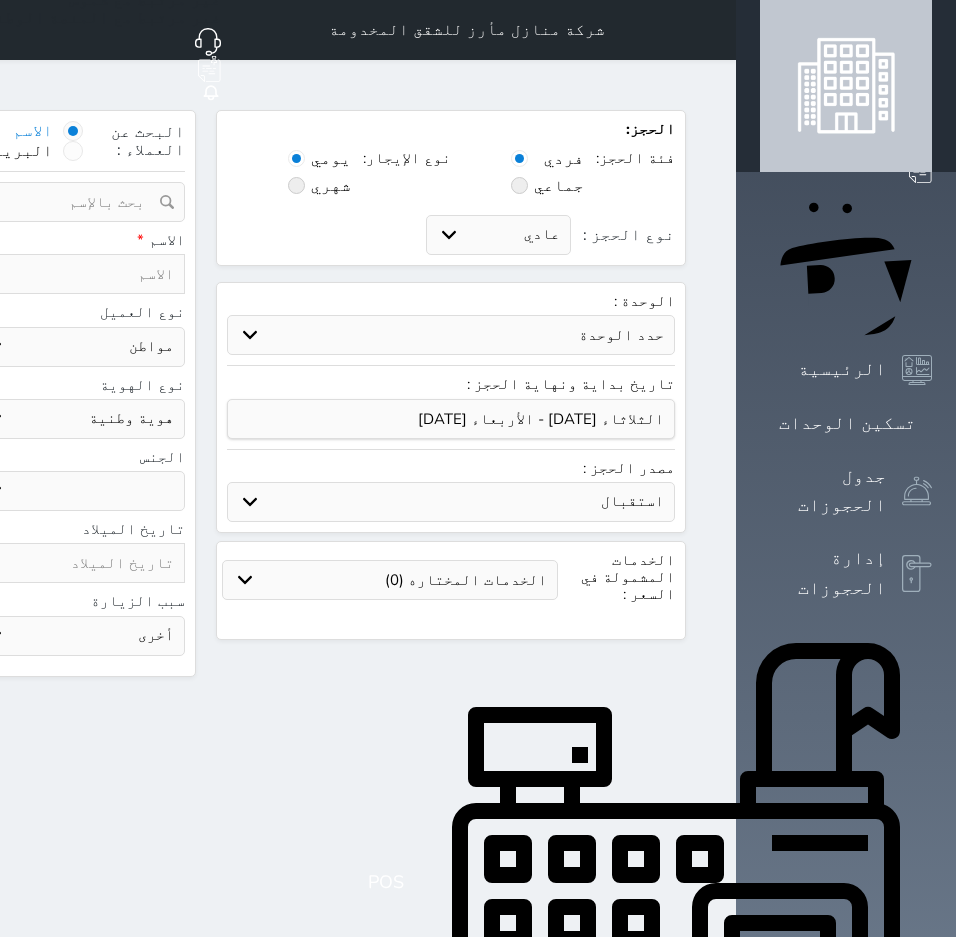 select on "69291" 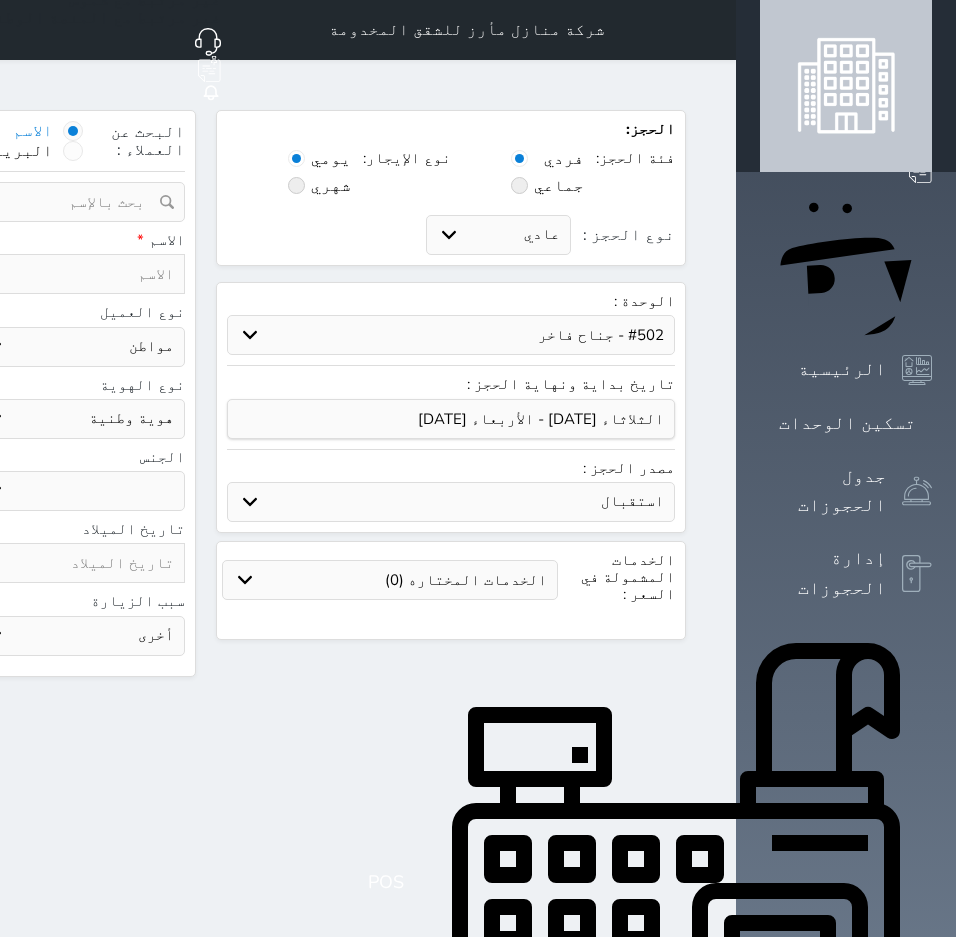 click on "حدد الوحدة
#502 - جناح فاخر
#102B - غرفتين وصالة" at bounding box center (451, 335) 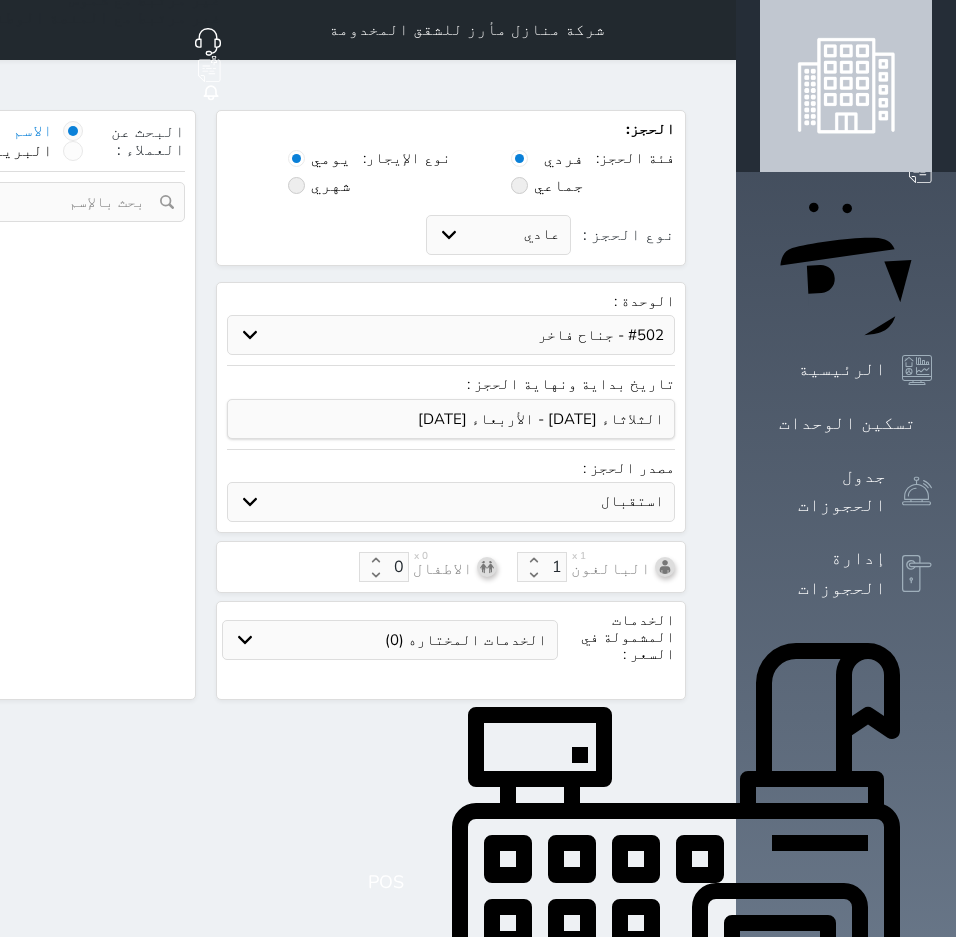 select on "1" 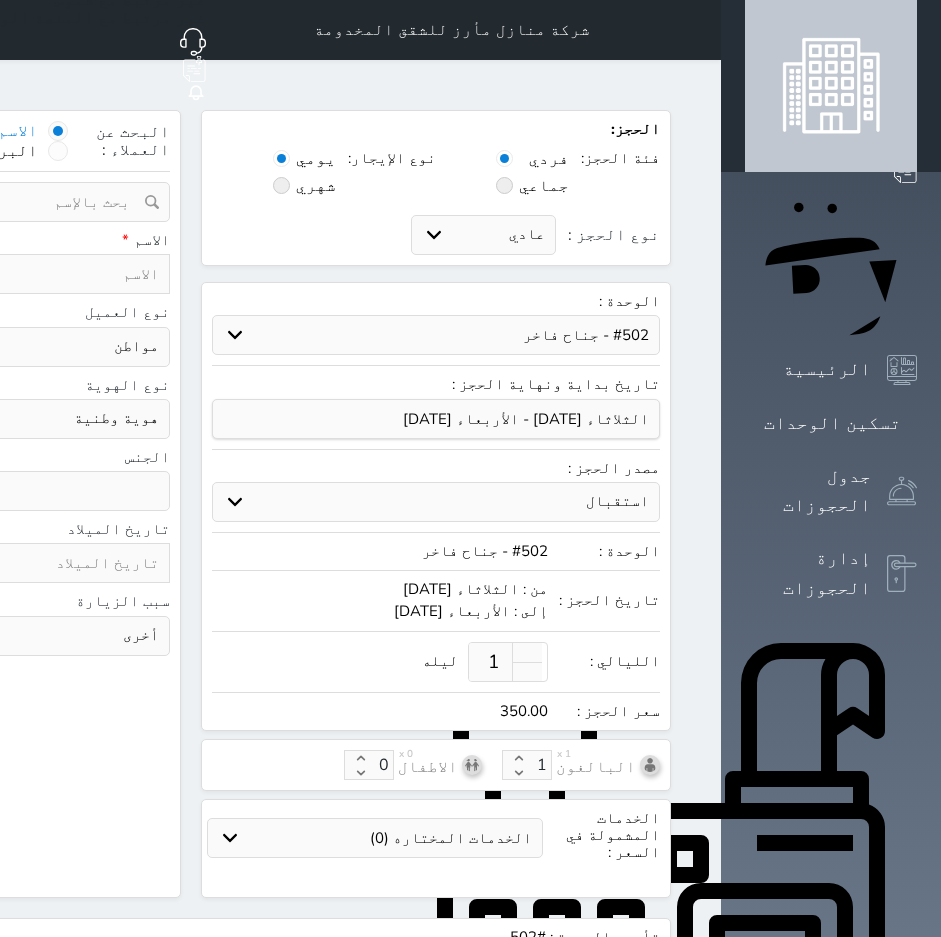 select 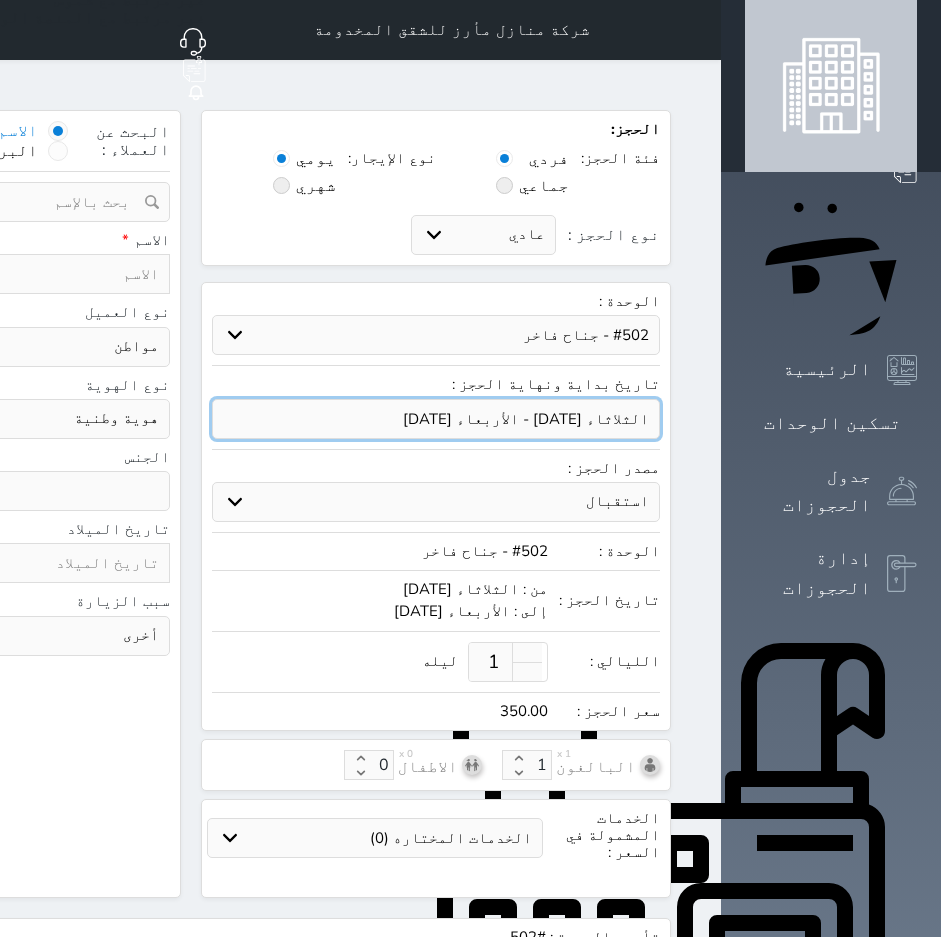 click at bounding box center (436, 419) 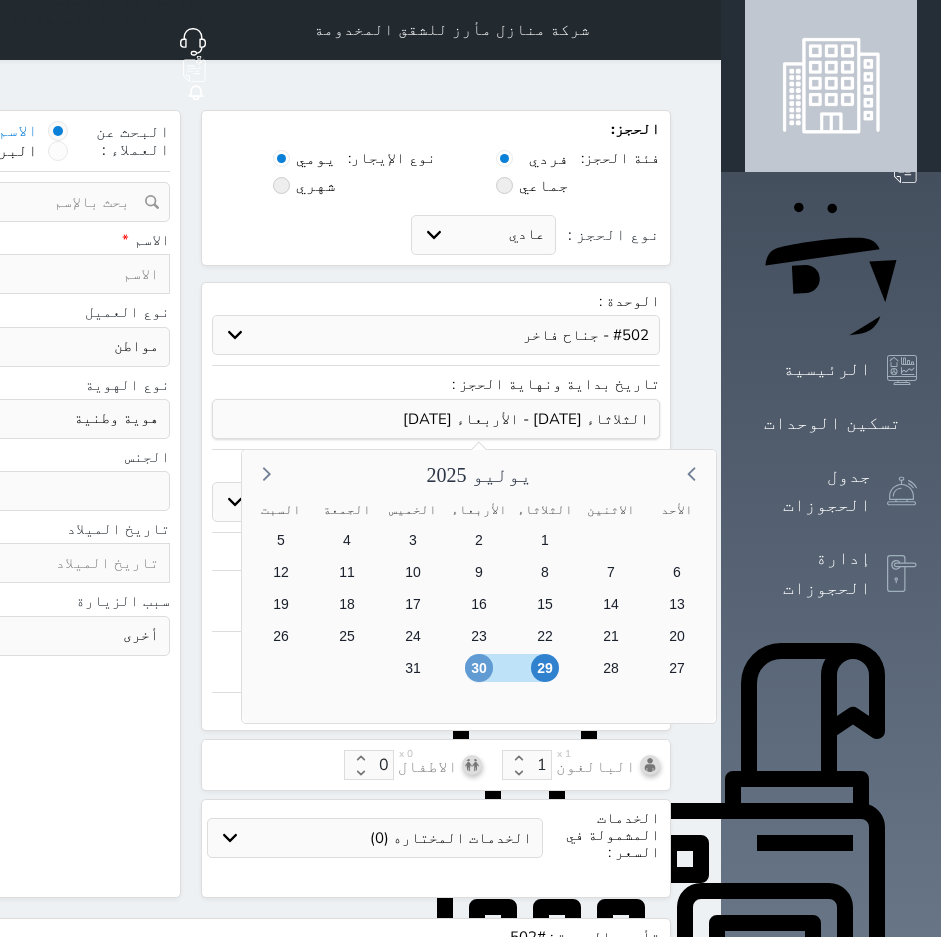 click on "30" at bounding box center (479, 668) 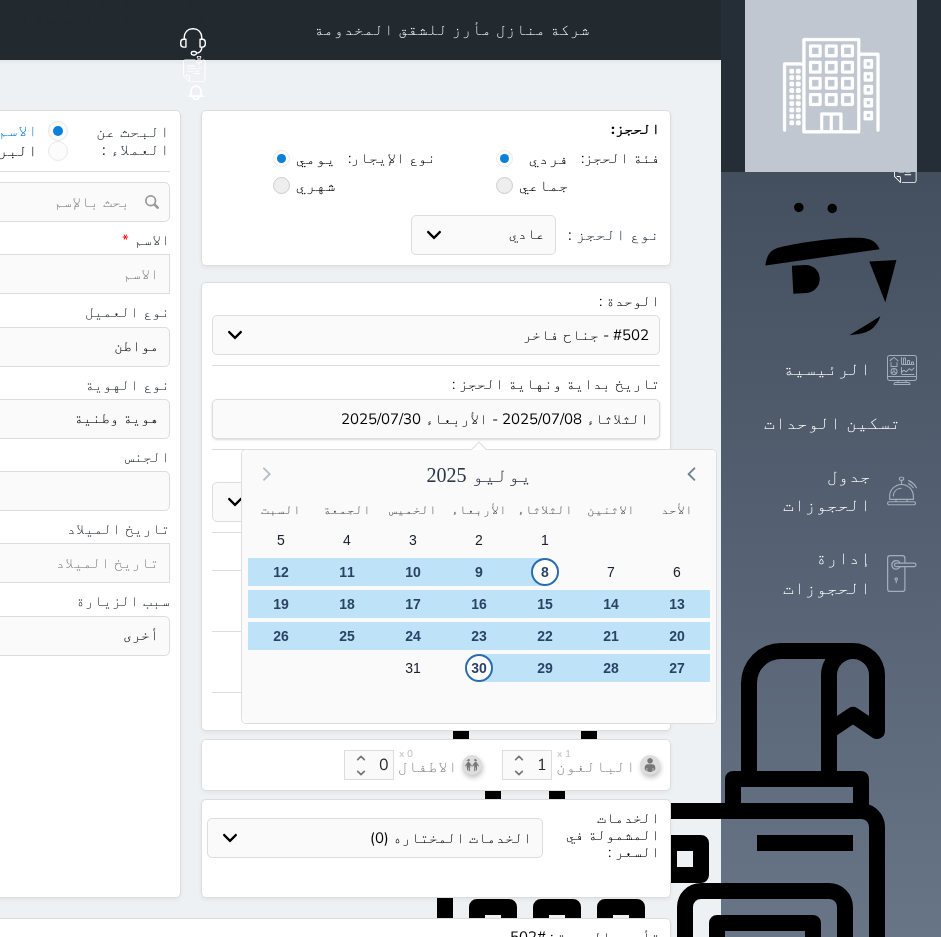 click 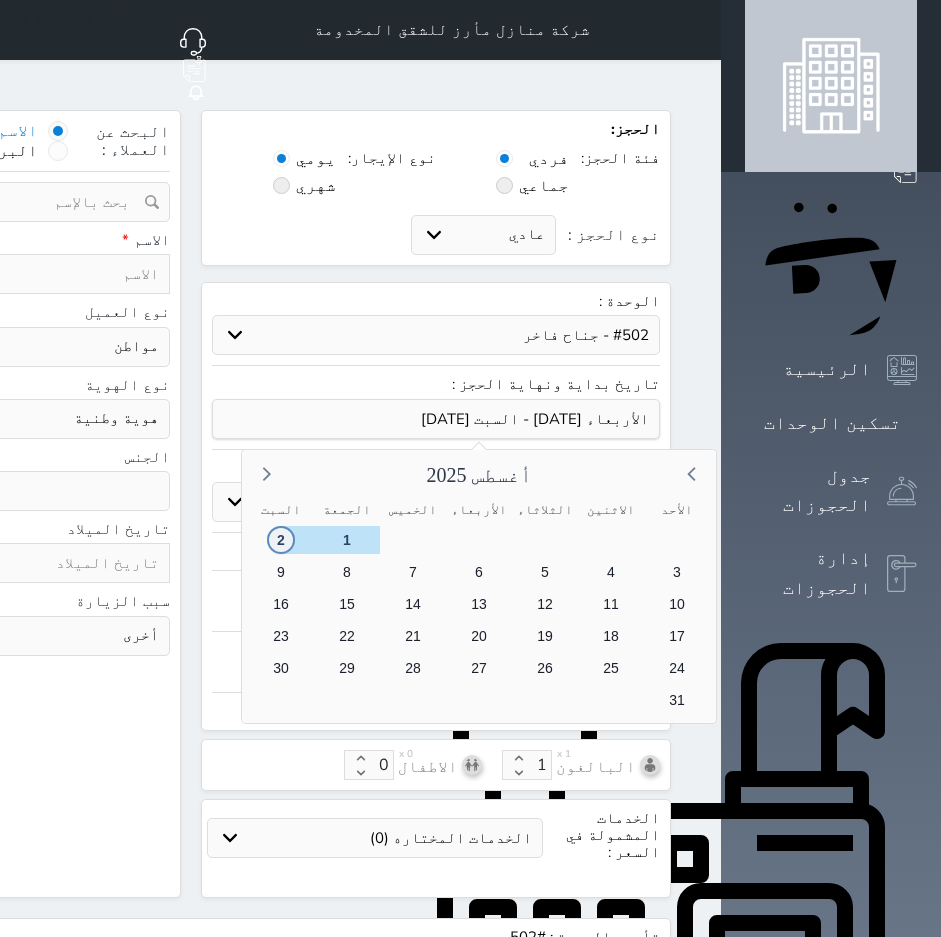 click on "2" at bounding box center (281, 540) 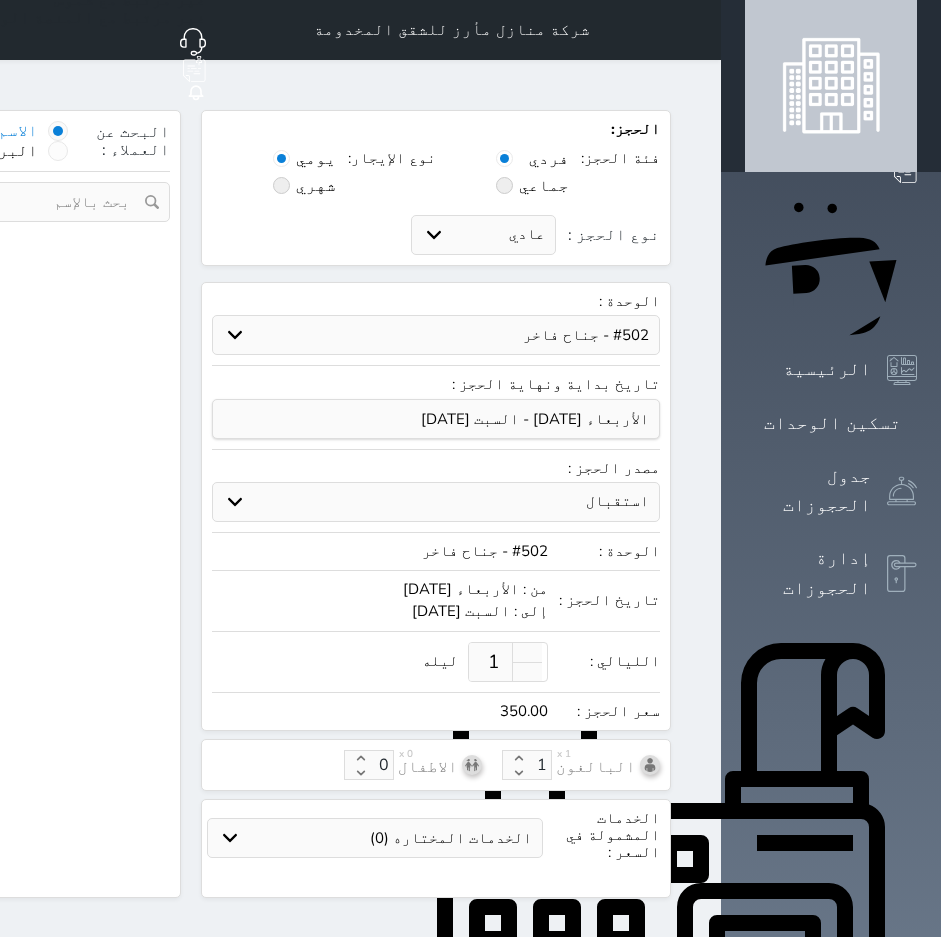 select on "1" 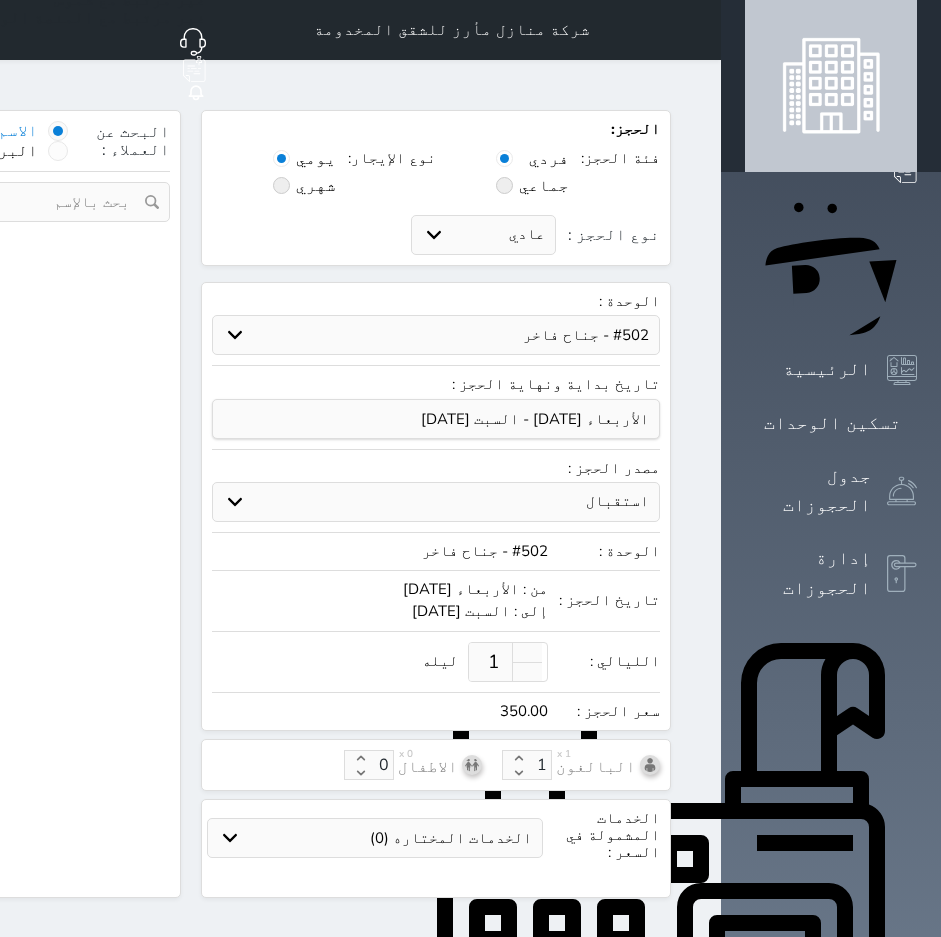 select on "113" 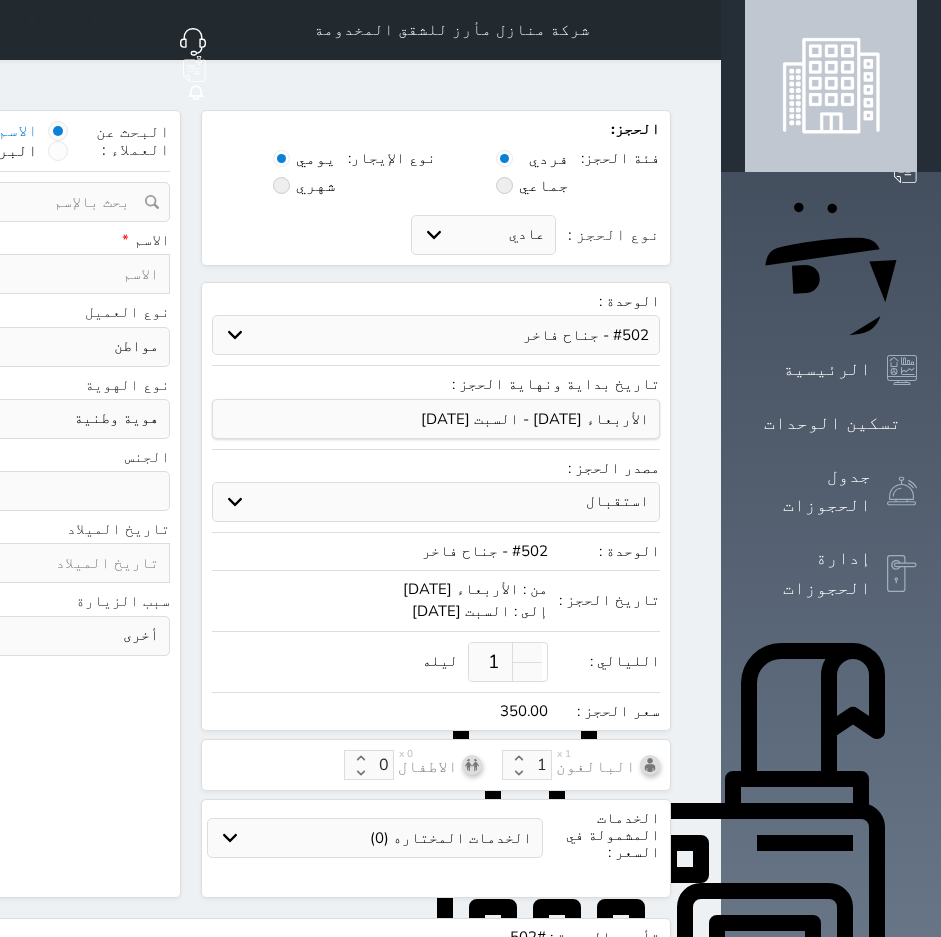 type on "3" 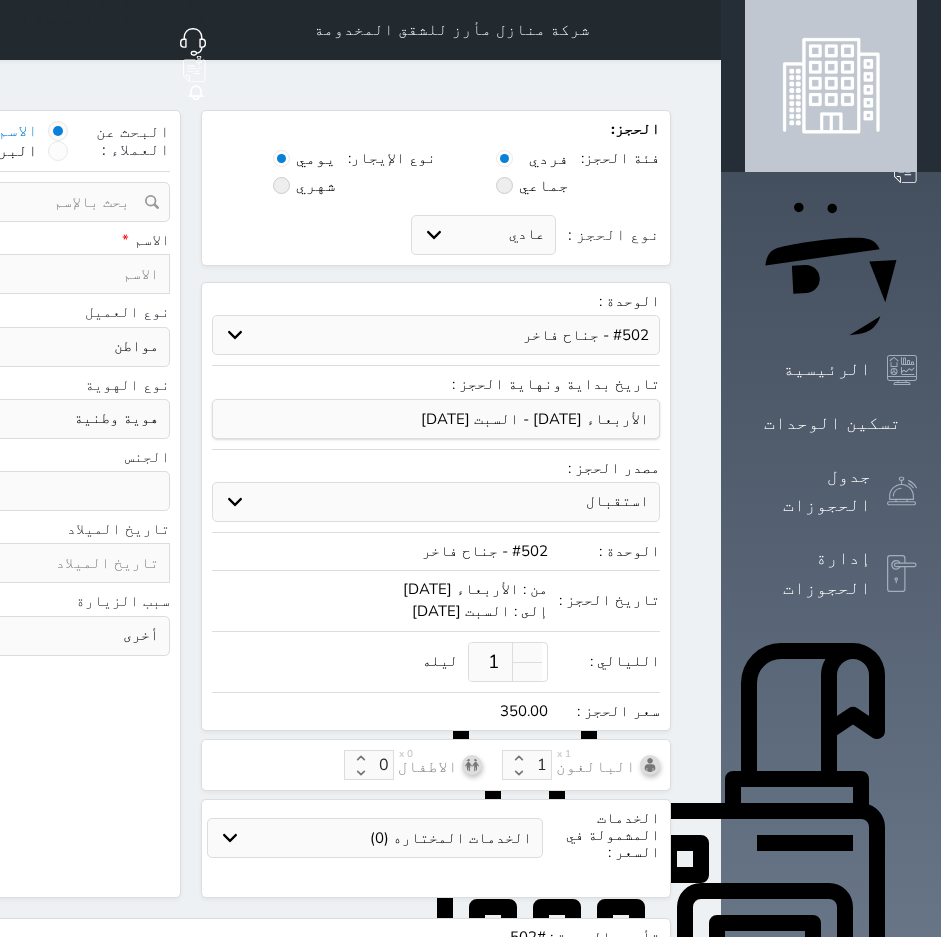type on "1050.00" 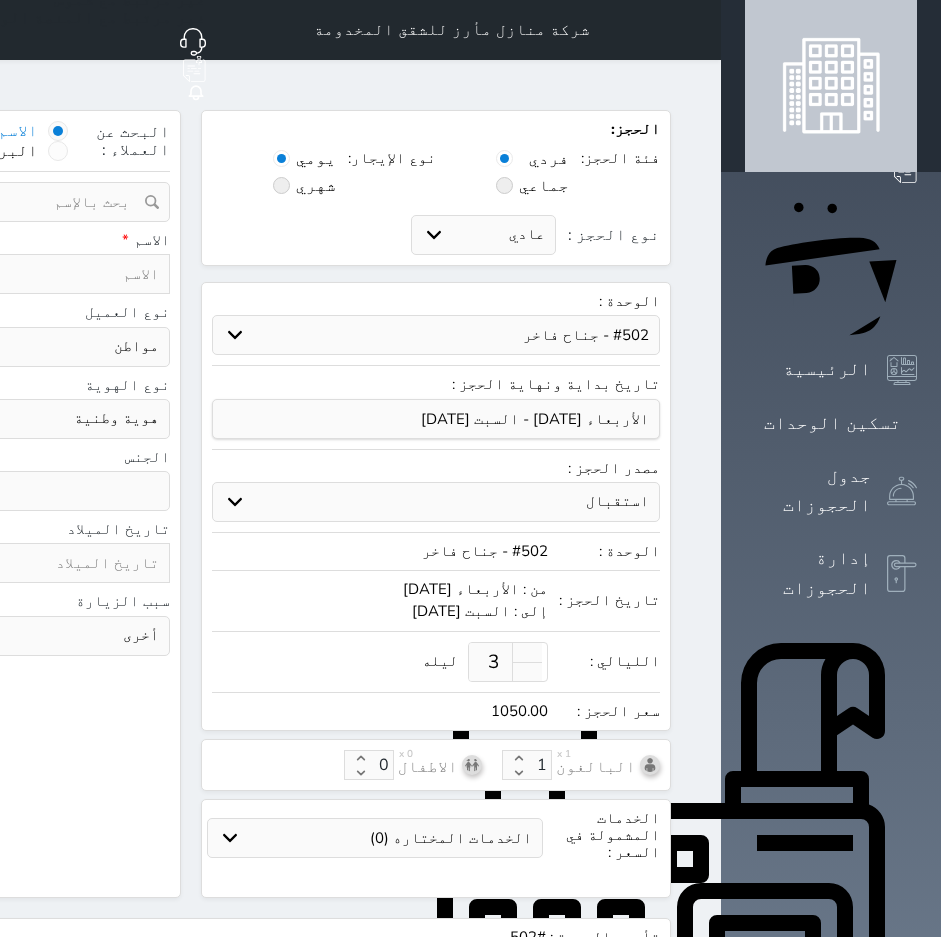 select 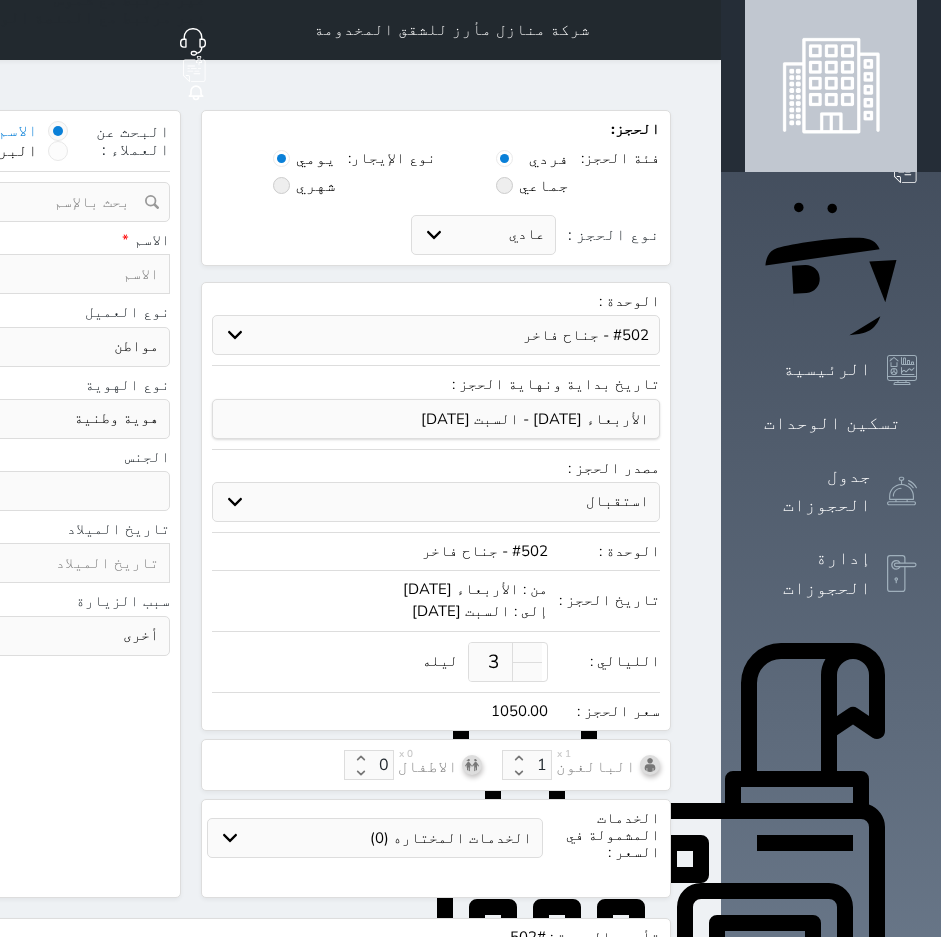 click on "استقبال الموقع الإلكتروني بوكينج المسافر اكسبيديا مواقع التواصل الإجتماعي اويو اخرى" at bounding box center [436, 502] 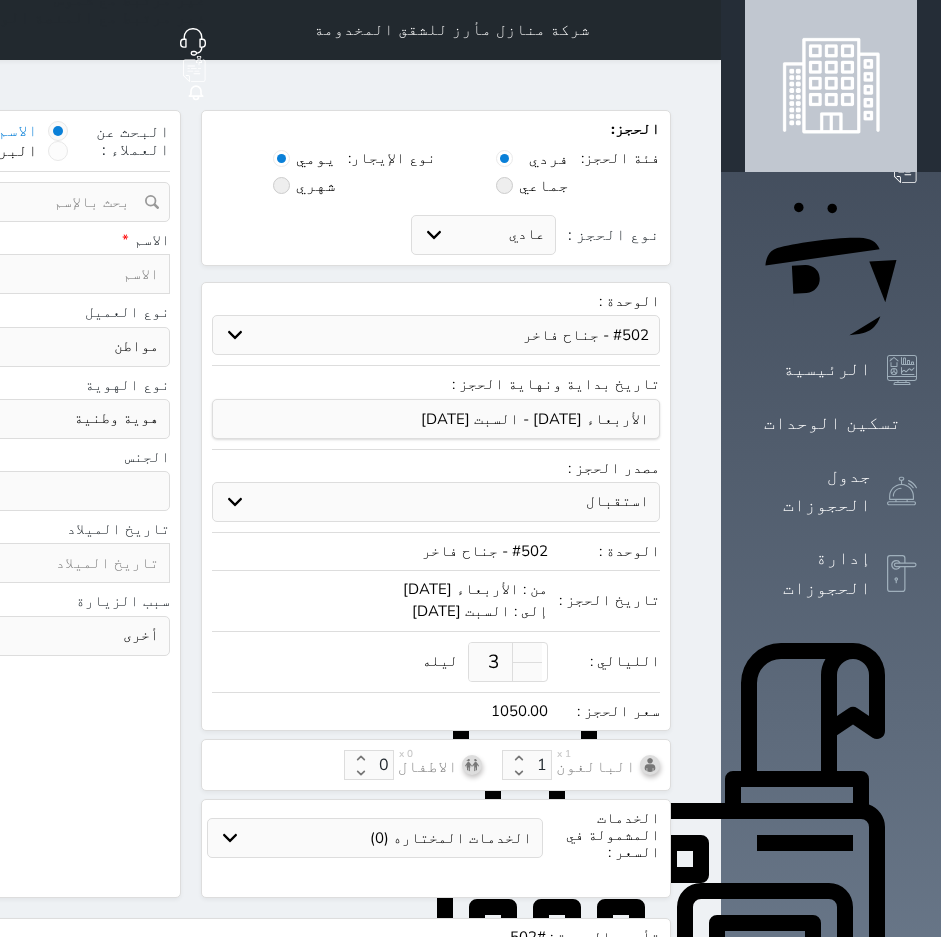 click on "استقبال الموقع الإلكتروني بوكينج المسافر اكسبيديا مواقع التواصل الإجتماعي اويو اخرى" at bounding box center (436, 502) 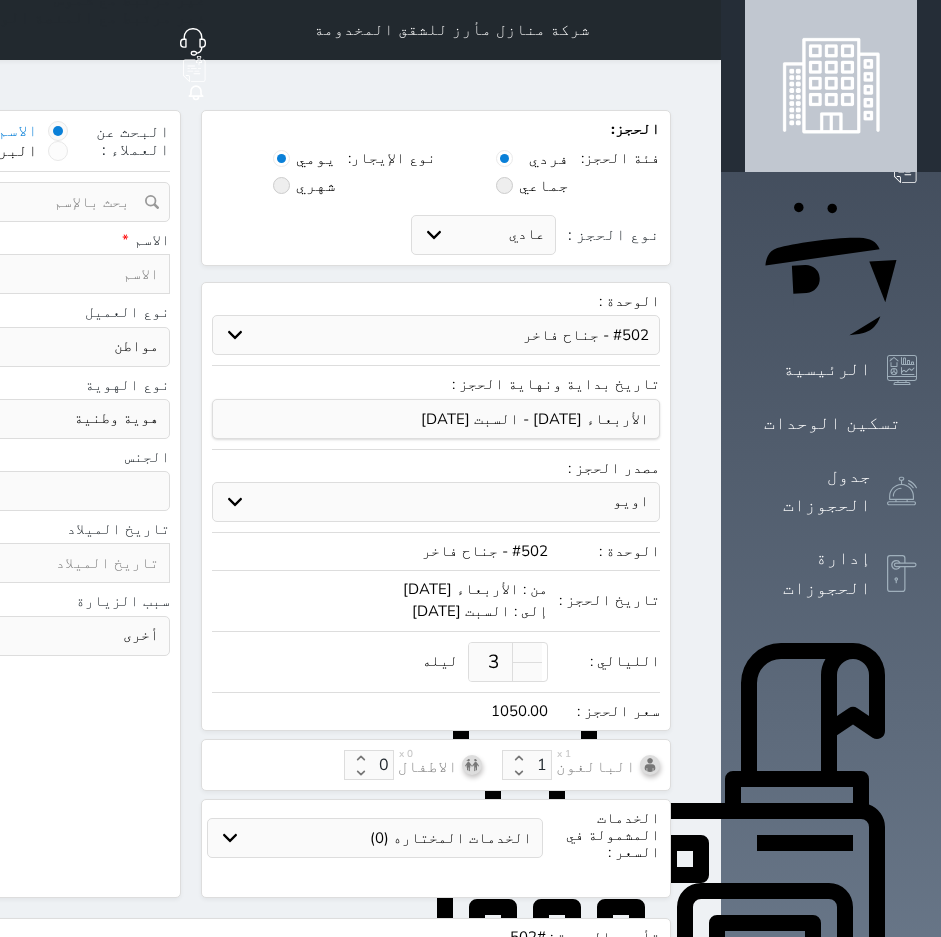 click on "استقبال الموقع الإلكتروني بوكينج المسافر اكسبيديا مواقع التواصل الإجتماعي اويو اخرى" at bounding box center [436, 502] 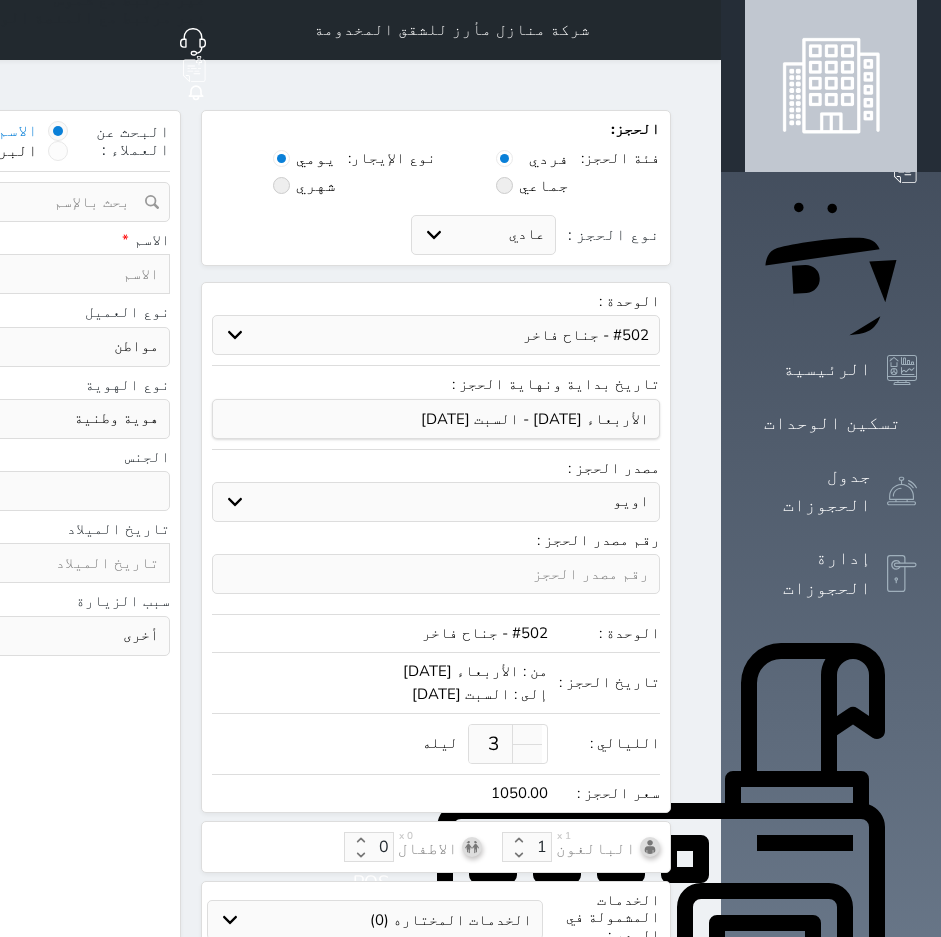 click on "استقبال الموقع الإلكتروني بوكينج المسافر اكسبيديا مواقع التواصل الإجتماعي اويو اخرى" at bounding box center [436, 502] 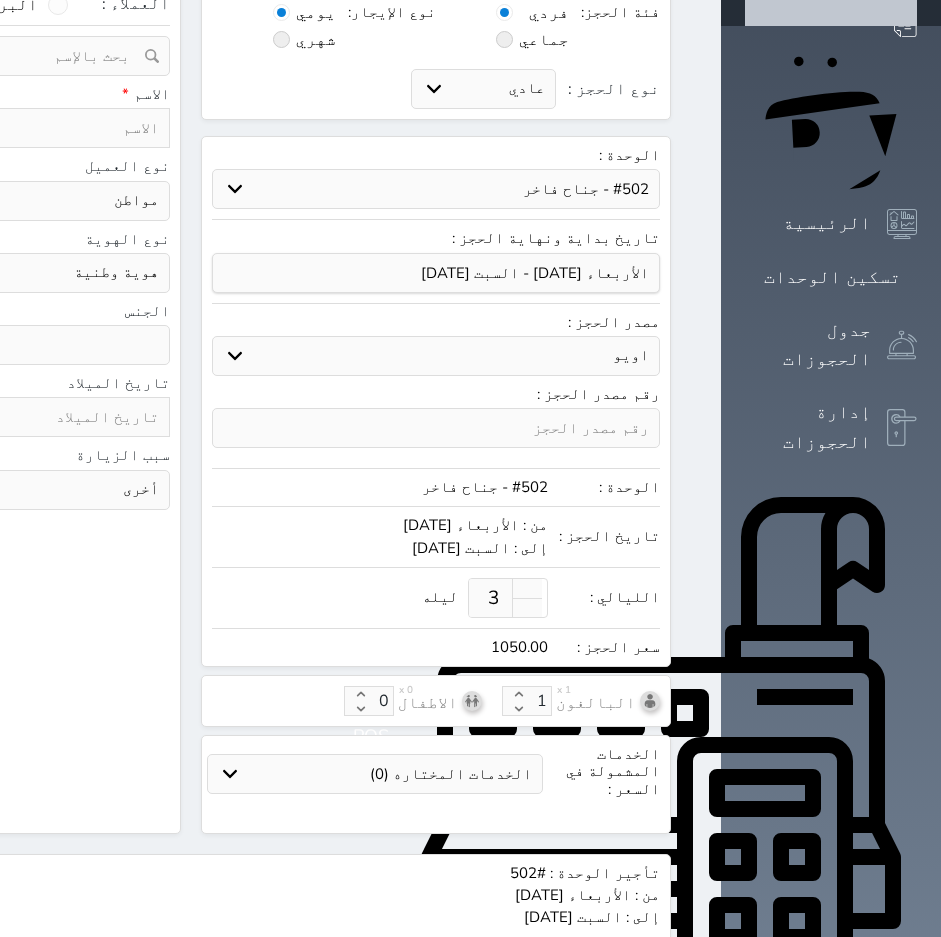 scroll, scrollTop: 100, scrollLeft: 0, axis: vertical 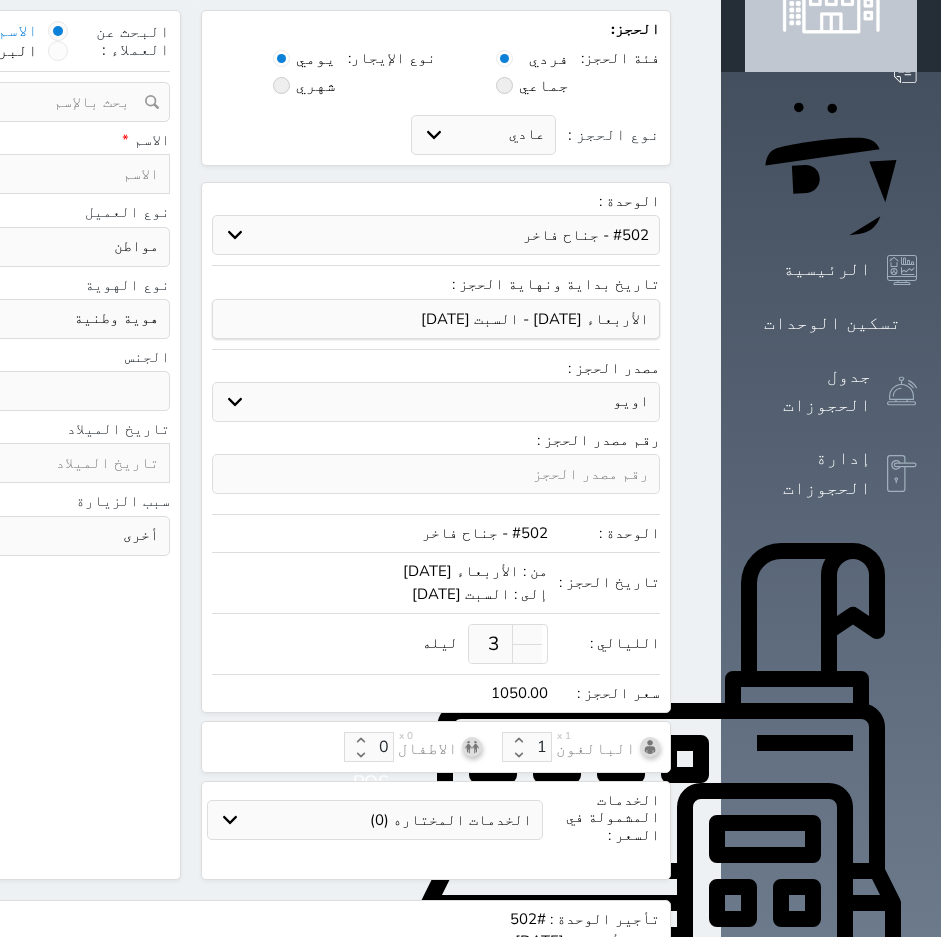 click on "استقبال الموقع الإلكتروني بوكينج المسافر اكسبيديا مواقع التواصل الإجتماعي اويو اخرى" at bounding box center (436, 402) 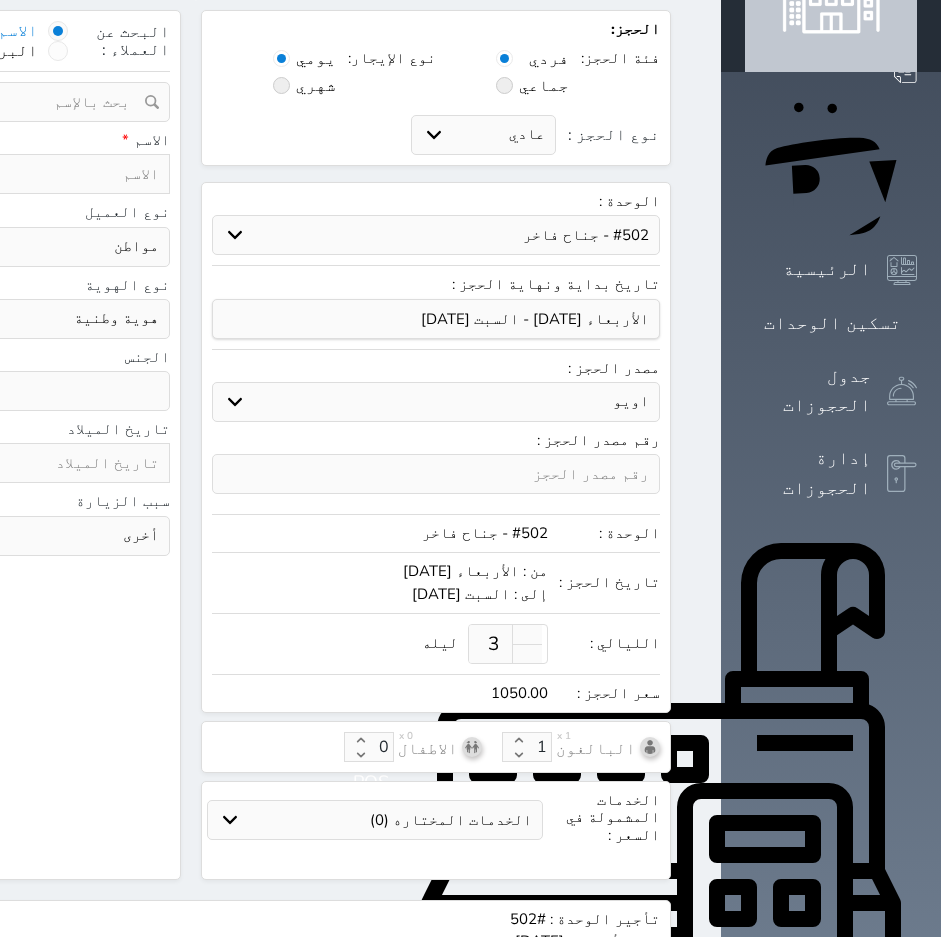 select on "26976" 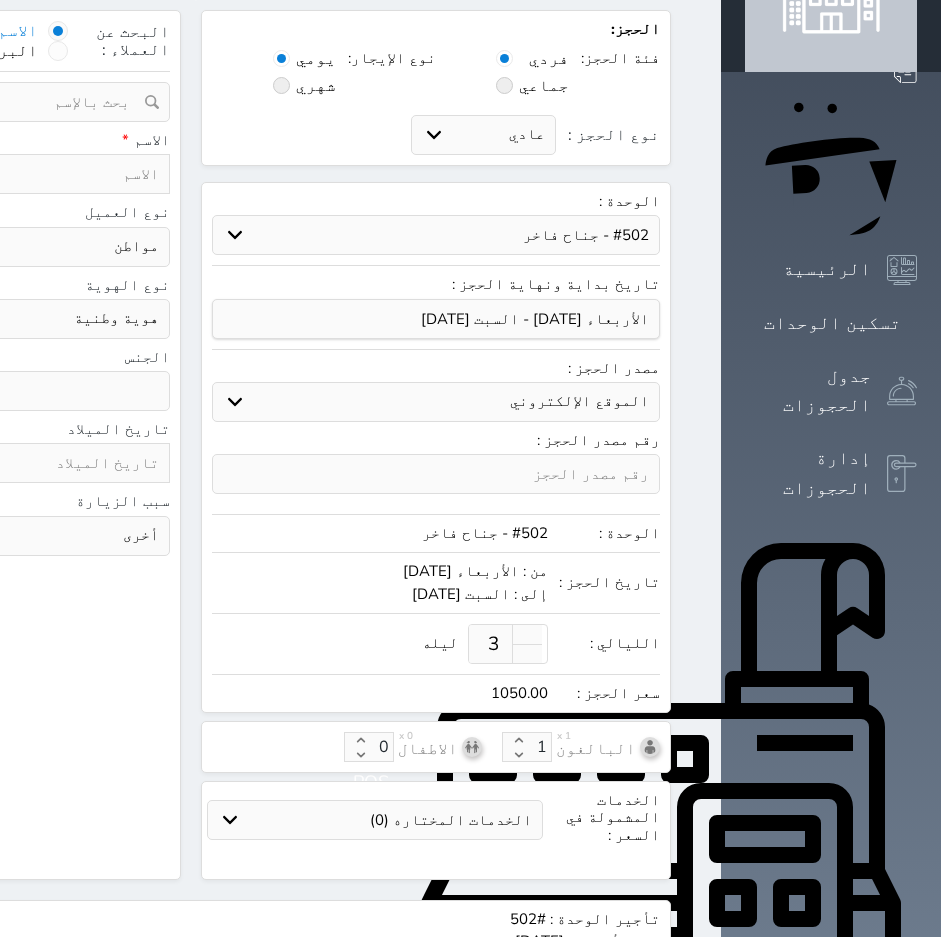 click on "استقبال الموقع الإلكتروني بوكينج المسافر اكسبيديا مواقع التواصل الإجتماعي اويو اخرى" at bounding box center [436, 402] 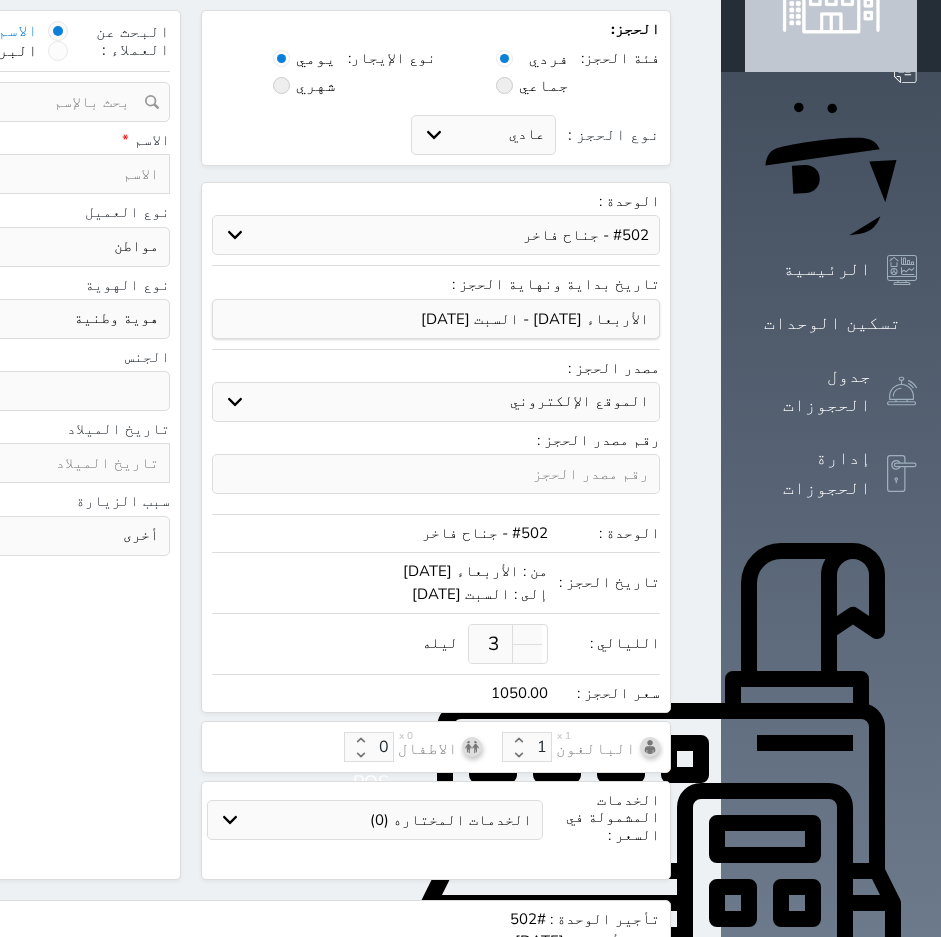 click on "حدد الوحدة
#502 - جناح فاخر
#401B - غرفتين وصالة
#201B - غرفتين وصالة
#201A - غرفة وصالة
#102B - غرفتين وصالة
#102A - غرفة وصالة" at bounding box center [436, 235] 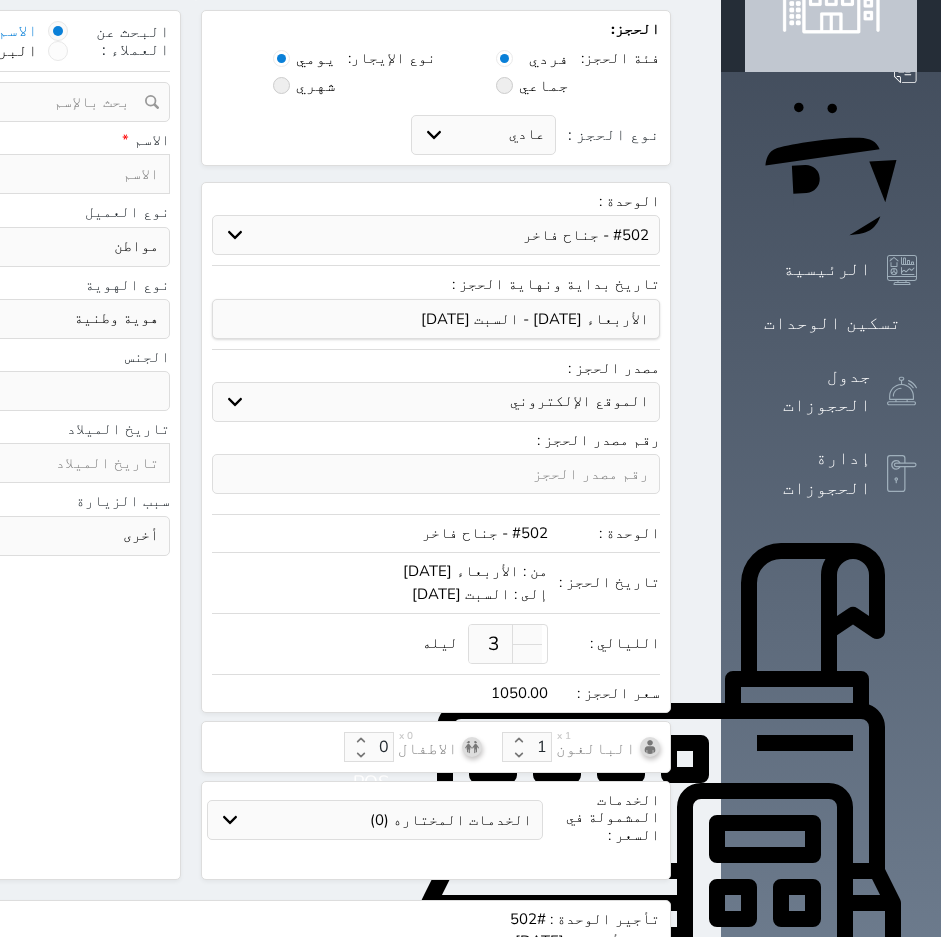 select on "57698" 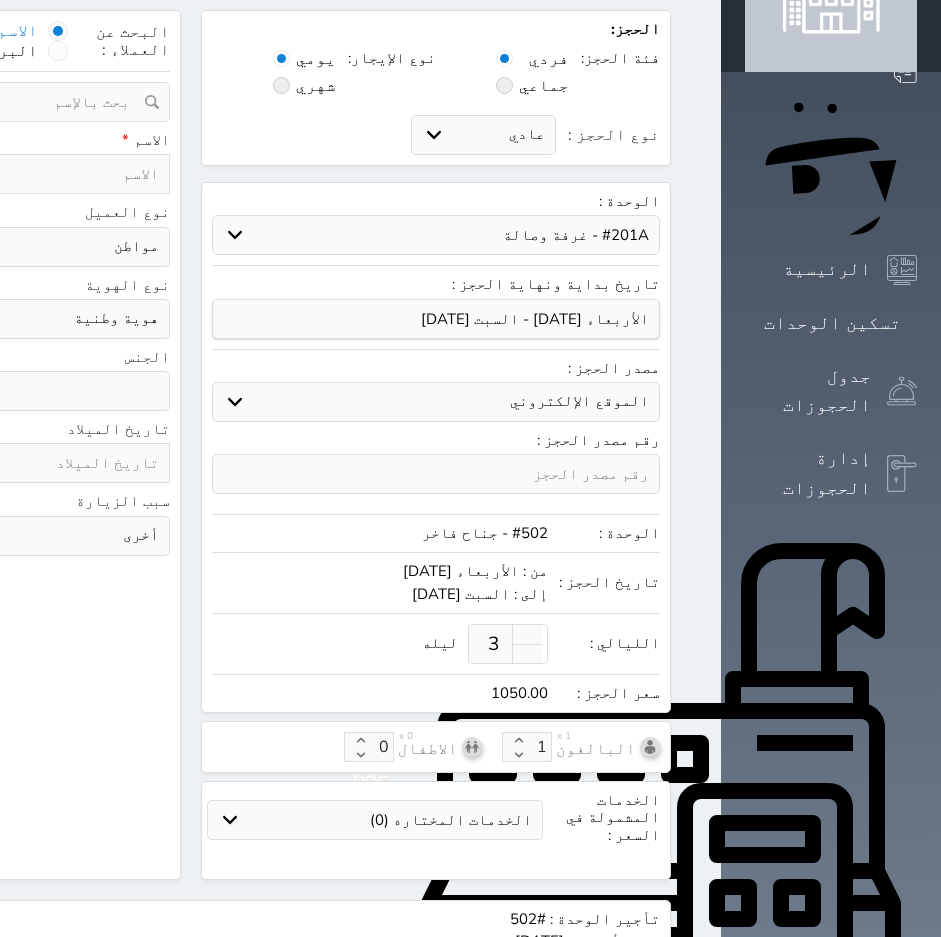 click on "حدد الوحدة
#502 - جناح فاخر
#401B - غرفتين وصالة
#201B - غرفتين وصالة
#201A - غرفة وصالة
#102B - غرفتين وصالة
#102A - غرفة وصالة" at bounding box center (436, 235) 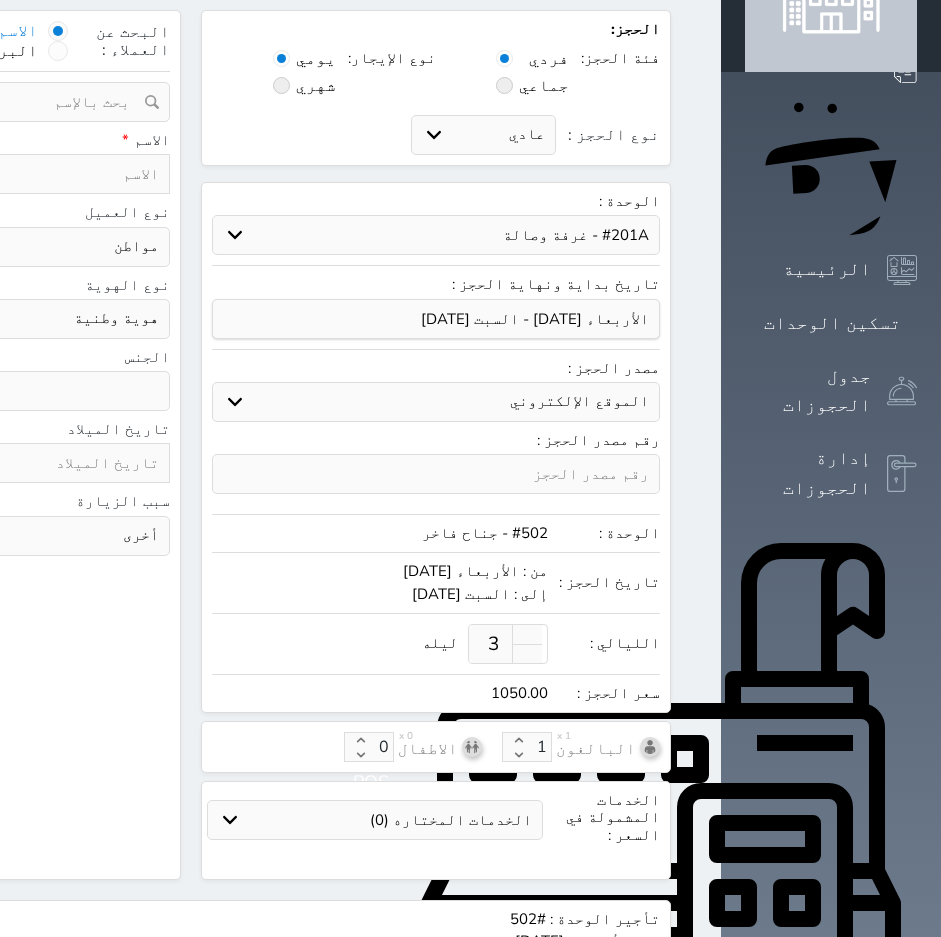 scroll, scrollTop: 32, scrollLeft: 0, axis: vertical 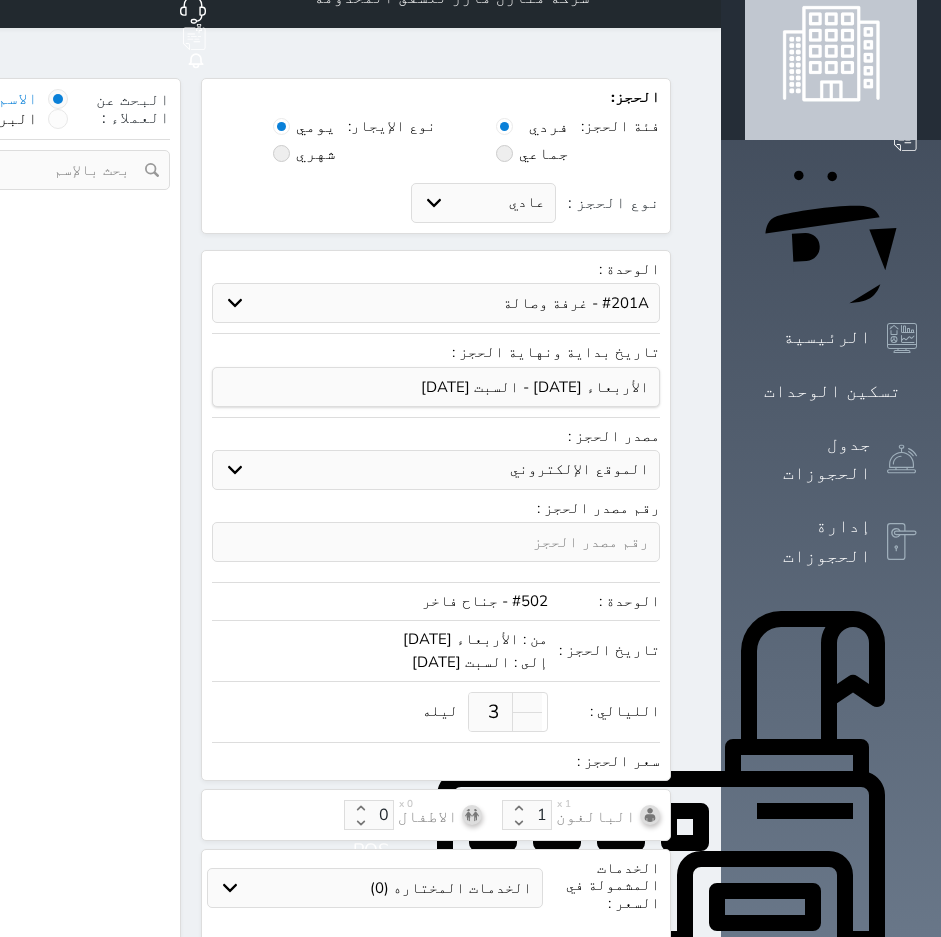 select on "1" 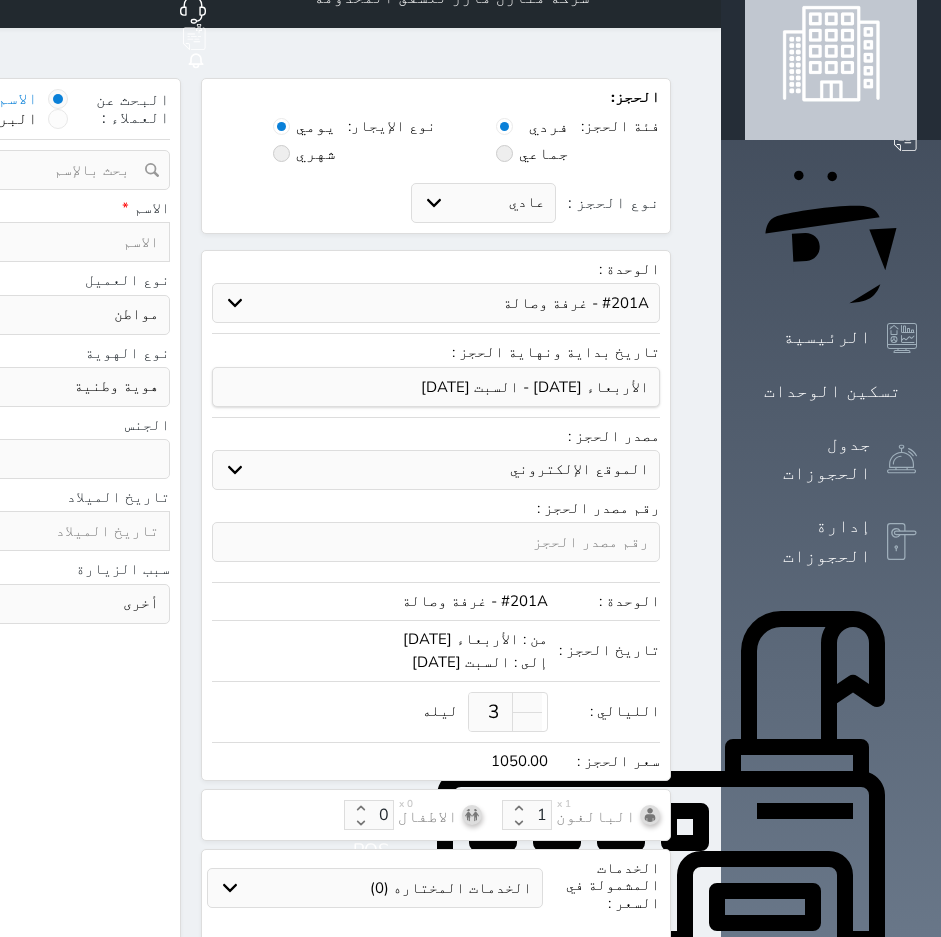 scroll, scrollTop: 100, scrollLeft: 0, axis: vertical 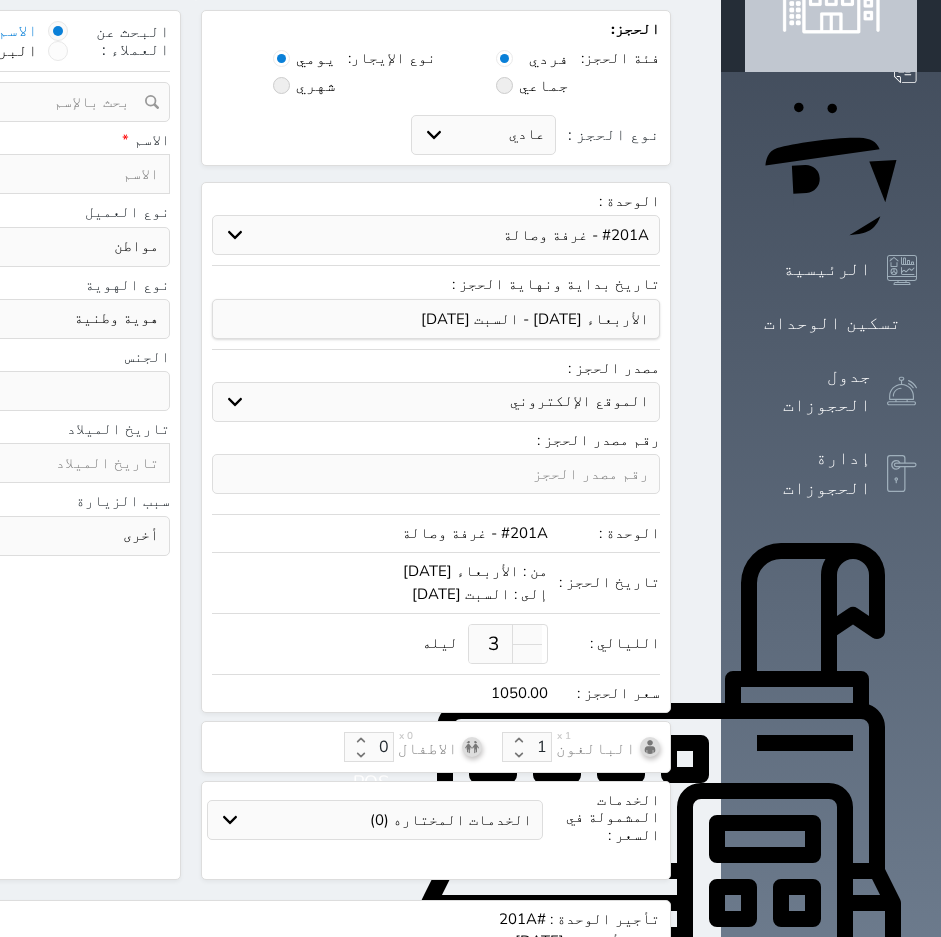 select 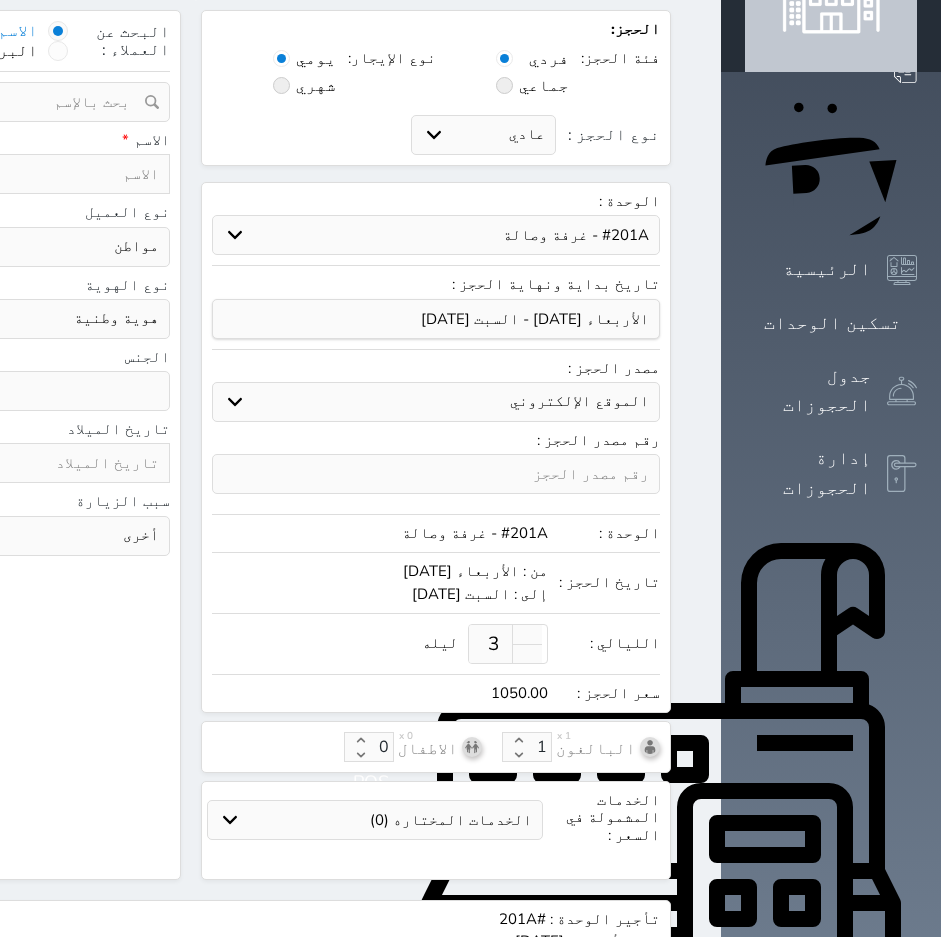 click at bounding box center [63, 174] 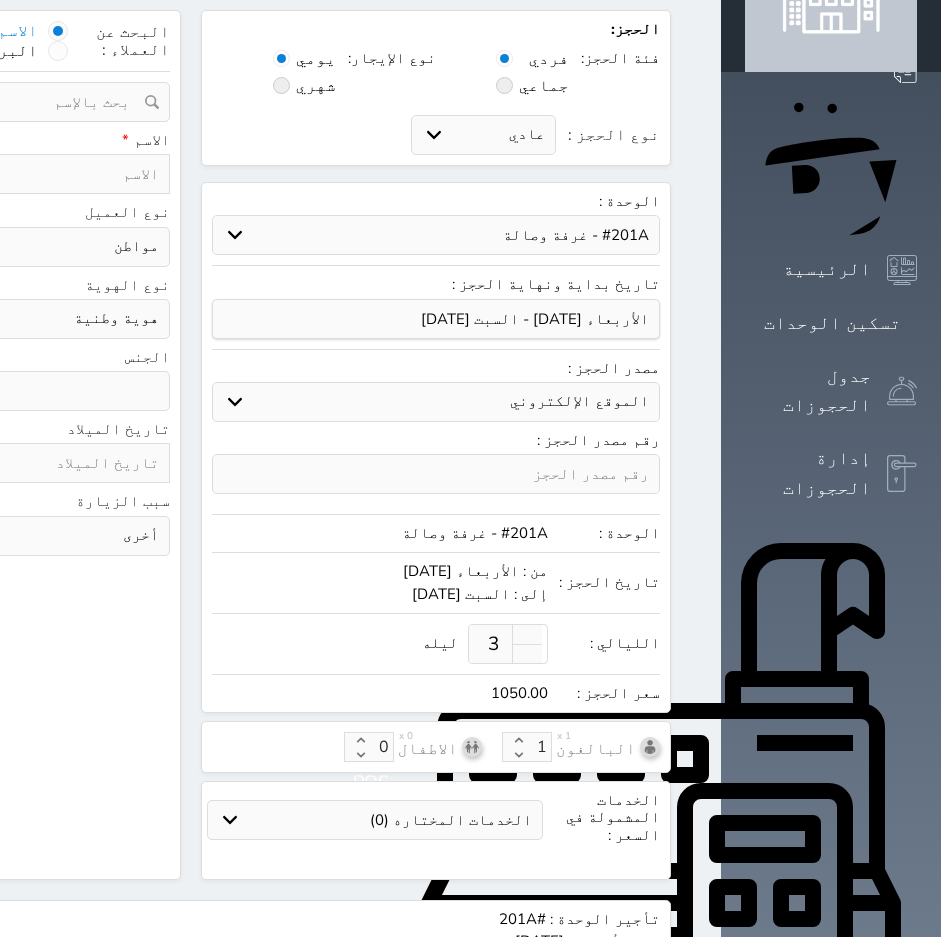 type on "م" 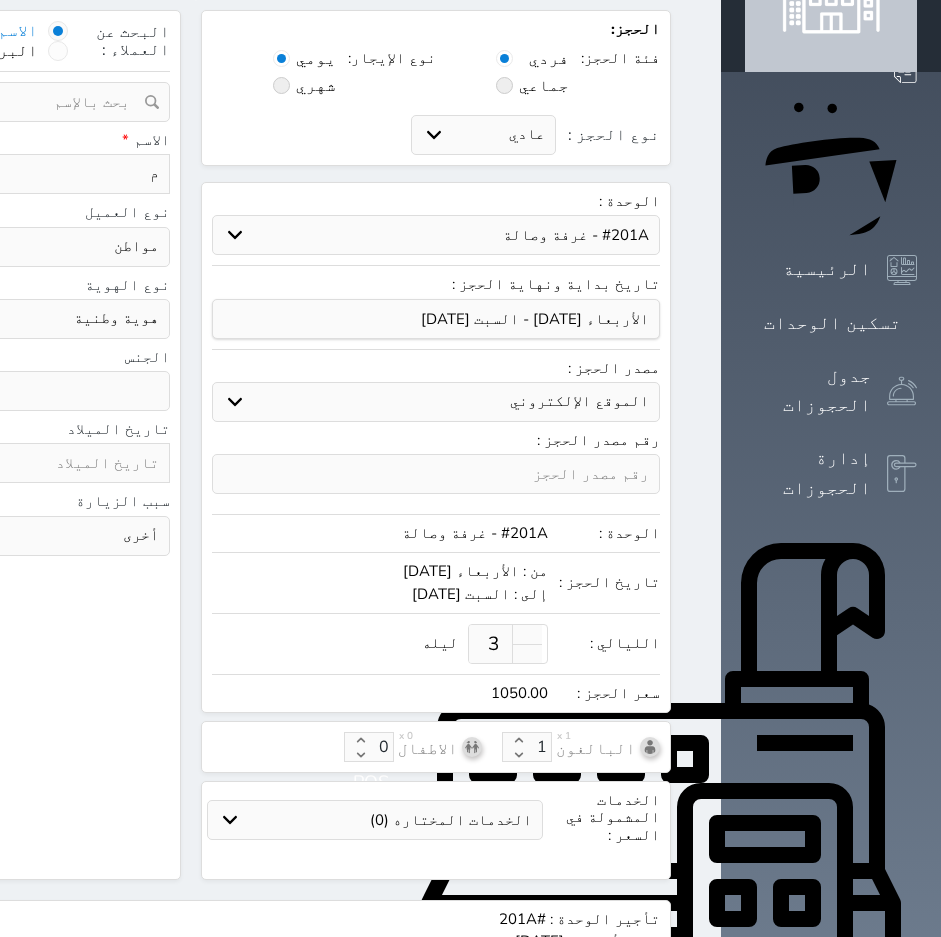 type on "مع" 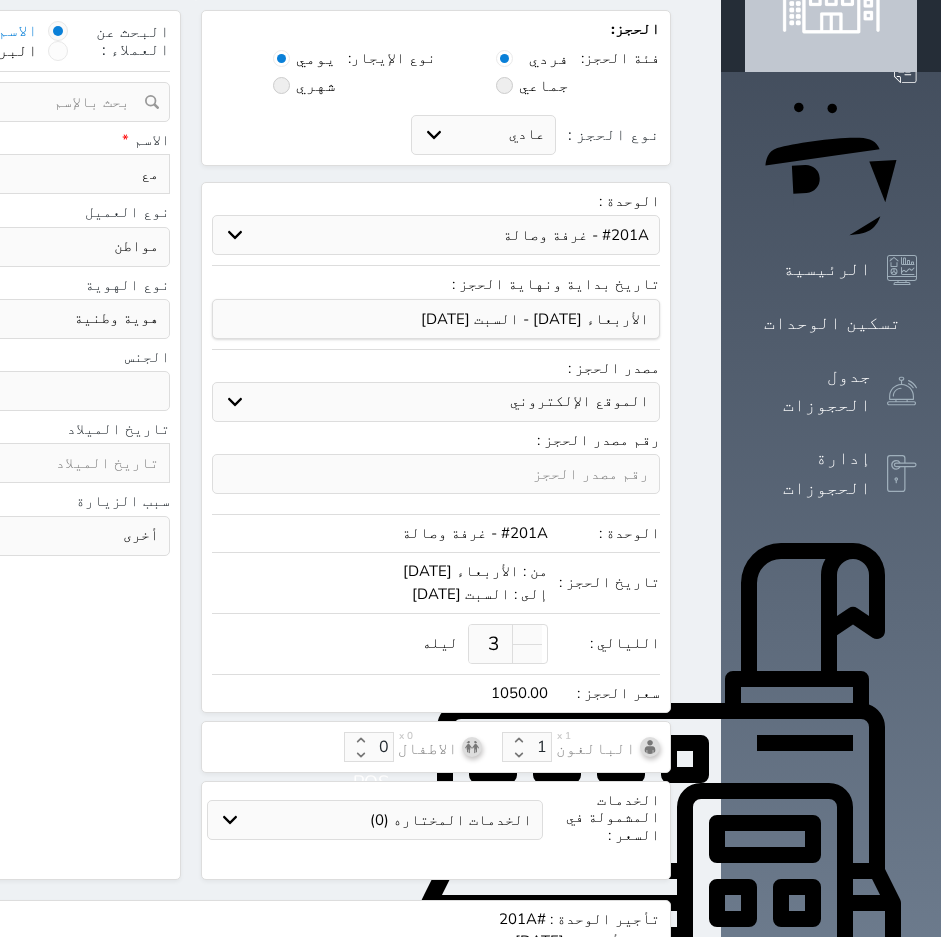 type on "معا" 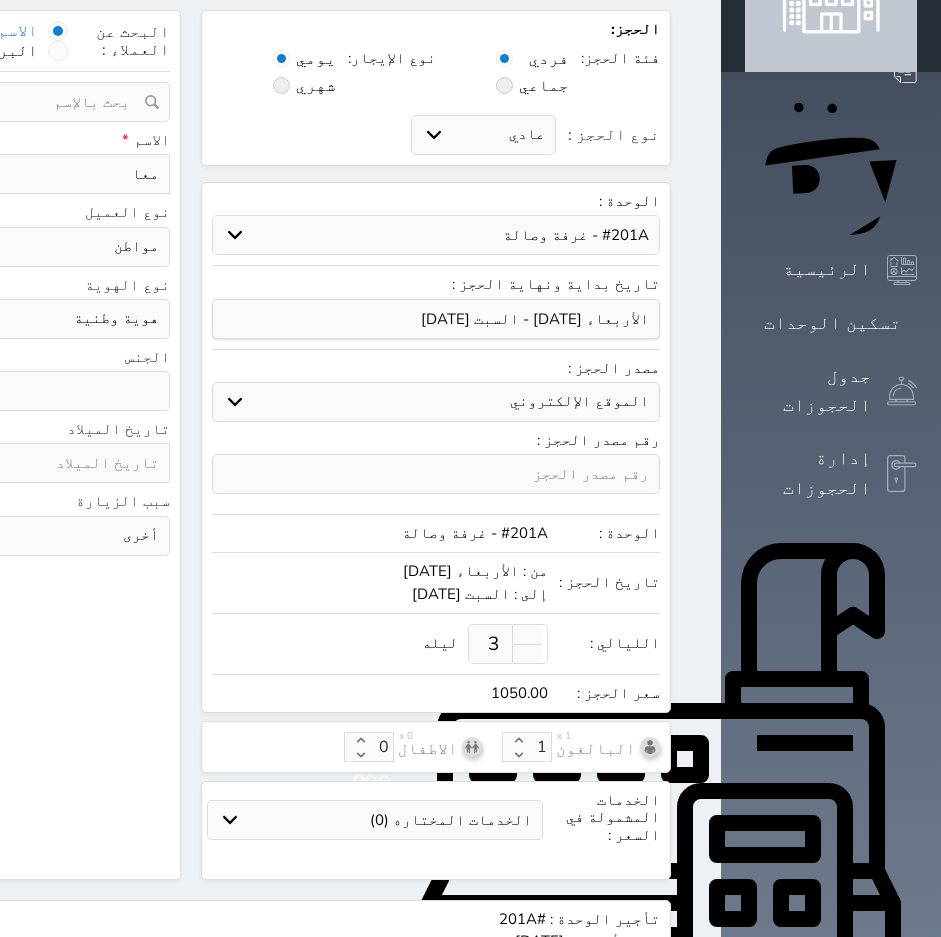 type on "معاذ" 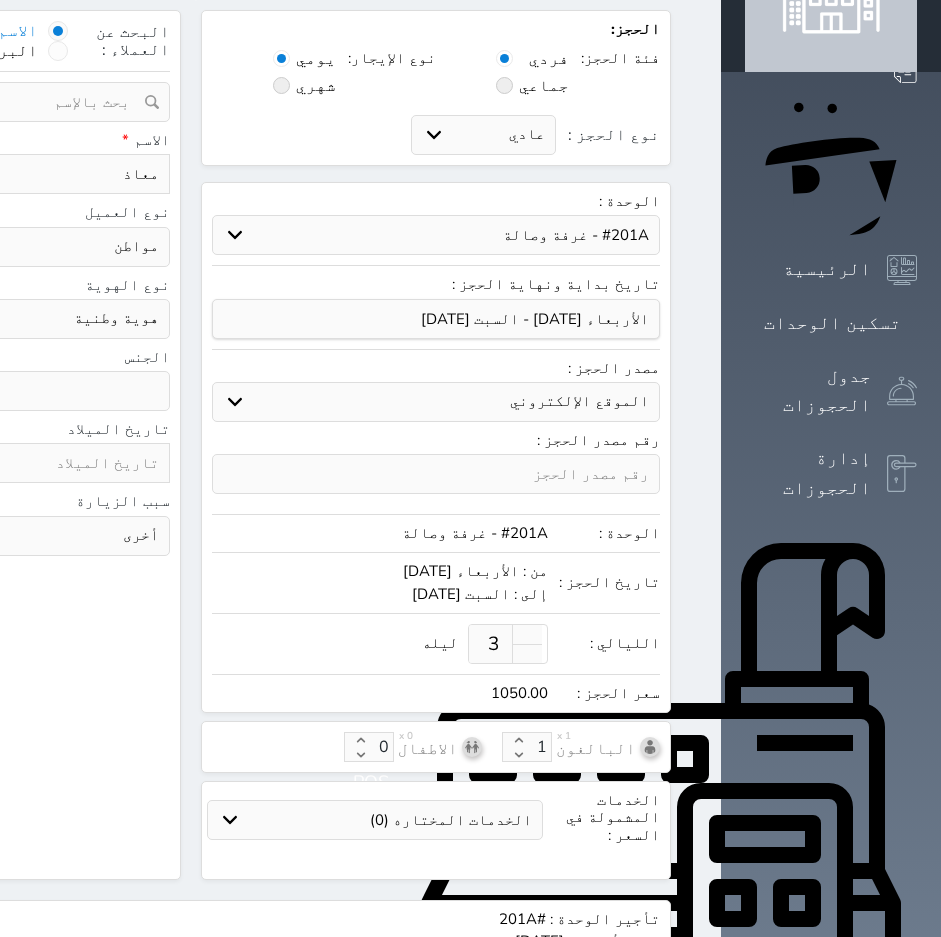 type on "معاذ" 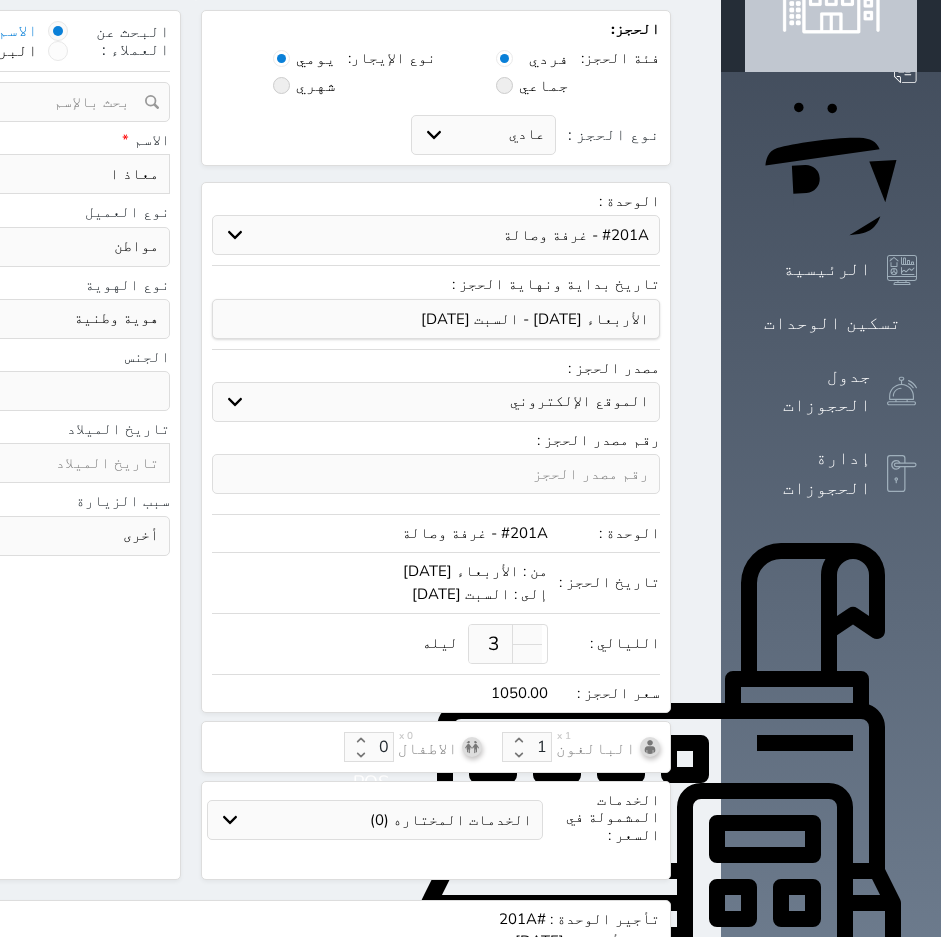 type on "معاذ ال" 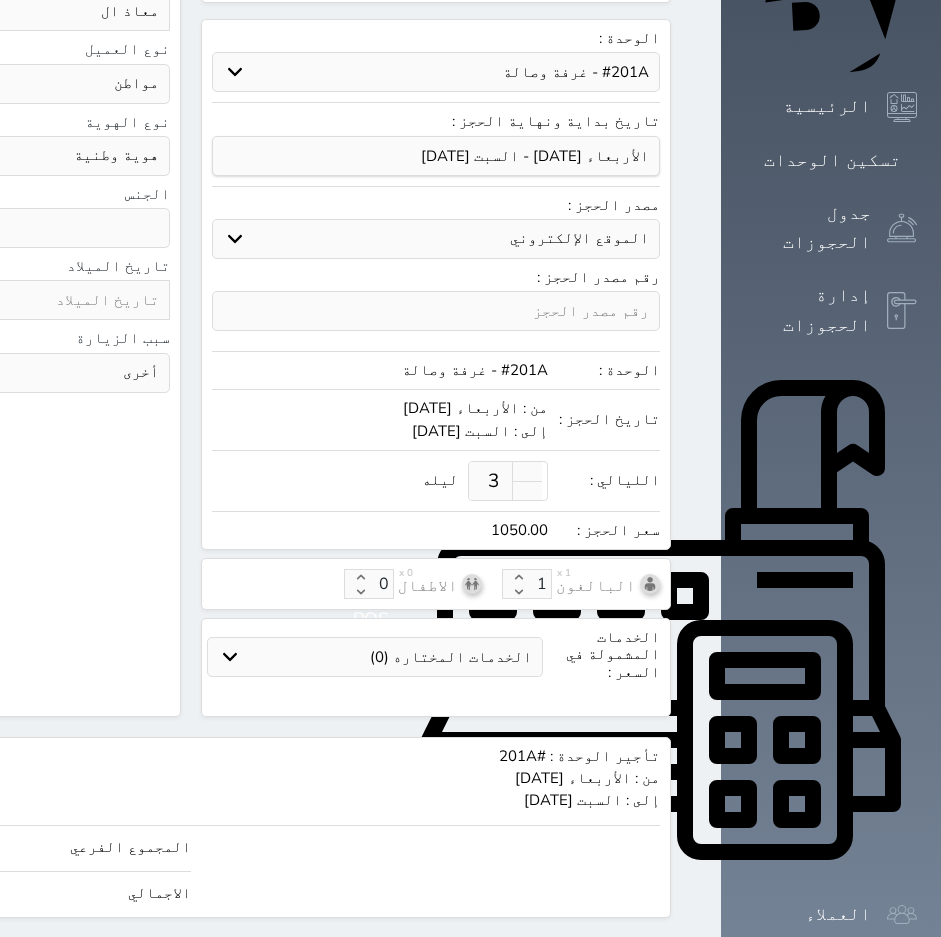 scroll, scrollTop: 268, scrollLeft: 0, axis: vertical 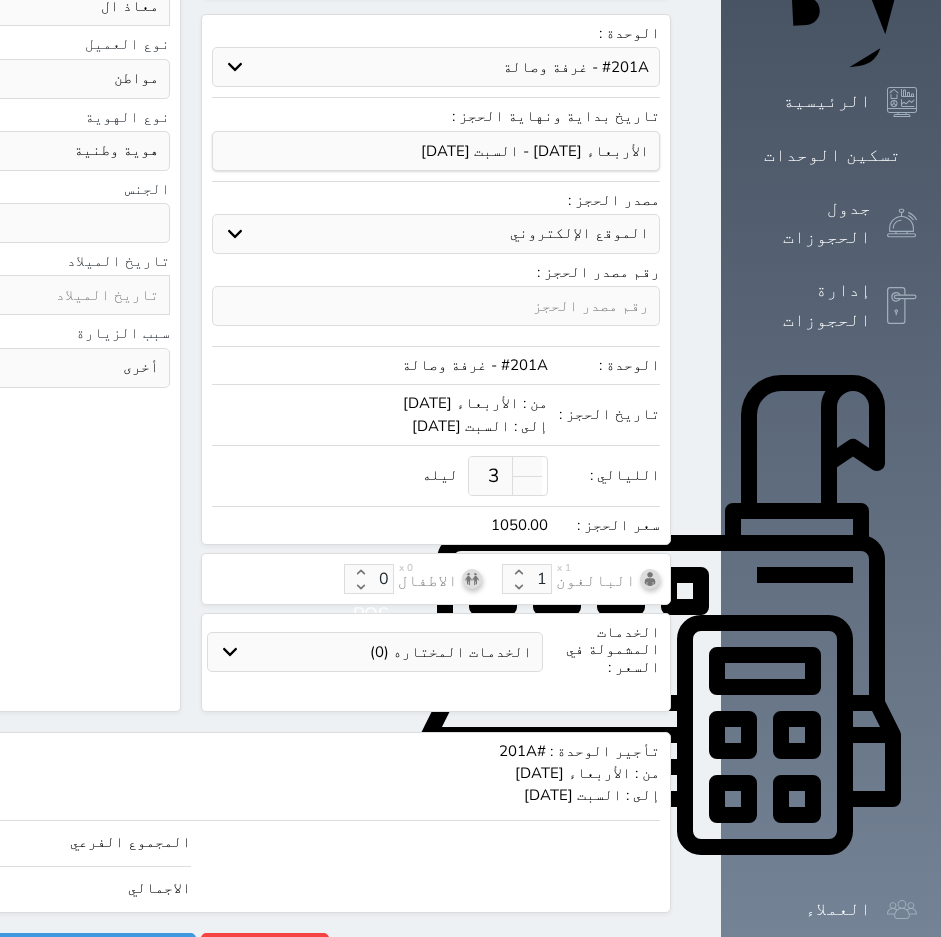 type on "معاذ ال" 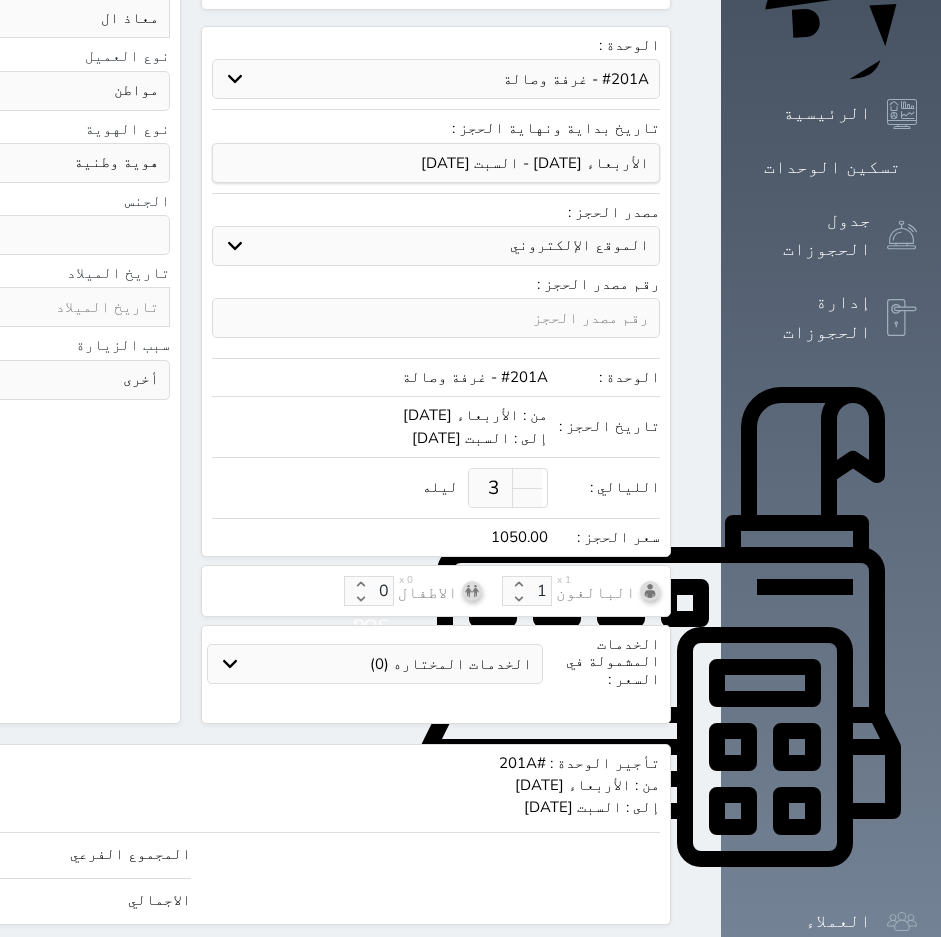 scroll, scrollTop: 268, scrollLeft: 0, axis: vertical 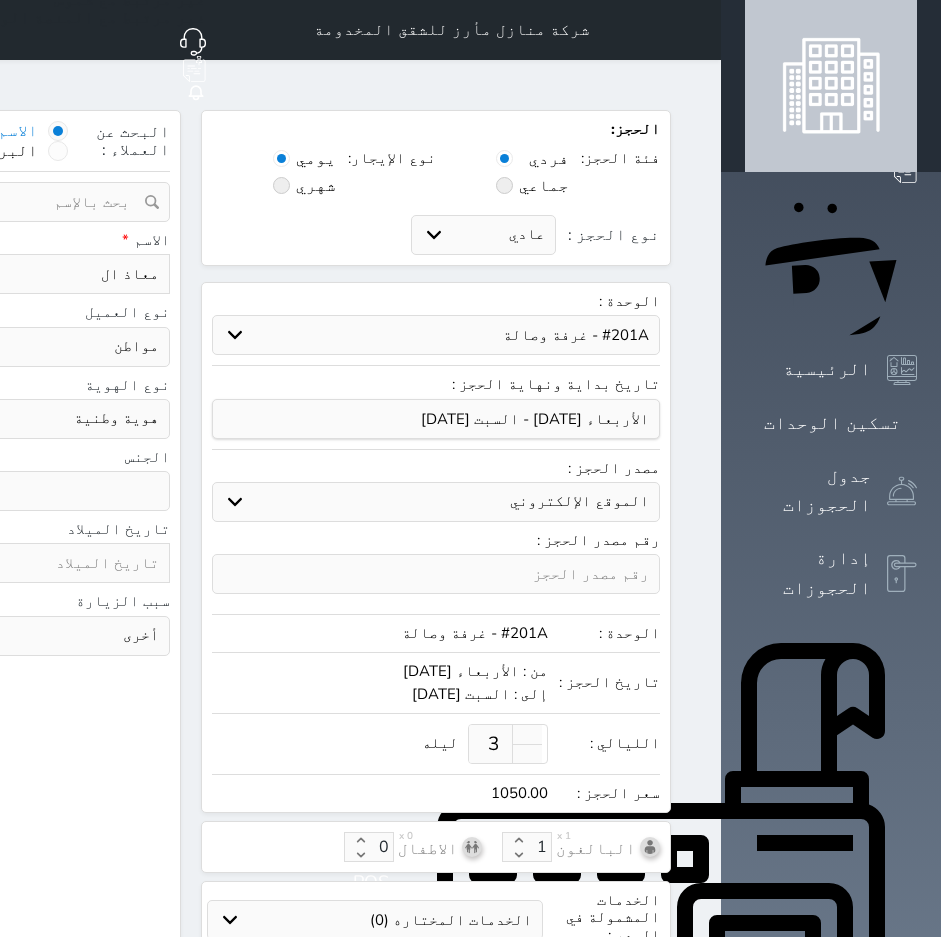 click on "استقبال الموقع الإلكتروني بوكينج المسافر اكسبيديا مواقع التواصل الإجتماعي اويو اخرى" at bounding box center (436, 502) 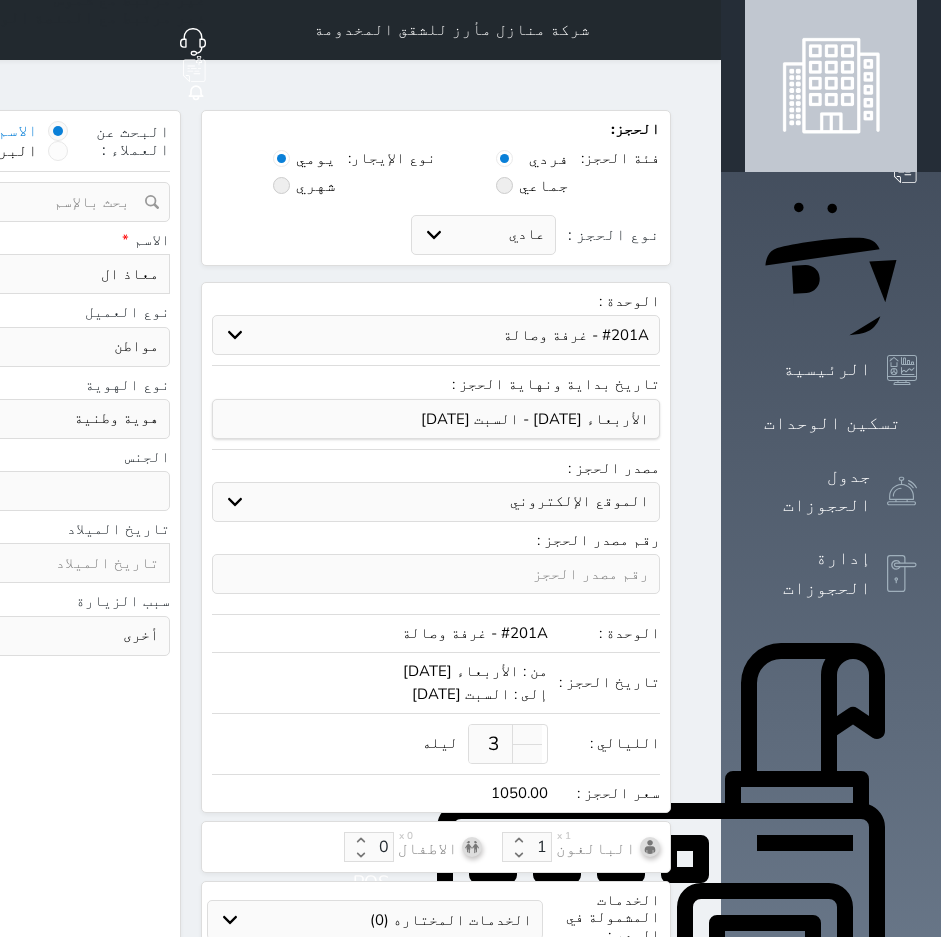 select on "26975" 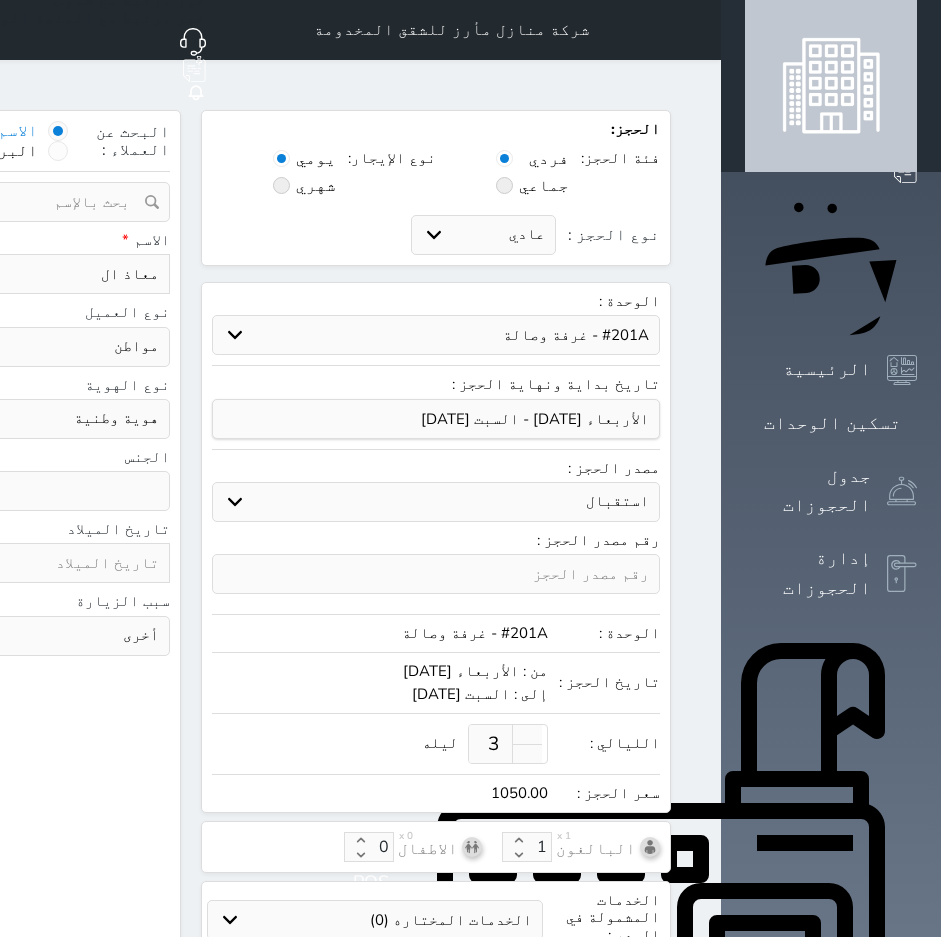 click on "استقبال الموقع الإلكتروني بوكينج المسافر اكسبيديا مواقع التواصل الإجتماعي اويو اخرى" at bounding box center (436, 502) 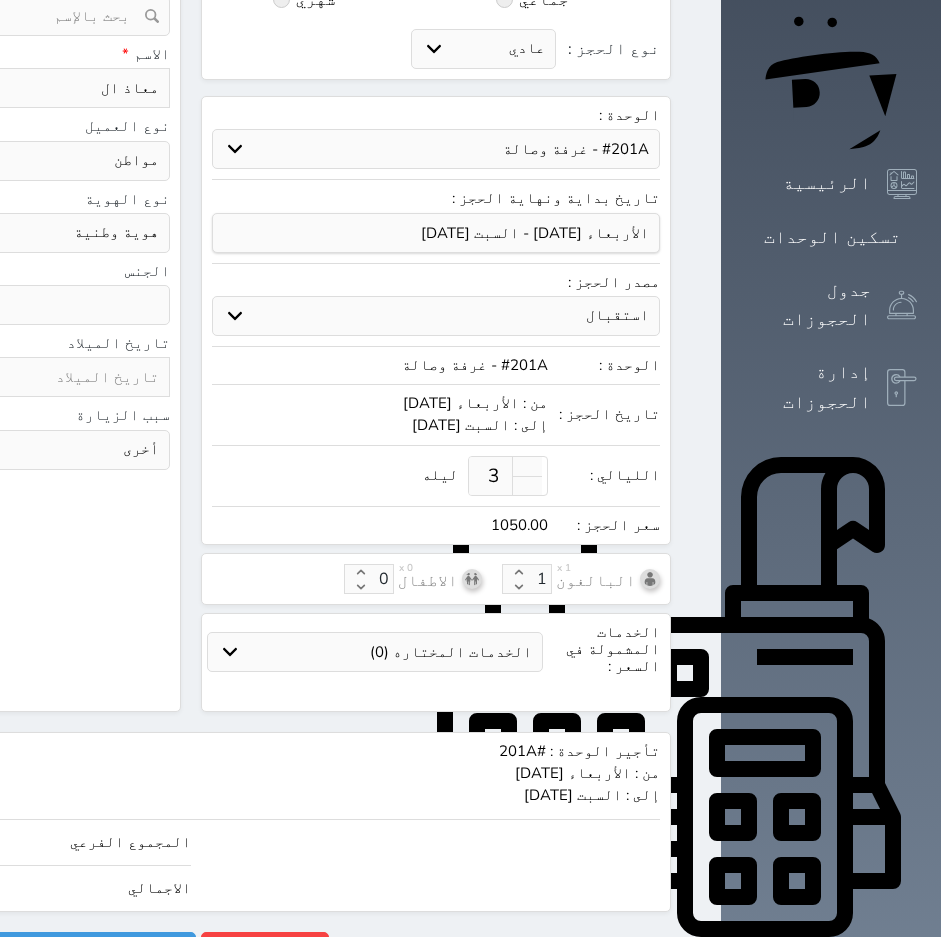 scroll, scrollTop: 0, scrollLeft: 0, axis: both 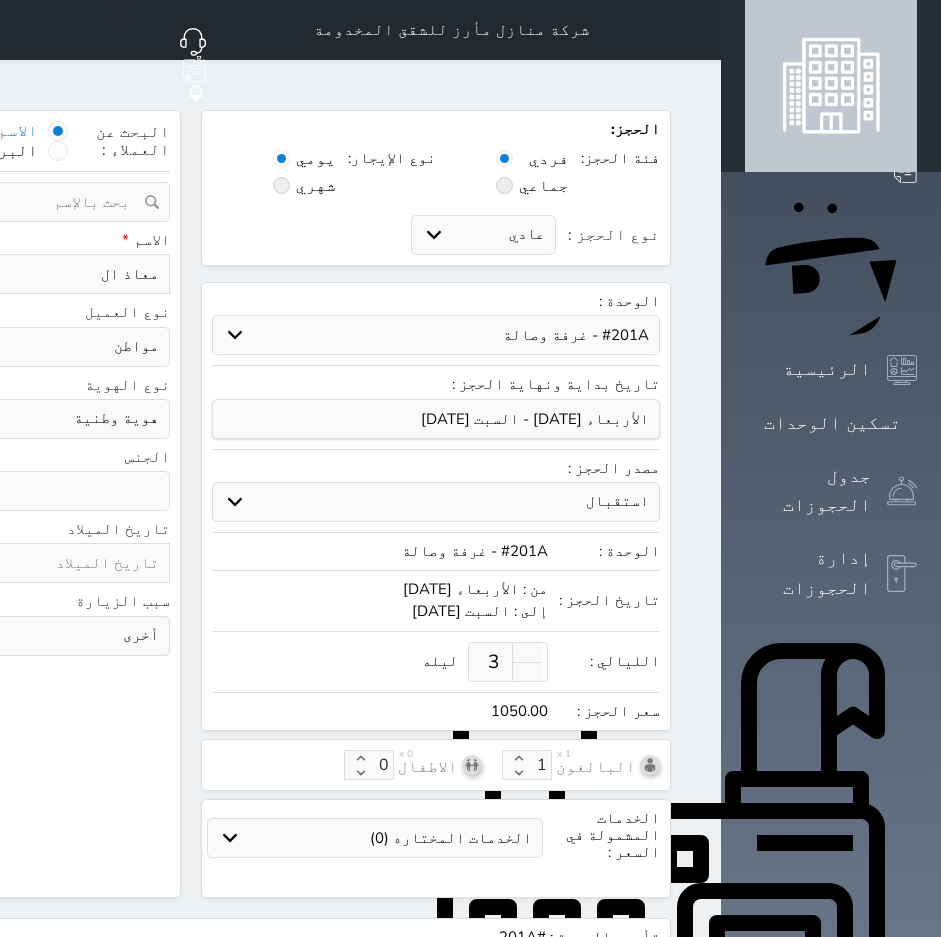 click on "معاذ ال" at bounding box center (63, 274) 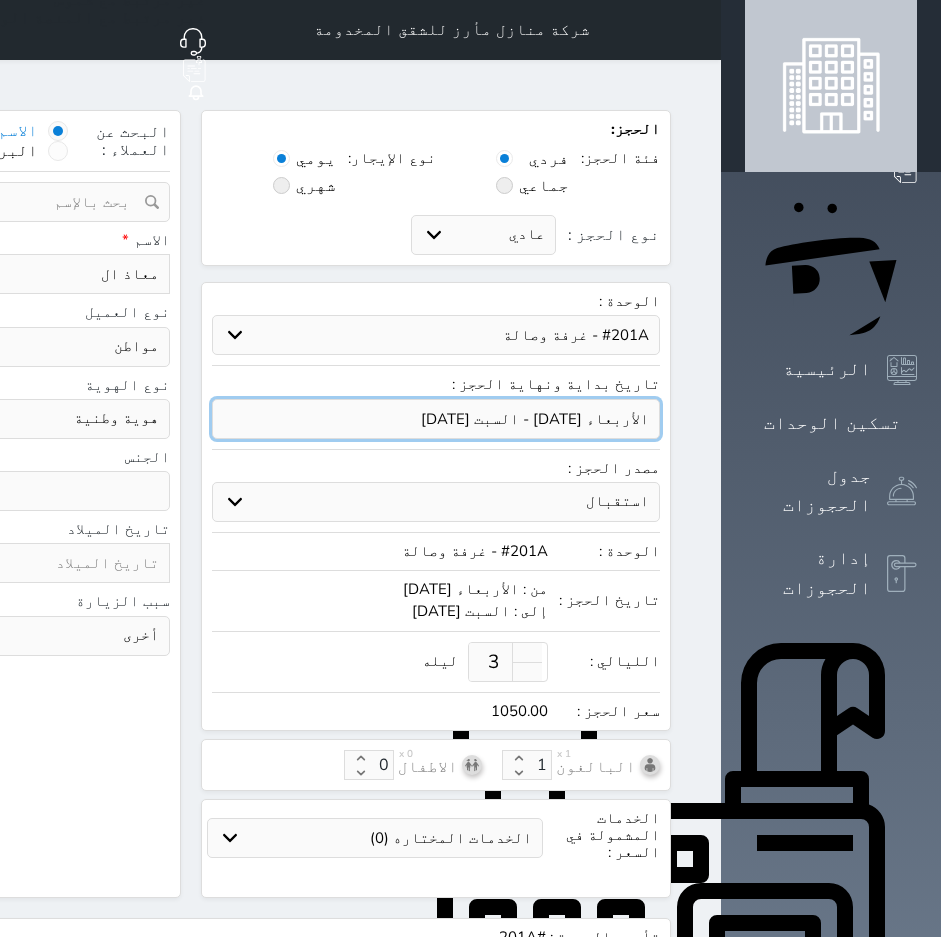 click at bounding box center (436, 419) 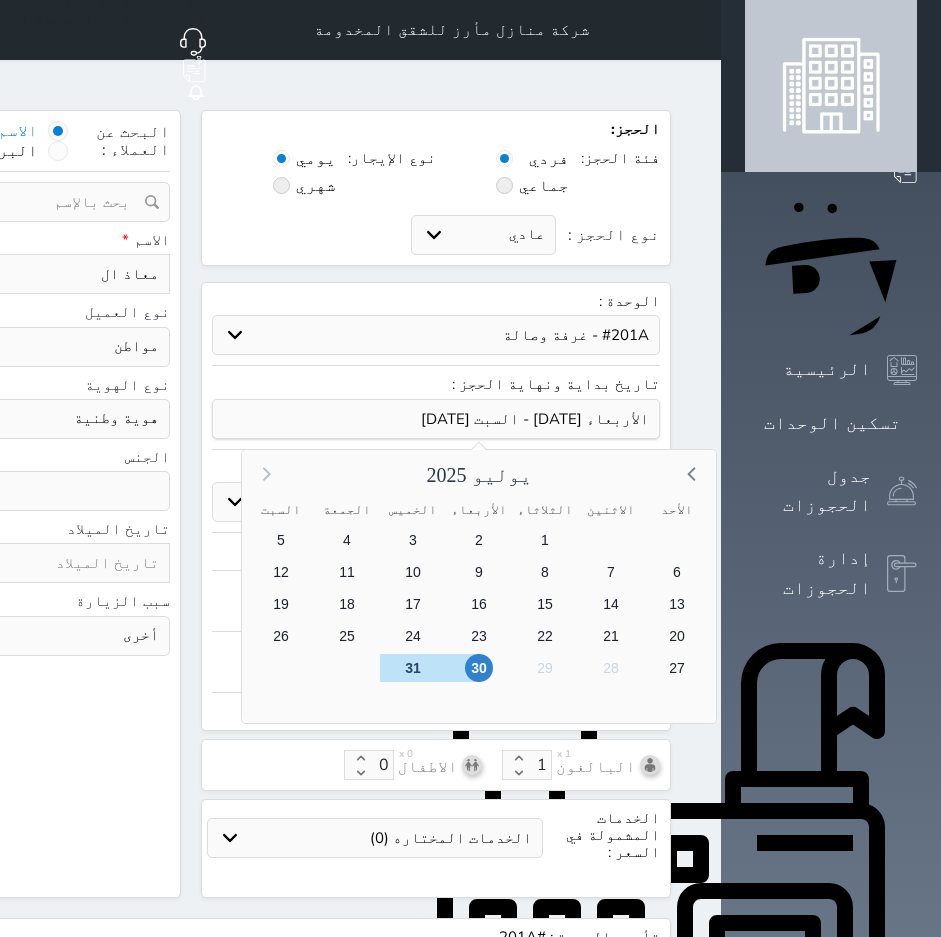 click 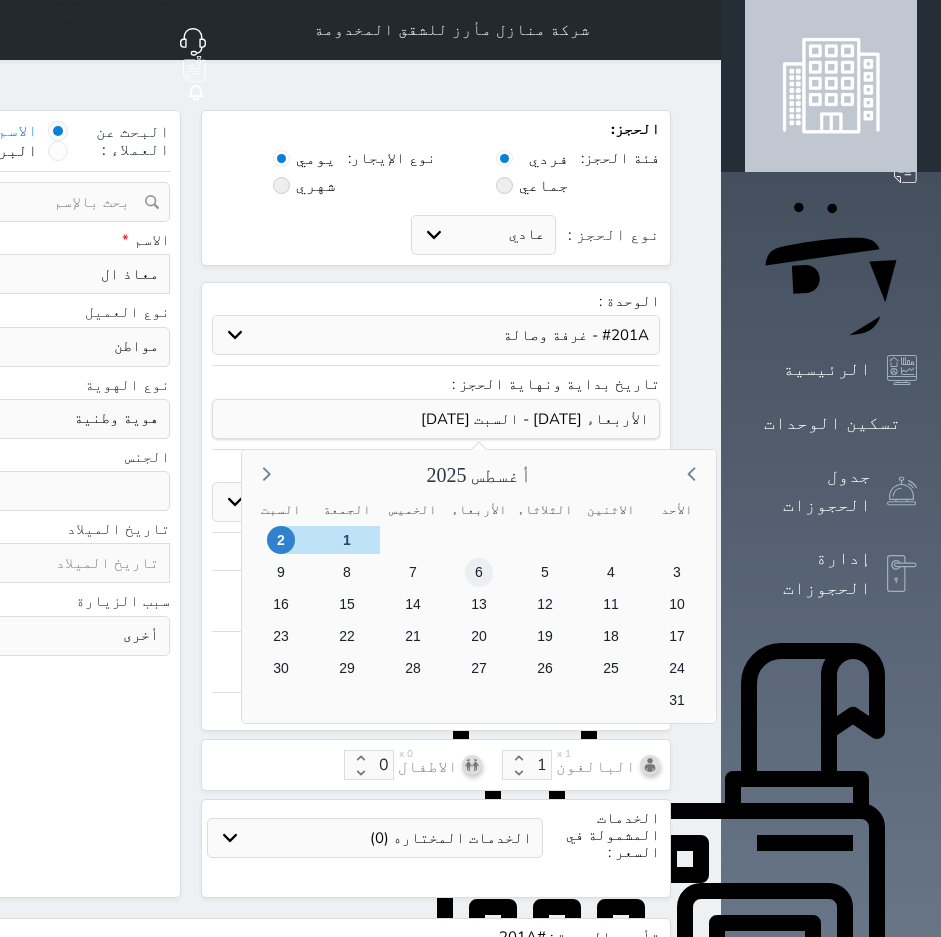 click on "6" at bounding box center [479, 572] 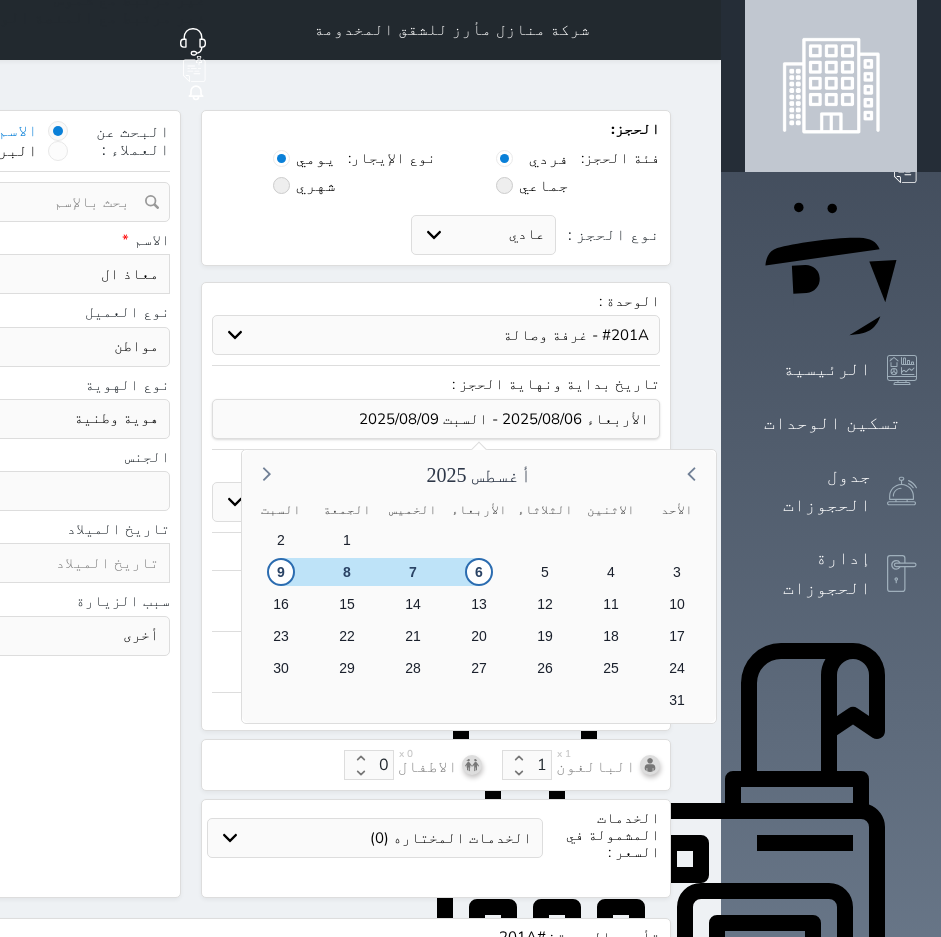 click on "مصدر الحجز :" at bounding box center (436, 468) 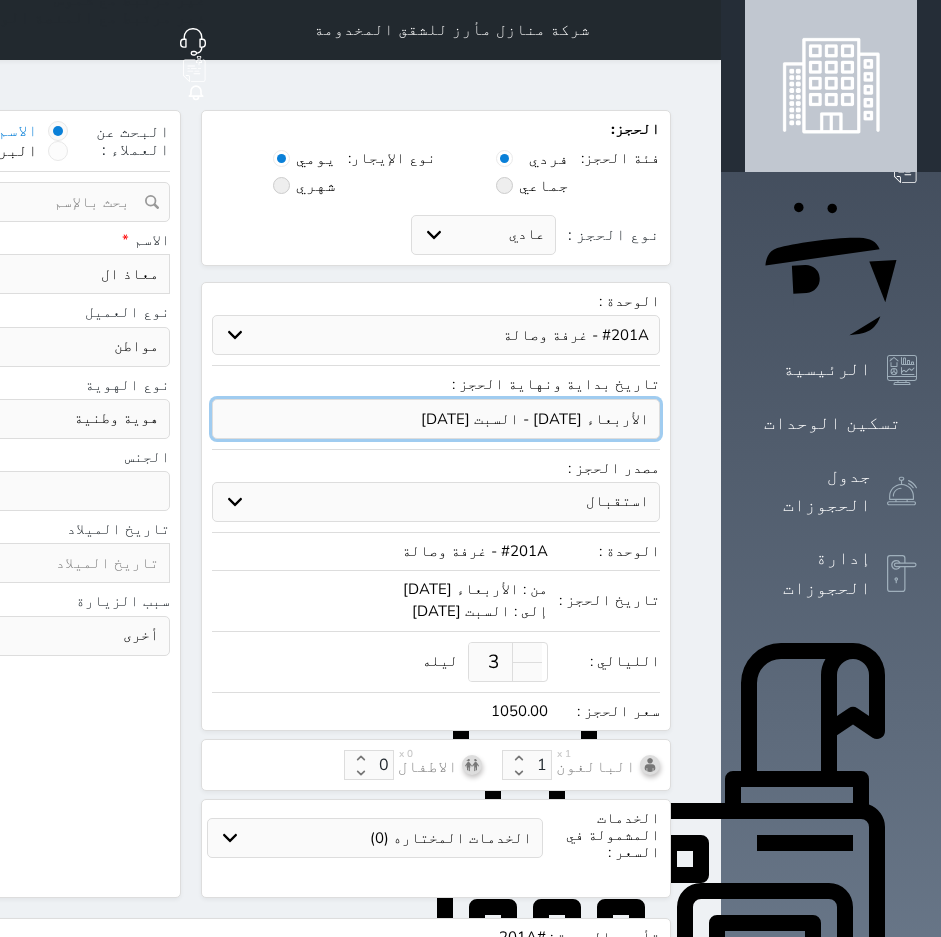 click at bounding box center (436, 419) 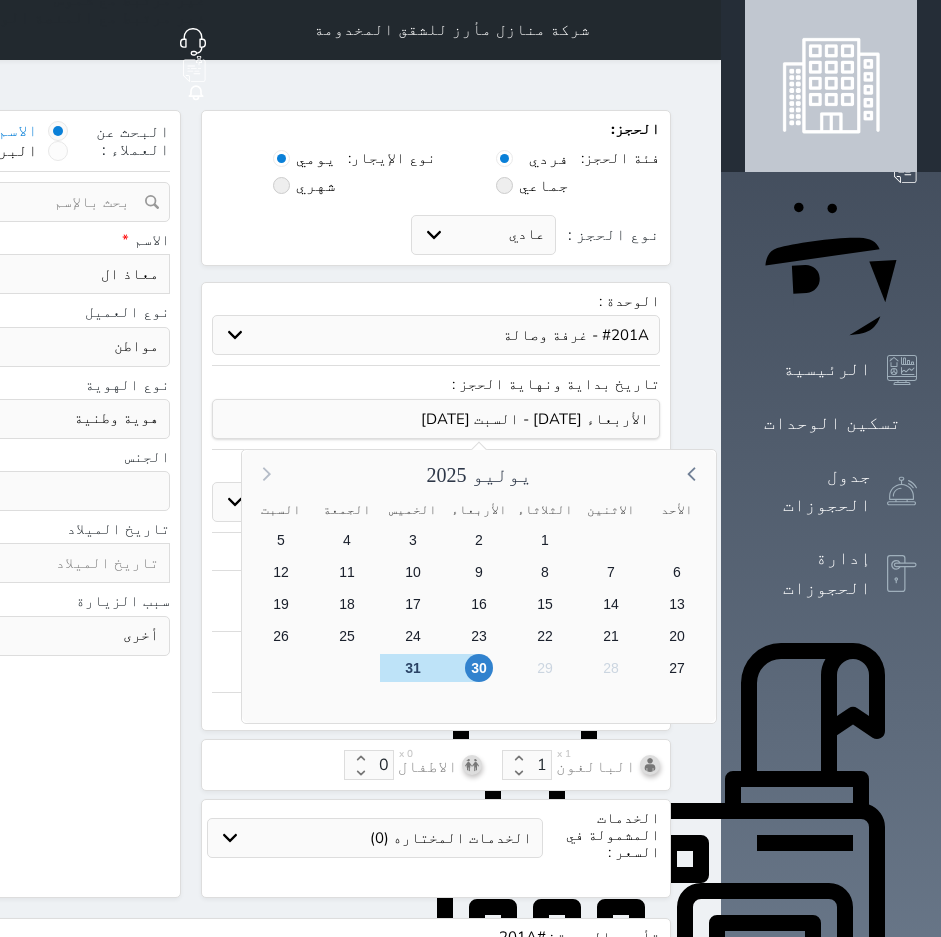 drag, startPoint x: 886, startPoint y: 449, endPoint x: 883, endPoint y: 462, distance: 13.341664 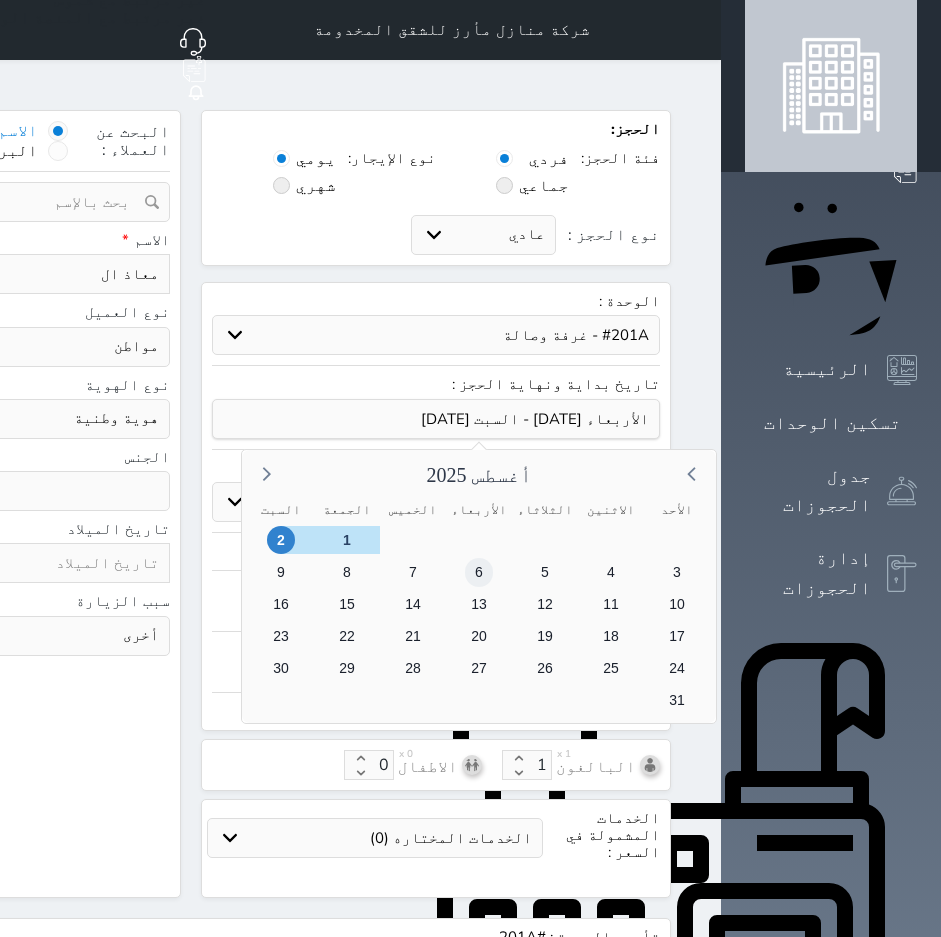 click on "6" at bounding box center [479, 572] 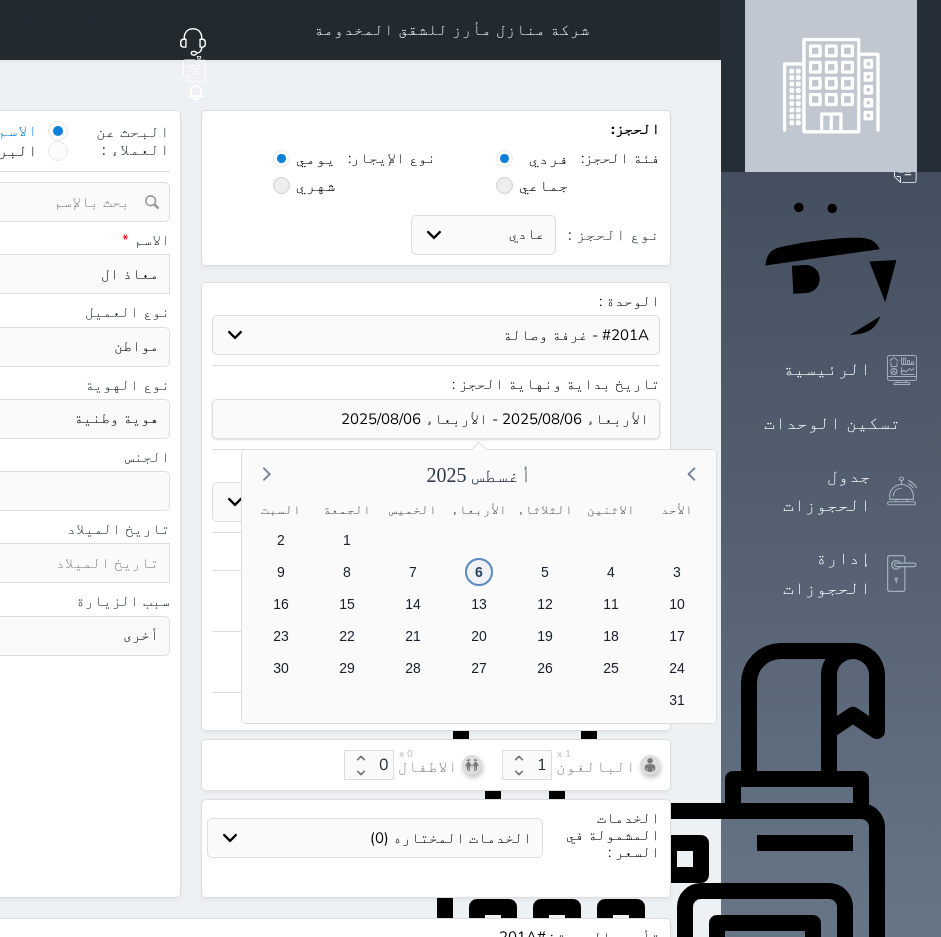 click on "6" at bounding box center [479, 572] 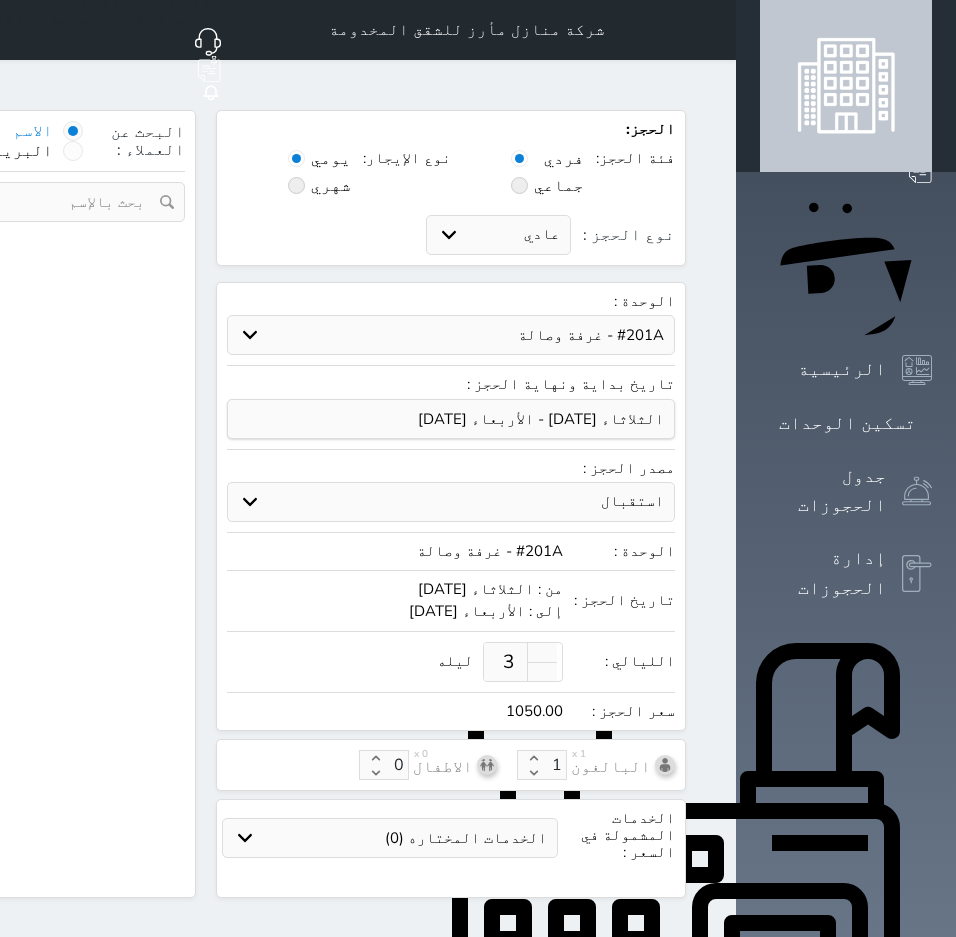 type on "1" 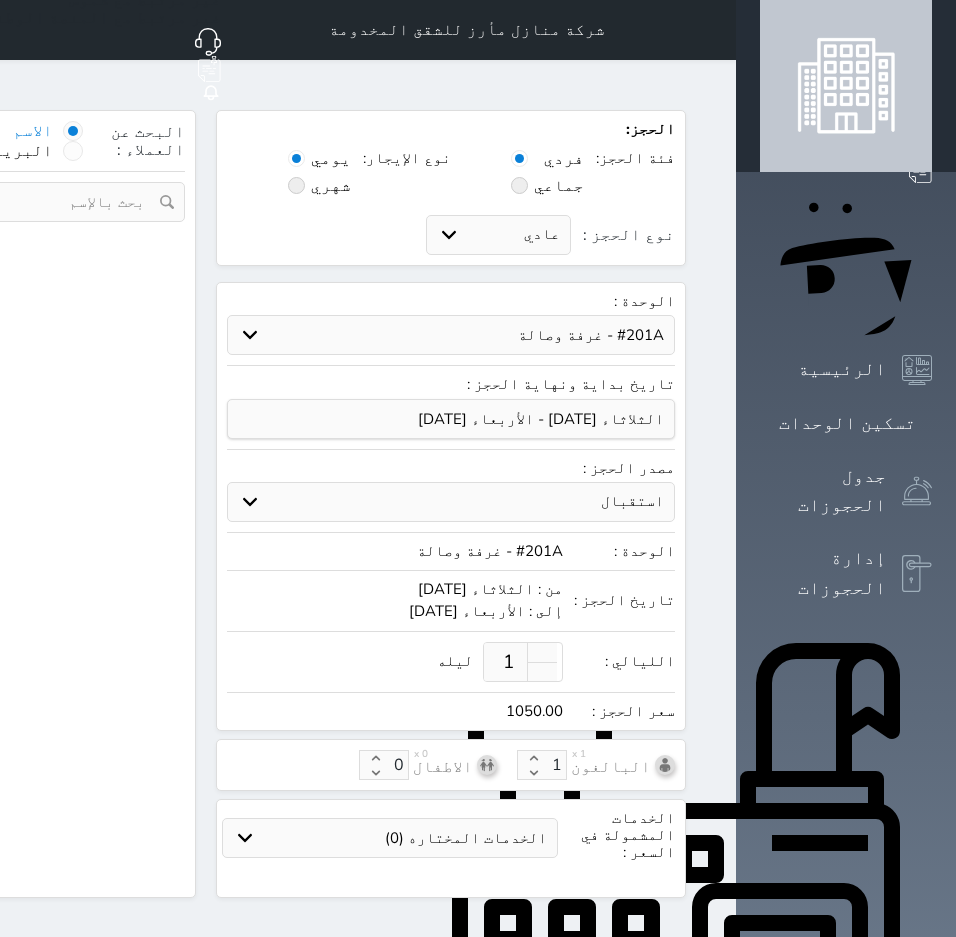 select on "1" 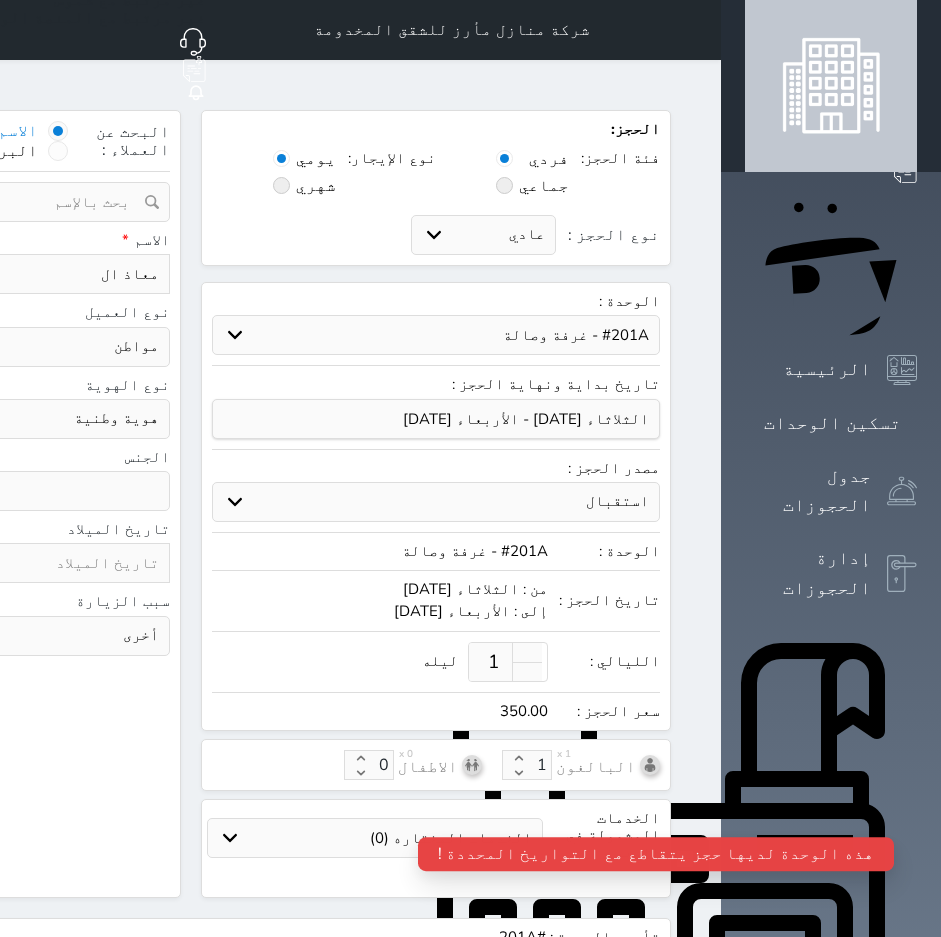 select 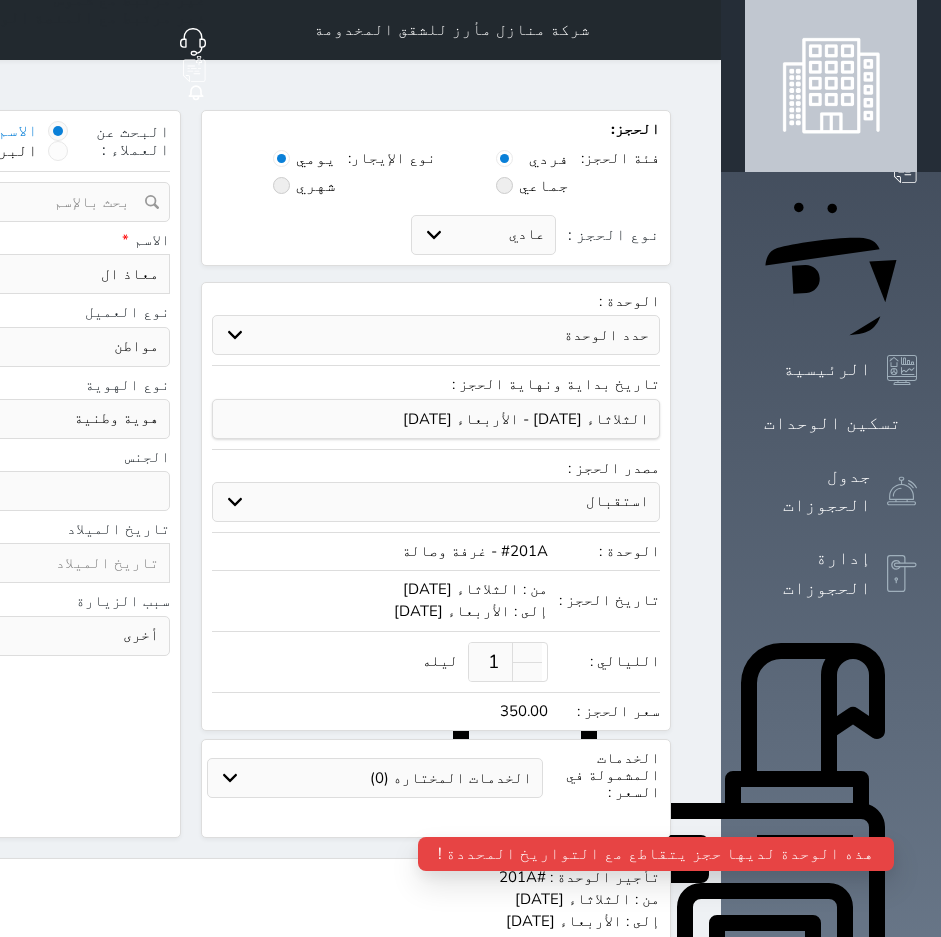 select 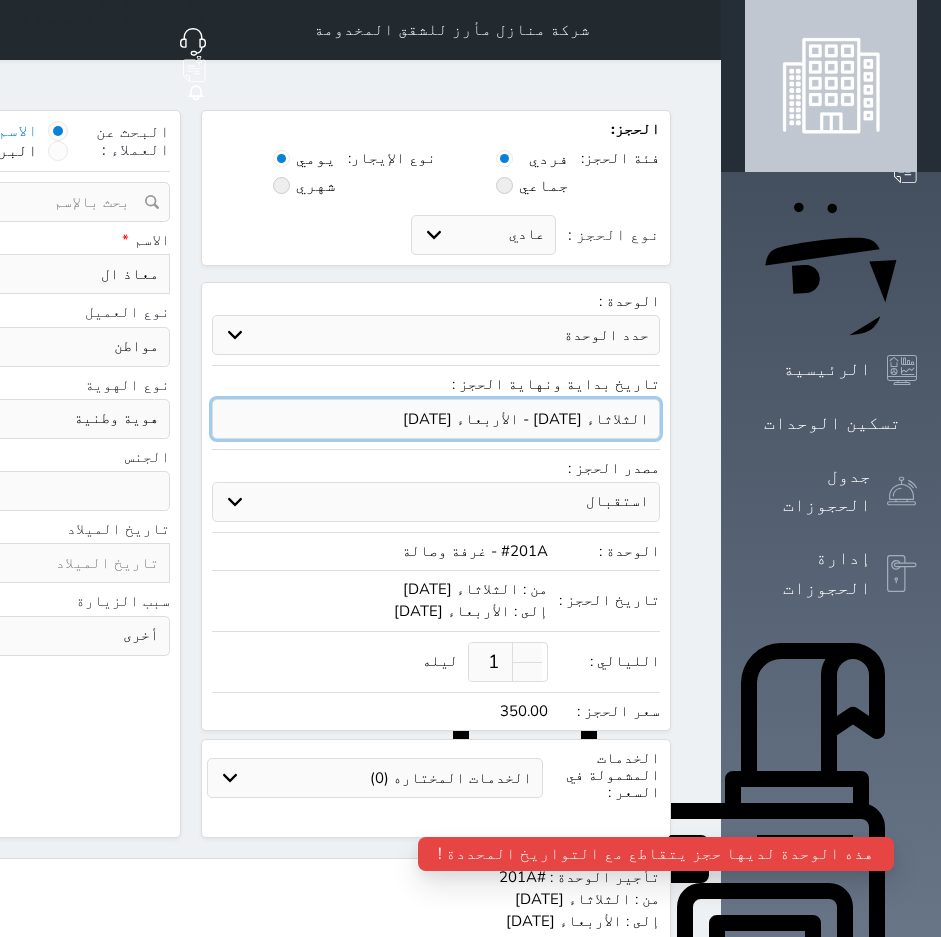click at bounding box center [436, 419] 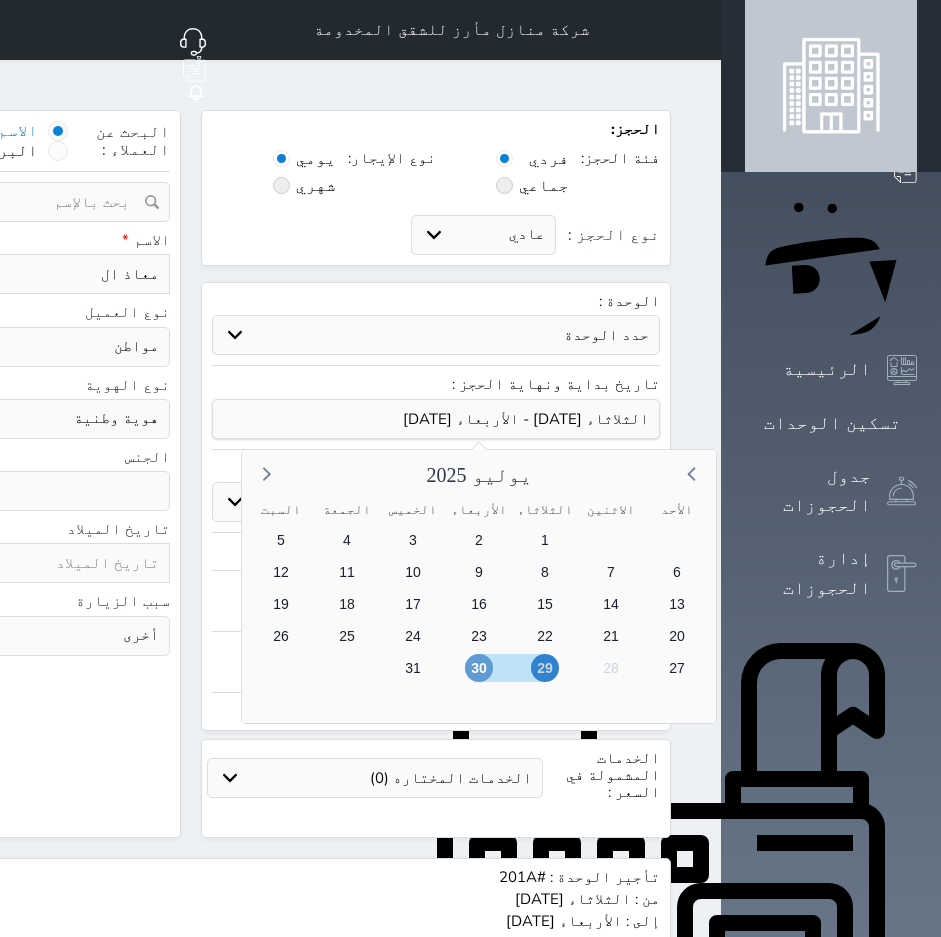 click on "30" at bounding box center [479, 668] 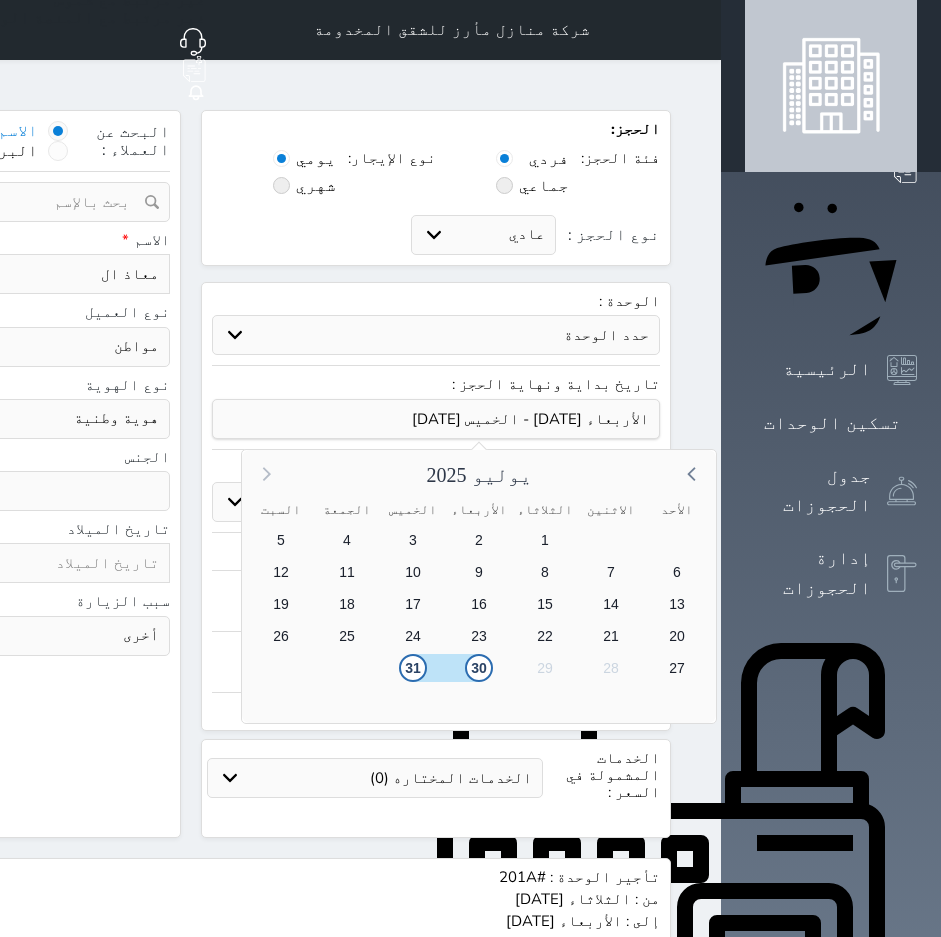 click 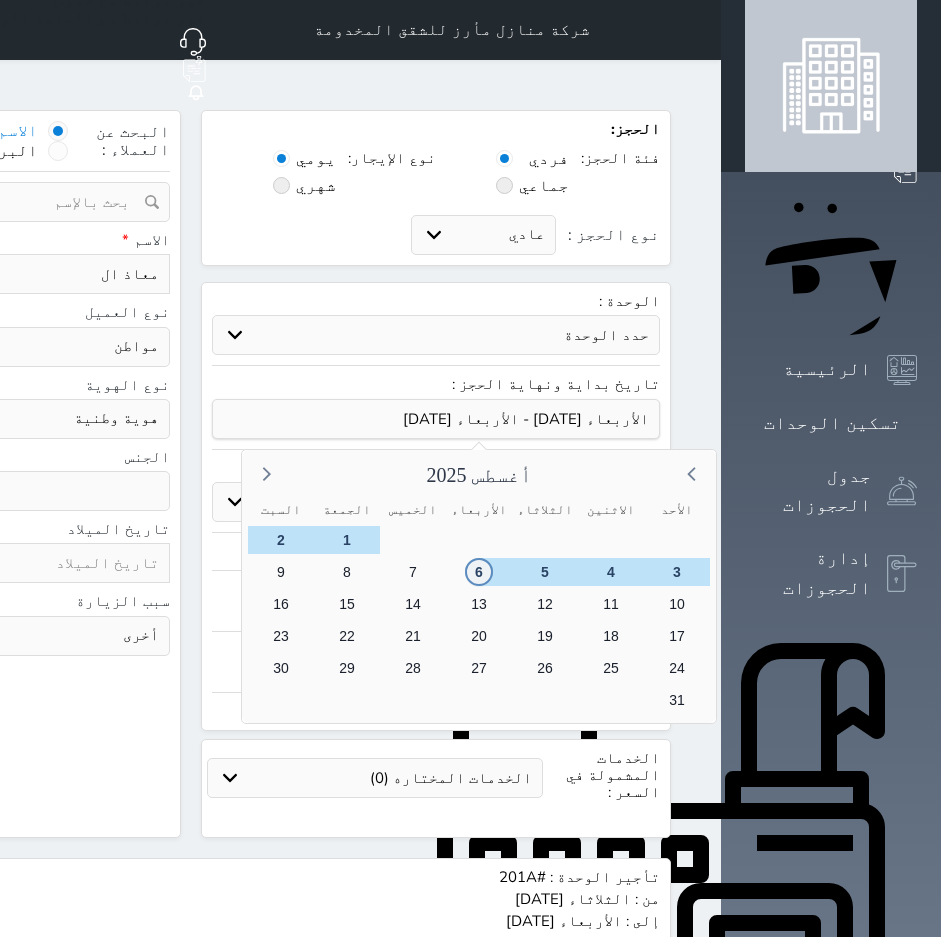 click on "6" at bounding box center (479, 572) 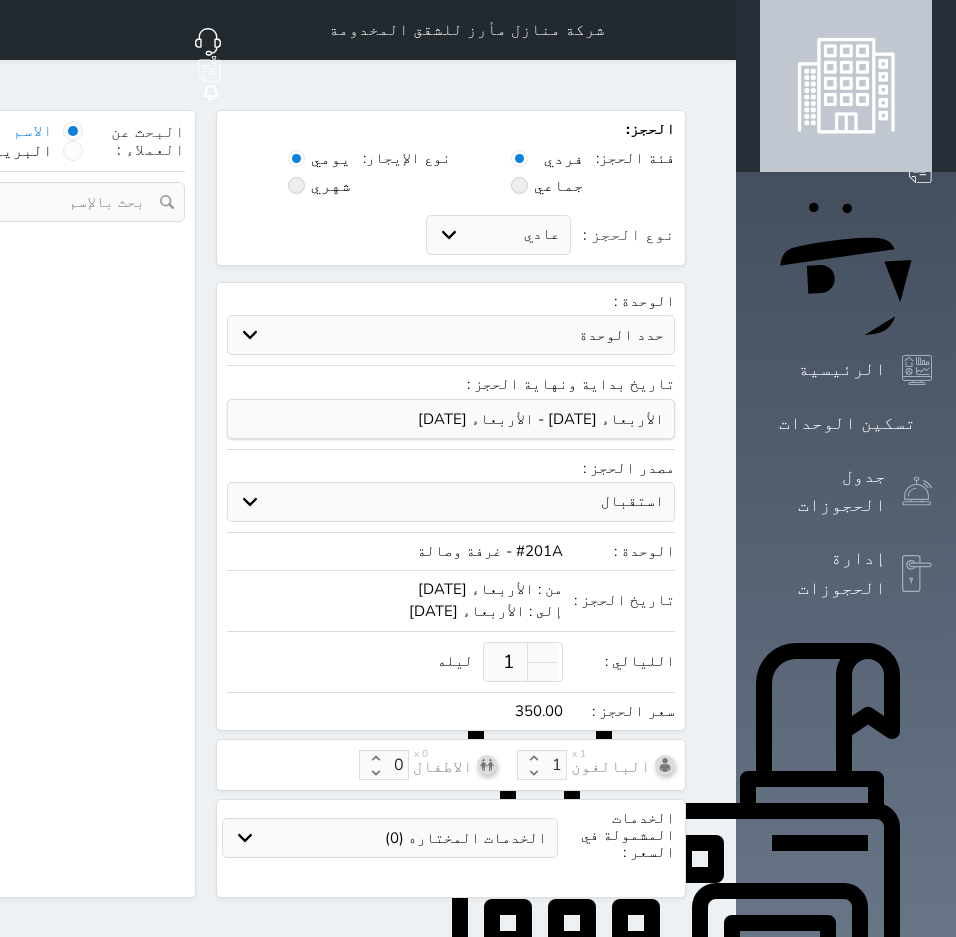 select 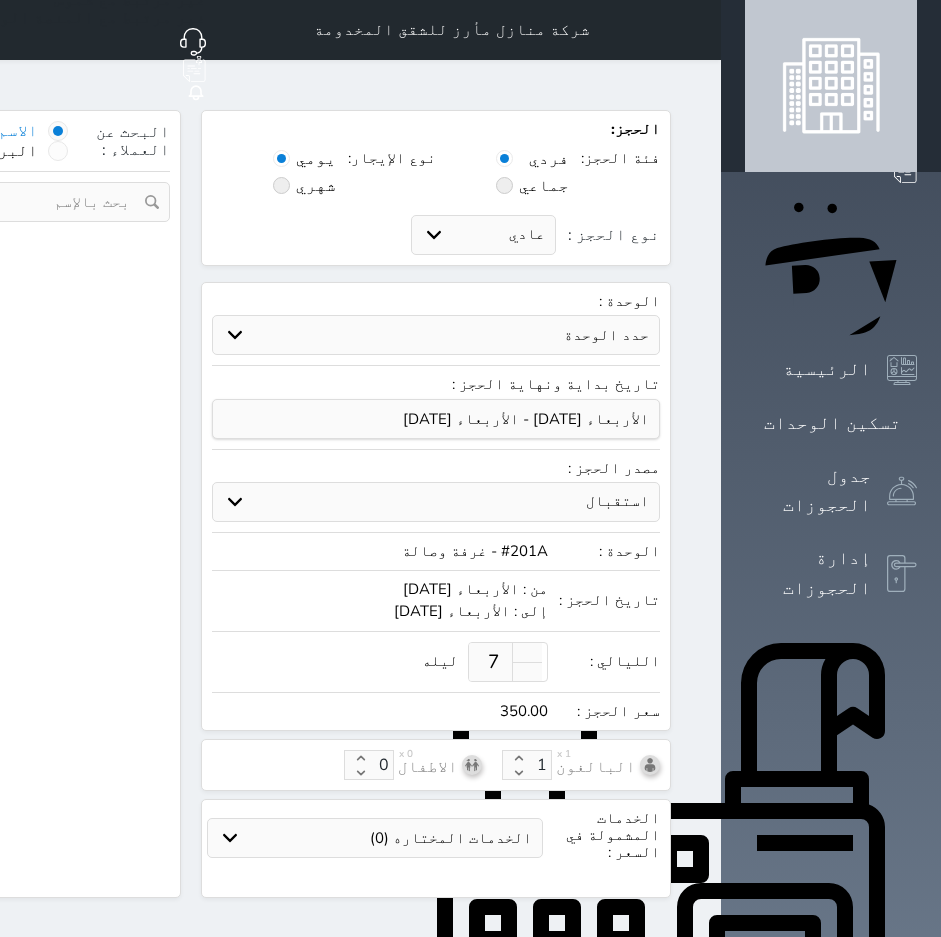 select on "1" 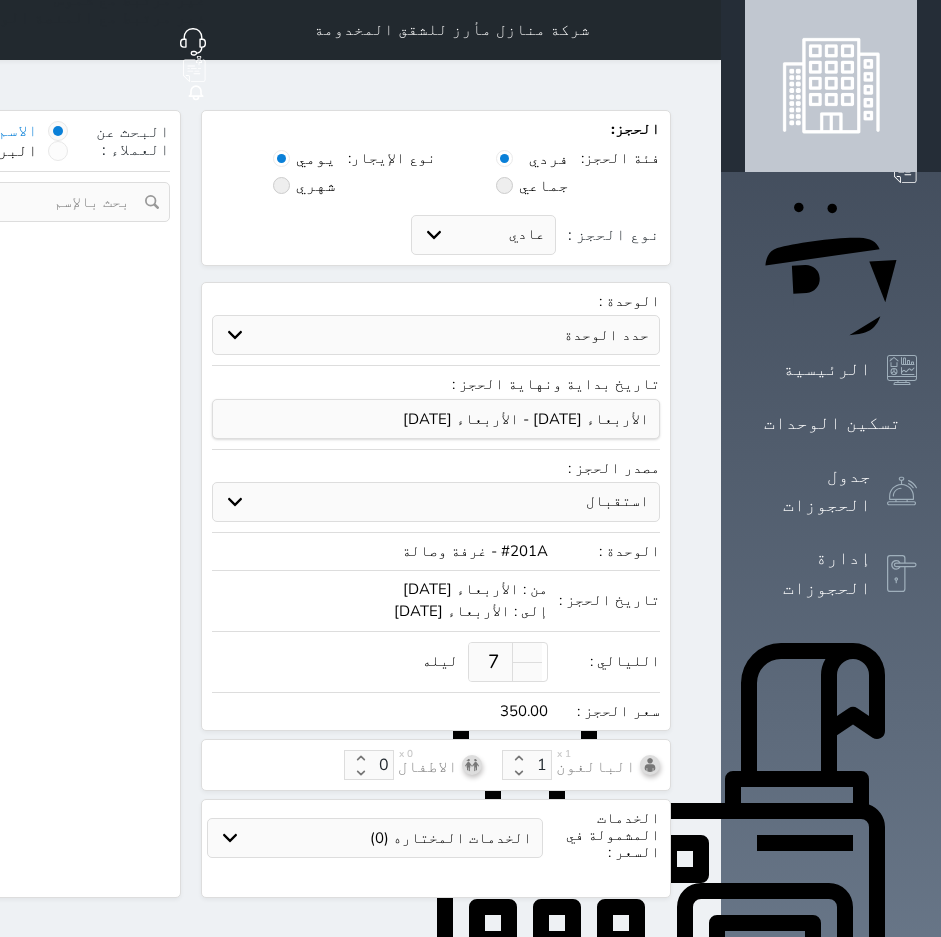 select on "113" 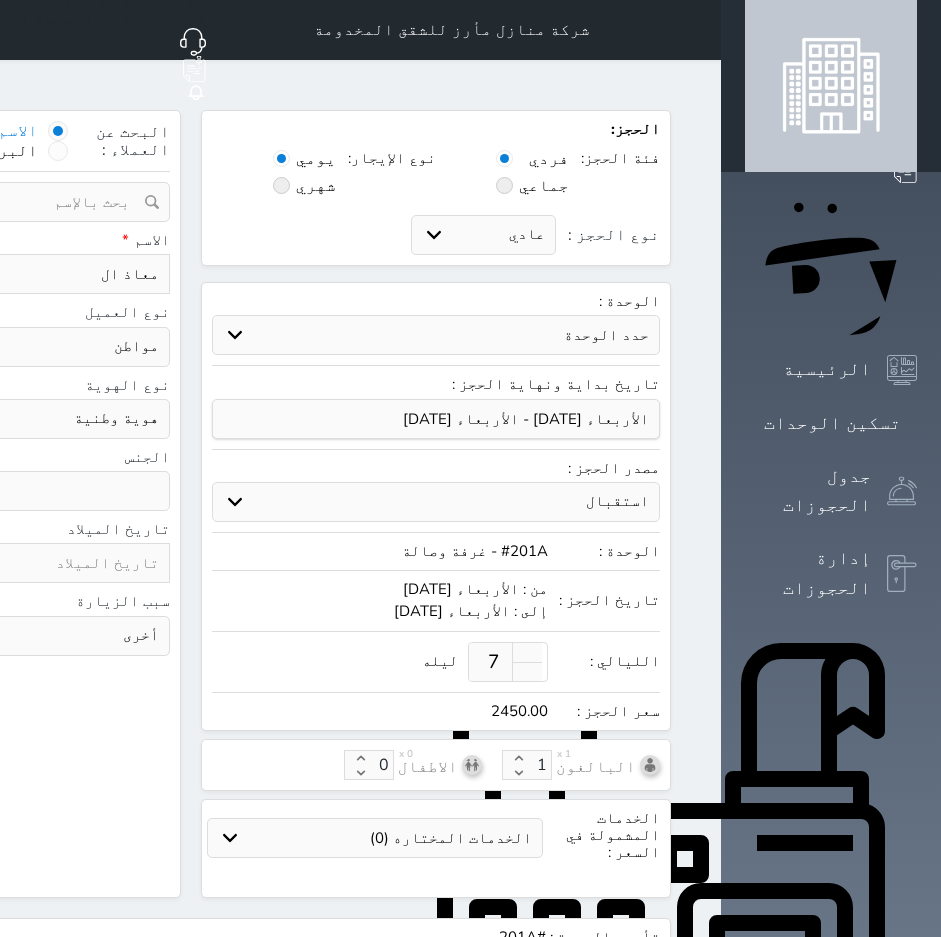 drag, startPoint x: 500, startPoint y: 454, endPoint x: 501, endPoint y: 466, distance: 12.0415945 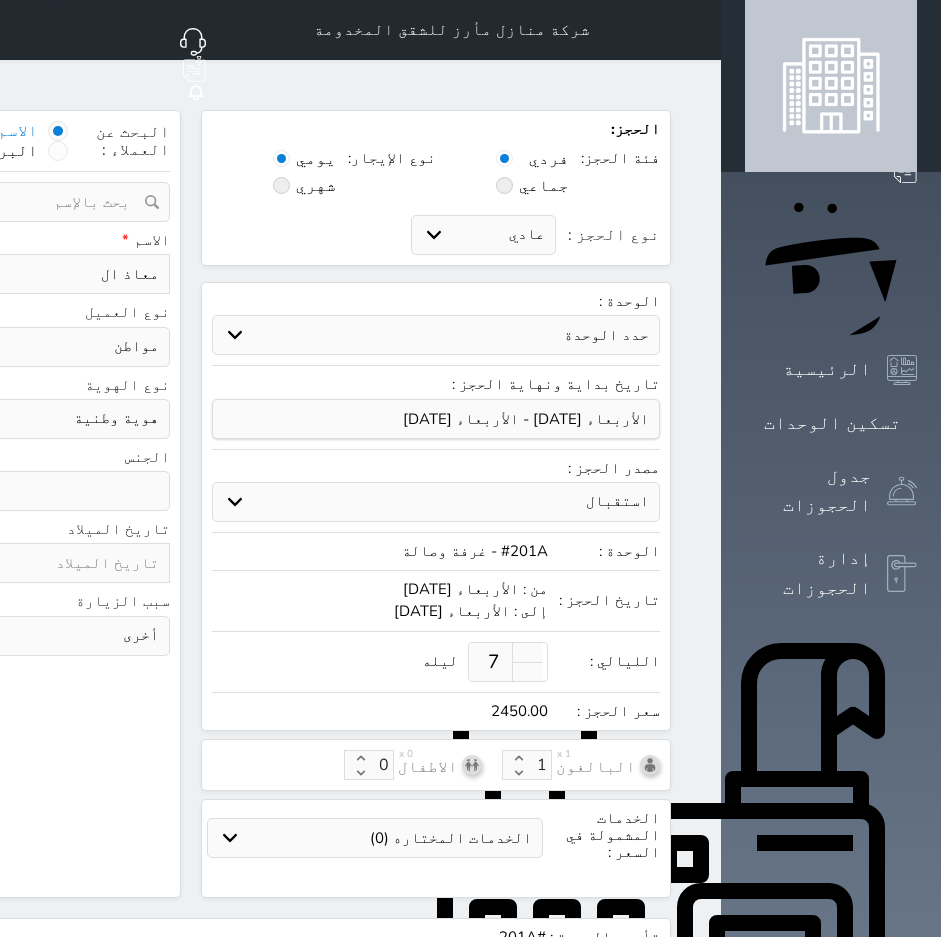 click on "استقبال الموقع الإلكتروني بوكينج المسافر اكسبيديا مواقع التواصل الإجتماعي اويو اخرى" at bounding box center [436, 502] 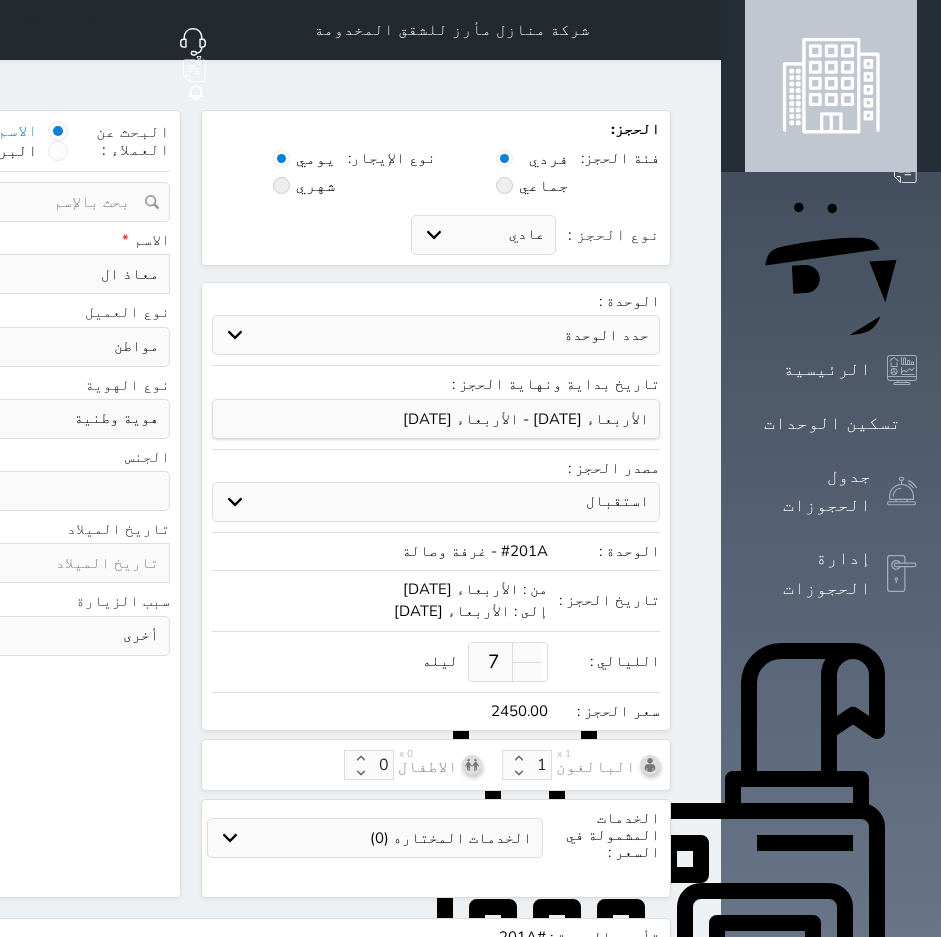 click on "استقبال الموقع الإلكتروني بوكينج المسافر اكسبيديا مواقع التواصل الإجتماعي اويو اخرى" at bounding box center (436, 502) 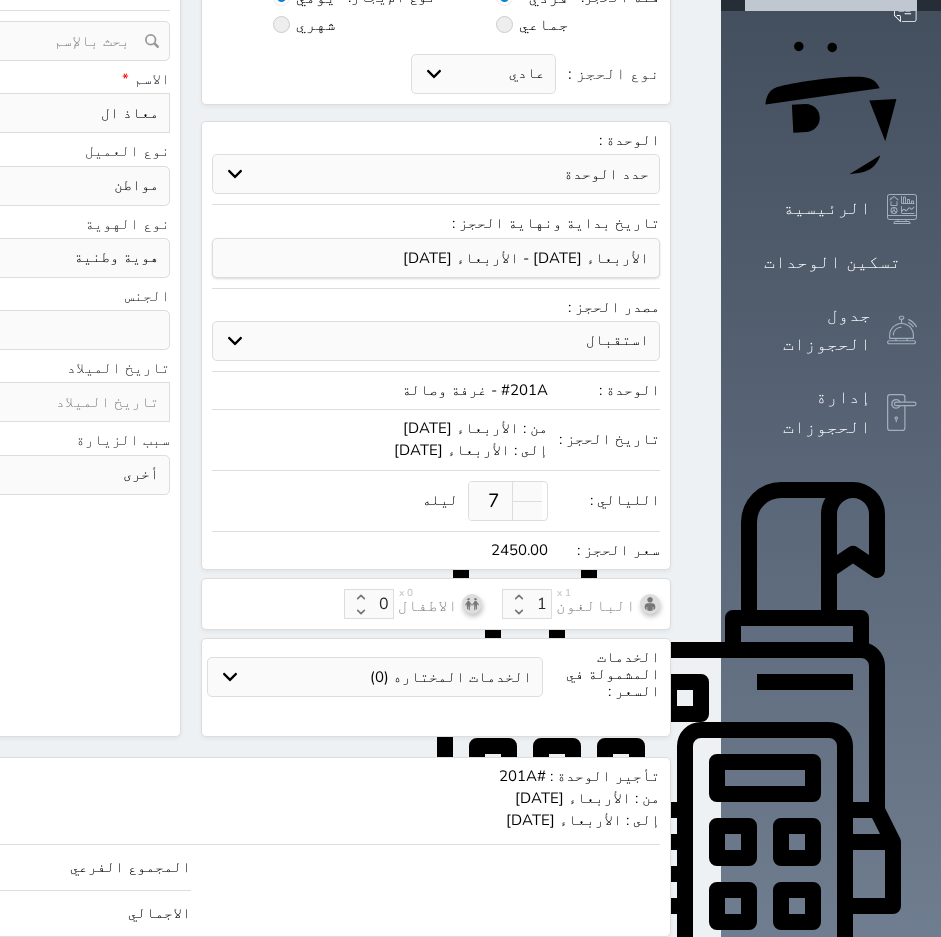 scroll, scrollTop: 186, scrollLeft: 0, axis: vertical 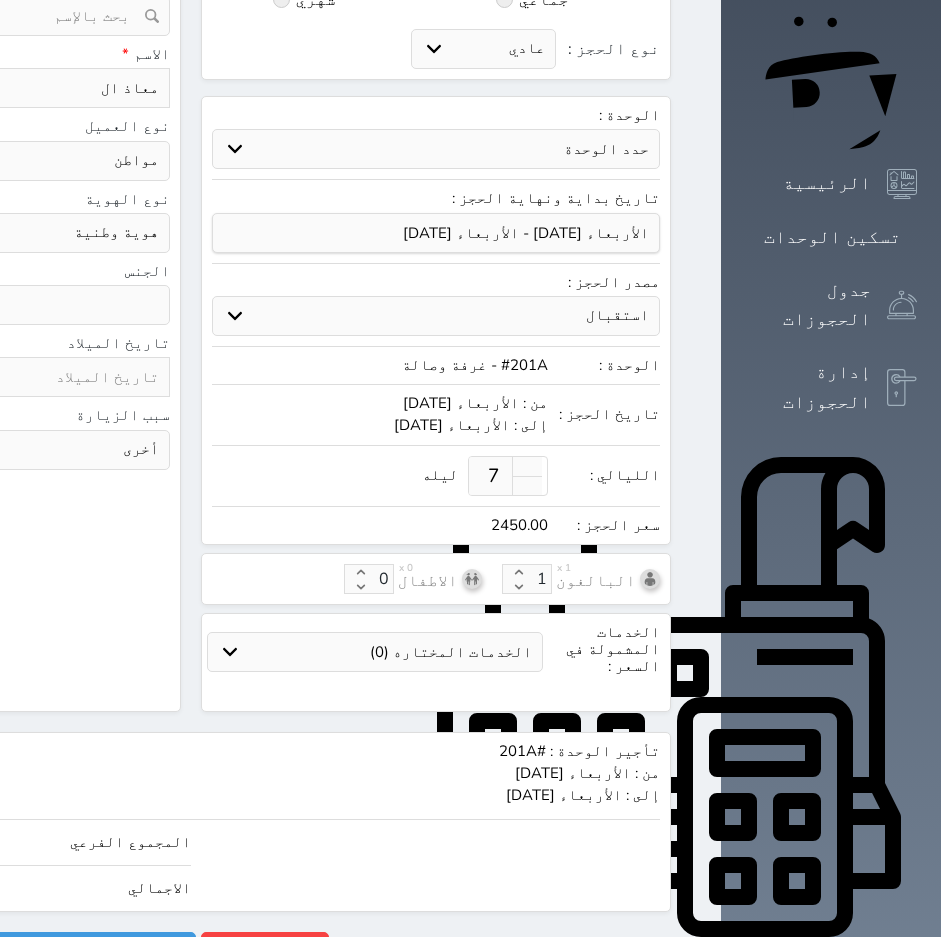 select 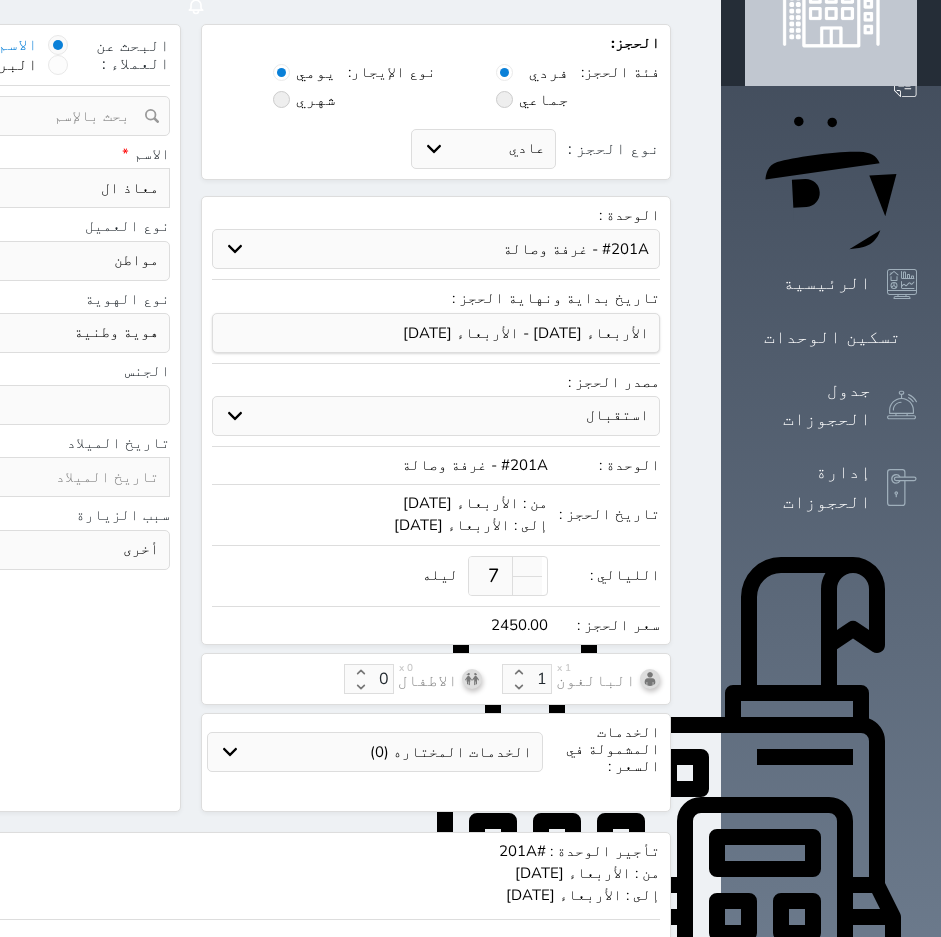 scroll, scrollTop: 0, scrollLeft: 0, axis: both 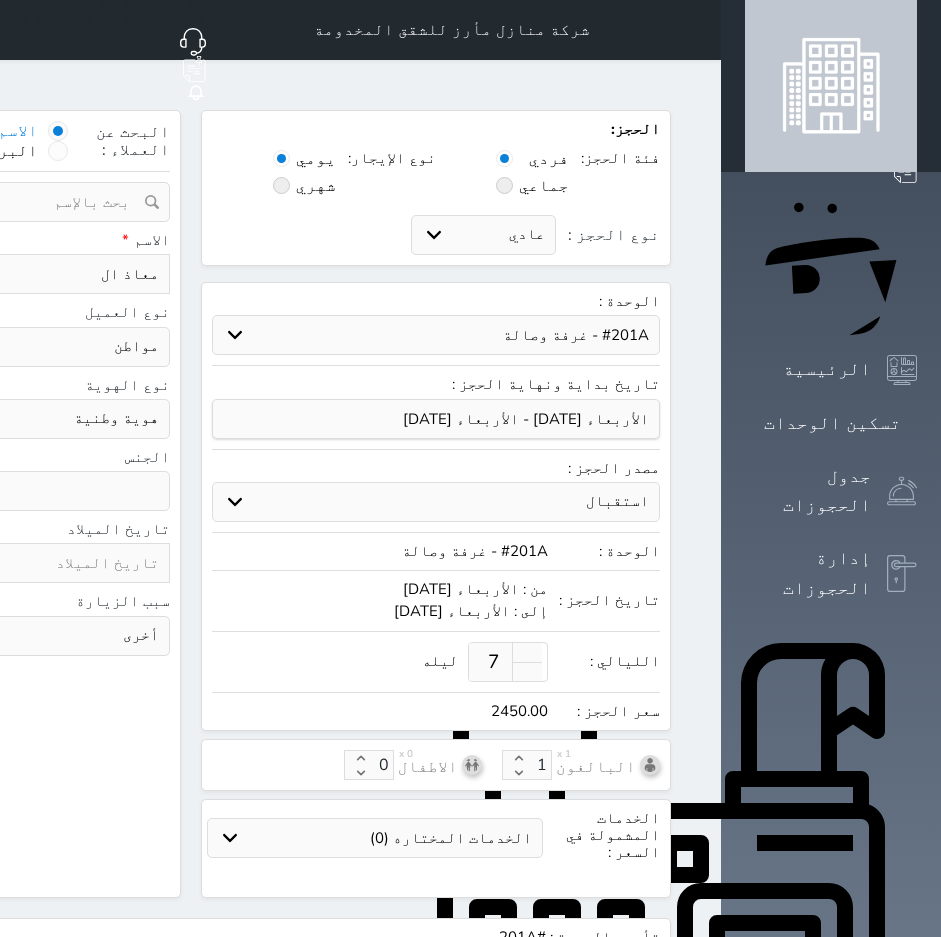 click on "معاذ ال" at bounding box center (63, 274) 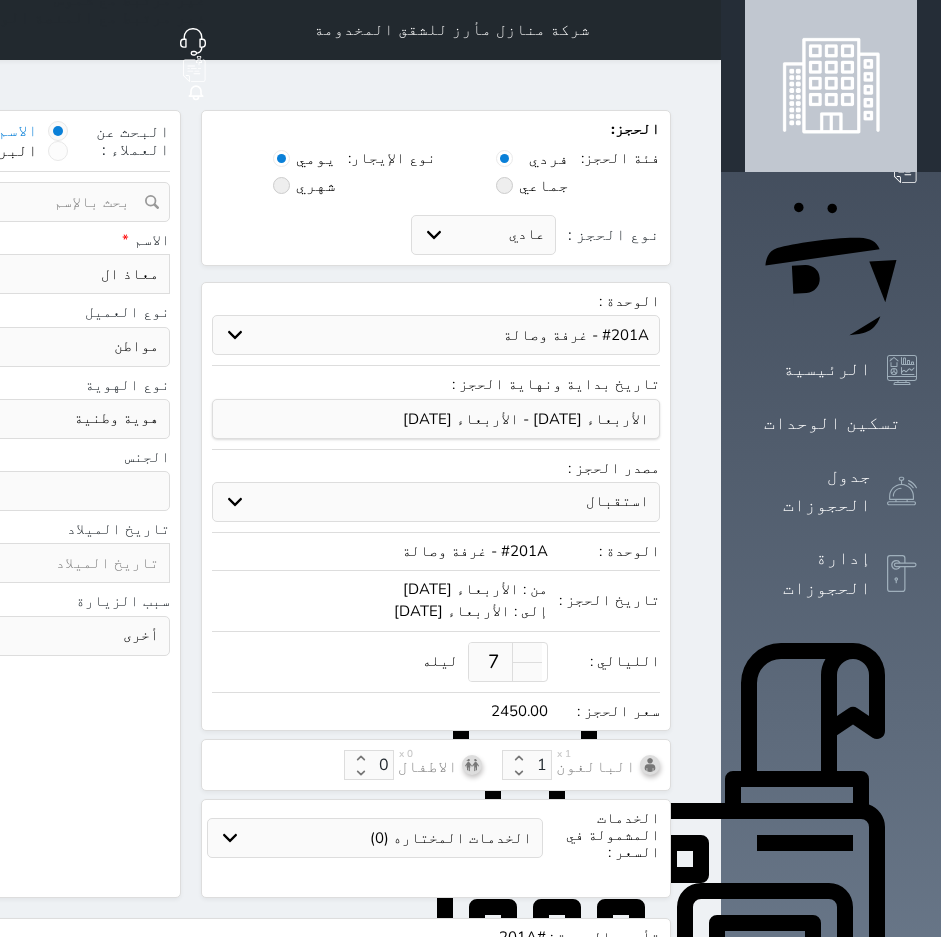type on "معاذ ا" 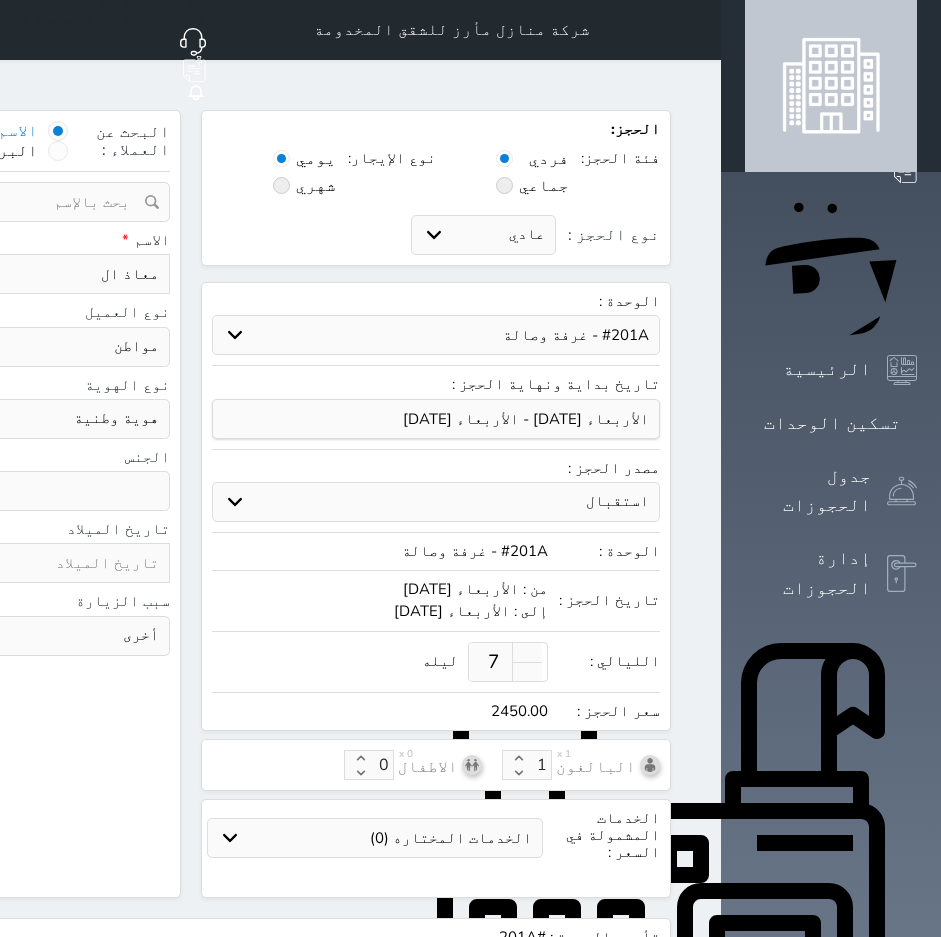 select 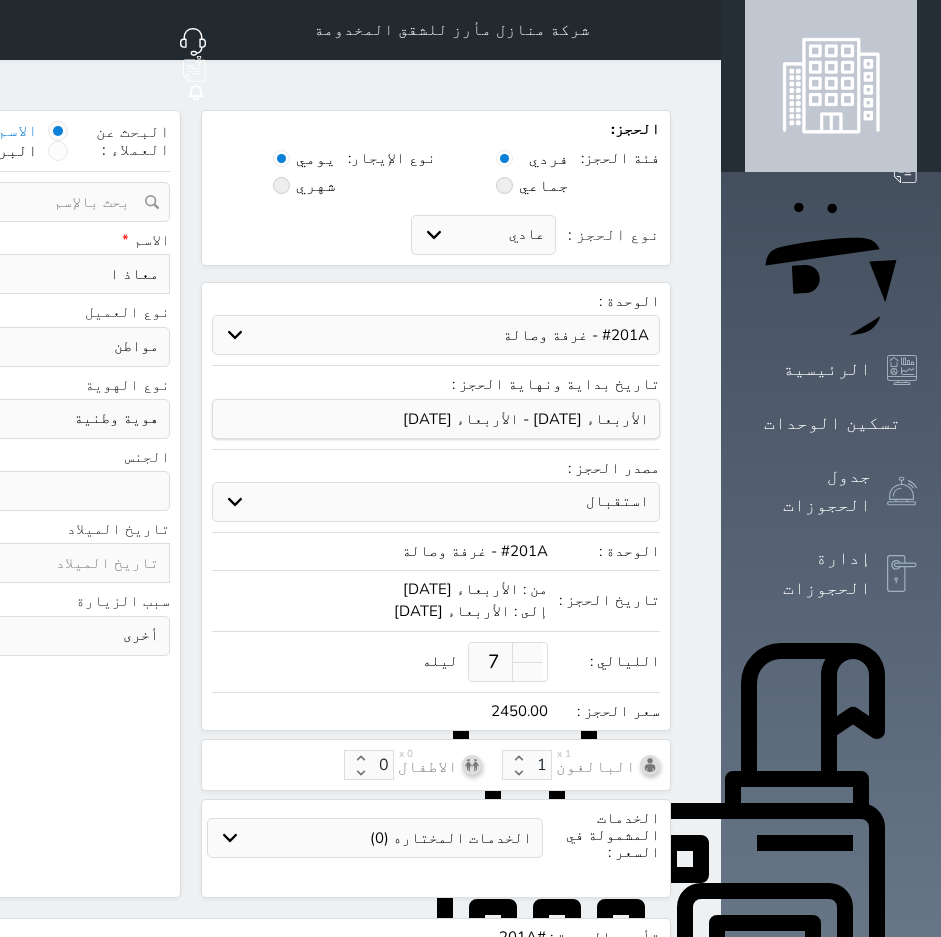 type on "معاذ" 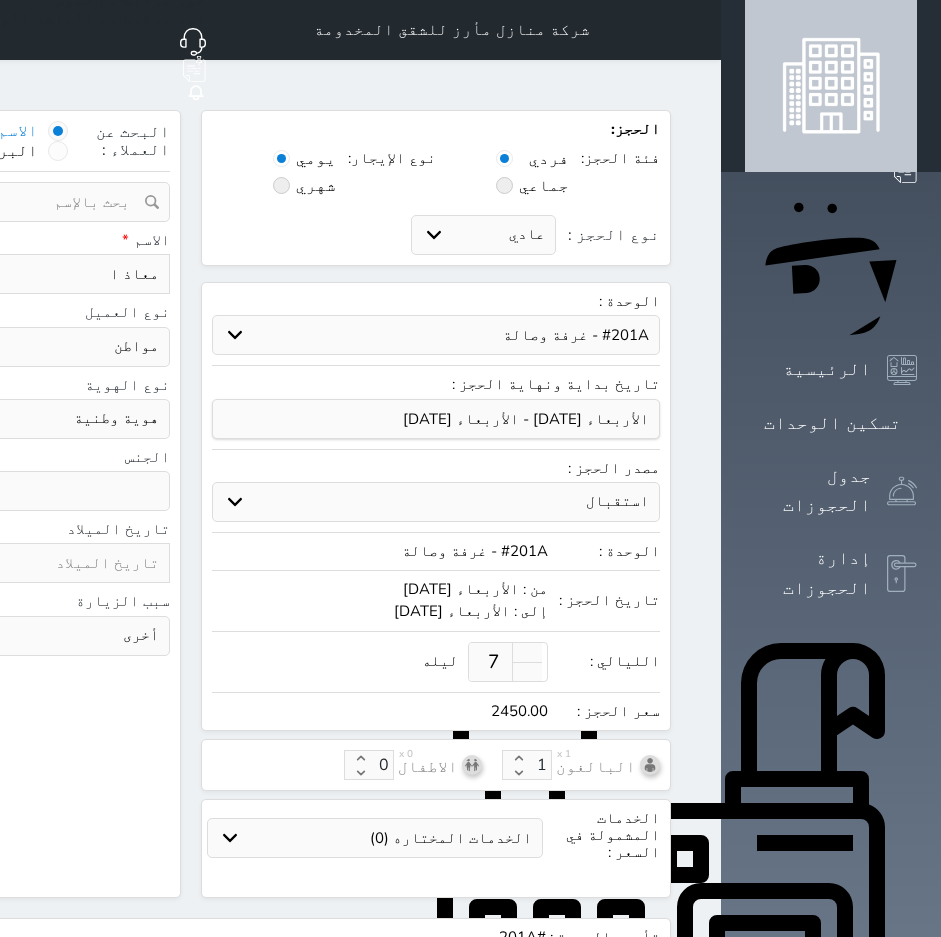 select 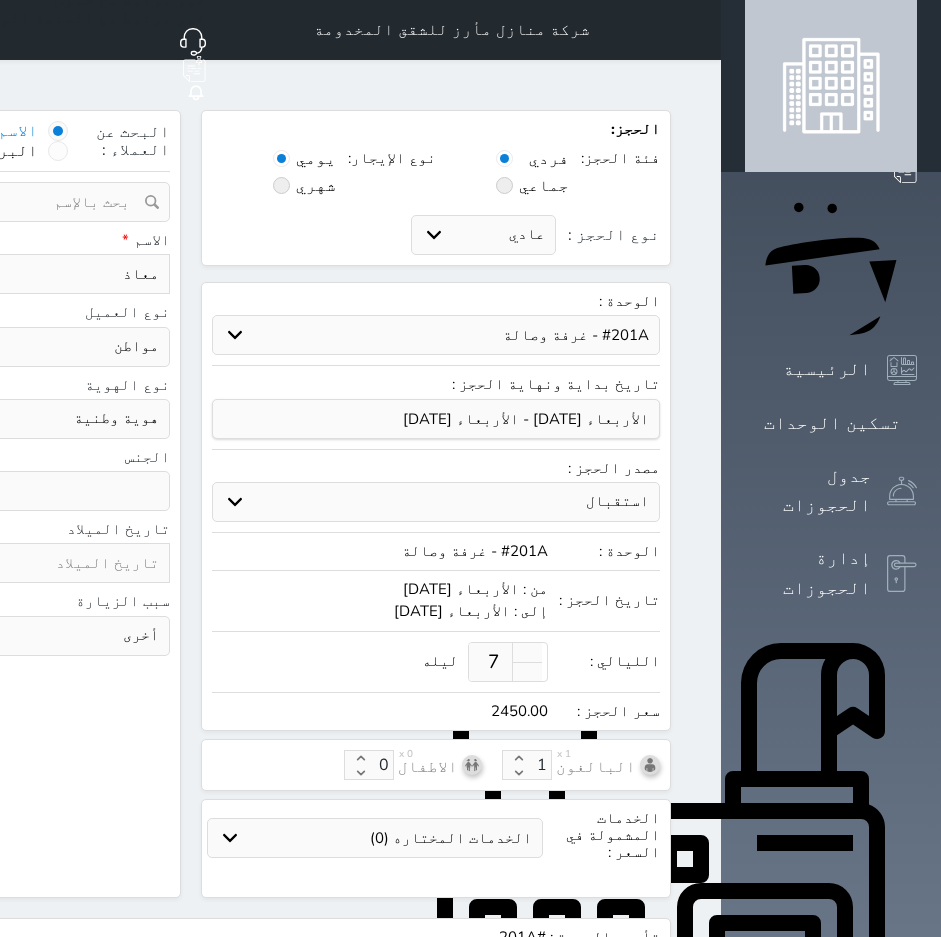 type on "معاذ" 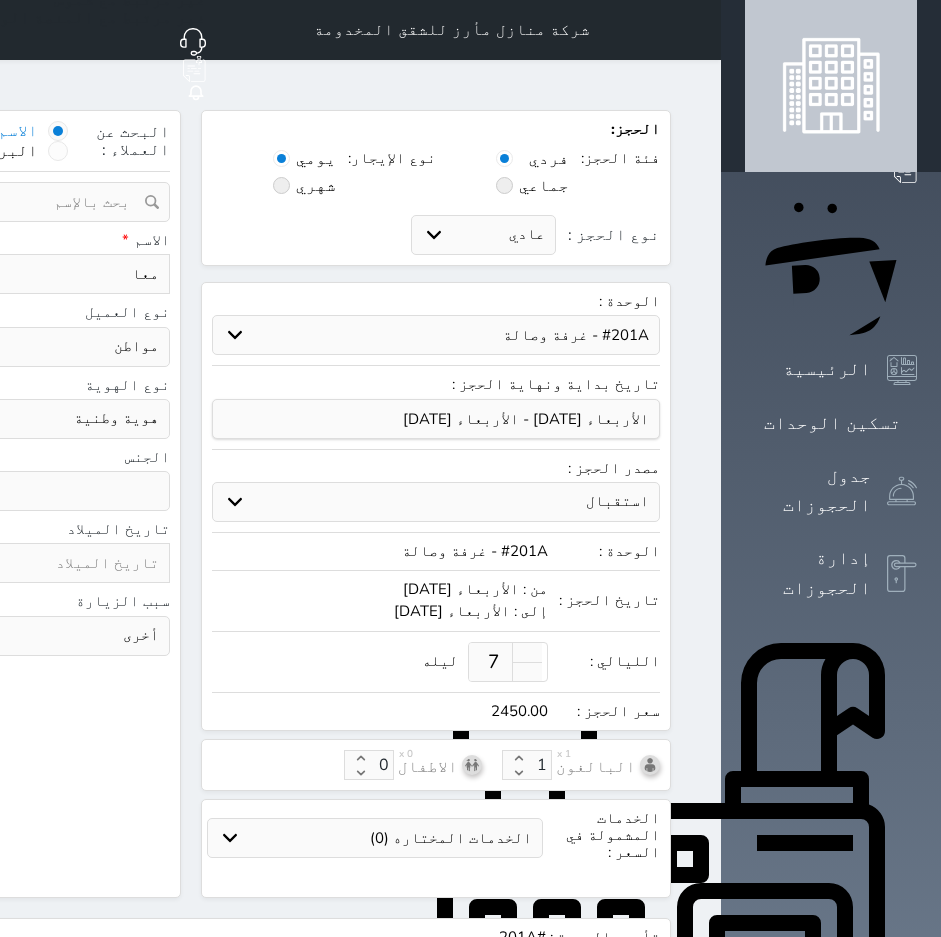 type on "مع" 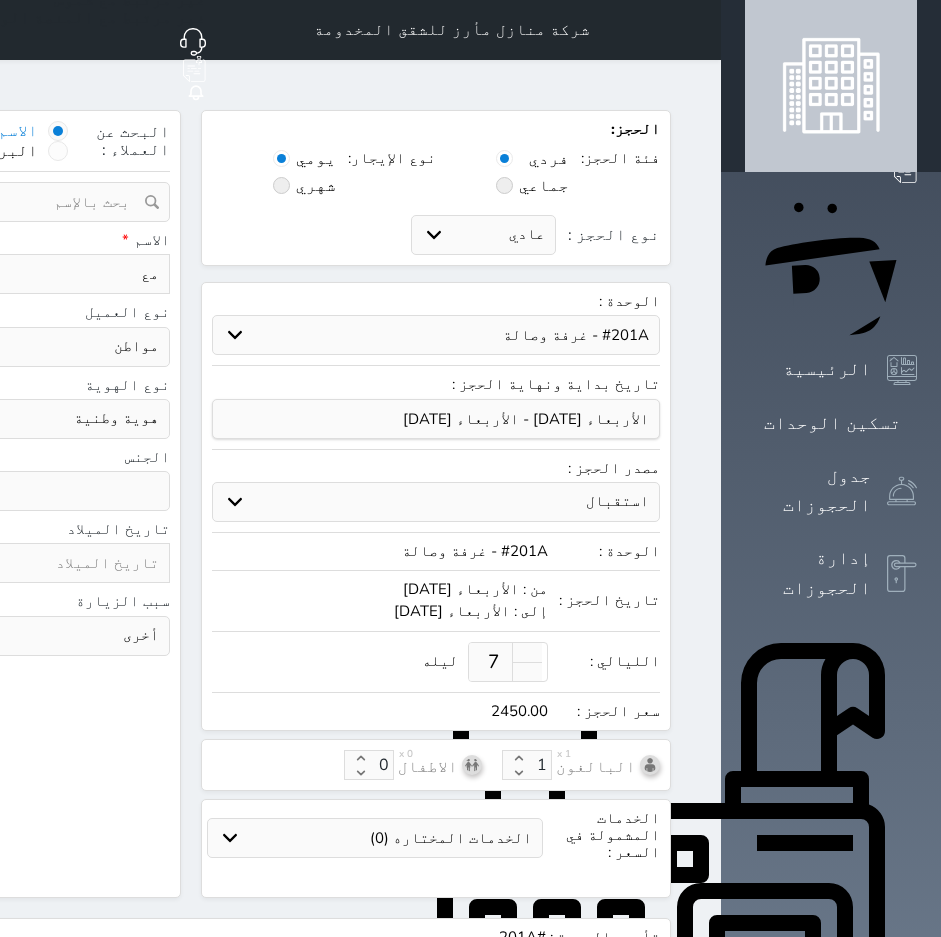 type on "م" 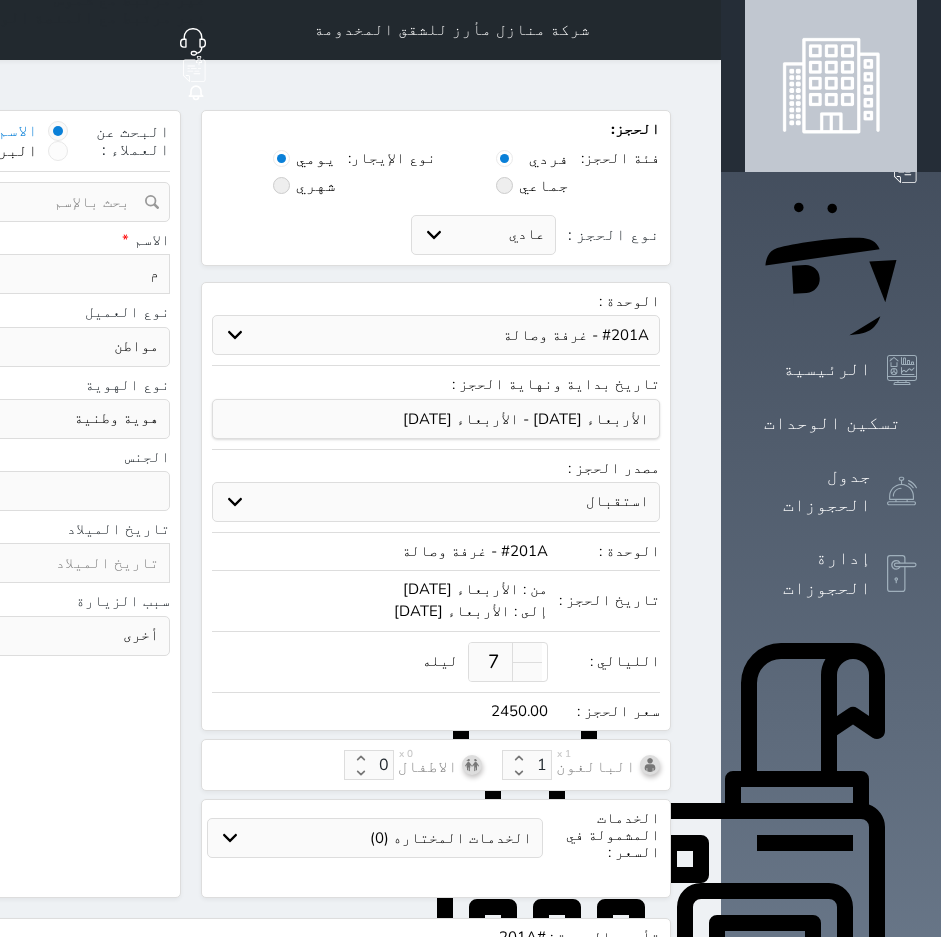 type 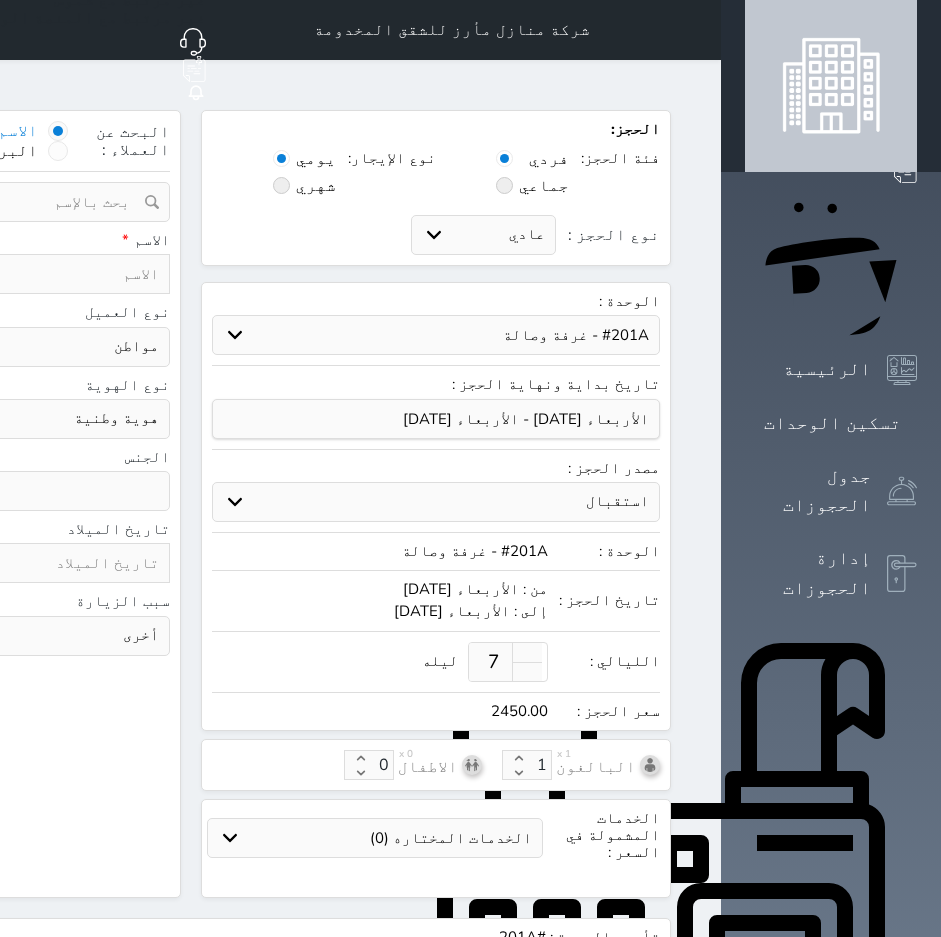 type on "a" 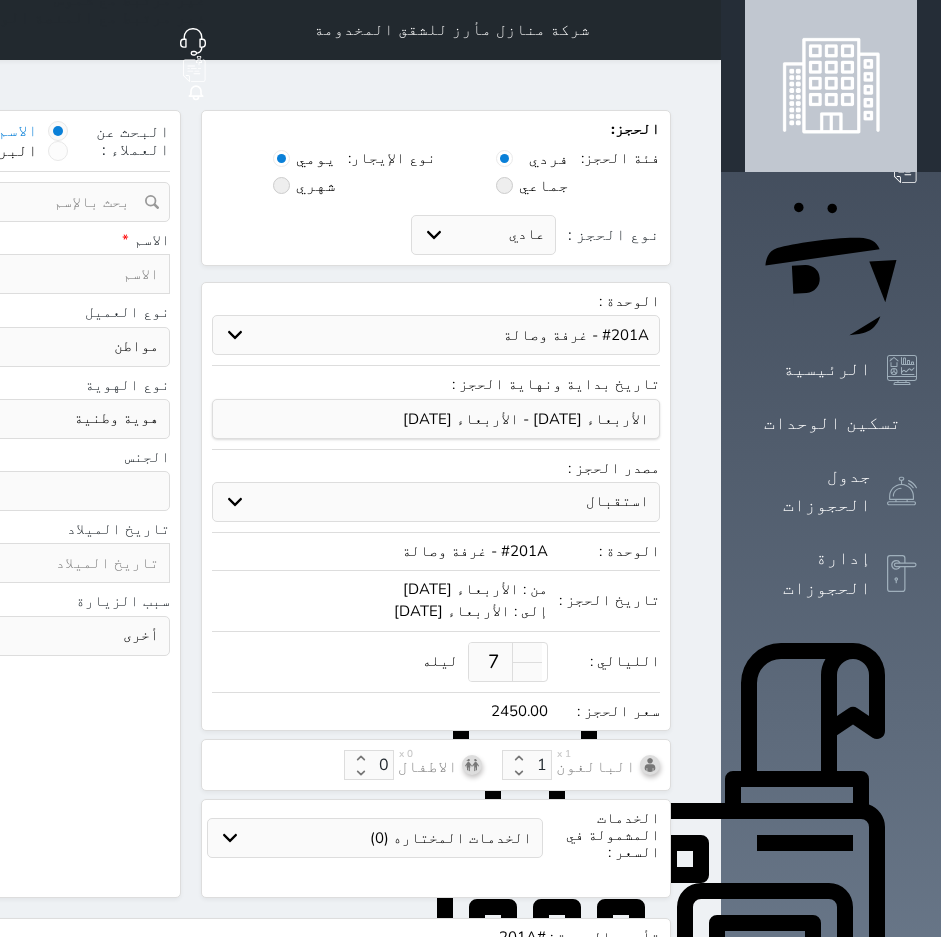 select 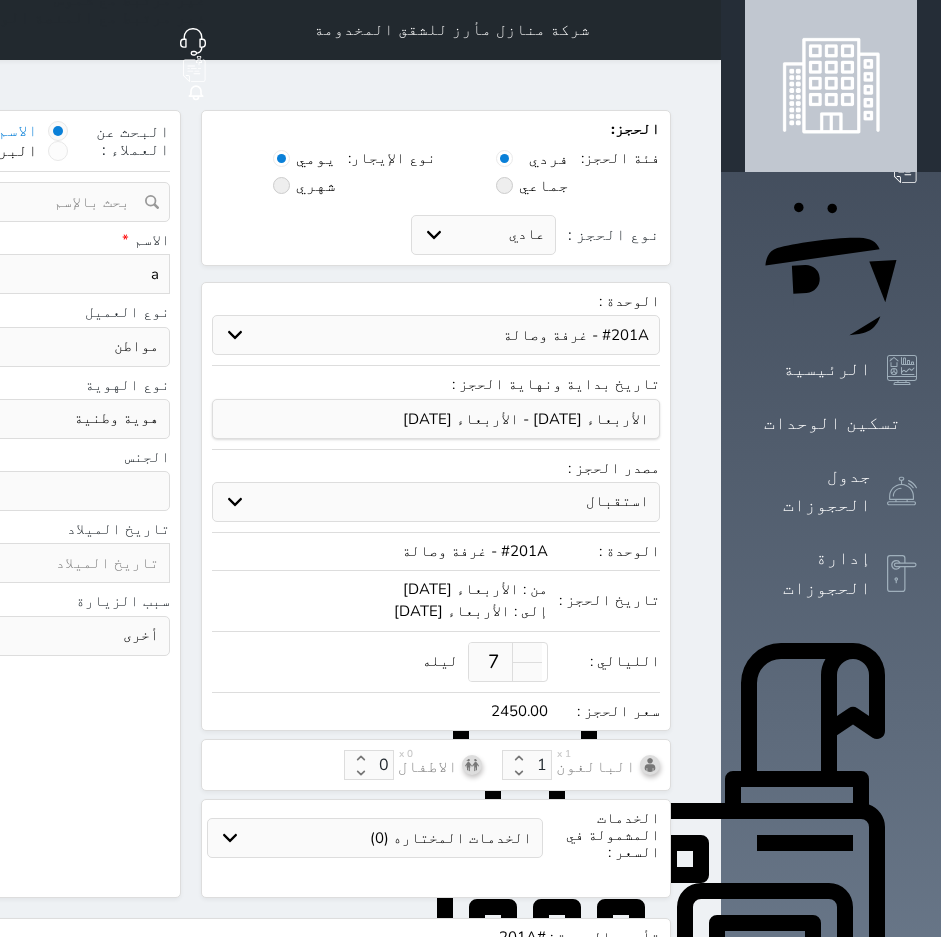type 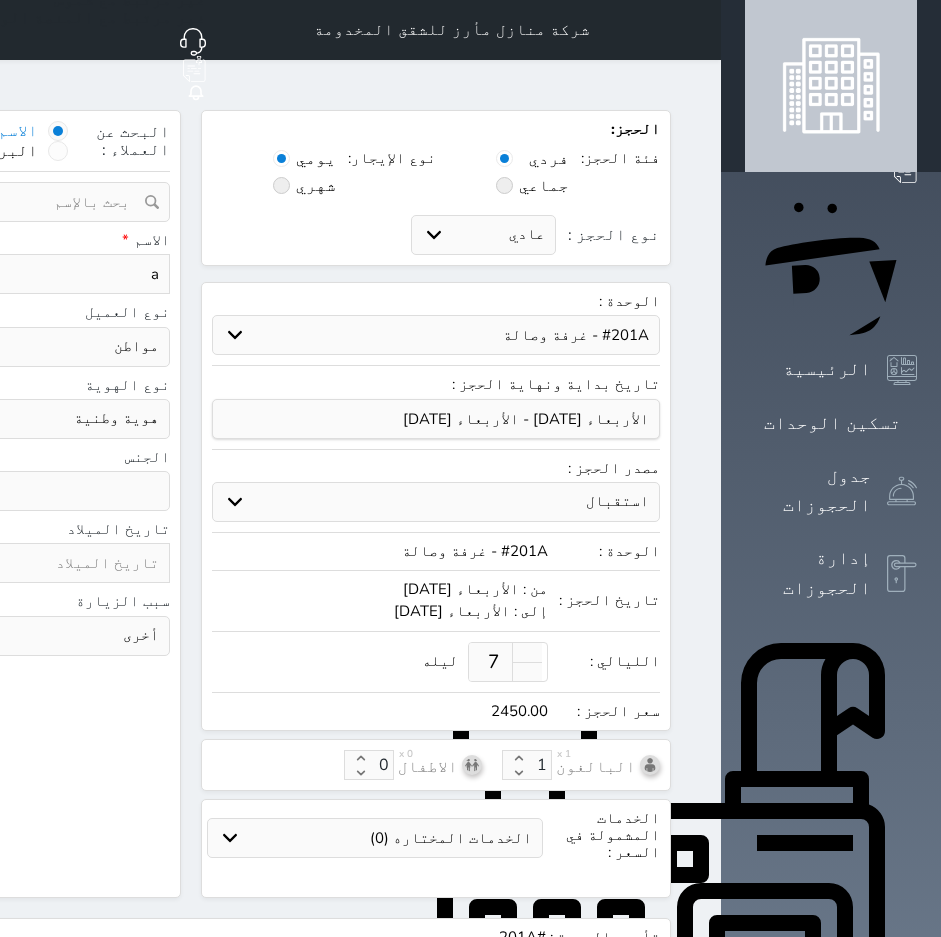select 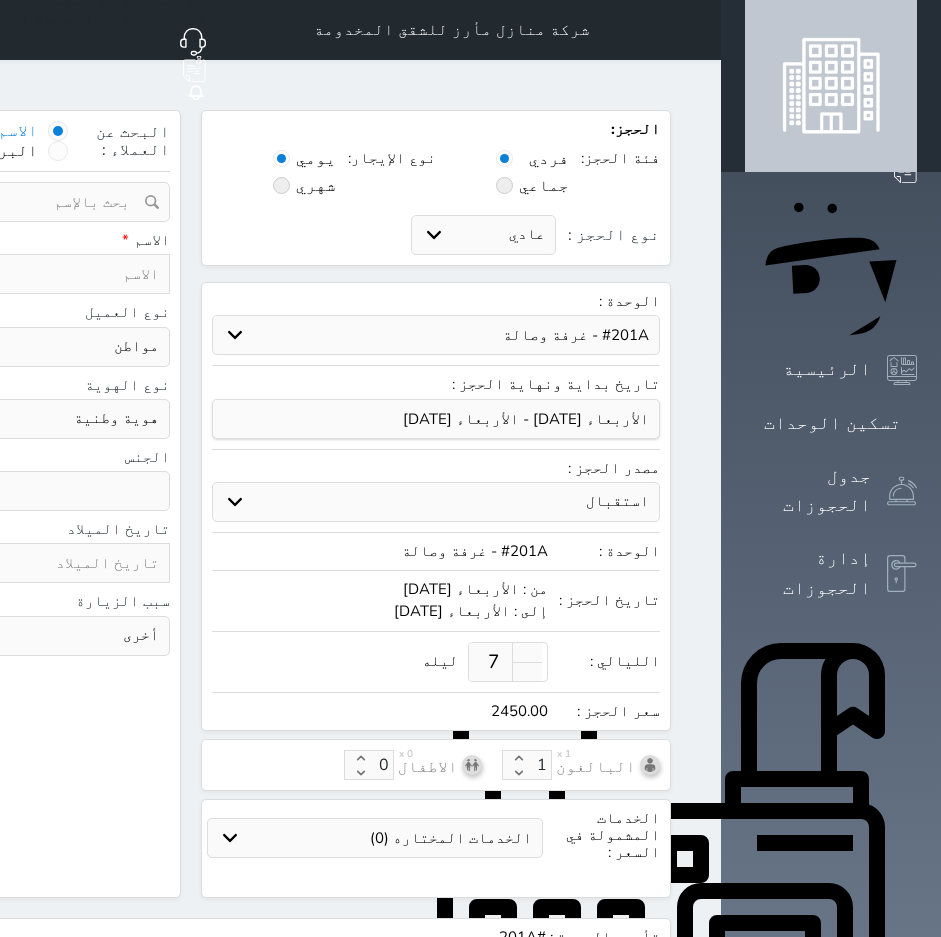 type on "a" 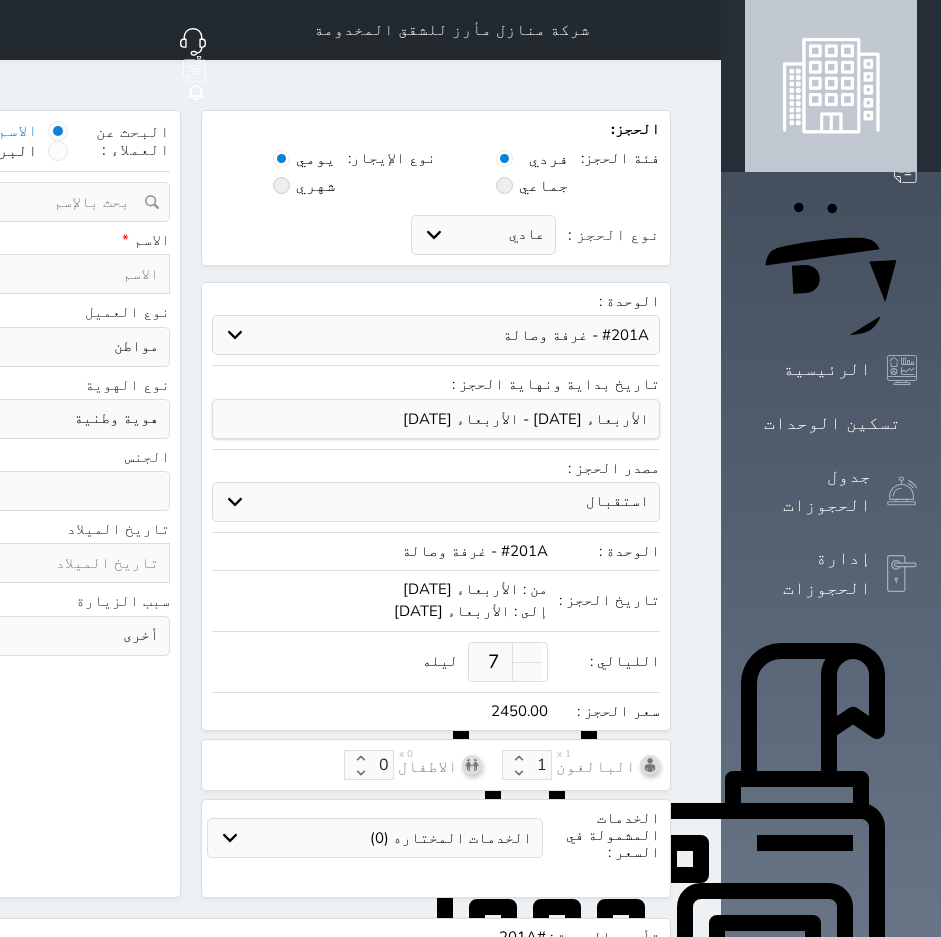 select 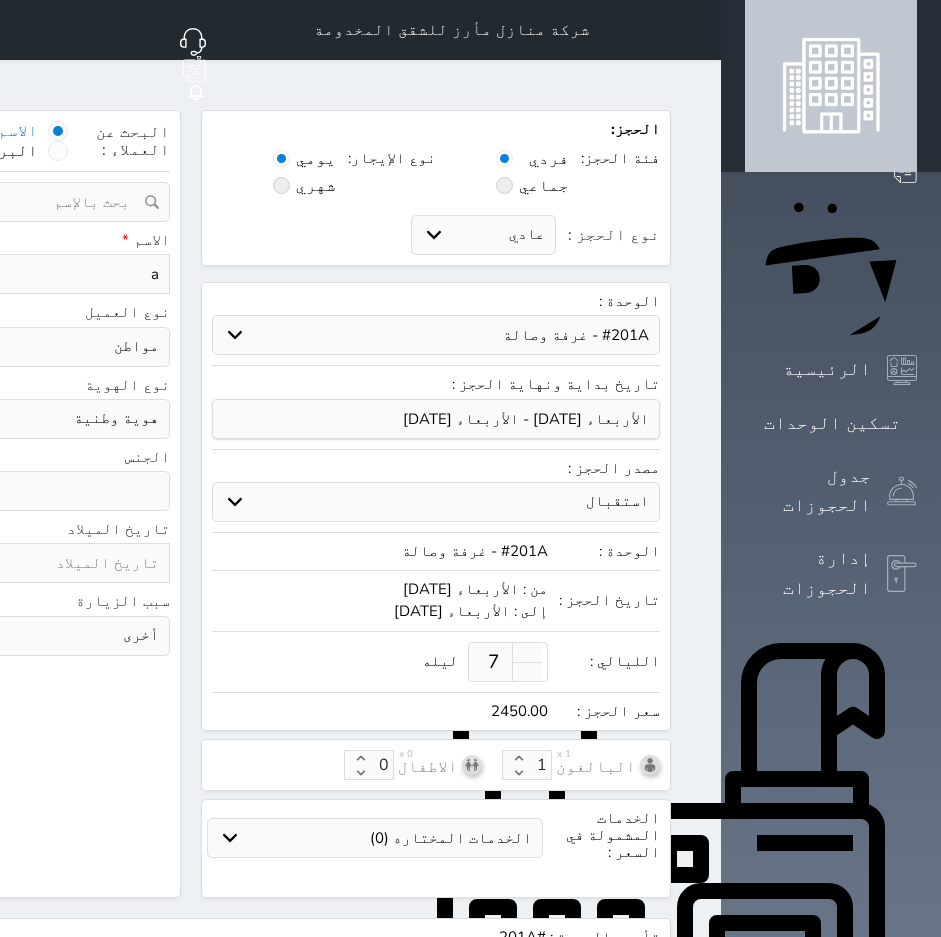 type 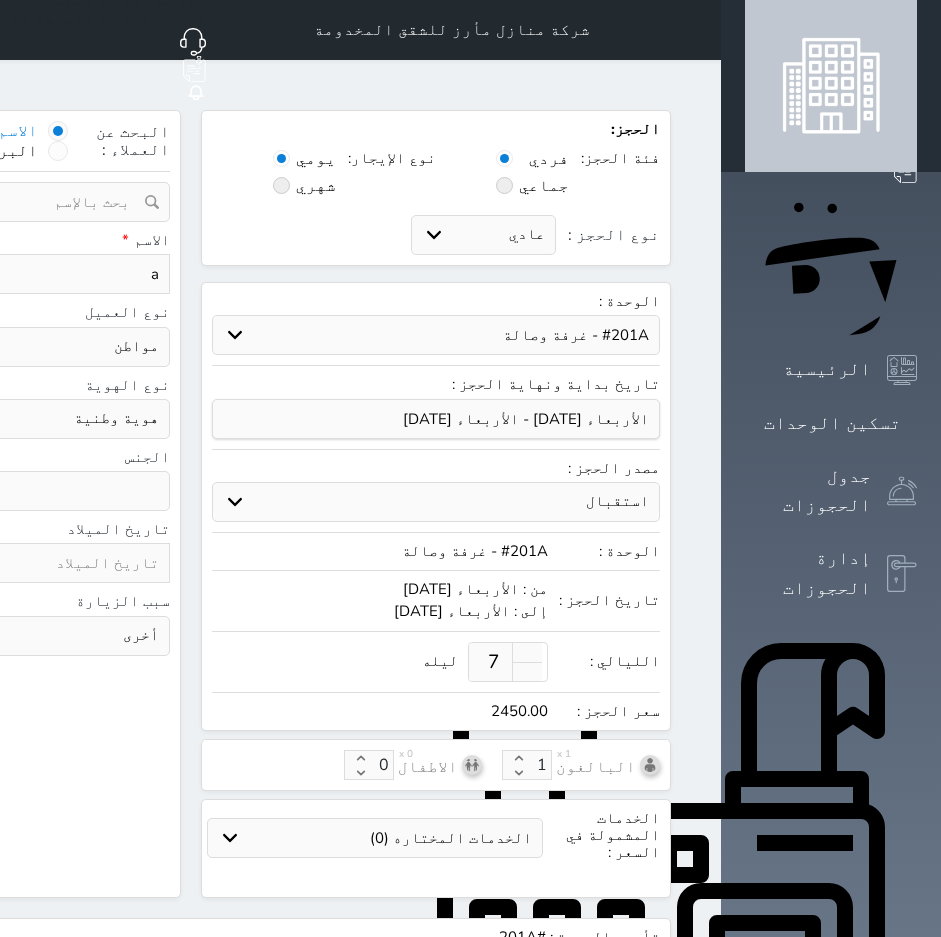 select 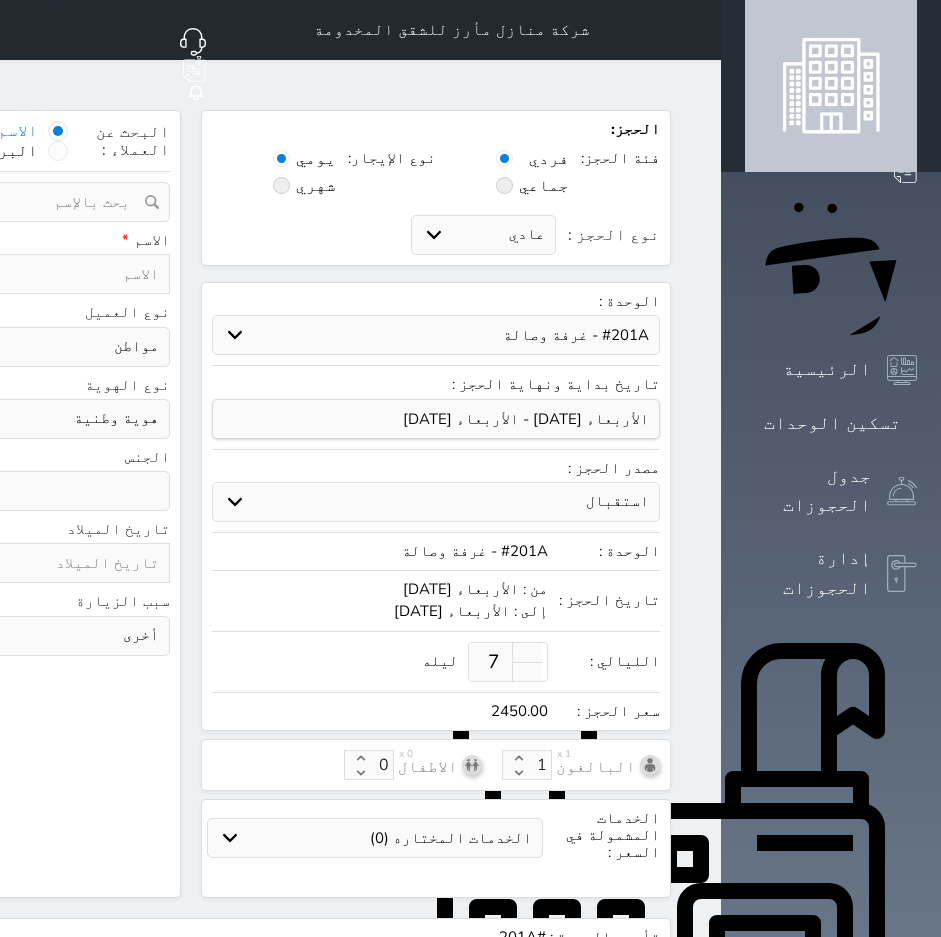 type on "a" 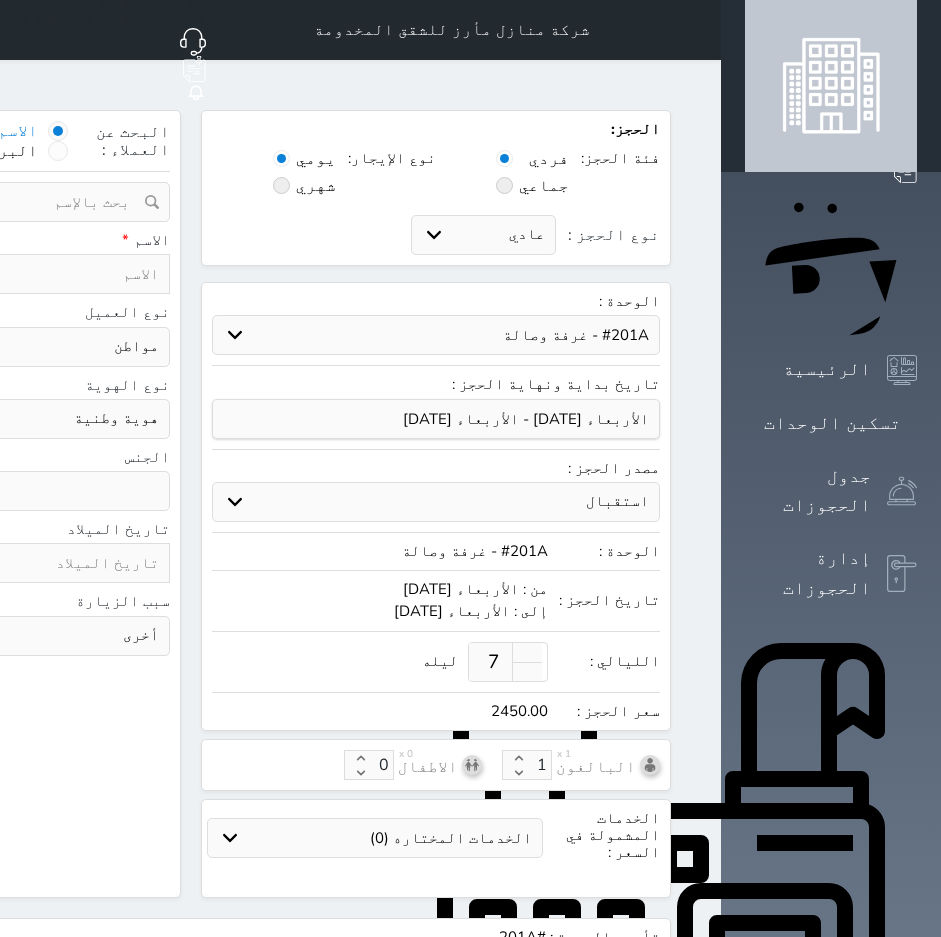 select 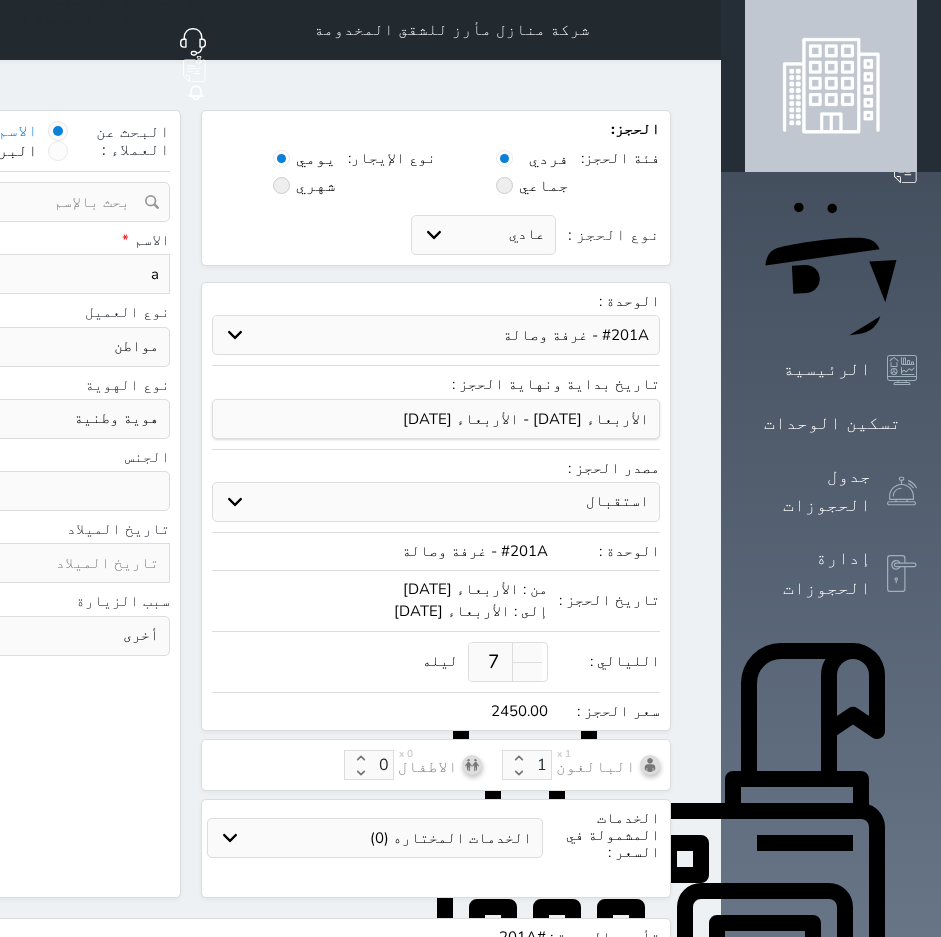 type 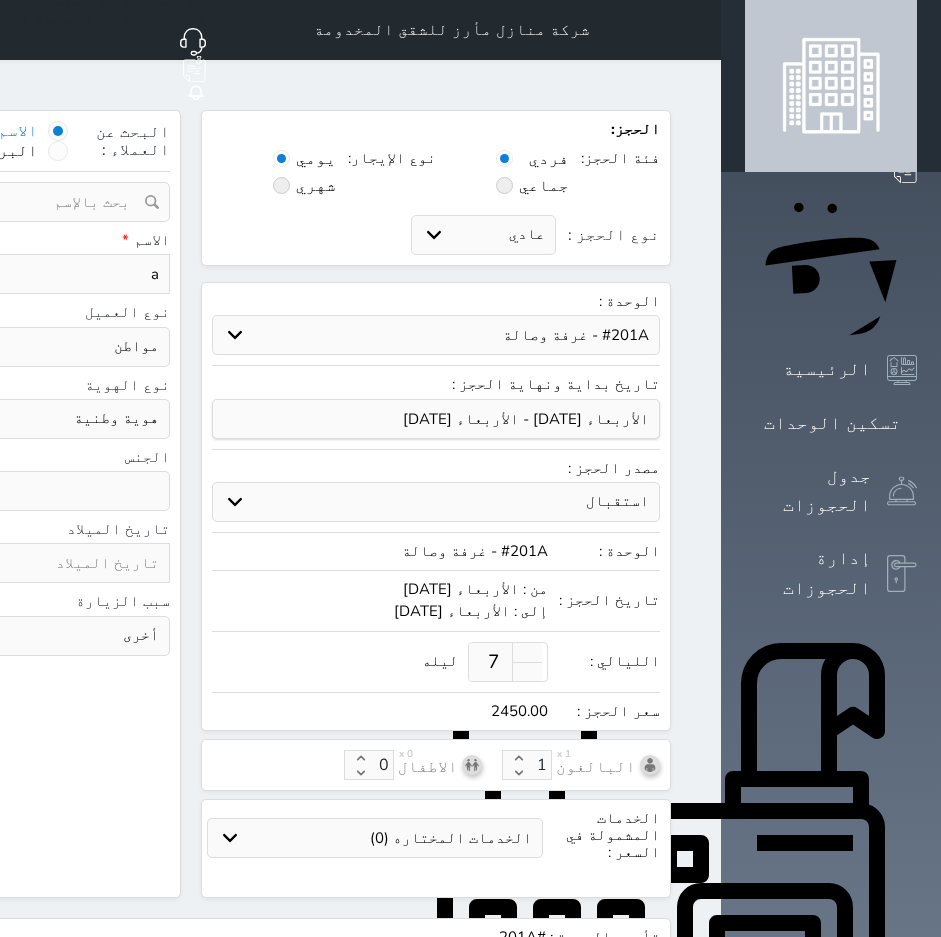 select 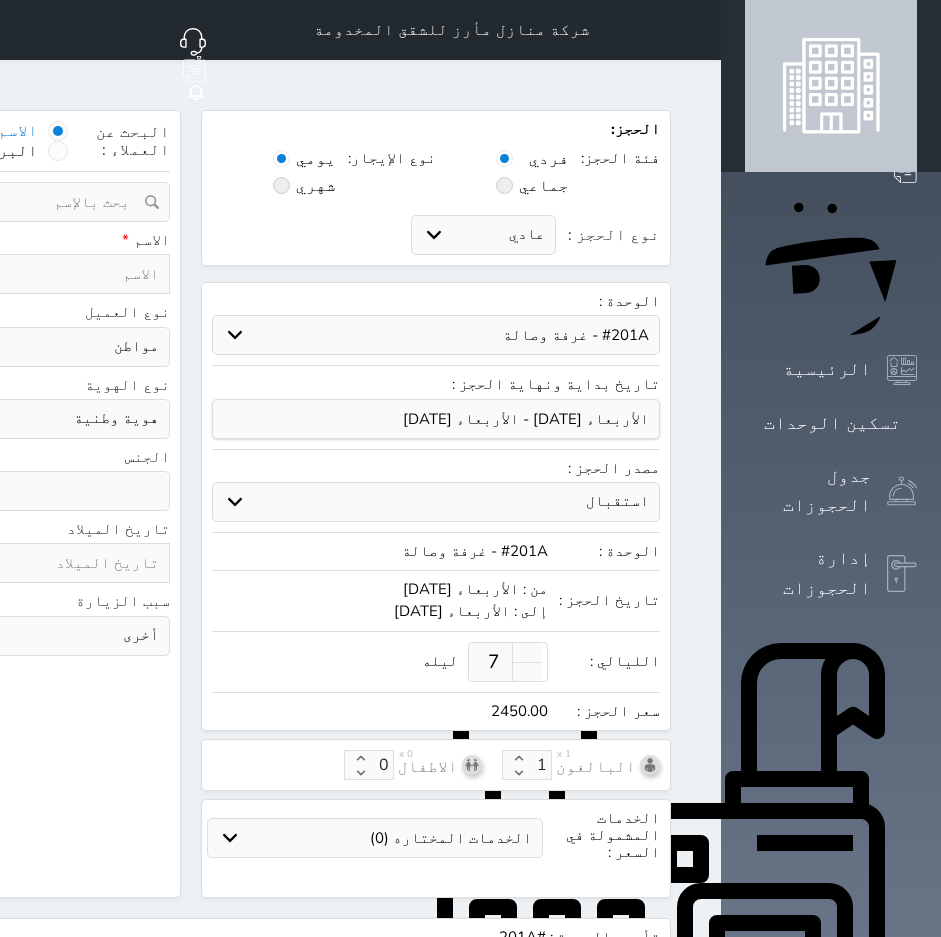type on "a" 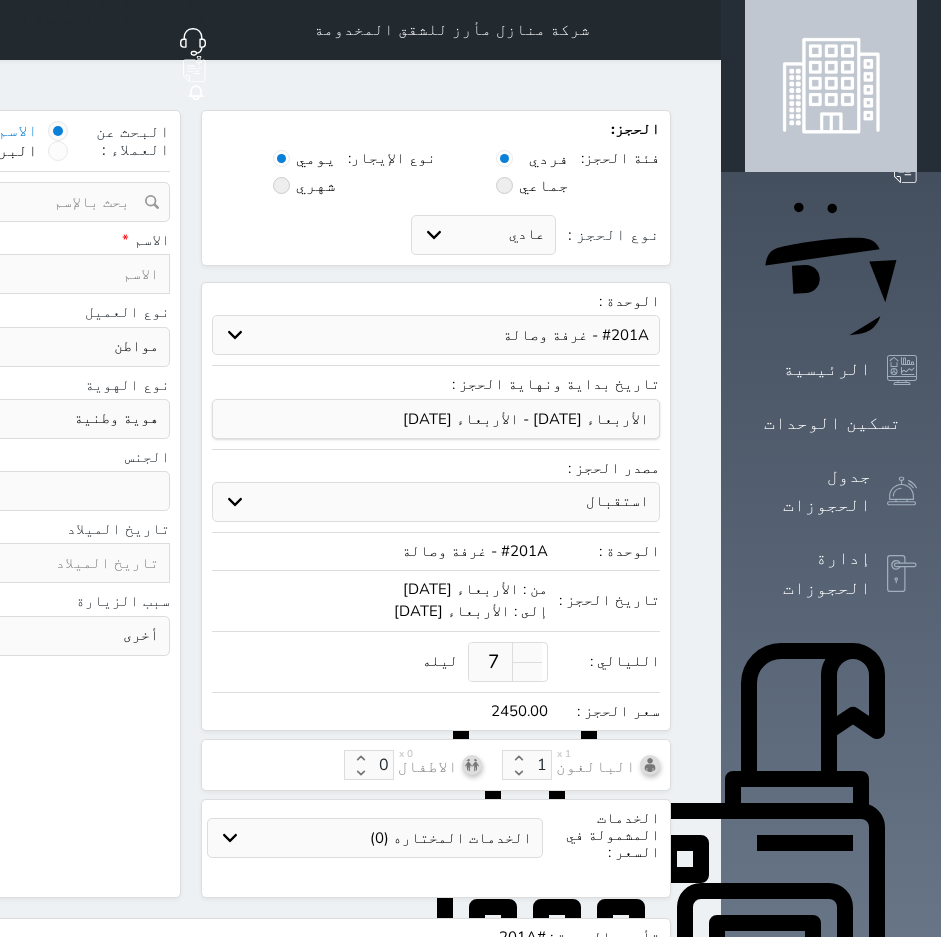 select 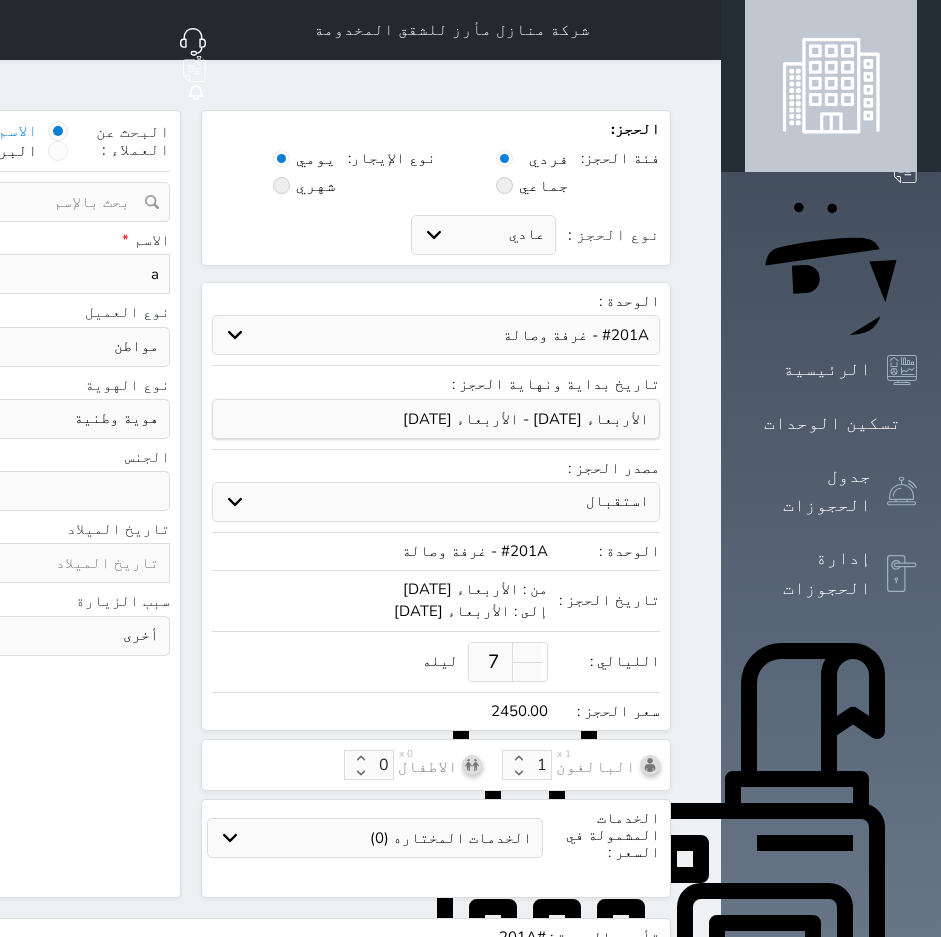 type on "aZ" 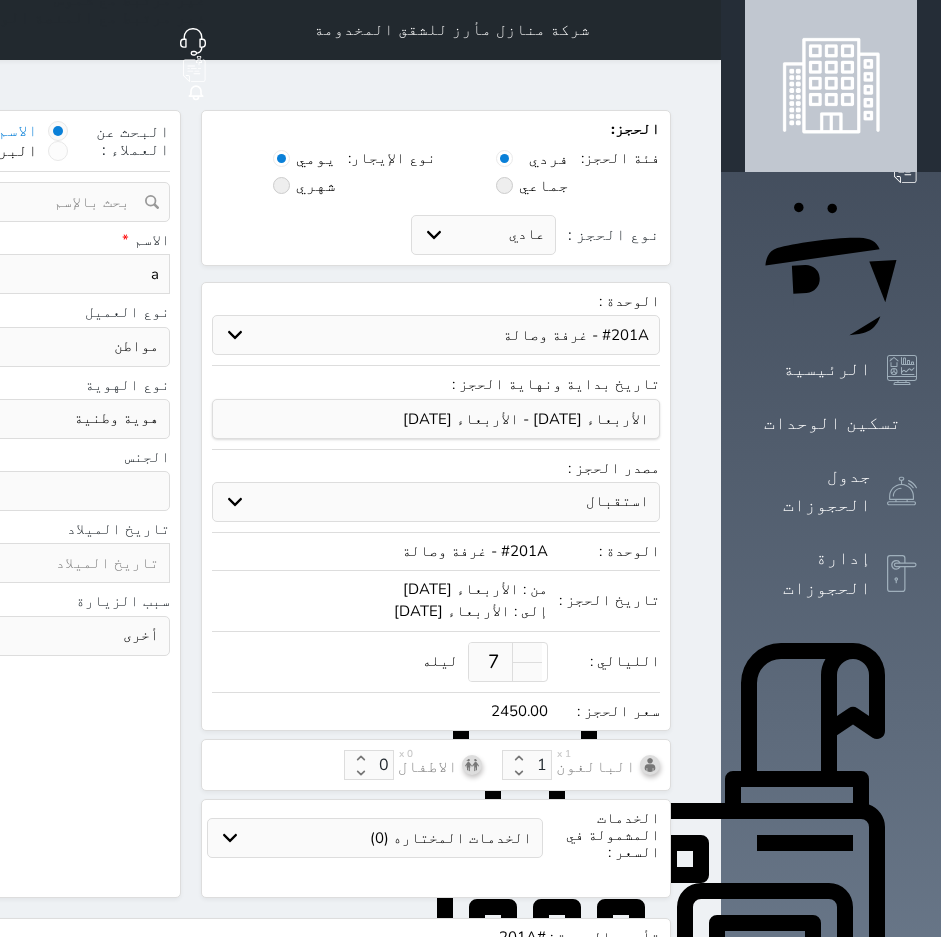 select 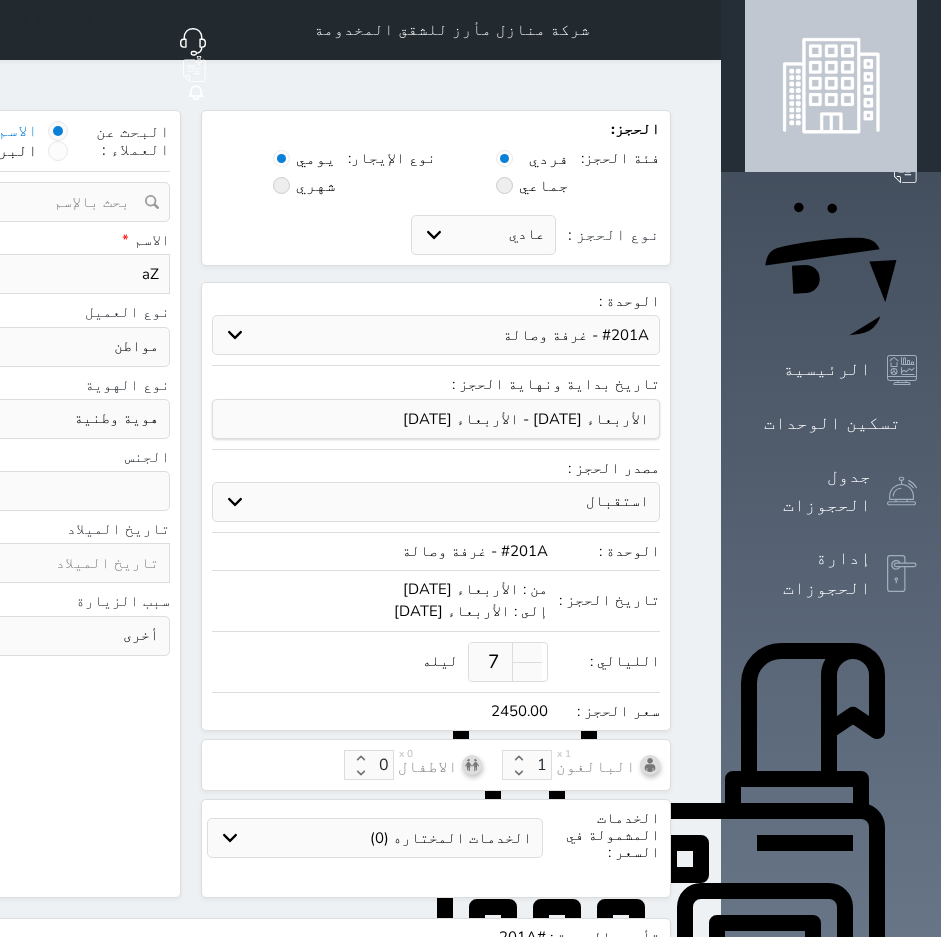 type on "a" 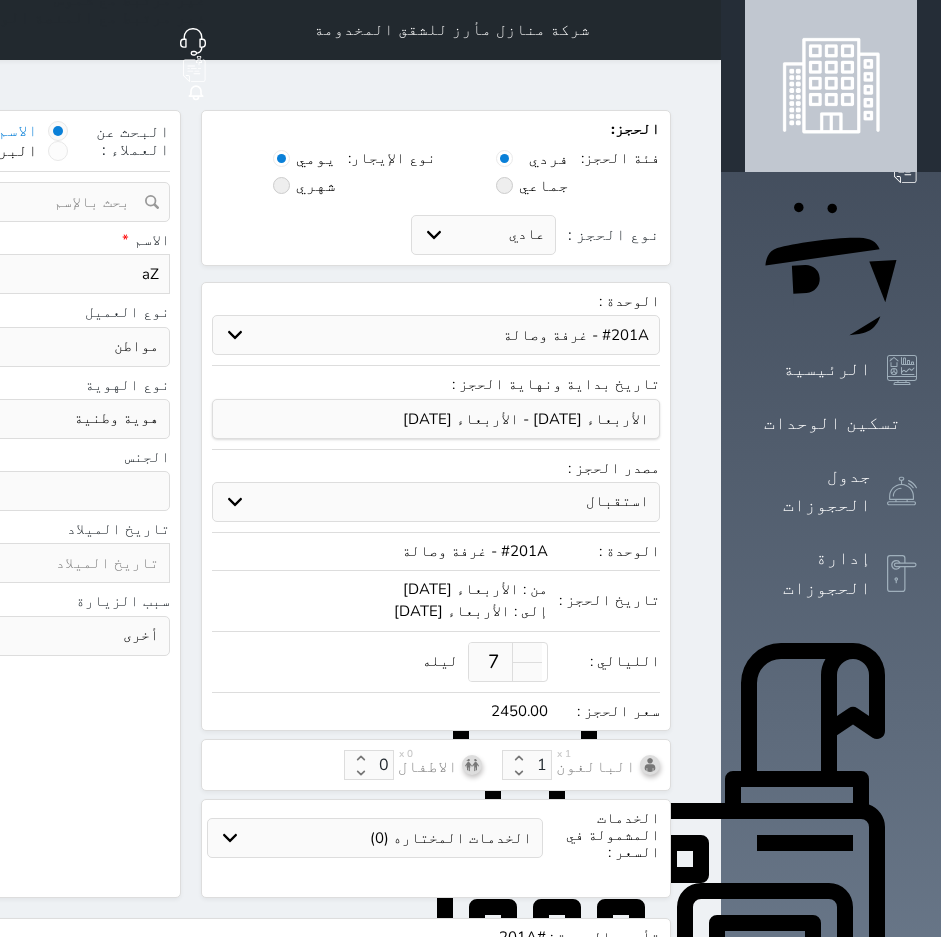 select 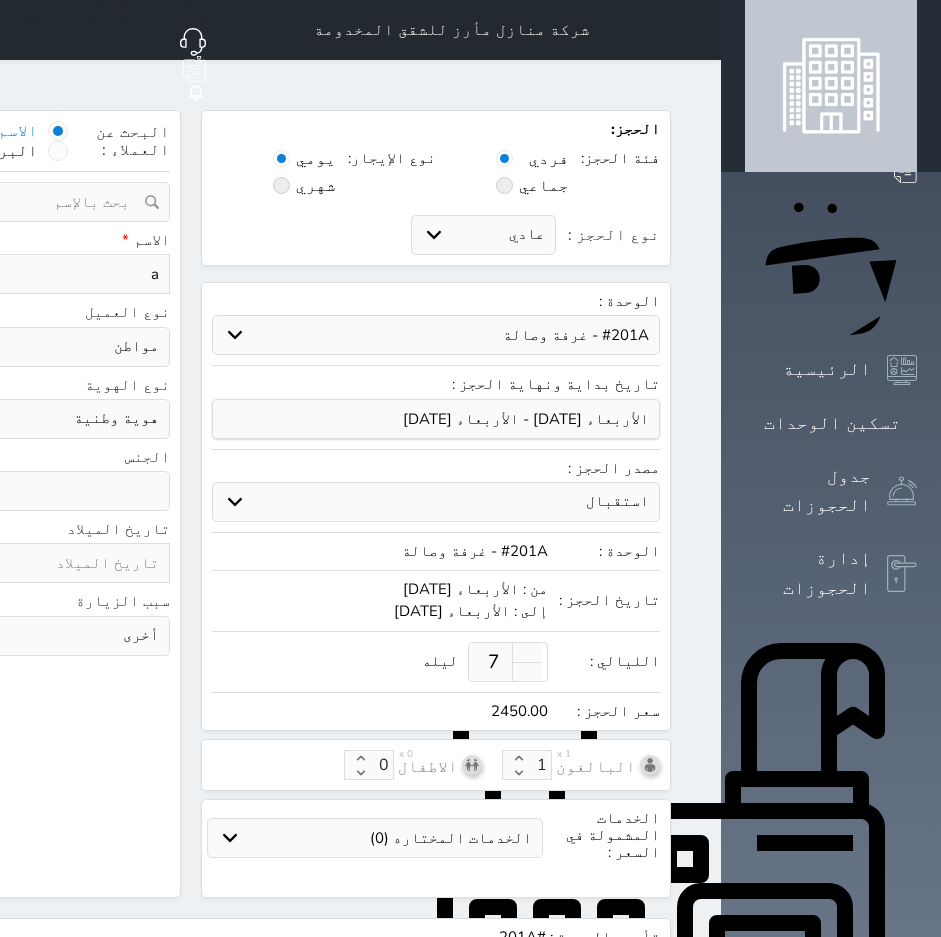 type 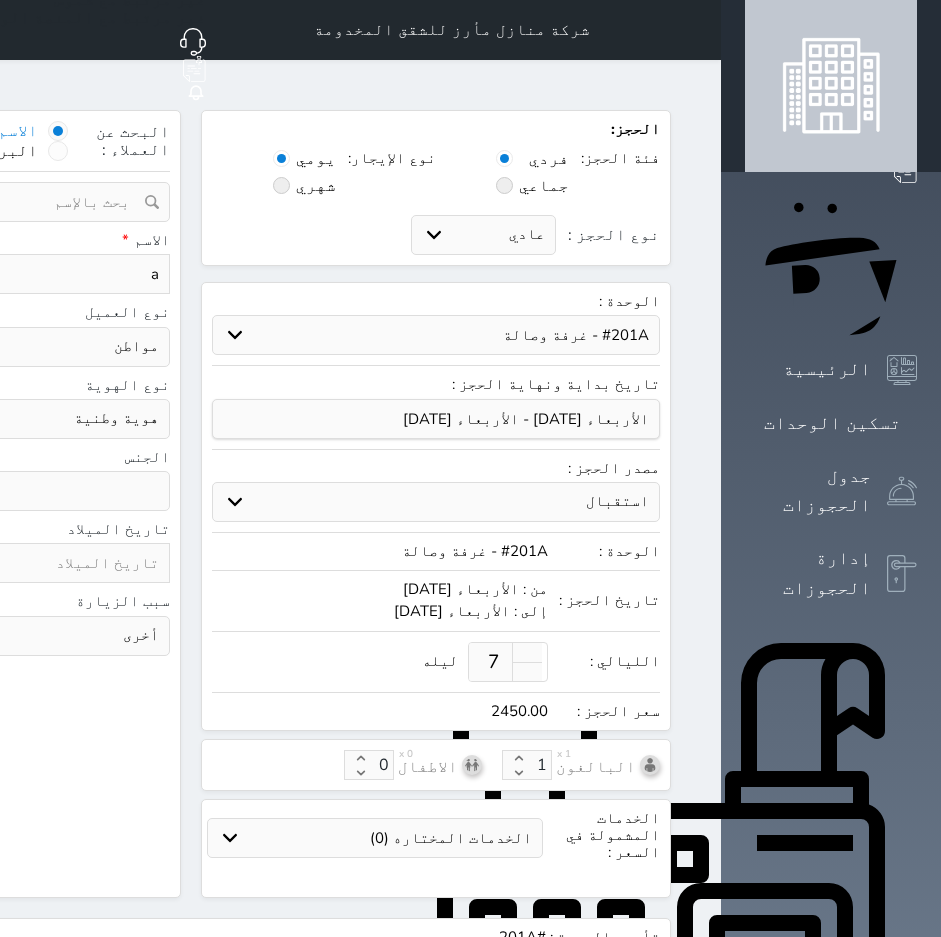 select 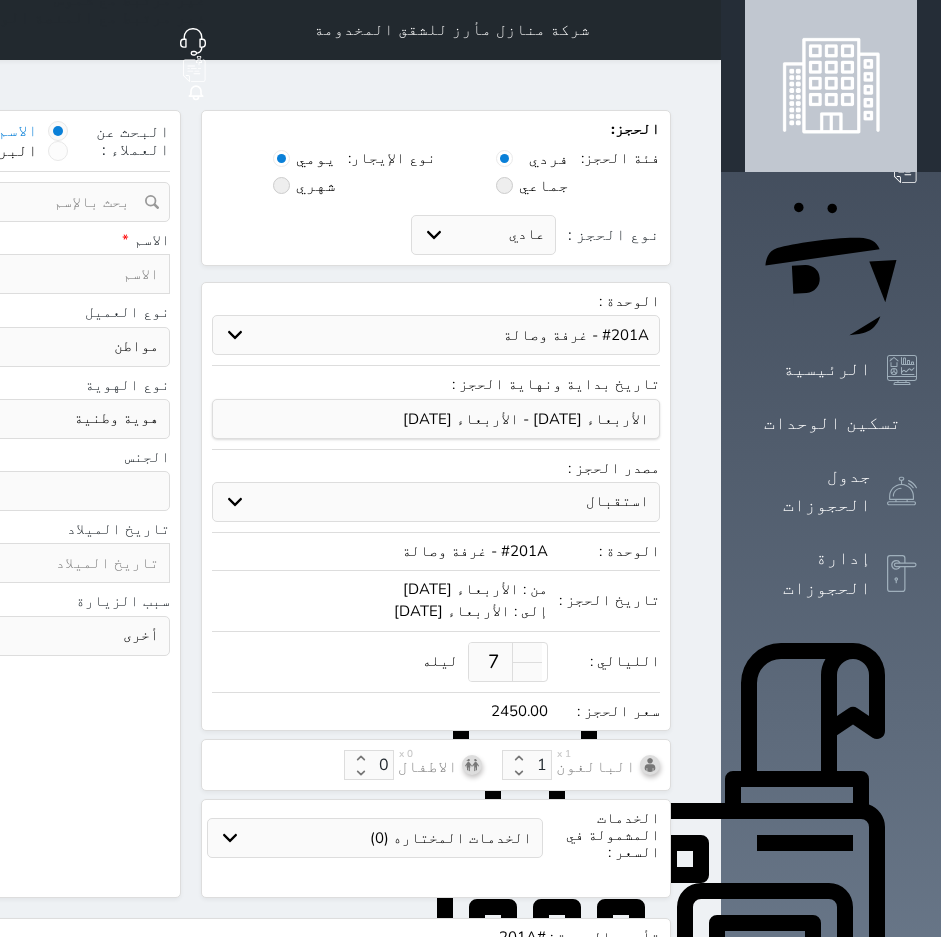 type on "a" 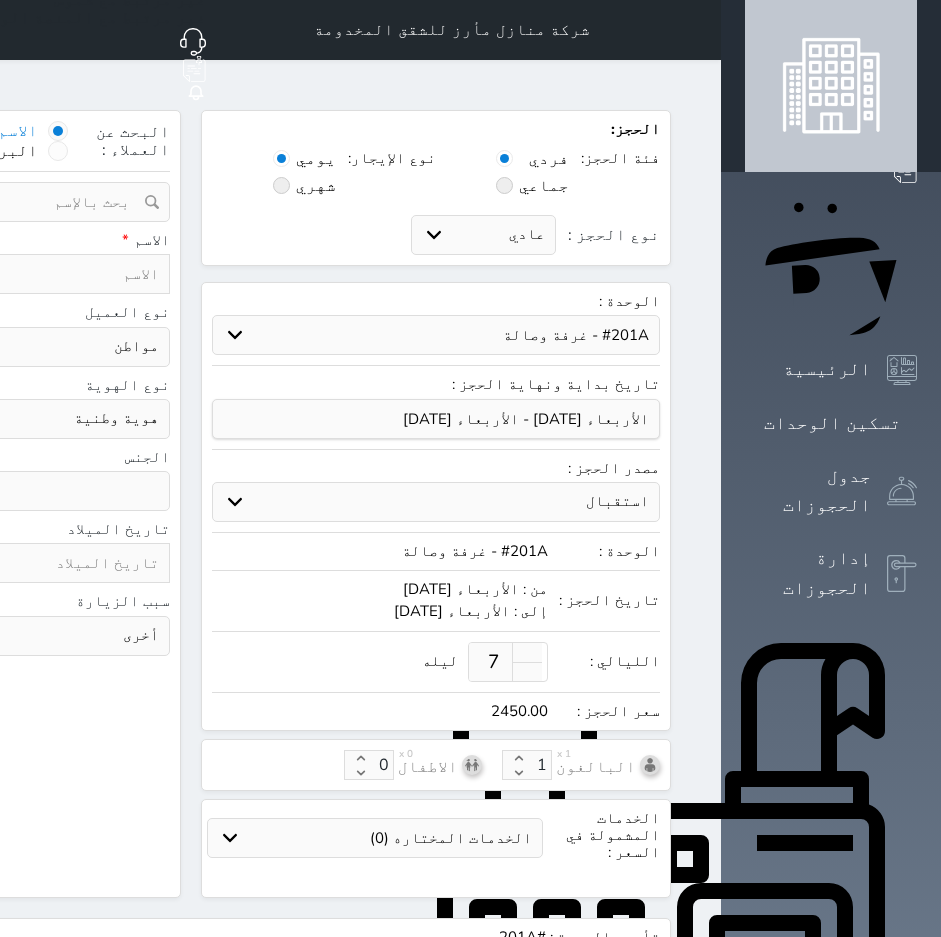 select 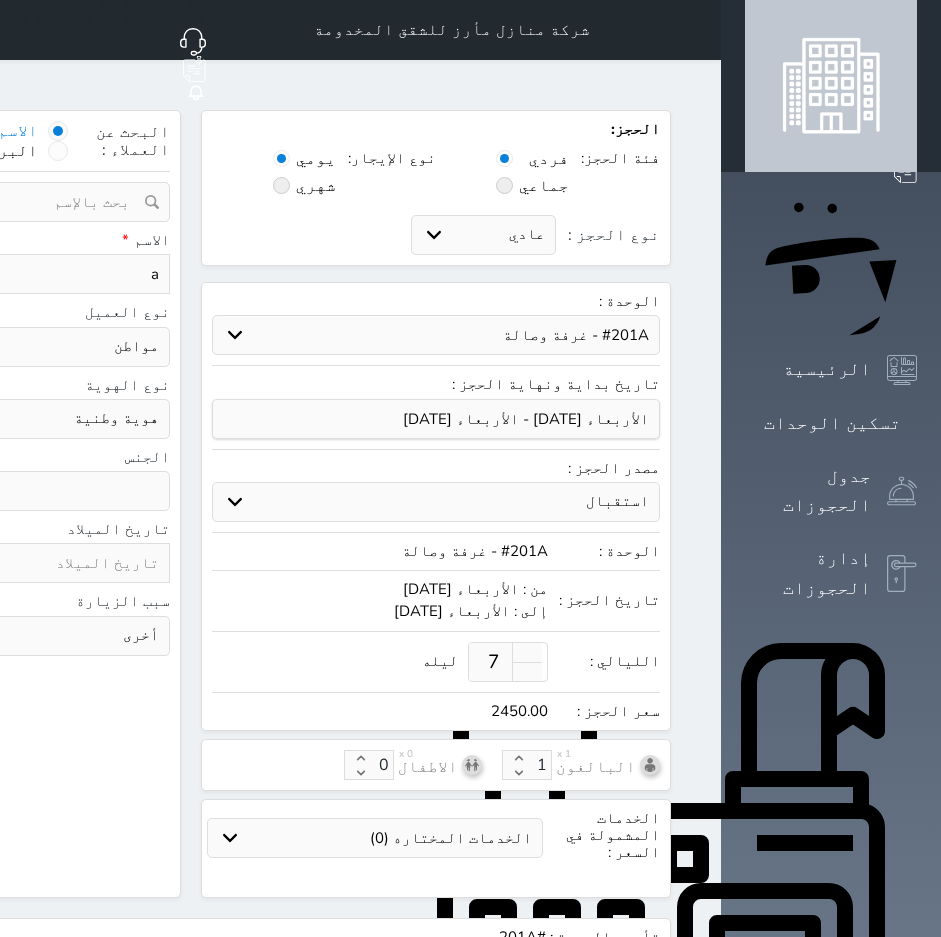 type 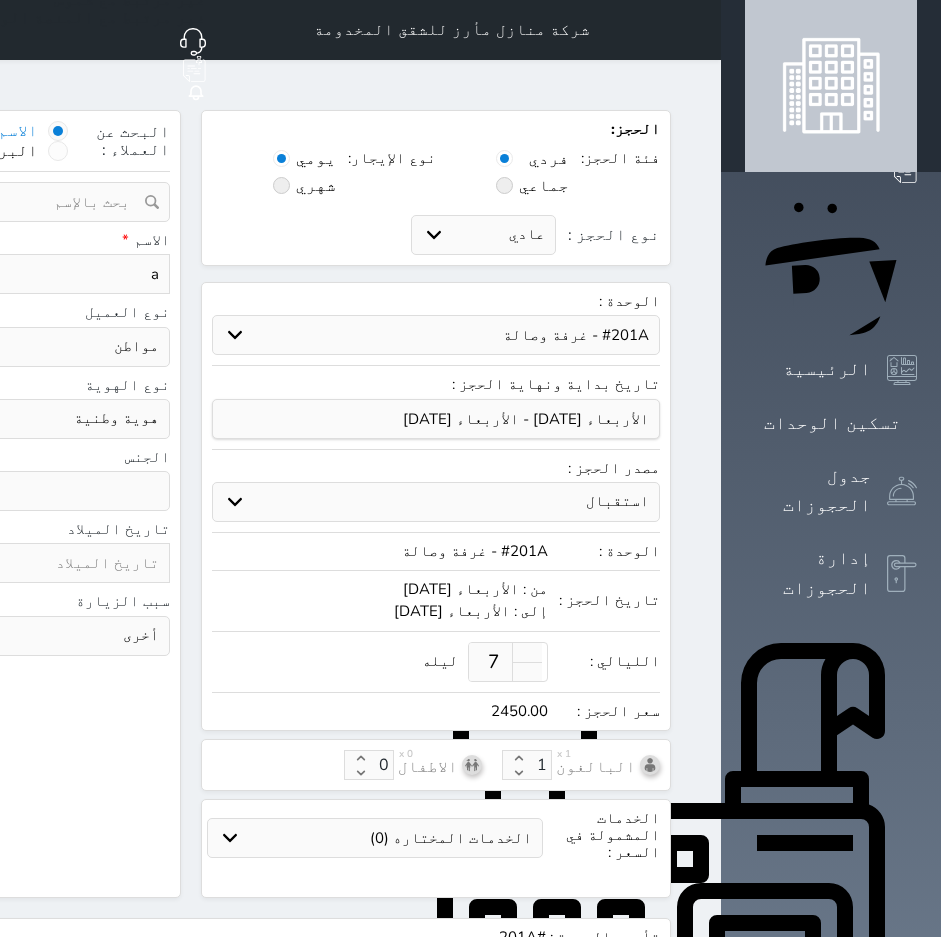 select 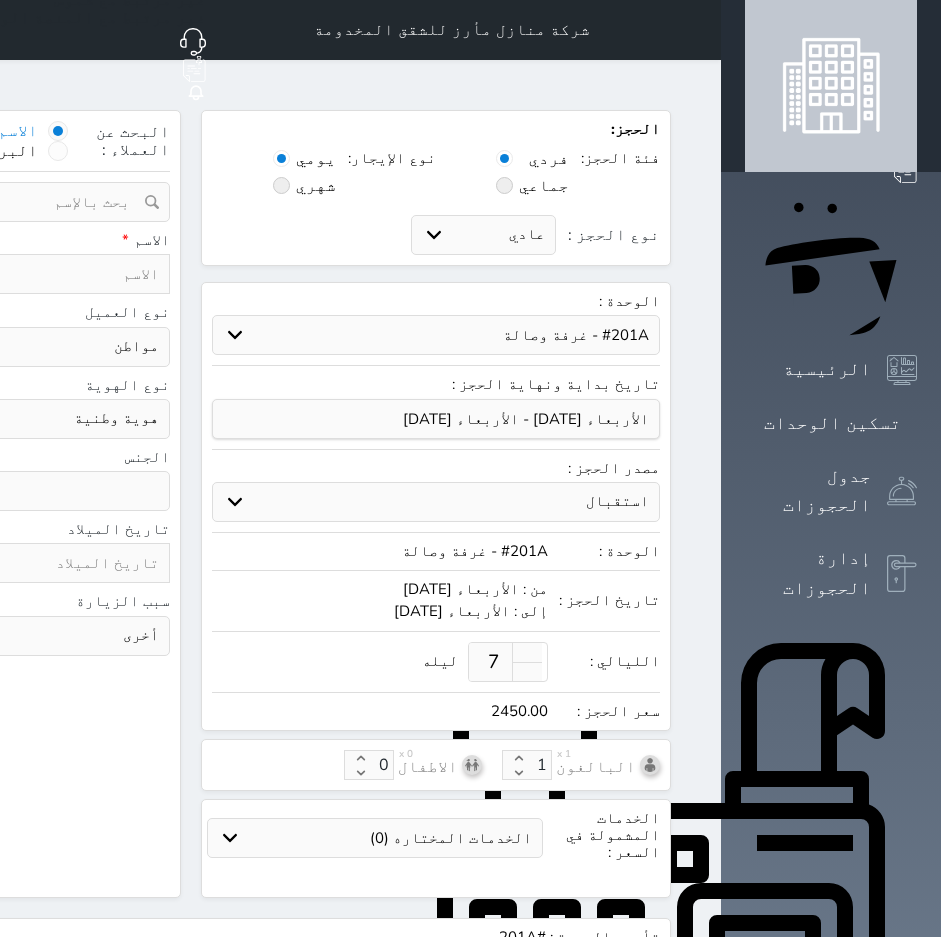 type on "a" 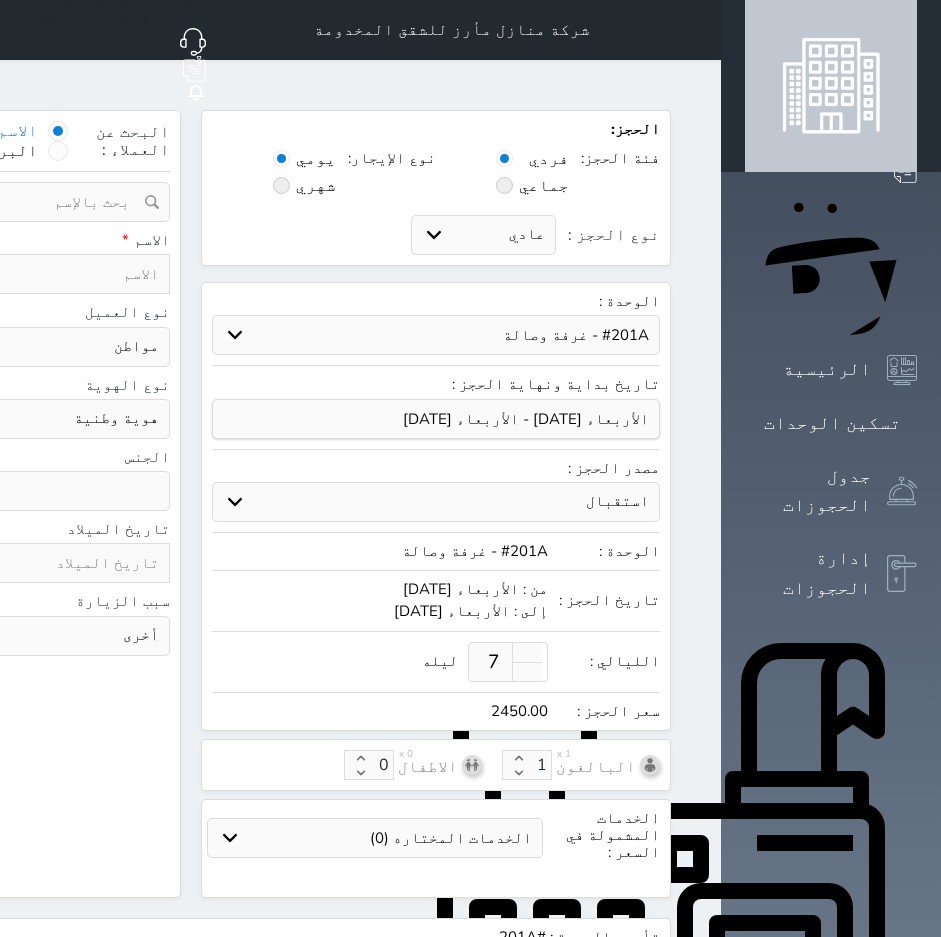 select 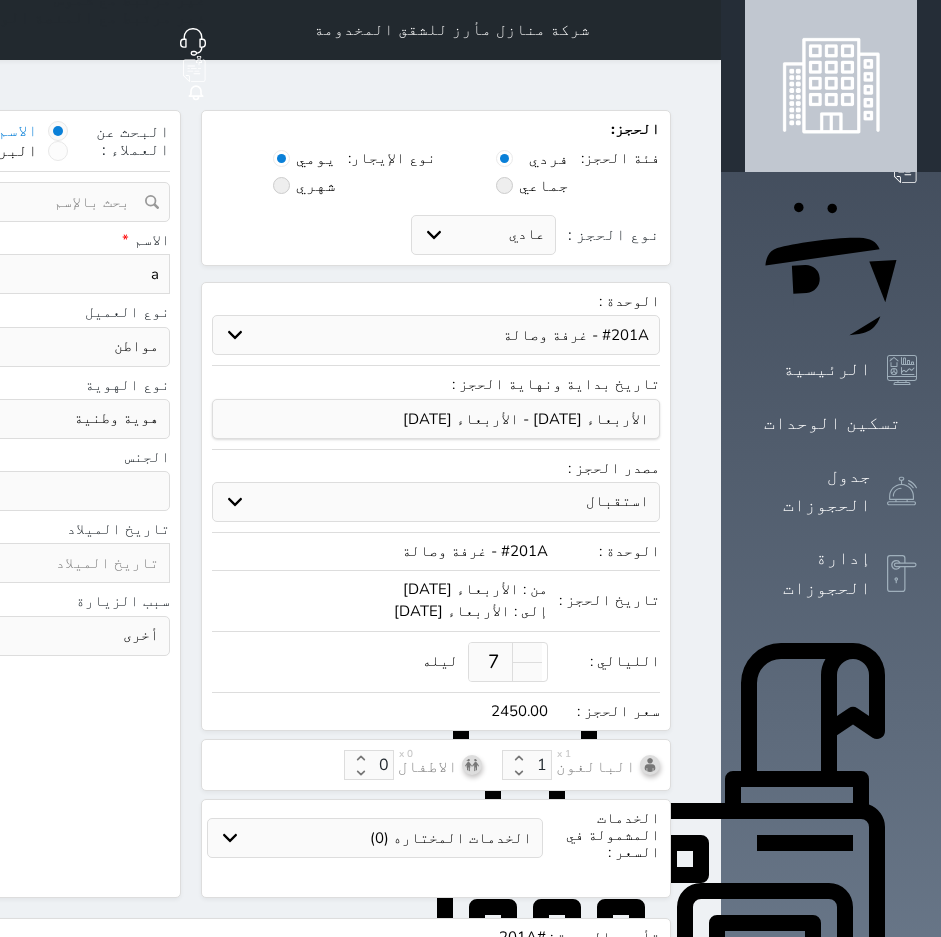 type on "aA" 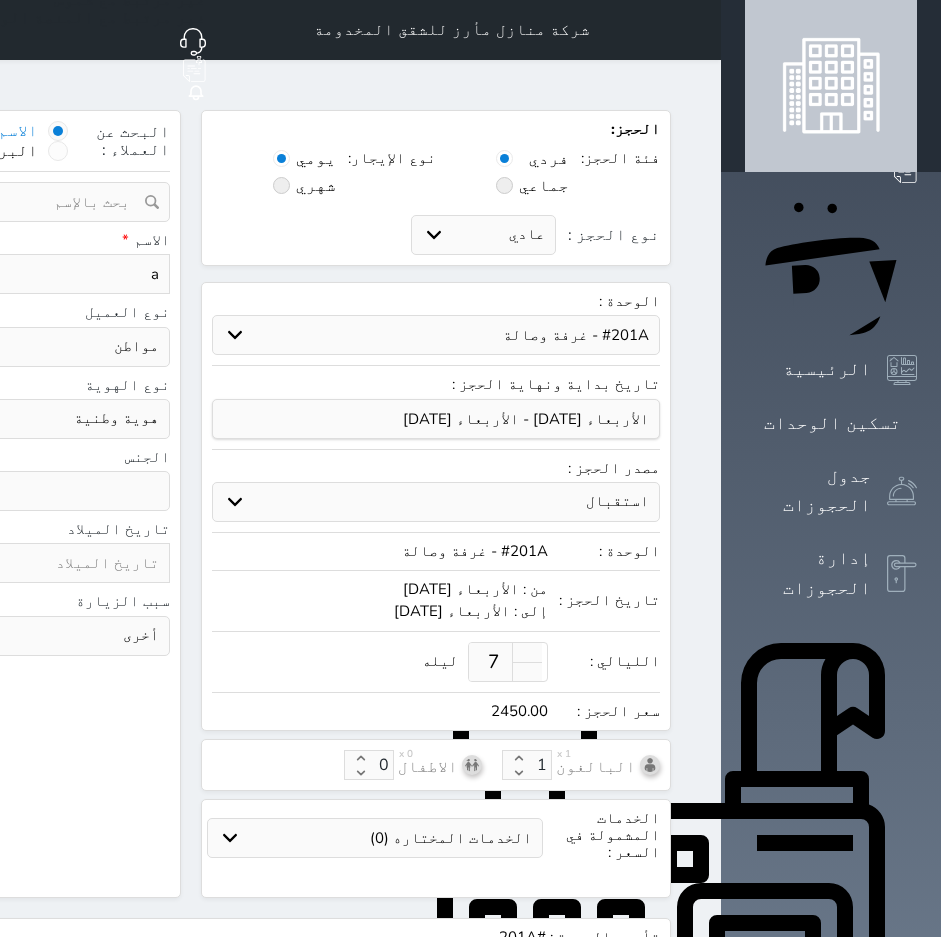 select 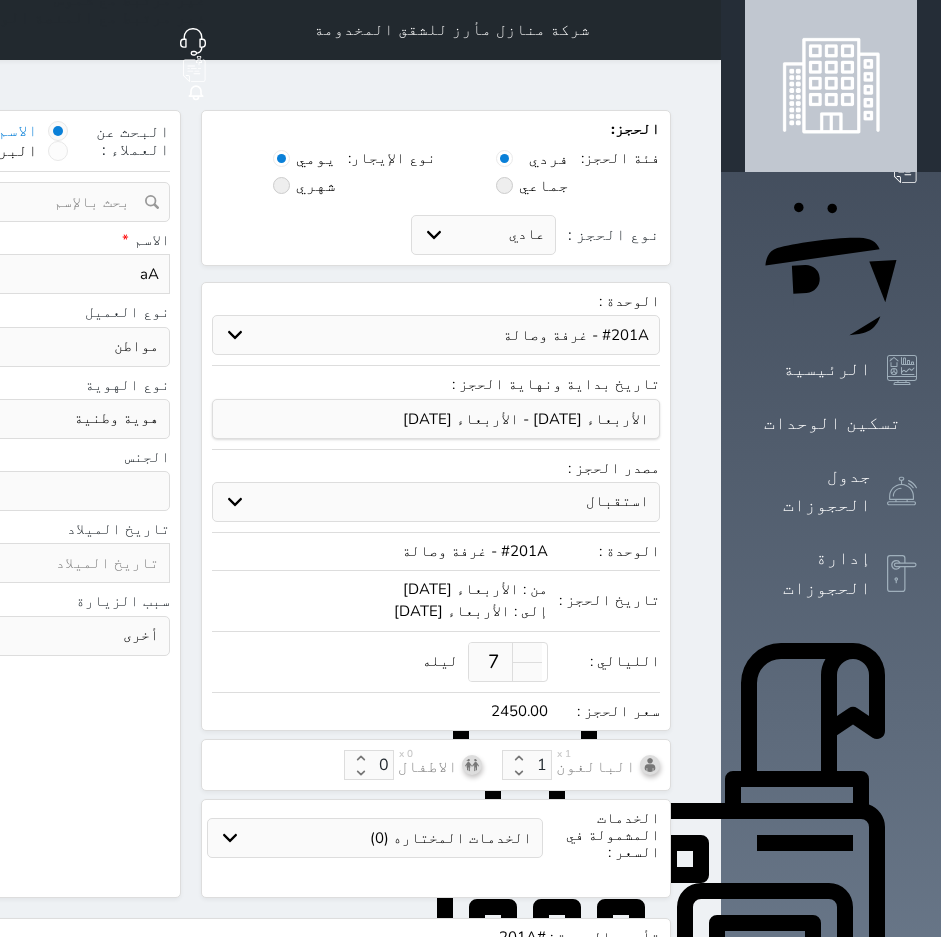 click on "aA" at bounding box center [63, 274] 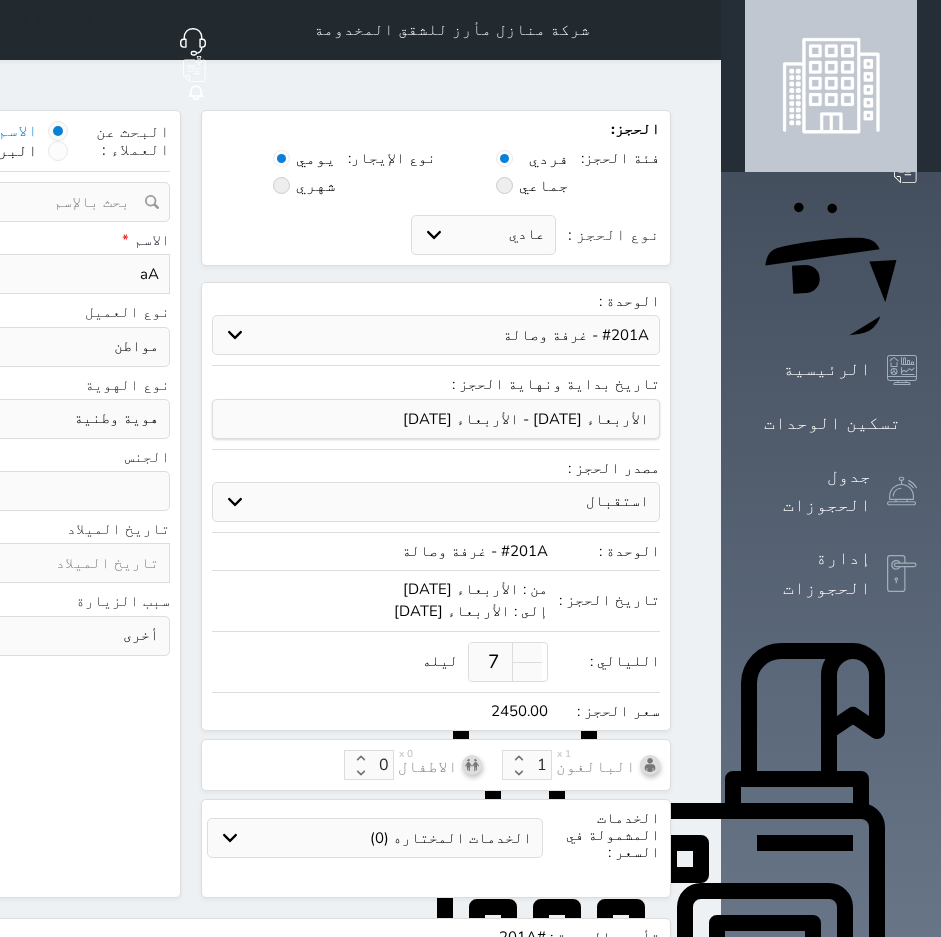 click on "aA" at bounding box center [63, 274] 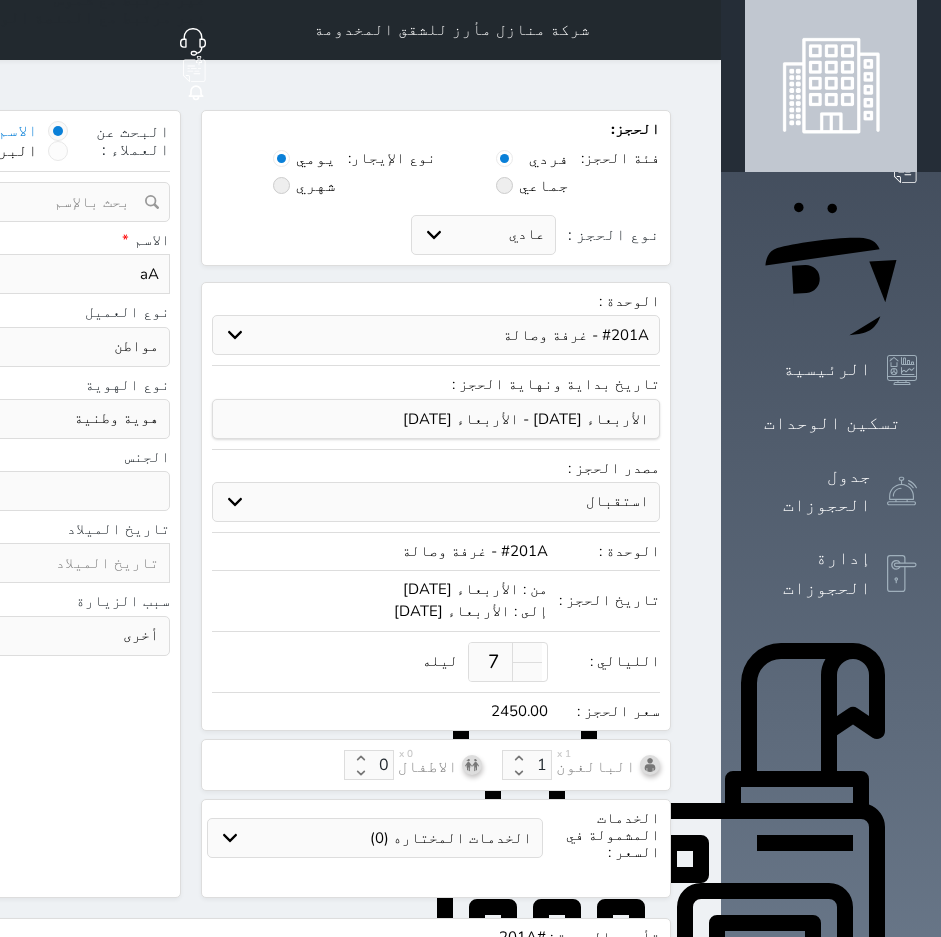 select 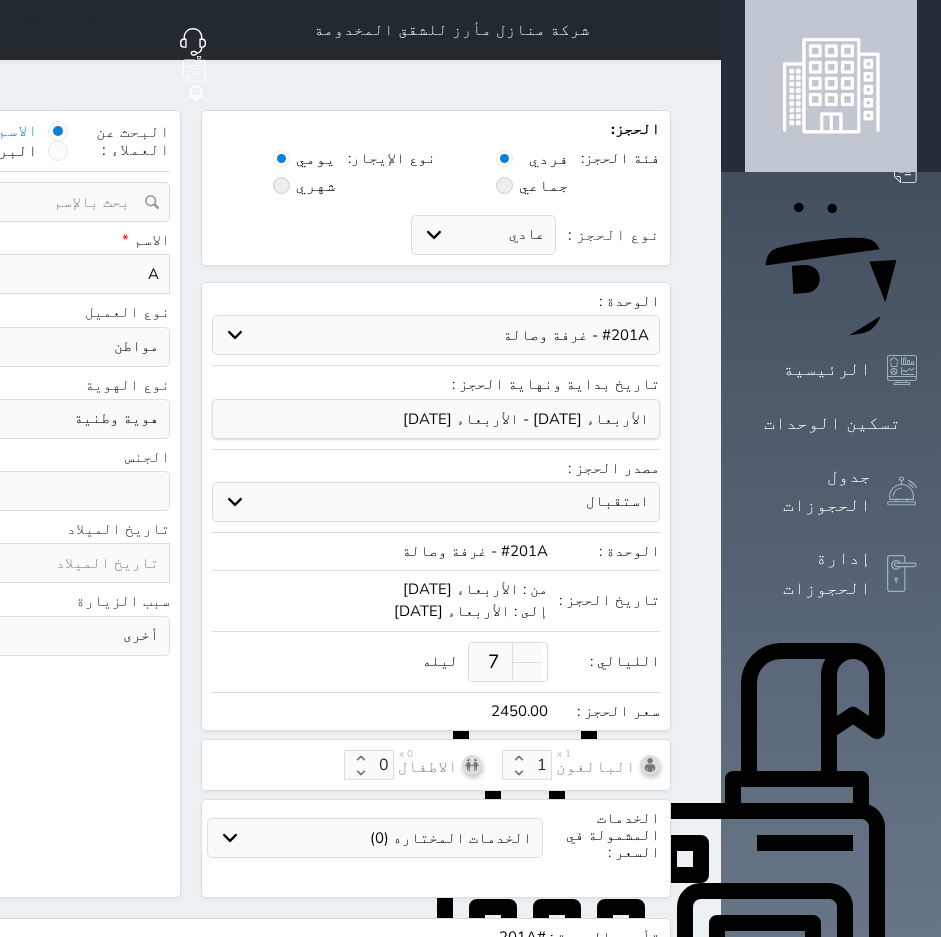 click on "A" at bounding box center (63, 274) 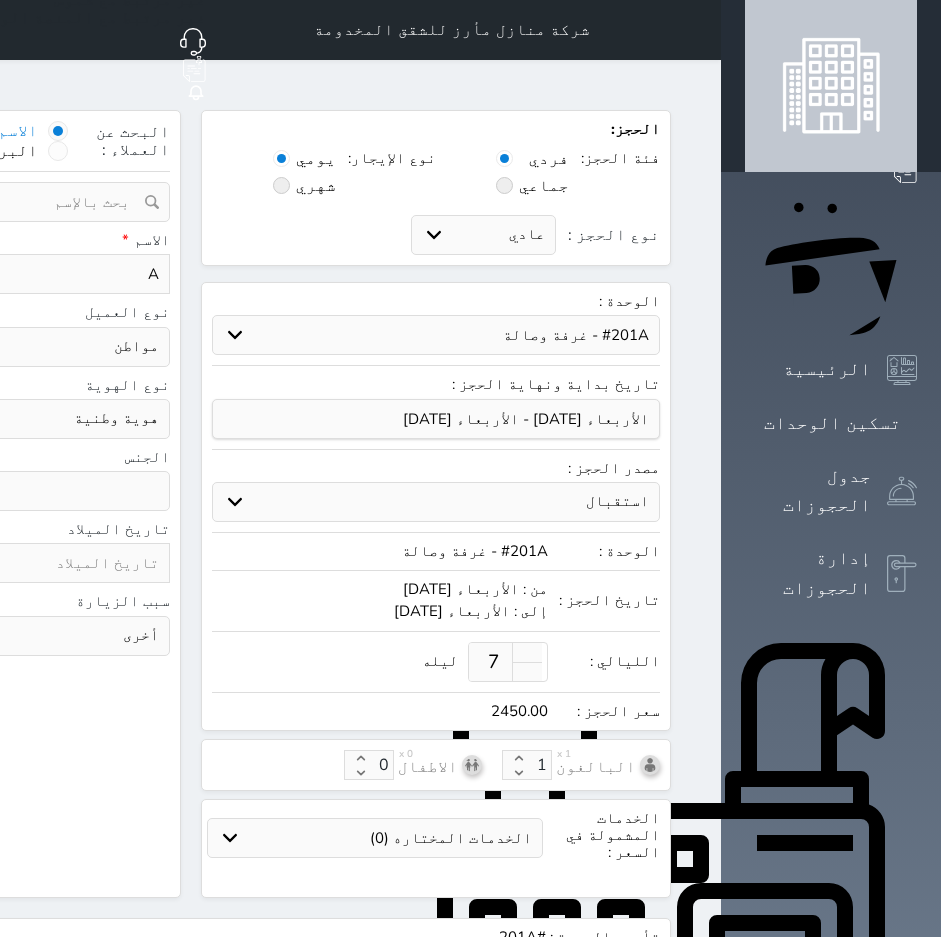 type 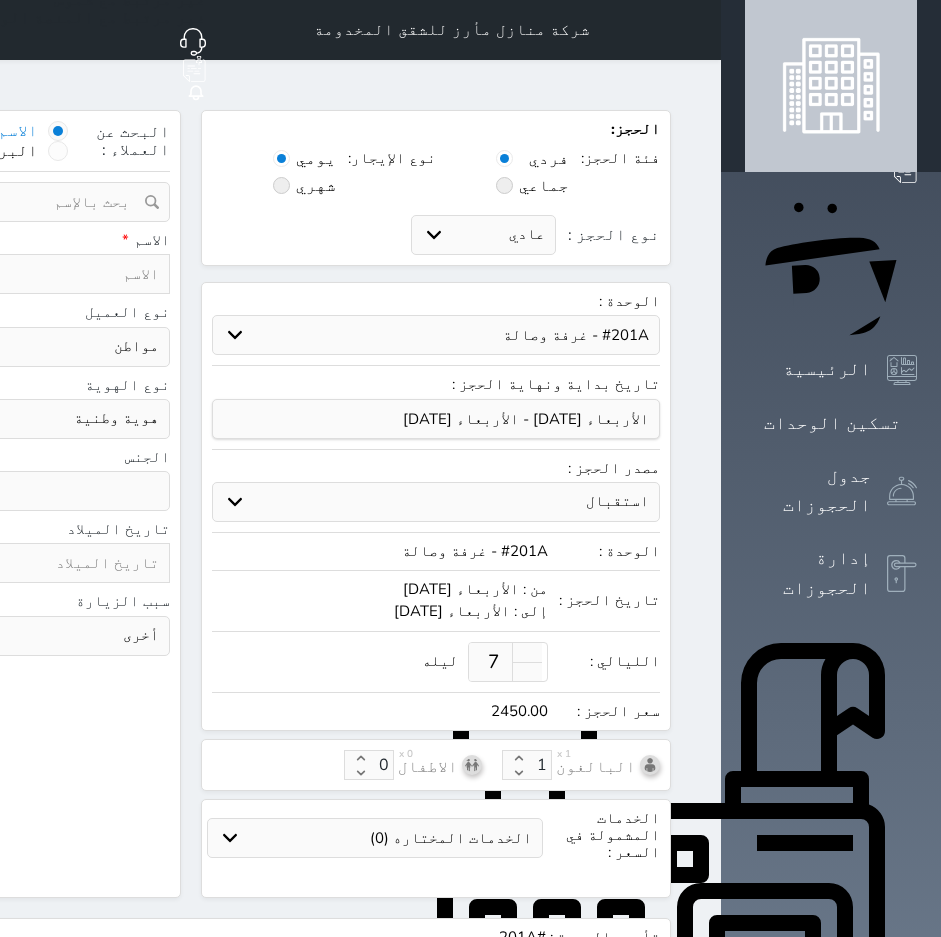 type on "h" 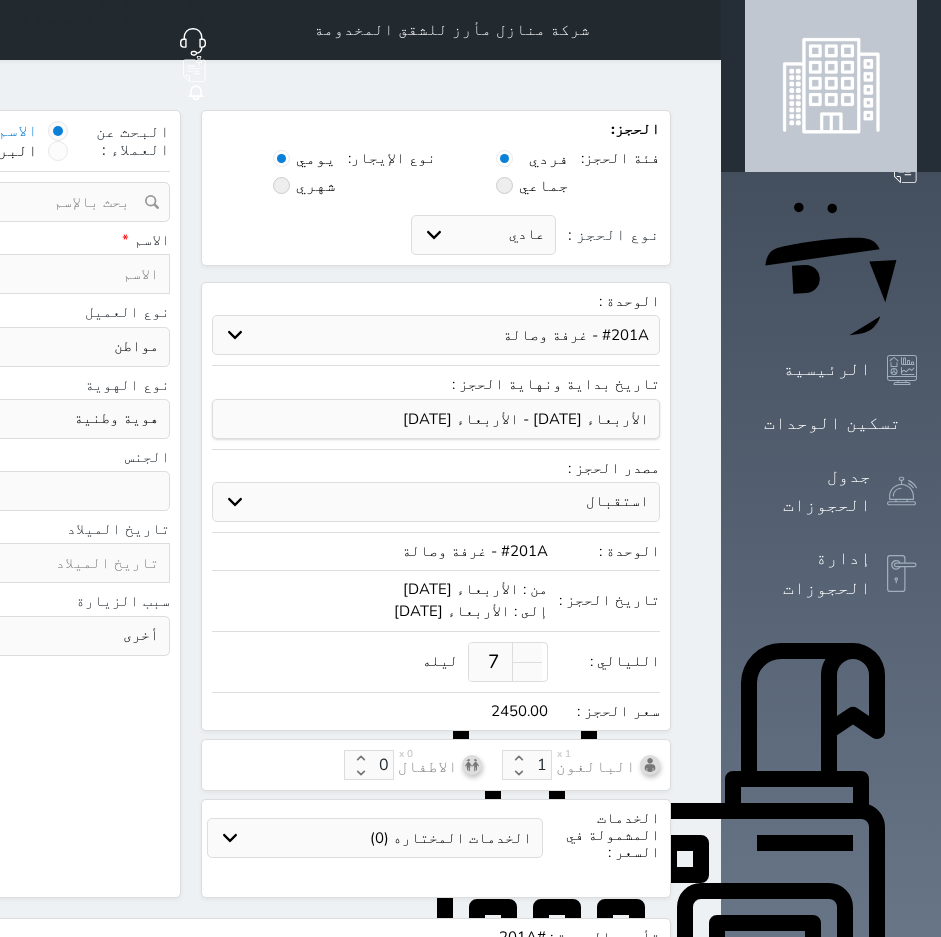 select 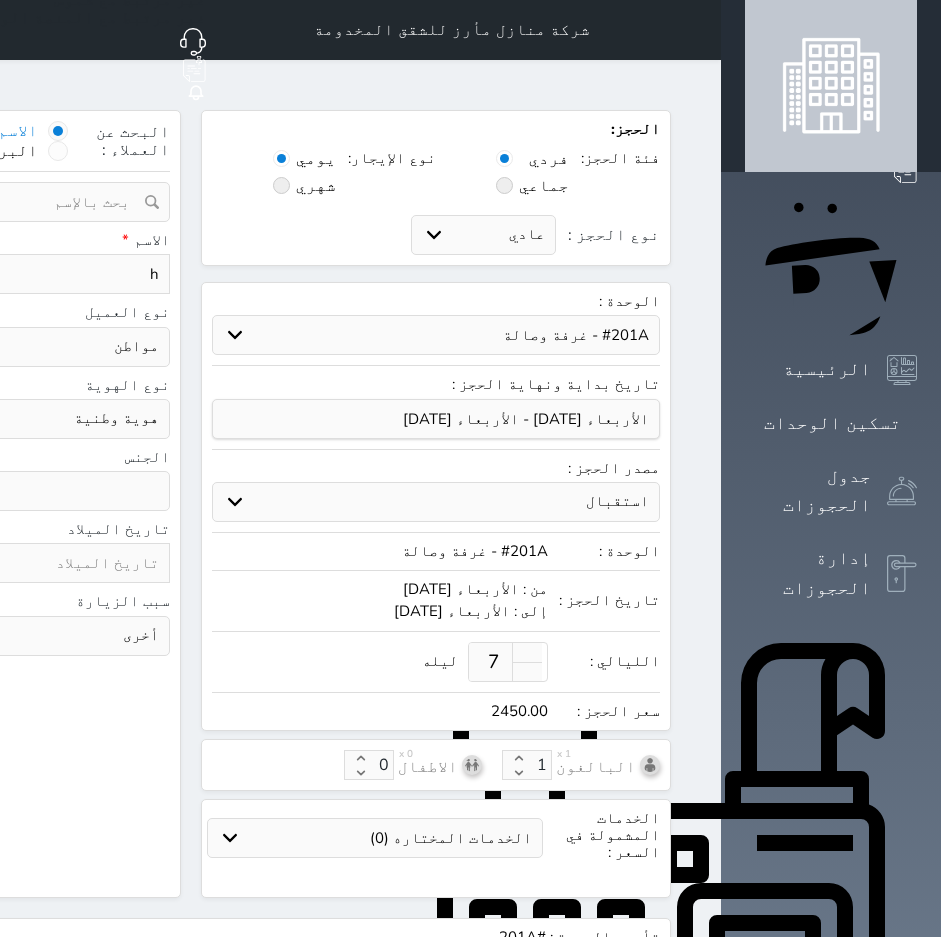type 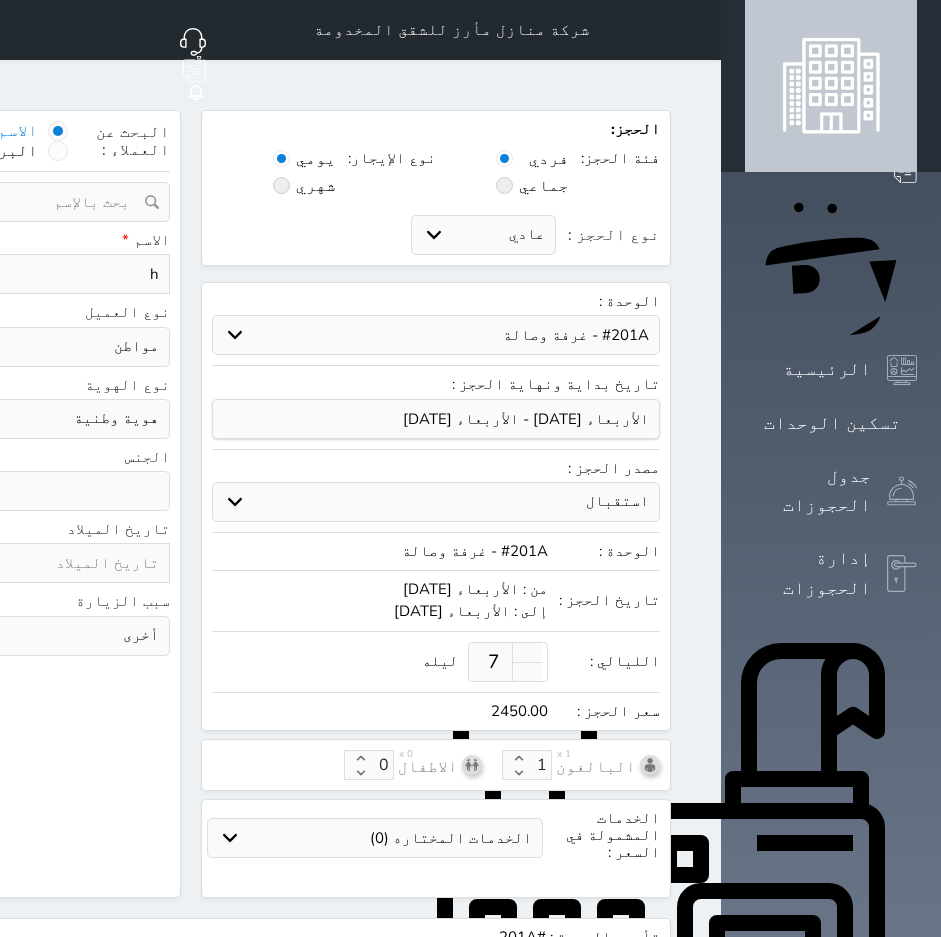 select 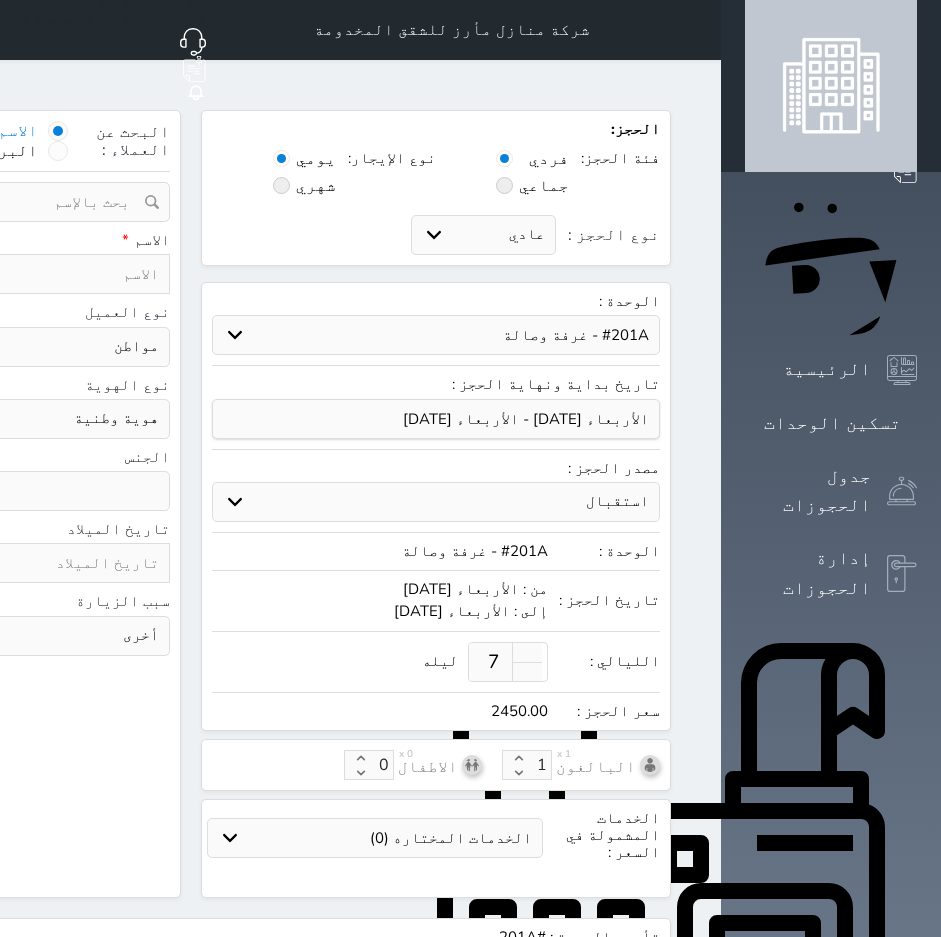 type on "H" 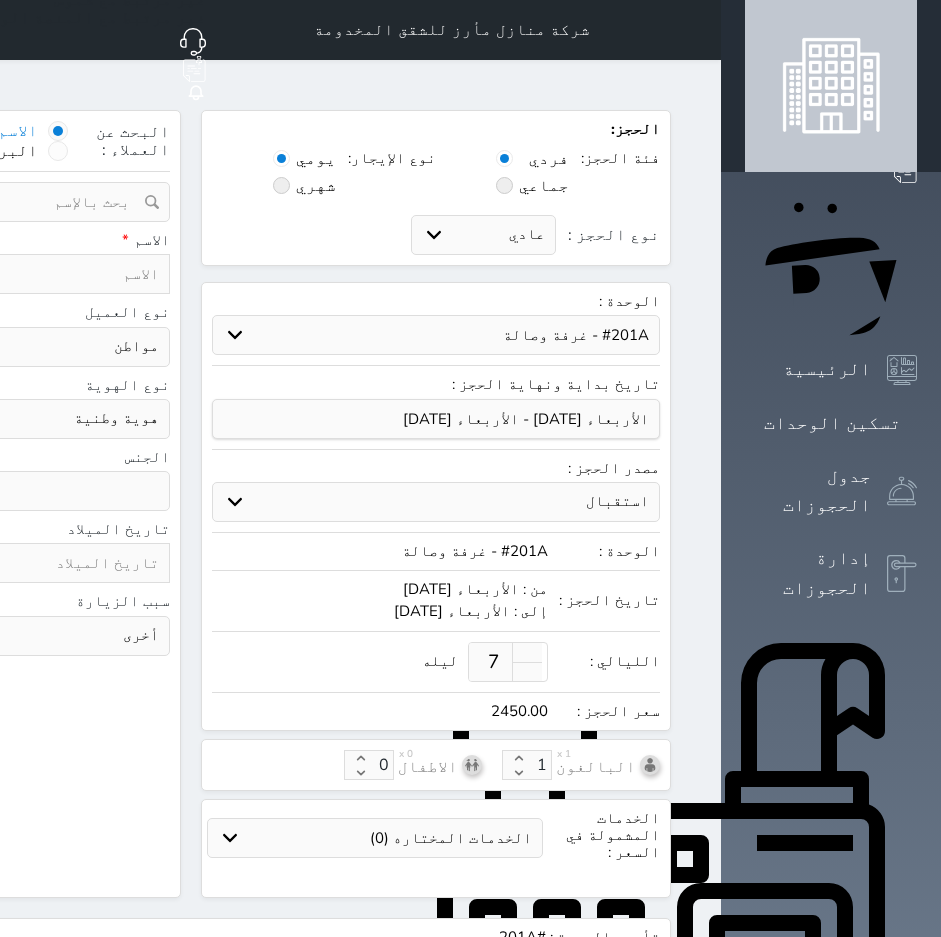 select 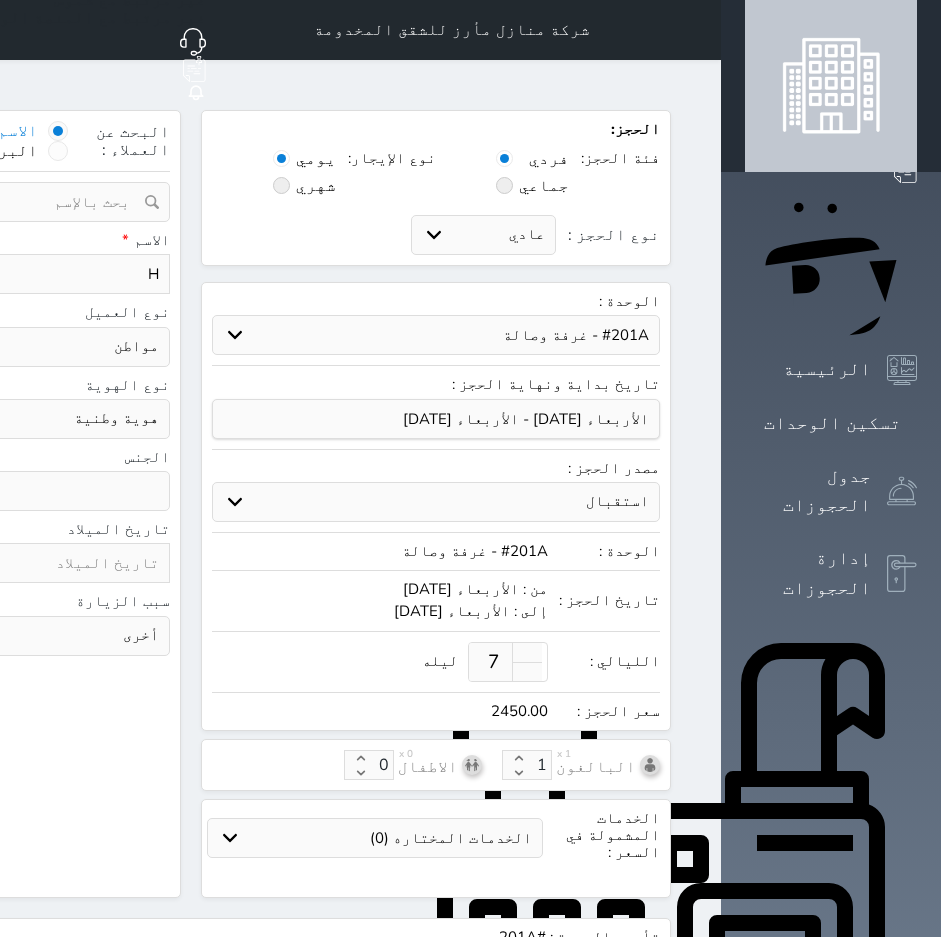 type on "HU" 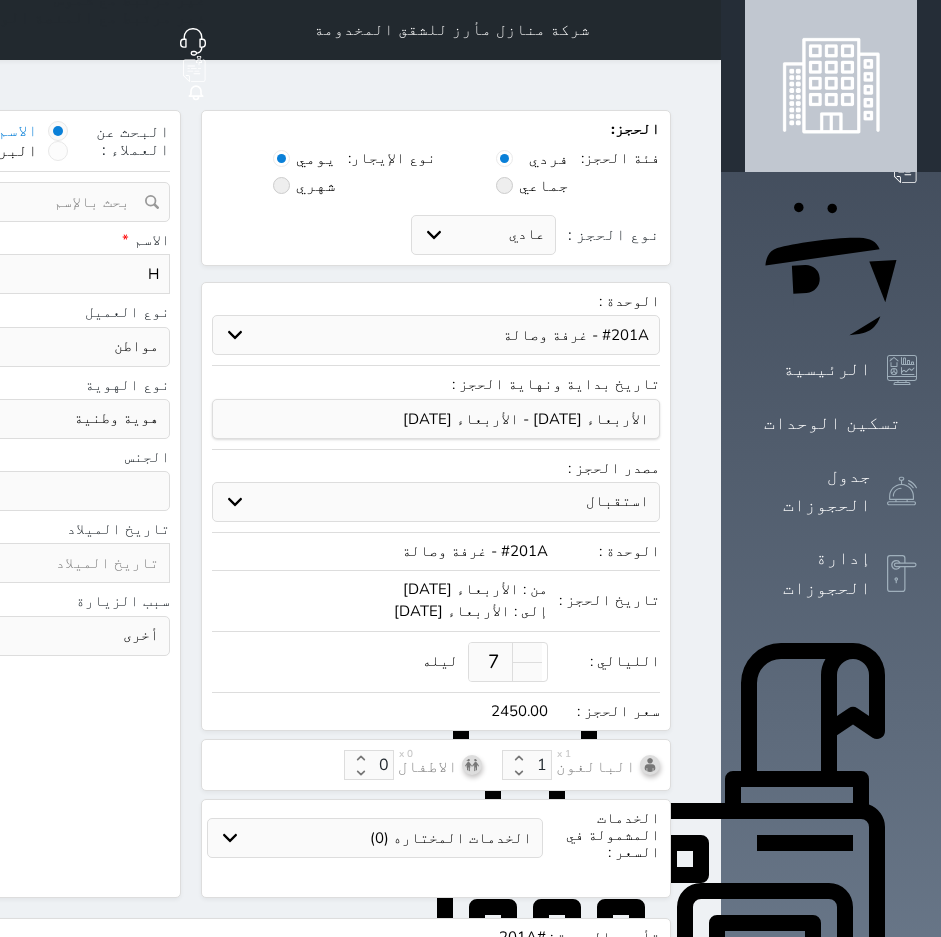 select 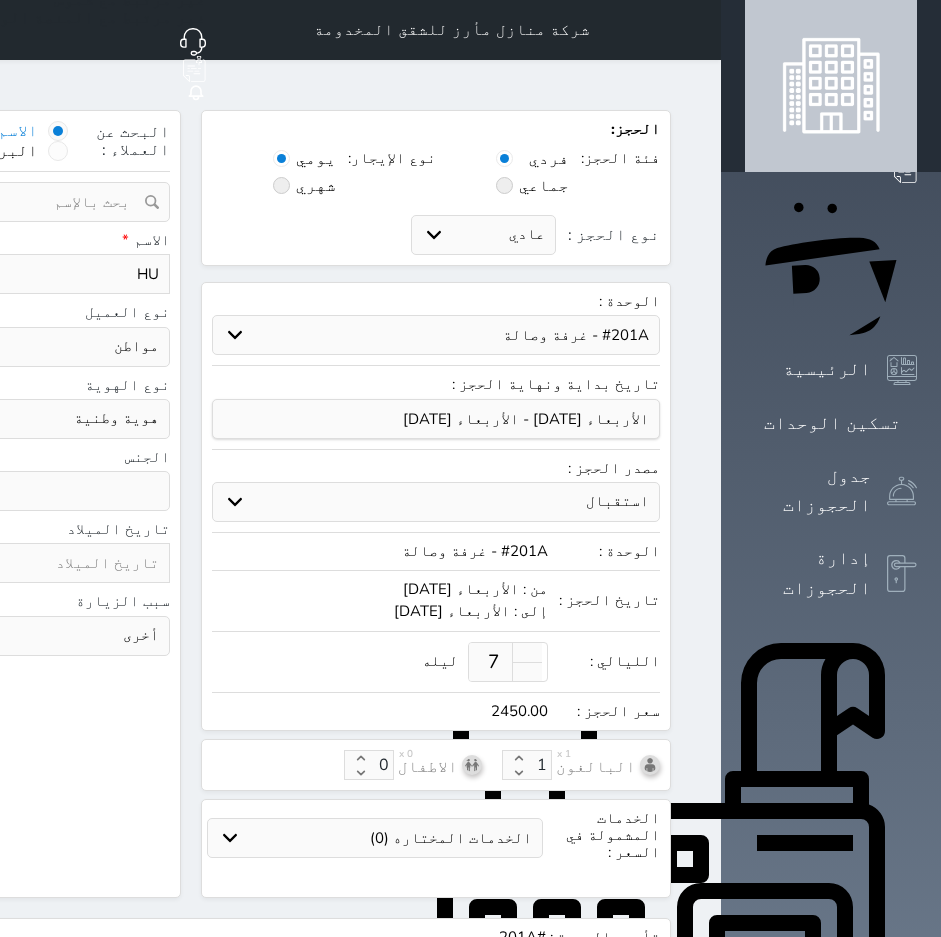 type on "HUS" 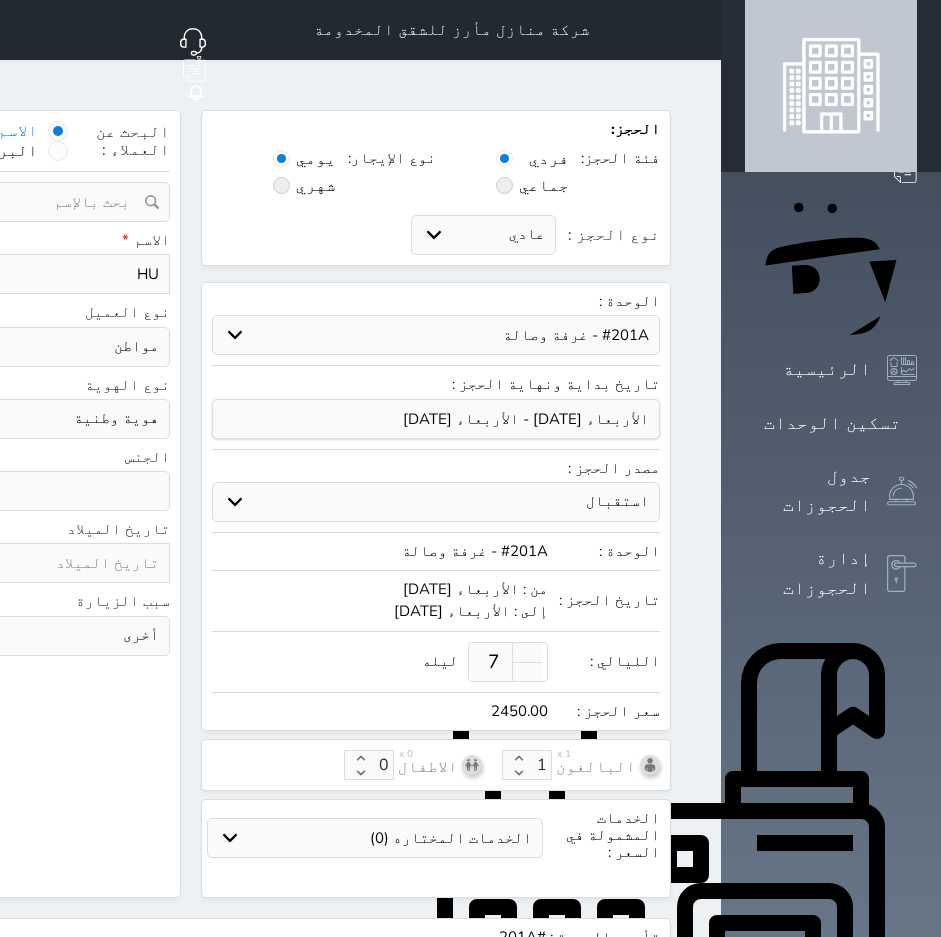 select 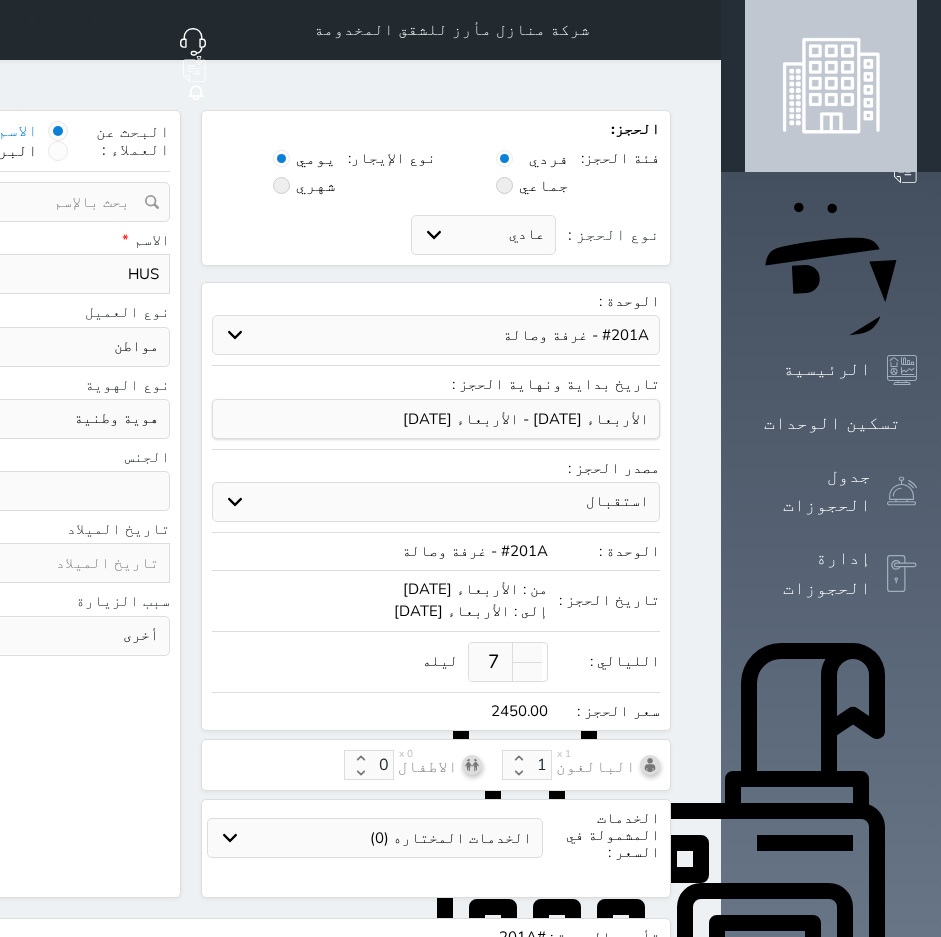 type on "HUSS" 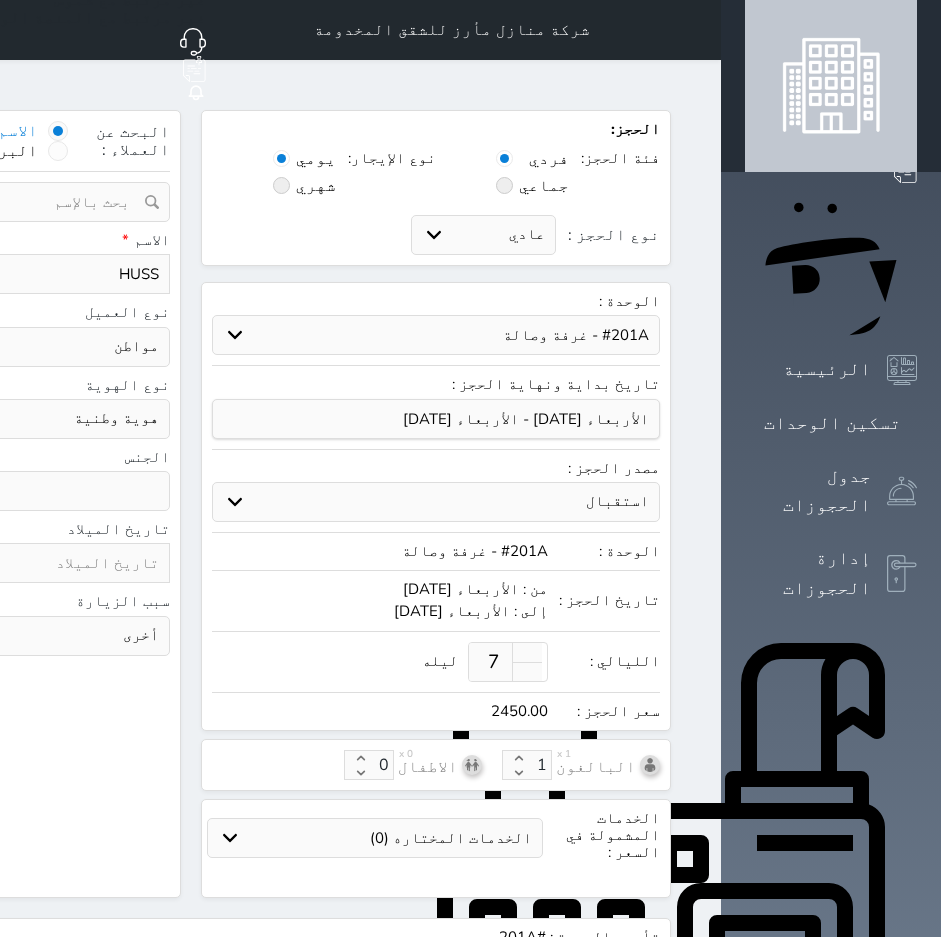 type on "HUS" 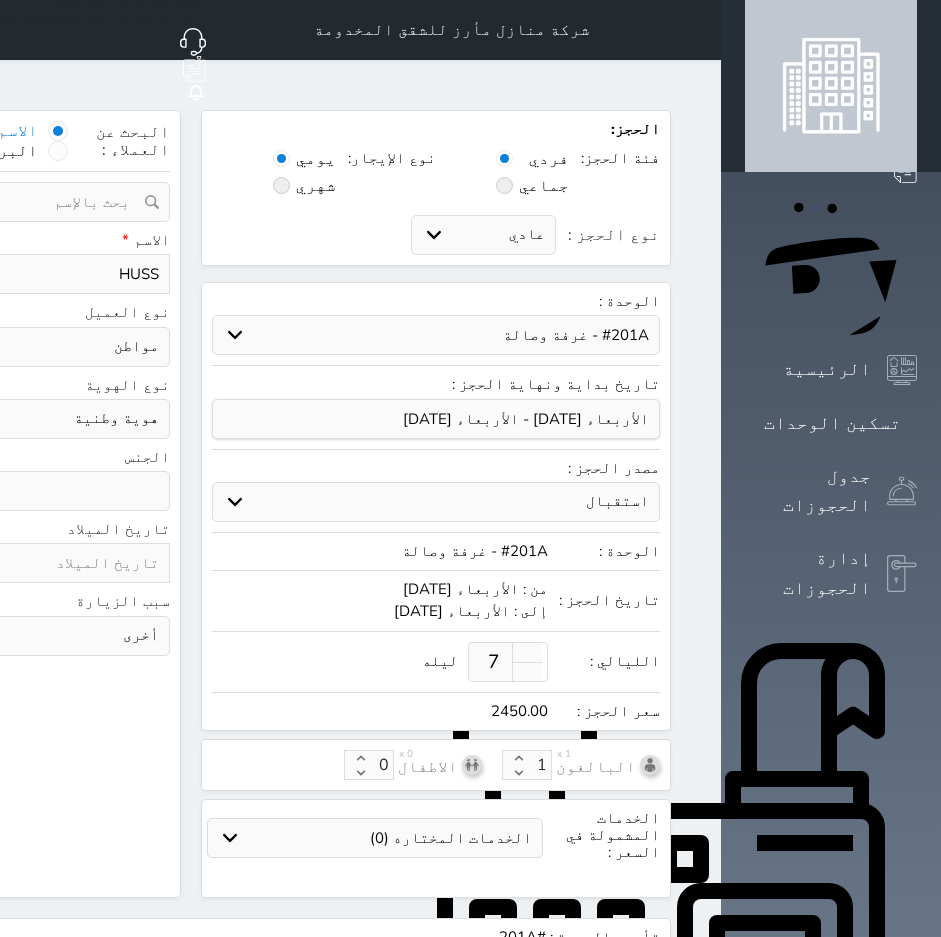 select 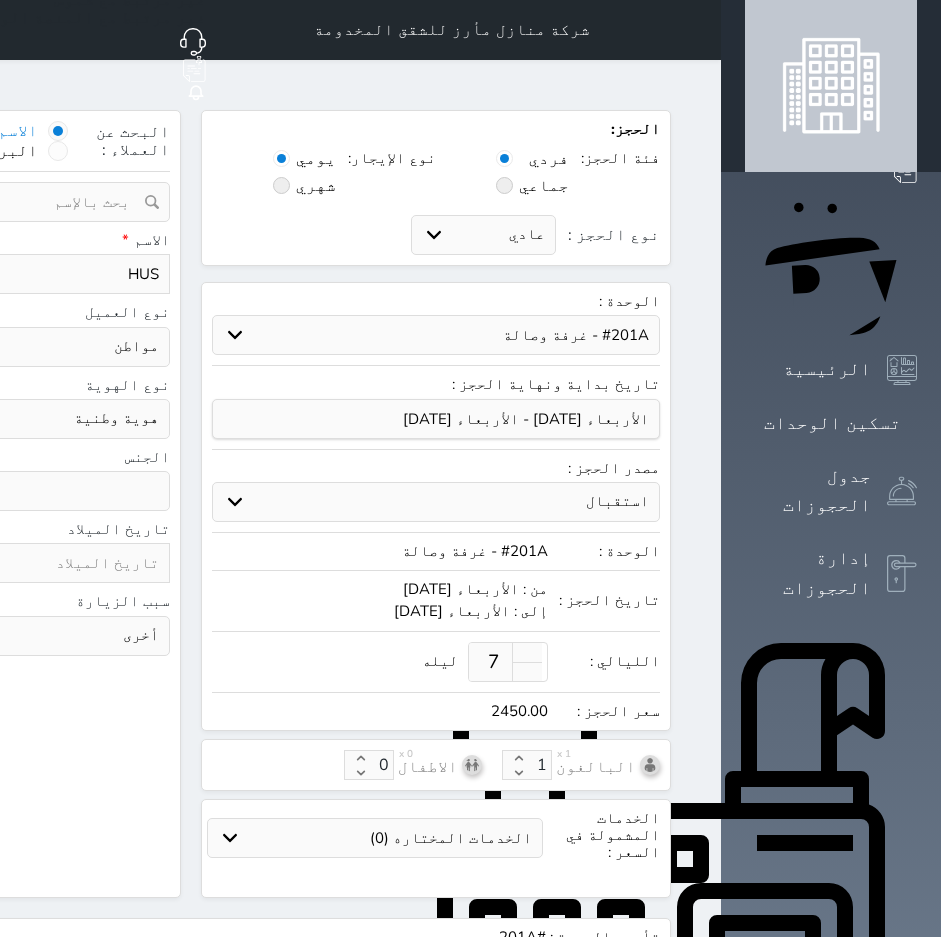type on "HU" 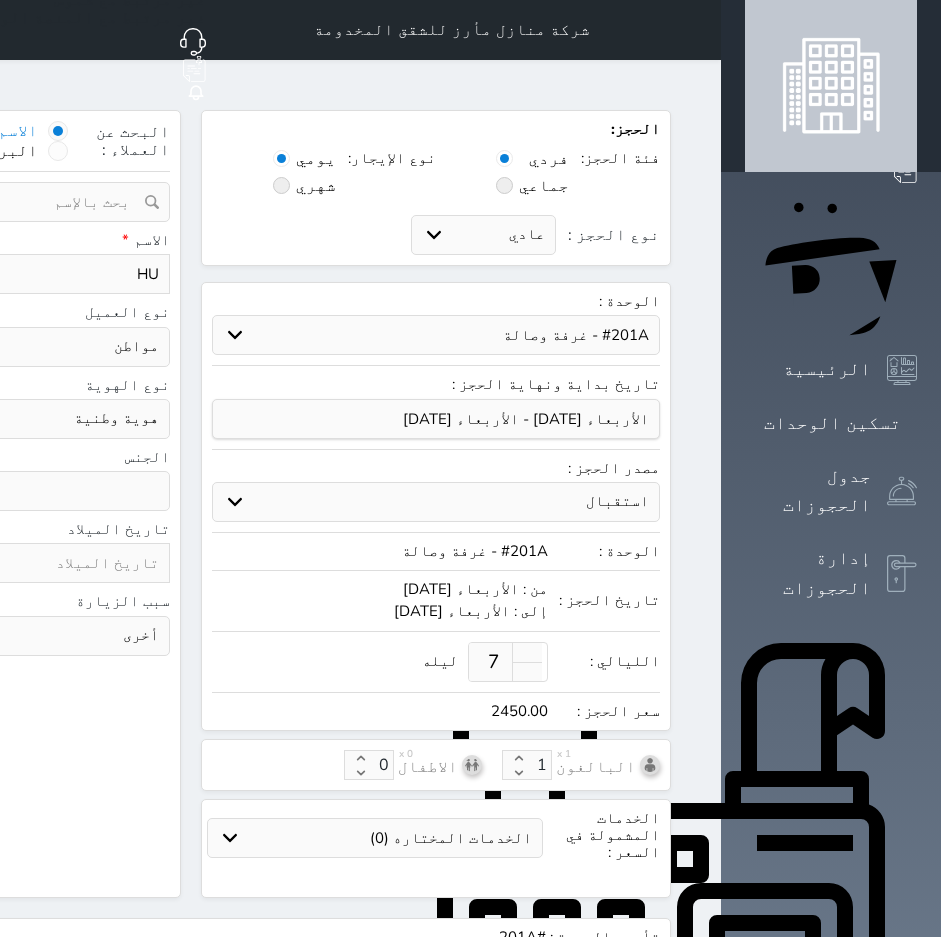 type on "H" 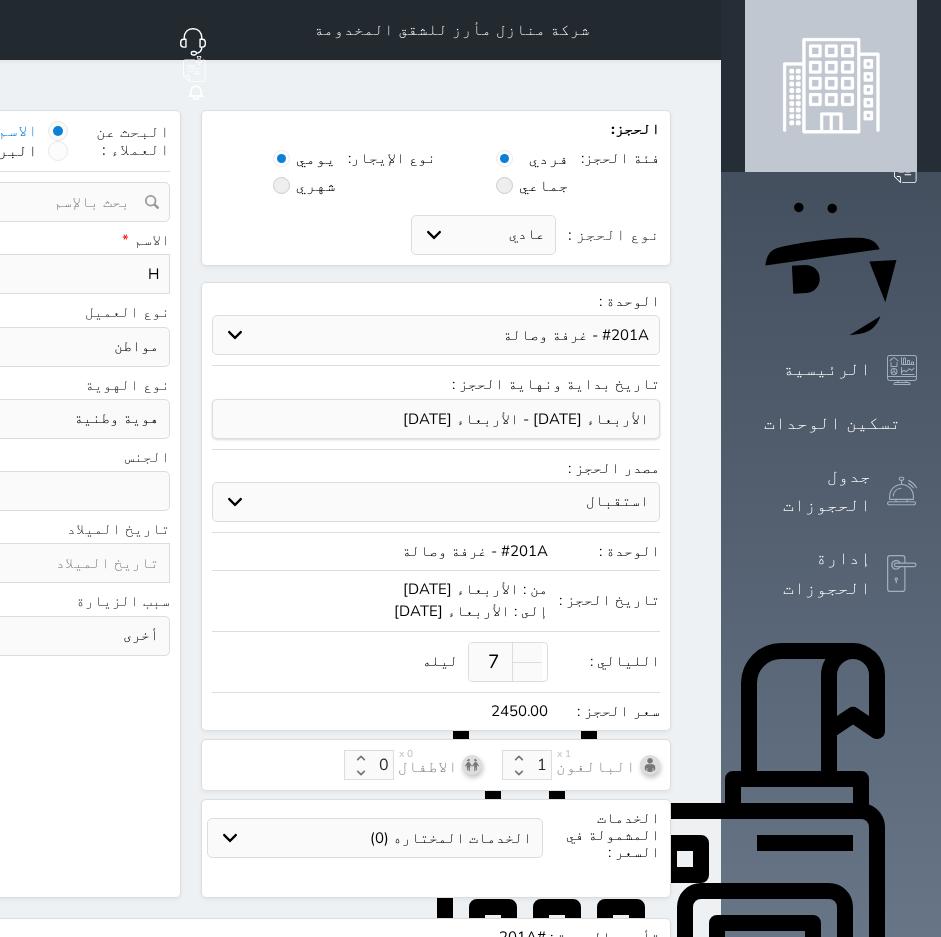 type on "HU" 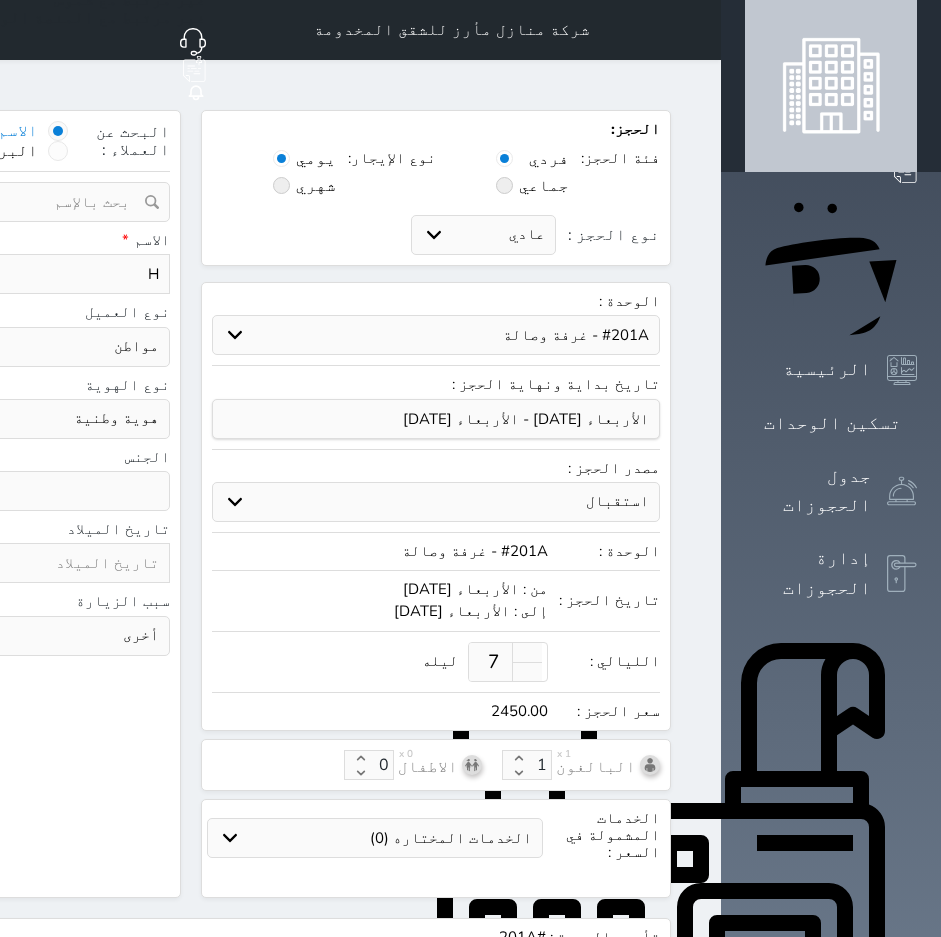 select 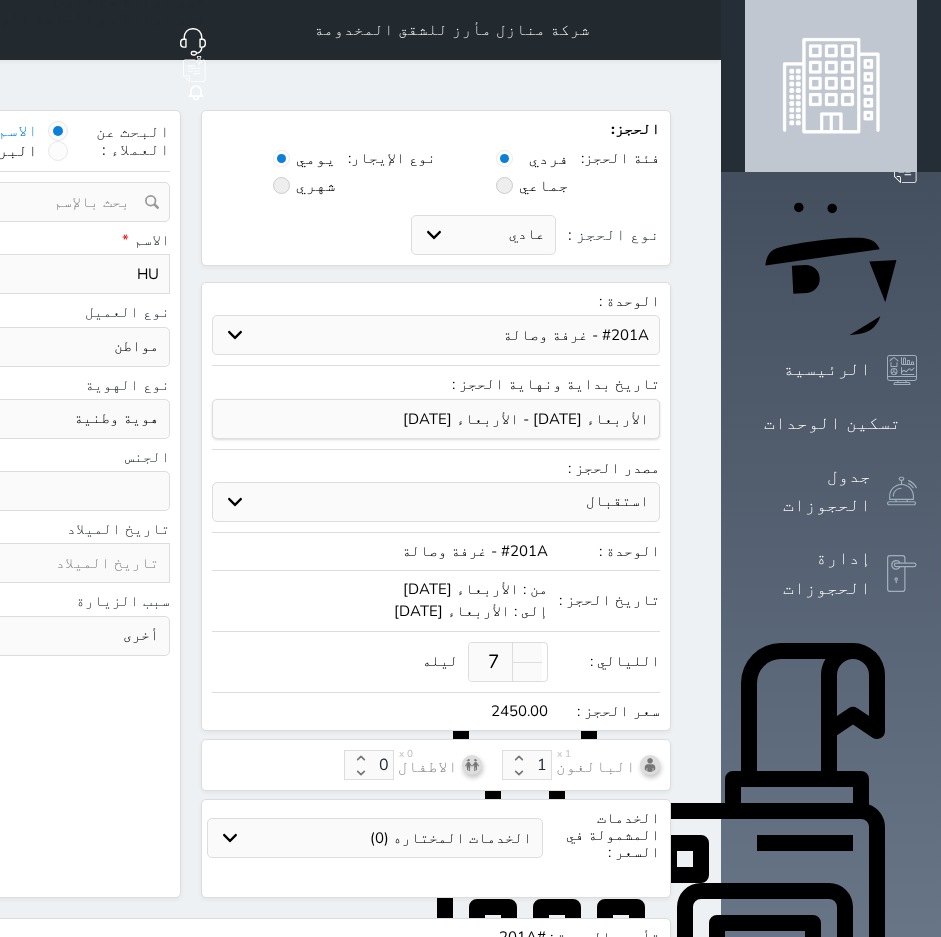 type on "HUU" 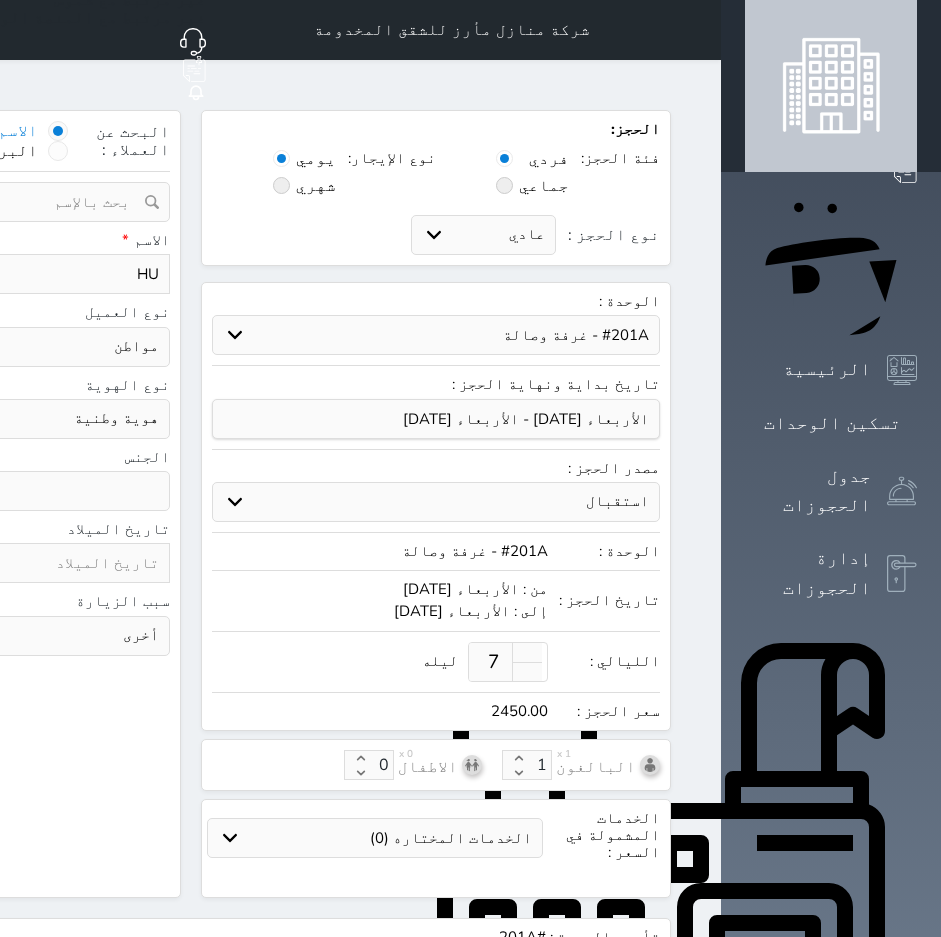 select 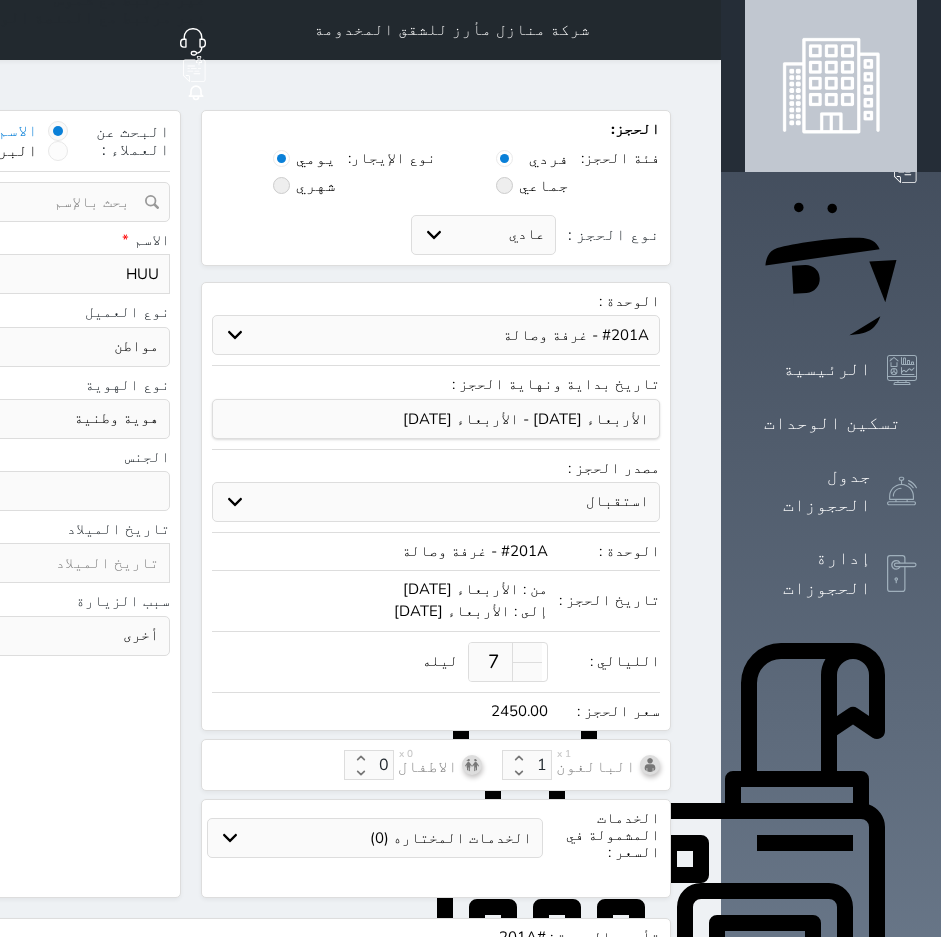 type on "HUUu" 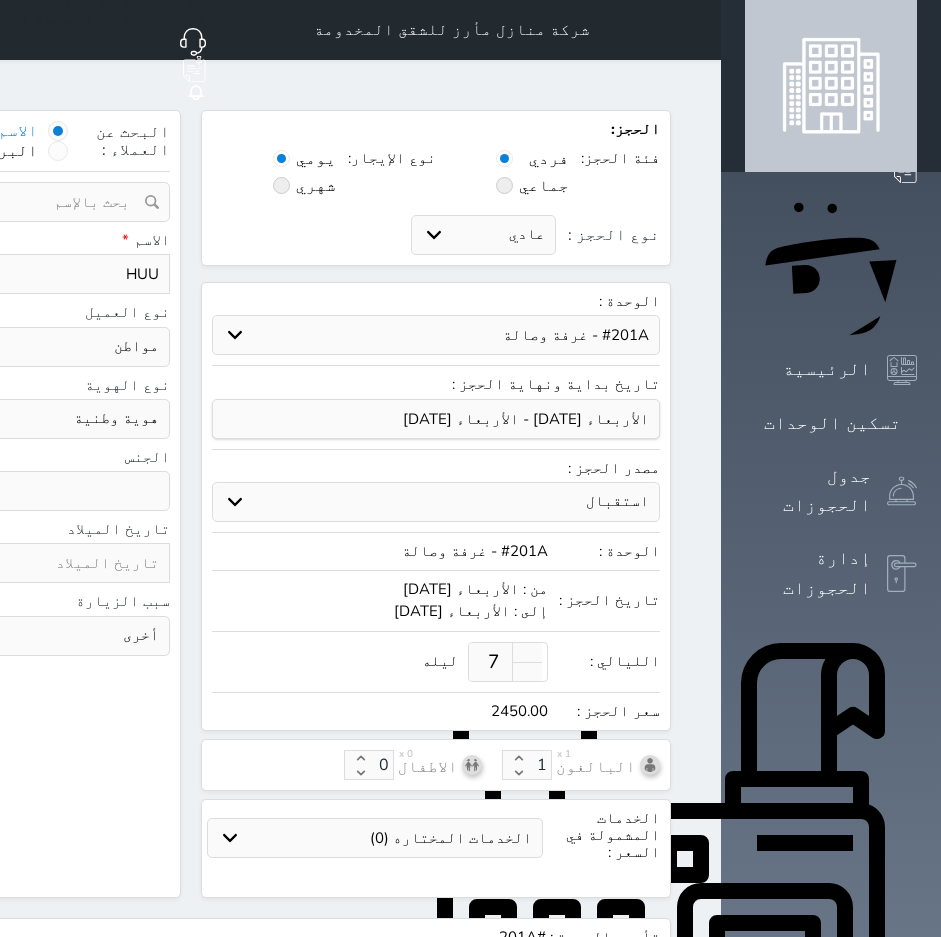 select 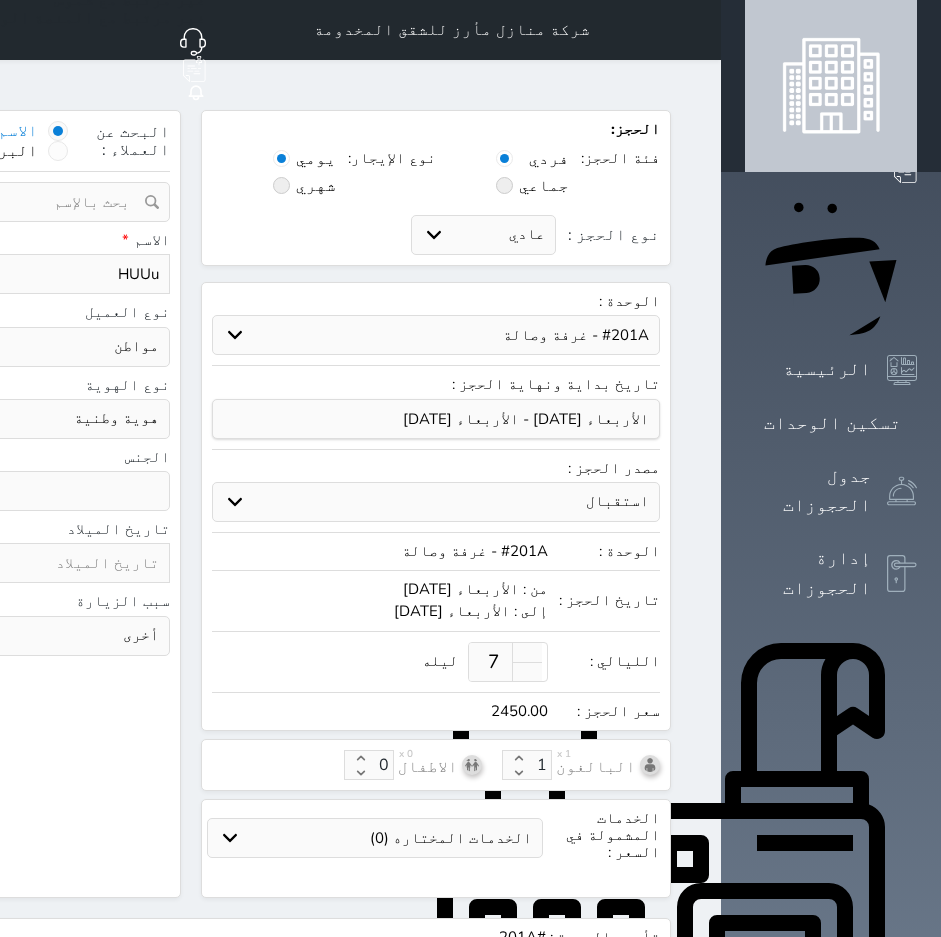 click on "HUUu" at bounding box center (63, 274) 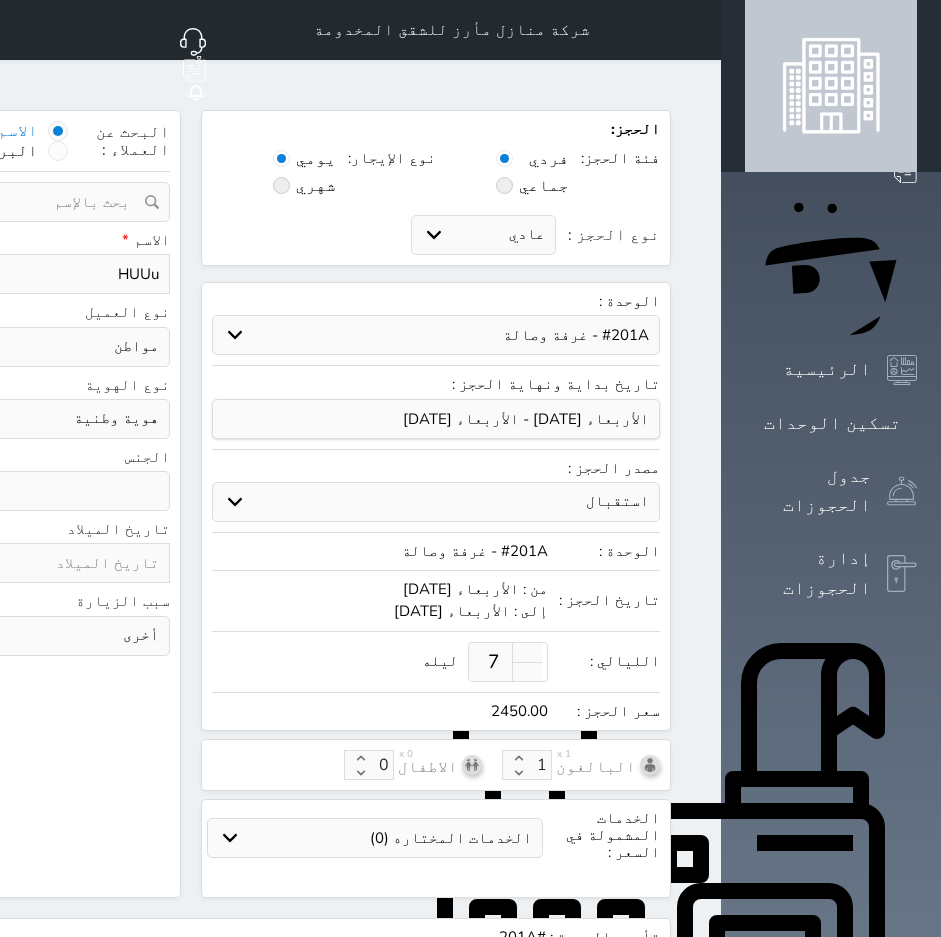 type on "HUu" 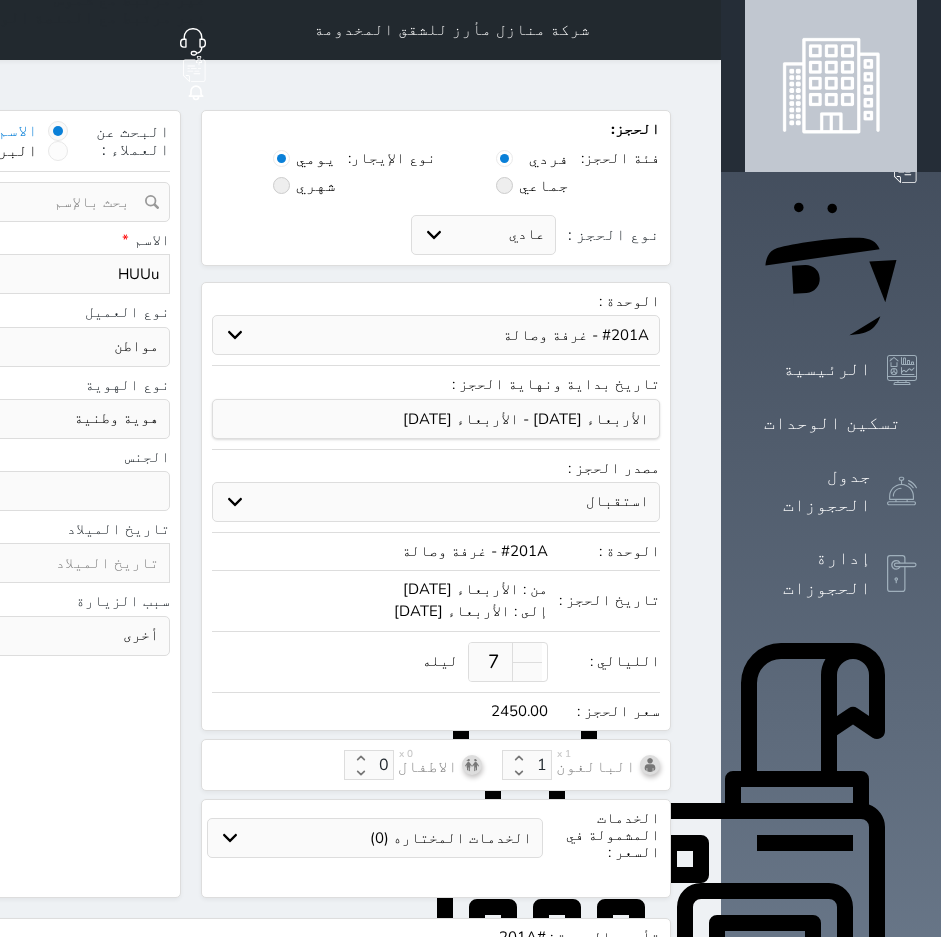 select 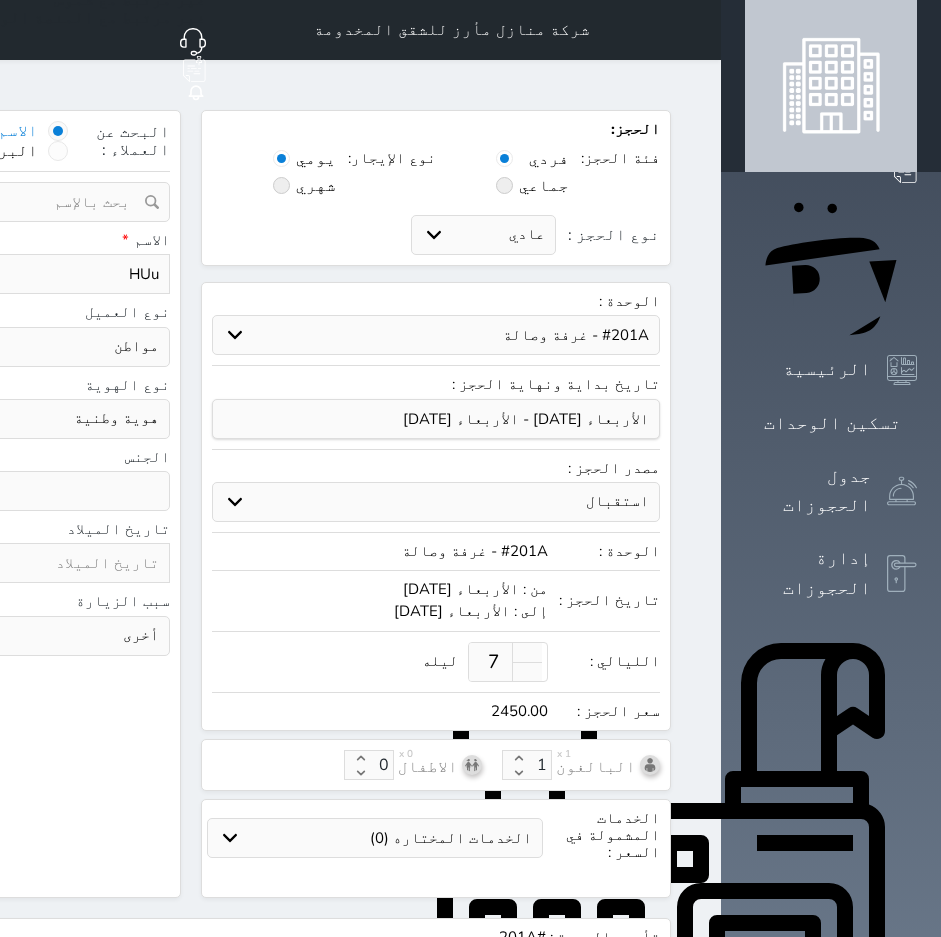 type on "Hu" 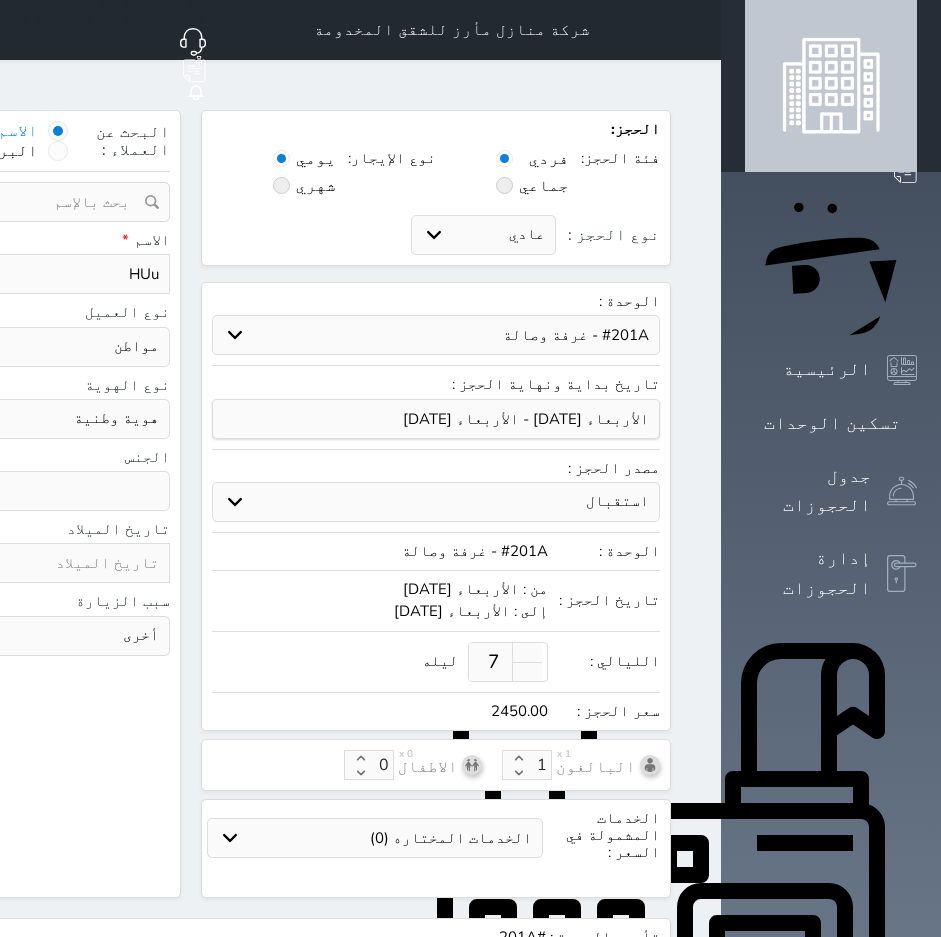 select 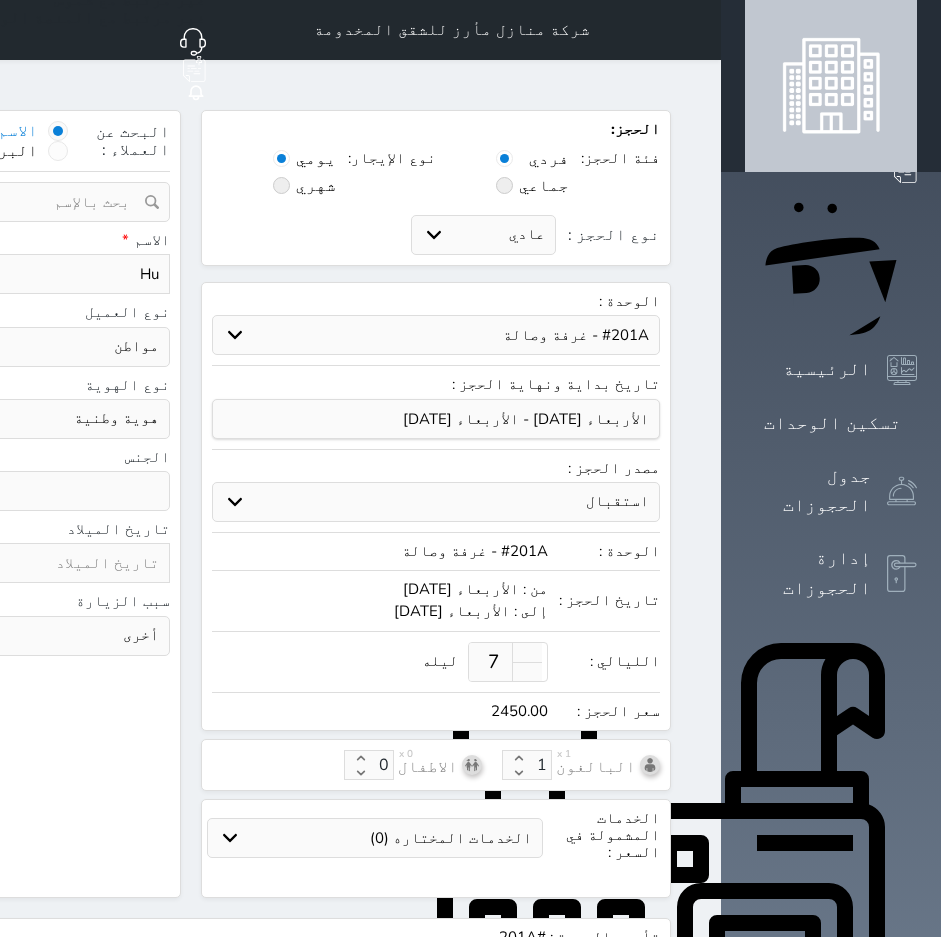 click on "Hu" at bounding box center (63, 274) 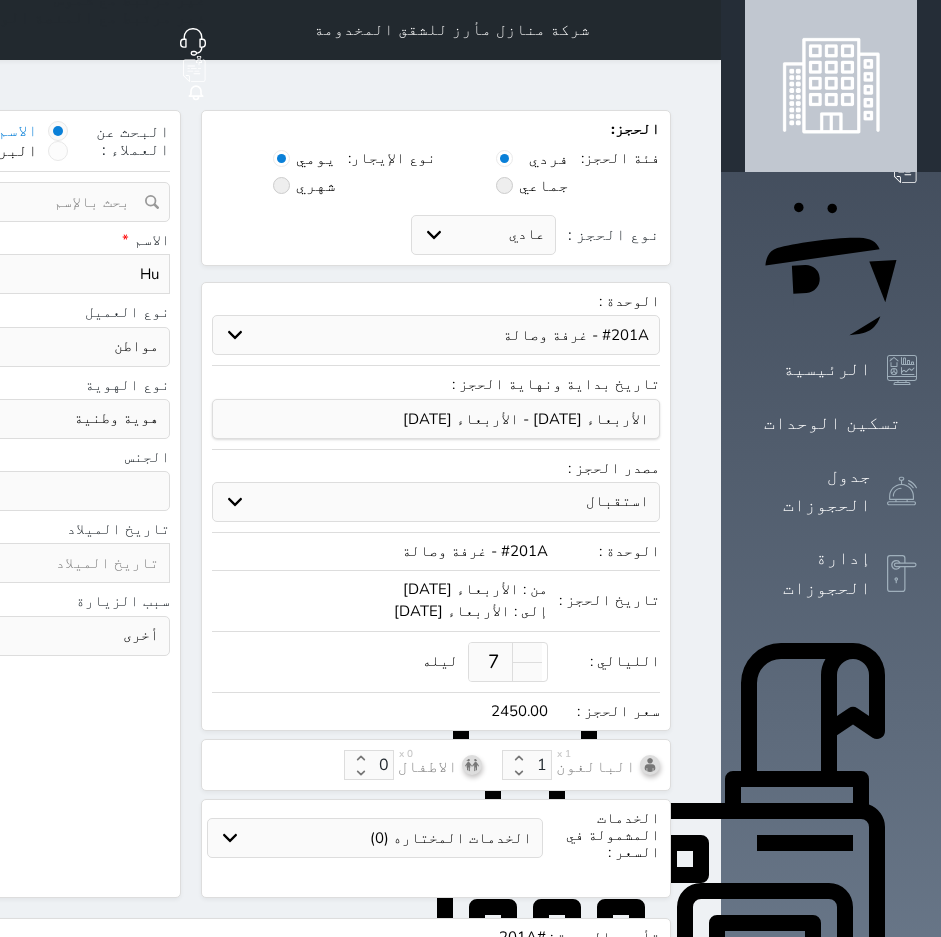type 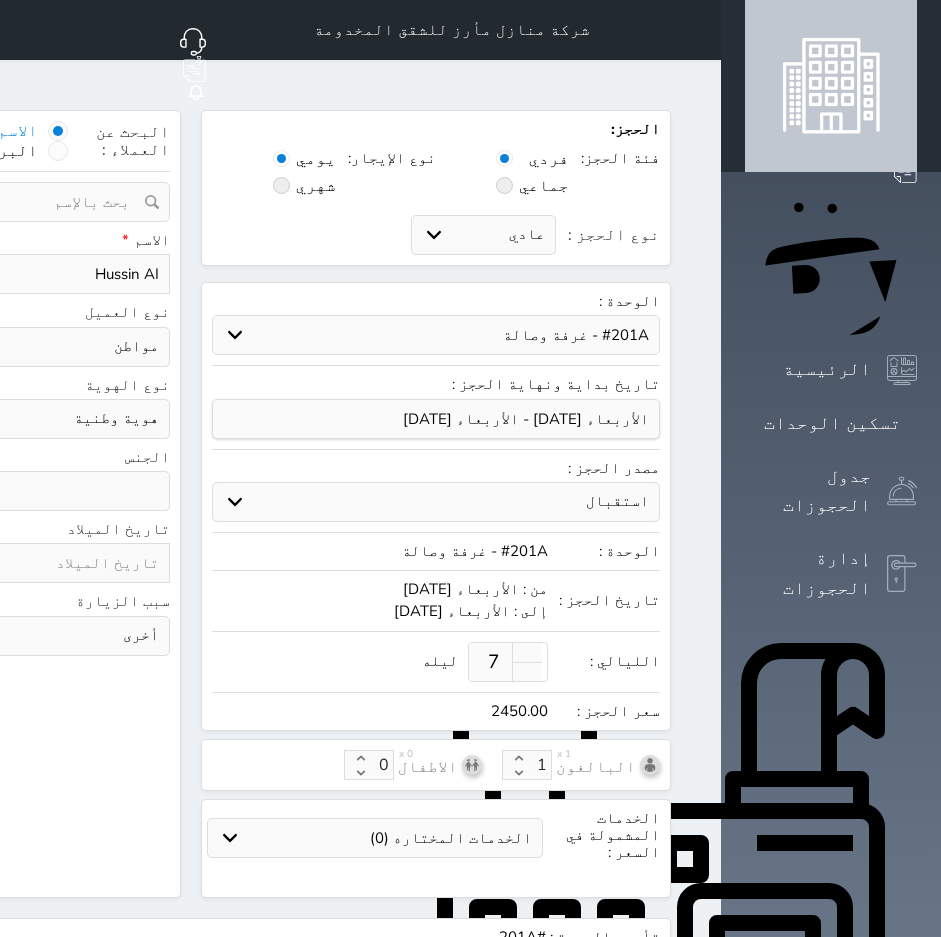 click on "Hussin AI" at bounding box center (63, 274) 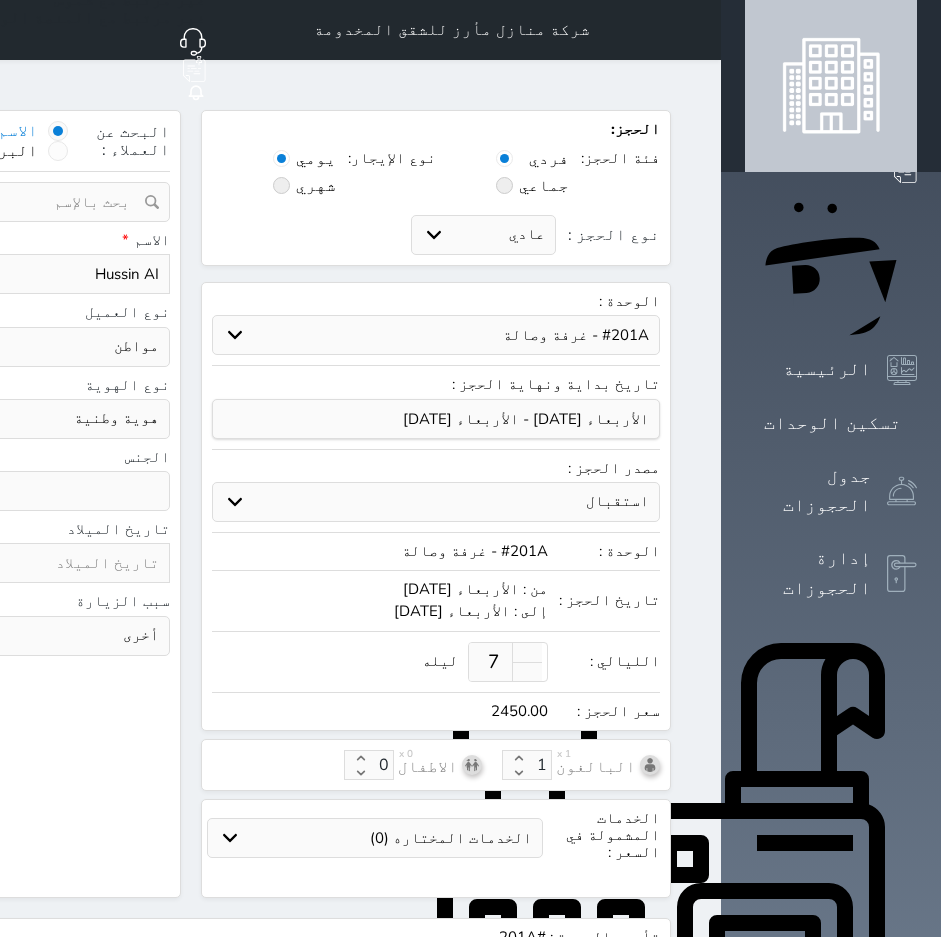 click on "Hussin AI" at bounding box center (63, 274) 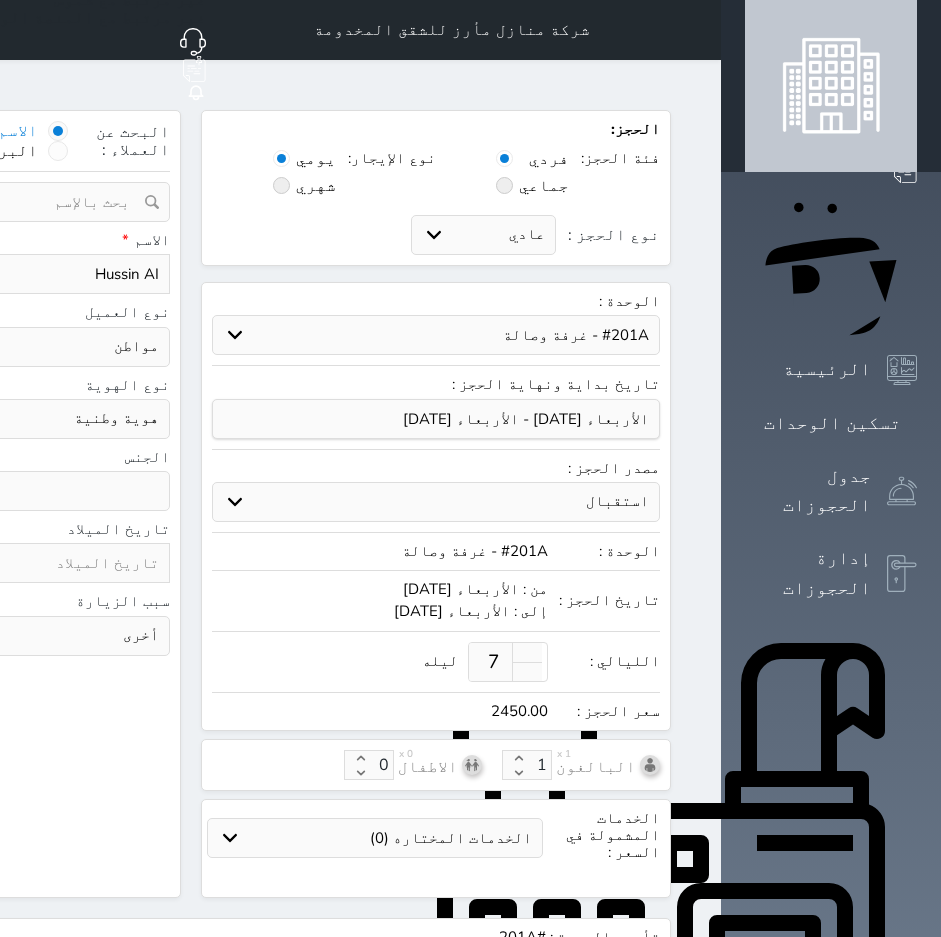 click on "Hussin AI" at bounding box center [63, 274] 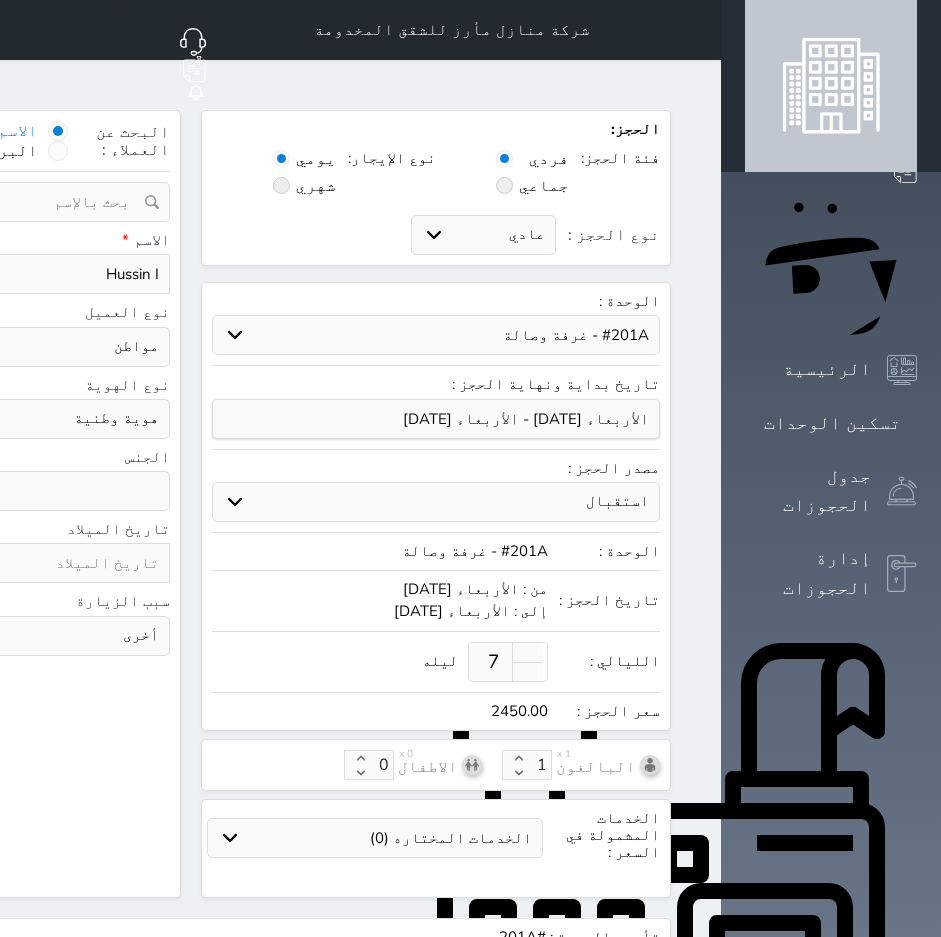 click on "Hussin I" at bounding box center [63, 274] 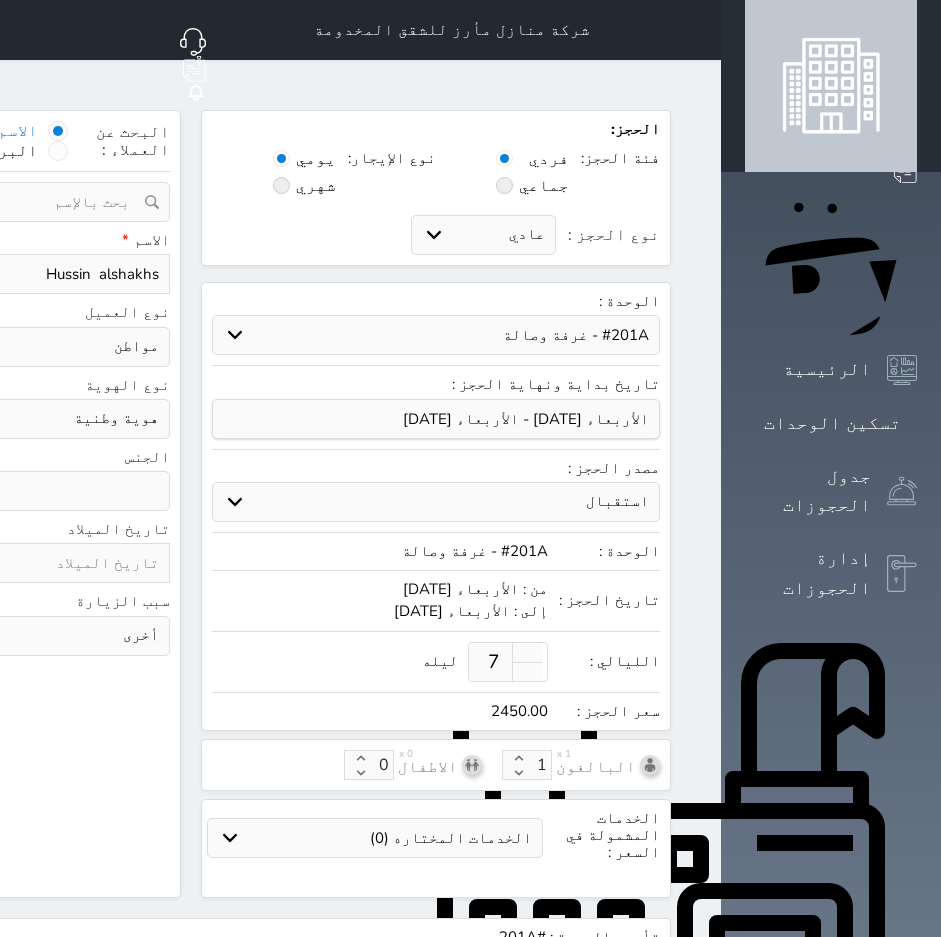 click on "حدد الوحدة
#502 - جناح فاخر
#401B - غرفتين وصالة
#201B - غرفتين وصالة
#201A - غرفة وصالة
#102B - غرفتين وصالة
#102A - غرفة وصالة" at bounding box center (436, 335) 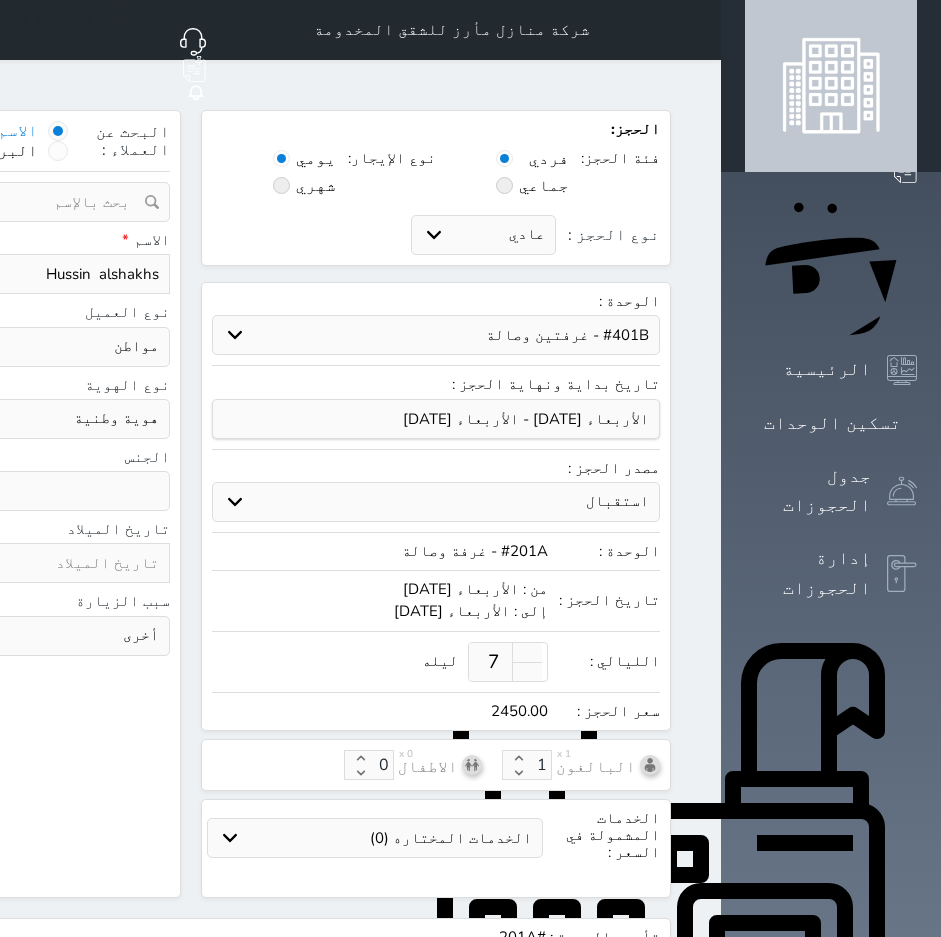 click on "حدد الوحدة
#502 - جناح فاخر
#401B - غرفتين وصالة
#201B - غرفتين وصالة
#201A - غرفة وصالة
#102B - غرفتين وصالة
#102A - غرفة وصالة" at bounding box center (436, 335) 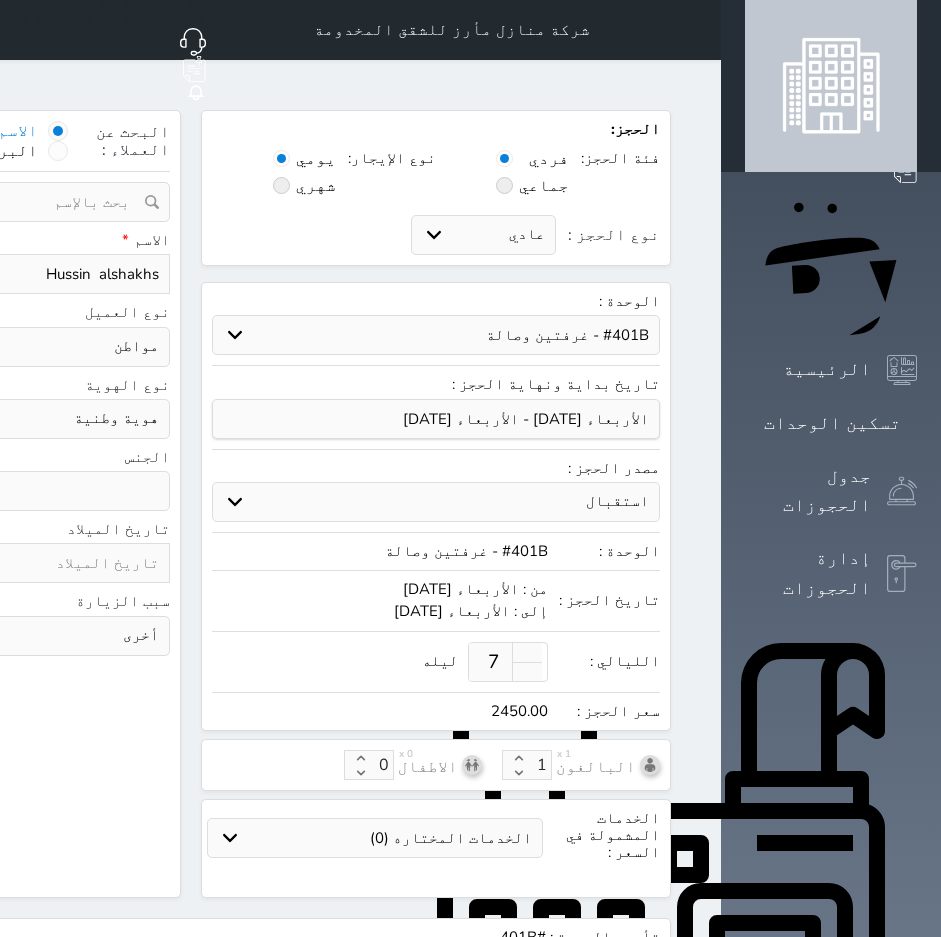 click on "نوع الحجز :" at bounding box center [-203, 274] 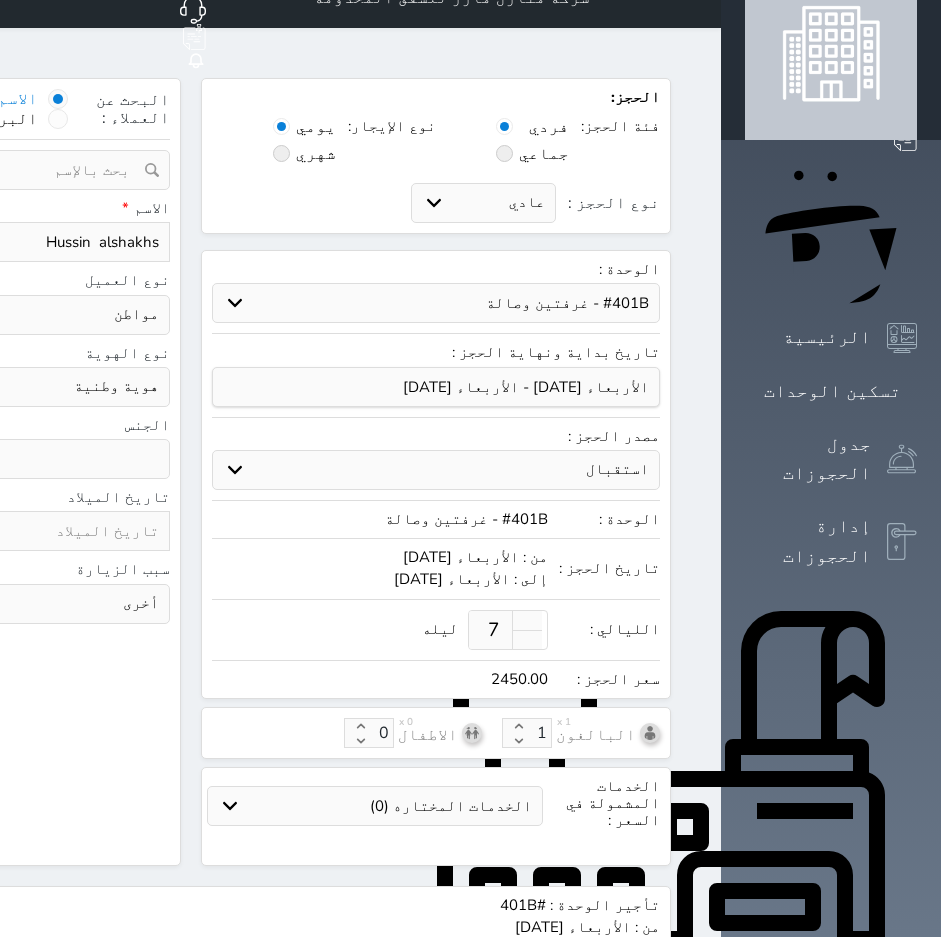 scroll, scrollTop: 0, scrollLeft: 0, axis: both 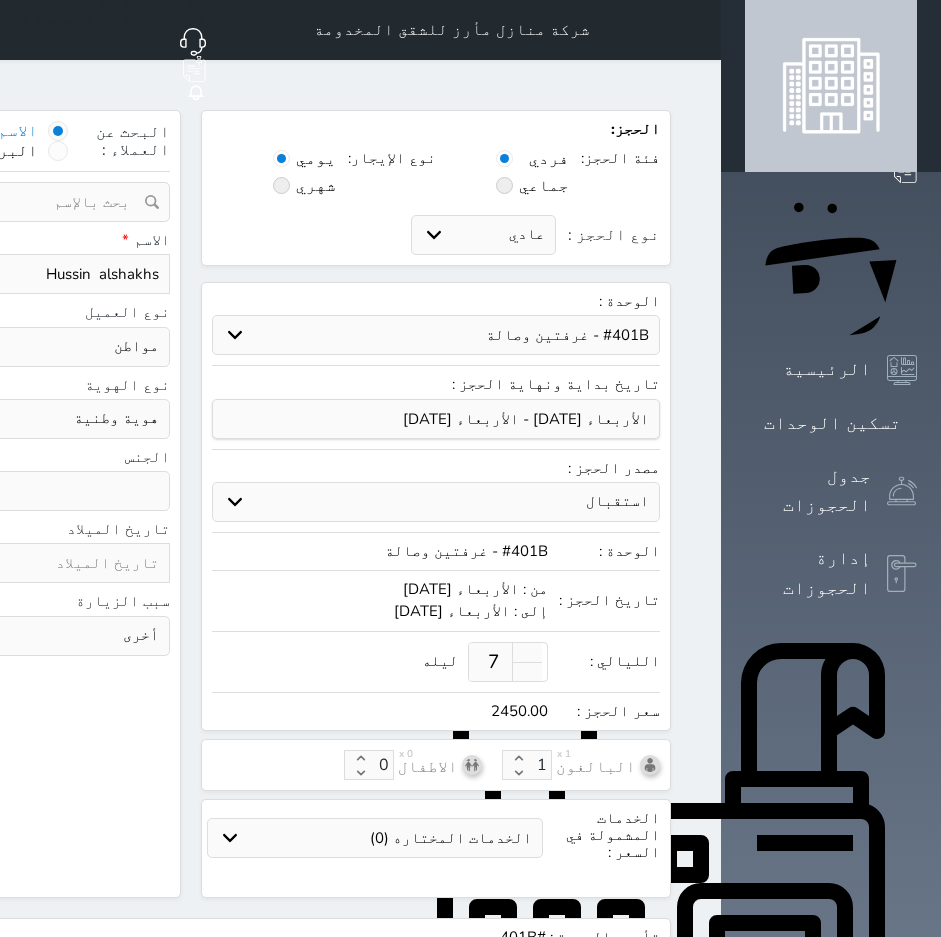 click at bounding box center [-171, 491] 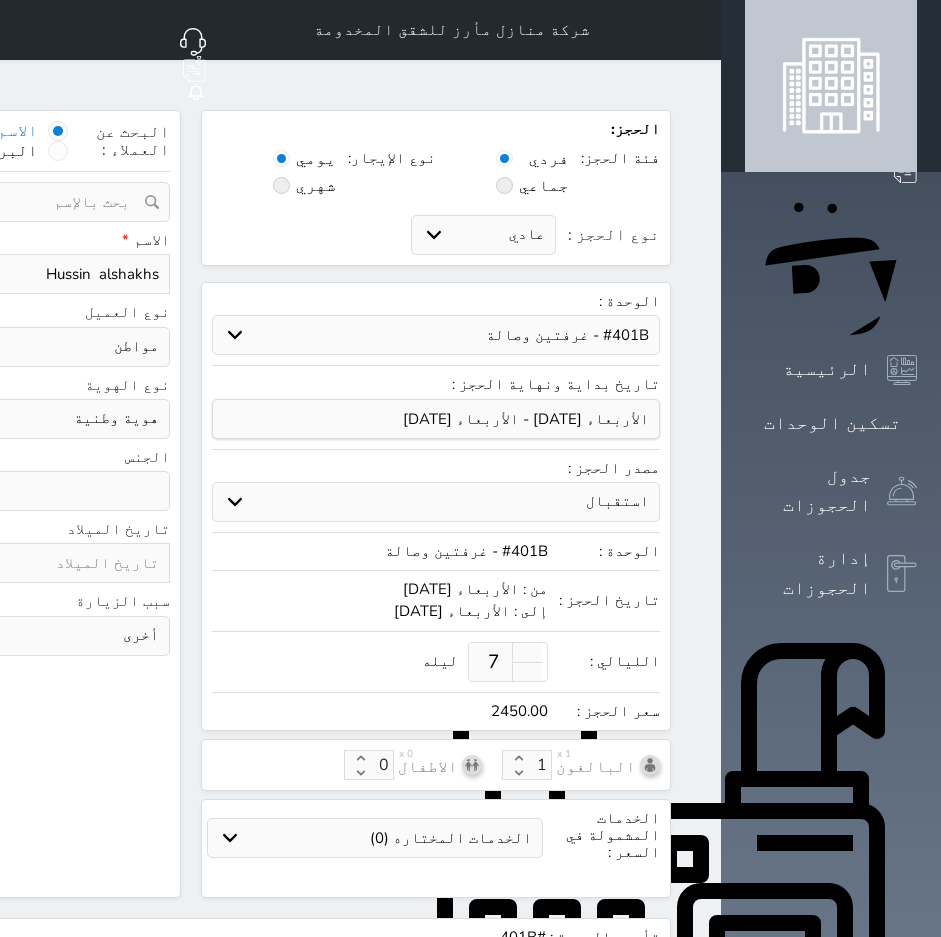 paste on "halsha.925175@guest.booking.com" 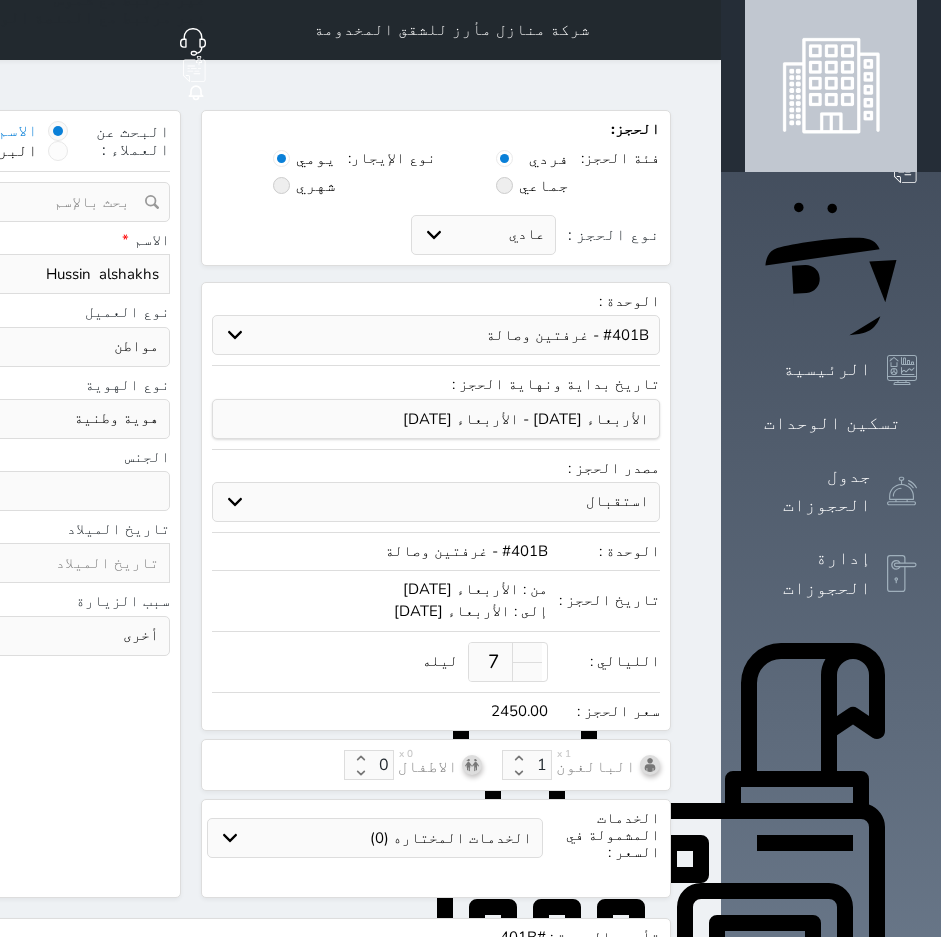 scroll, scrollTop: 0, scrollLeft: -39, axis: horizontal 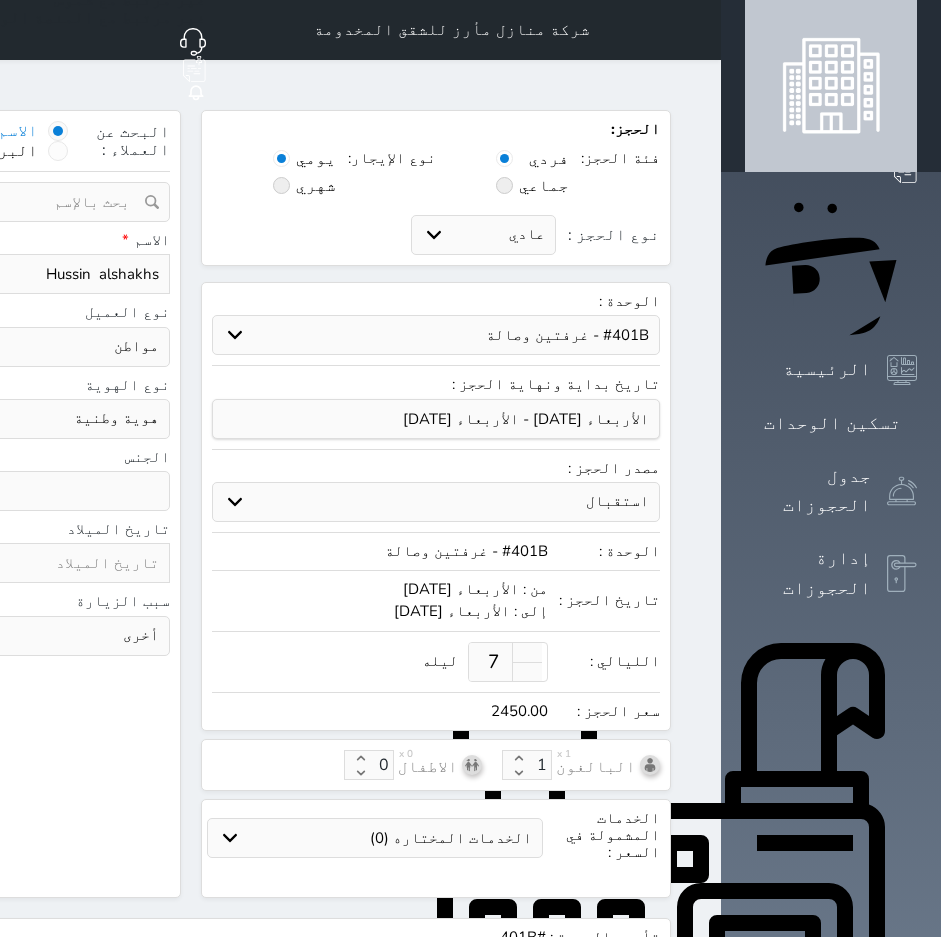 drag, startPoint x: 92, startPoint y: 370, endPoint x: 77, endPoint y: 380, distance: 18.027756 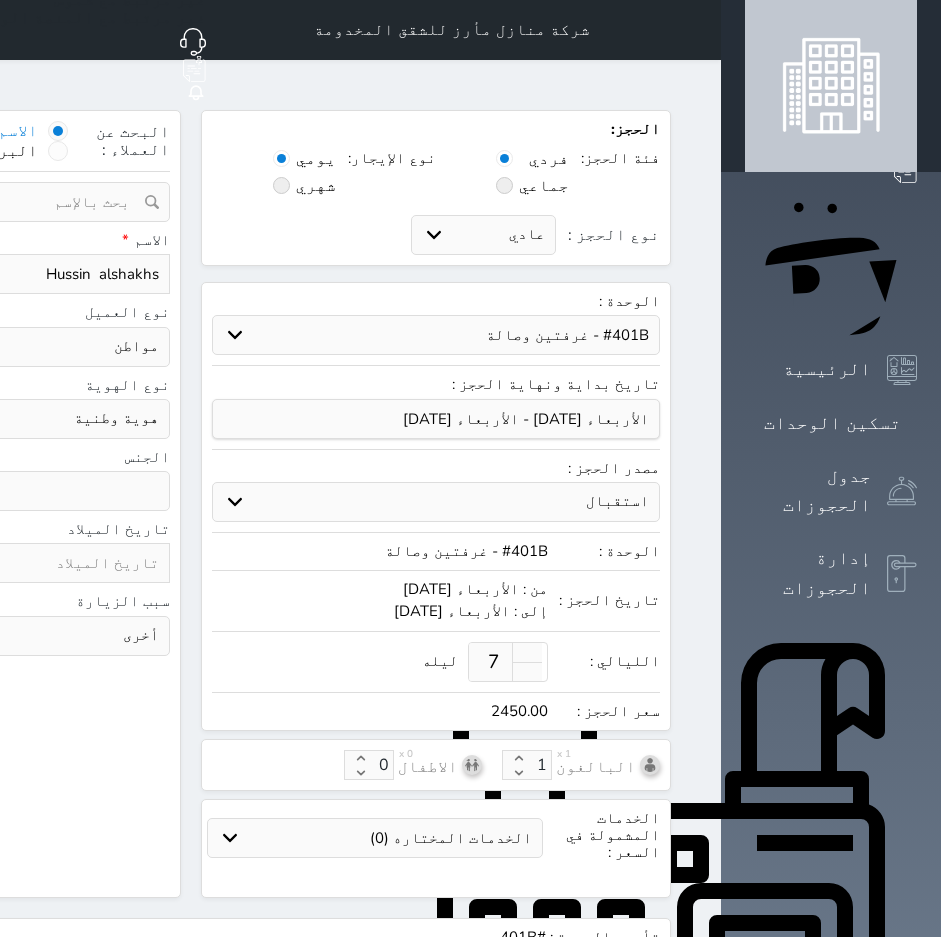 paste on "+966 55 190 5519" 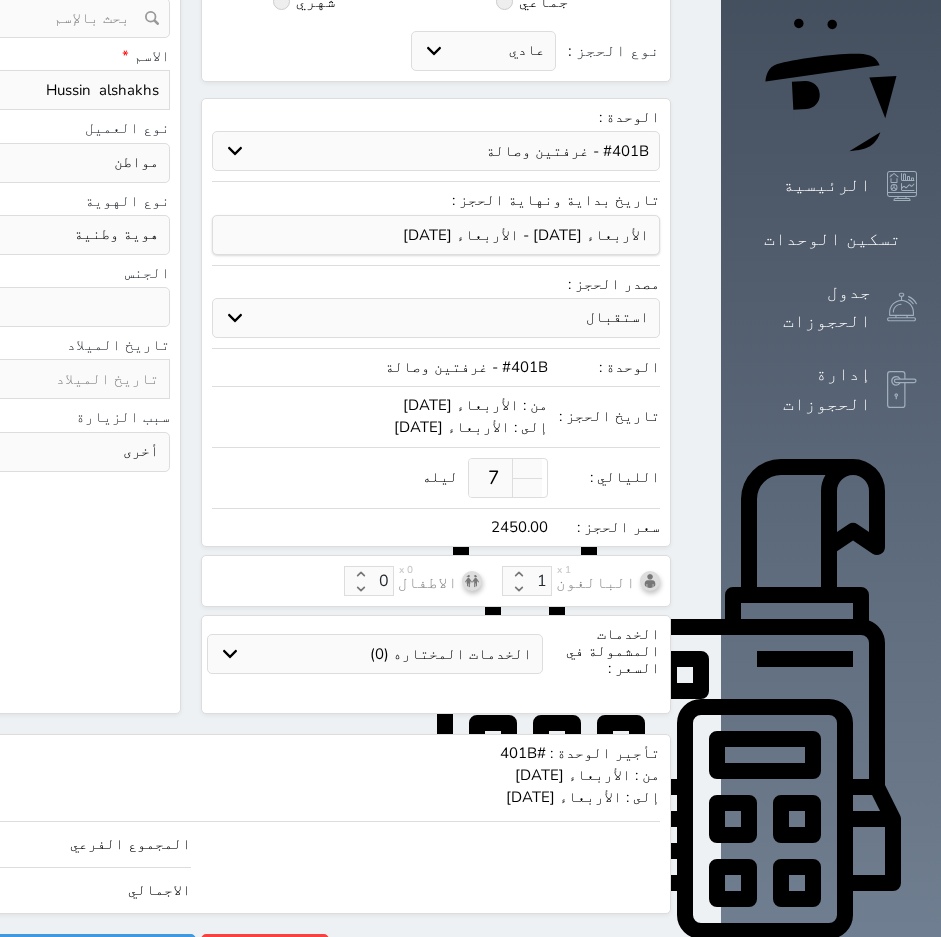 scroll, scrollTop: 186, scrollLeft: 0, axis: vertical 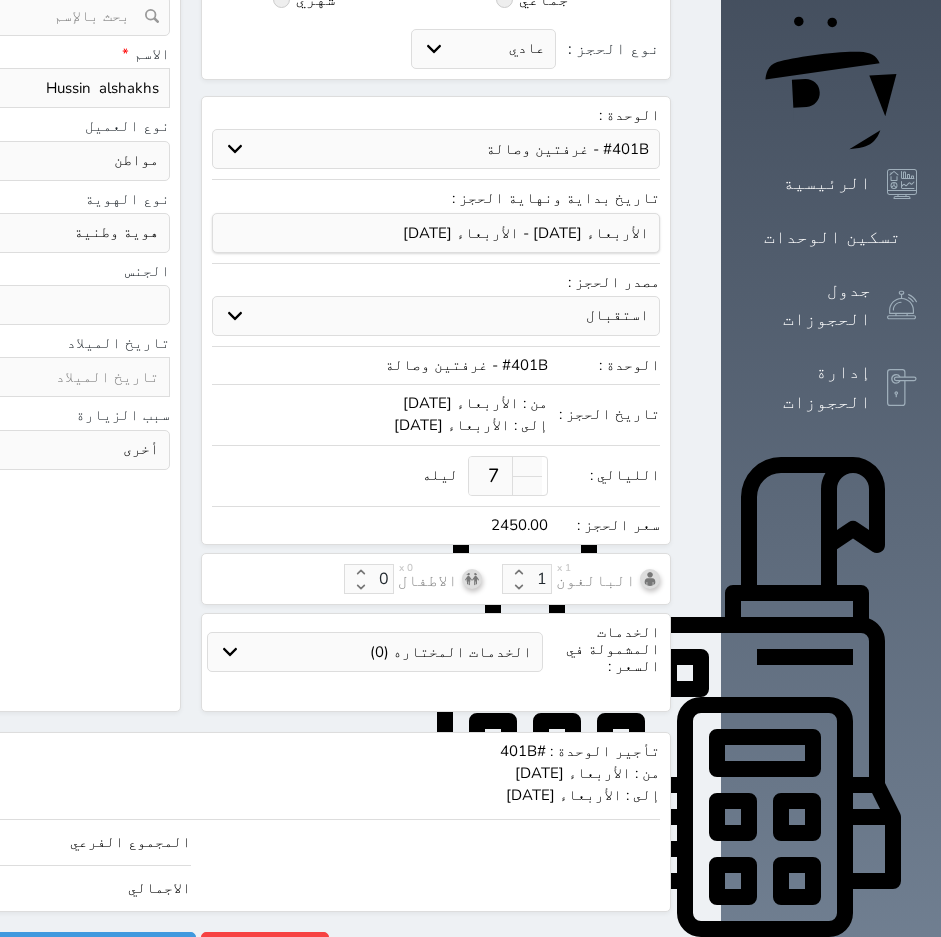 click on "2450.00" at bounding box center [-213, 888] 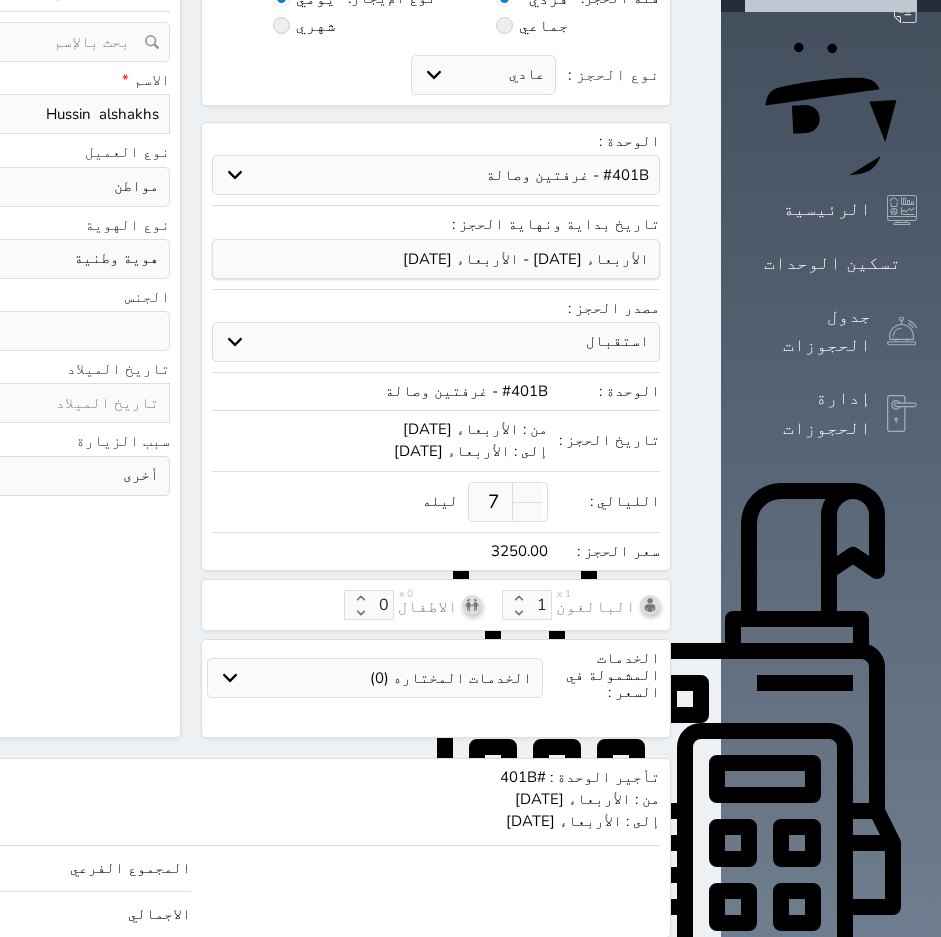 scroll, scrollTop: 186, scrollLeft: 0, axis: vertical 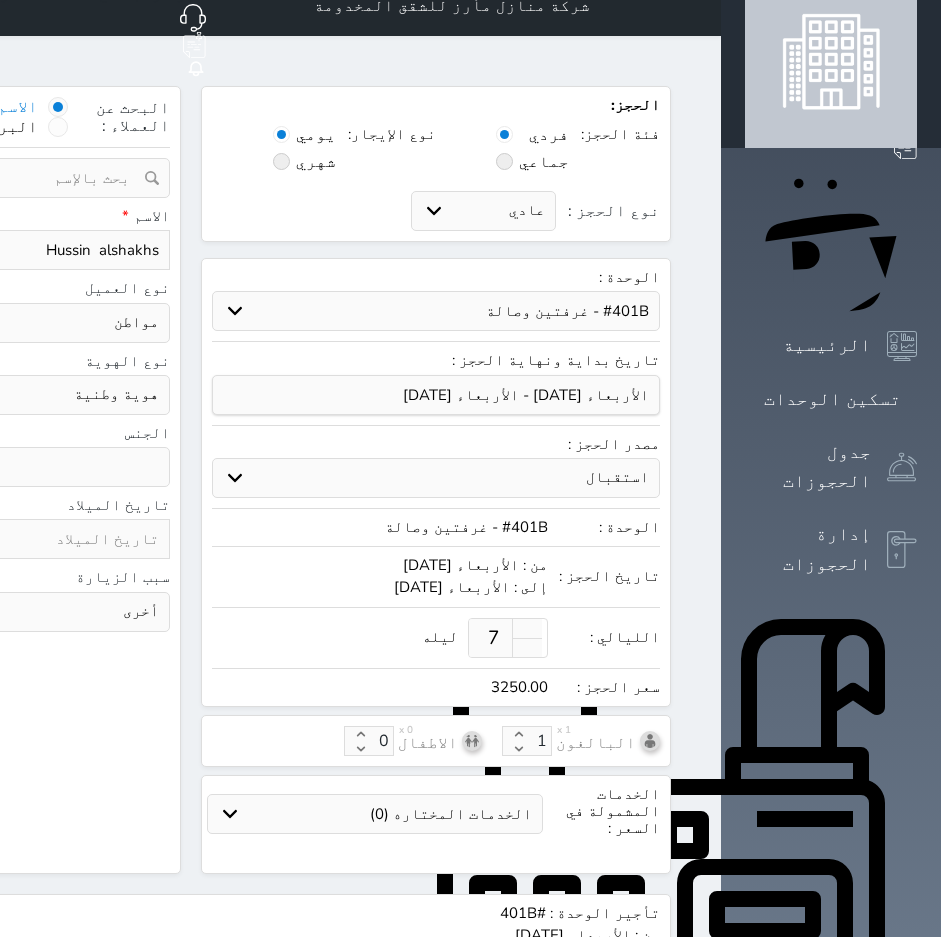 click on "+966 55 190 5519" at bounding box center (-203, 250) 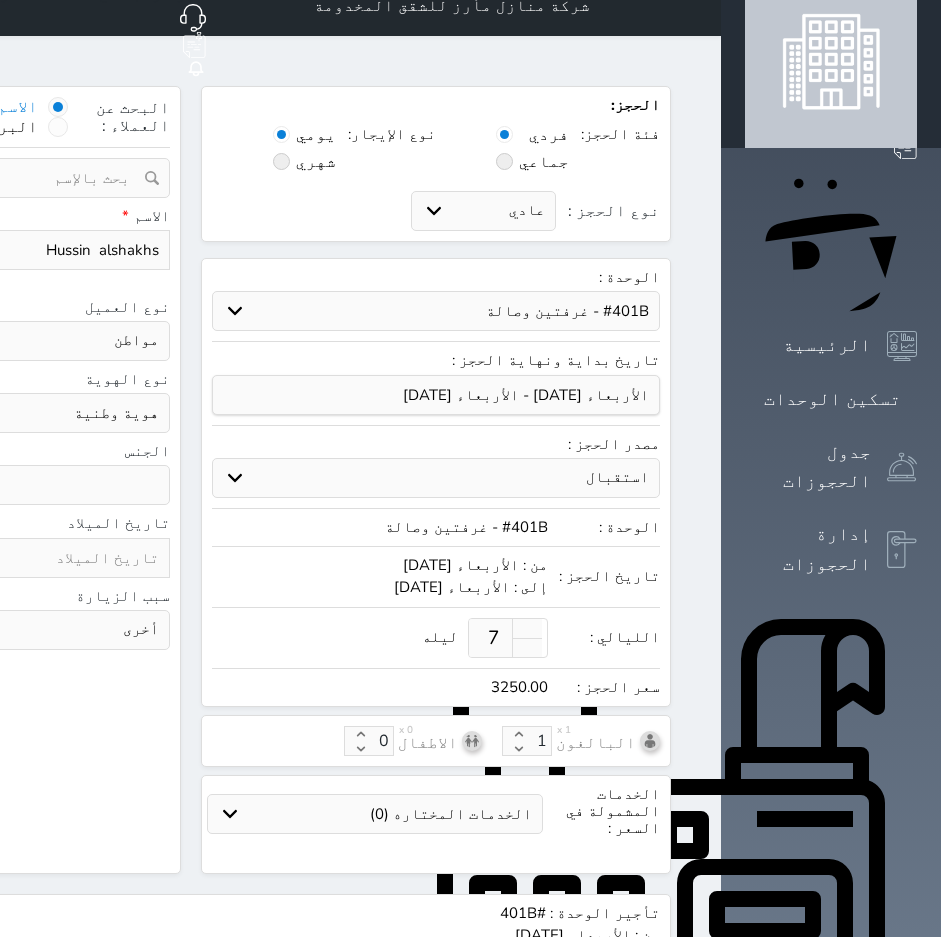 click on "اختر دولة
السعودية" at bounding box center [-171, 341] 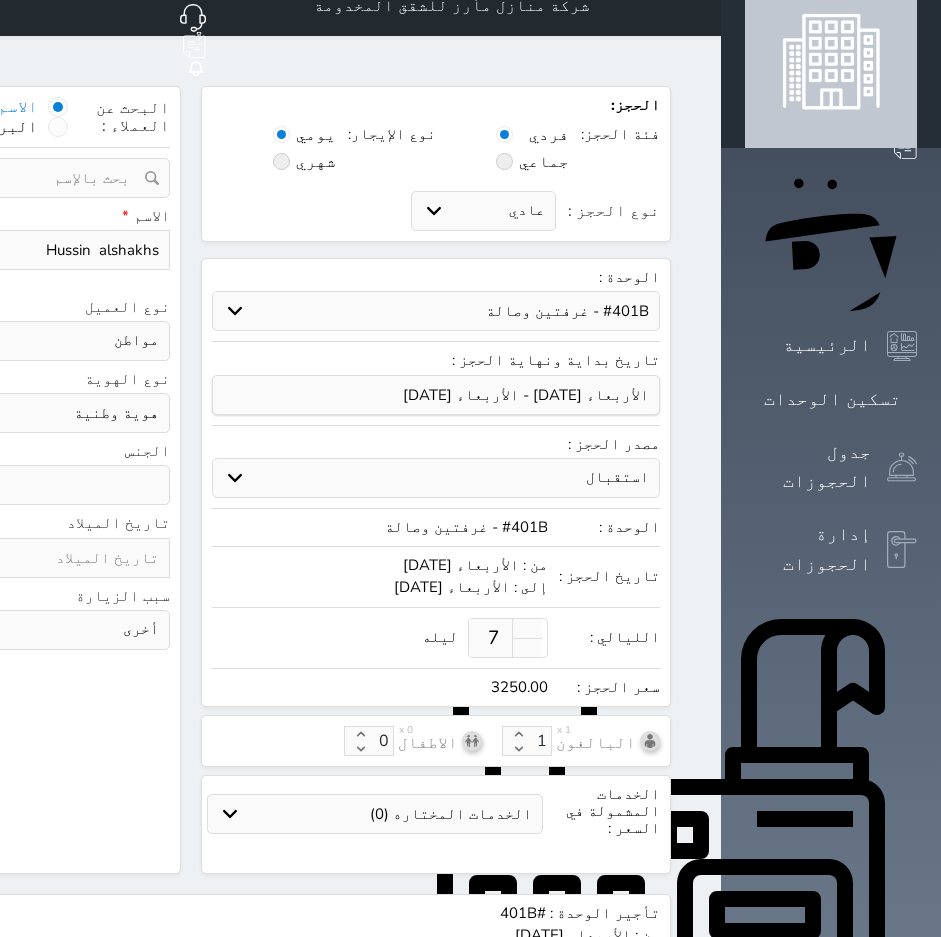 click on "استقبال الموقع الإلكتروني بوكينج المسافر اكسبيديا مواقع التواصل الإجتماعي اويو اخرى" at bounding box center [436, 478] 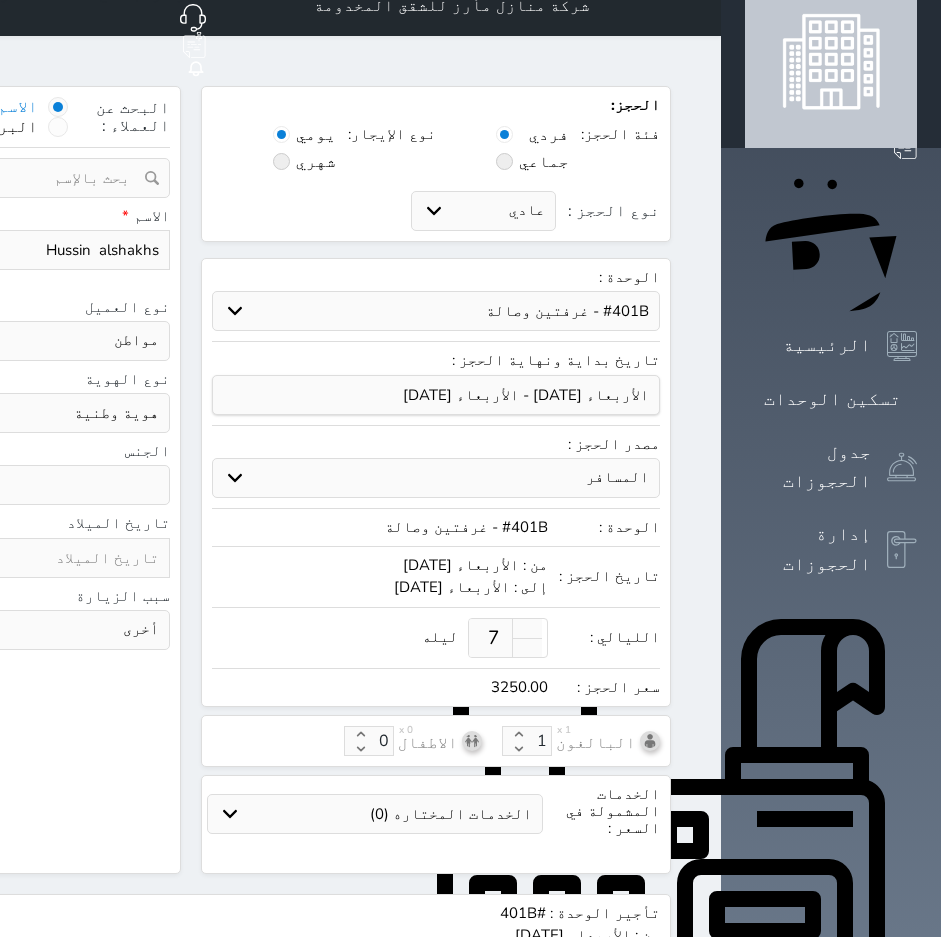 click on "استقبال الموقع الإلكتروني بوكينج المسافر اكسبيديا مواقع التواصل الإجتماعي اويو اخرى" at bounding box center [436, 478] 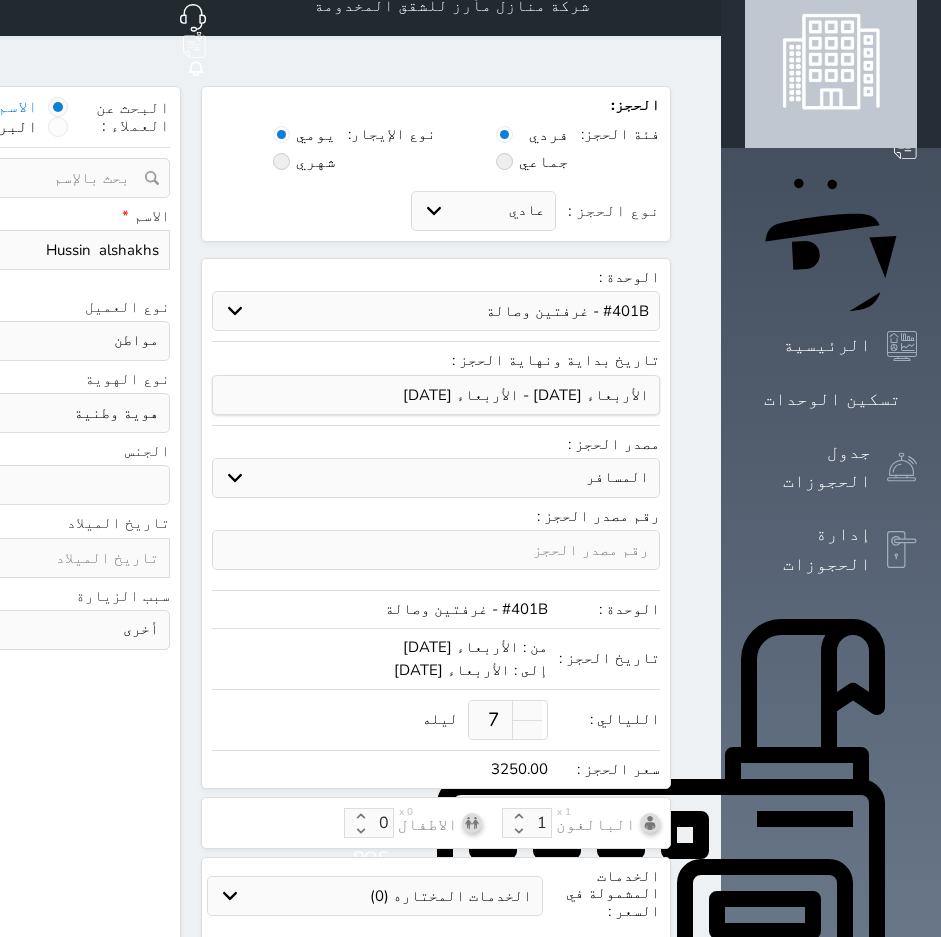 click on "استقبال الموقع الإلكتروني بوكينج المسافر اكسبيديا مواقع التواصل الإجتماعي اويو اخرى" at bounding box center (436, 478) 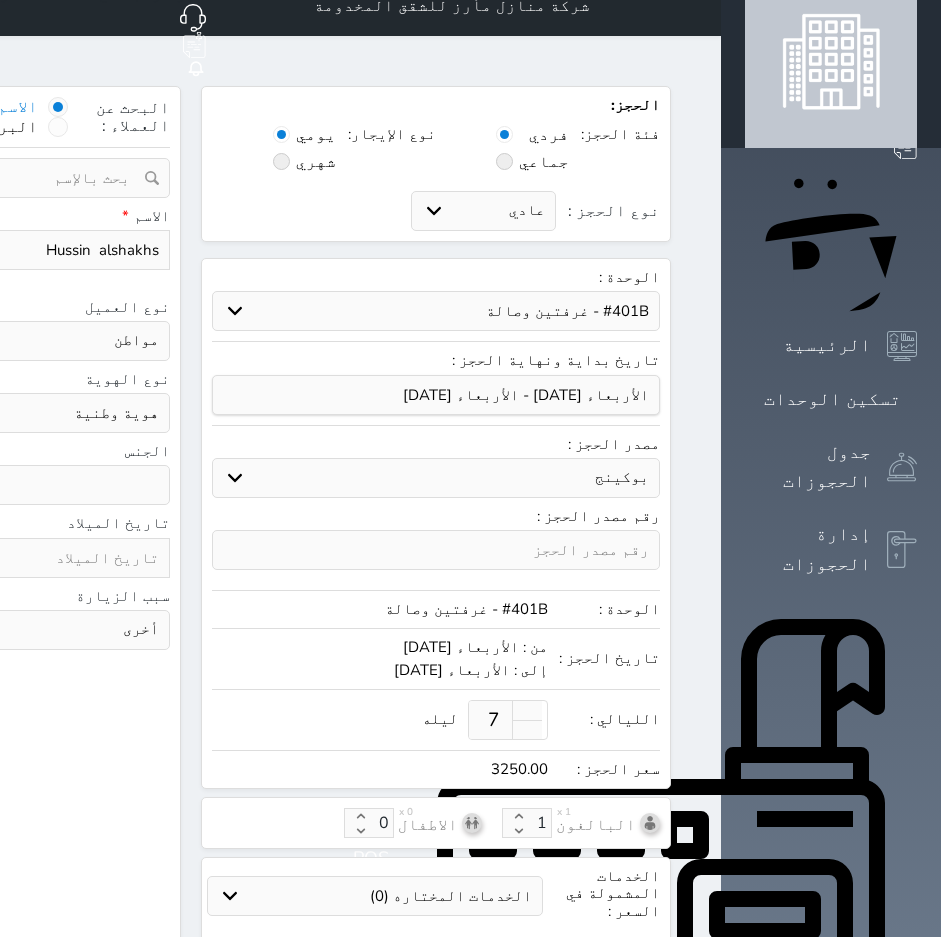 click on "استقبال الموقع الإلكتروني بوكينج المسافر اكسبيديا مواقع التواصل الإجتماعي اويو اخرى" at bounding box center [436, 478] 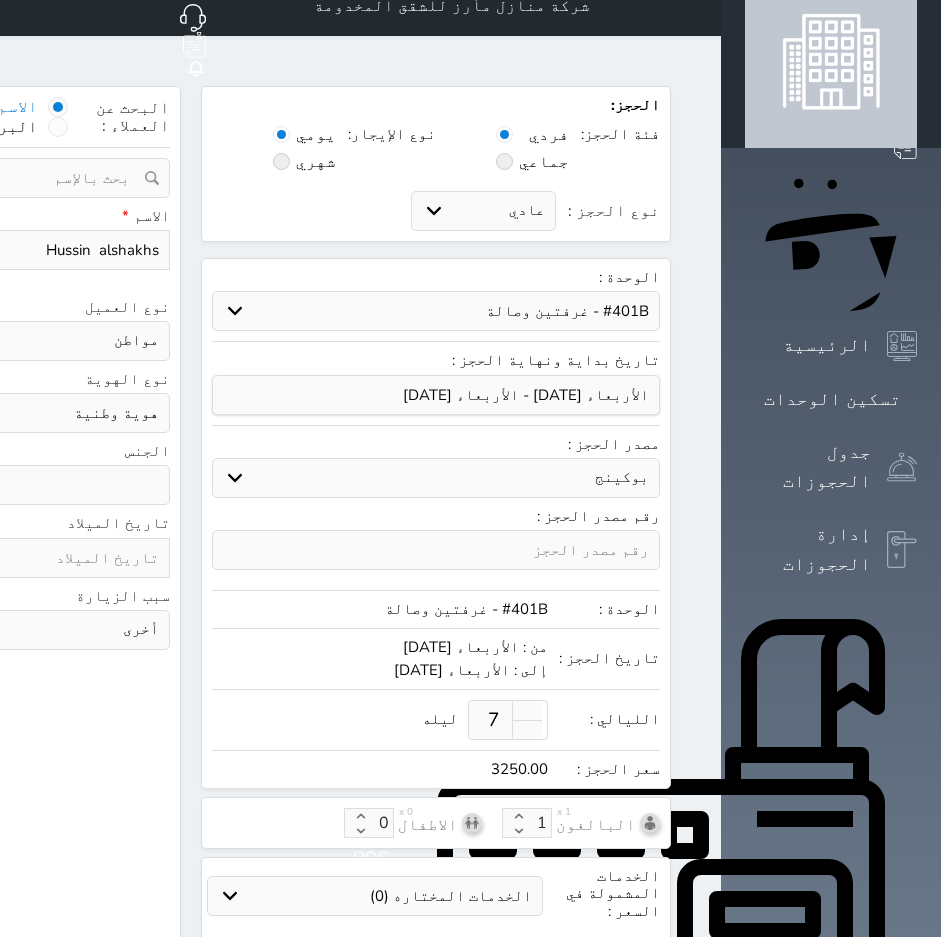 click on "استقبال الموقع الإلكتروني بوكينج المسافر اكسبيديا مواقع التواصل الإجتماعي اويو اخرى" at bounding box center [436, 478] 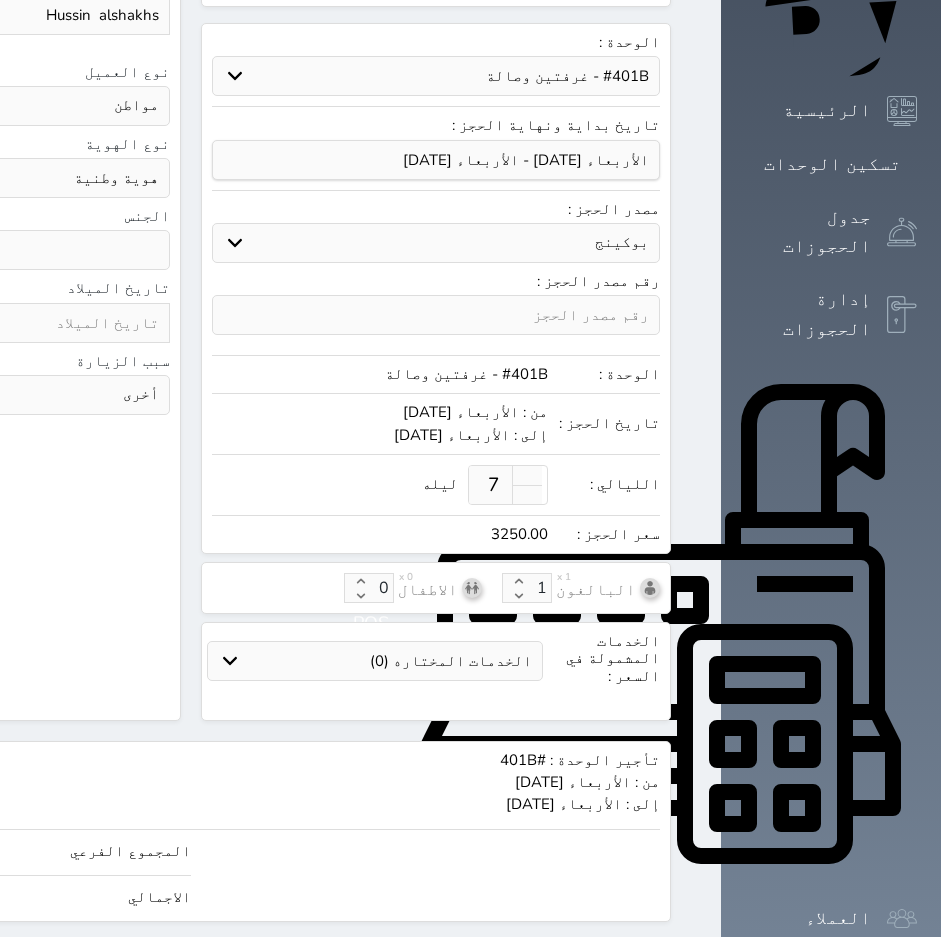 scroll, scrollTop: 268, scrollLeft: 0, axis: vertical 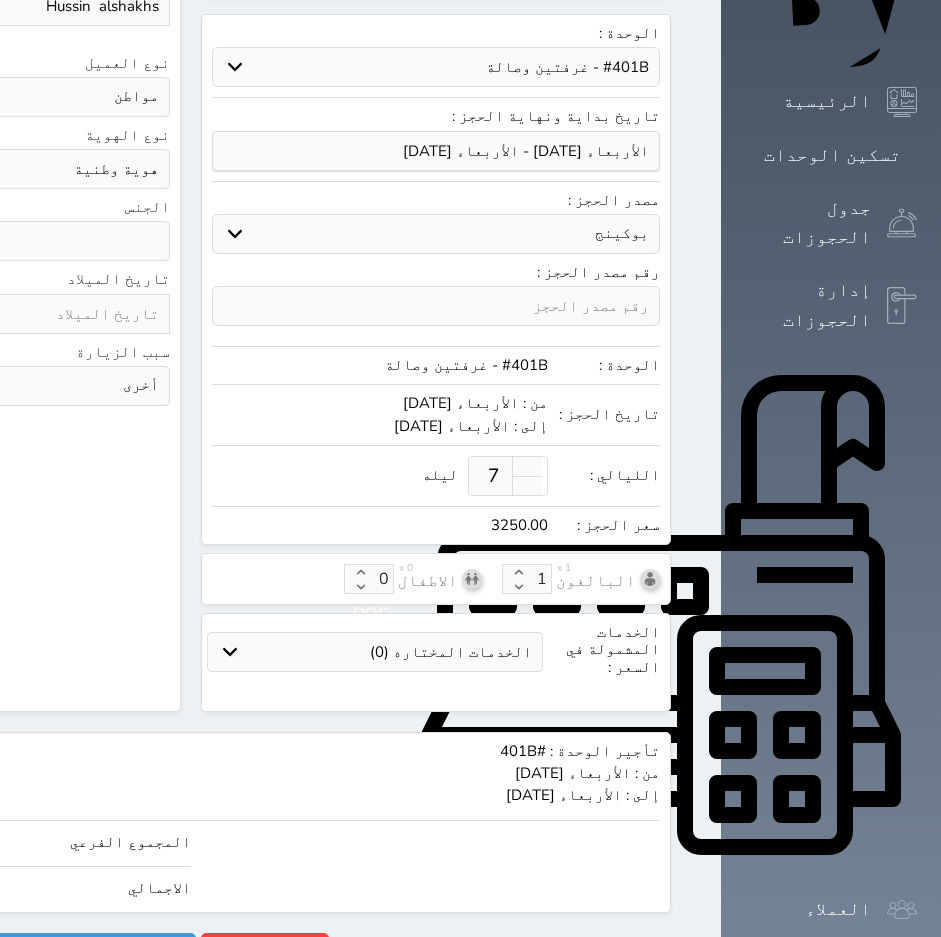 click at bounding box center (697, -238) 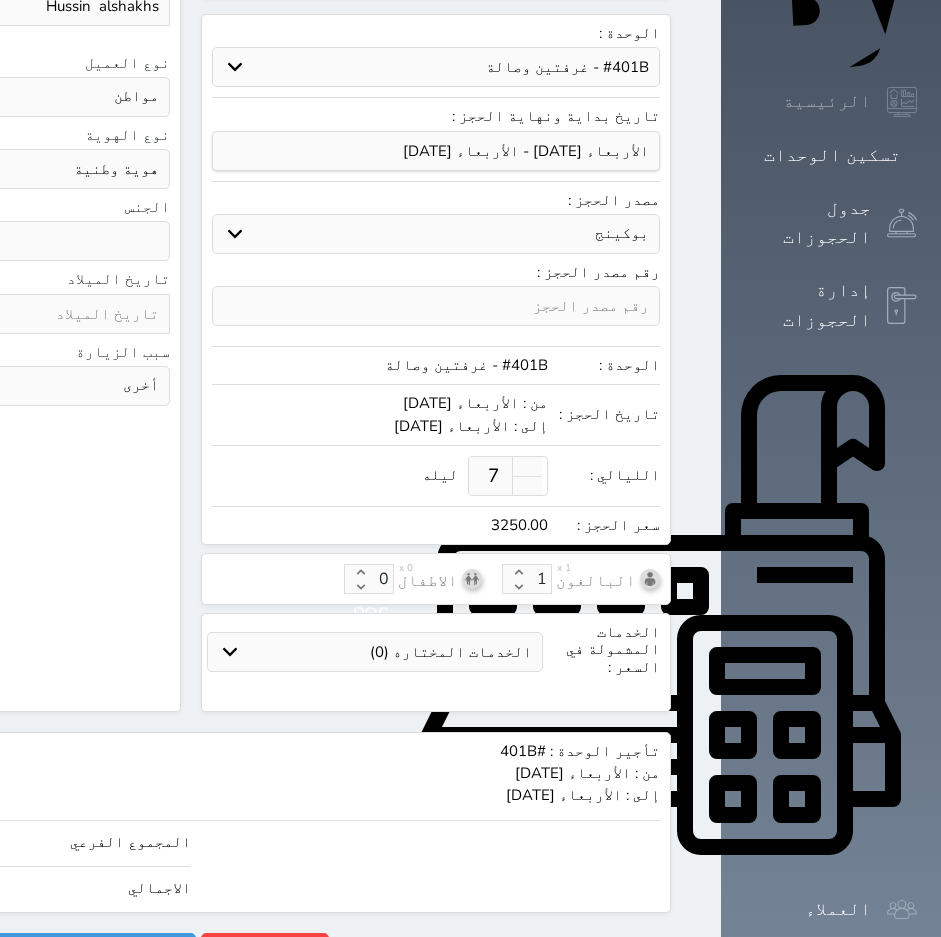 click on "الرئيسية" at bounding box center (831, 102) 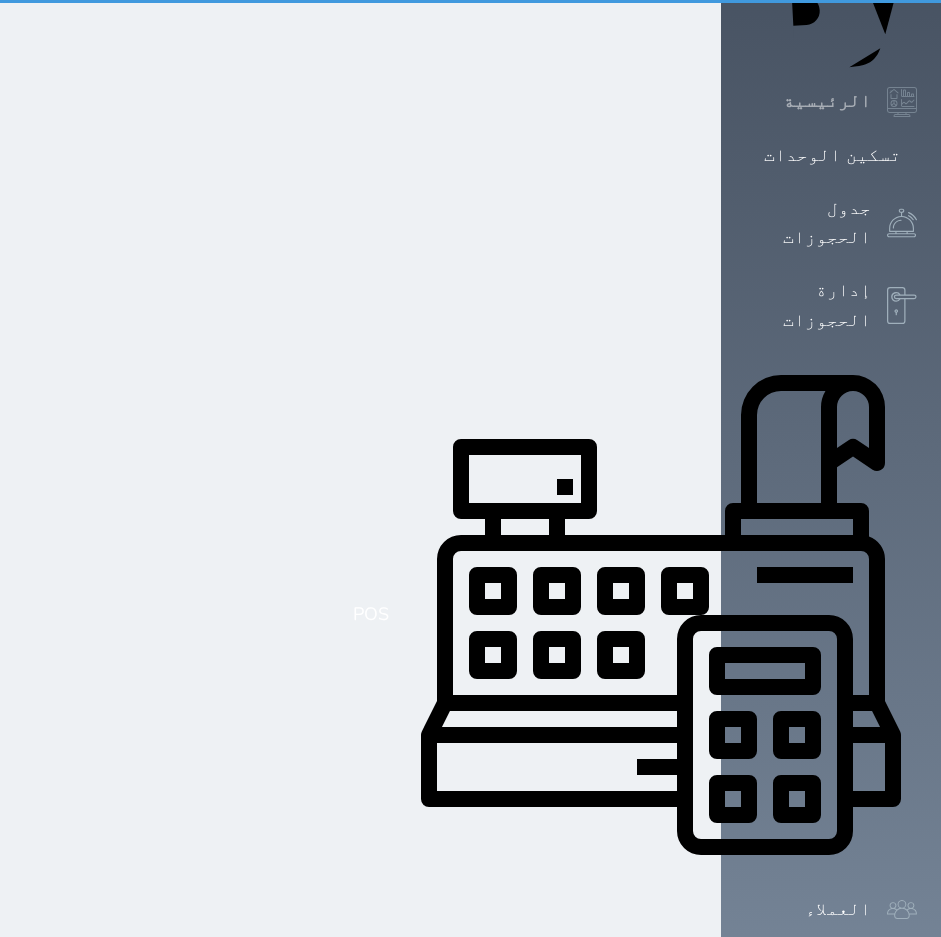 scroll, scrollTop: 0, scrollLeft: 0, axis: both 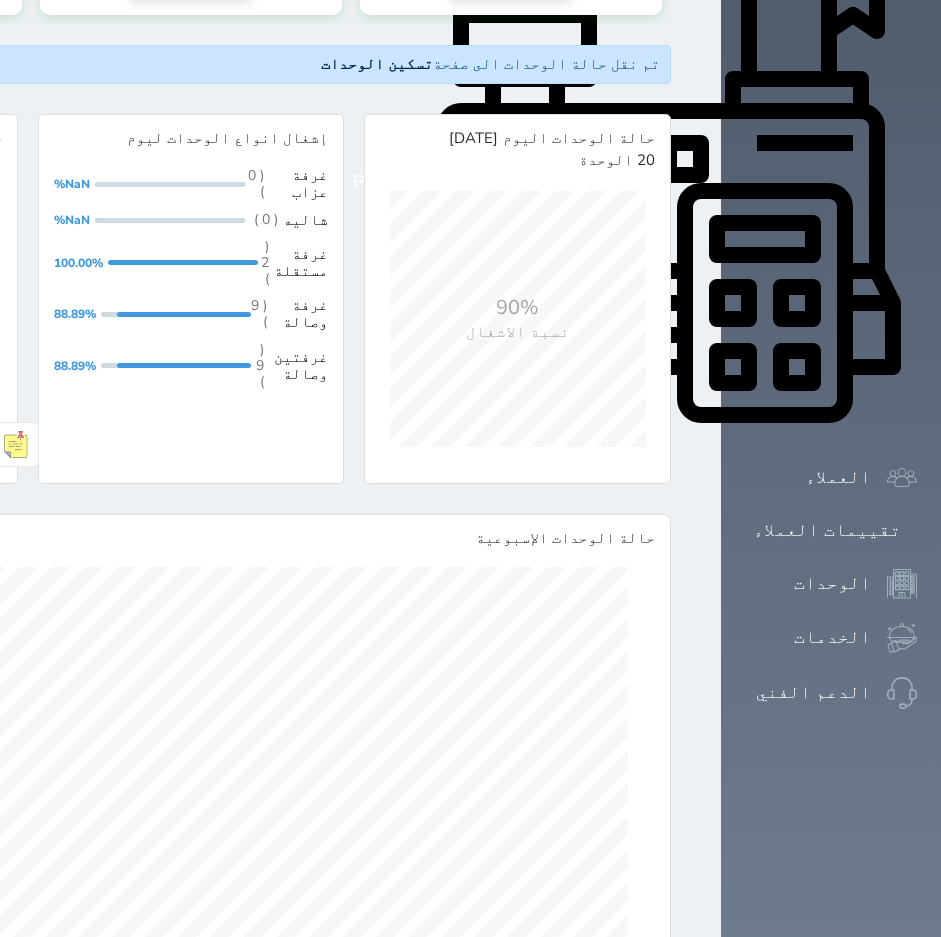 click at bounding box center [697, -670] 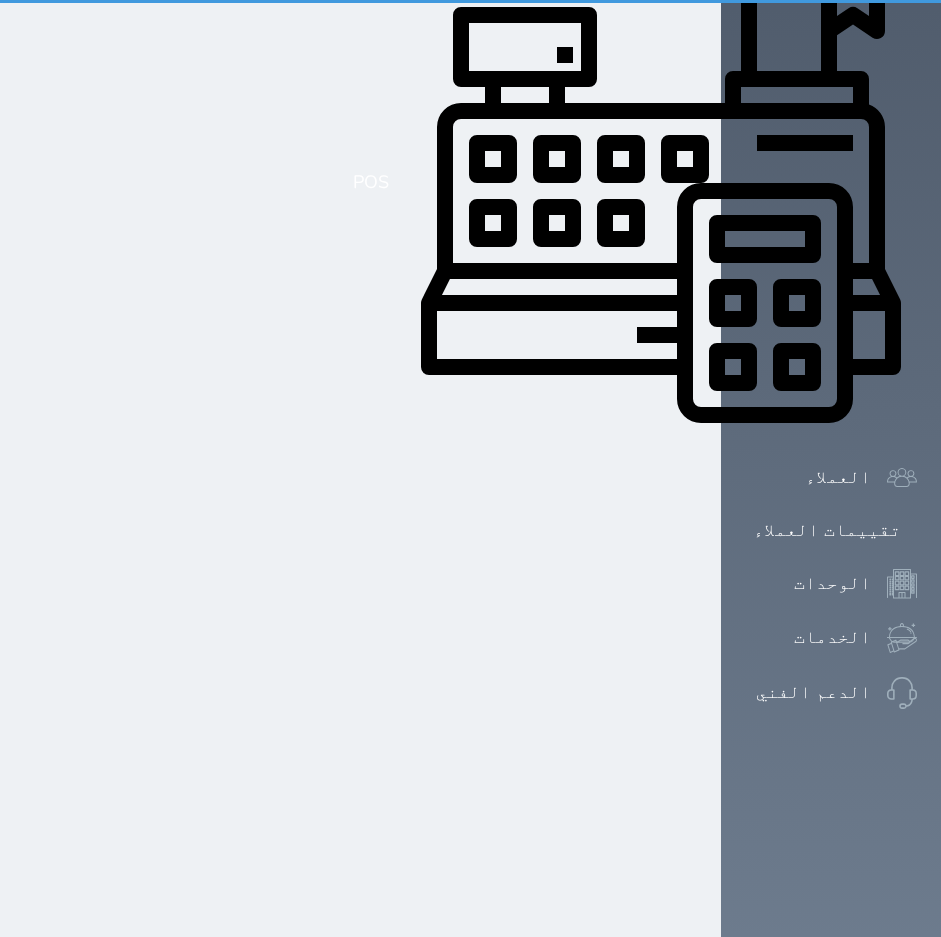 scroll, scrollTop: 0, scrollLeft: 0, axis: both 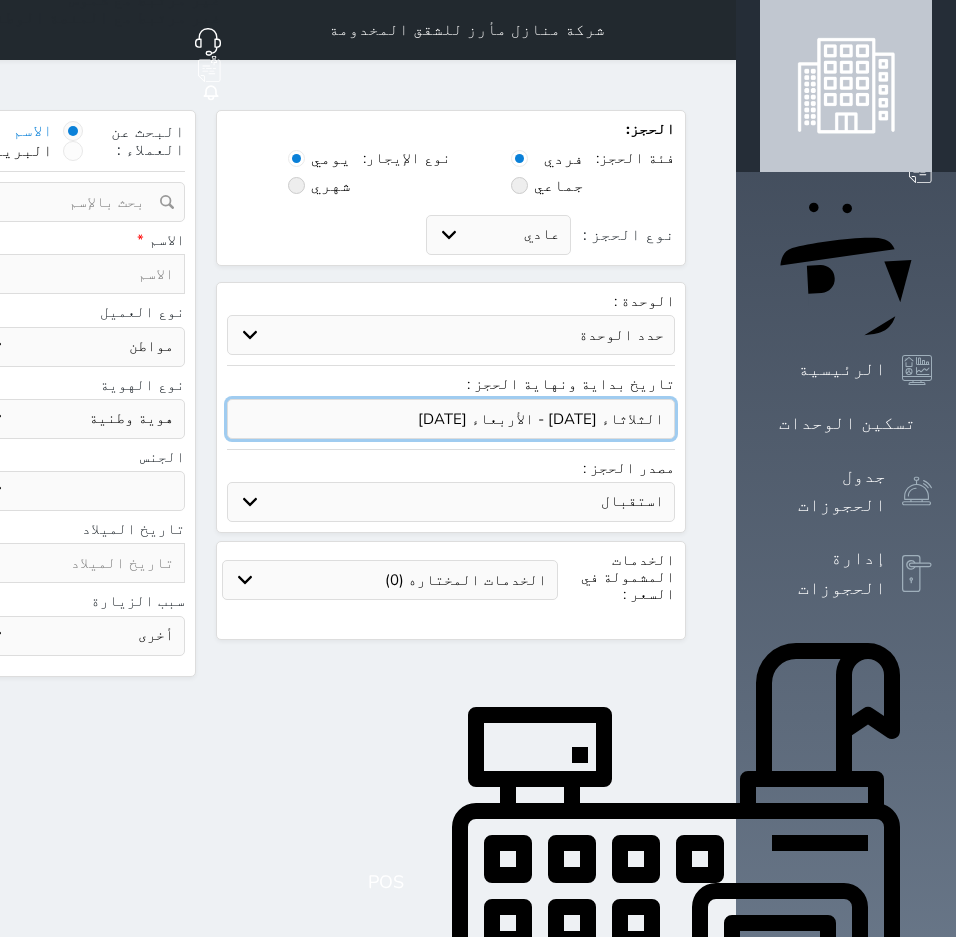 click at bounding box center (451, 419) 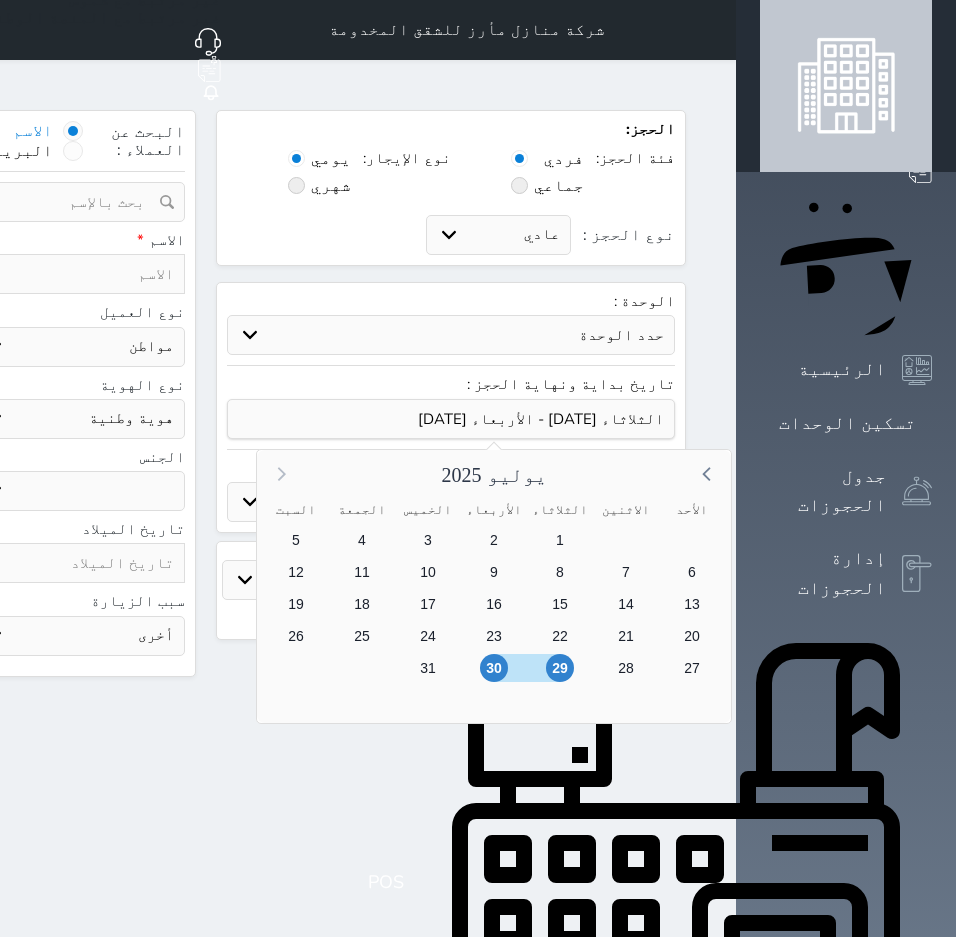 click 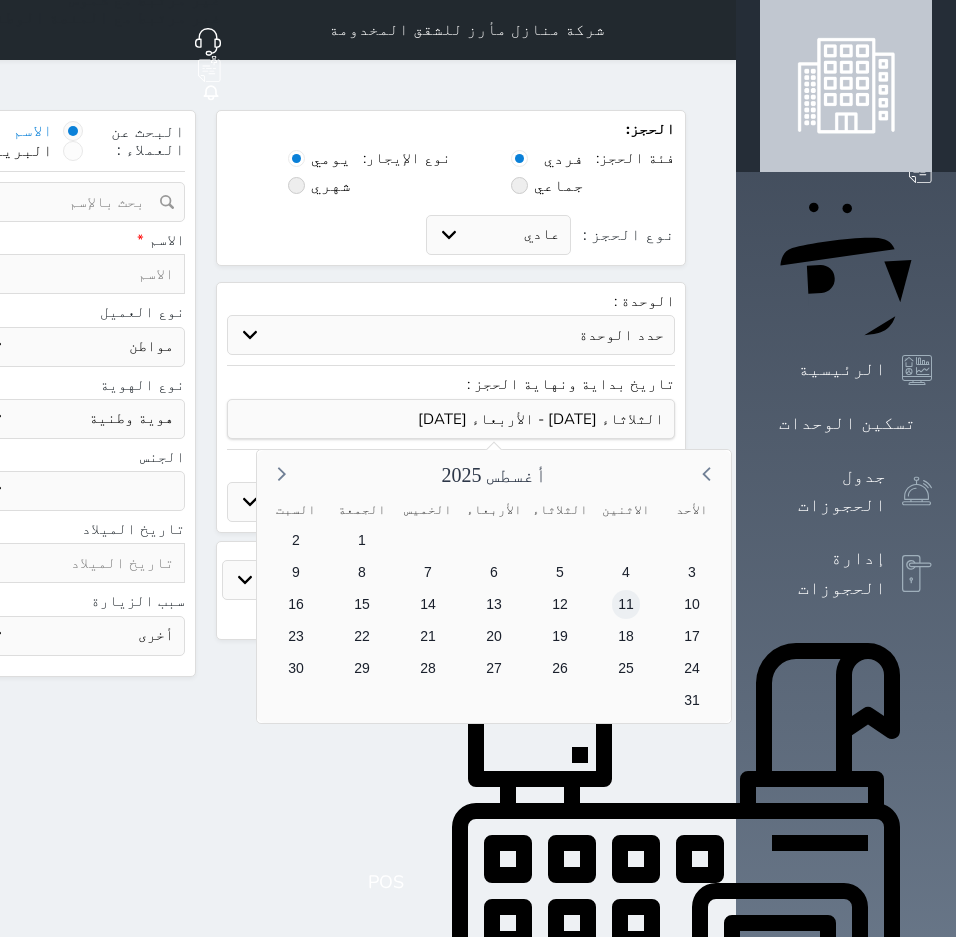 click on "11" at bounding box center (626, 604) 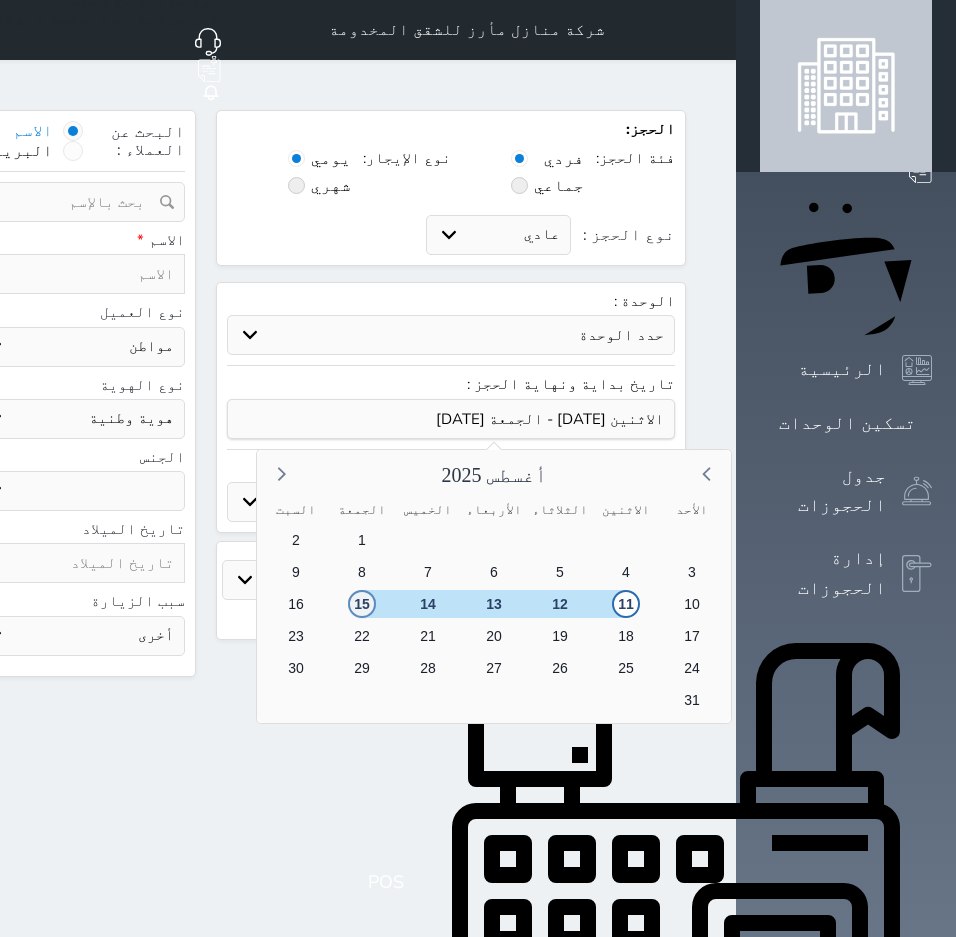 click on "15" at bounding box center [362, 604] 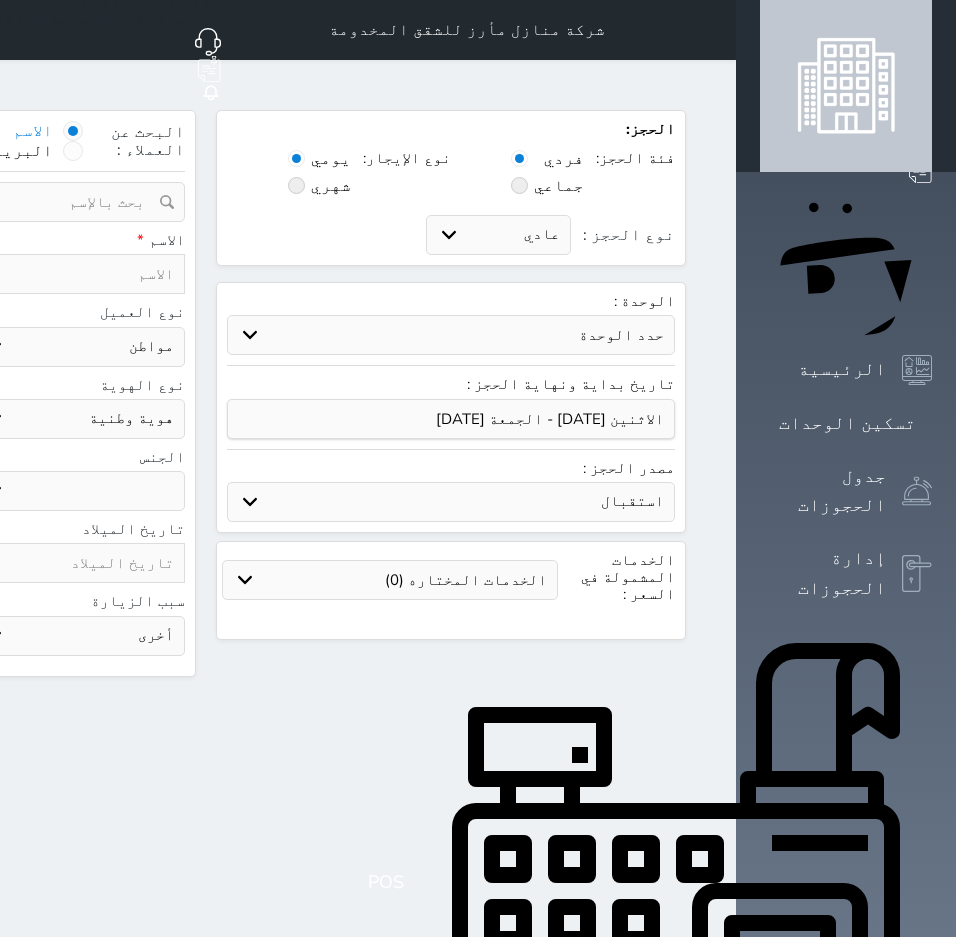 click on "حدد الوحدة
#502 - جناح فاخر
#501 - غرفتين وصالة
#402B - غرفتين وصالة
#402A - غرفة وصالة
#401B - غرفتين وصالة
#401A - غرفة وصالة
#302B - غرفتين وصالة
#302A - غرفة وصالة
#201B - غرفتين وصالة
#201A - غرفة وصالة
#102B - غرفتين وصالة
#102A - غرفة وصالة" at bounding box center [451, 335] 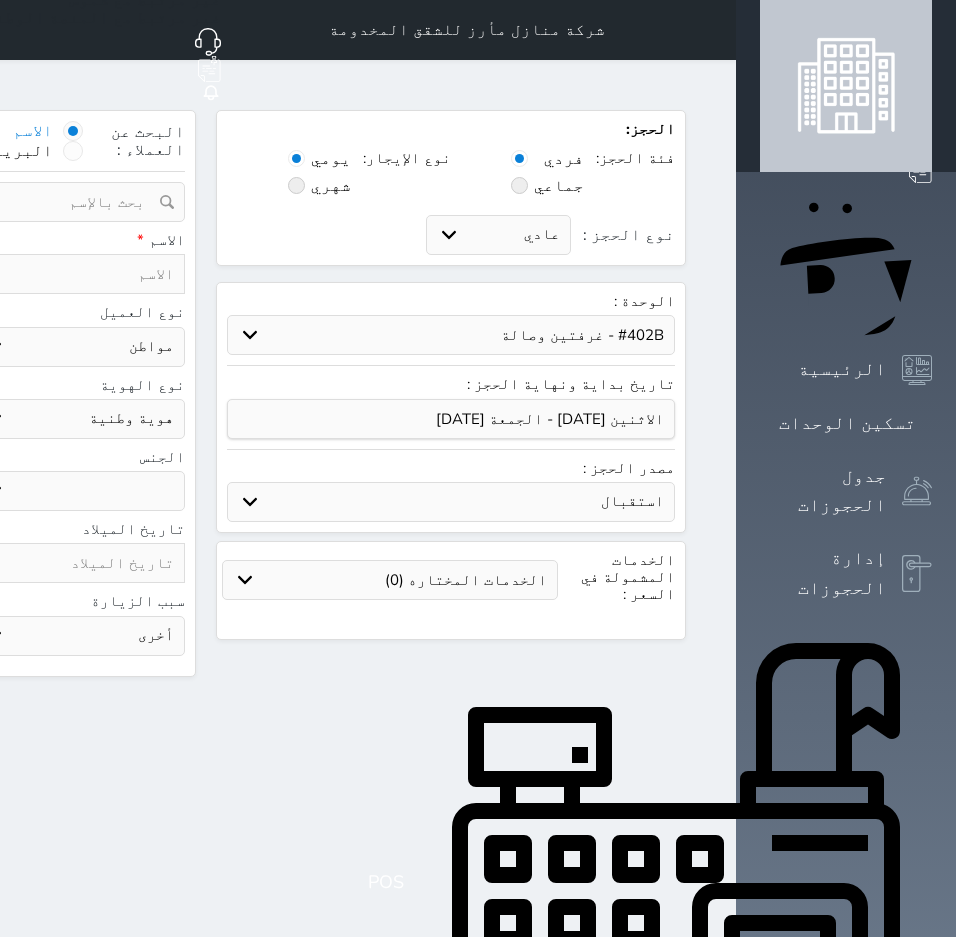click on "حدد الوحدة
#502 - جناح فاخر
#501 - غرفتين وصالة
#402B - غرفتين وصالة
#402A - غرفة وصالة
#401B - غرفتين وصالة
#401A - غرفة وصالة
#302B - غرفتين وصالة
#302A - غرفة وصالة
#201B - غرفتين وصالة
#201A - غرفة وصالة
#102B - غرفتين وصالة
#102A - غرفة وصالة" at bounding box center (451, 335) 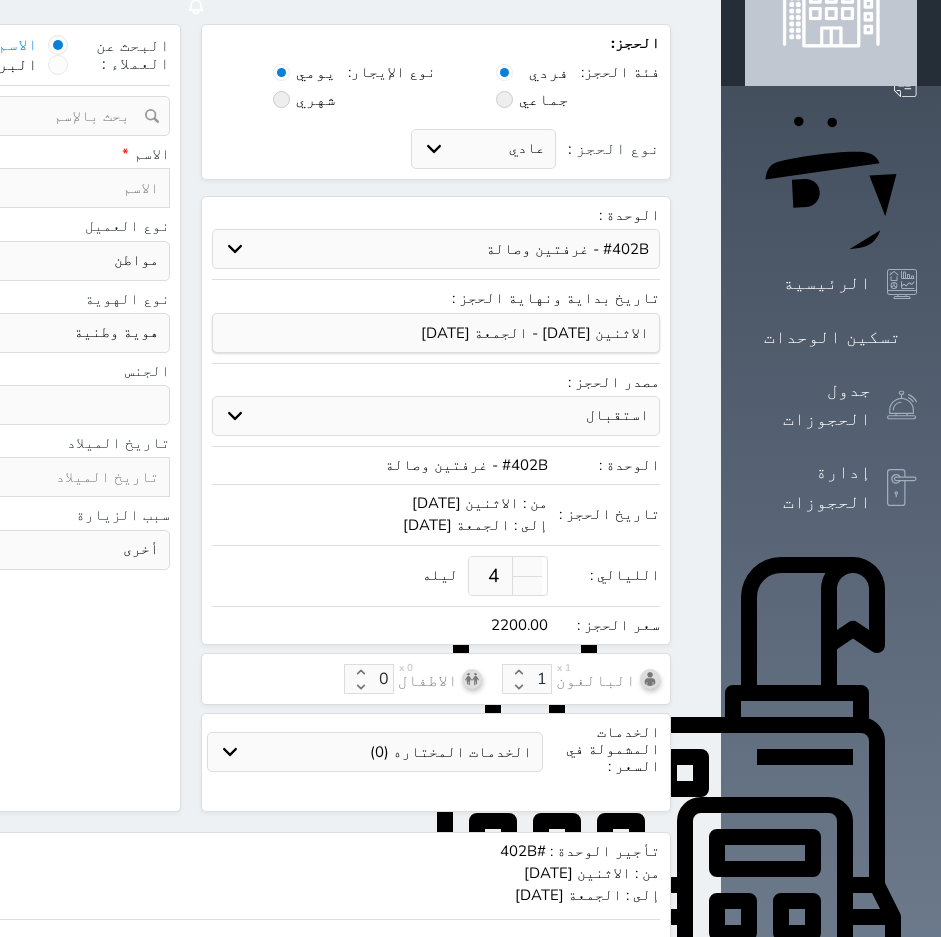 scroll, scrollTop: 0, scrollLeft: 0, axis: both 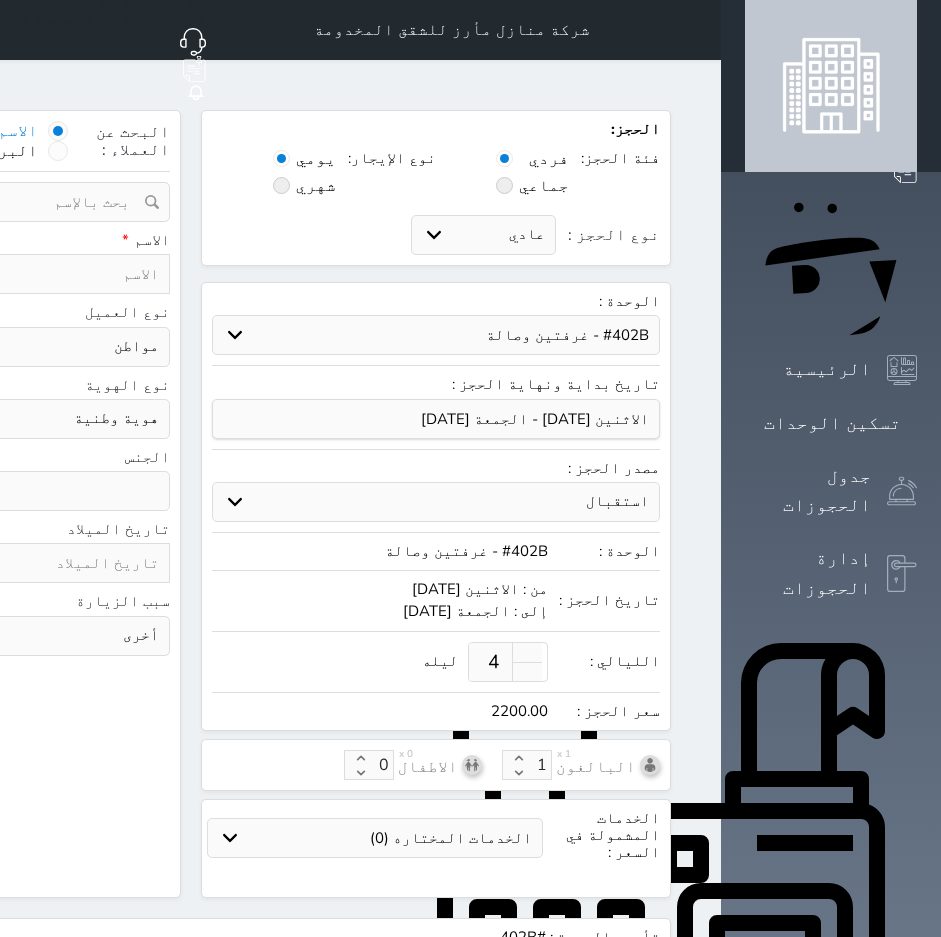 click at bounding box center (63, 274) 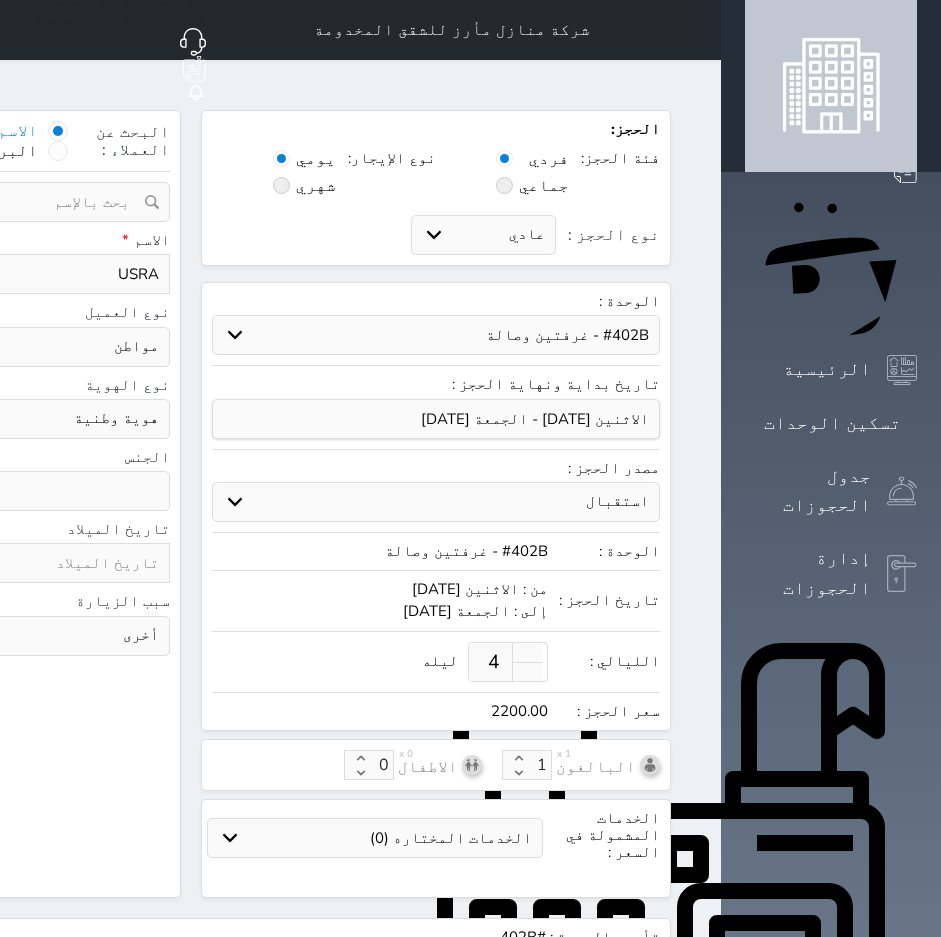 click on "USRA" at bounding box center [63, 274] 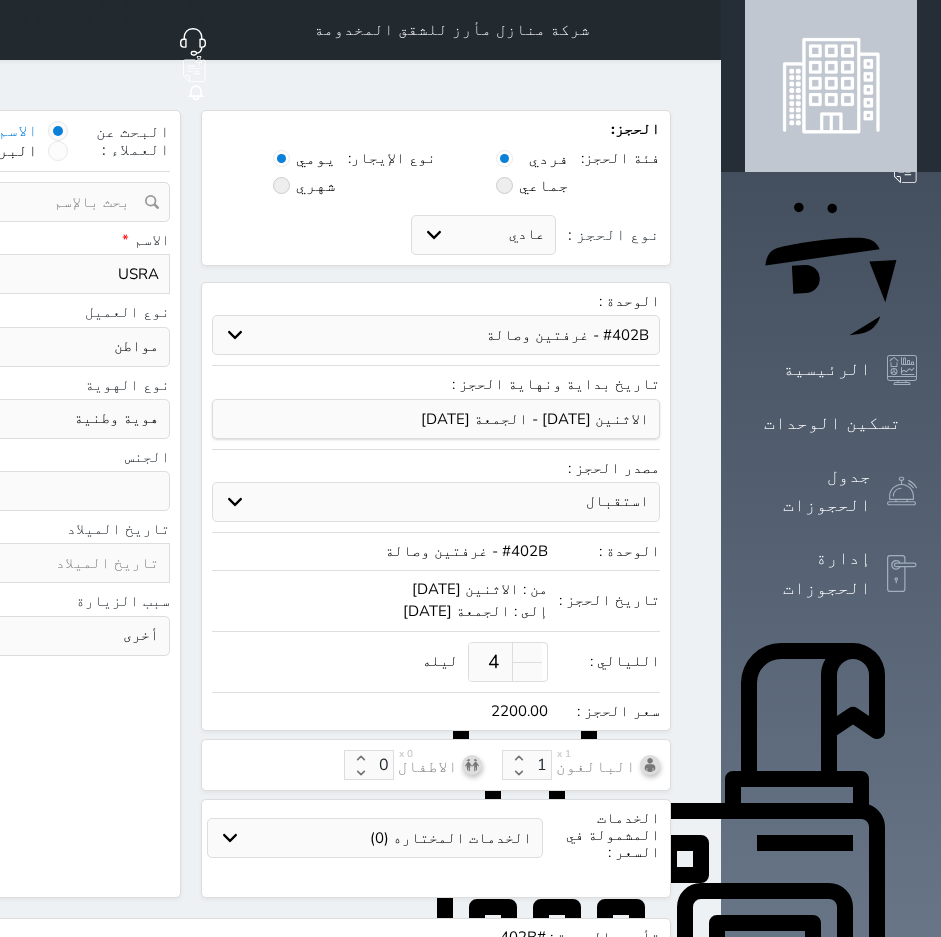 click on "USRA" at bounding box center (63, 274) 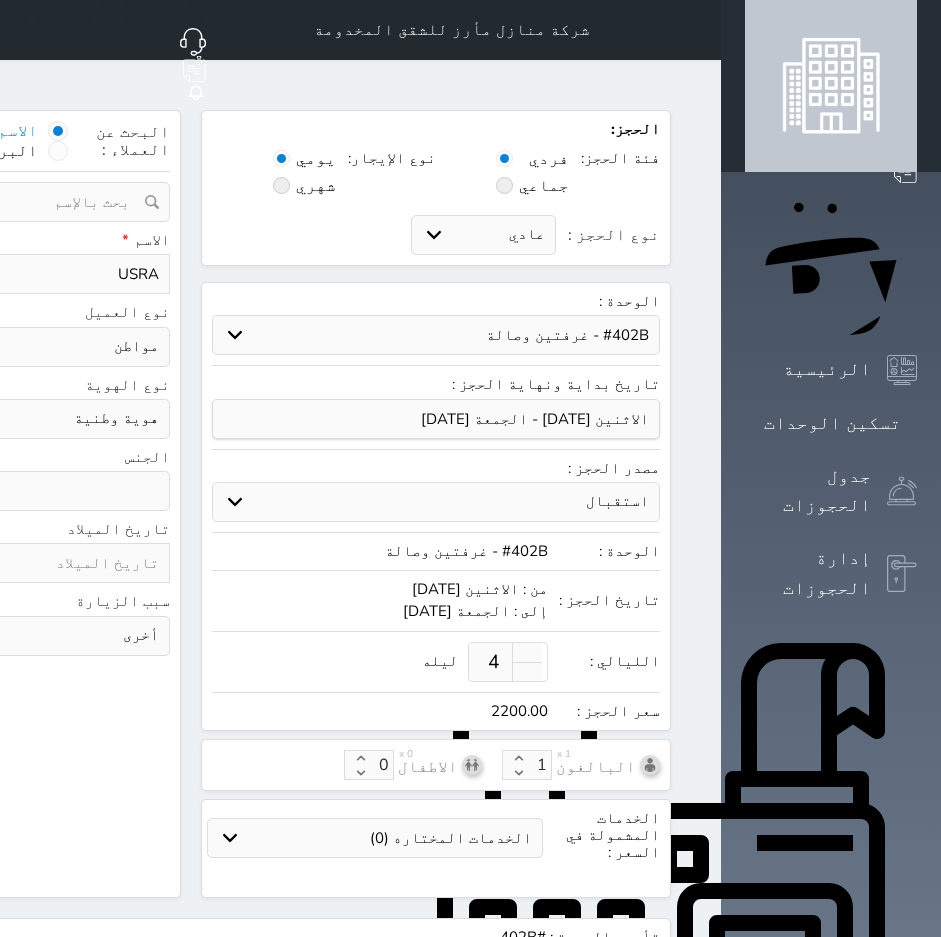 click on "USRA" at bounding box center (63, 274) 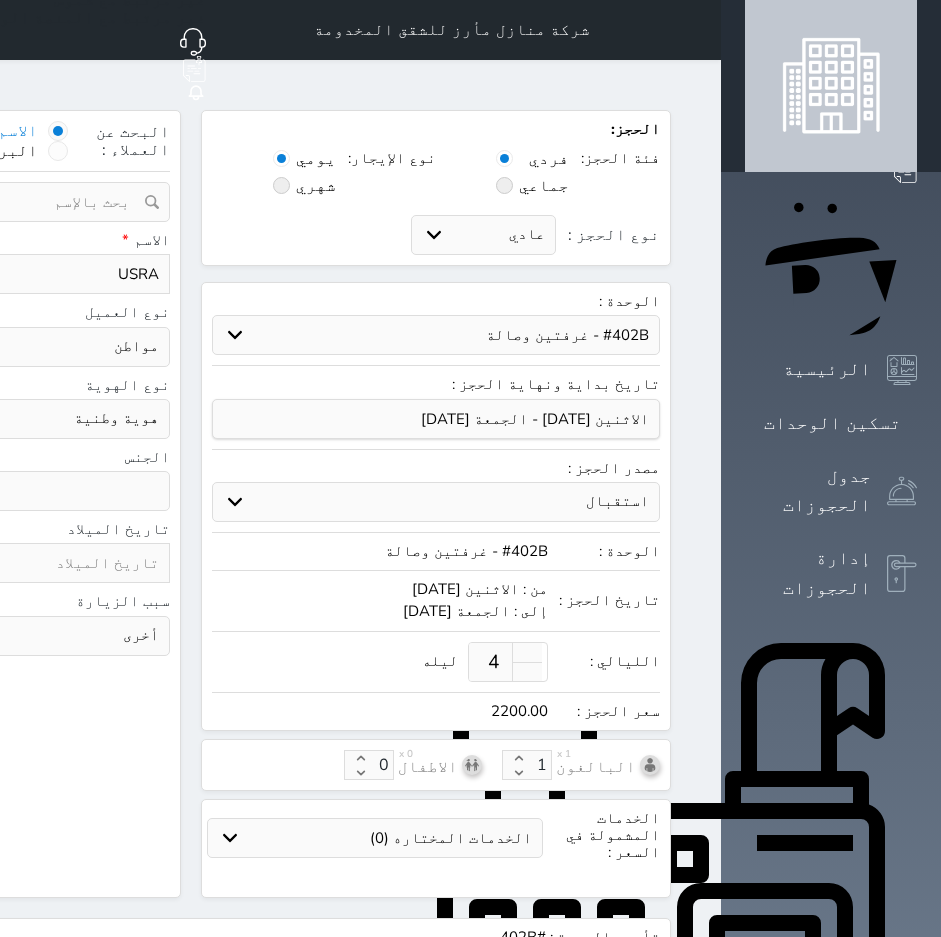 click on "USRA" at bounding box center (63, 274) 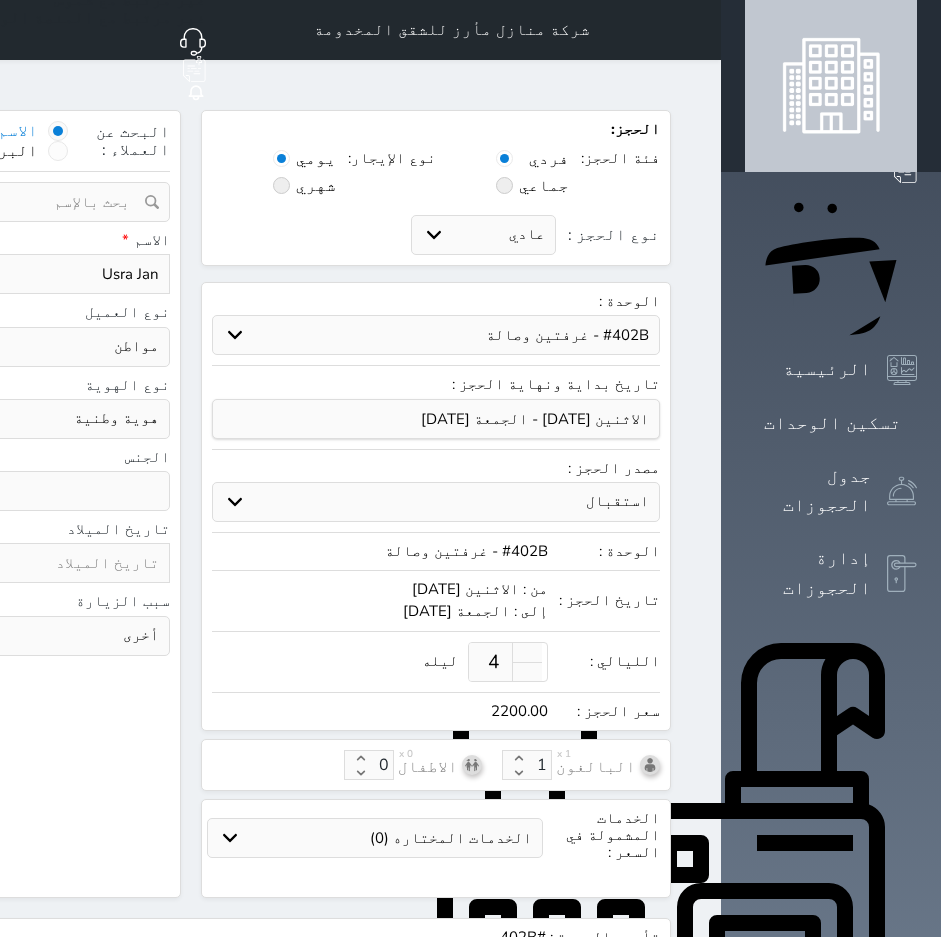 click on "نوع الحجز :" at bounding box center [-203, 274] 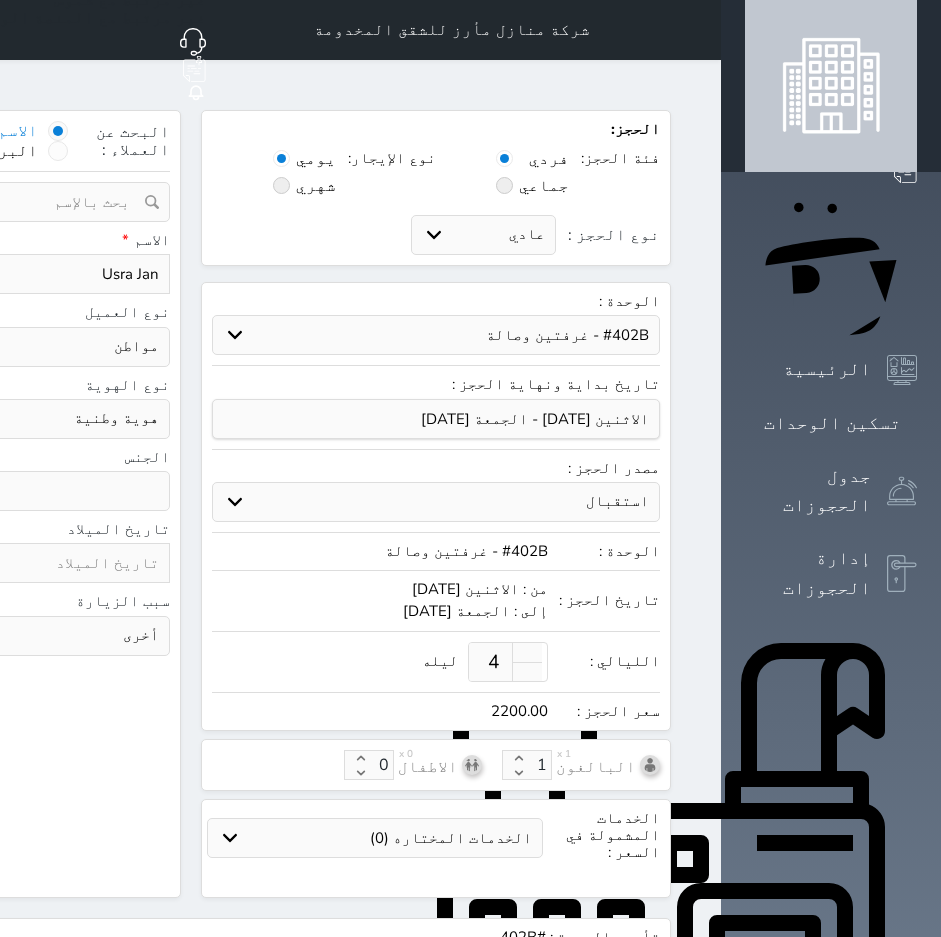 paste on "44 737 6429087" 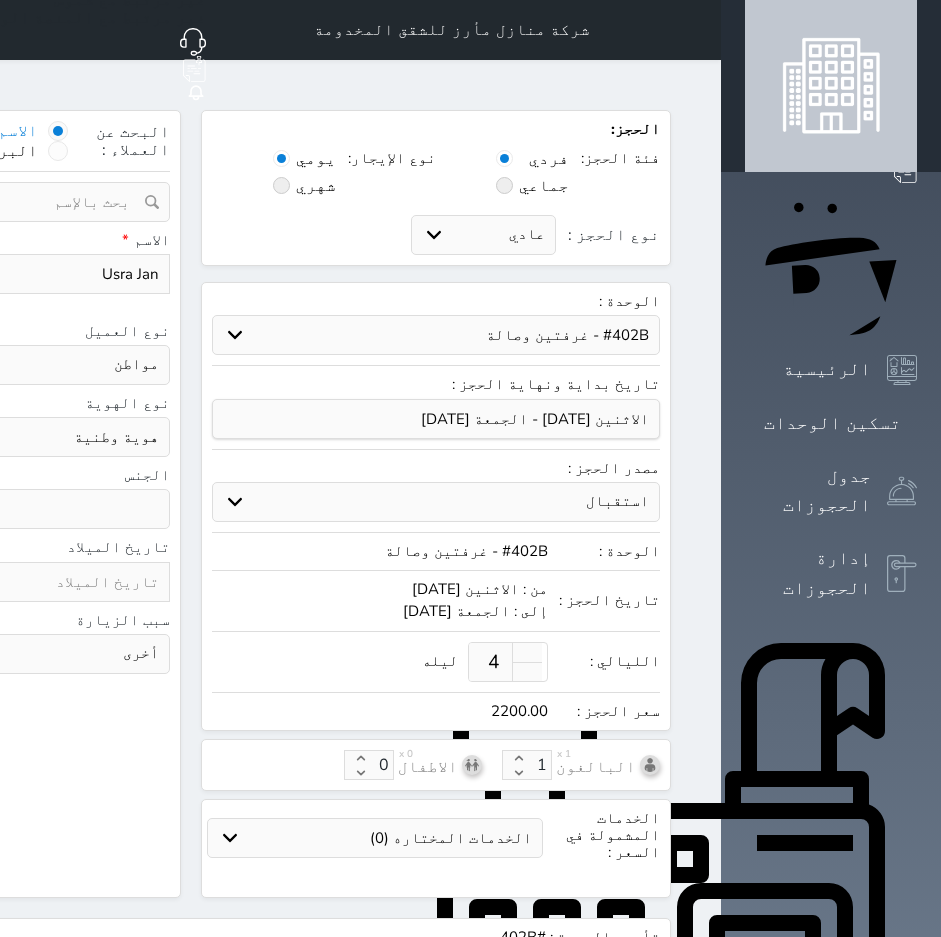 drag, startPoint x: 175, startPoint y: 245, endPoint x: 187, endPoint y: 243, distance: 12.165525 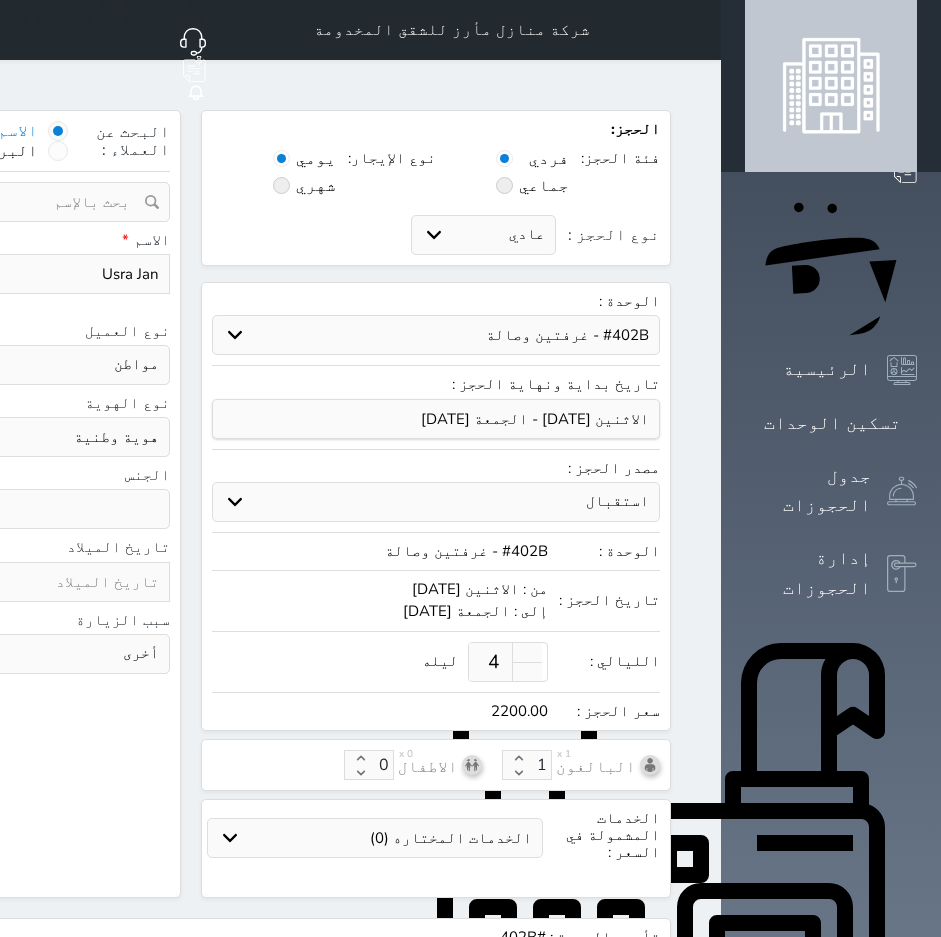 scroll, scrollTop: 1700, scrollLeft: 0, axis: vertical 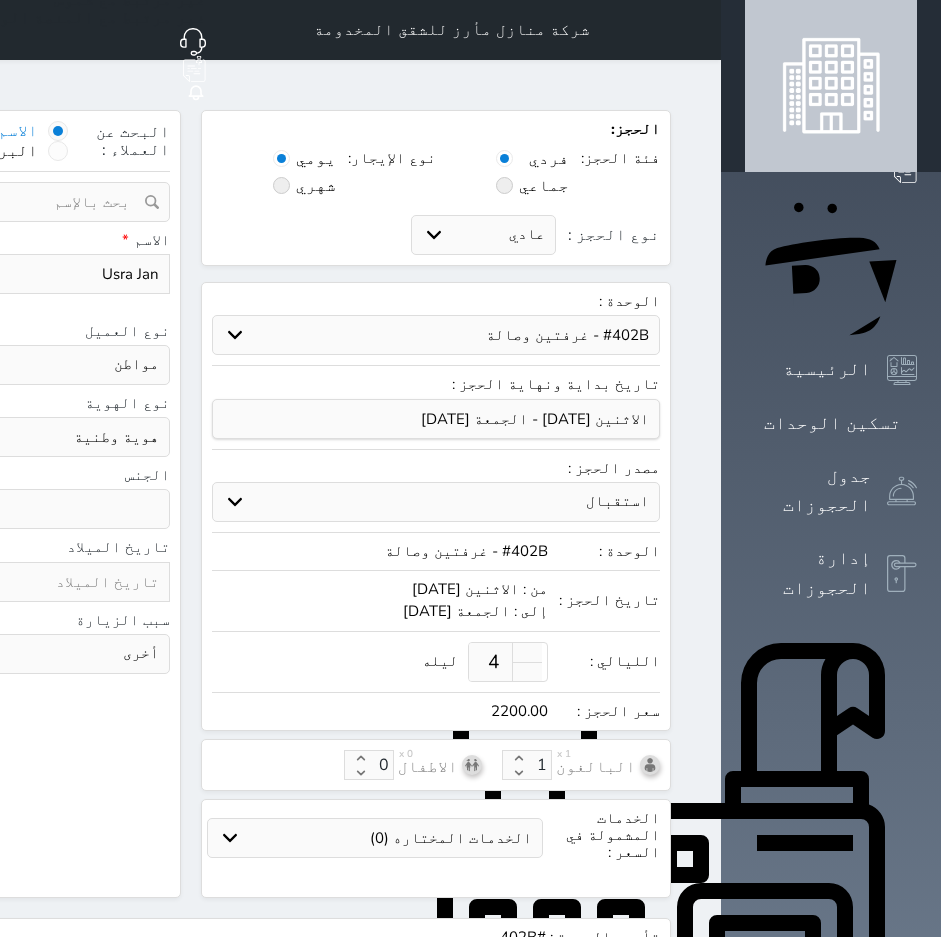 click on "البحث عن العملاء :        الاسم       رقم الهوية       البريد الإلكتروني       الجوال           تغيير العميل                      ملاحظات                           سجل حجوزات العميل Usra Jan                   إجمالى رصيد العميل : 0 ريال     رقم الحجز   الوحدة   من   إلى   نوع الحجز   الرصيد   الاجرائات         النتائج  : من (  ) - إلى  (  )   العدد  :              سجل الكمبيالات الغير محصلة على العميل Usra Jan                 رقم الحجز   المبلغ الكلى    المبلغ المحصل    المبلغ المتبقى    تاريخ الإستحقاق         النتائج  : من (  ) - إلى  (  )   العدد  :      الاسم *   Usra Jan   رقم الجوال *       ▲     Afghanistan (‫افغانستان‬‎)   +93   Albania (Shqipëri)   +355   Algeria (‫الجزائر‬‎)   +213     +1684" at bounding box center [-54, 504] 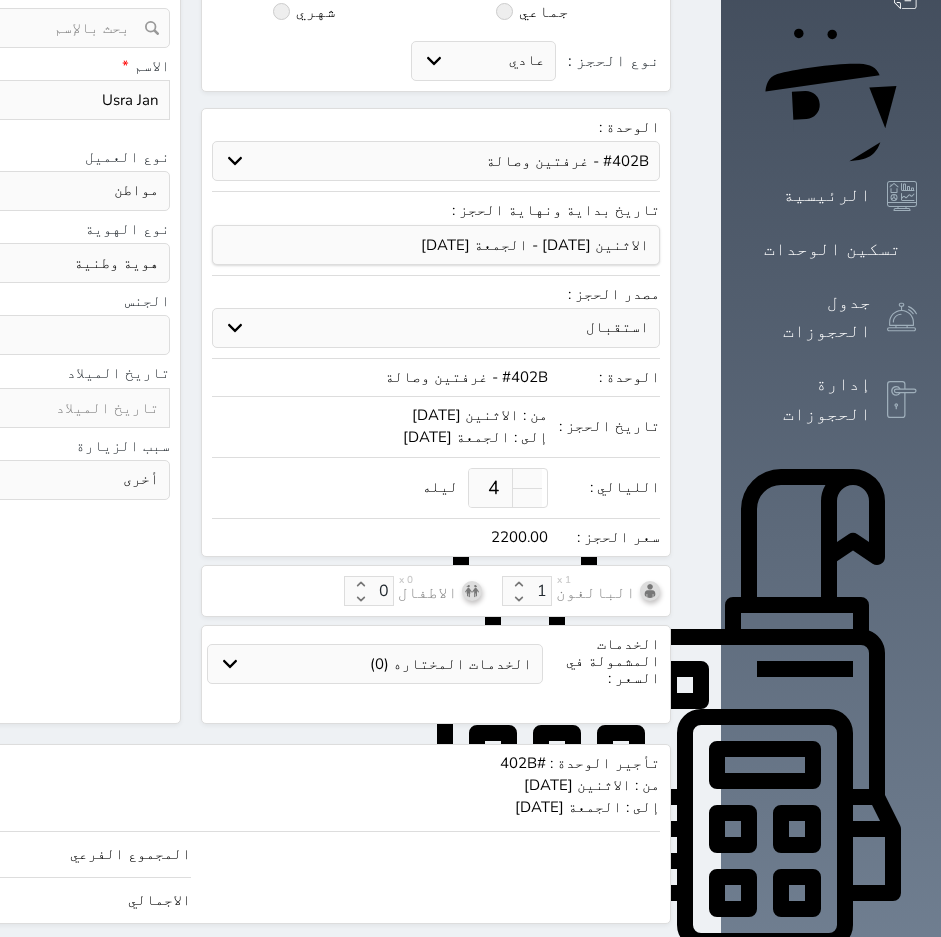 scroll, scrollTop: 186, scrollLeft: 0, axis: vertical 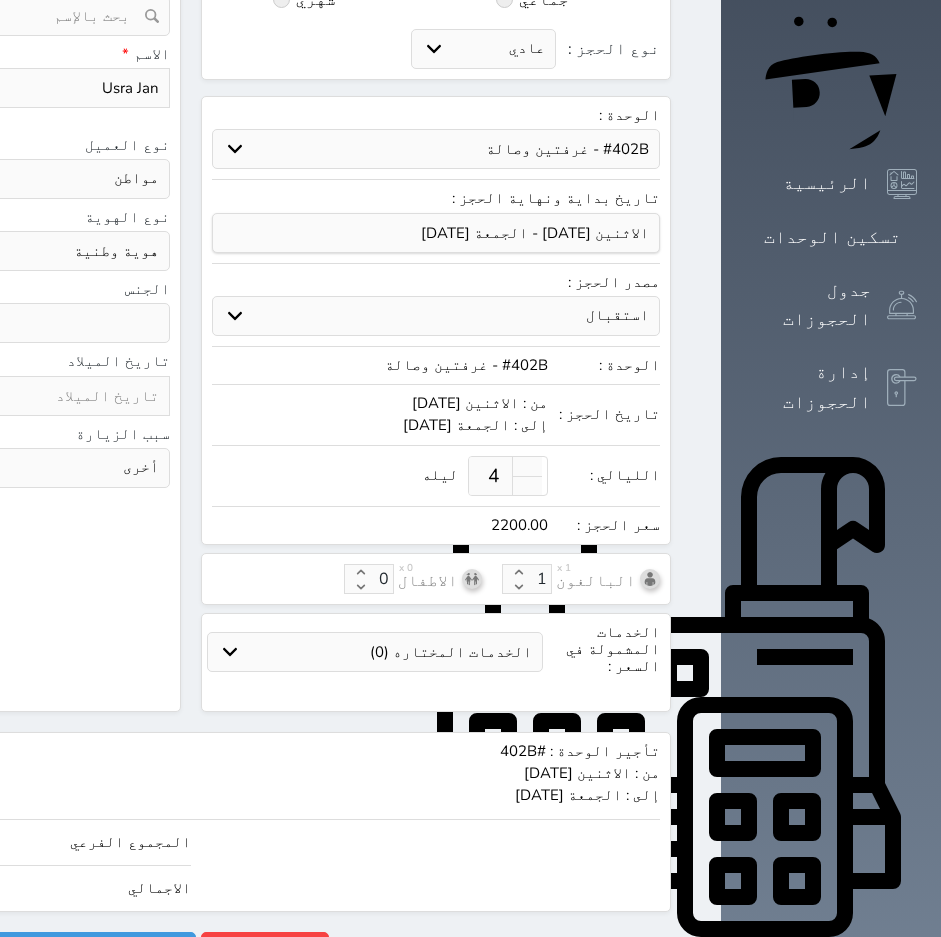 click on "2200.00" at bounding box center (-213, 888) 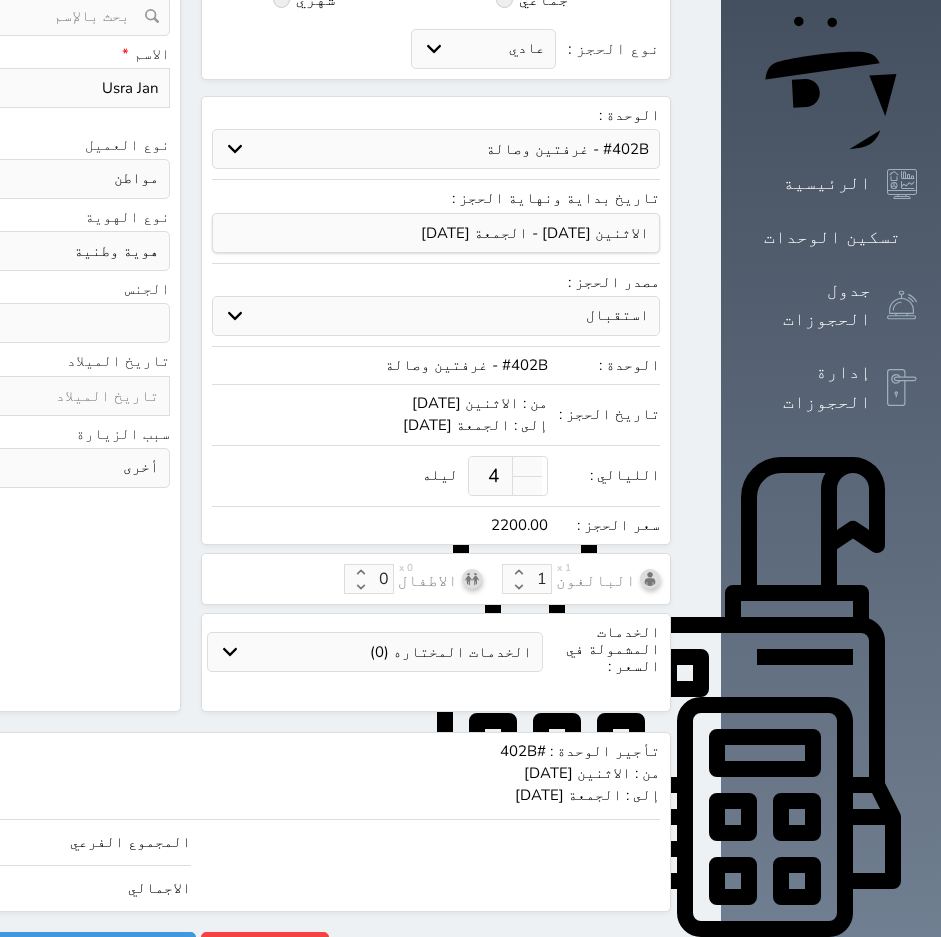drag, startPoint x: 51, startPoint y: 842, endPoint x: 149, endPoint y: 848, distance: 98.1835 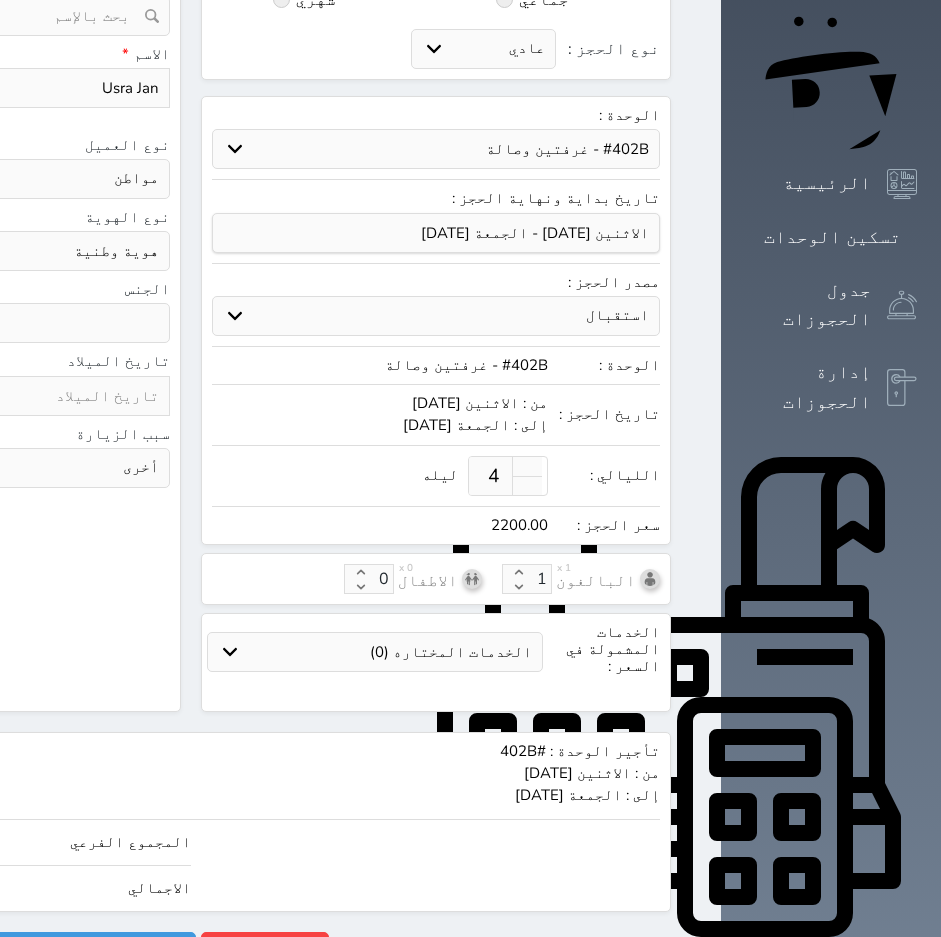 click on "2200.00" at bounding box center [-213, 888] 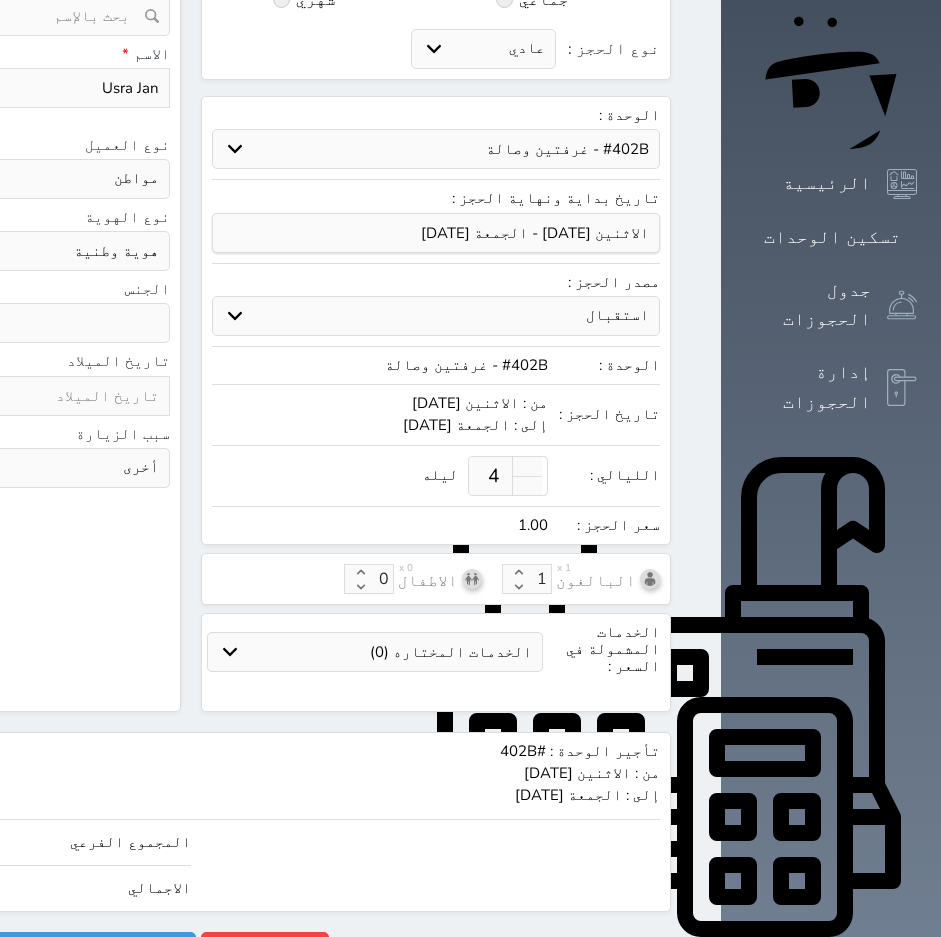 scroll, scrollTop: 0, scrollLeft: 0, axis: both 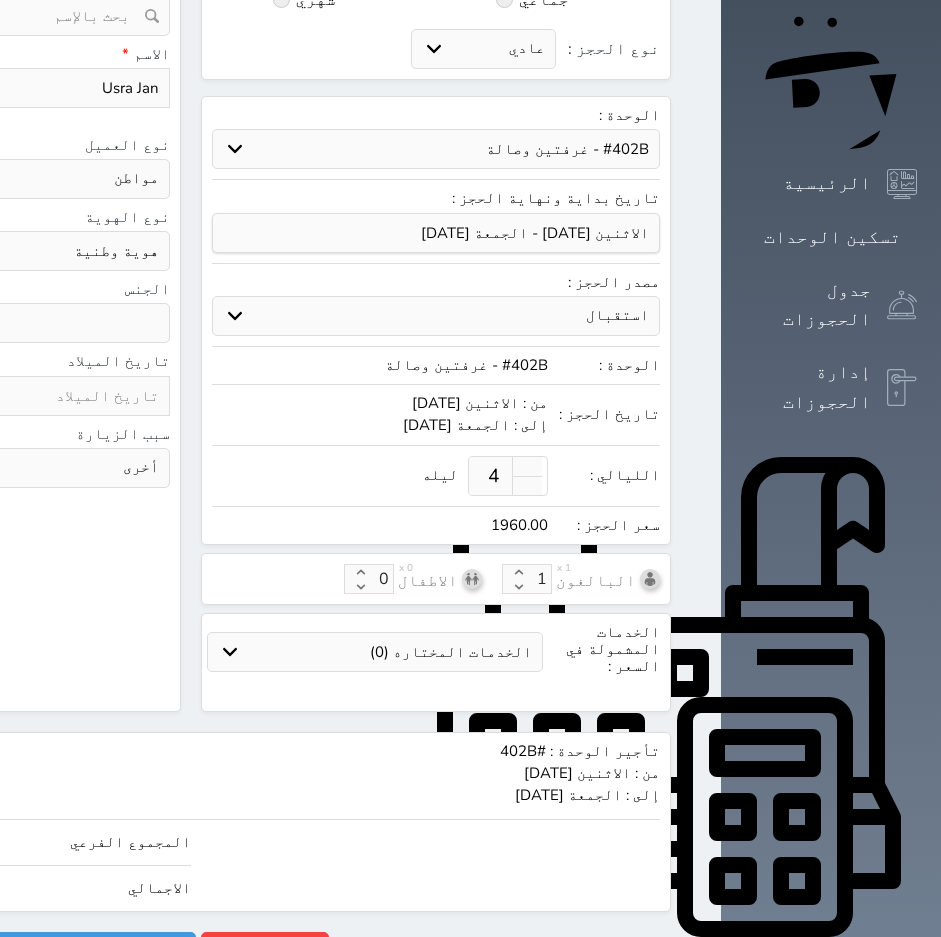click on "المجموع الفرعي   1960.00         الاجمالي   1960.00" at bounding box center (191, 860) 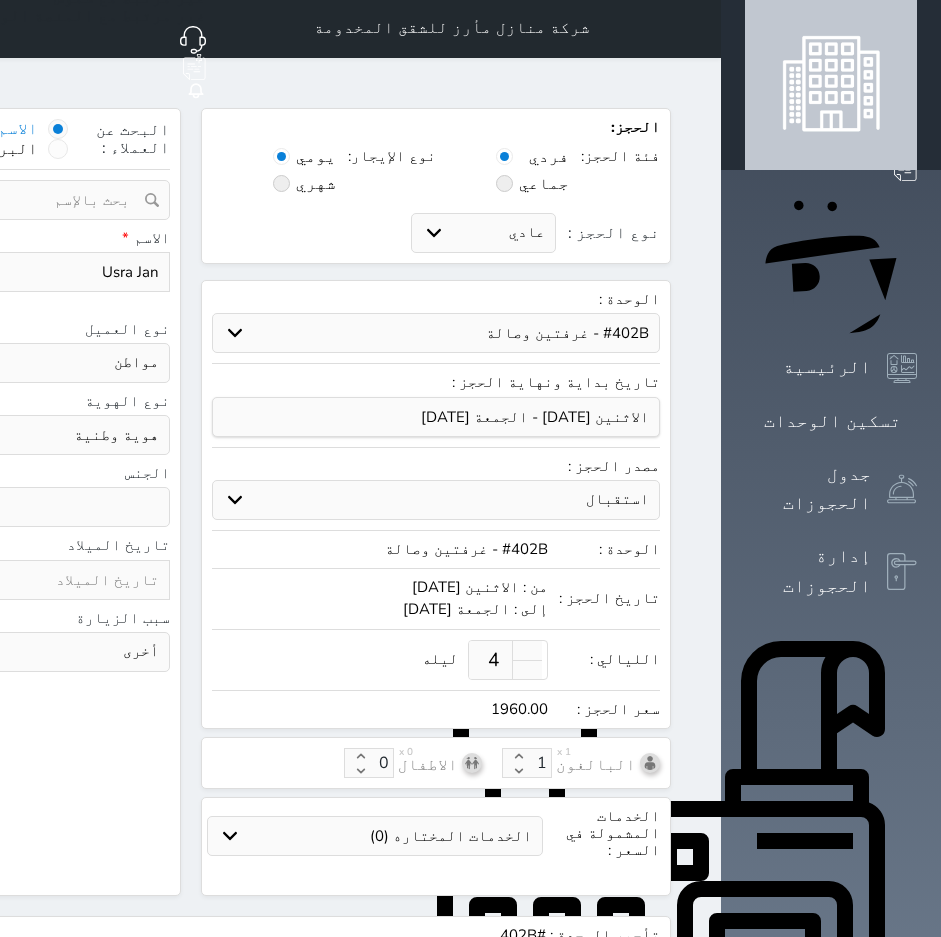 scroll, scrollTop: 0, scrollLeft: 0, axis: both 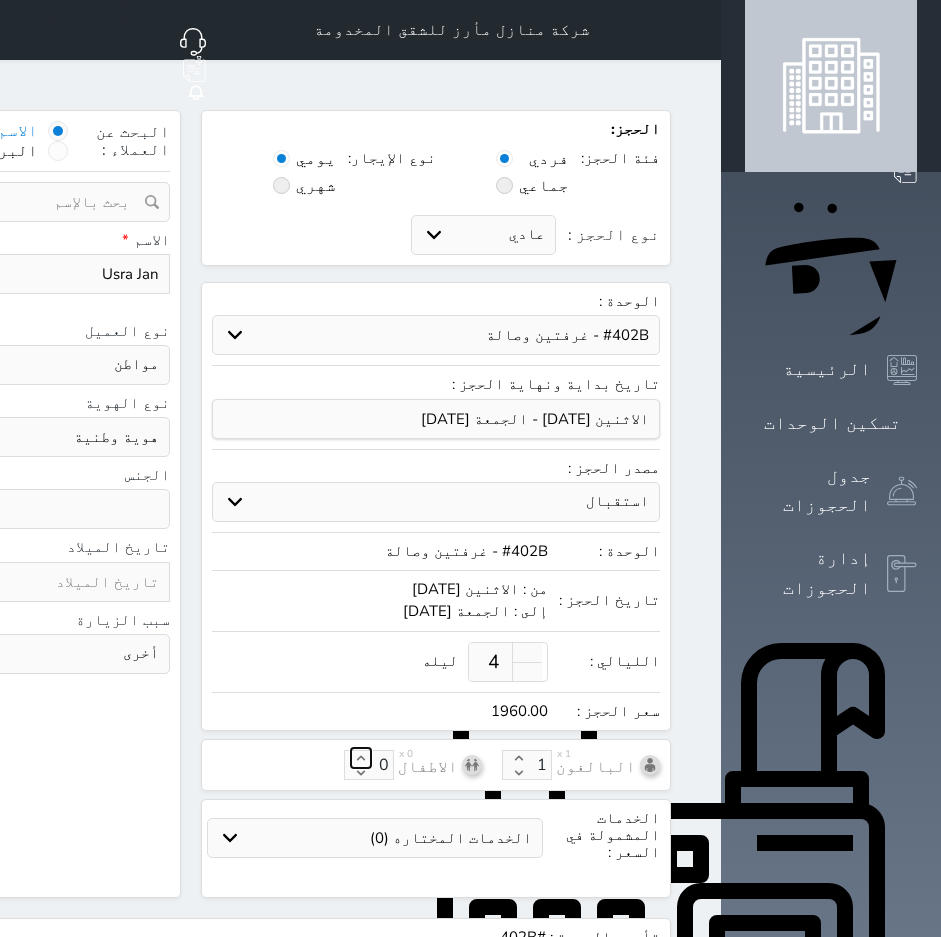 click 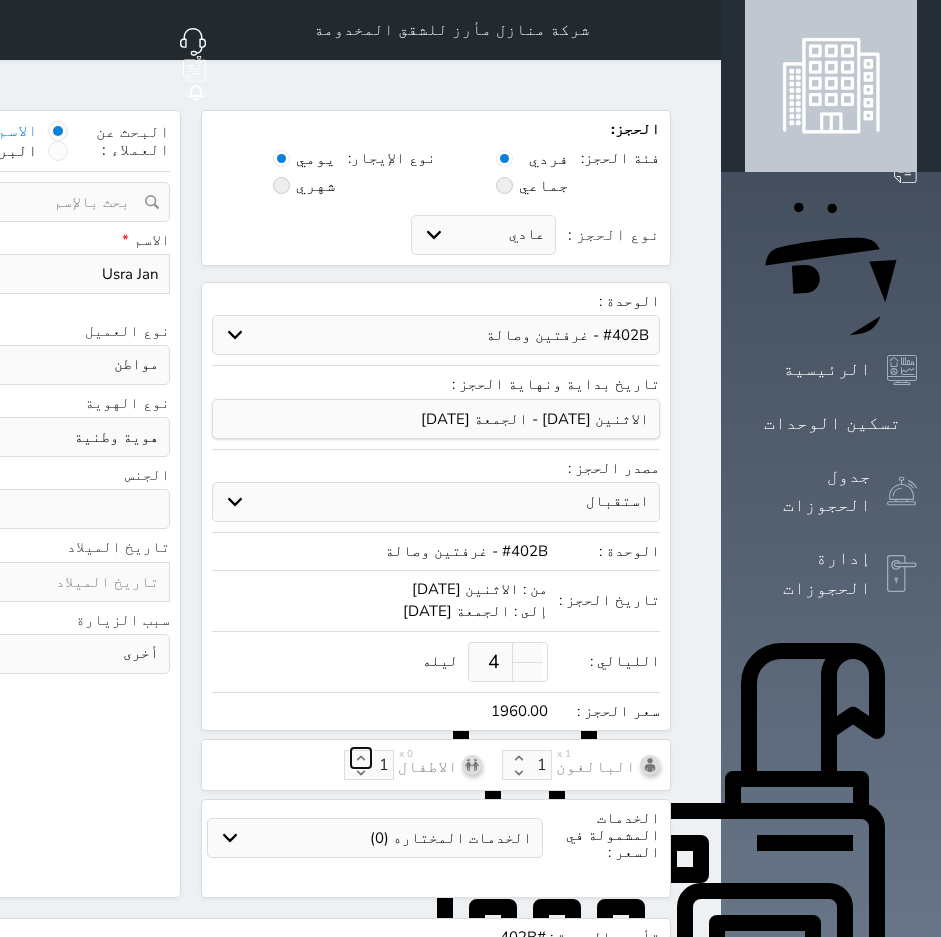 click 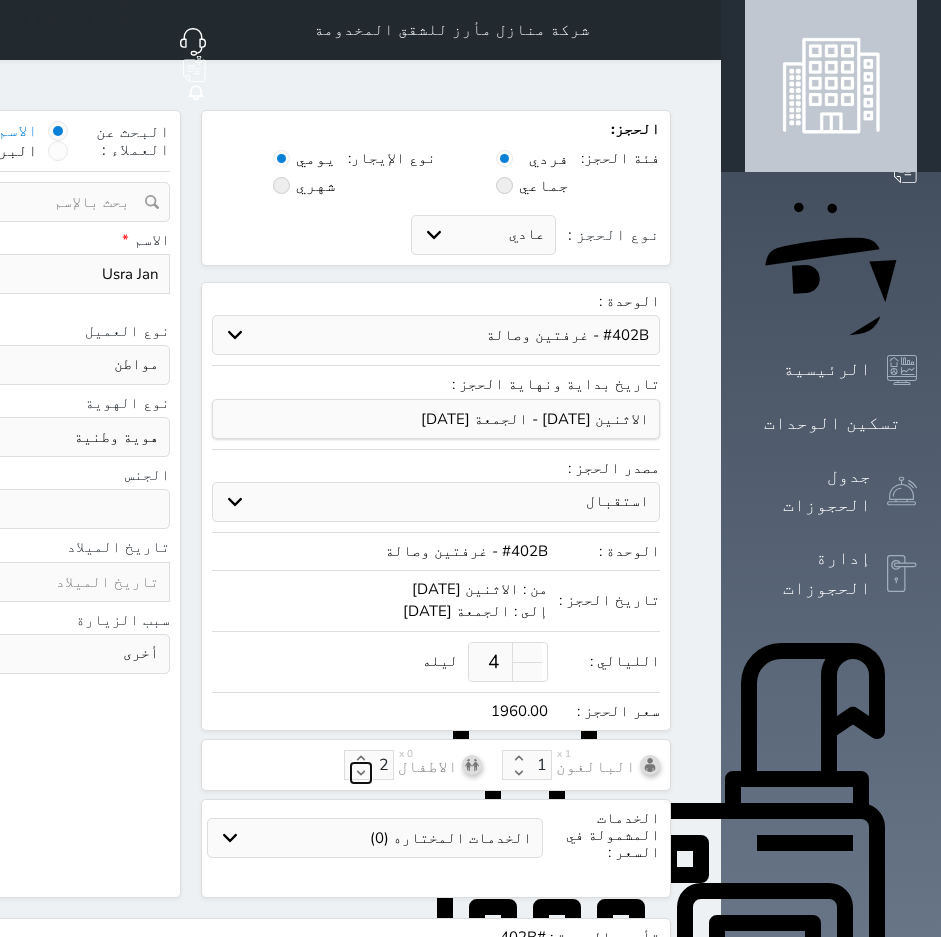 click 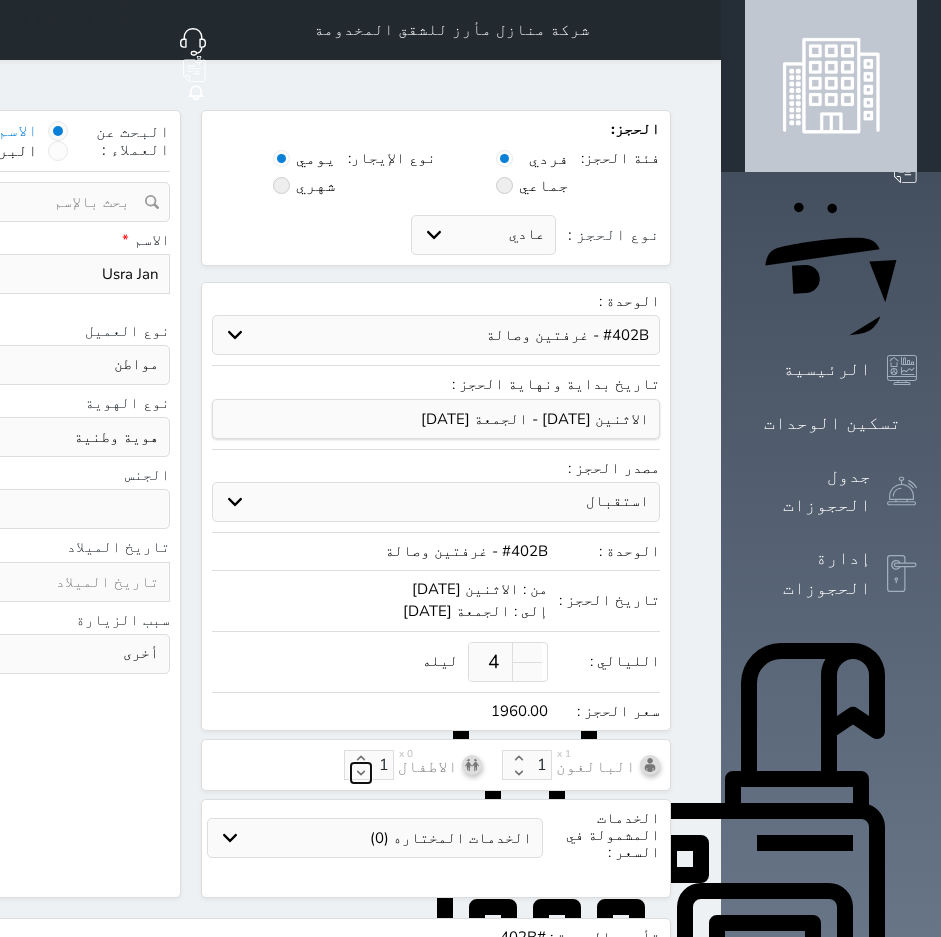 click 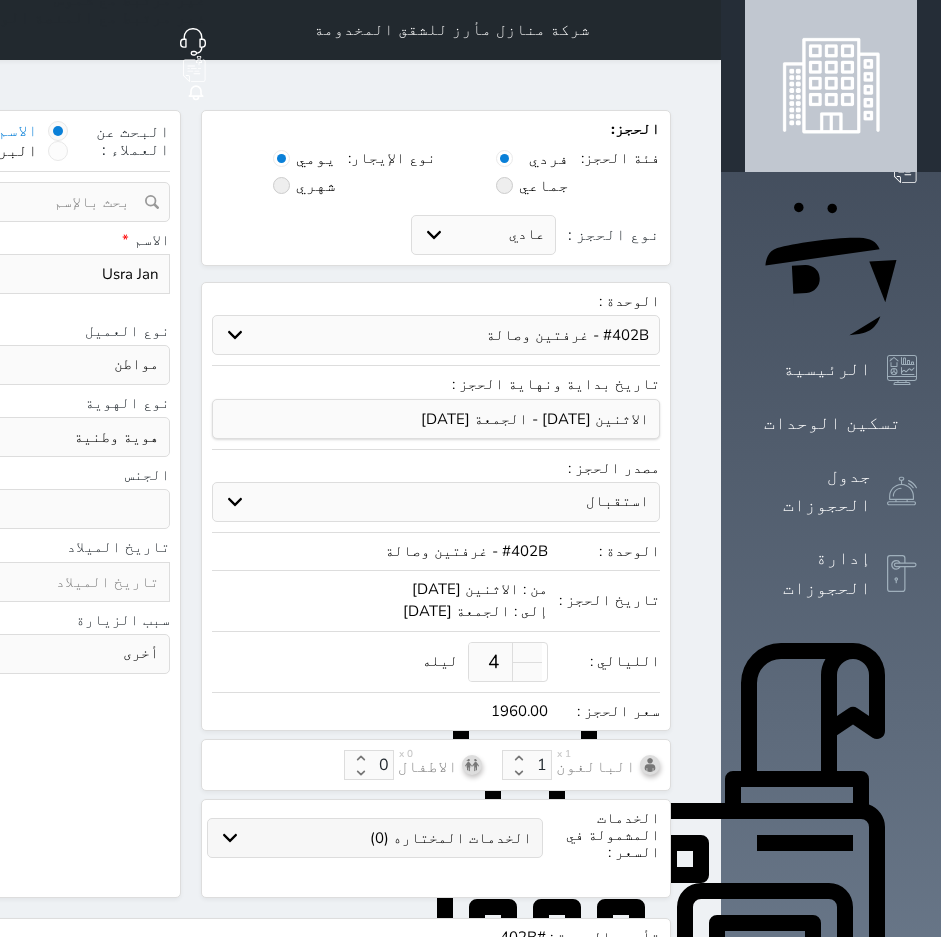 click on "الخدمات المختاره (0)" at bounding box center (375, 838) 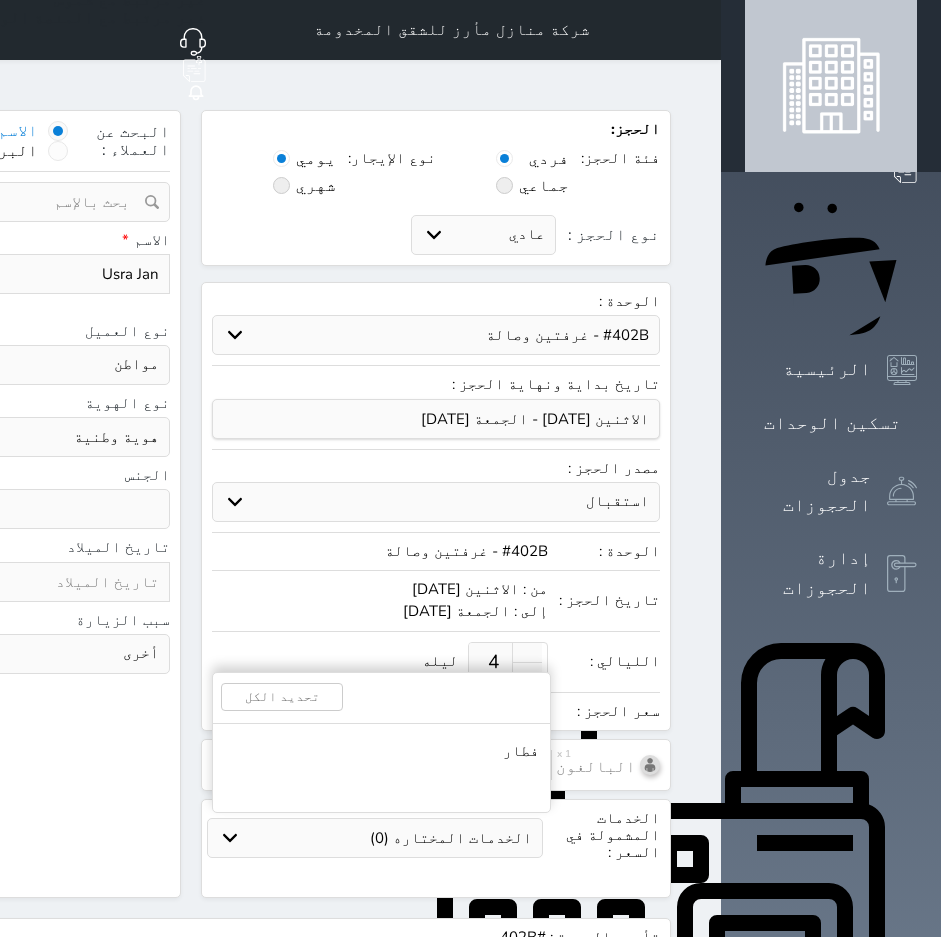 click on "البحث عن العملاء :        الاسم       رقم الهوية       البريد الإلكتروني       الجوال           تغيير العميل                      ملاحظات                           سجل حجوزات العميل Usra Jan                   إجمالى رصيد العميل : 0 ريال     رقم الحجز   الوحدة   من   إلى   نوع الحجز   الرصيد   الاجرائات         النتائج  : من (  ) - إلى  (  )   العدد  :              سجل الكمبيالات الغير محصلة على العميل Usra Jan                 رقم الحجز   المبلغ الكلى    المبلغ المحصل    المبلغ المتبقى    تاريخ الإستحقاق         النتائج  : من (  ) - إلى  (  )   العدد  :      الاسم *   Usra Jan   رقم الجوال *       ▼     Afghanistan (‫افغانستان‬‎)   +93   Albania (Shqipëri)   +355   Algeria (‫الجزائر‬‎)   +213     +1684" at bounding box center (-54, 504) 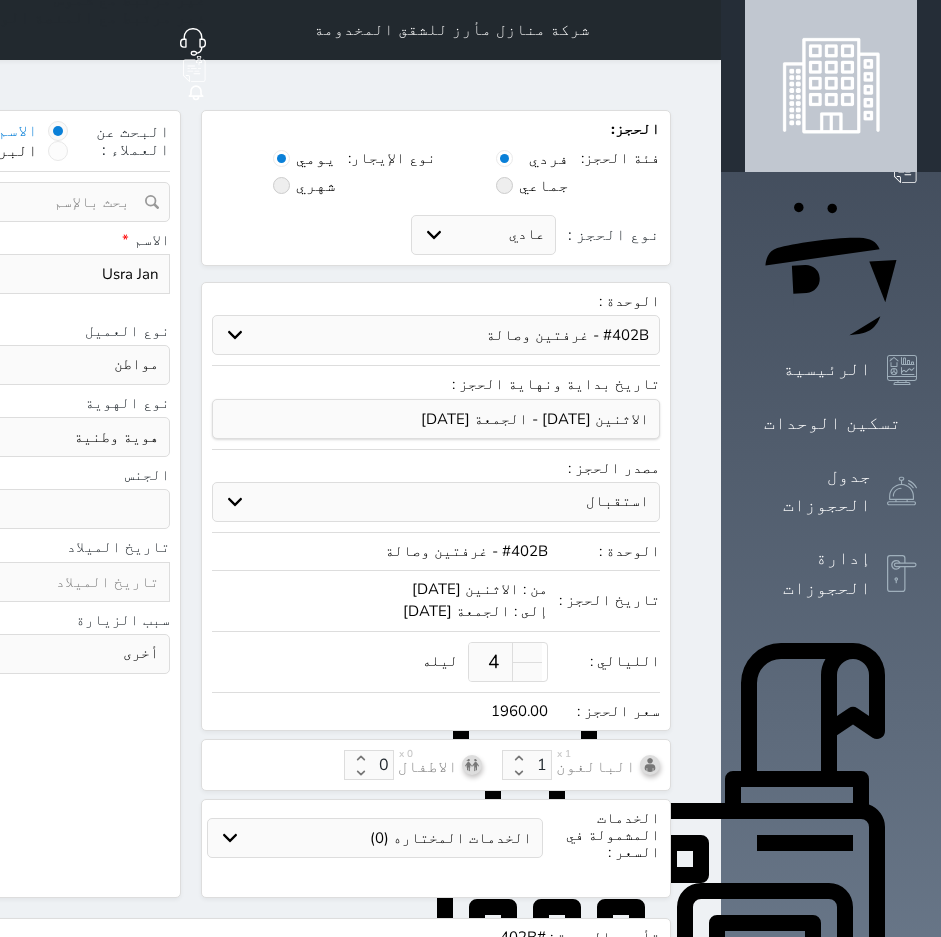 click on "▼" at bounding box center (-109, 274) 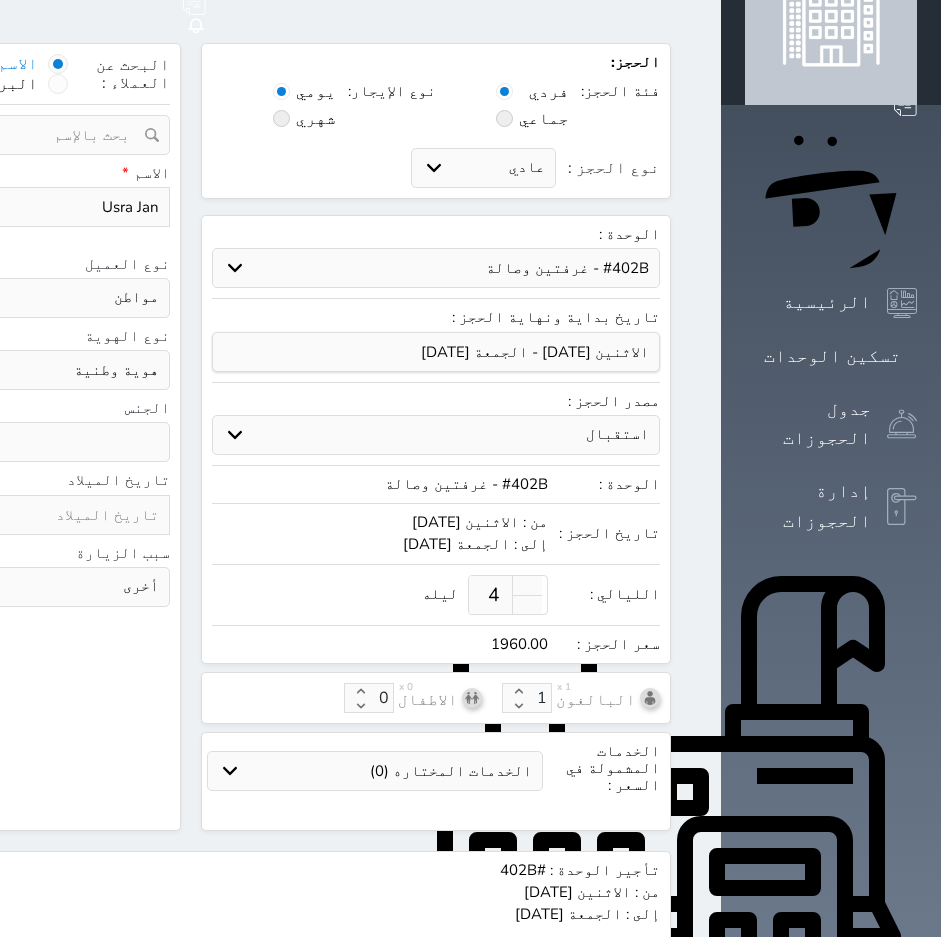click on "Czech Republic (Česká republika)   +420" at bounding box center (-193, 497) 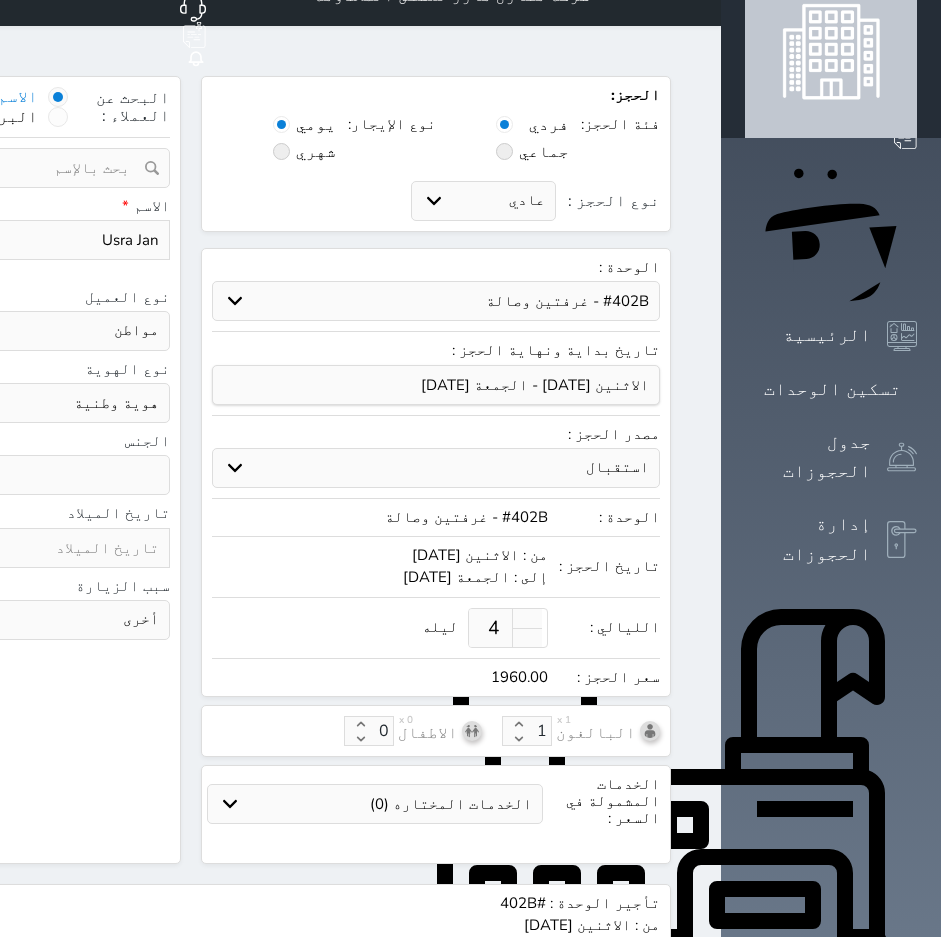 scroll, scrollTop: 0, scrollLeft: 0, axis: both 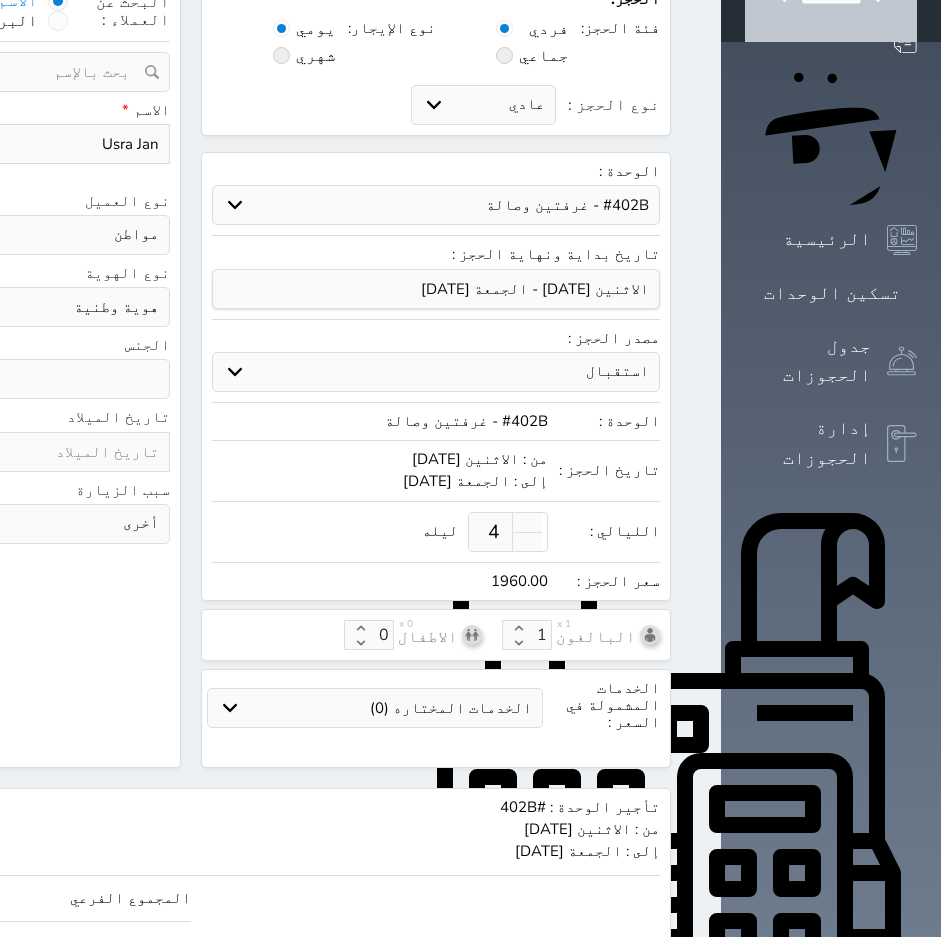click on "44 737 6429087" at bounding box center (-203, 144) 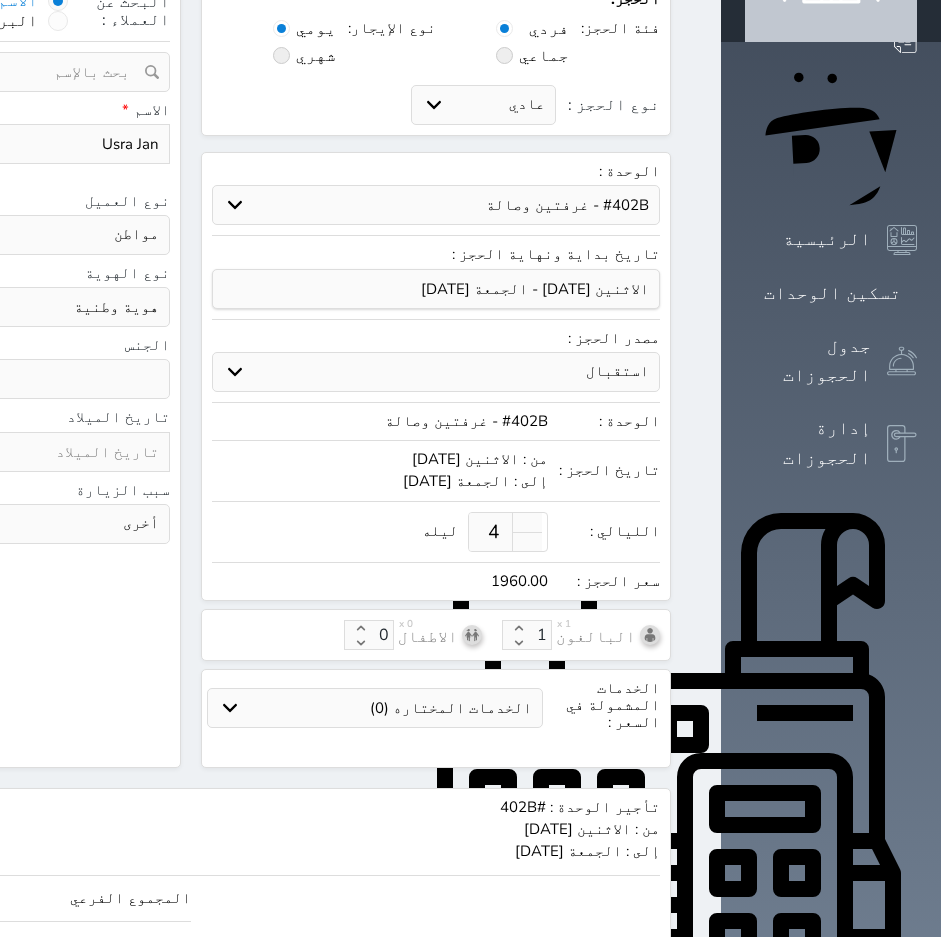 click on "استقبال الموقع الإلكتروني بوكينج المسافر اكسبيديا مواقع التواصل الإجتماعي اويو اخرى" at bounding box center (436, 372) 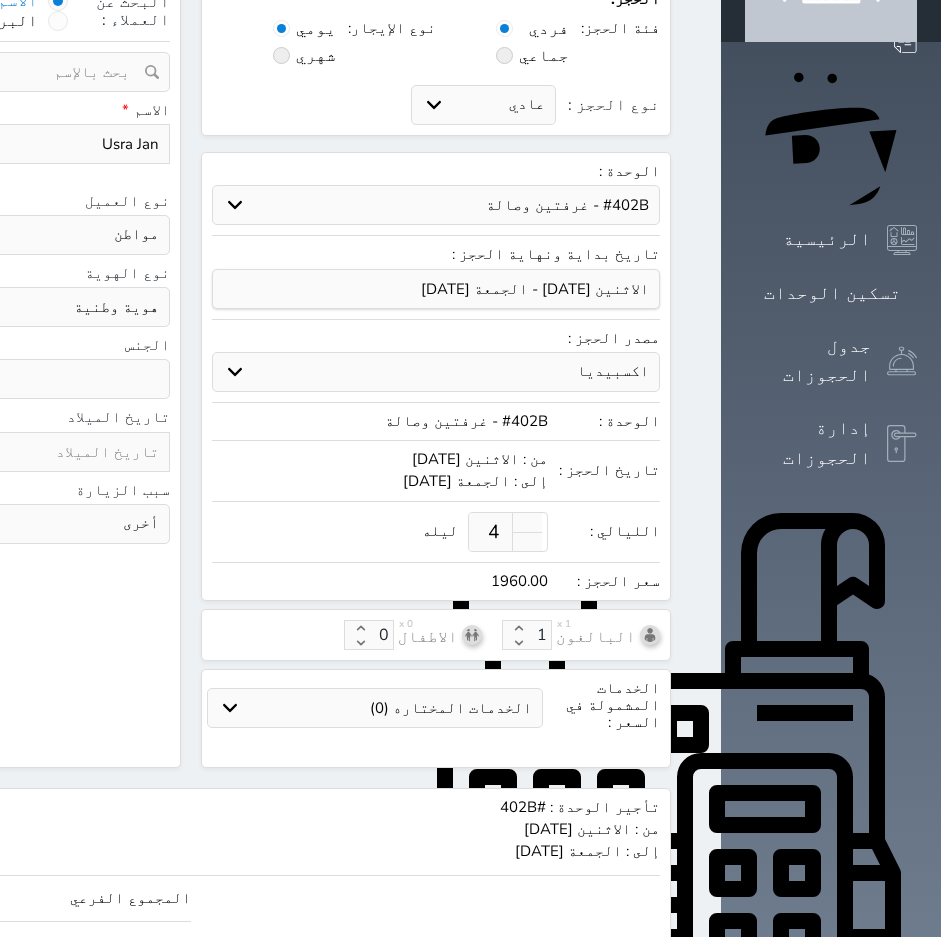 click on "استقبال الموقع الإلكتروني بوكينج المسافر اكسبيديا مواقع التواصل الإجتماعي اويو اخرى" at bounding box center (436, 372) 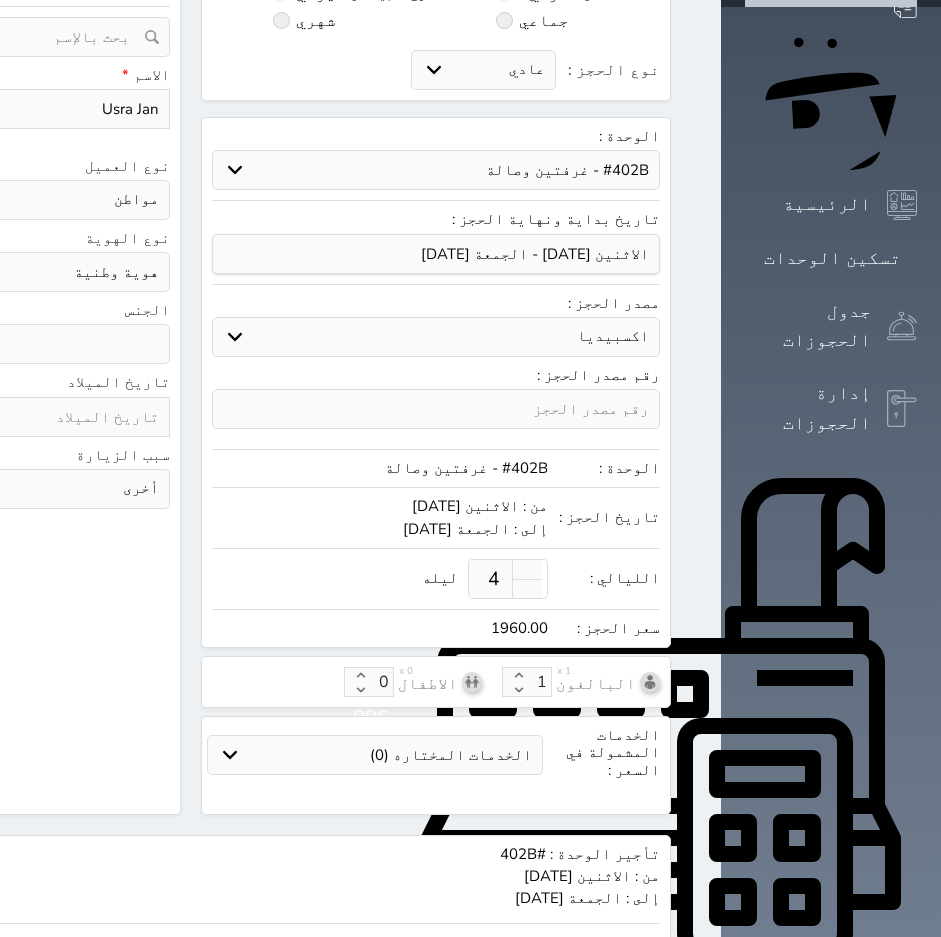 scroll, scrollTop: 268, scrollLeft: 0, axis: vertical 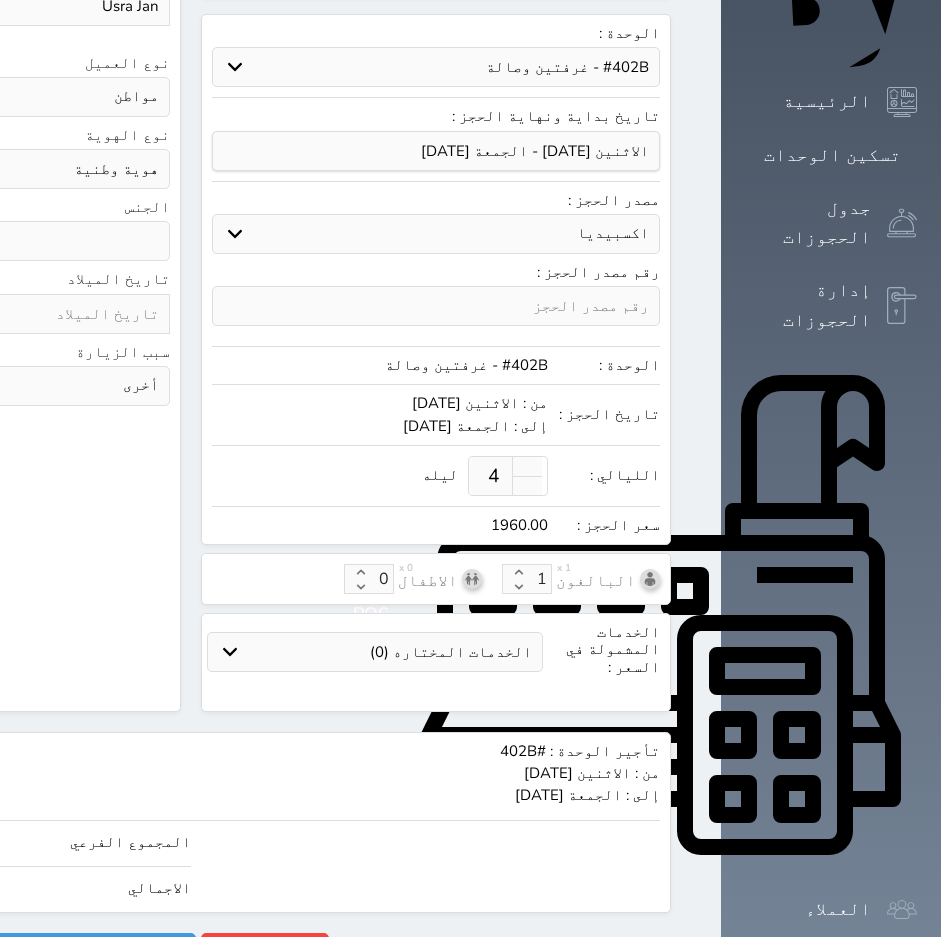 click on "استقبال الموقع الإلكتروني بوكينج المسافر اكسبيديا مواقع التواصل الإجتماعي اويو اخرى" at bounding box center [436, 234] 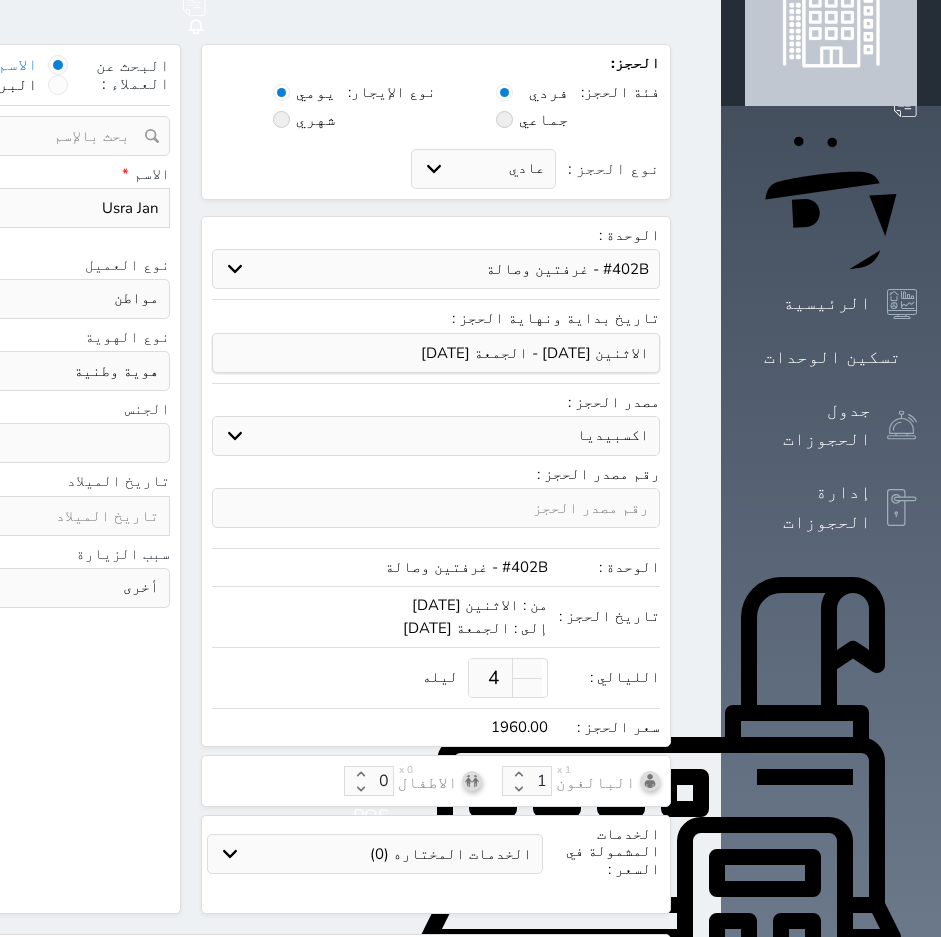 scroll, scrollTop: 0, scrollLeft: 0, axis: both 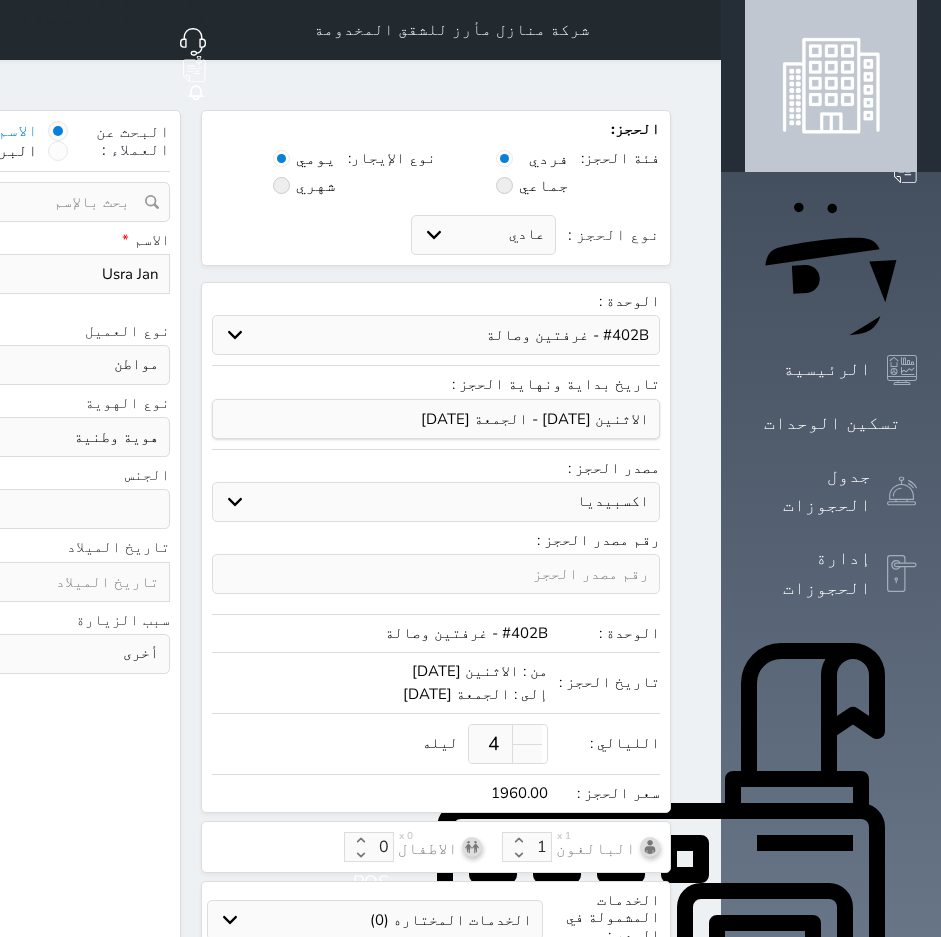 click on "حدد الوحدة
#502 - جناح فاخر
#501 - غرفتين وصالة
#402B - غرفتين وصالة
#402A - غرفة وصالة
#401B - غرفتين وصالة
#401A - غرفة وصالة
#302B - غرفتين وصالة
#302A - غرفة وصالة
#201B - غرفتين وصالة
#201A - غرفة وصالة
#102B - غرفتين وصالة
#102A - غرفة وصالة" at bounding box center (436, 335) 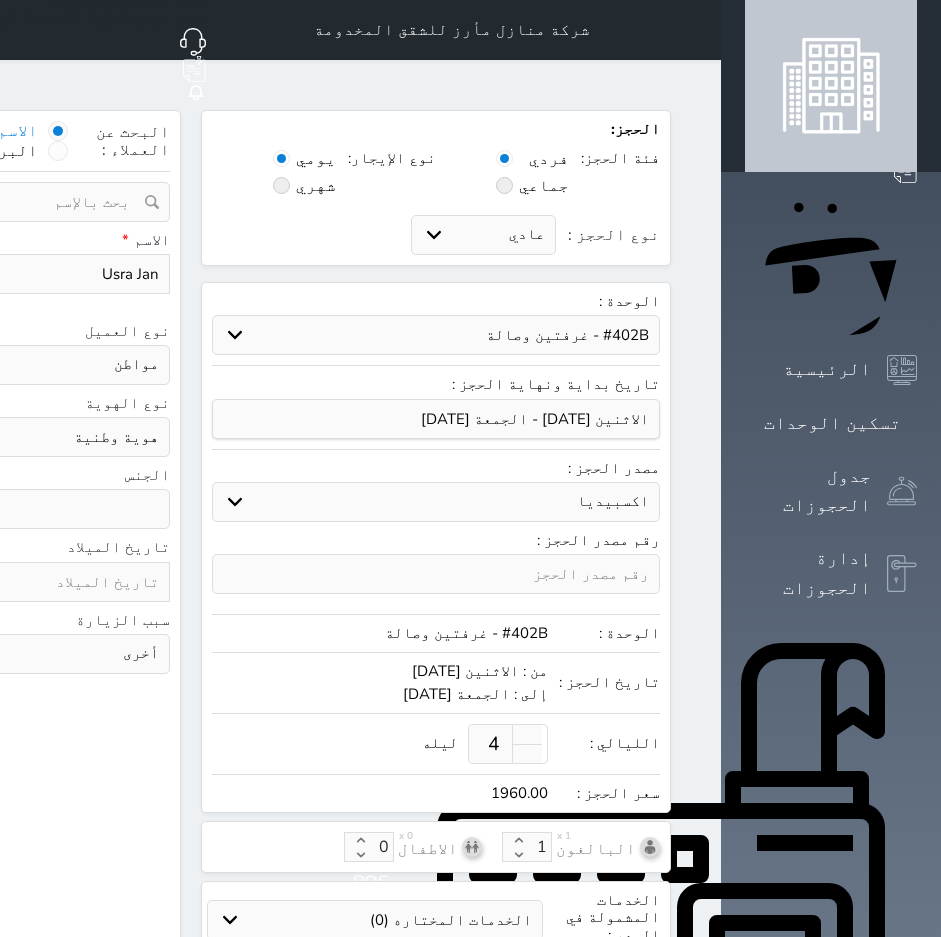 click on "حدد الوحدة
#502 - جناح فاخر
#501 - غرفتين وصالة
#402B - غرفتين وصالة
#402A - غرفة وصالة
#401B - غرفتين وصالة
#401A - غرفة وصالة
#302B - غرفتين وصالة
#302A - غرفة وصالة
#201B - غرفتين وصالة
#201A - غرفة وصالة
#102B - غرفتين وصالة
#102A - غرفة وصالة" at bounding box center [436, 335] 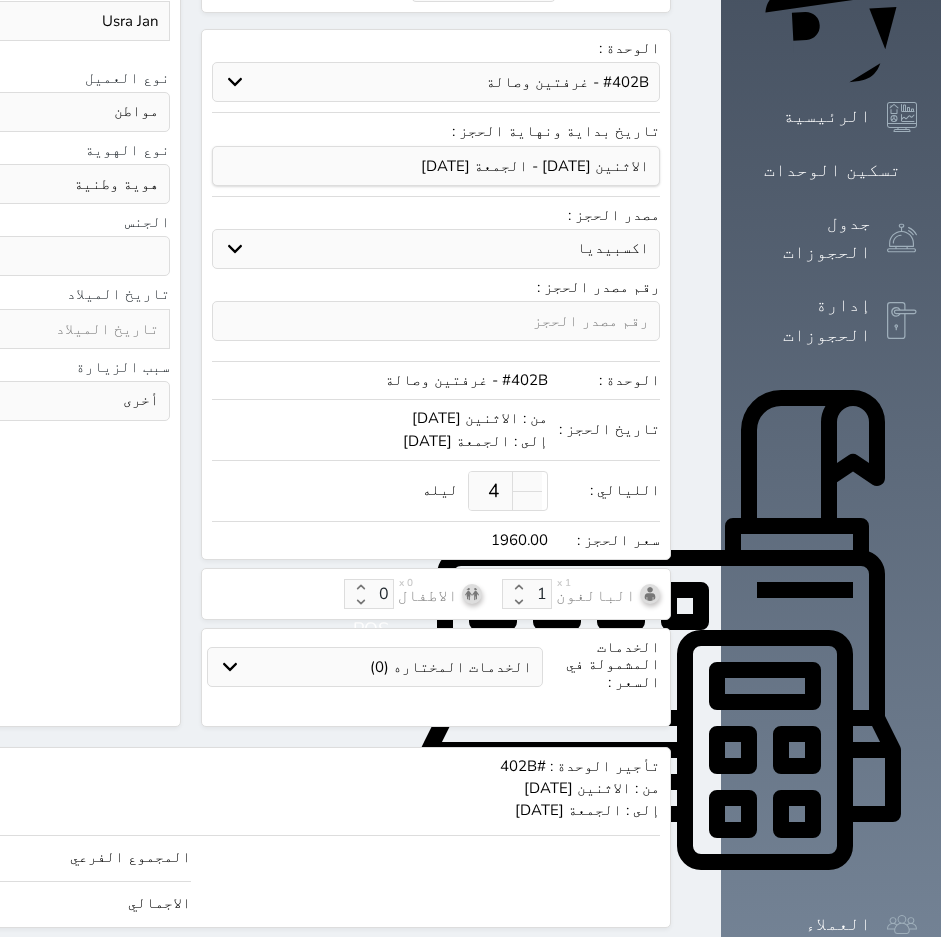 scroll, scrollTop: 268, scrollLeft: 0, axis: vertical 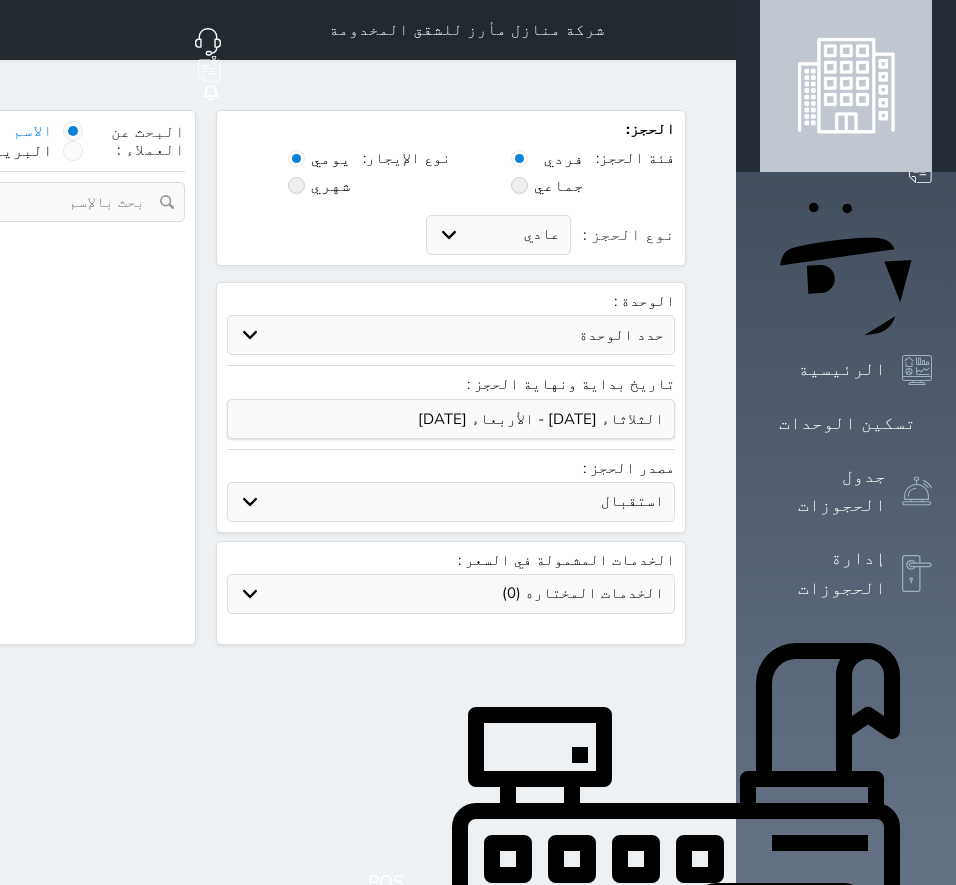 select 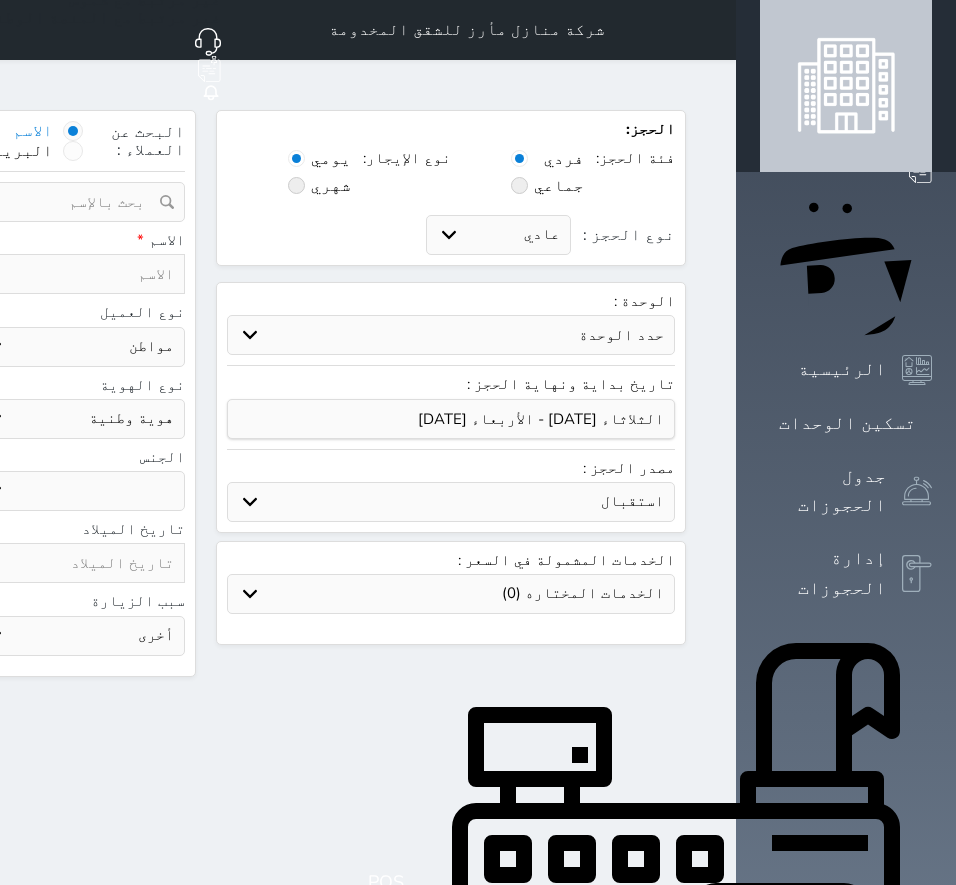 click on "شركة منازل مأرز للشقق المخدومة
حجز جماعي جديد   حجز جديد   غير مرتبط مع منصة زاتكا المرحلة الثانية   غير مرتبط مع شموس   غير مرتبط مع المنصة الوطنية للرصد السياحي             إشعار   الغرفة   النزيل   المصدر
[PERSON_NAME]" at bounding box center (206, 30) 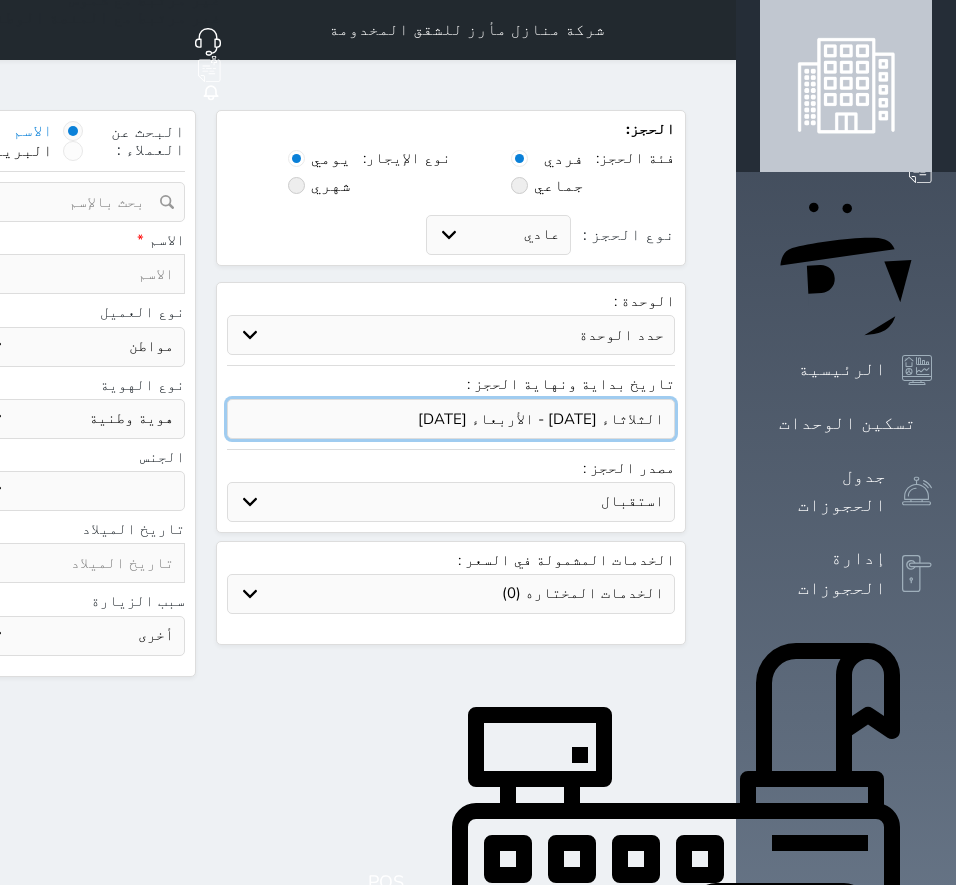 click at bounding box center [451, 419] 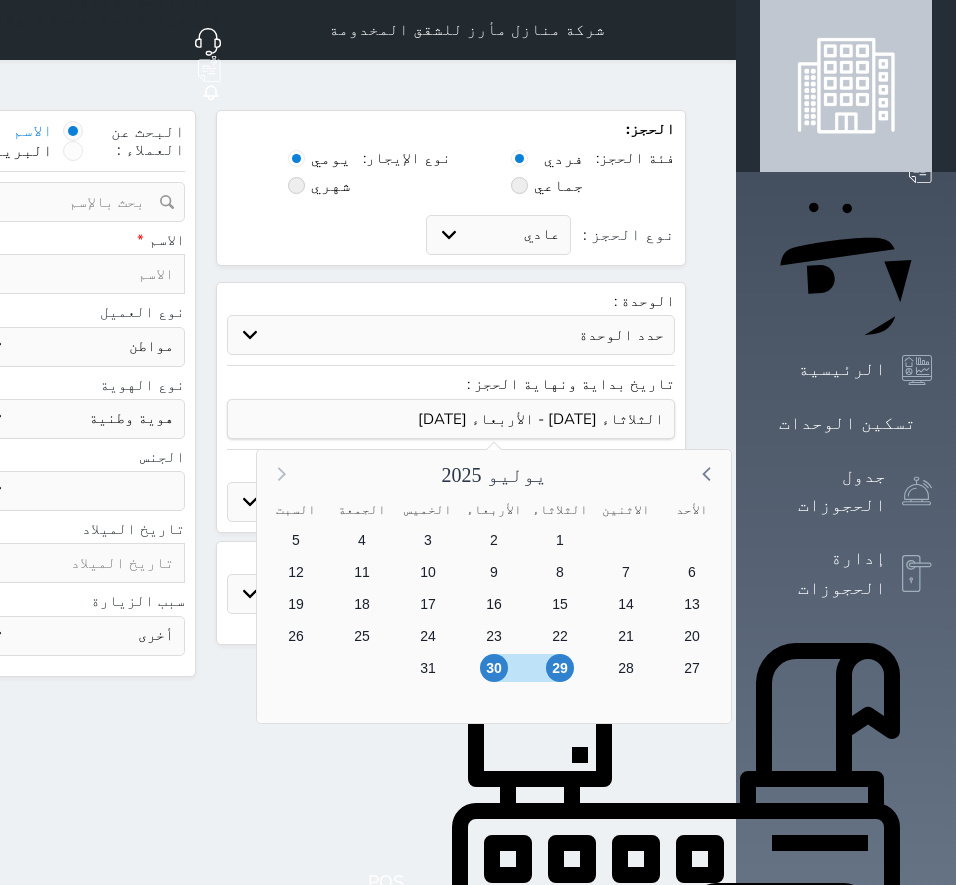 click 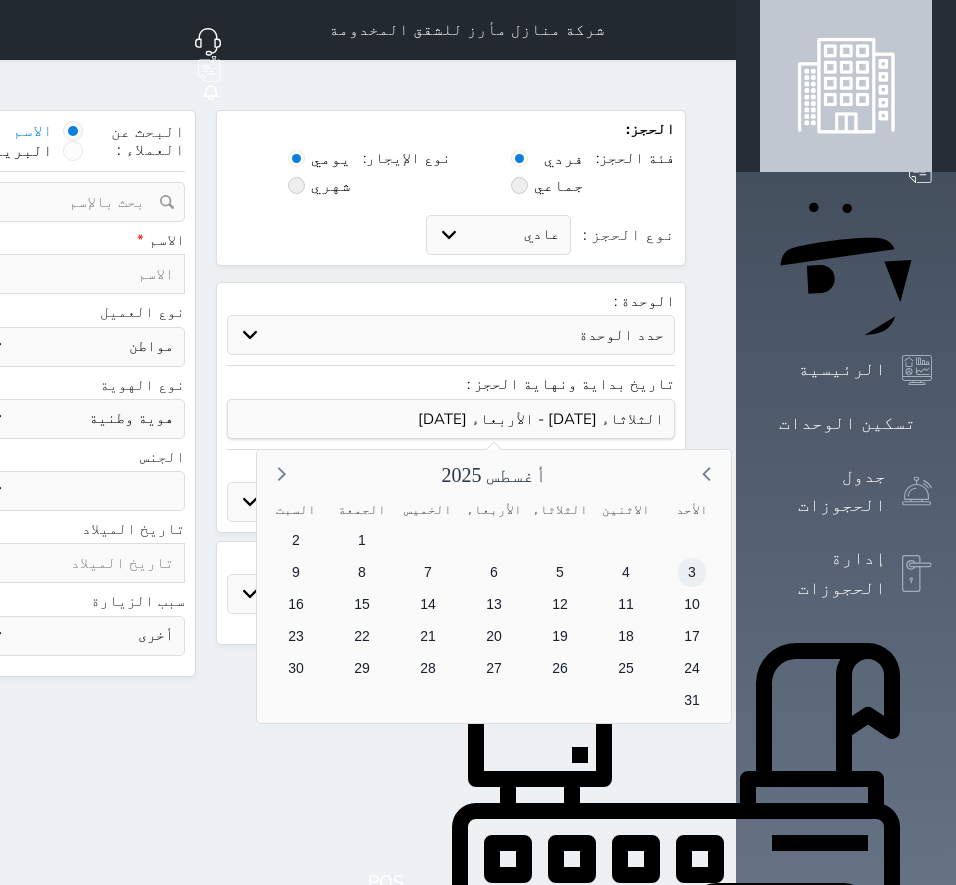 click on "3" at bounding box center (692, 572) 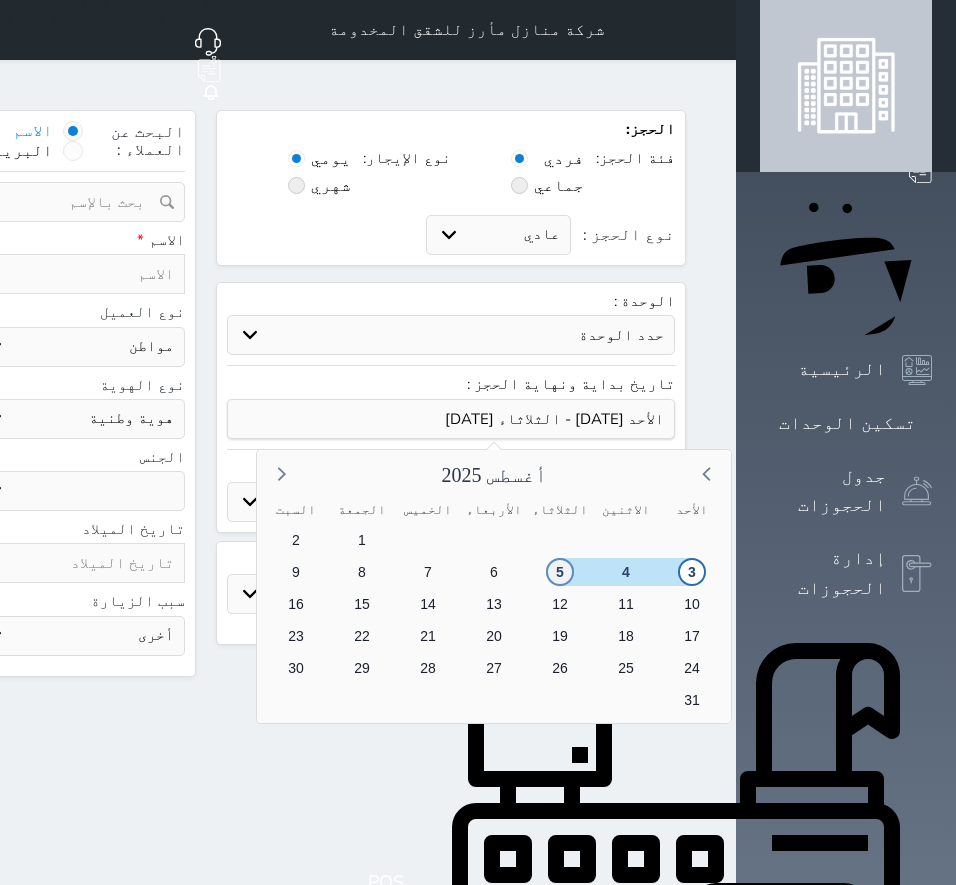click on "5" at bounding box center (560, 572) 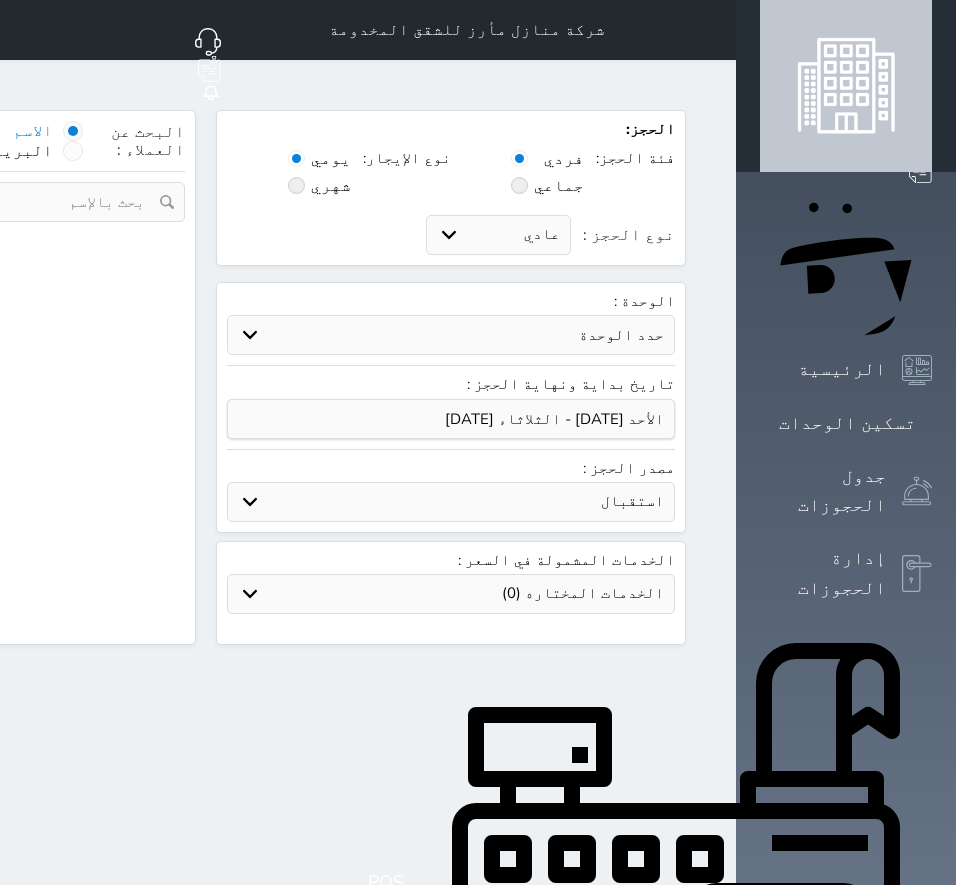 select 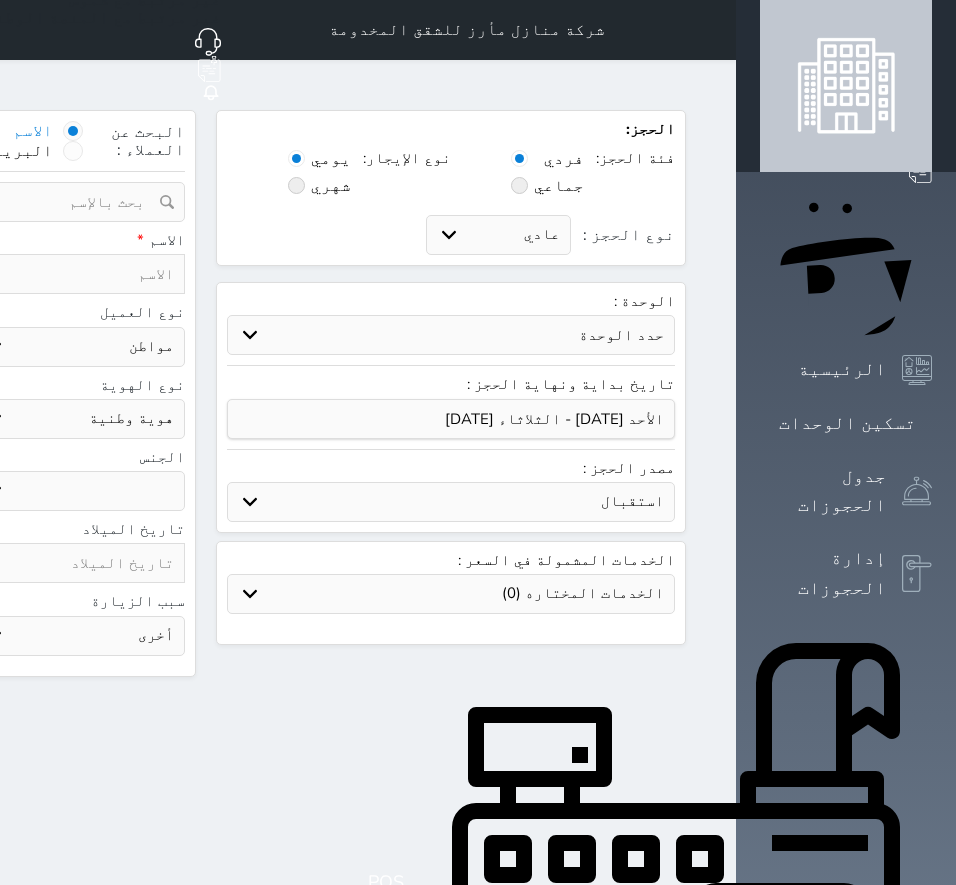 click at bounding box center (78, 274) 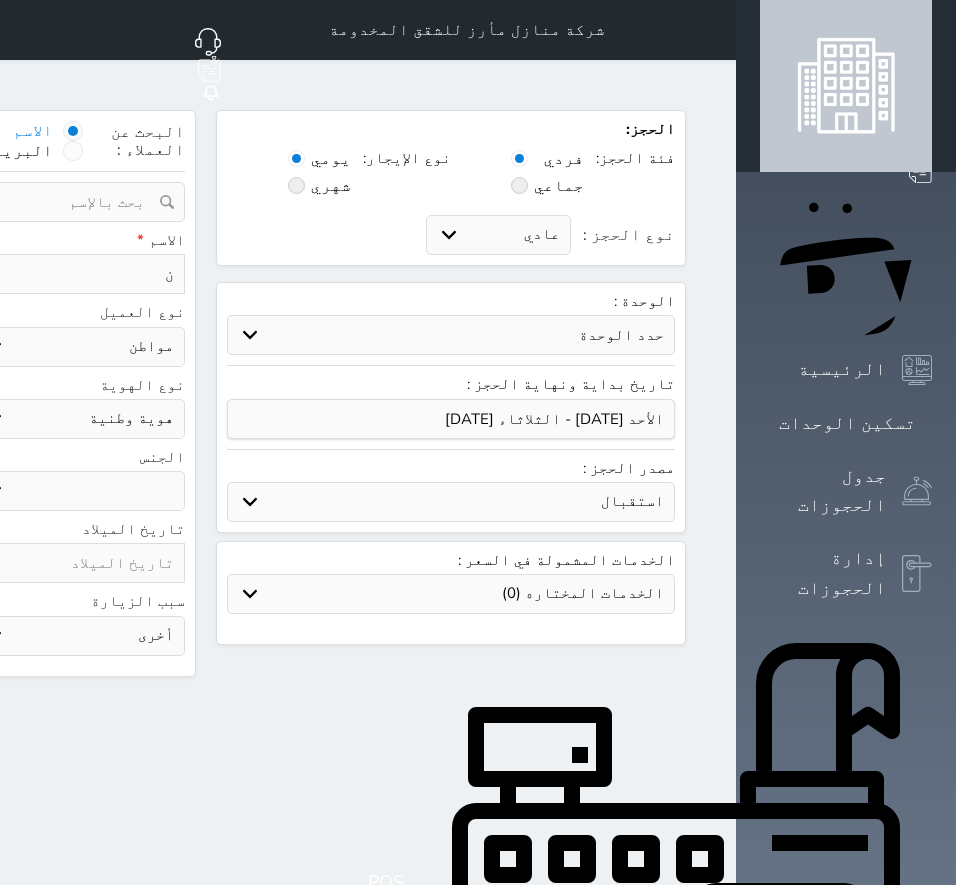 type on "نز" 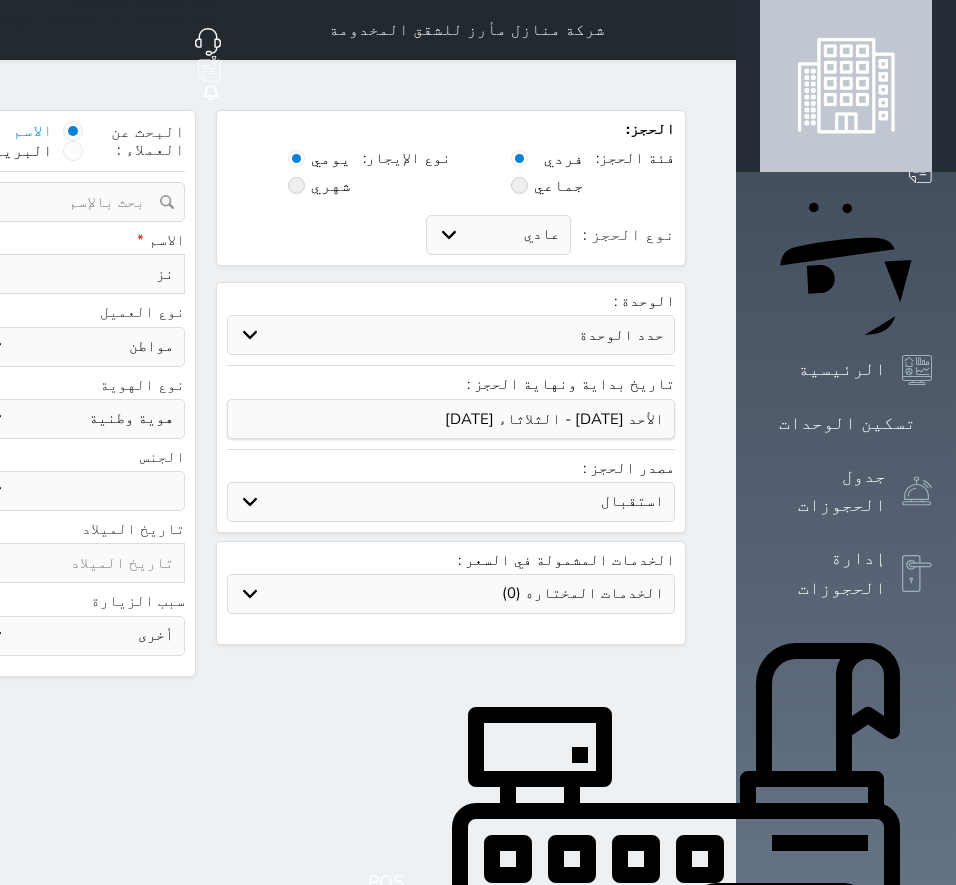 type on "نزي" 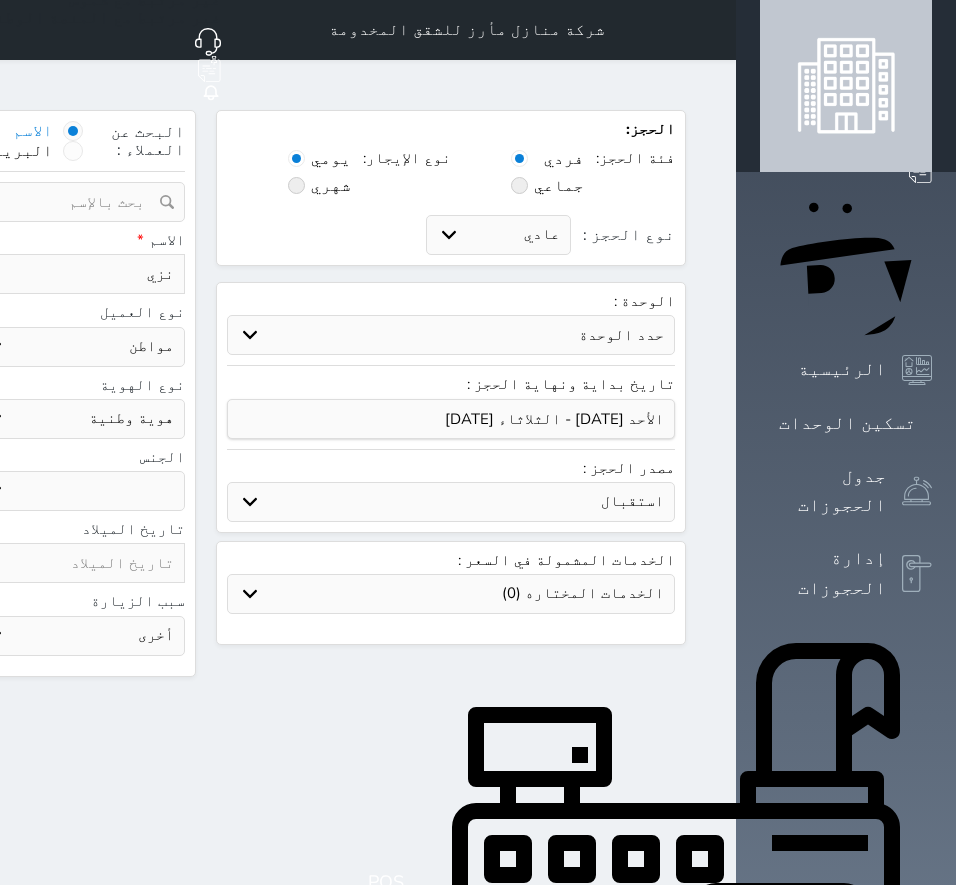 type on "نزيل" 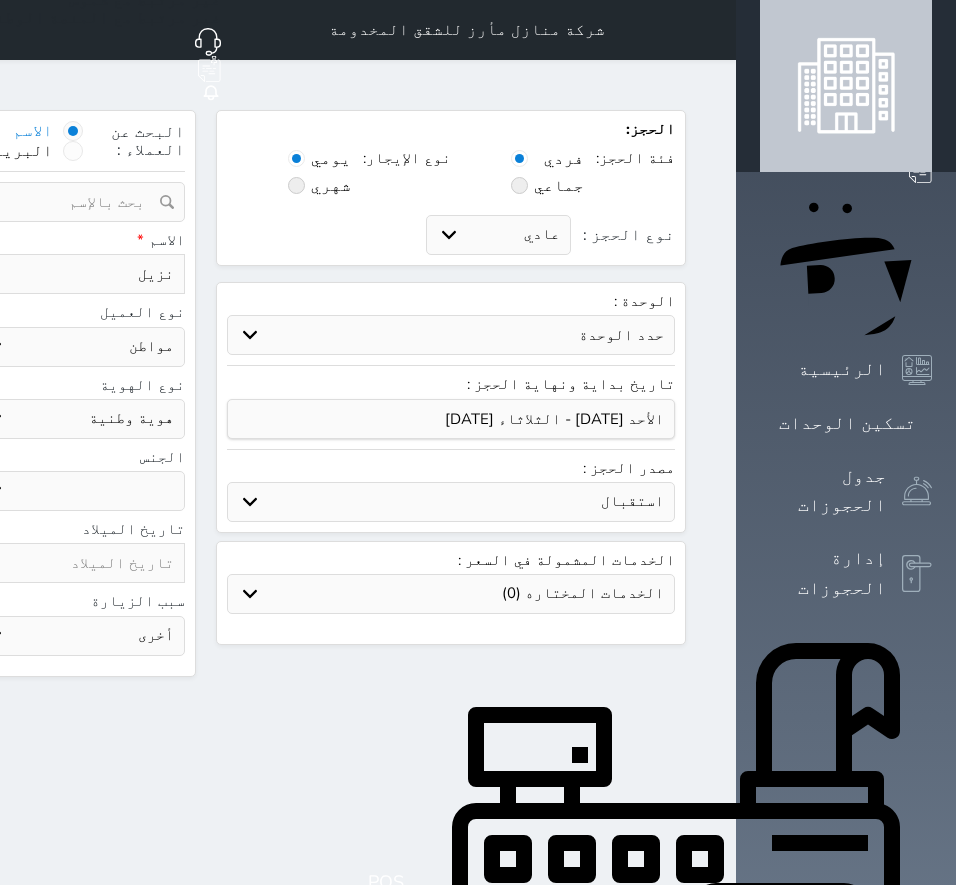 type on "نزيل" 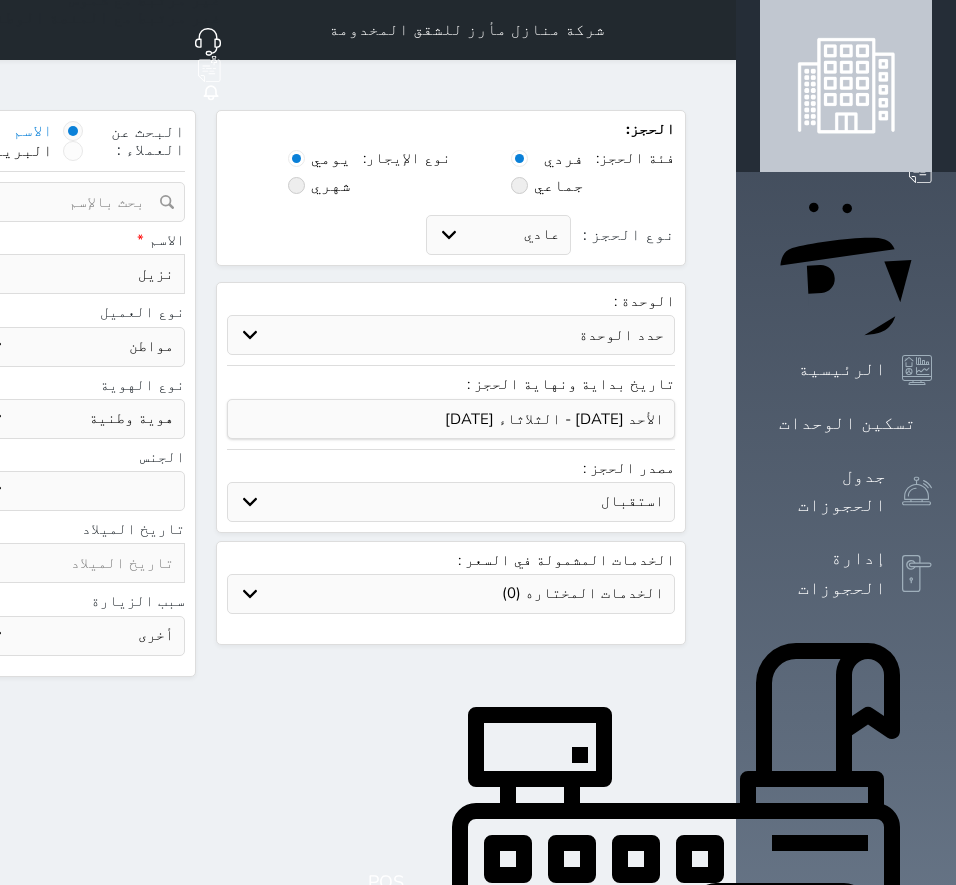 type on "نزيل م" 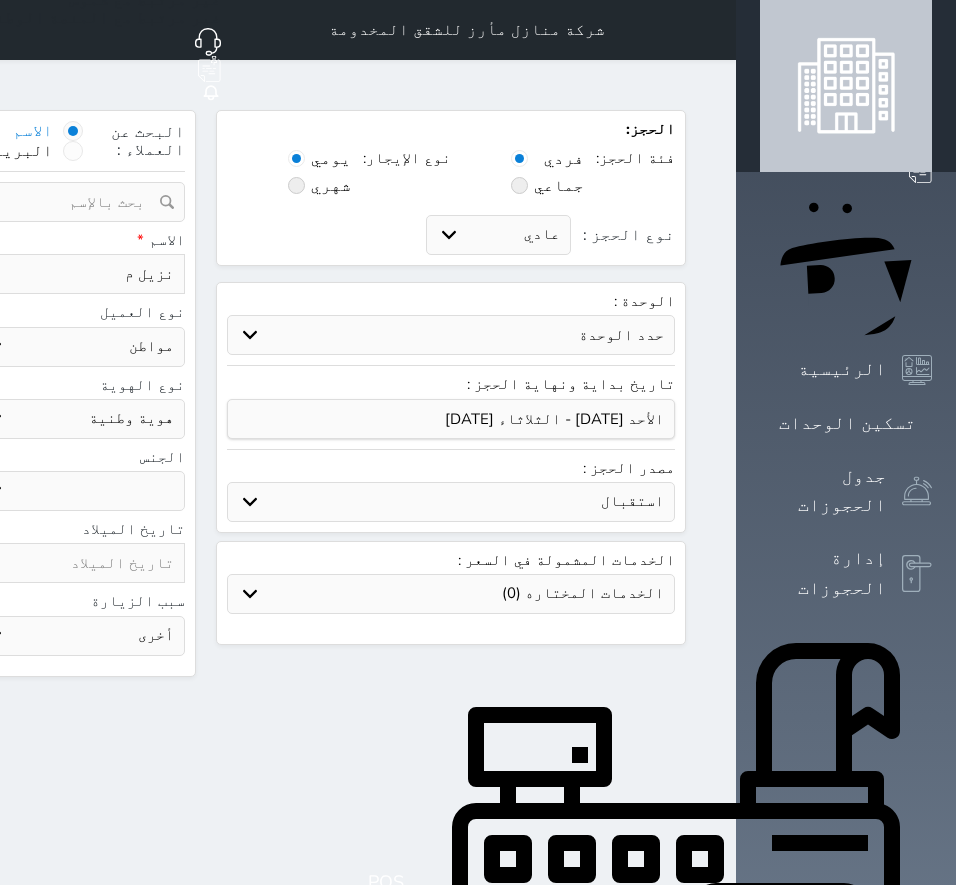 type on "نزيل مح" 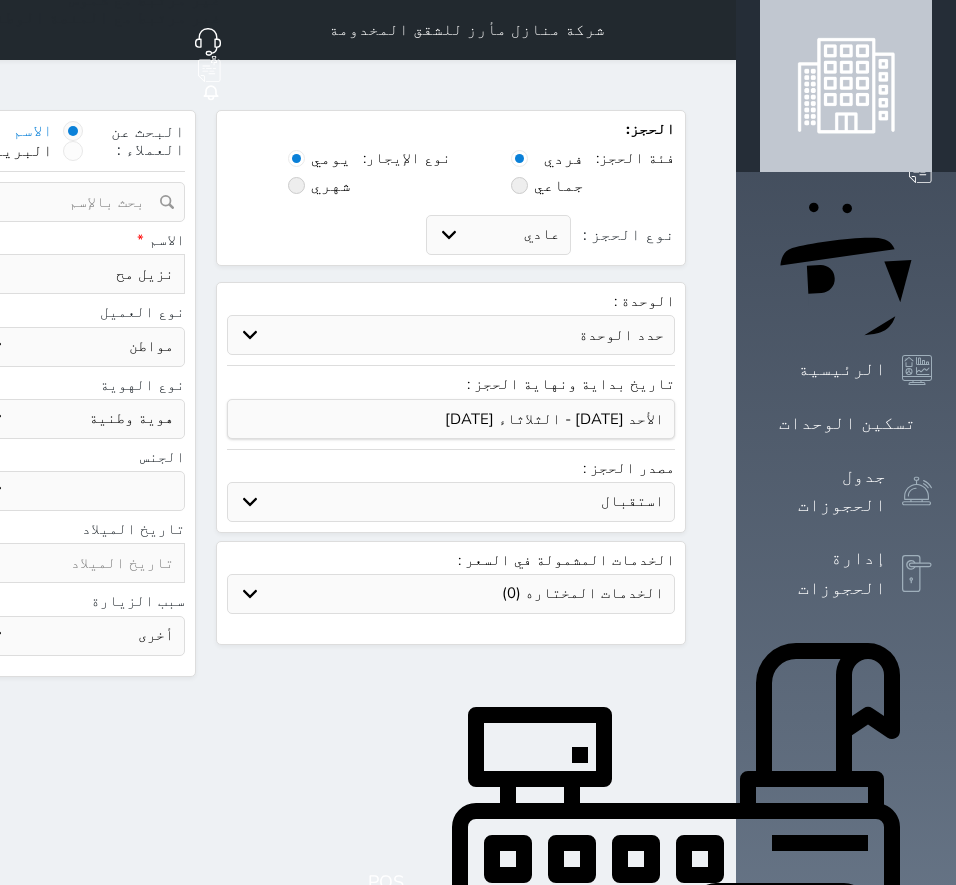 type on "نزيل محم" 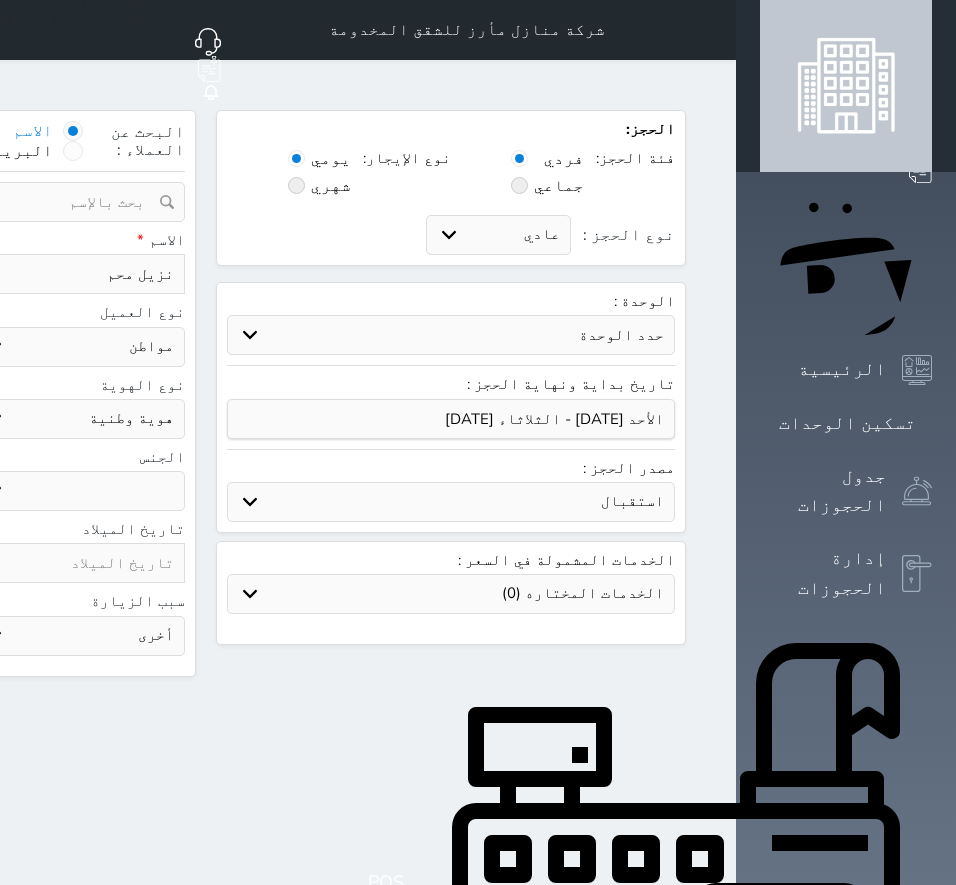 type on "[PERSON_NAME]" 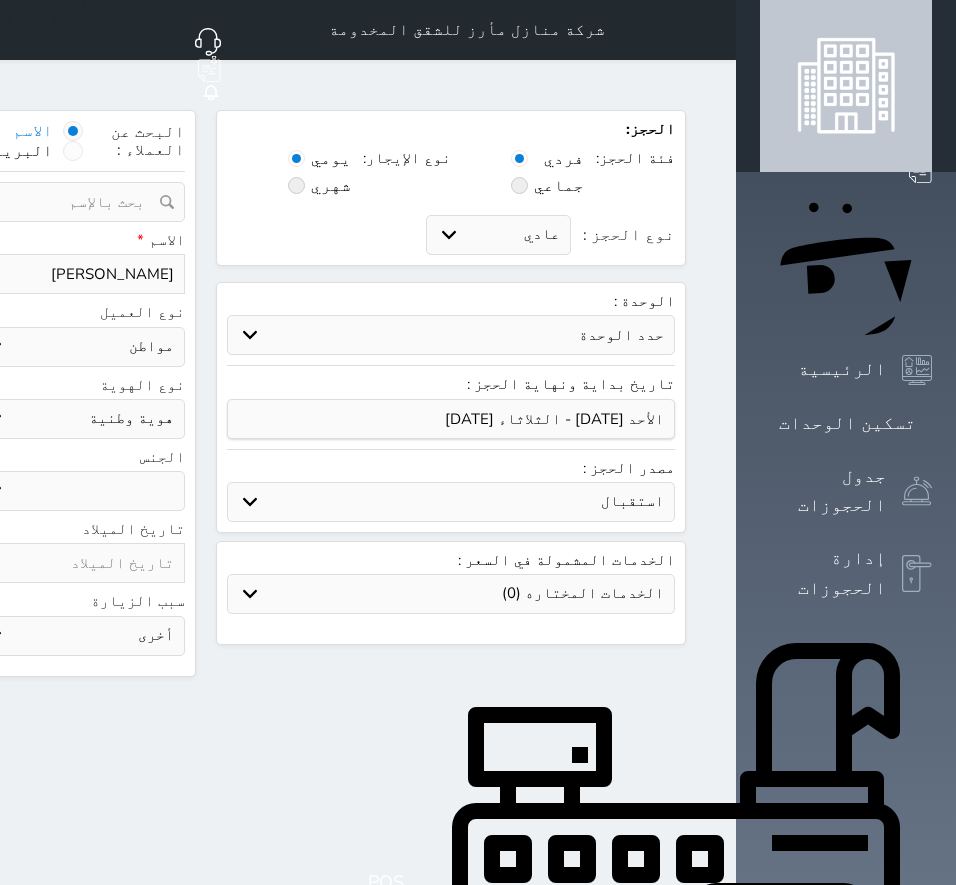 type on "[PERSON_NAME]" 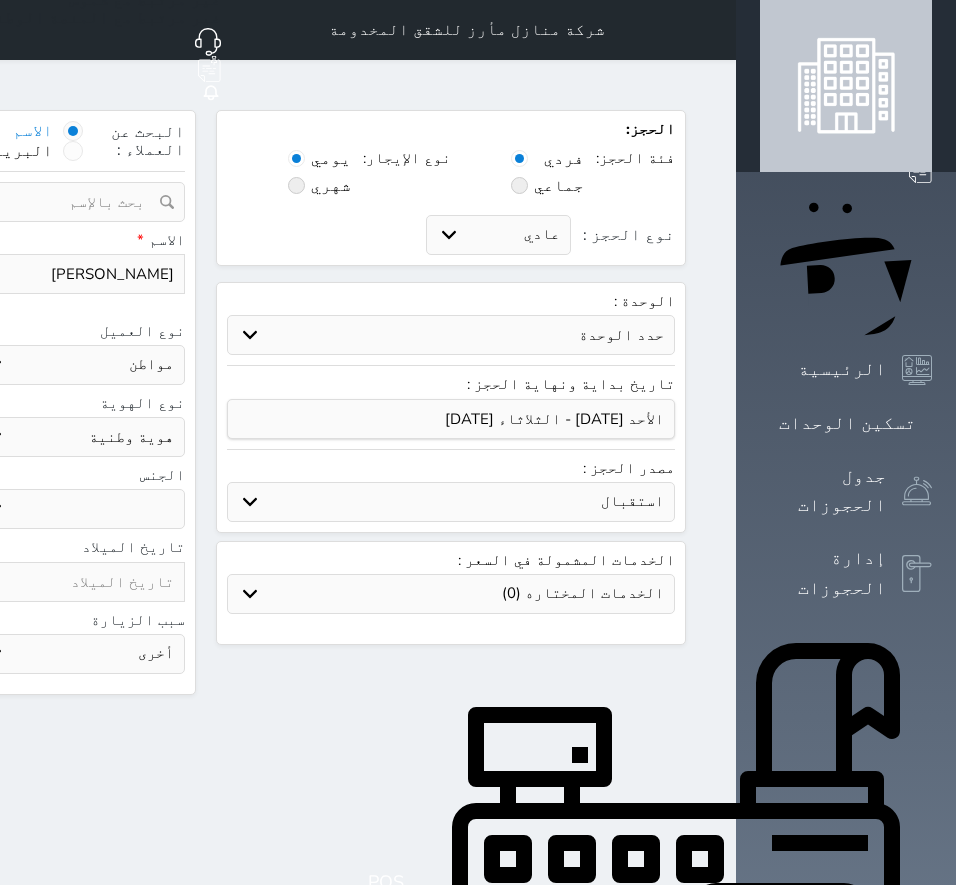 type on "44" 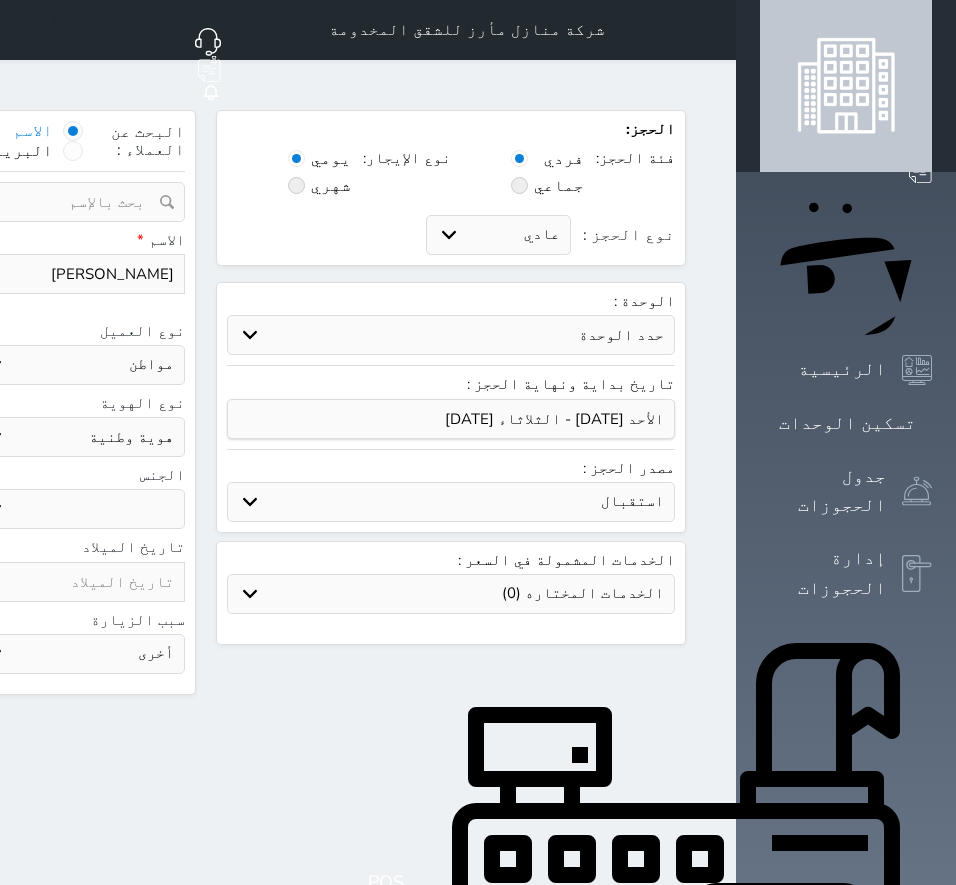 type on "444" 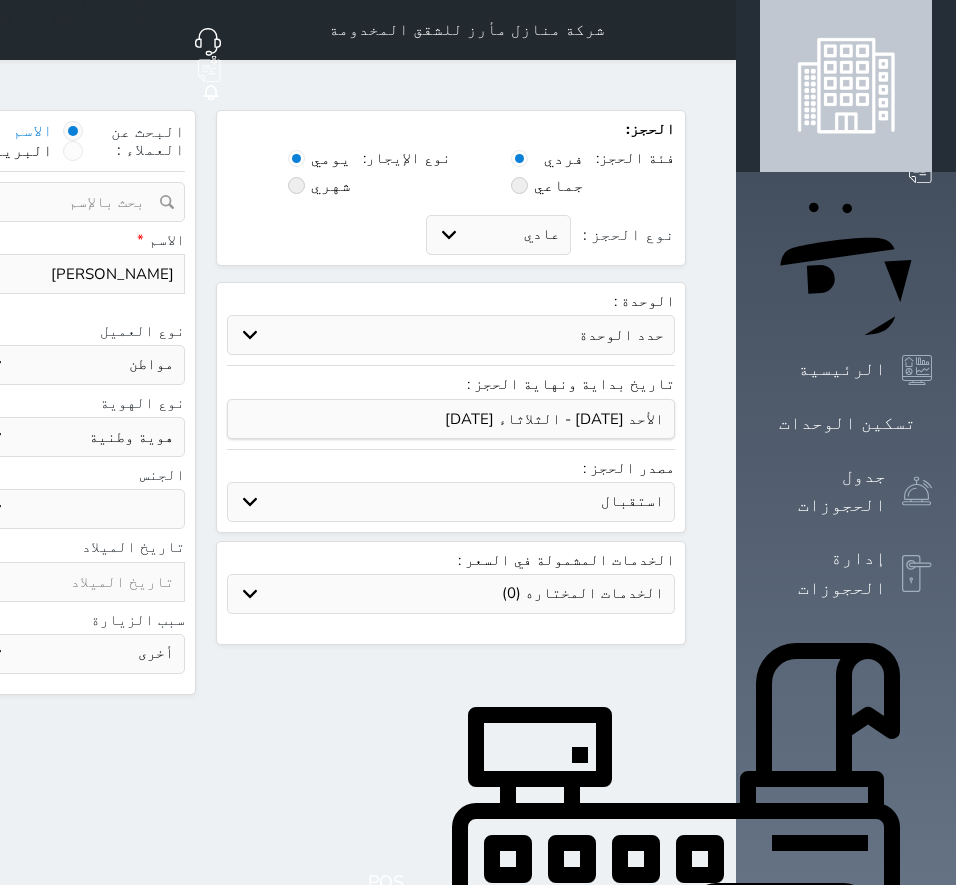 type on "4448888" 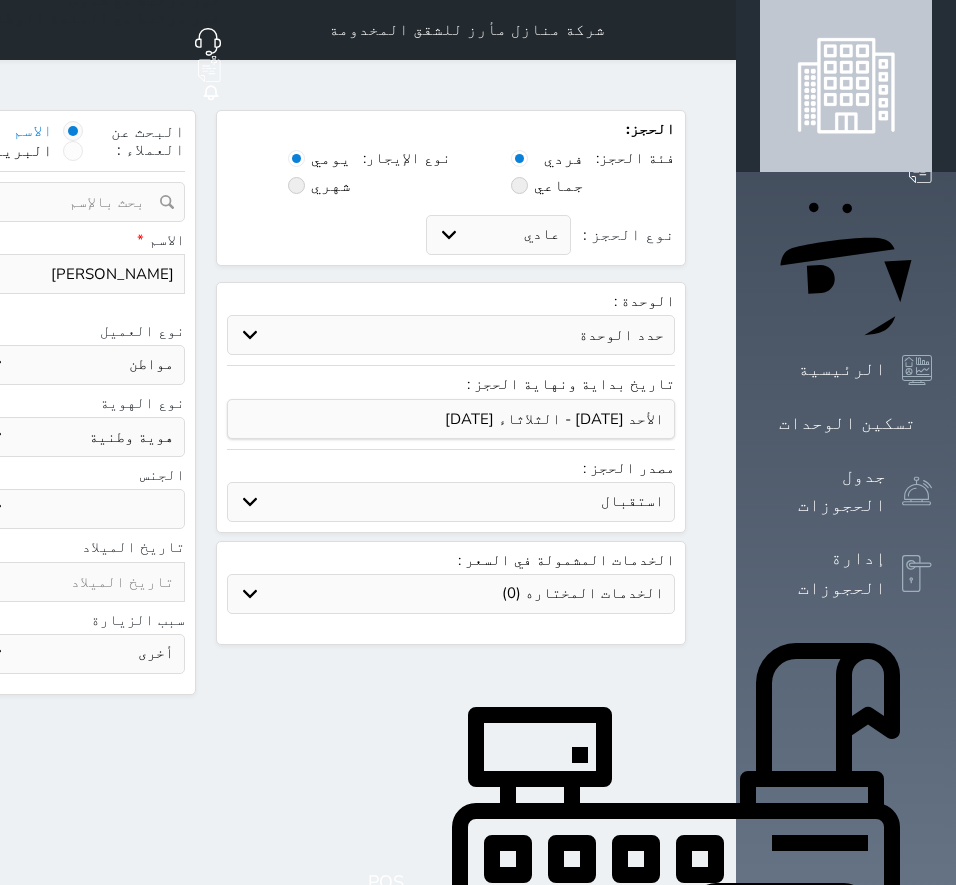 click on "4448888" at bounding box center [-188, 274] 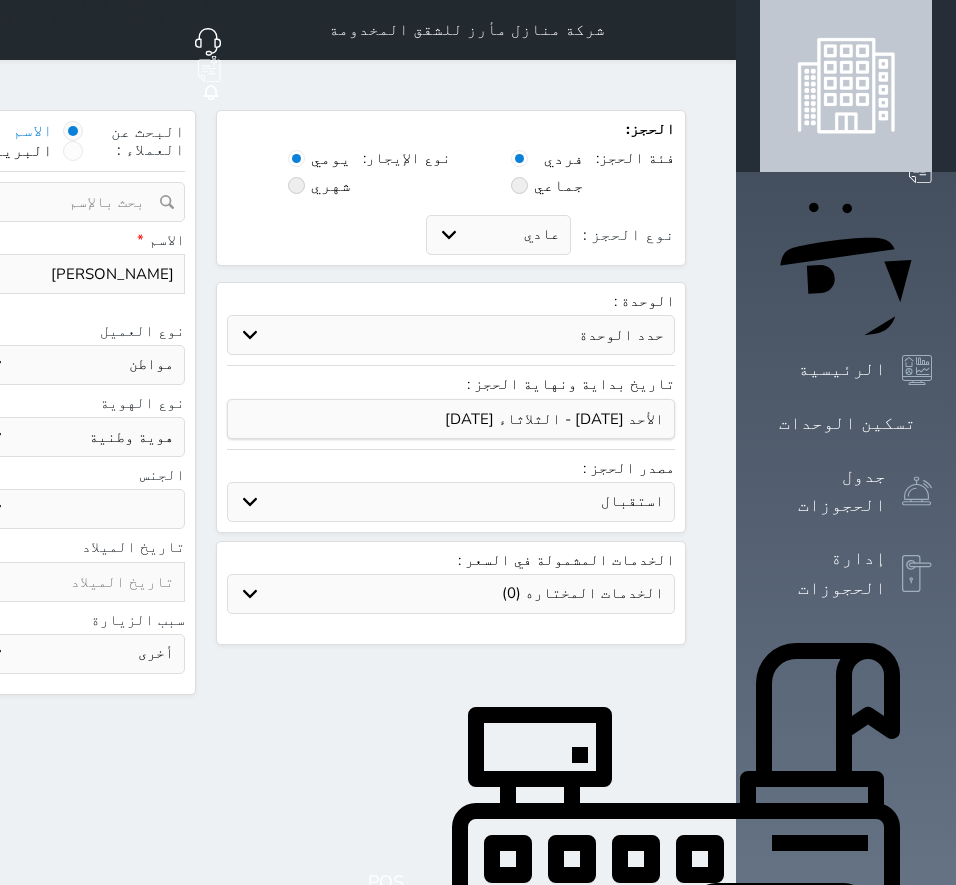 drag, startPoint x: 99, startPoint y: 237, endPoint x: 165, endPoint y: 248, distance: 66.910385 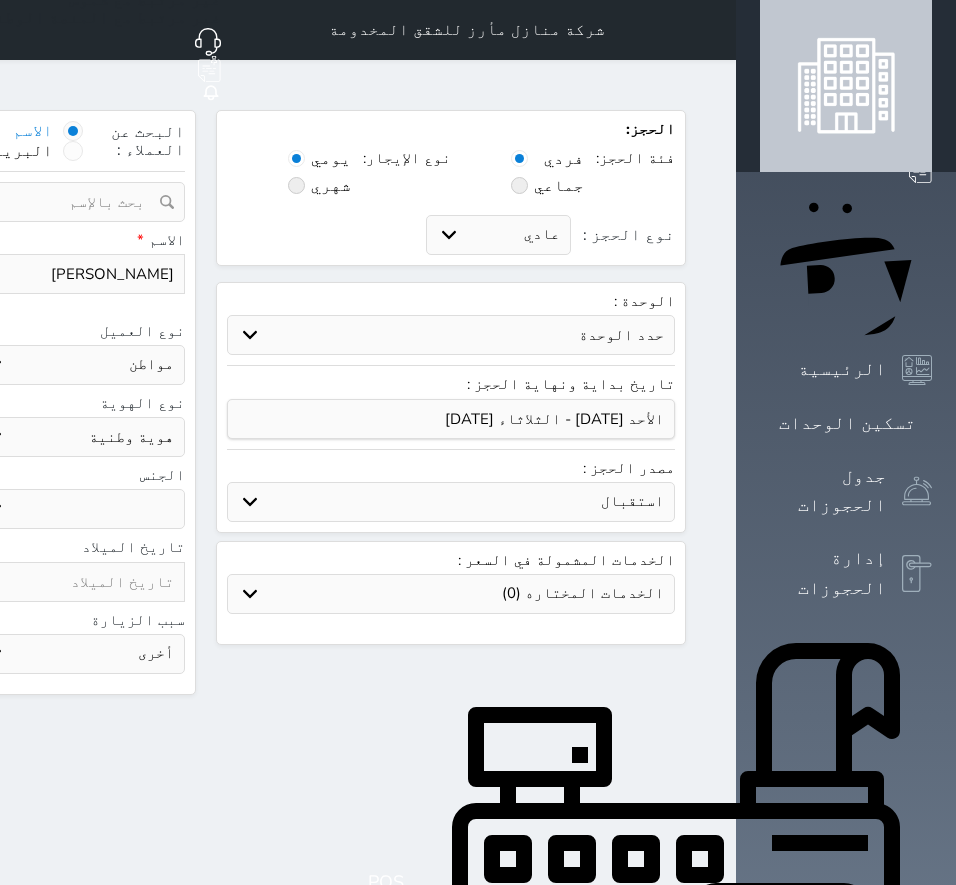 type on "44 737 64290" 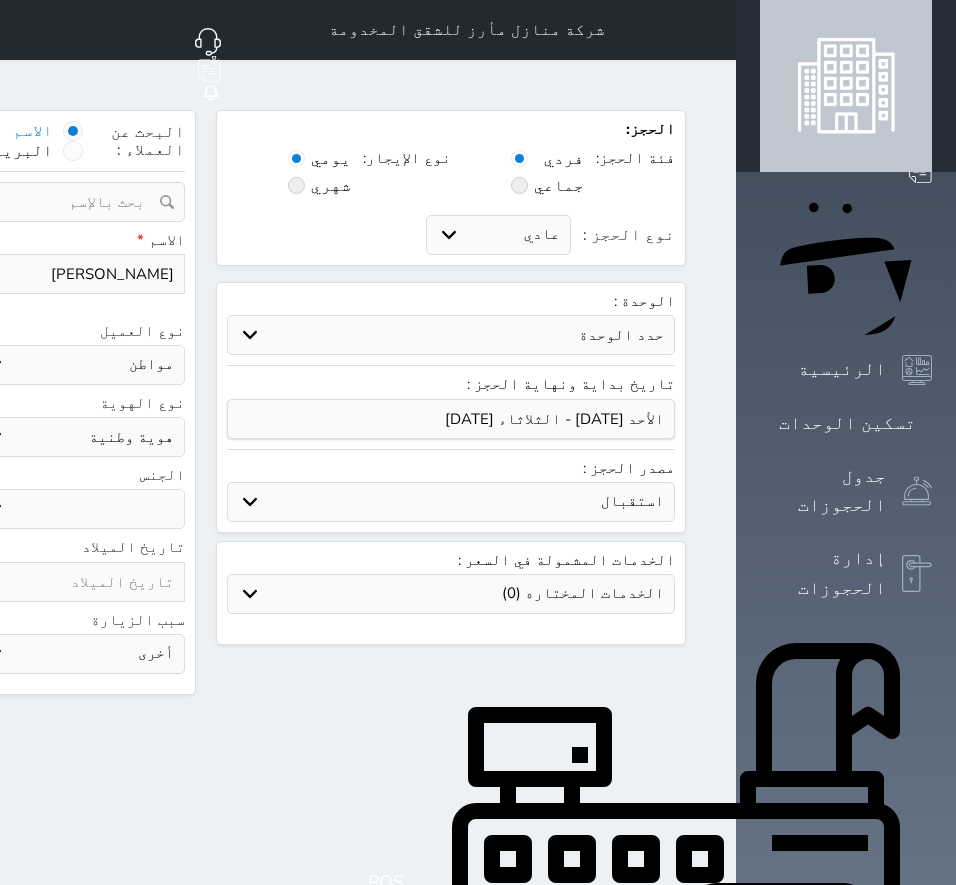 click on "نوع الحجز :" at bounding box center [-188, 274] 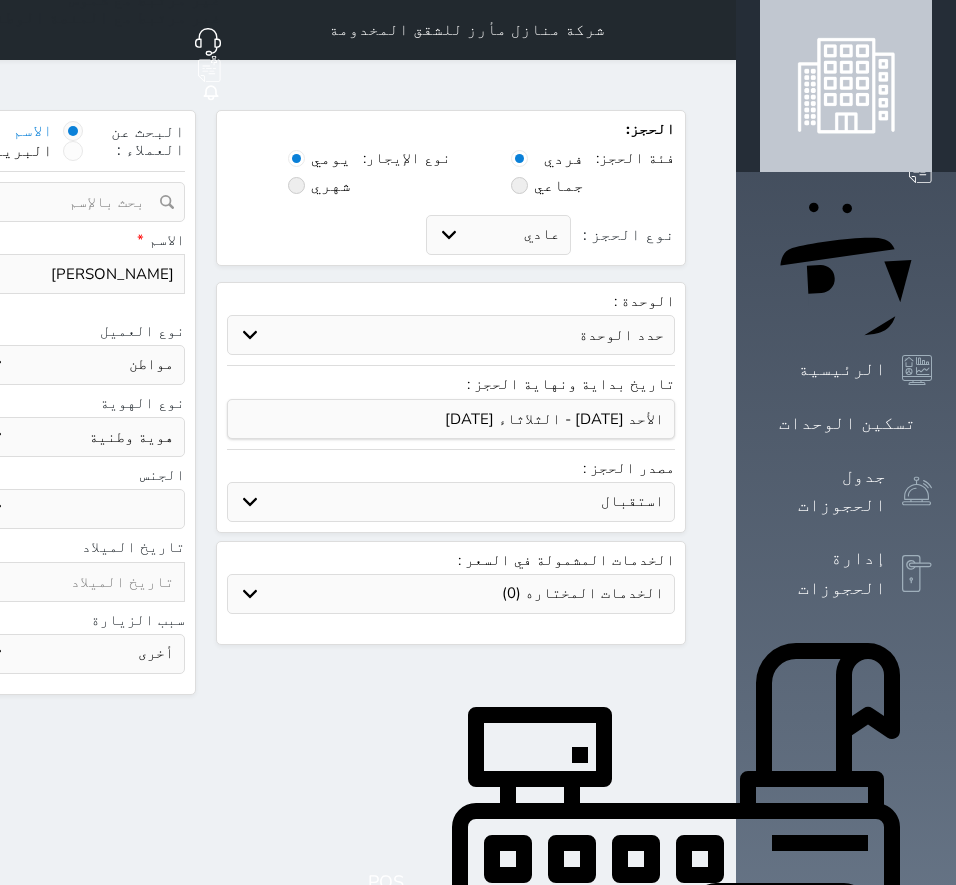 type on "54" 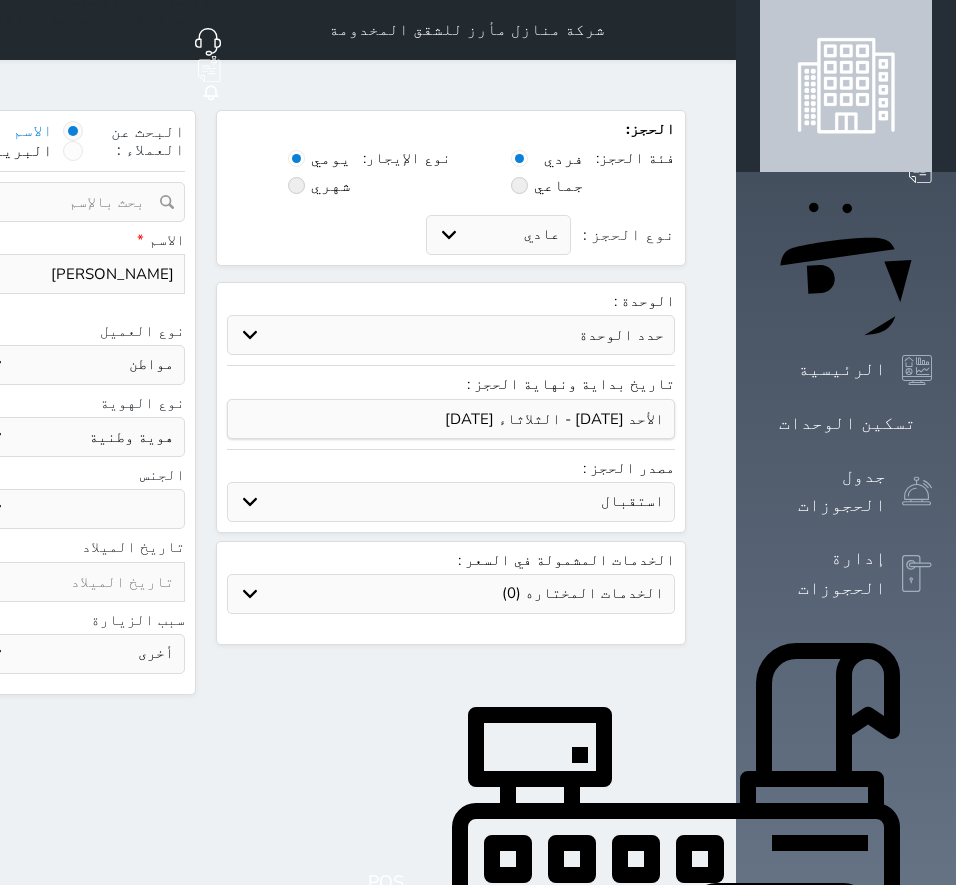 type on "54878787" 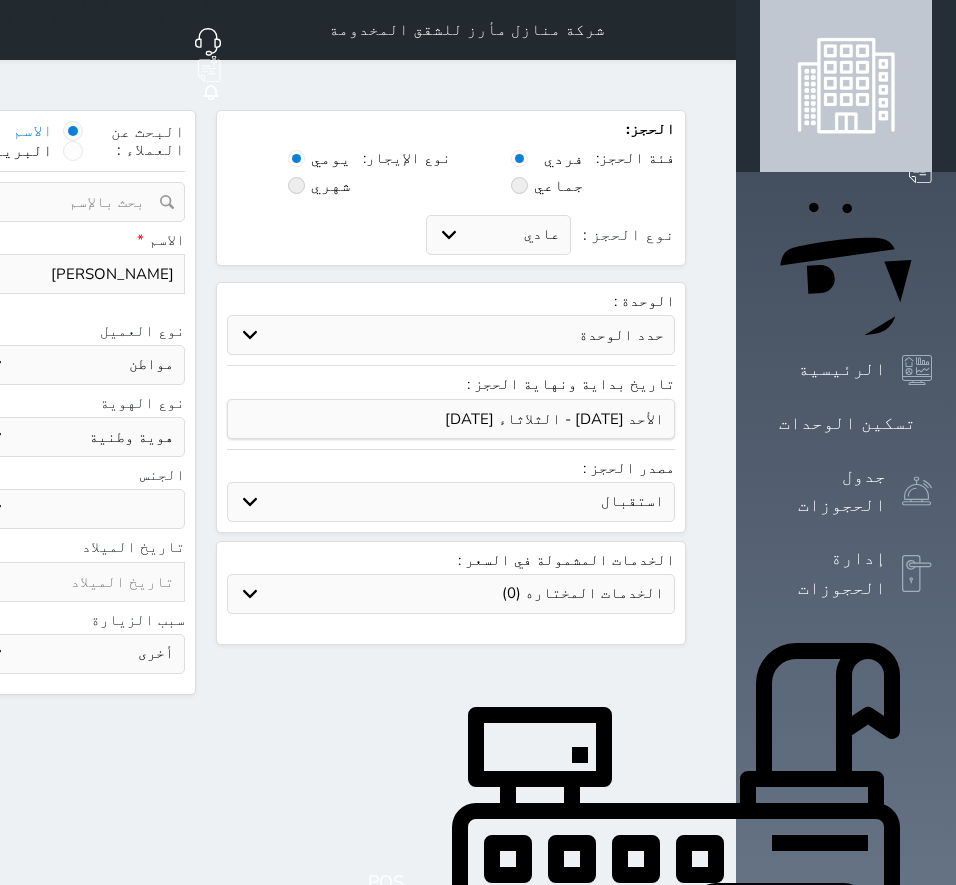 click on "حدد الوحدة
#502 - جناح فاخر
#501 - غرفتين وصالة
#402A - غرفة وصالة
#401B - غرفتين وصالة
#401A - غرفة وصالة
#302B - غرفتين وصالة
#302A - غرفة وصالة
#201B - غرفتين وصالة
#201A - غرفة وصالة
#102B - غرفتين وصالة
#102A - غرفة وصالة" at bounding box center [451, 335] 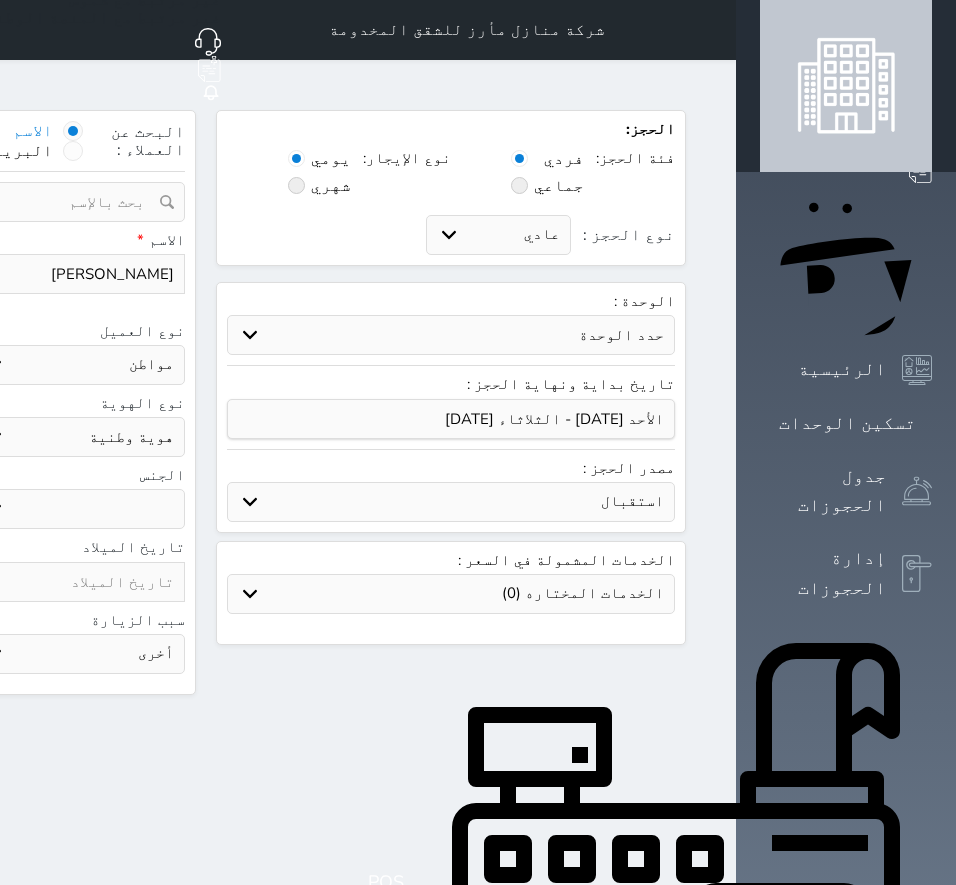 select on "69291" 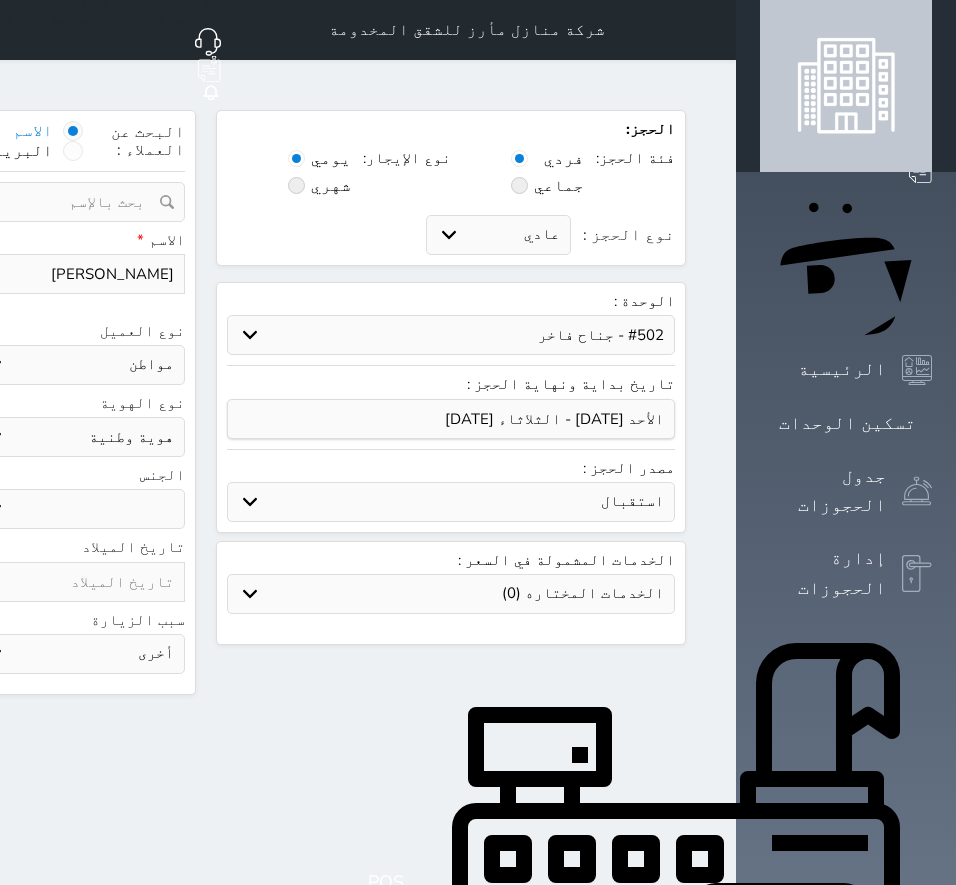 click on "حدد الوحدة
#502 - جناح فاخر
#501 - غرفتين وصالة
#402A - غرفة وصالة
#401B - غرفتين وصالة
#401A - غرفة وصالة
#302B - غرفتين وصالة
#302A - غرفة وصالة
#201B - غرفتين وصالة
#201A - غرفة وصالة
#102B - غرفتين وصالة
#102A - غرفة وصالة" at bounding box center [451, 335] 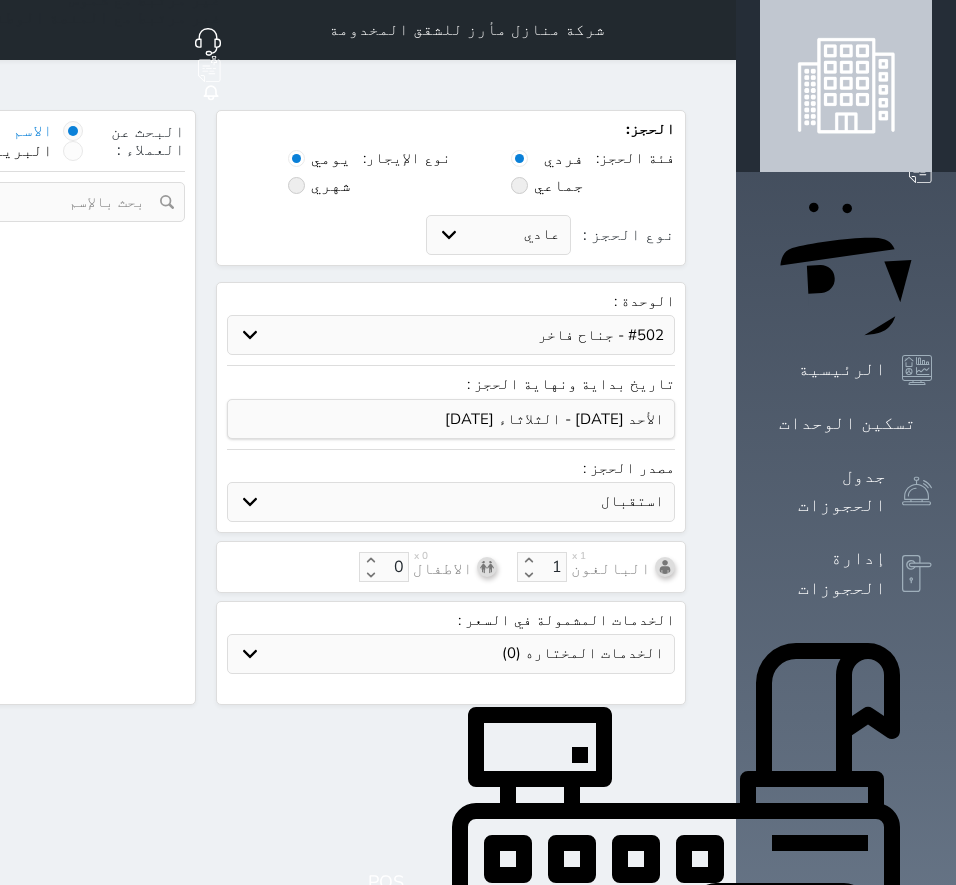 select on "1" 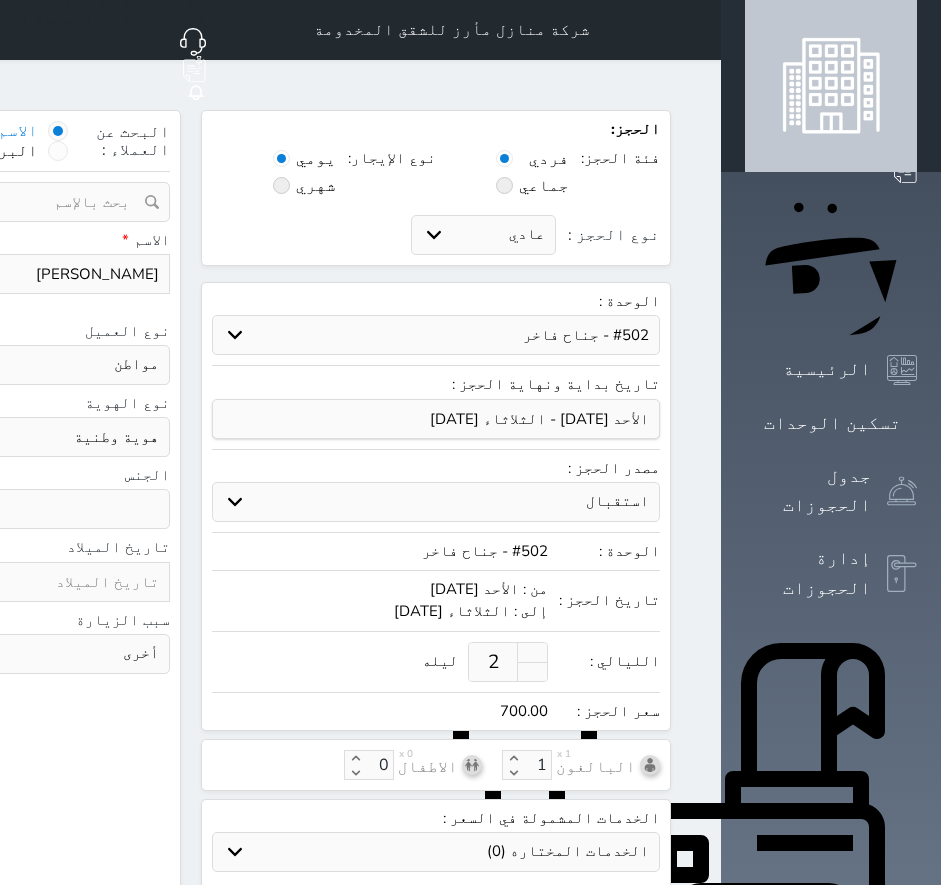 select 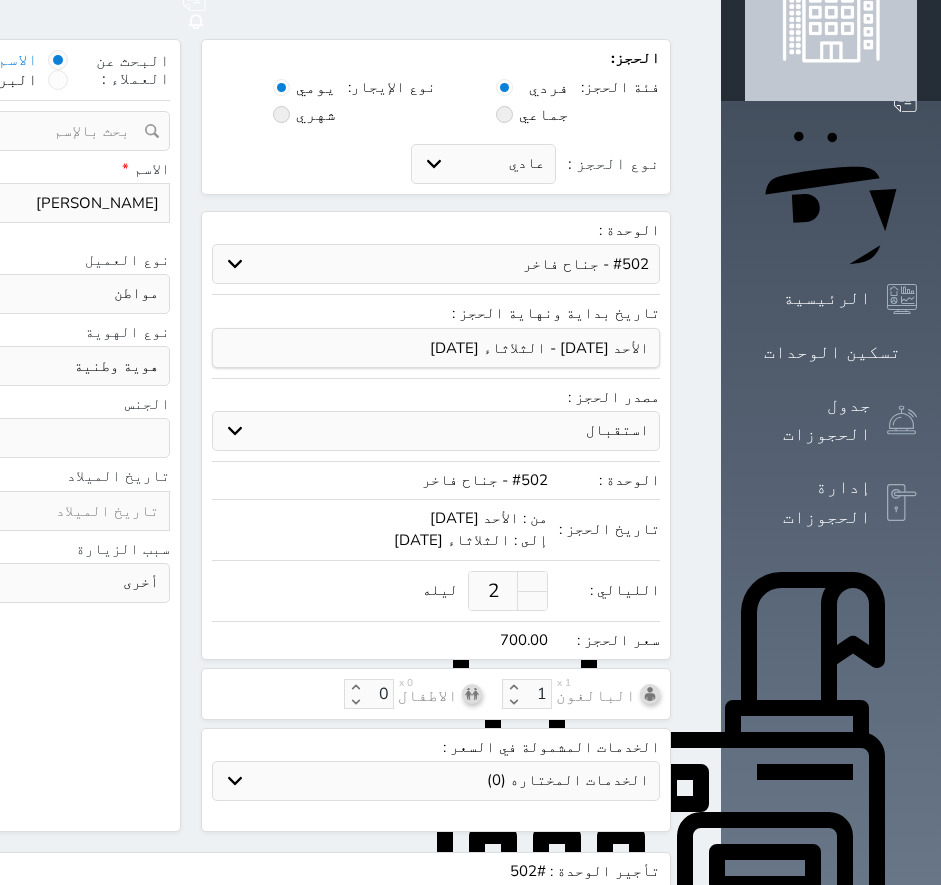 scroll, scrollTop: 260, scrollLeft: 0, axis: vertical 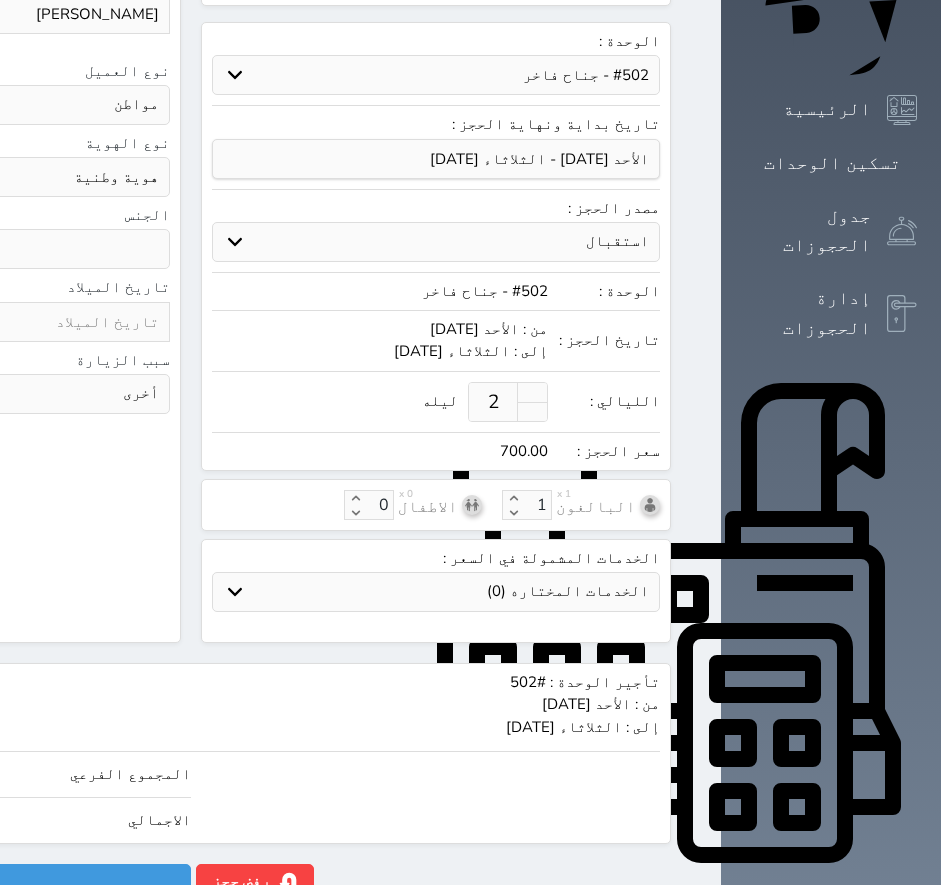 click on "700.00" at bounding box center (-213, 820) 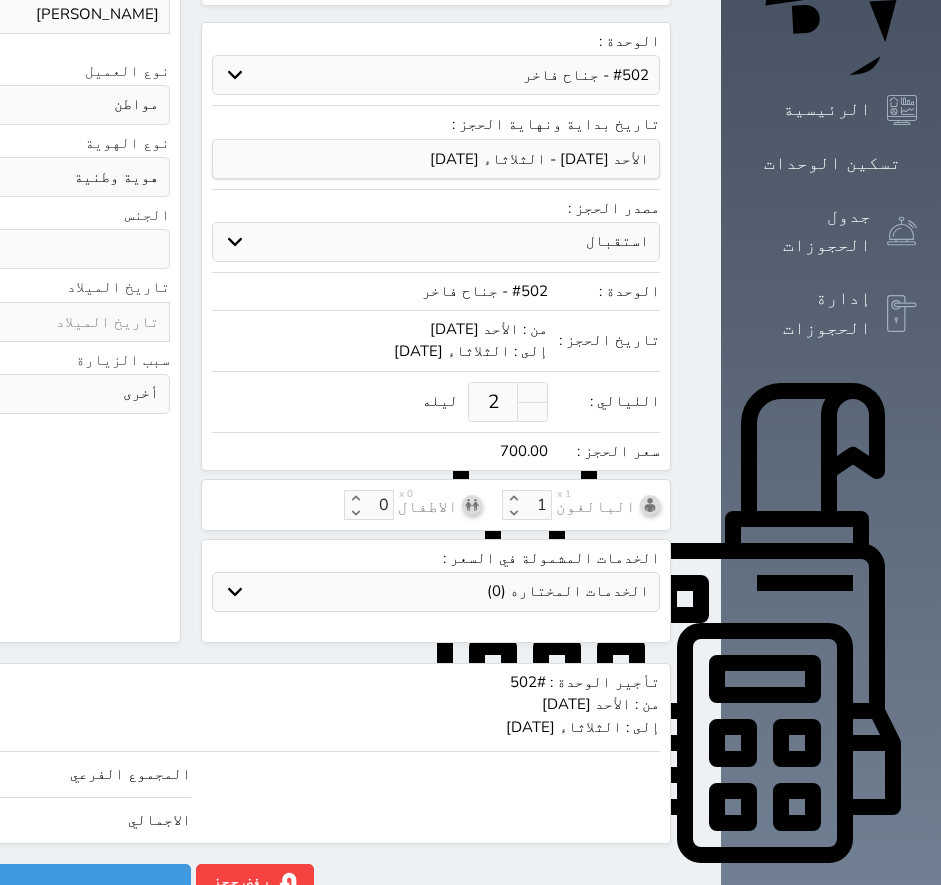 drag, startPoint x: 65, startPoint y: 788, endPoint x: 180, endPoint y: 799, distance: 115.52489 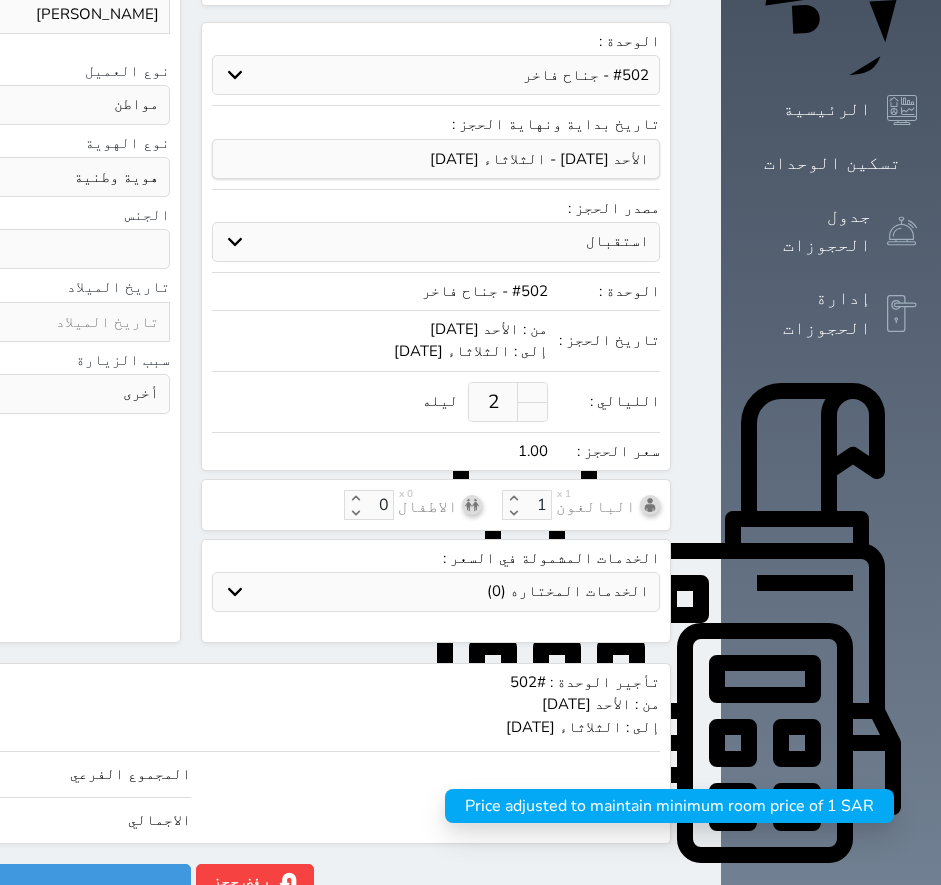 type 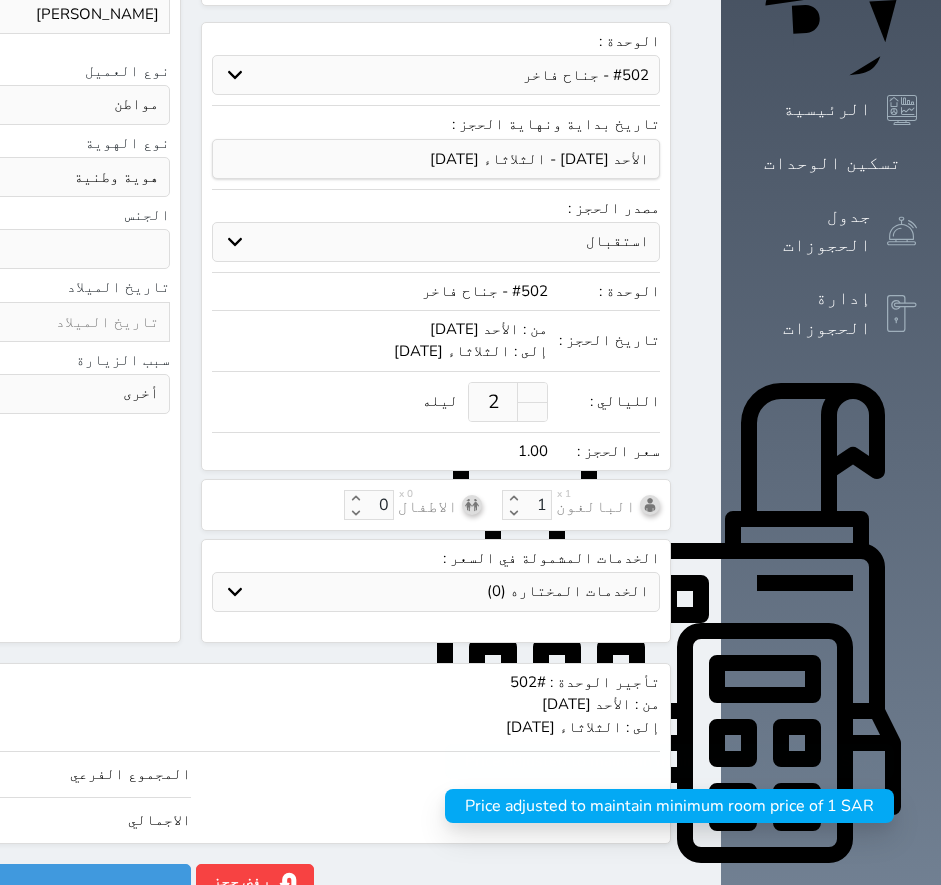 type on "1" 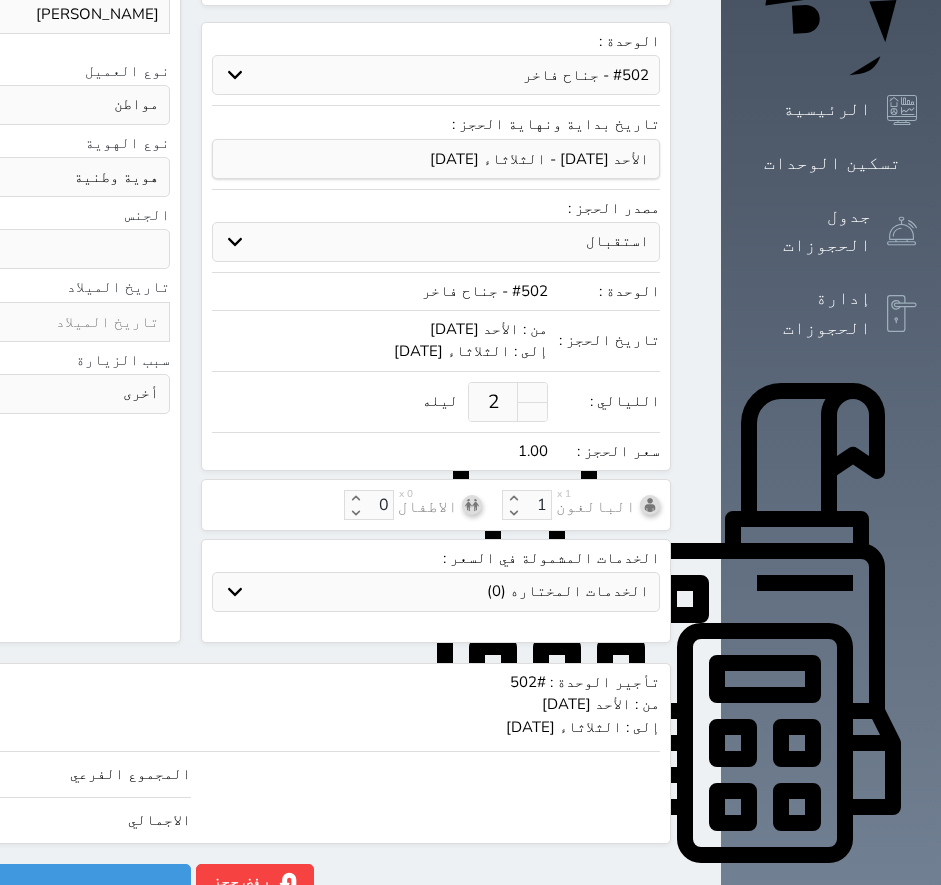 type on "10.00" 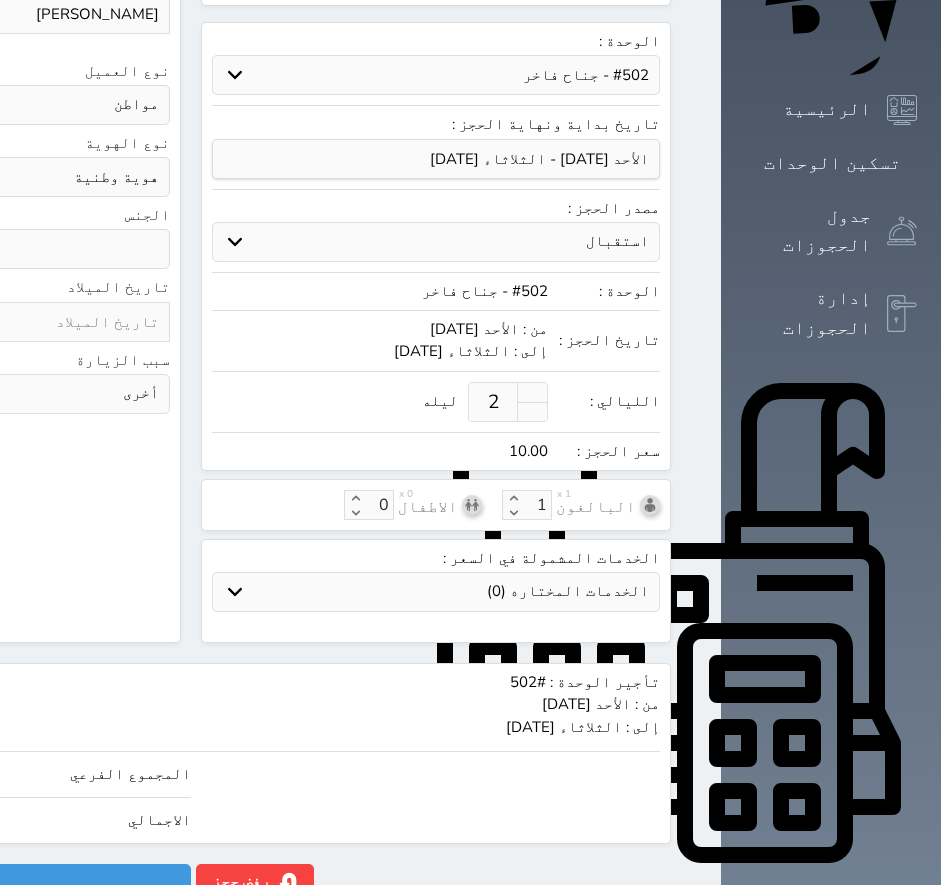 type on "102.00" 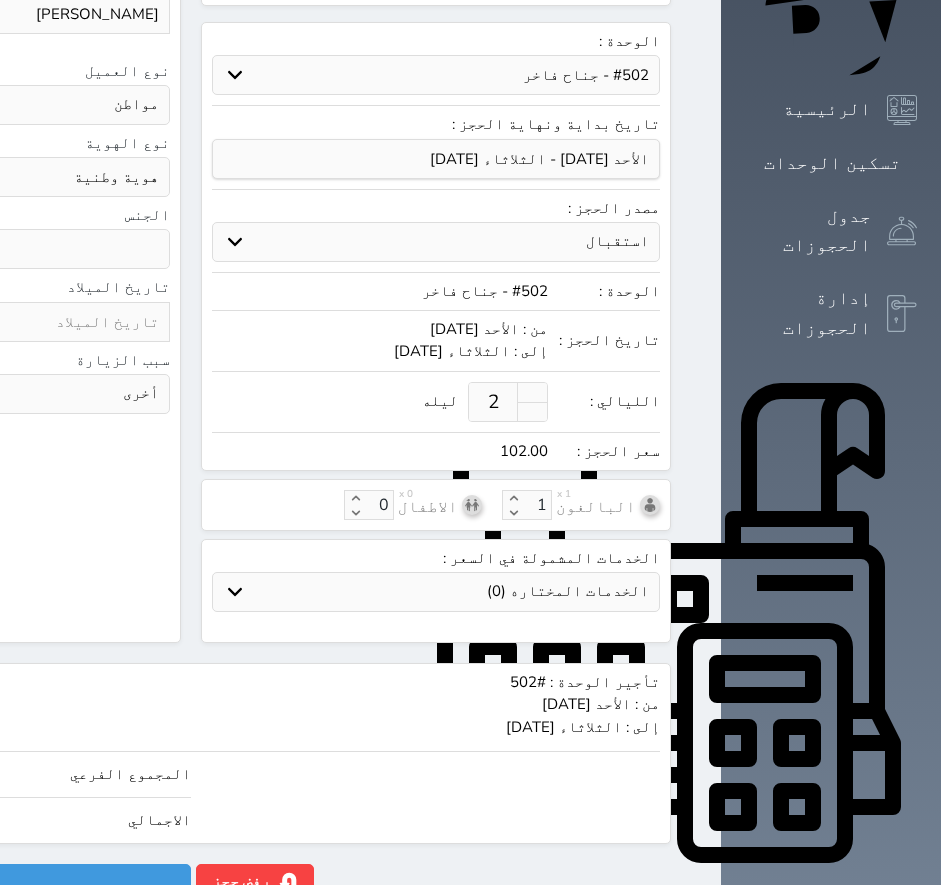 type on "1023.00" 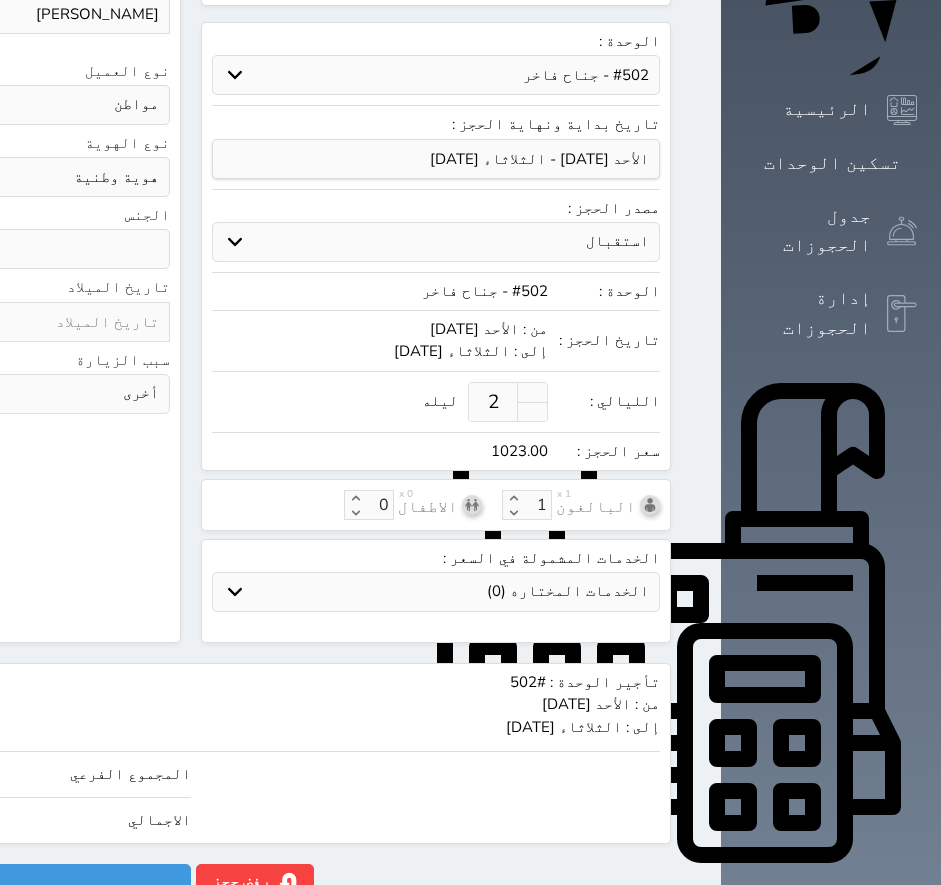 type on "1023.00" 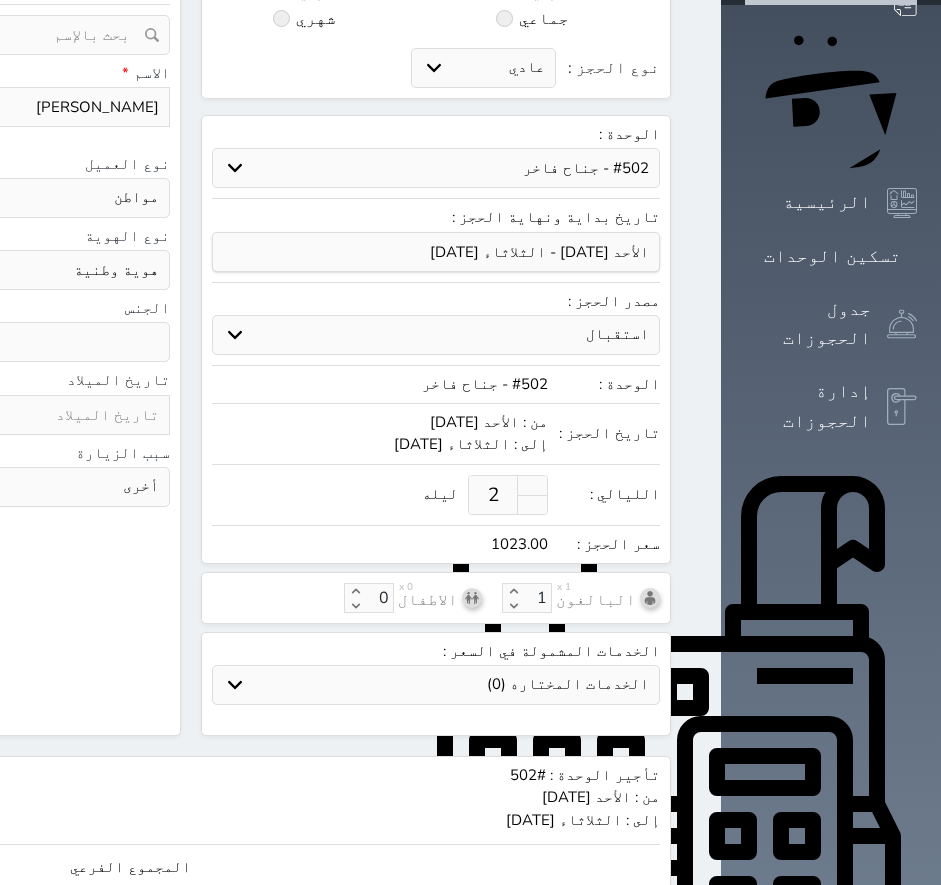 scroll, scrollTop: 0, scrollLeft: 0, axis: both 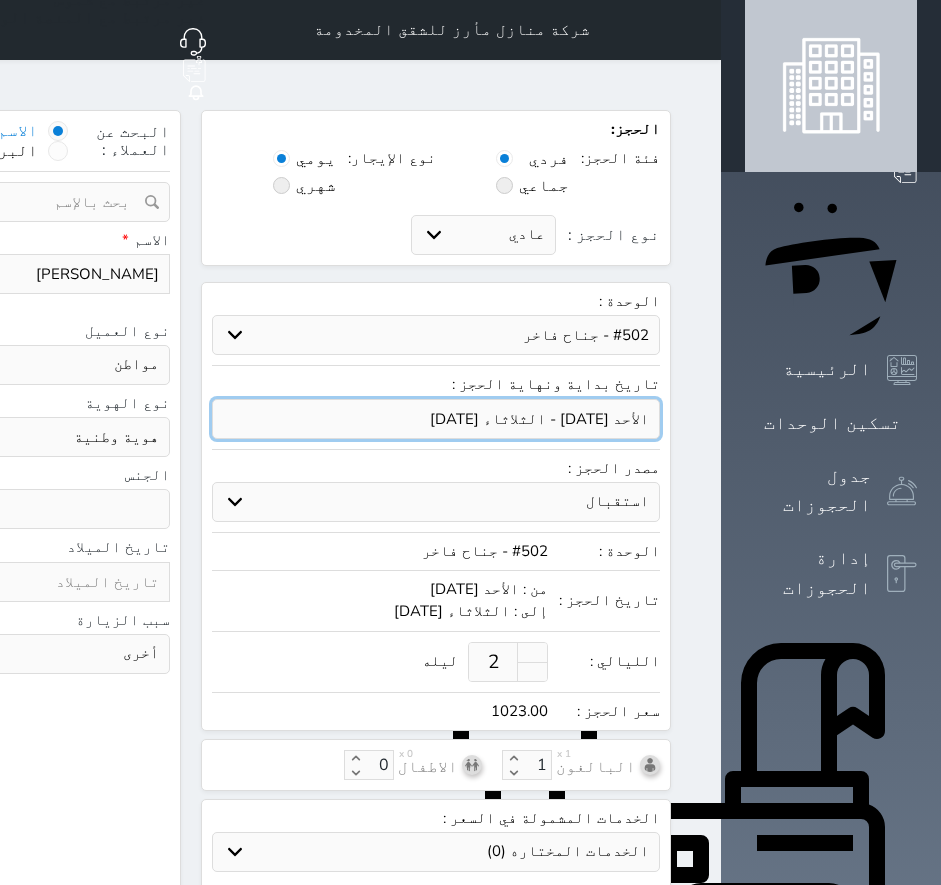 click at bounding box center (436, 419) 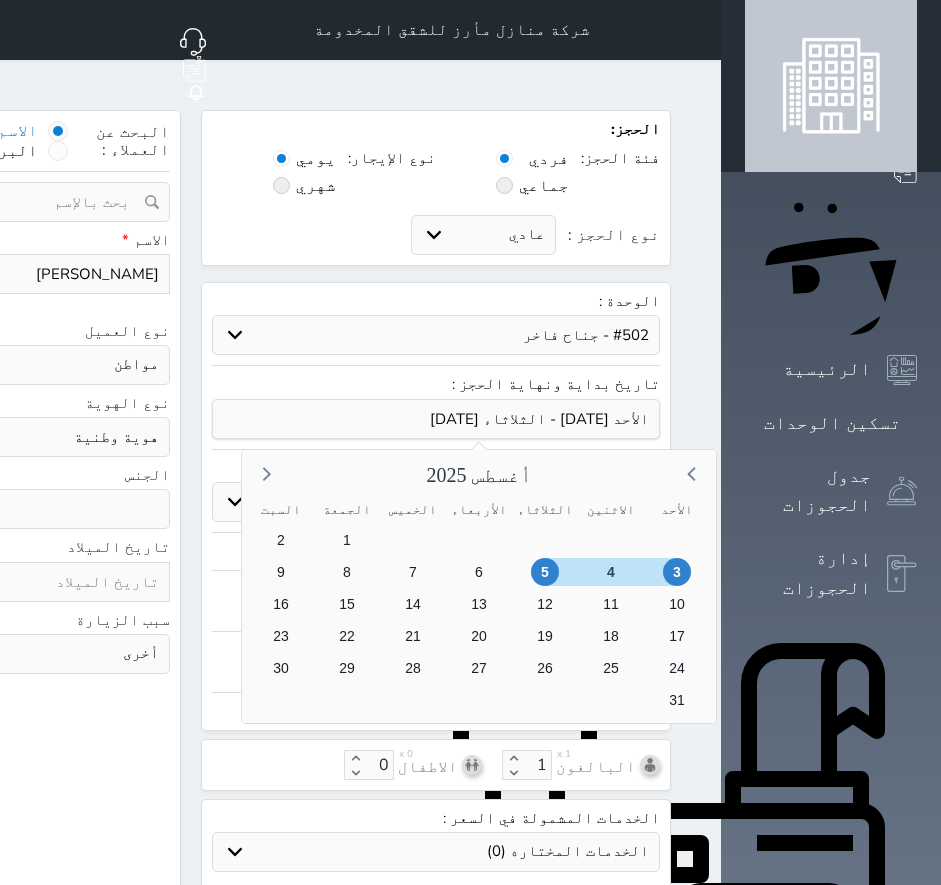 click on "الوحدة :   حدد الوحدة
#502 - جناح فاخر
#501 - غرفتين وصالة
#402A - غرفة وصالة
#401B - غرفتين وصالة
#401A - غرفة وصالة
#302B - غرفتين وصالة
#302A - غرفة وصالة
#201B - غرفتين وصالة
#201A - غرفة وصالة
#102B - غرفتين وصالة
#102A - غرفة وصالة
تاريخ بداية ونهاية الحجز :   أغسطس 2025 الأحد الاثنين الثلاثاء الأربعاء الخميس الجمعة السبت 27 28 29 30 31 1 2 3 4 5 6 7 8 9 10 11 12 13 14 15 16 17 18 19 20 21 22 23 24 25 26 27 28 29 30 31 1 2 3 4 5 6     مصدر الحجز :   استقبال اويو" at bounding box center (436, 506) 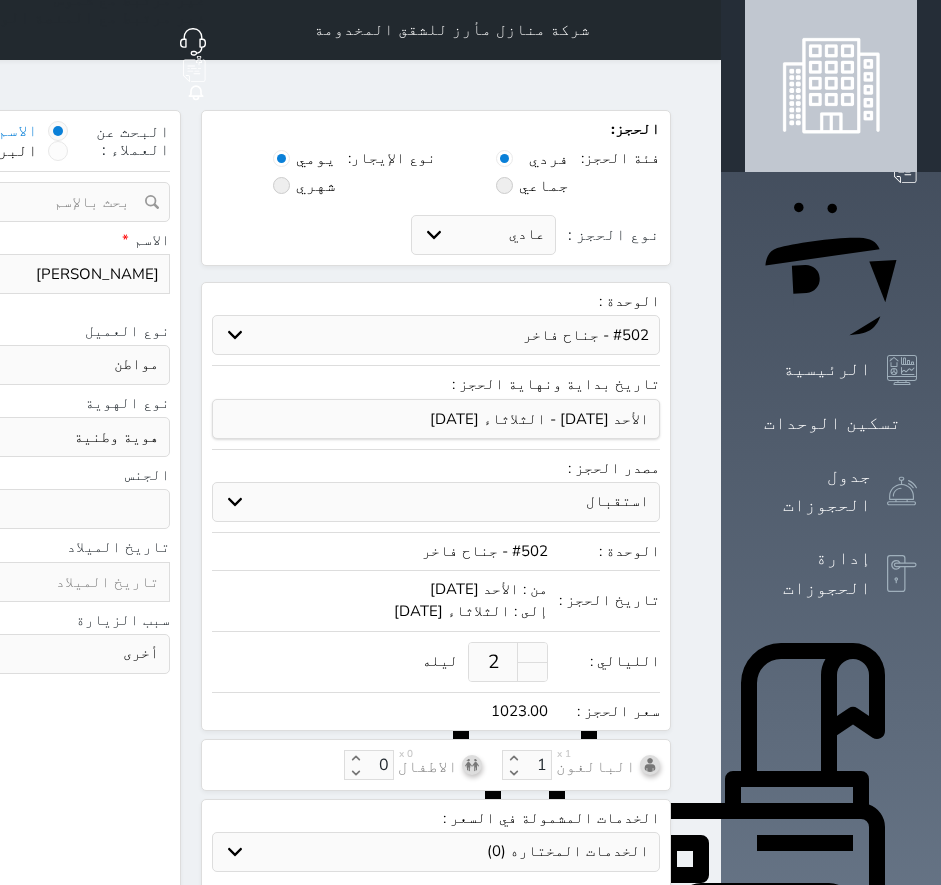 click on "54878787" at bounding box center (-203, 274) 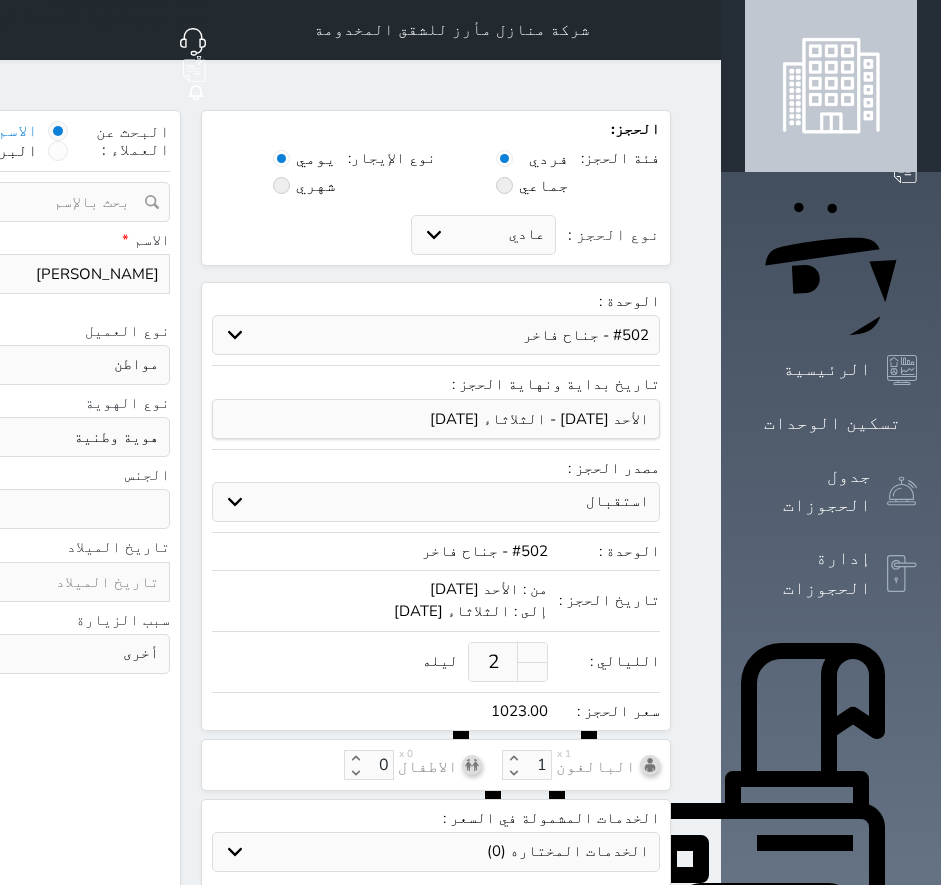type on "548787" 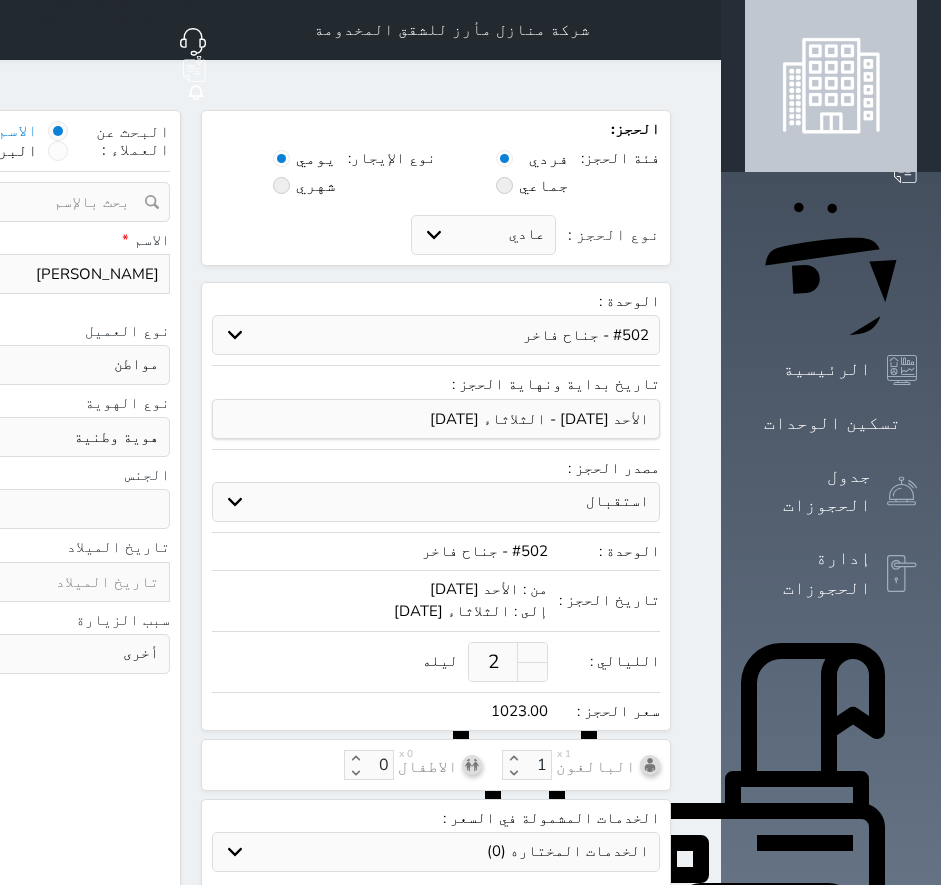 type 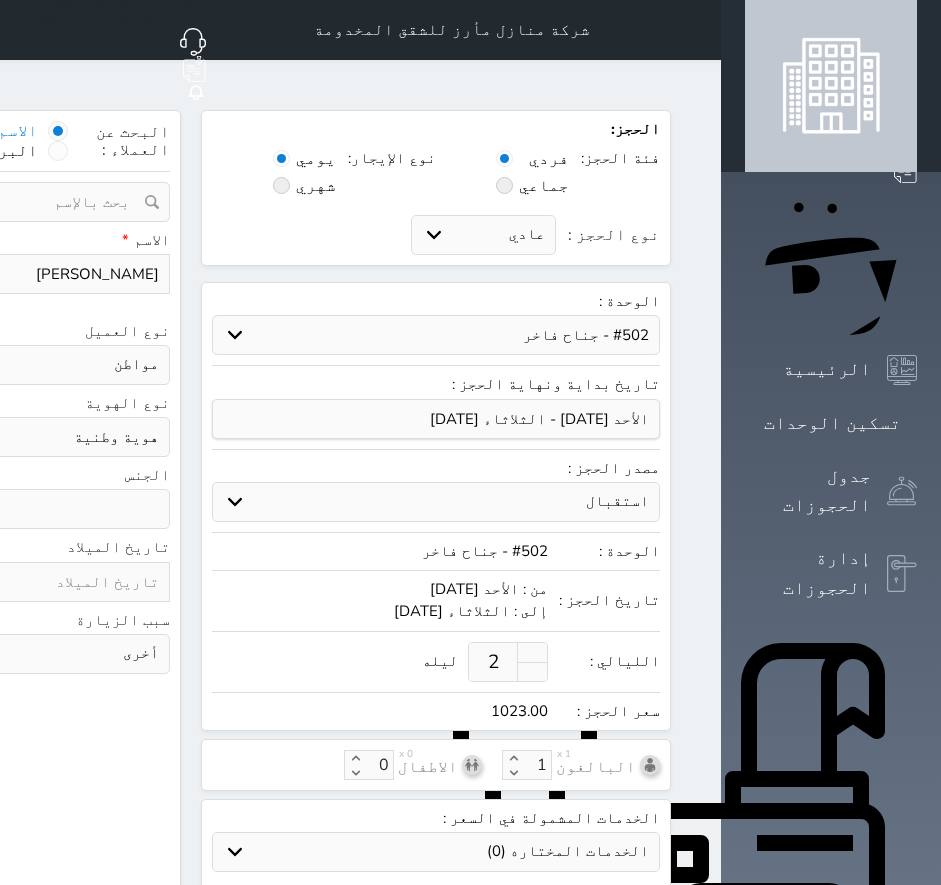 click at bounding box center [-171, 437] 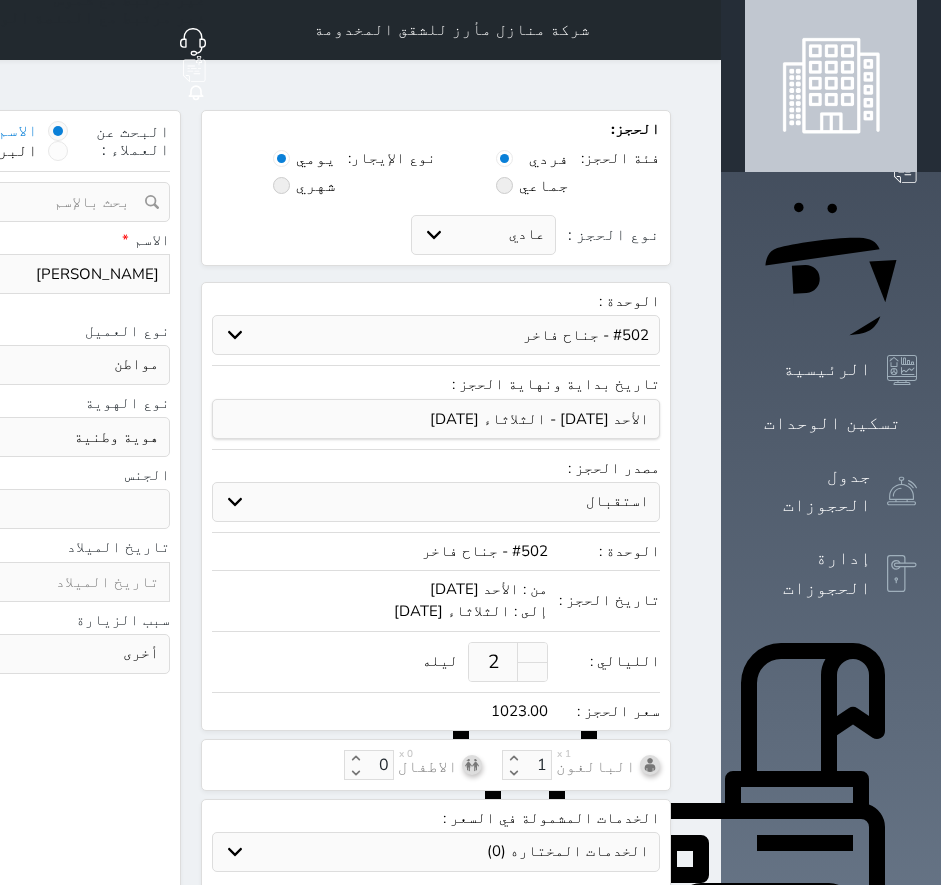 paste on "44 737 6429087" 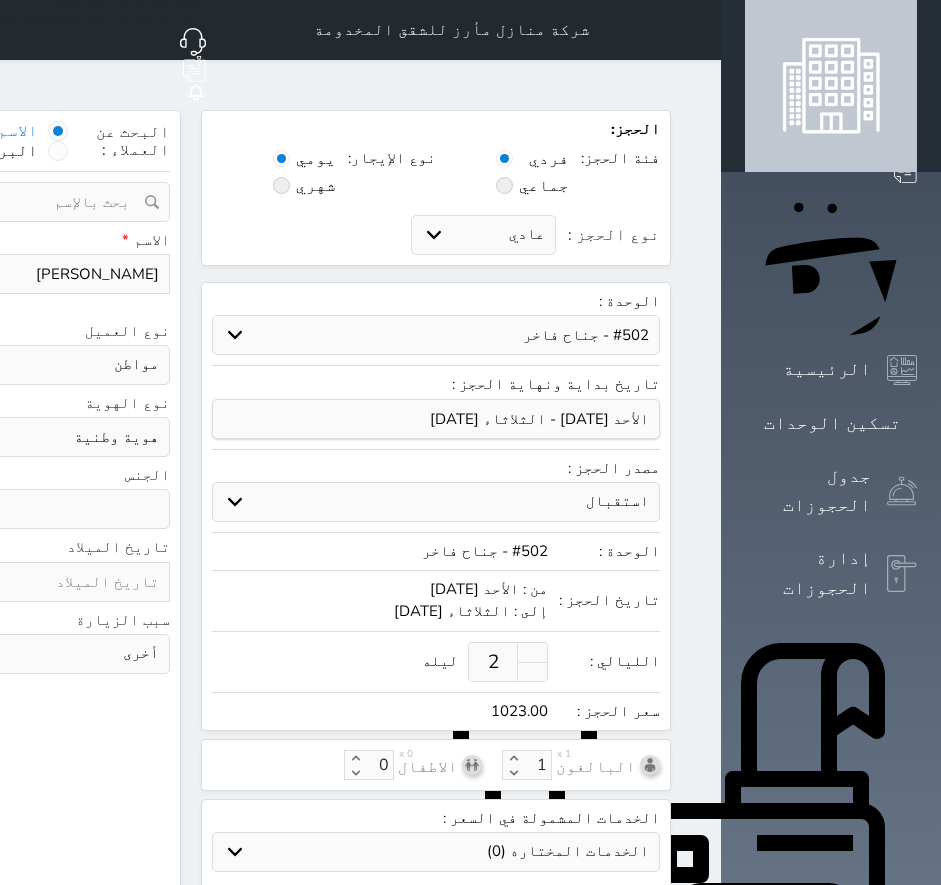 type on "44 737 64290" 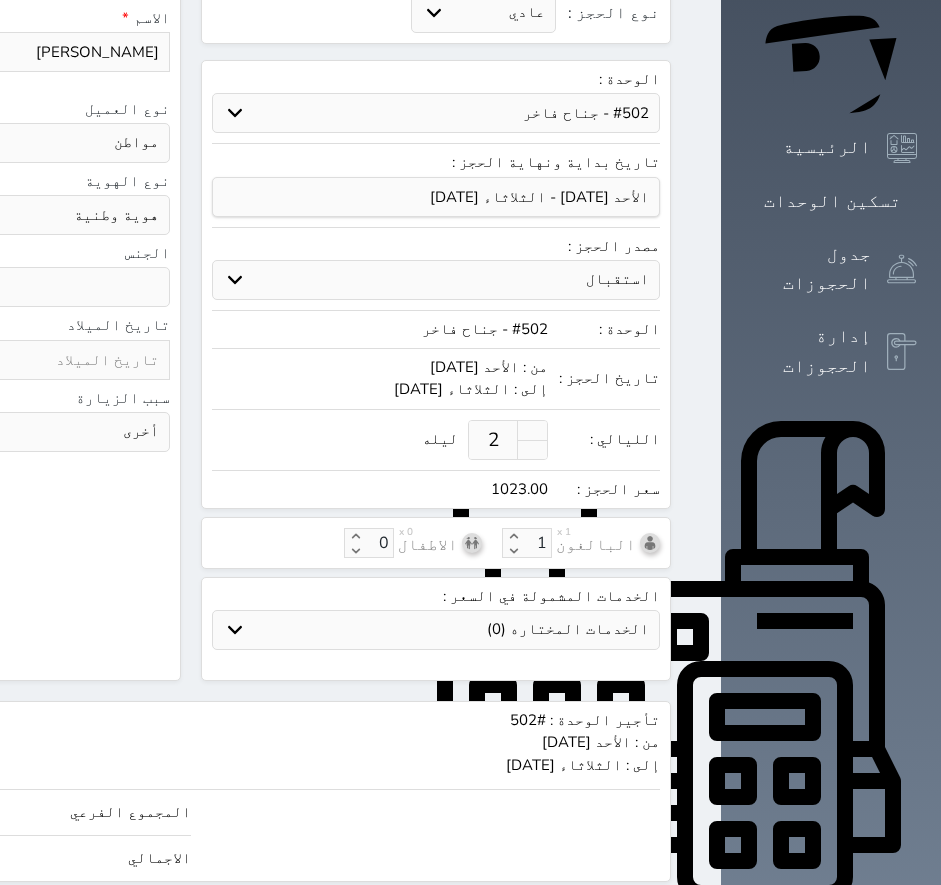 scroll, scrollTop: 260, scrollLeft: 0, axis: vertical 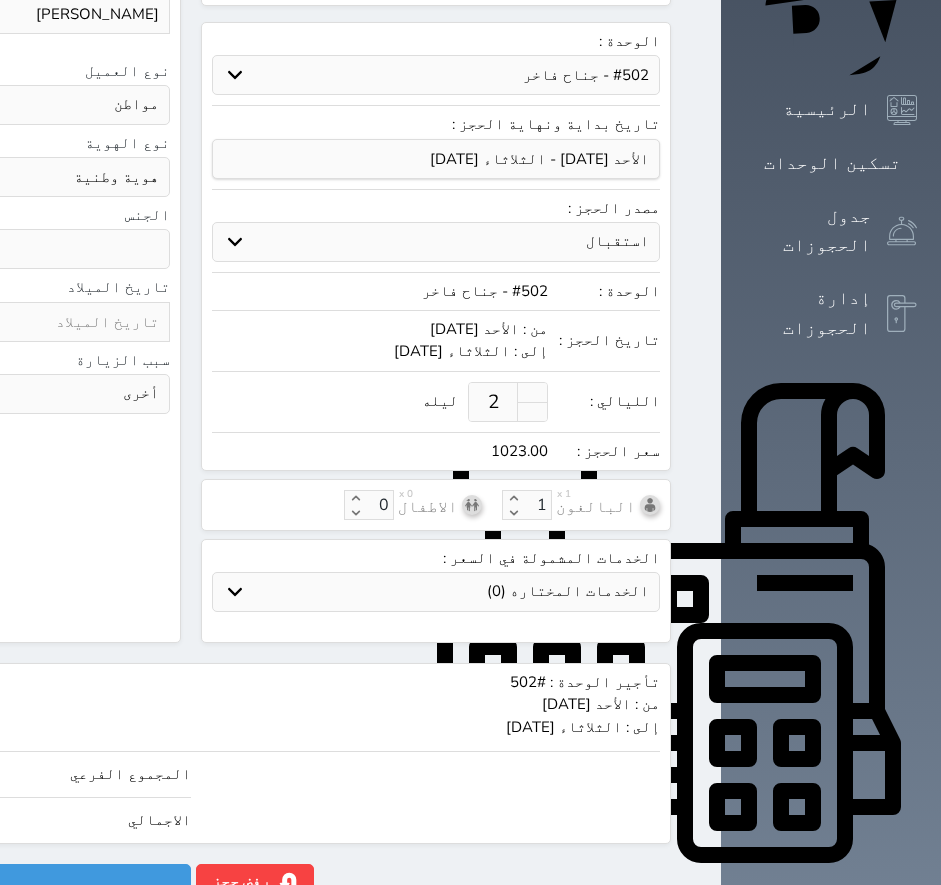 click on "استقبال الموقع الإلكتروني بوكينج المسافر اكسبيديا مواقع التواصل الإجتماعي اويو اخرى" at bounding box center (436, 242) 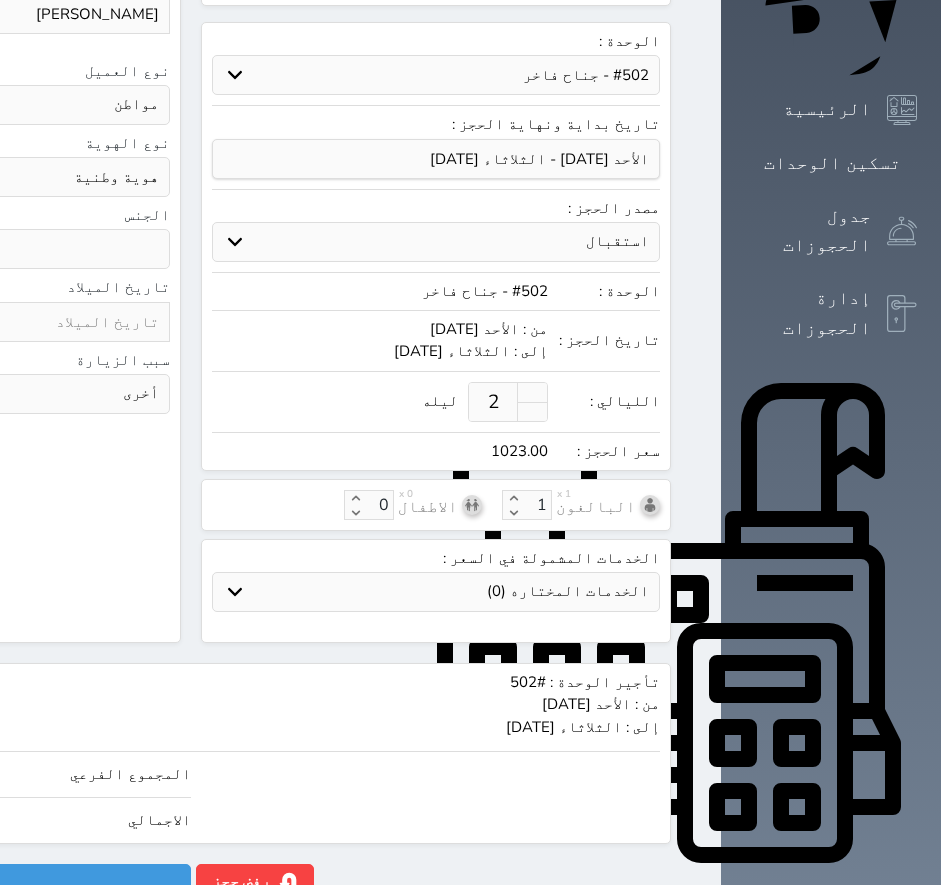 click on "استقبال الموقع الإلكتروني بوكينج المسافر اكسبيديا مواقع التواصل الإجتماعي اويو اخرى" at bounding box center (436, 242) 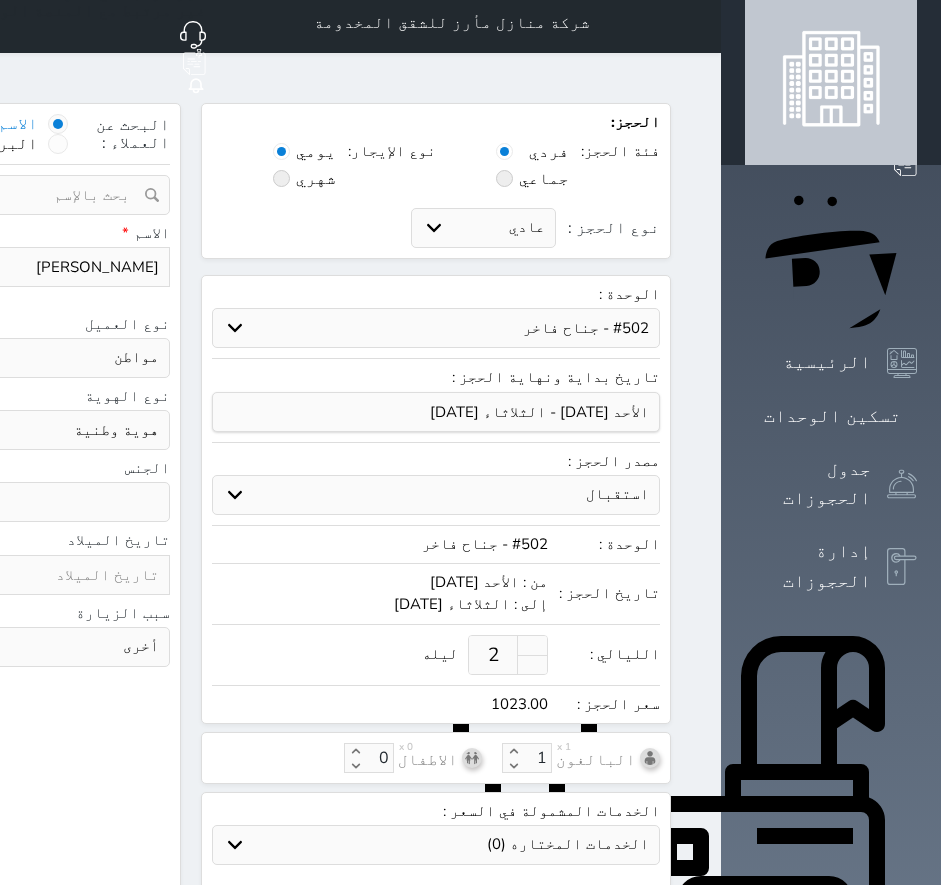 scroll, scrollTop: 0, scrollLeft: 0, axis: both 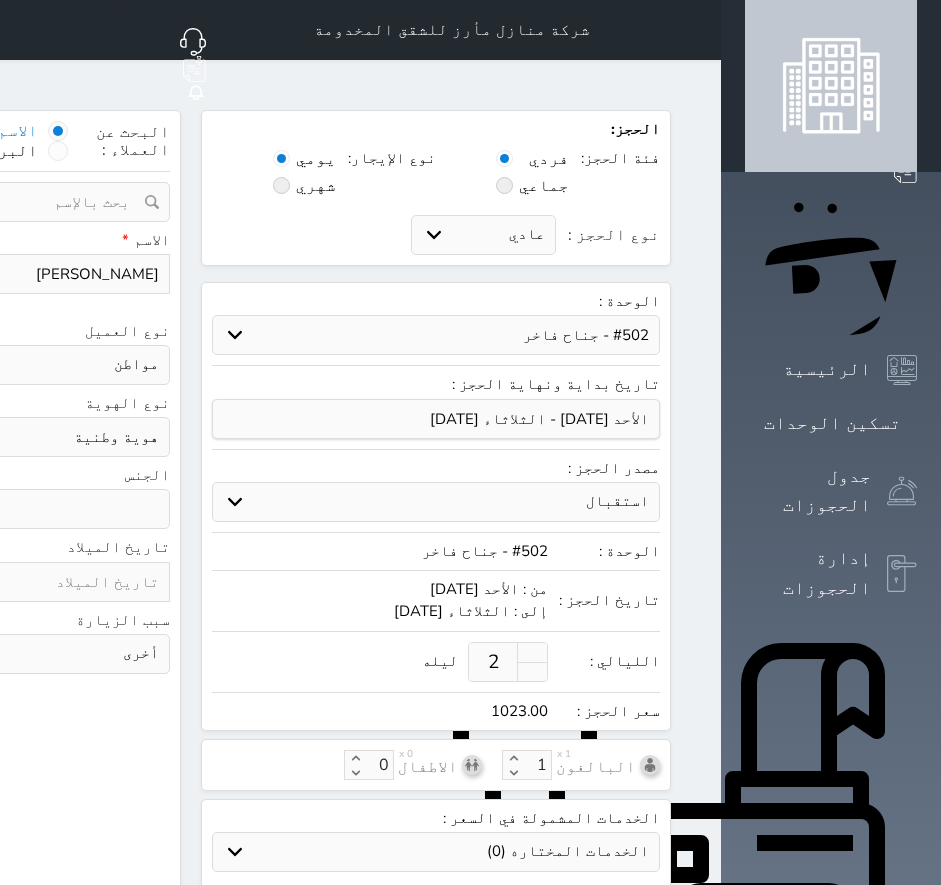click on "استقبال الموقع الإلكتروني بوكينج المسافر اكسبيديا مواقع التواصل الإجتماعي اويو اخرى" at bounding box center [436, 502] 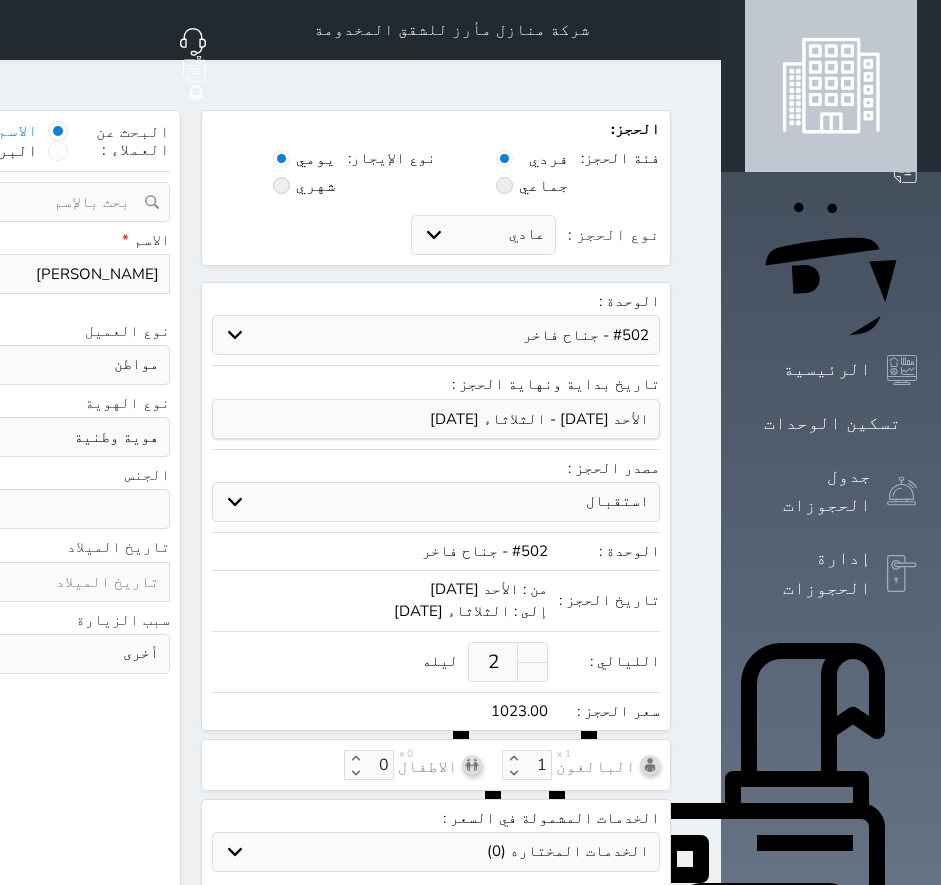 click on "استقبال الموقع الإلكتروني بوكينج المسافر اكسبيديا مواقع التواصل الإجتماعي اويو اخرى" at bounding box center [436, 502] 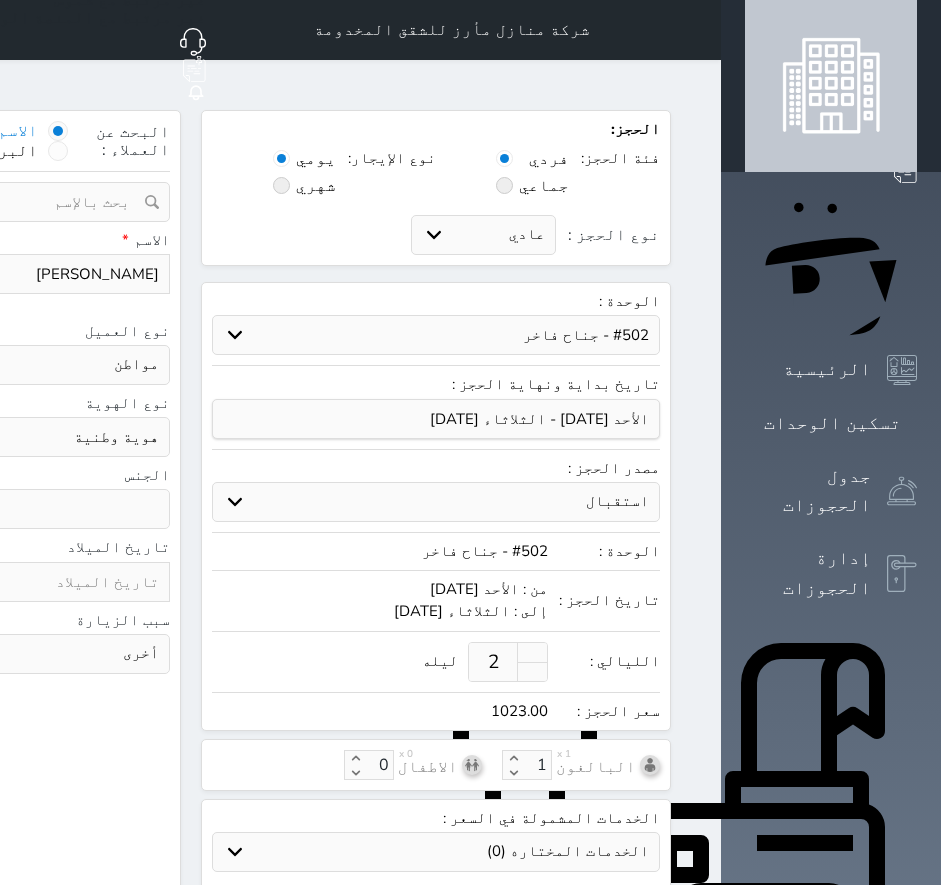 click at bounding box center [697, 30] 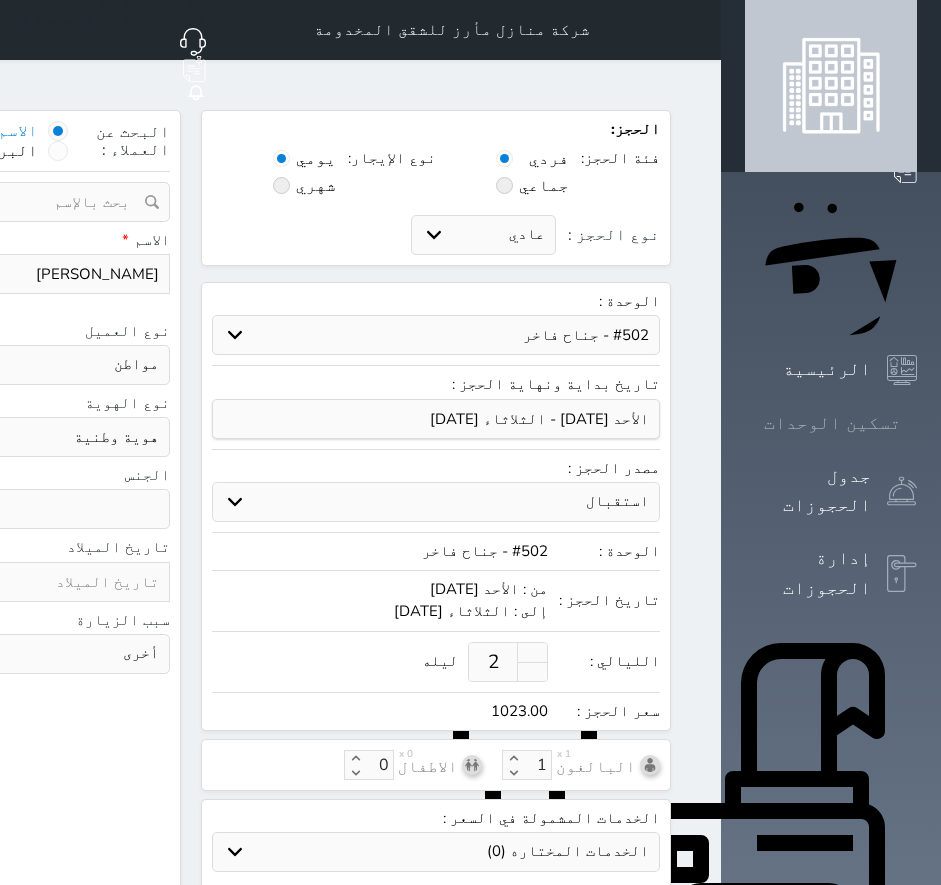 click on "تسكين الوحدات" at bounding box center [831, 423] 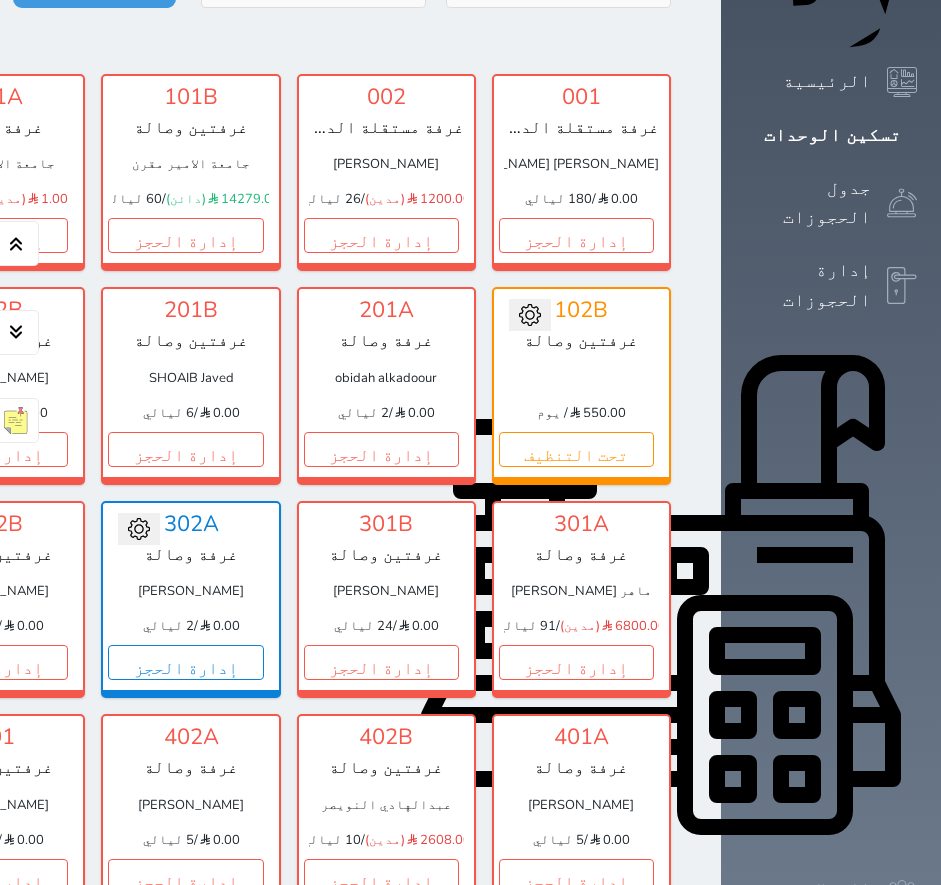 scroll, scrollTop: 82, scrollLeft: 0, axis: vertical 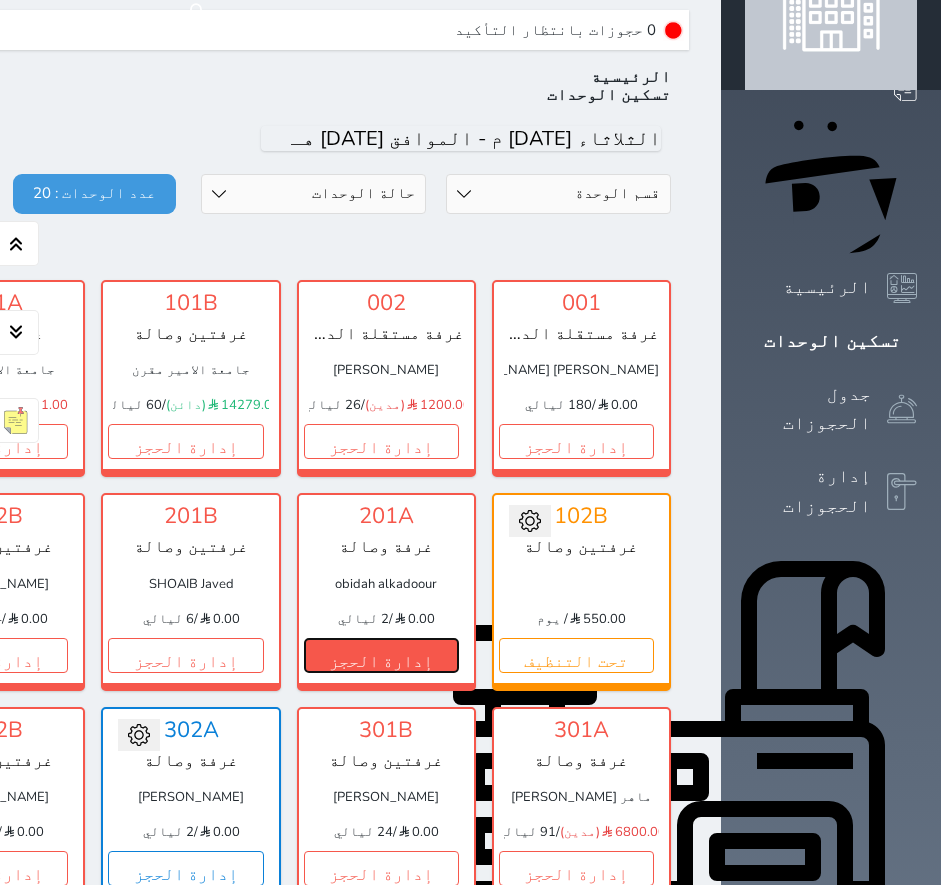 click on "إدارة الحجز" at bounding box center [381, 655] 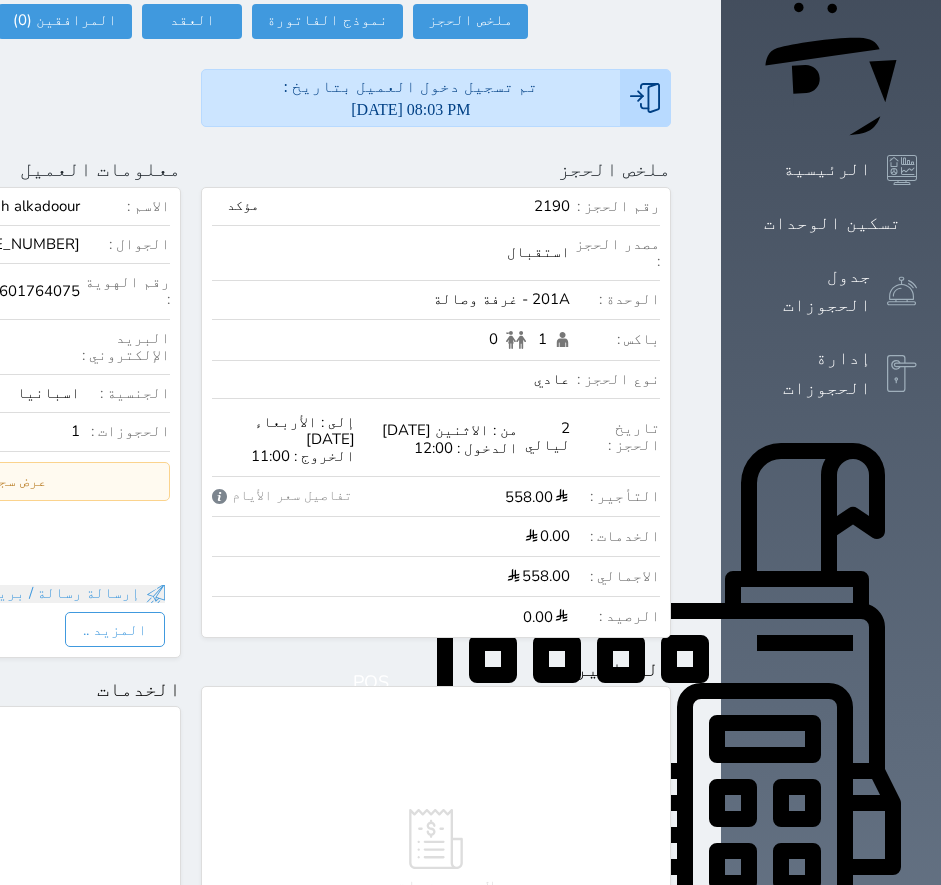 scroll, scrollTop: 0, scrollLeft: 0, axis: both 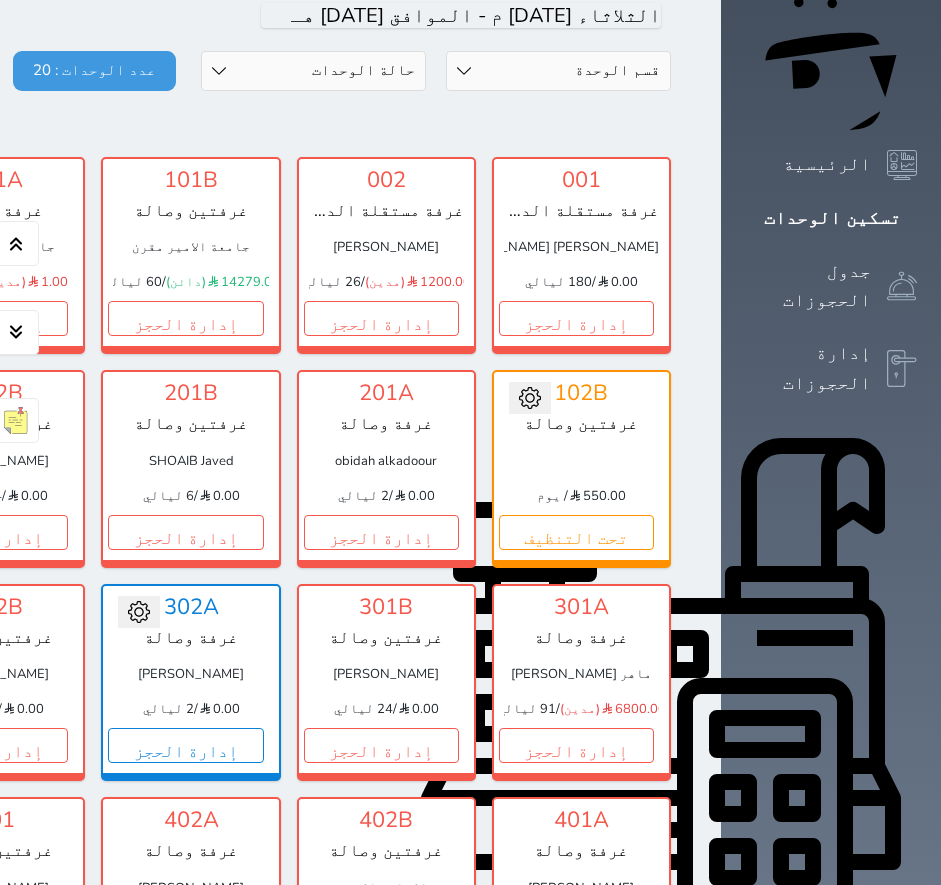click 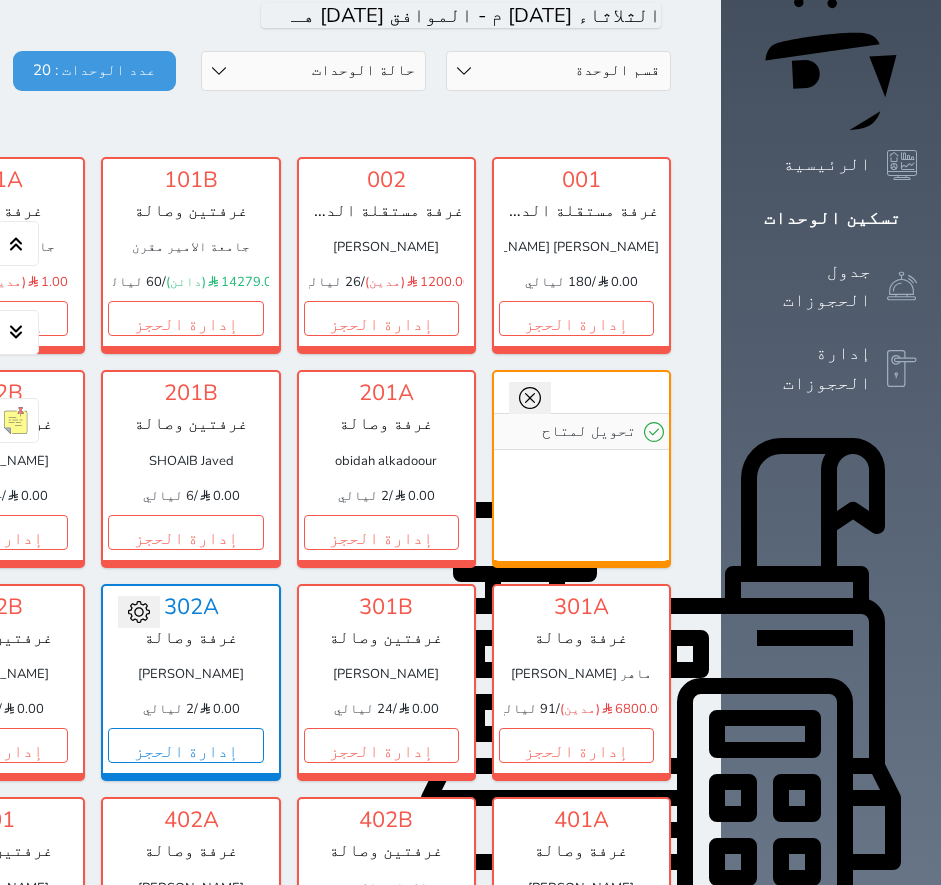 click 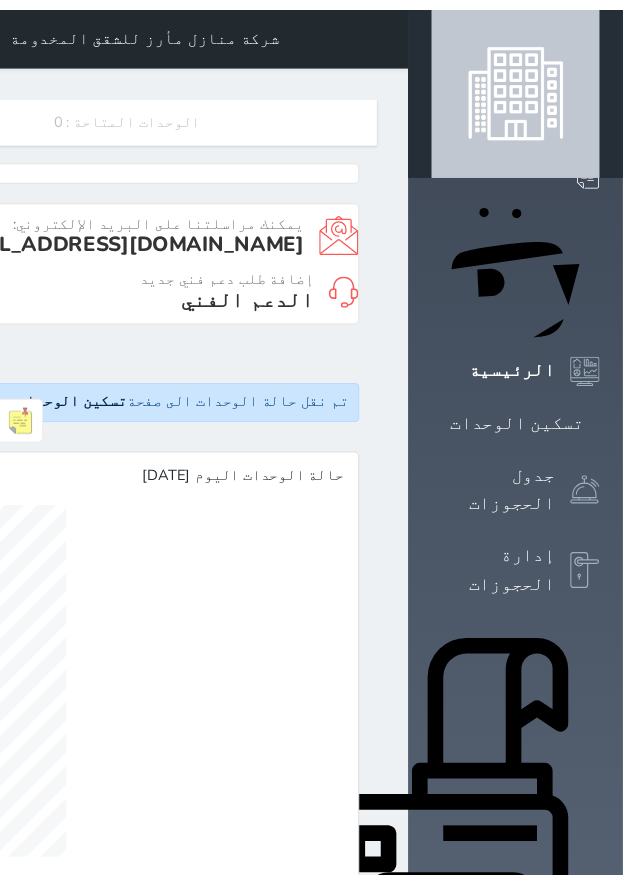 scroll, scrollTop: 0, scrollLeft: 0, axis: both 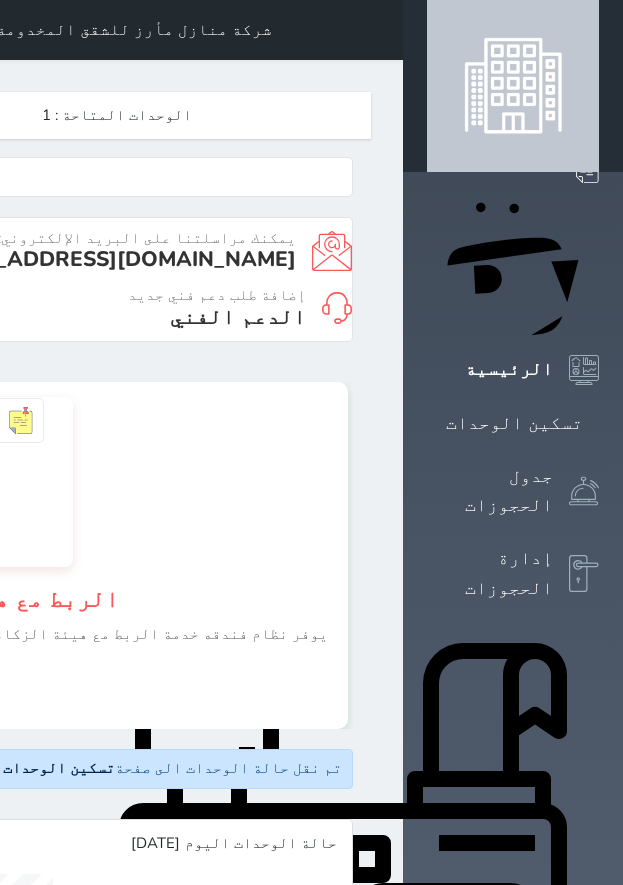 click at bounding box center [379, 30] 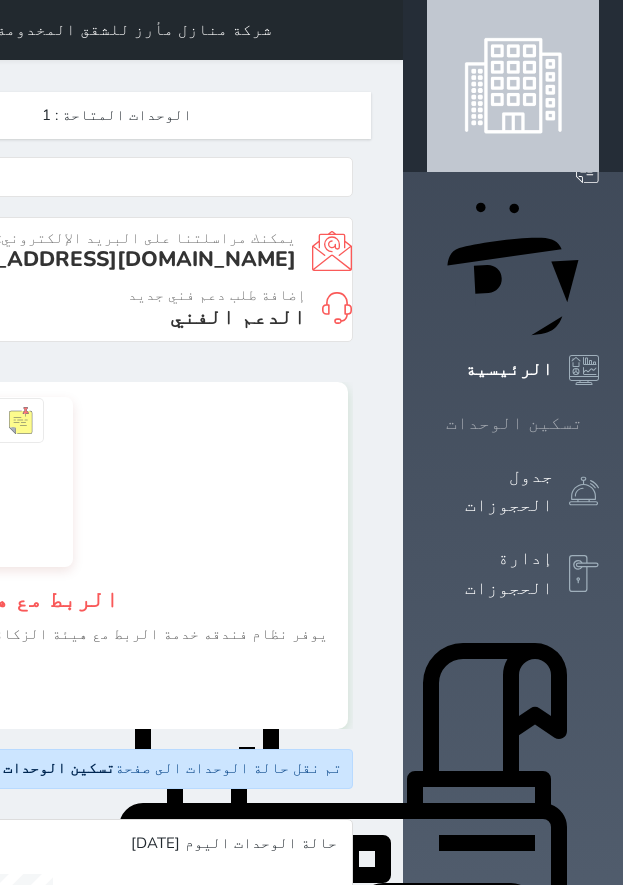 click on "تسكين الوحدات" at bounding box center [514, 423] 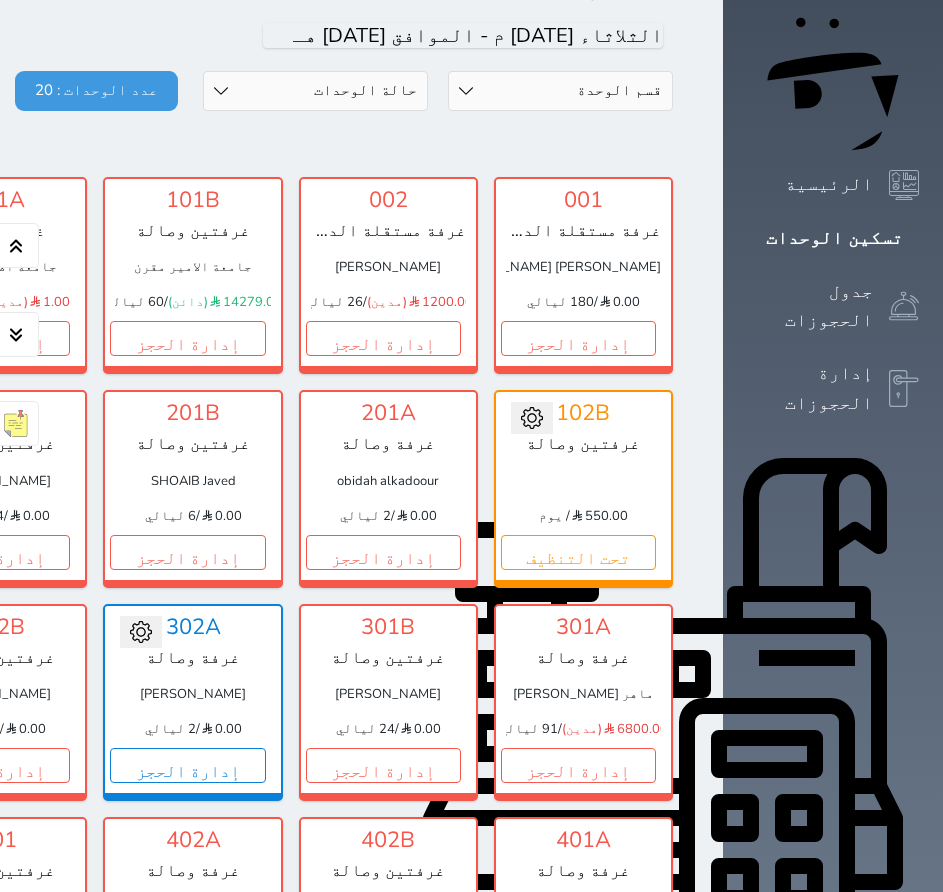 scroll, scrollTop: 300, scrollLeft: 0, axis: vertical 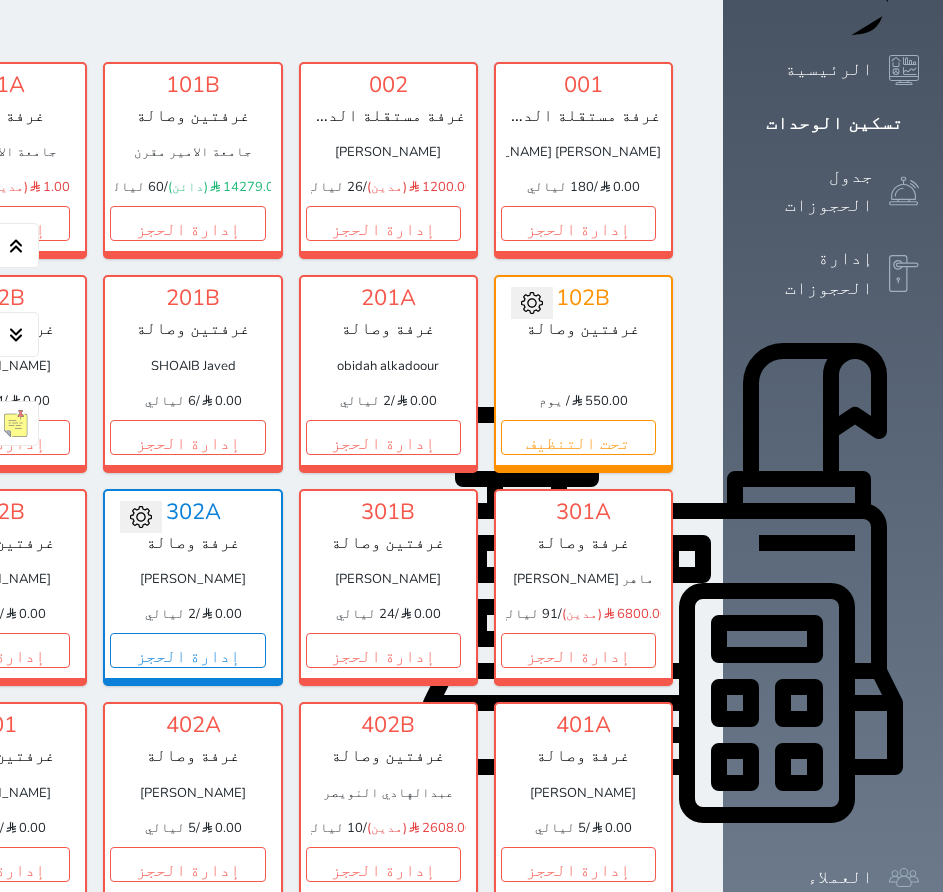 click on "إدارة الحجز" at bounding box center (-203, 437) 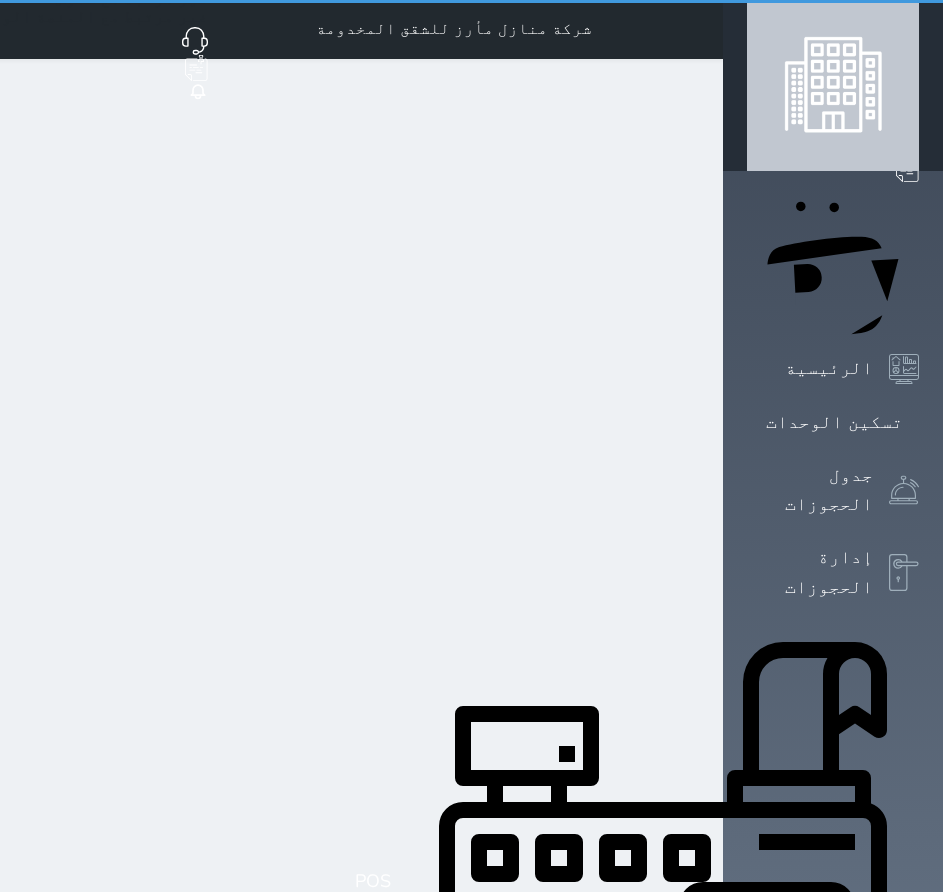 scroll, scrollTop: 0, scrollLeft: 0, axis: both 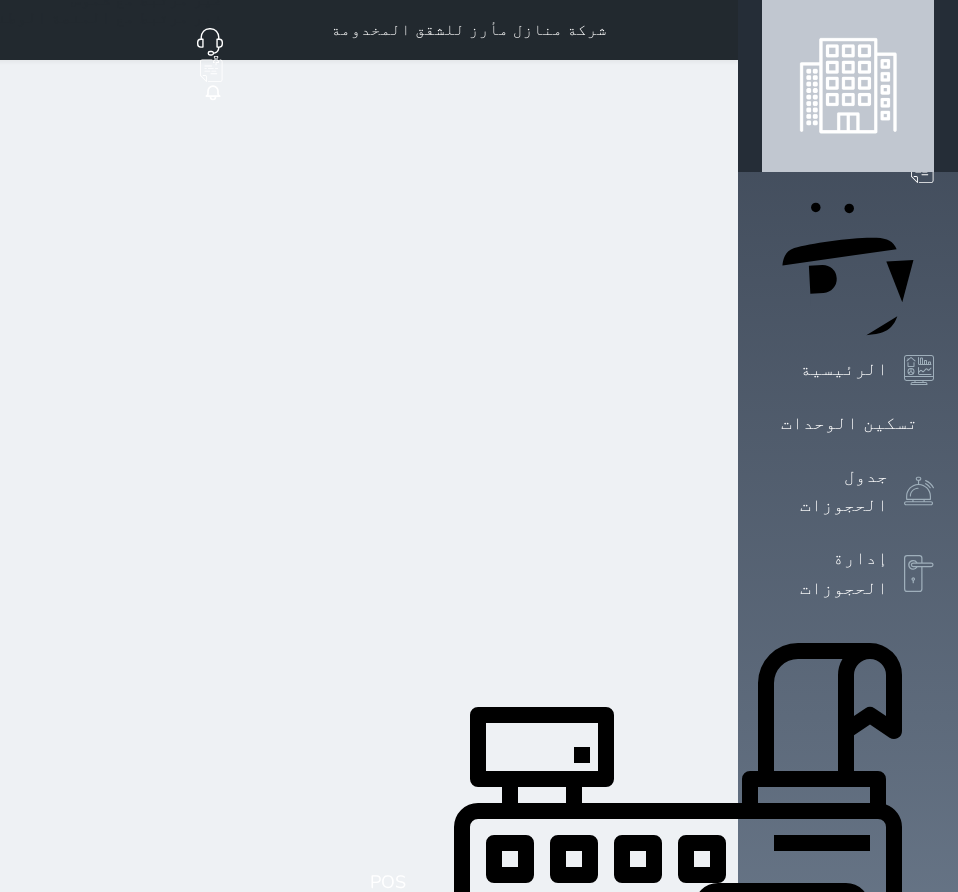 select on "1" 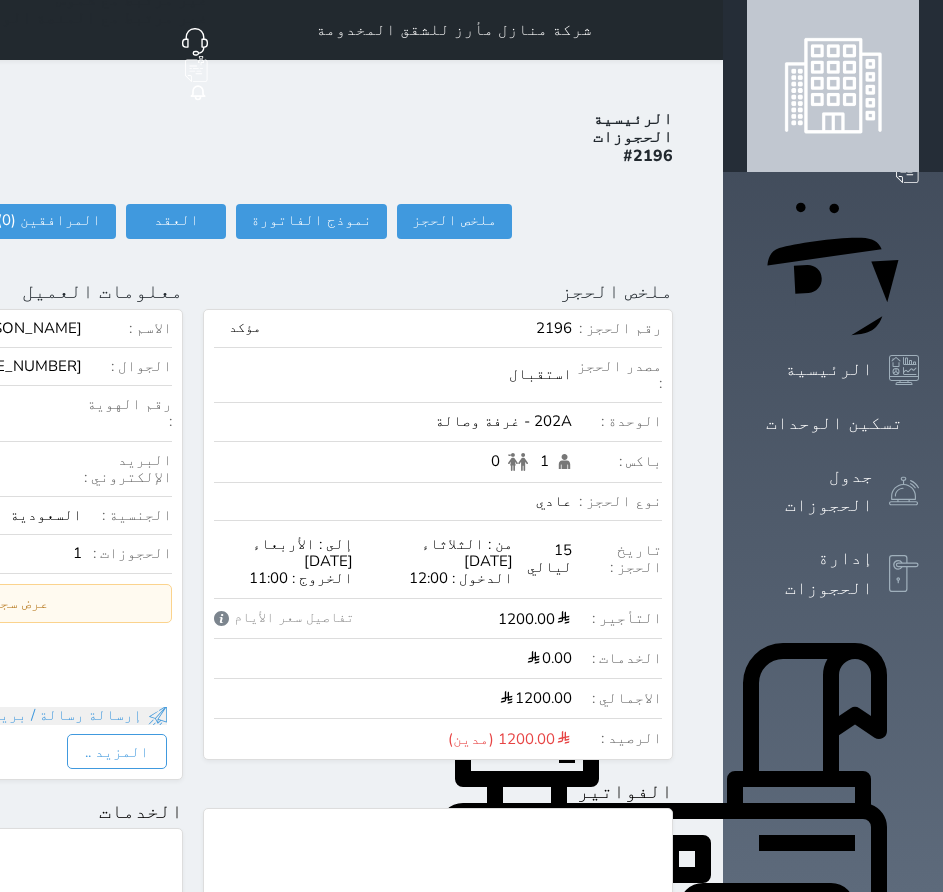click at bounding box center (-270, 291) 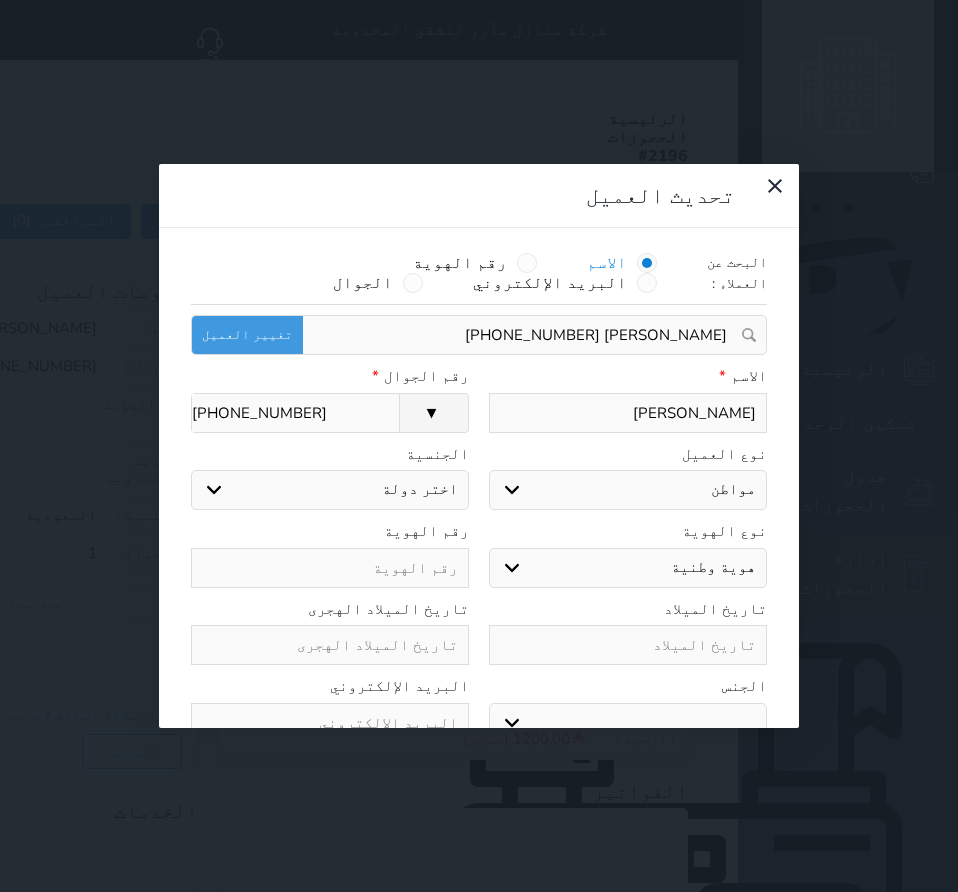 select 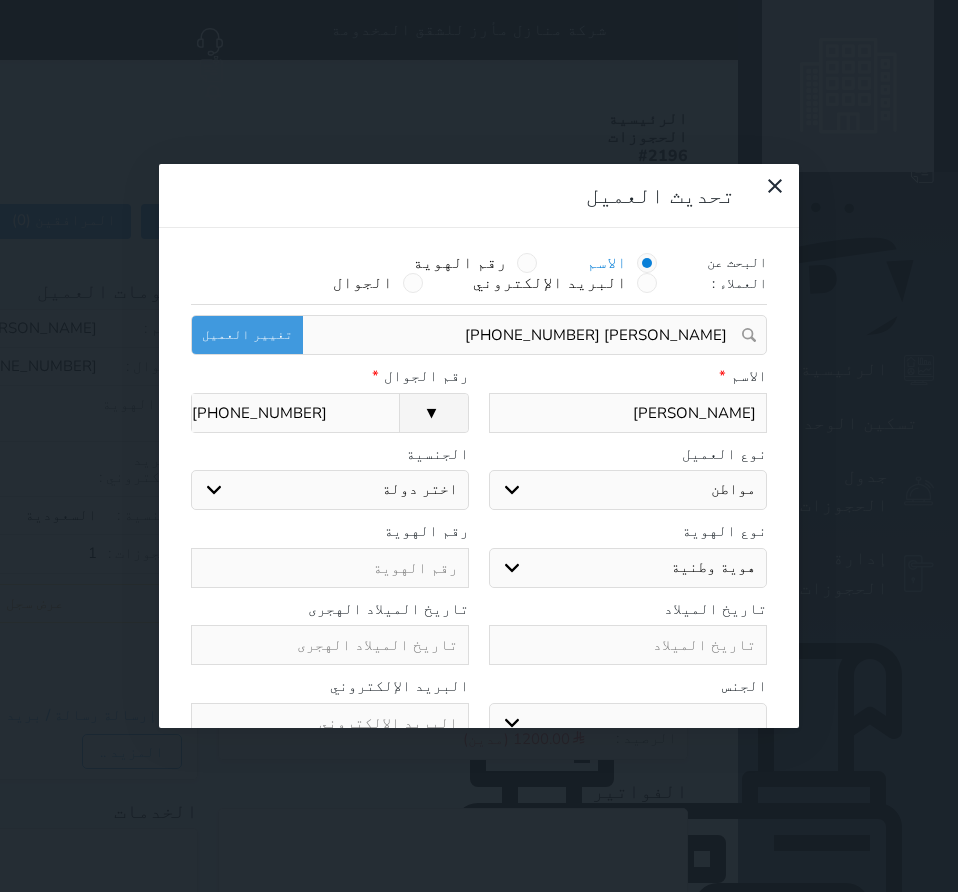 select on "113" 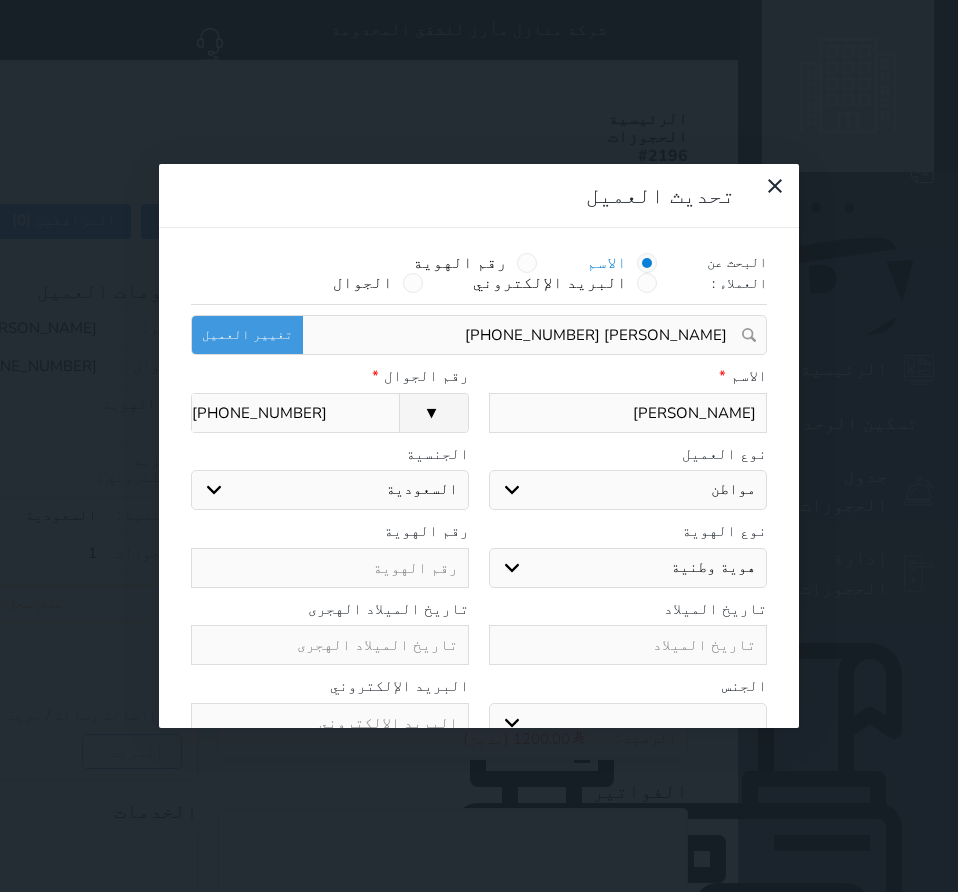 select 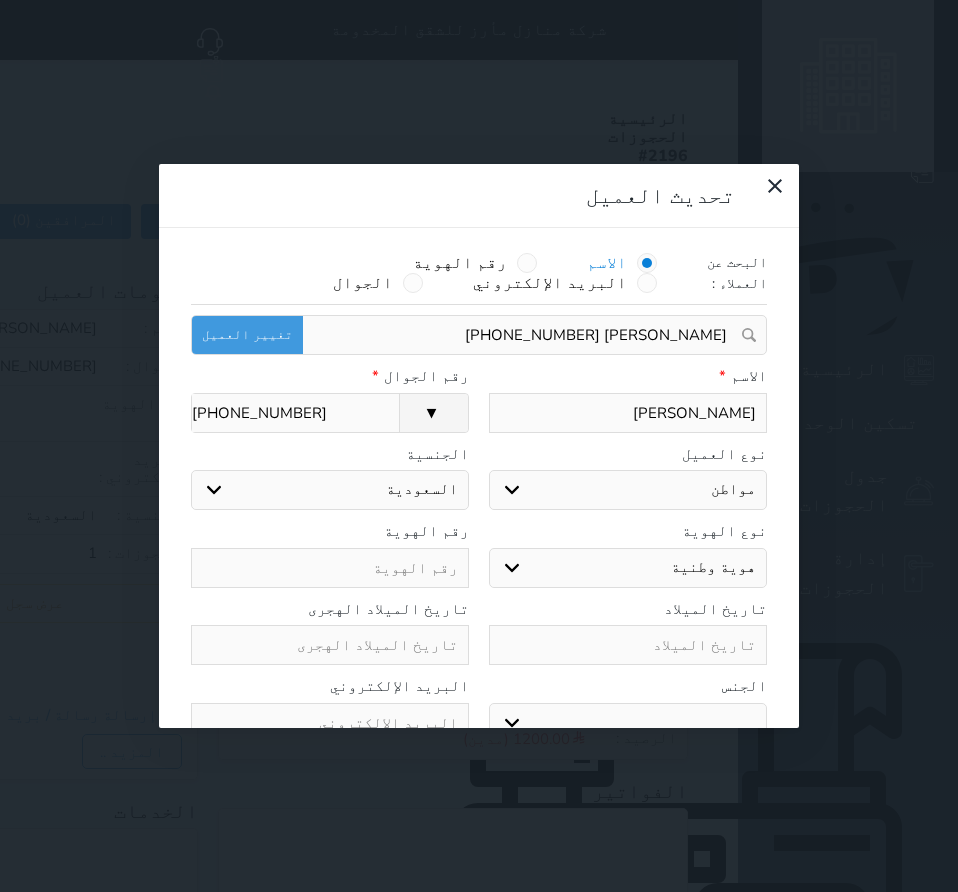 click on "تحديث العميل                 البحث عن العملاء :        الاسم       رقم الهوية       البريد الإلكتروني       الجوال       [PERSON_NAME] [PHONE_NUMBER]     تغيير العميل                الاسم *   [PERSON_NAME]   رقم الجوال *       ▼     [GEOGRAPHIC_DATA] (‫[GEOGRAPHIC_DATA]‬‎)   +93   [GEOGRAPHIC_DATA] ([GEOGRAPHIC_DATA])   +355   [GEOGRAPHIC_DATA] (‫[GEOGRAPHIC_DATA]‬‎)   +213   [US_STATE]   +1684   [GEOGRAPHIC_DATA]   +376   [GEOGRAPHIC_DATA]   +244   [GEOGRAPHIC_DATA]   +1264   [GEOGRAPHIC_DATA]   +1268   [GEOGRAPHIC_DATA]   +54   [GEOGRAPHIC_DATA] ([GEOGRAPHIC_DATA])   +374   [GEOGRAPHIC_DATA]   +297   [GEOGRAPHIC_DATA]   +61   [GEOGRAPHIC_DATA] ([GEOGRAPHIC_DATA])   +43   [GEOGRAPHIC_DATA] ([GEOGRAPHIC_DATA])   +994   [GEOGRAPHIC_DATA]   +1242   [GEOGRAPHIC_DATA] (‫[GEOGRAPHIC_DATA]‬‎)   +973   [GEOGRAPHIC_DATA] ([GEOGRAPHIC_DATA])   +880   [GEOGRAPHIC_DATA]   +1246   [GEOGRAPHIC_DATA] ([GEOGRAPHIC_DATA])   +375   [GEOGRAPHIC_DATA] ([GEOGRAPHIC_DATA])   +32   [GEOGRAPHIC_DATA]   +501   [GEOGRAPHIC_DATA] ([GEOGRAPHIC_DATA])   +229   [GEOGRAPHIC_DATA]   +1441   [GEOGRAPHIC_DATA] (འབྲུག)   +975   [GEOGRAPHIC_DATA]   +591     +387" at bounding box center [479, 446] 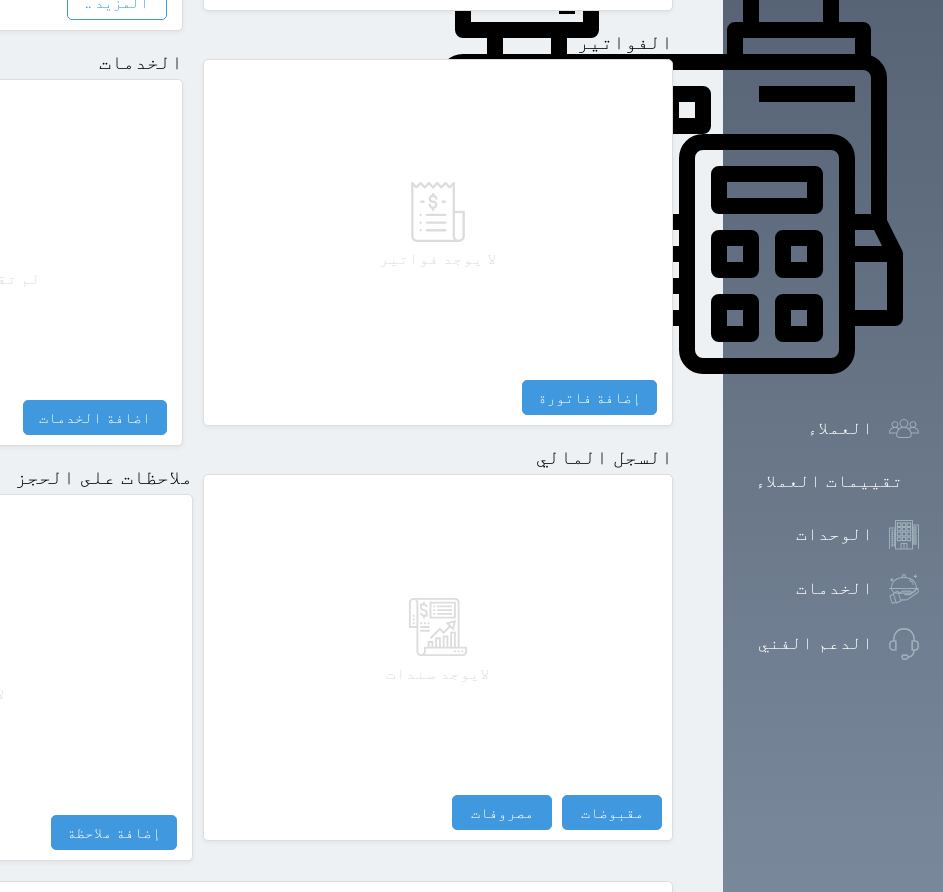 scroll, scrollTop: 765, scrollLeft: 0, axis: vertical 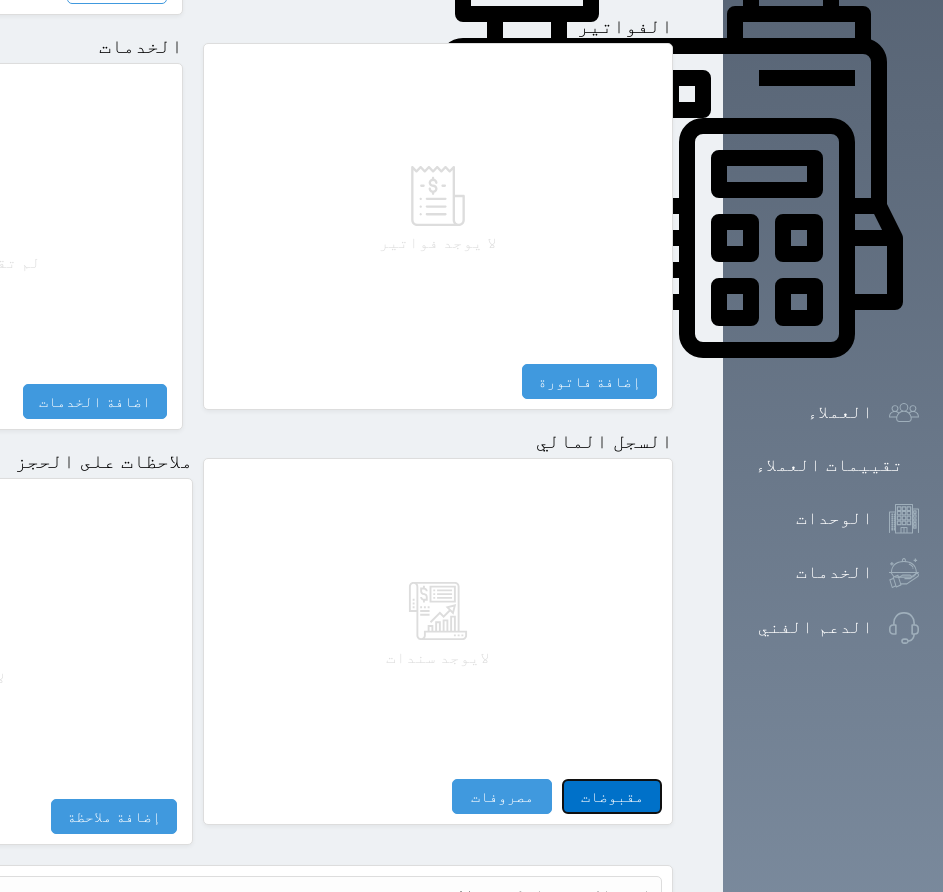 click on "مقبوضات" at bounding box center (612, 796) 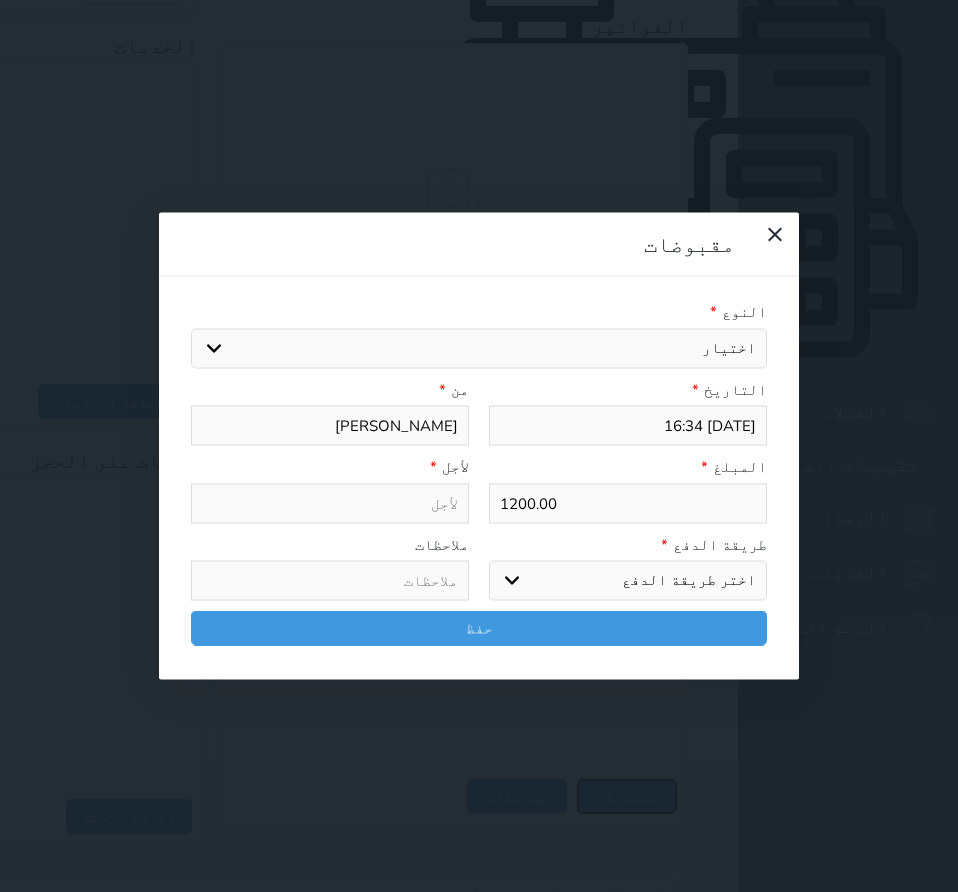 select 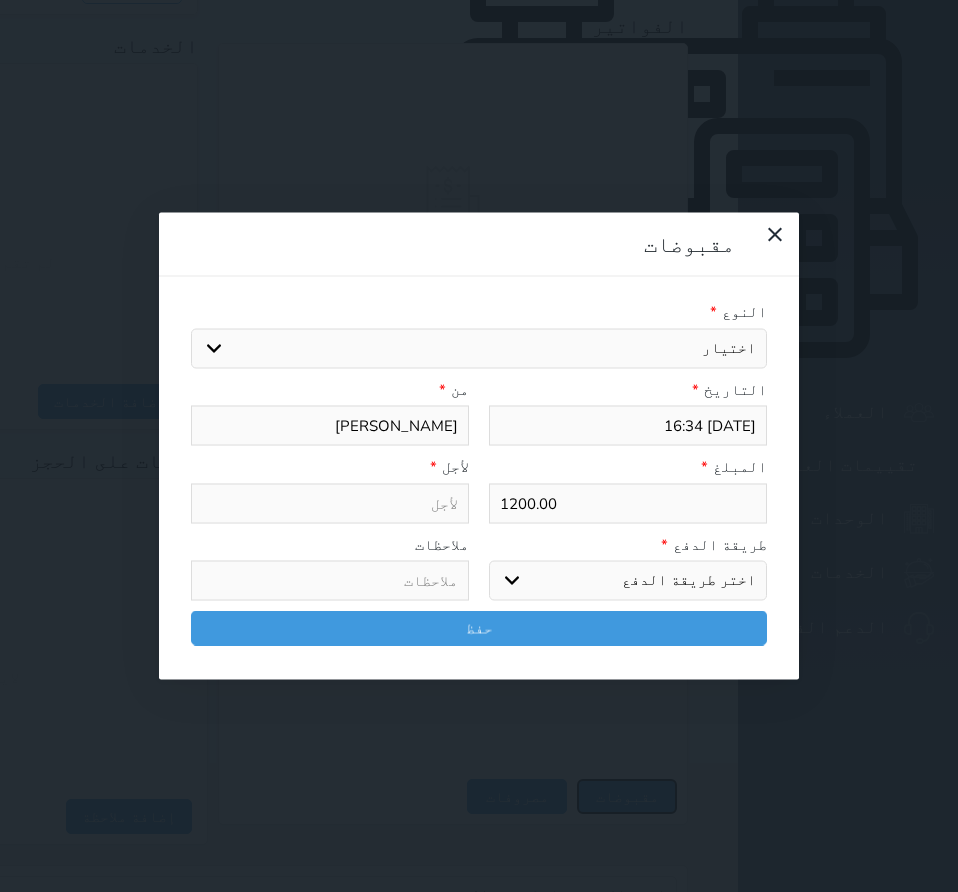 select 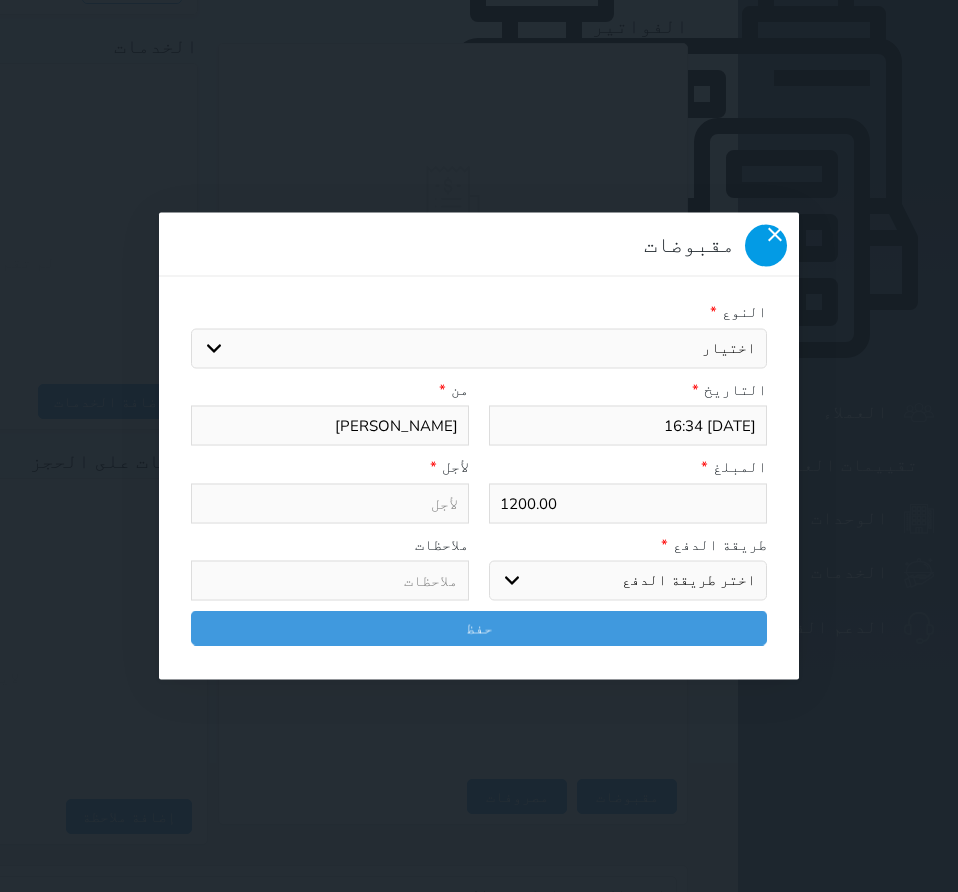 click at bounding box center [766, 246] 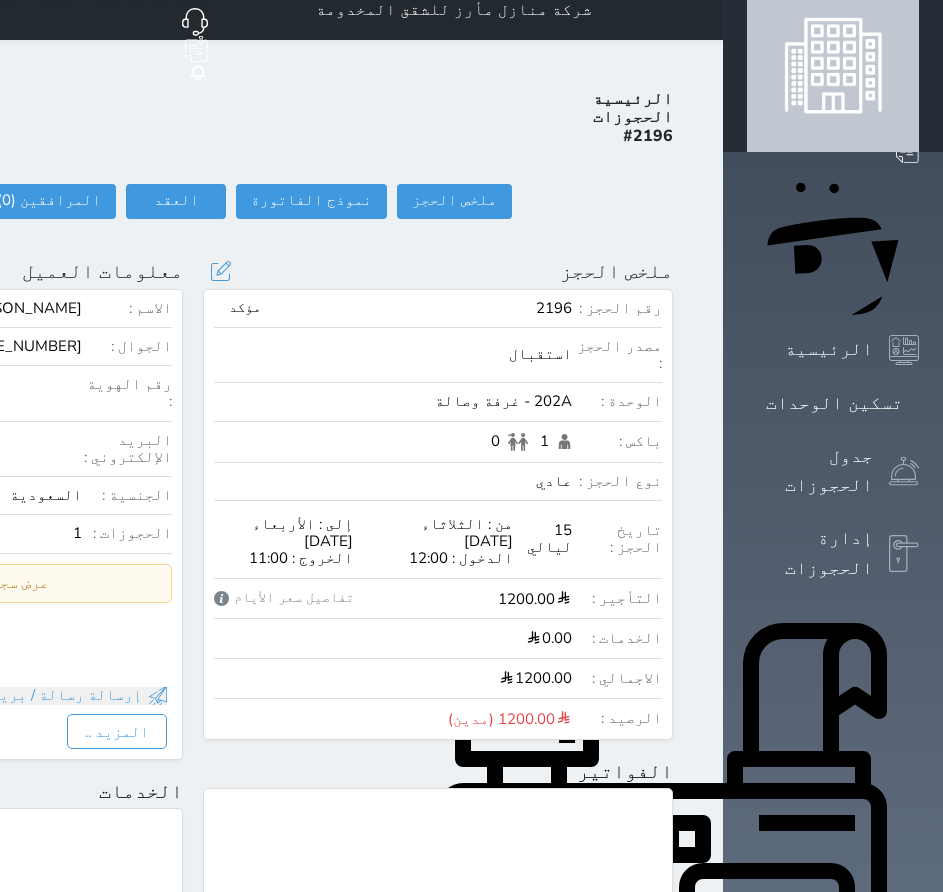 scroll, scrollTop: 0, scrollLeft: 0, axis: both 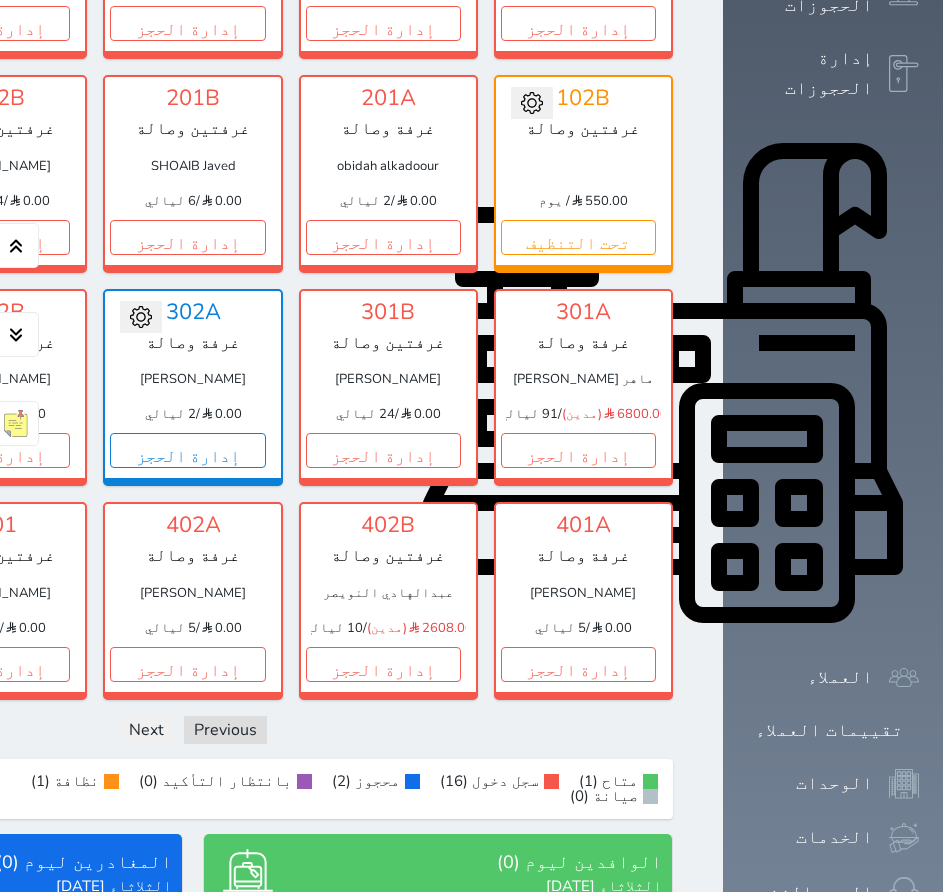 click on "إدارة الحجز" at bounding box center [-203, 450] 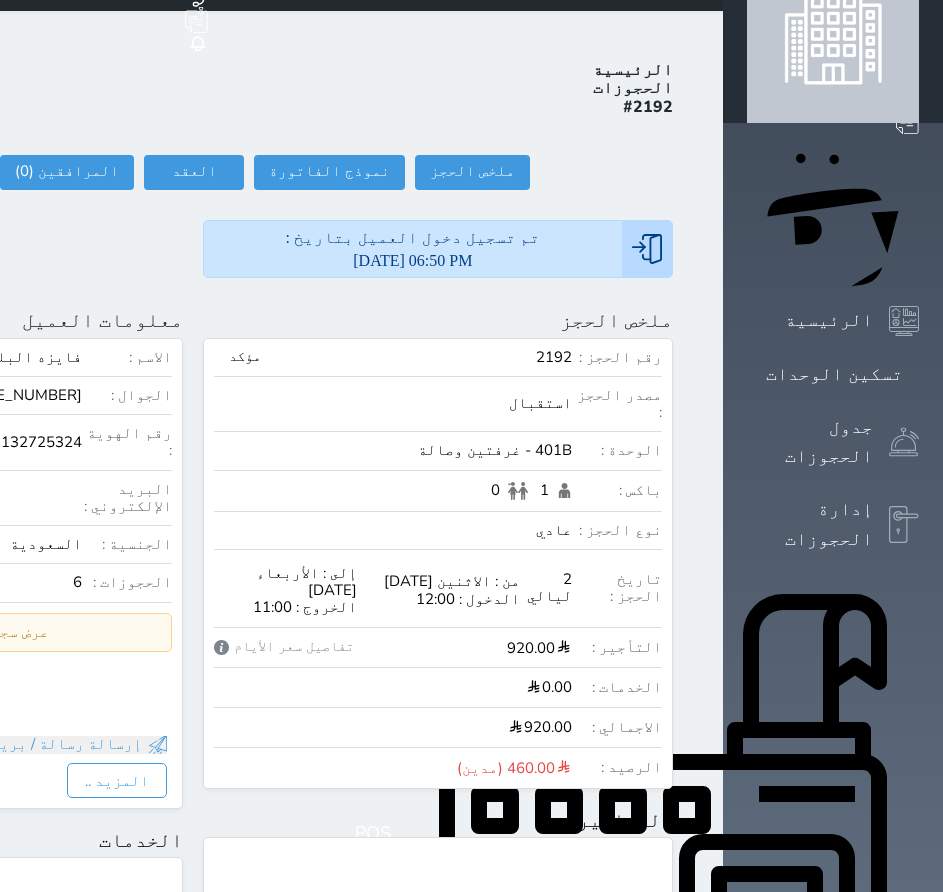 scroll, scrollTop: 0, scrollLeft: 0, axis: both 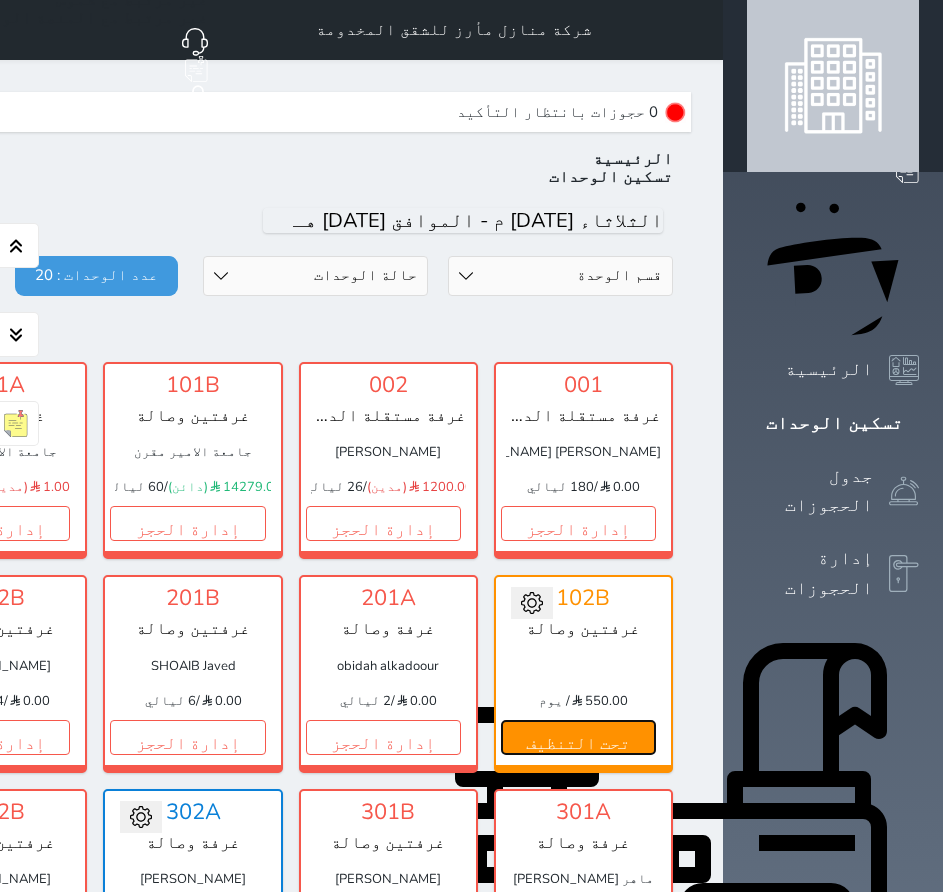 click on "تحت التنظيف" at bounding box center (578, 737) 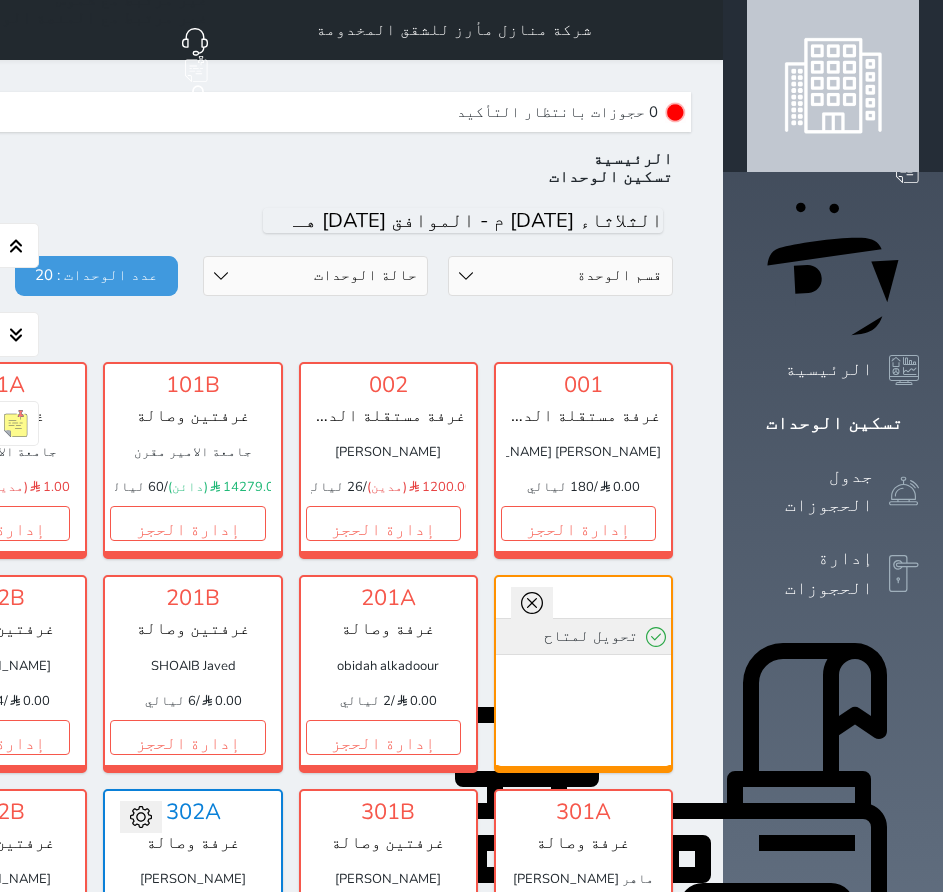 click on "تحويل لمتاح" at bounding box center [583, 636] 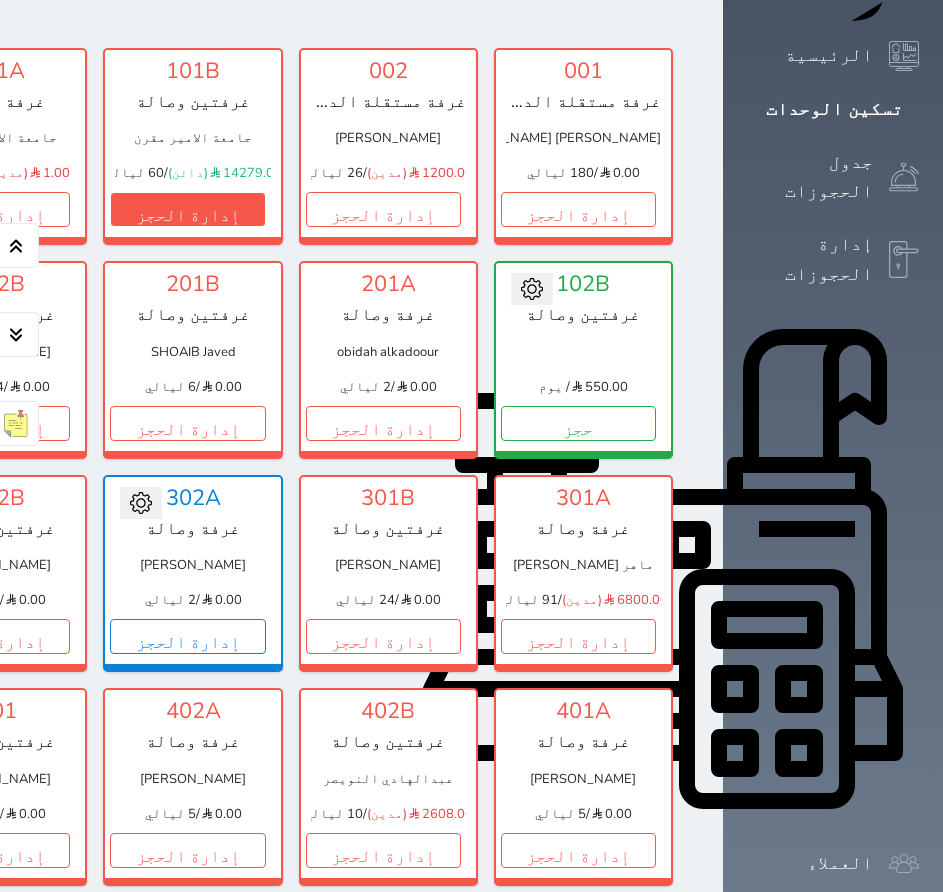 scroll, scrollTop: 315, scrollLeft: 0, axis: vertical 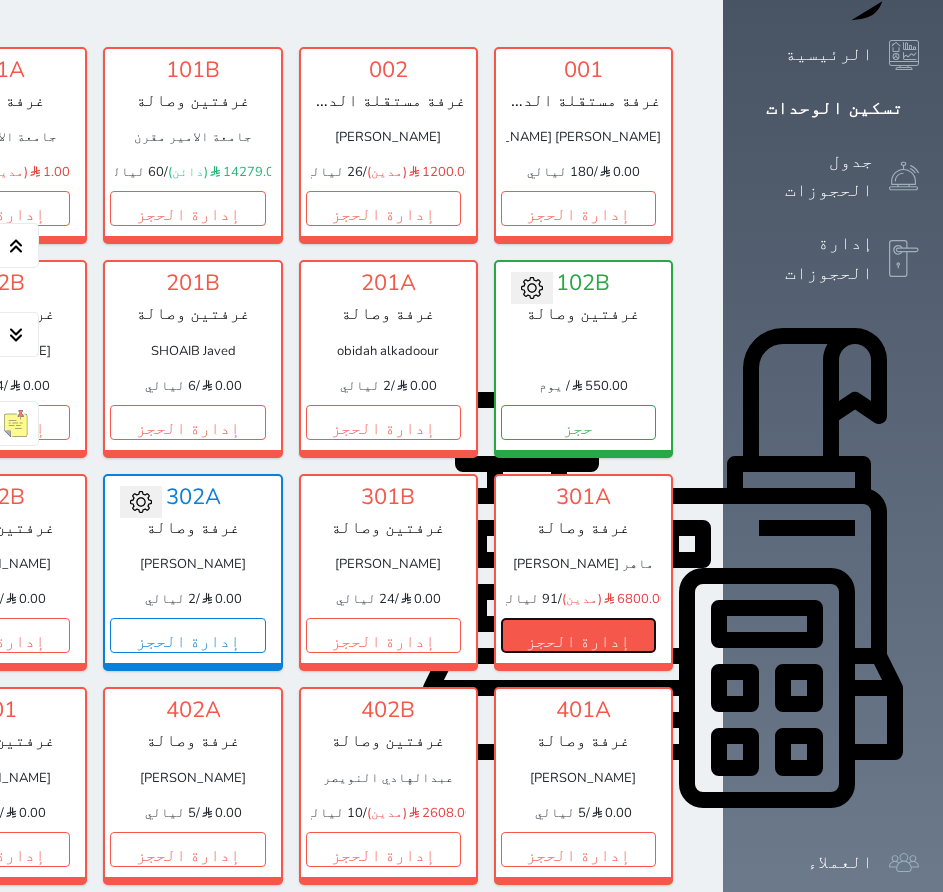 click on "إدارة الحجز" at bounding box center [578, 635] 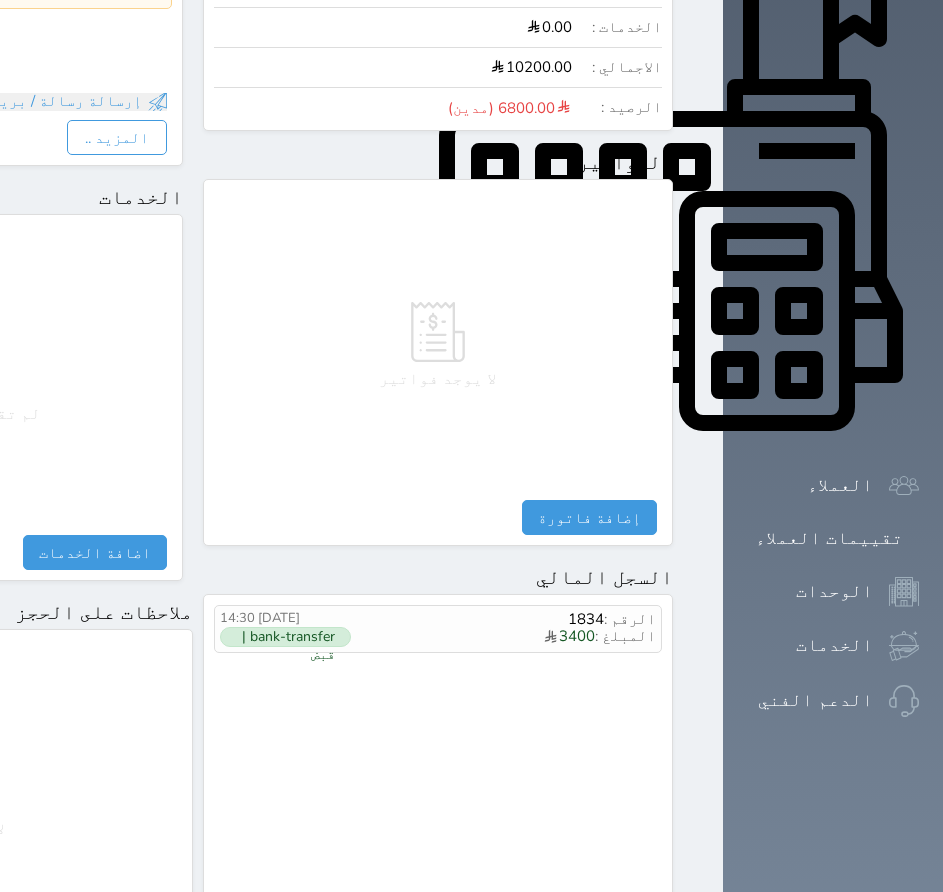 scroll, scrollTop: 799, scrollLeft: 0, axis: vertical 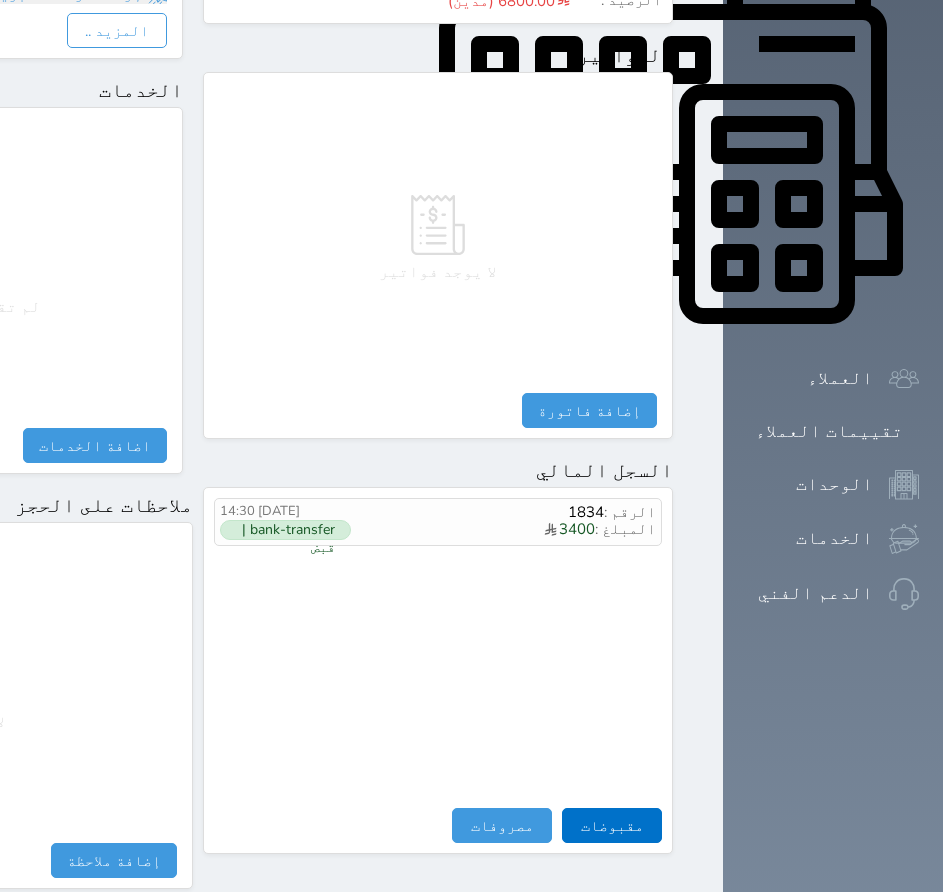 click on "مقبوضات" at bounding box center (612, 825) 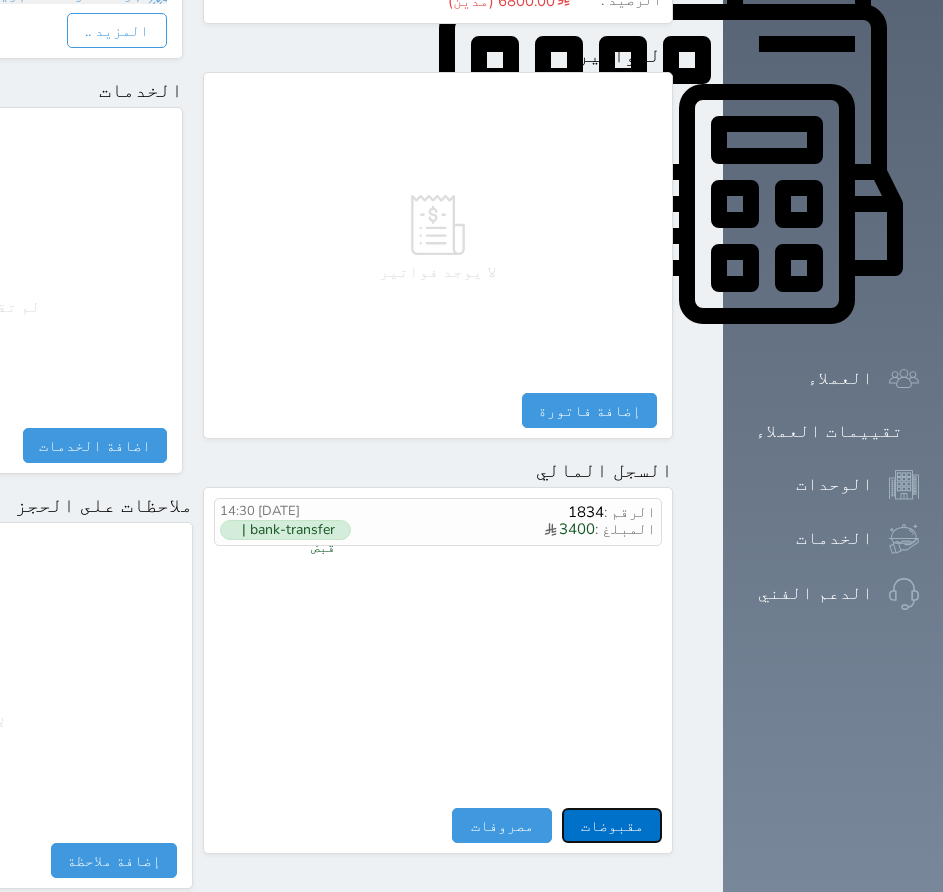 select 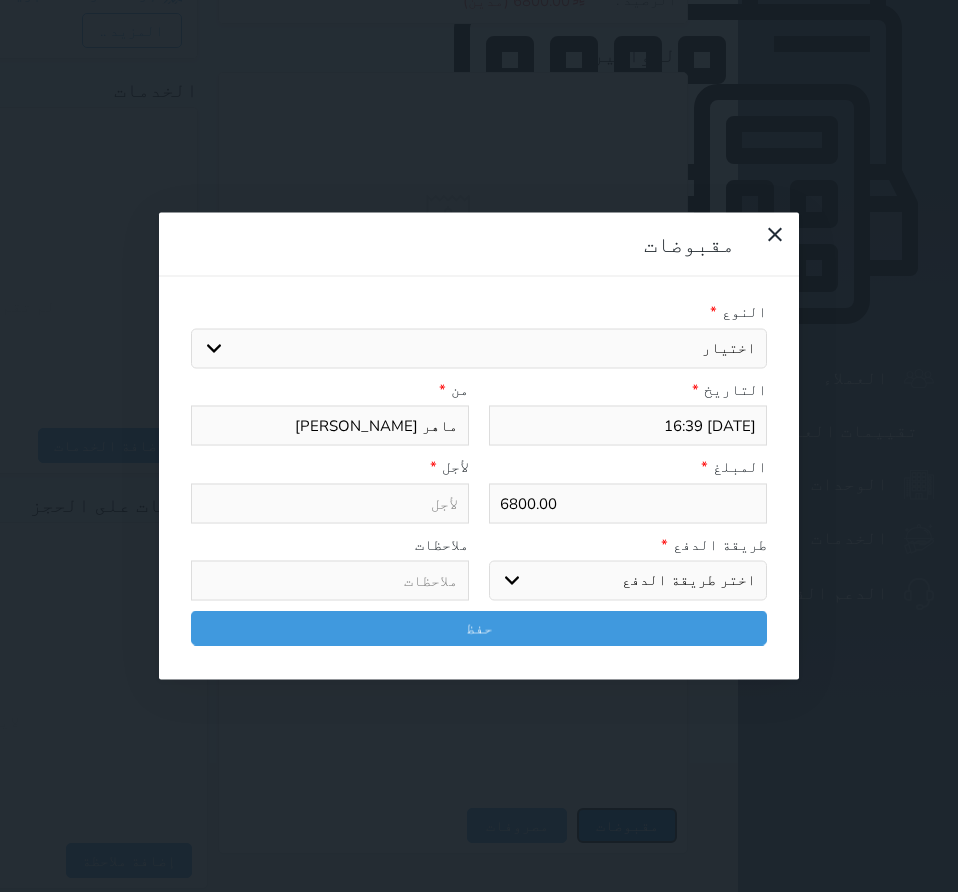 select 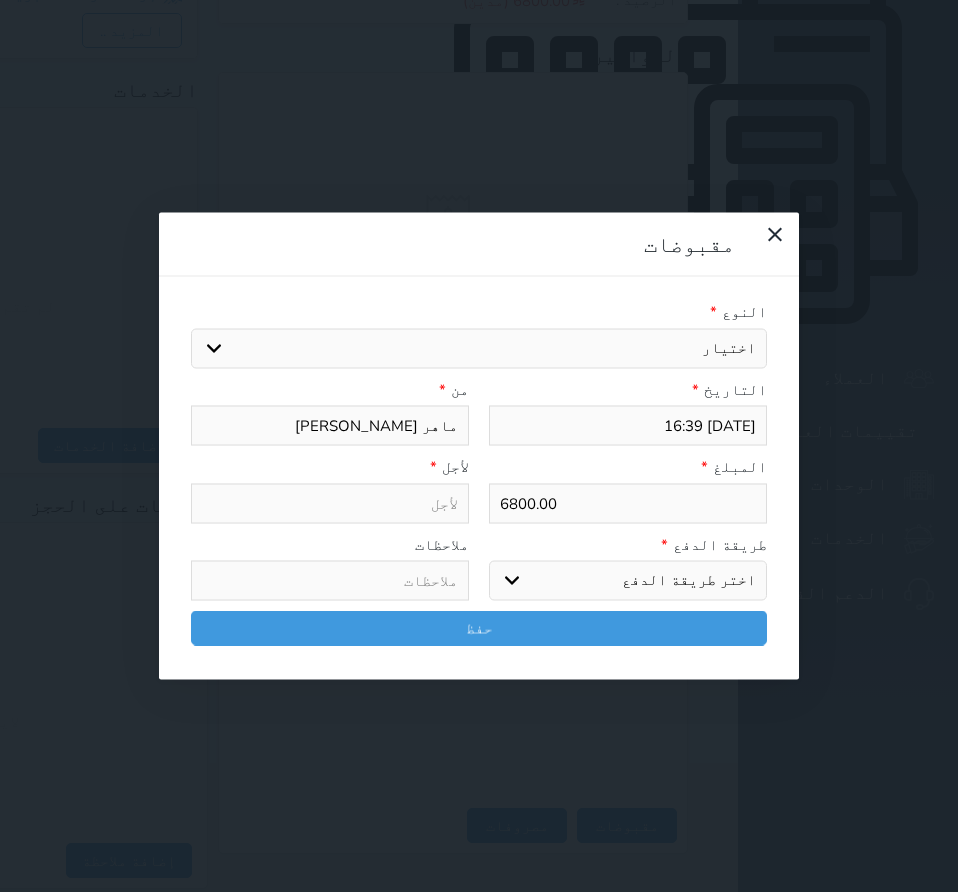 click on "اختر طريقة الدفع   دفع نقدى   تحويل بنكى   مدى   بطاقة ائتمان   آجل" at bounding box center [628, 581] 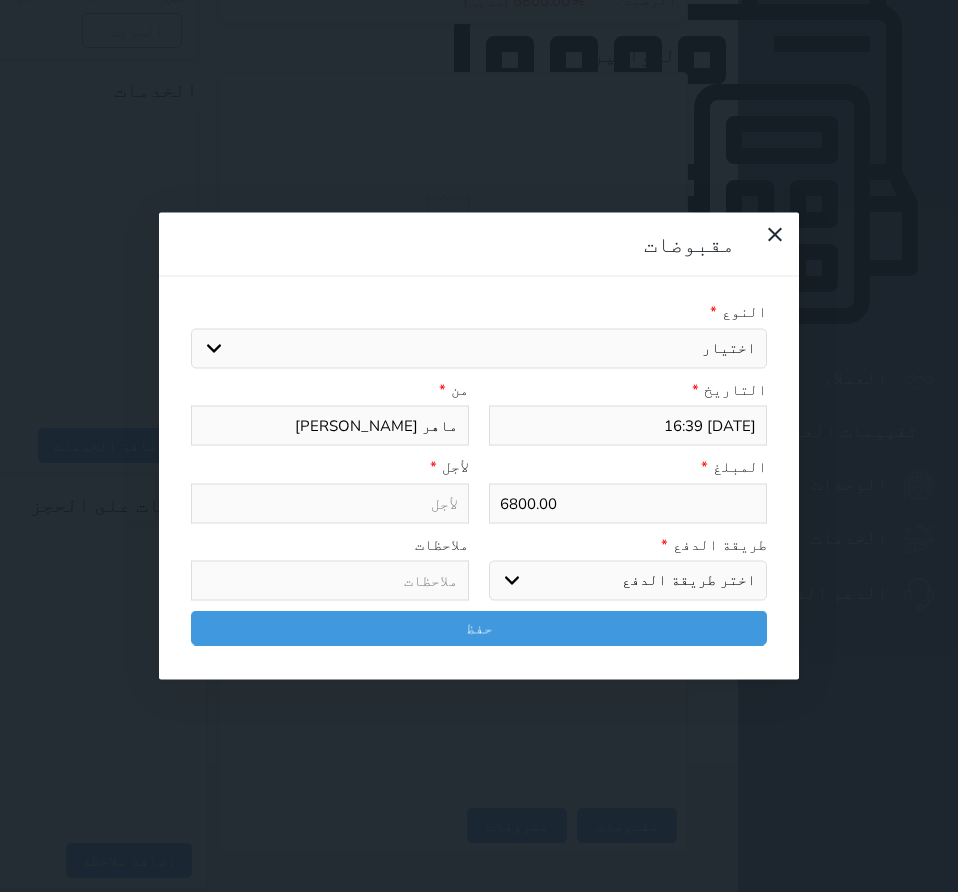 click on "6800.00" at bounding box center (628, 503) 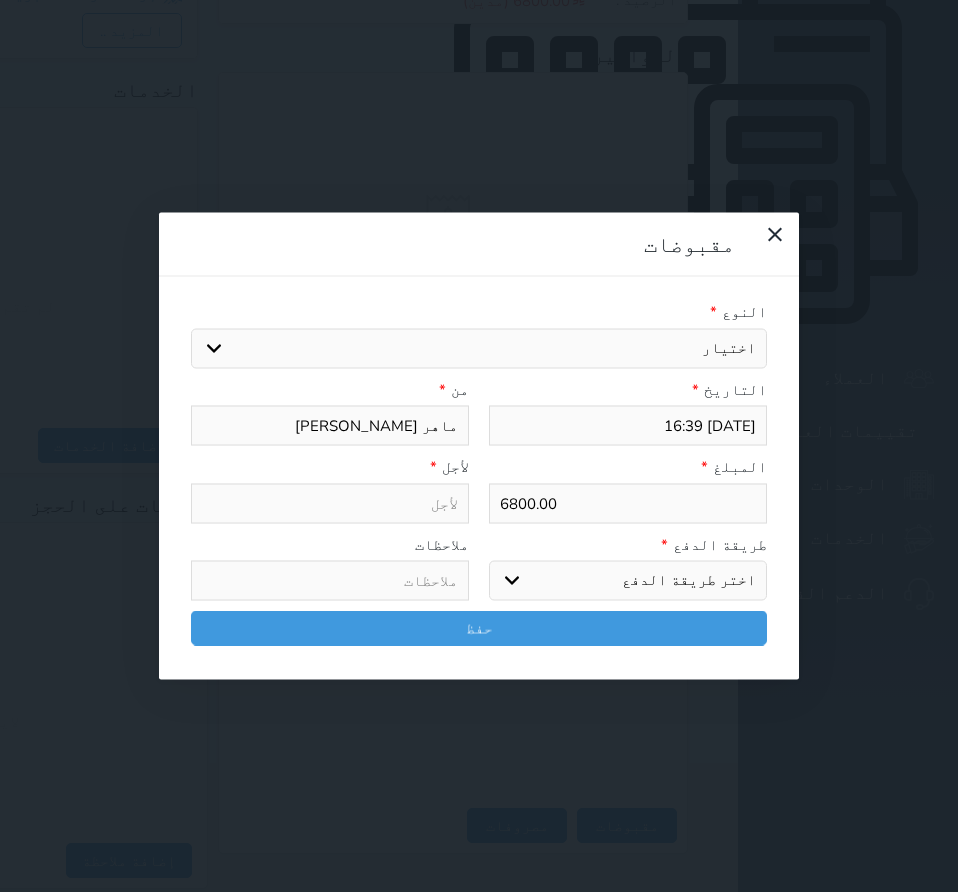 click on "6800.00" at bounding box center (628, 503) 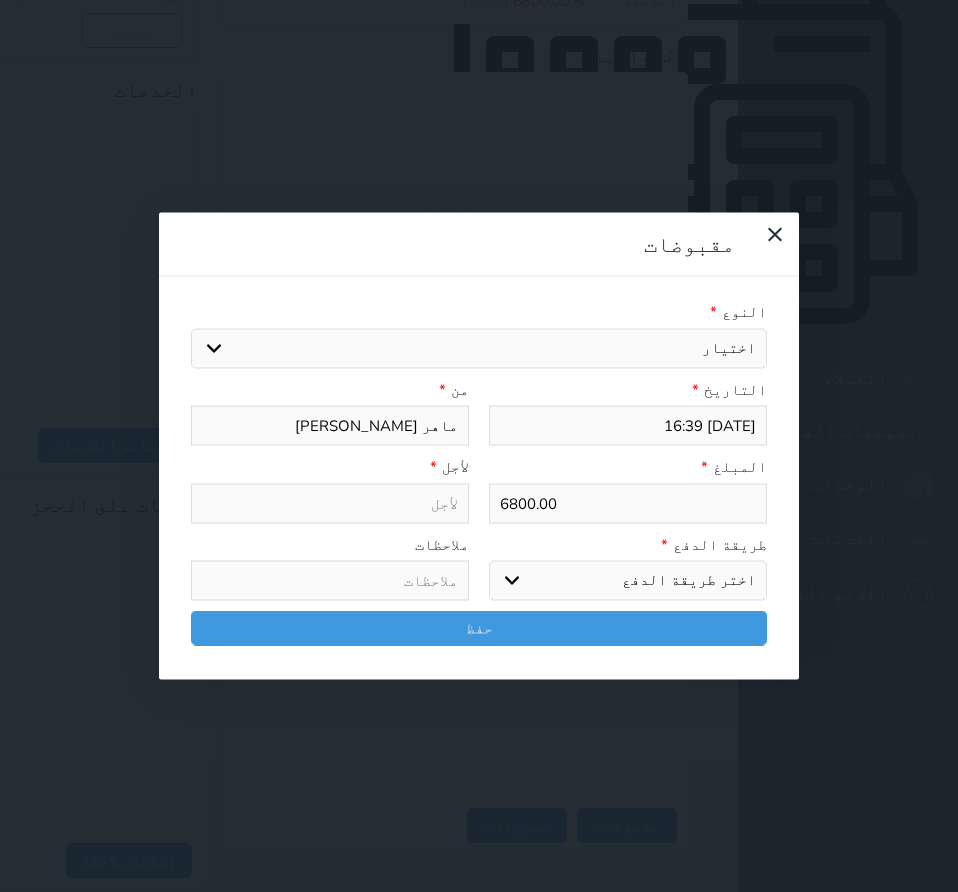 select 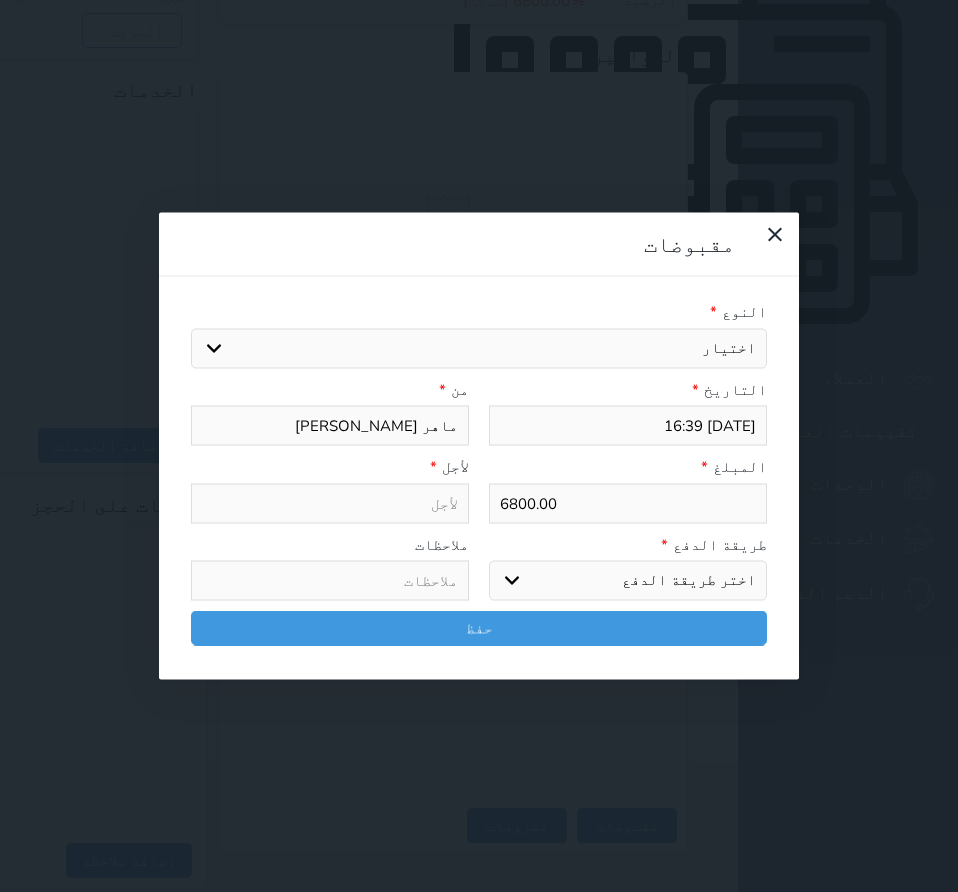 type 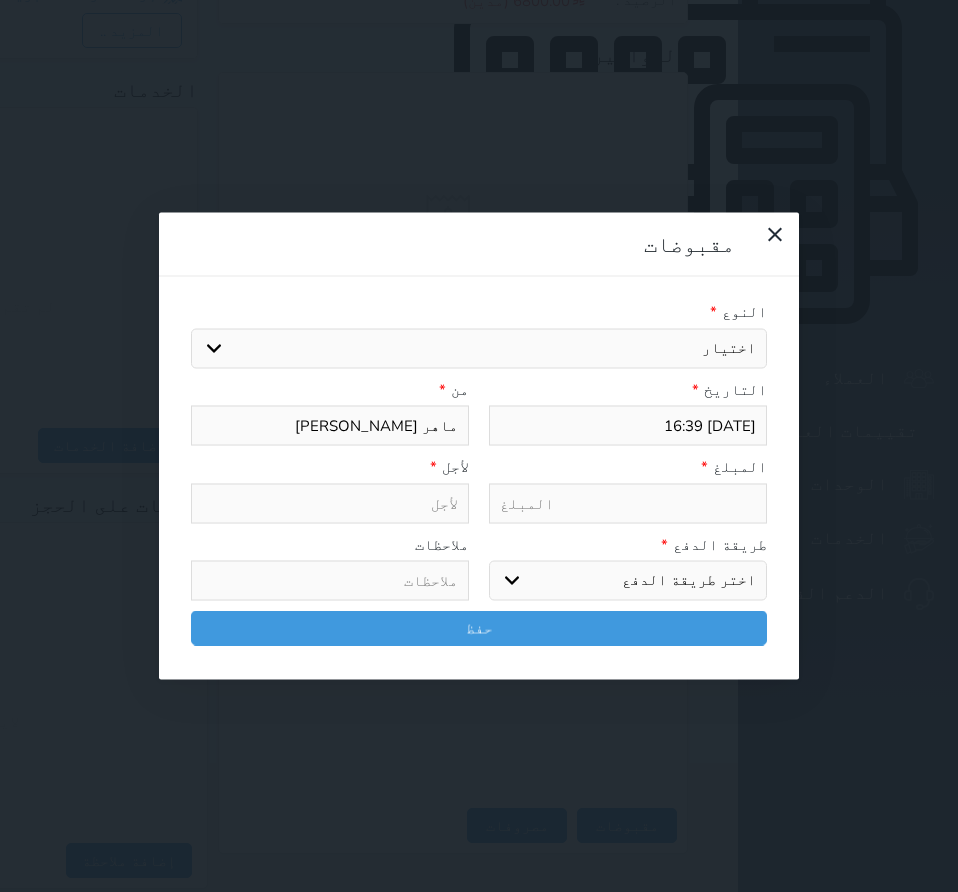 select 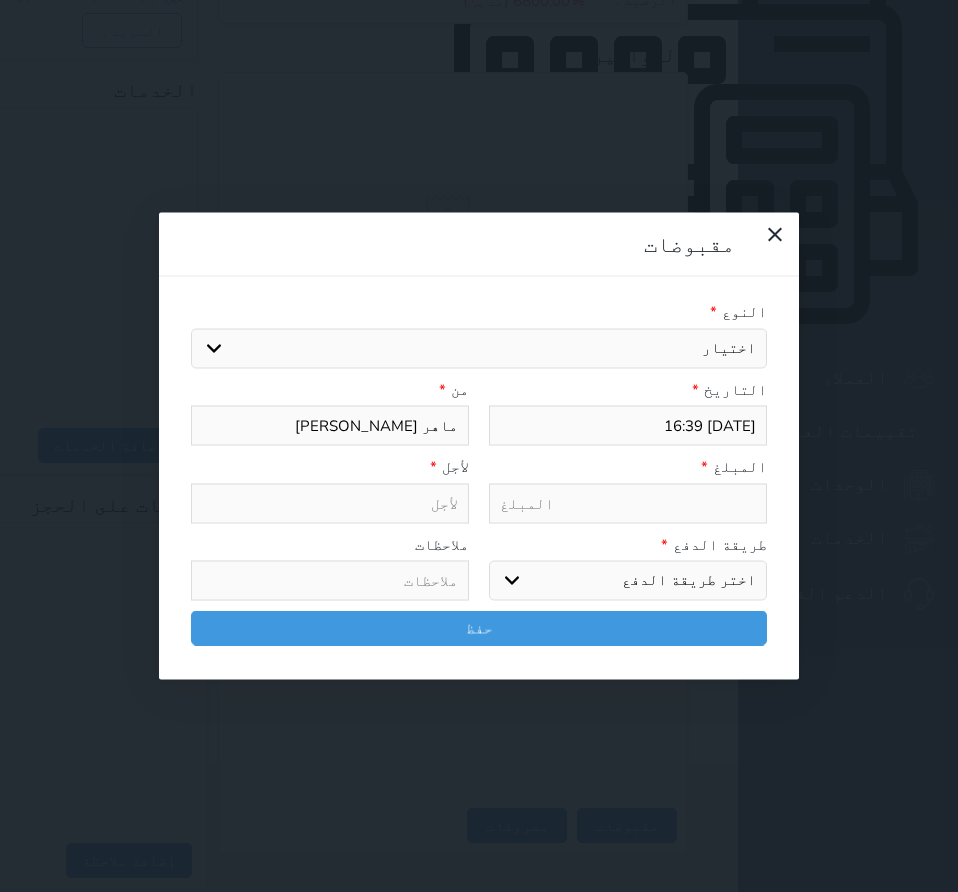 type on "3" 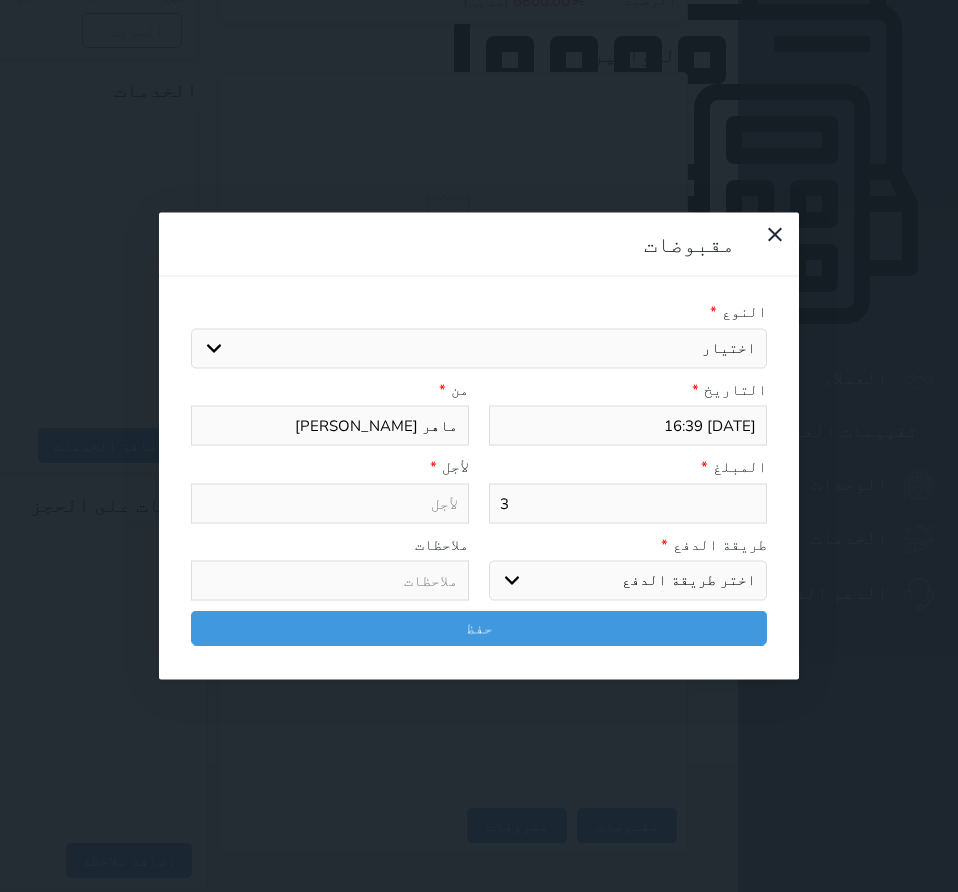 select 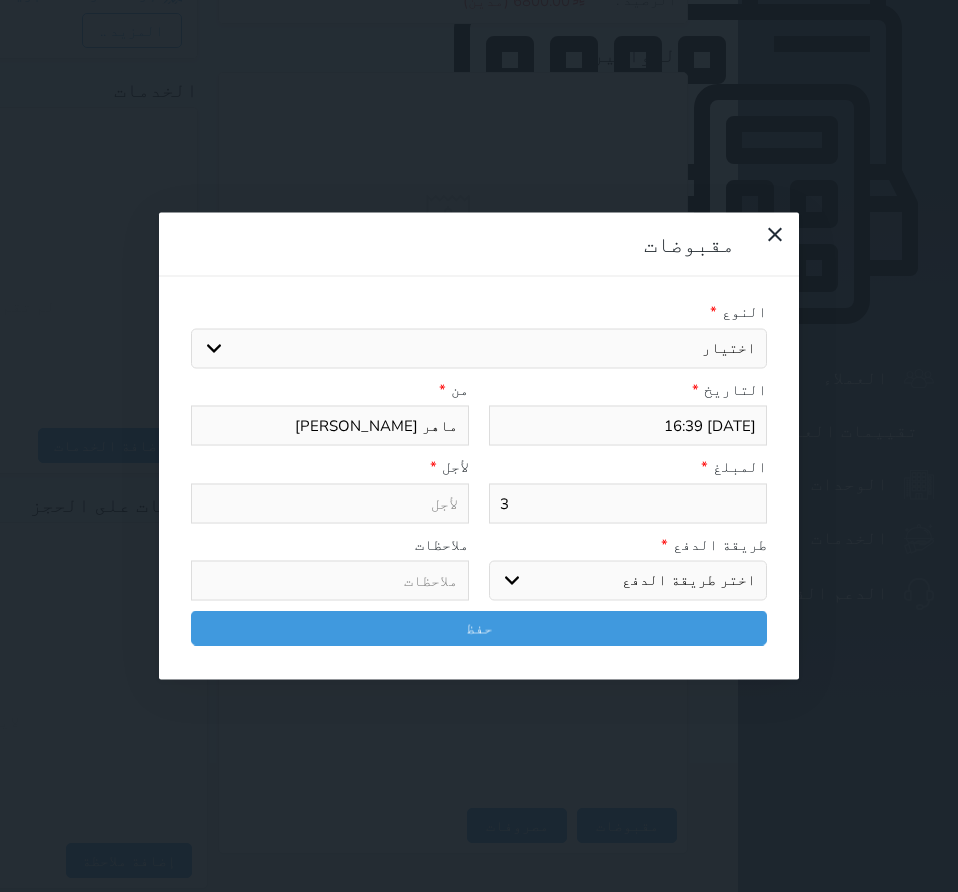 type on "34" 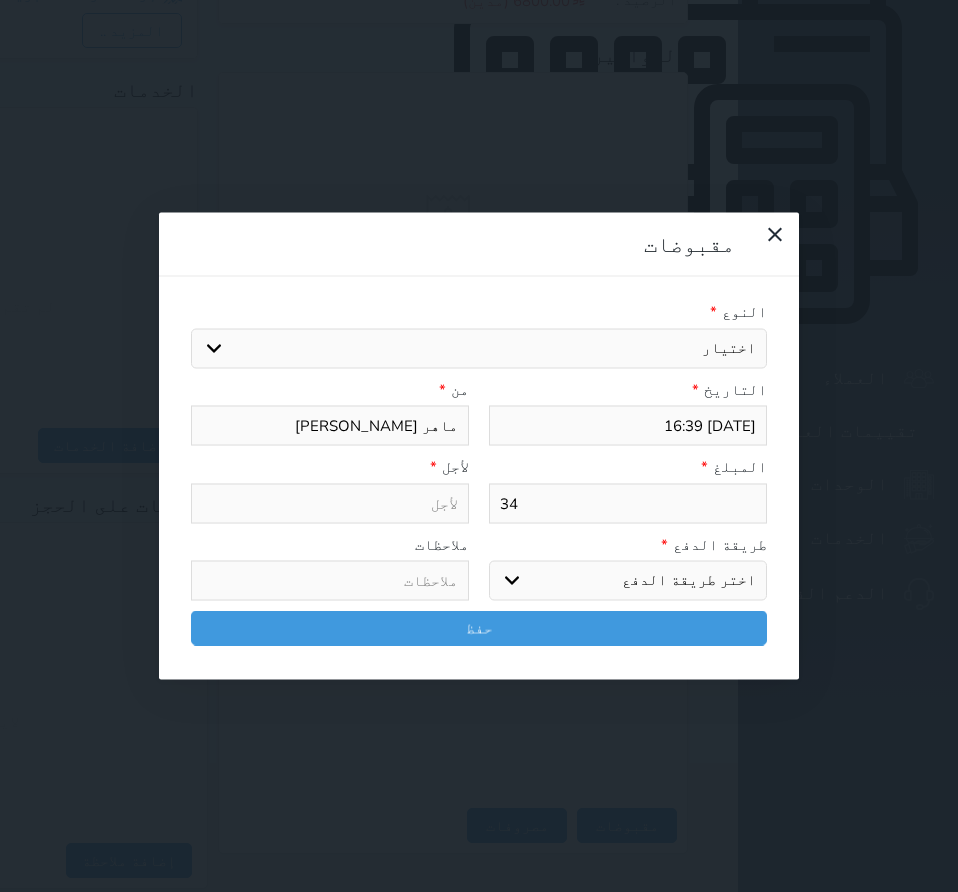 select 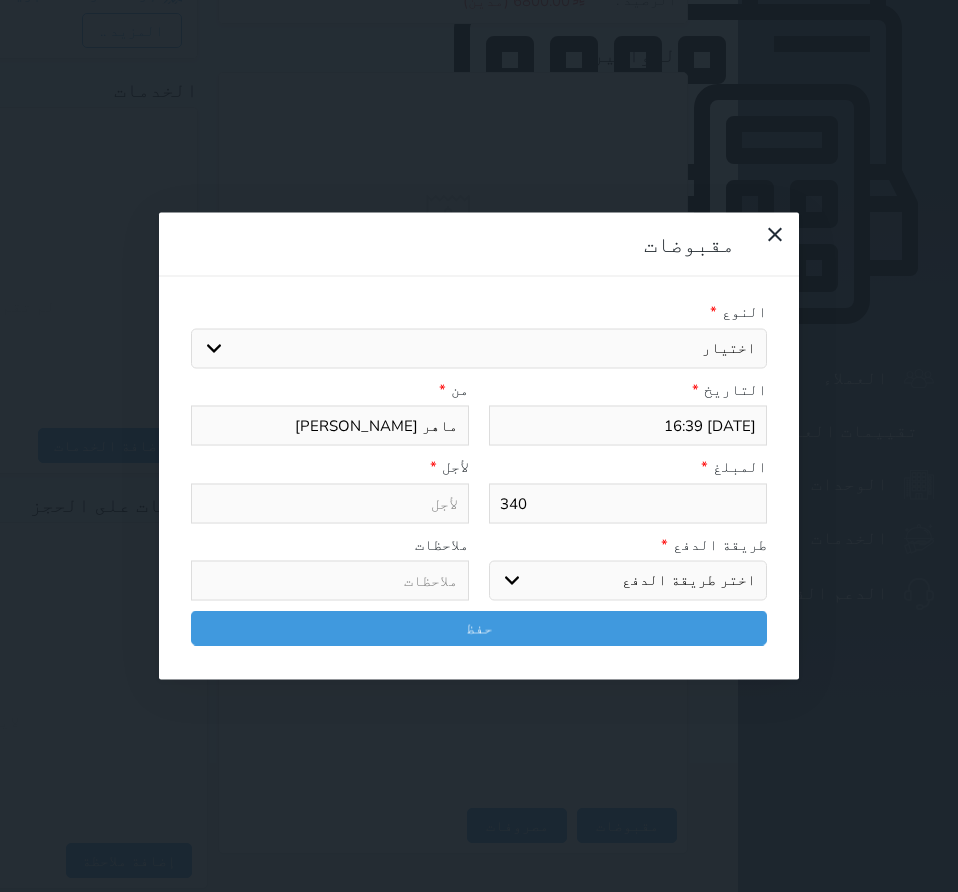 select 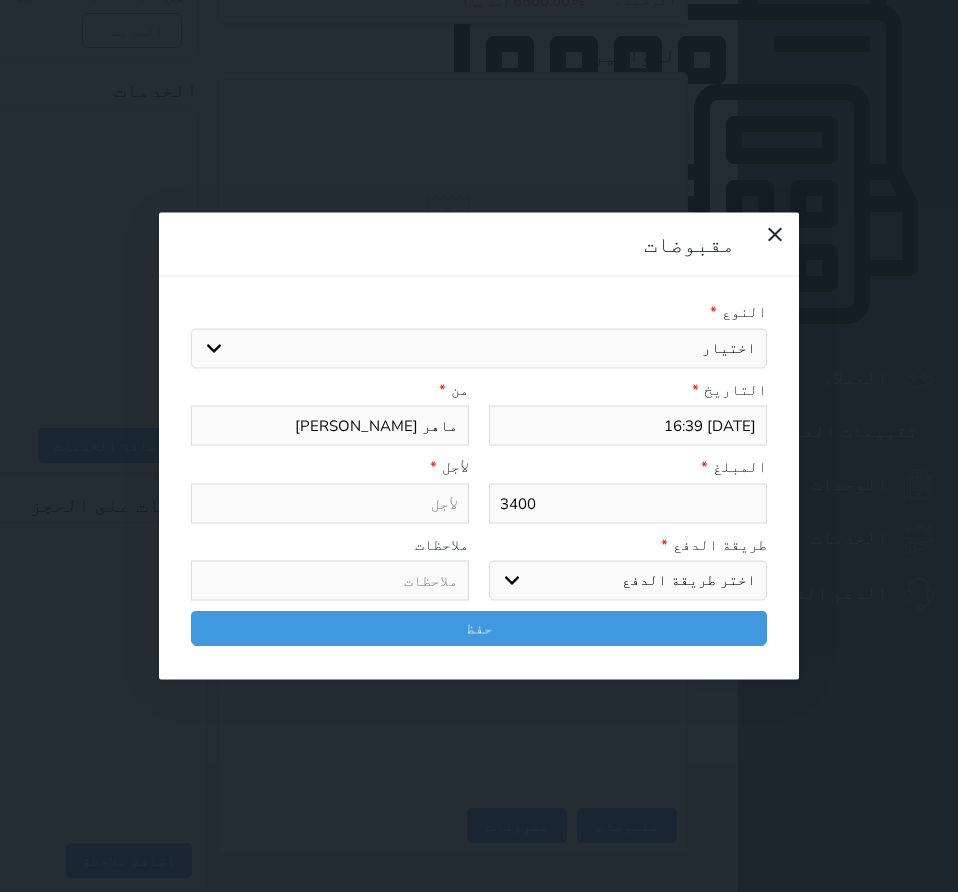 type on "3400" 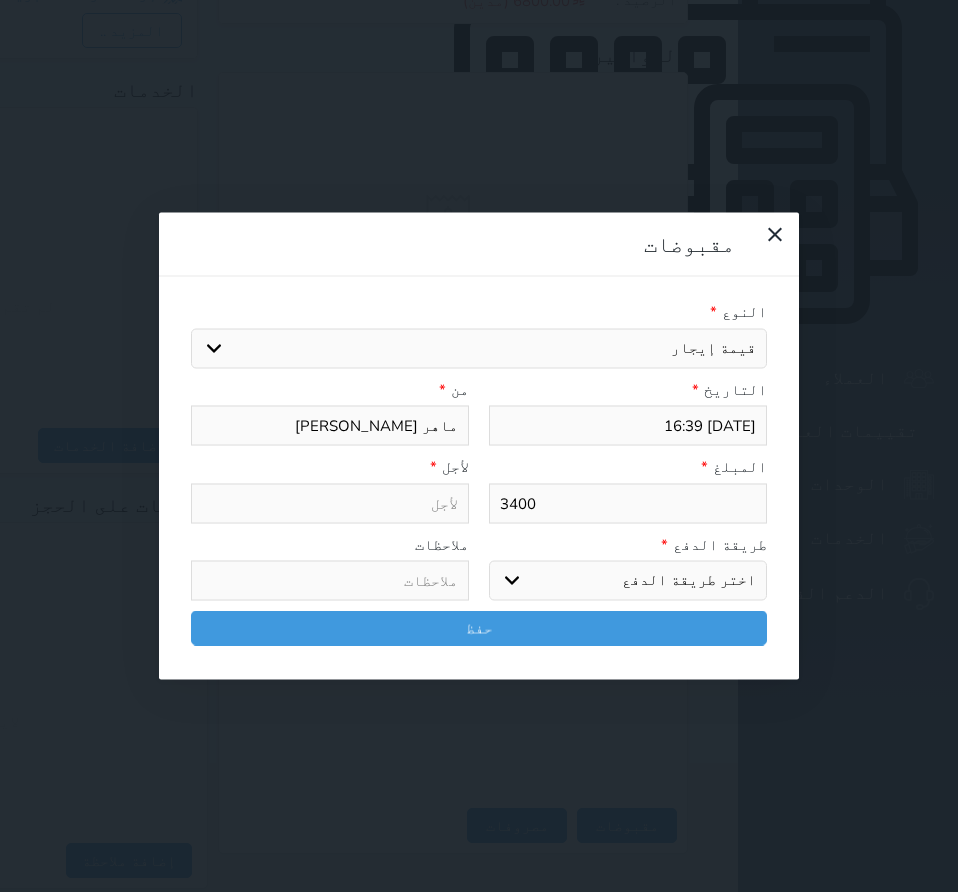 click on "اختيار   مقبوضات عامة قيمة إيجار فواتير تامين عربون لا ينطبق آخر مغسلة واي فاي - الإنترنت مواقف السيارات طعام الأغذية والمشروبات مشروبات المشروبات الباردة المشروبات الساخنة الإفطار غداء عشاء مخبز و كعك حمام سباحة الصالة الرياضية سبا و خدمات الجمال اختيار وإسقاط (خدمات النقل) ميني بار كابل - تلفزيون سرير إضافي تصفيف الشعر التسوق خدمات الجولات السياحية المنظمة خدمات الدليل السياحي" at bounding box center (479, 348) 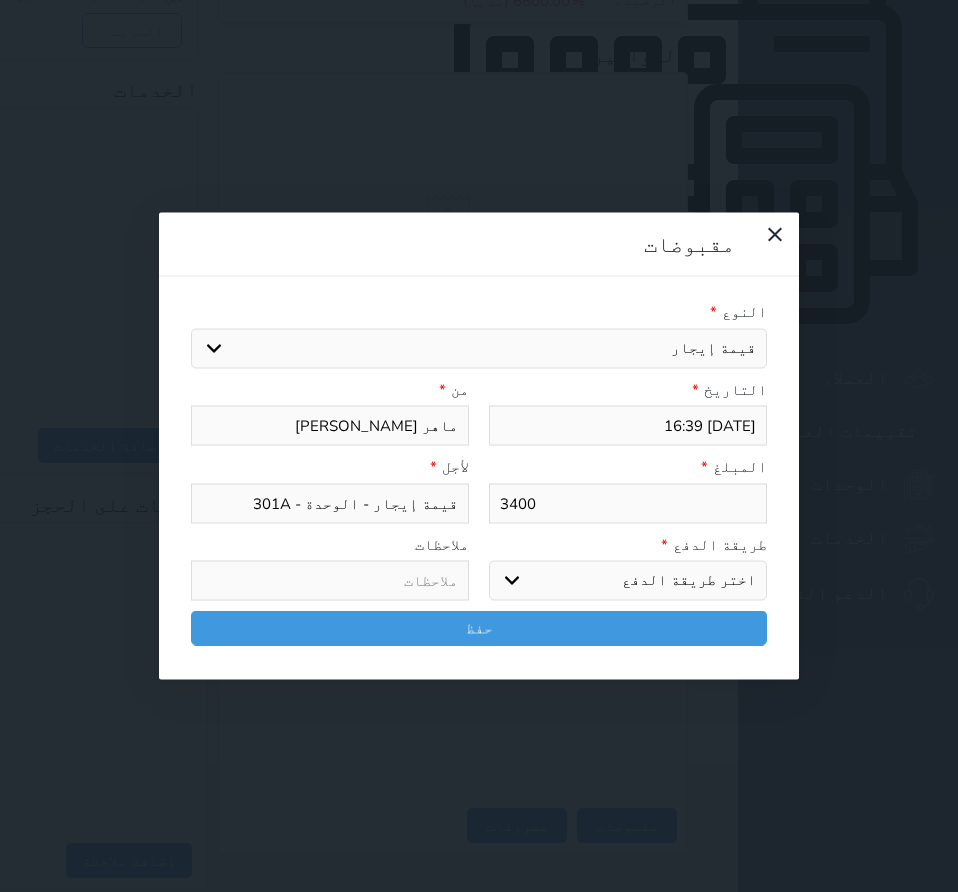 click on "اختر طريقة الدفع   دفع نقدى   تحويل بنكى   مدى   بطاقة ائتمان   آجل" at bounding box center (628, 581) 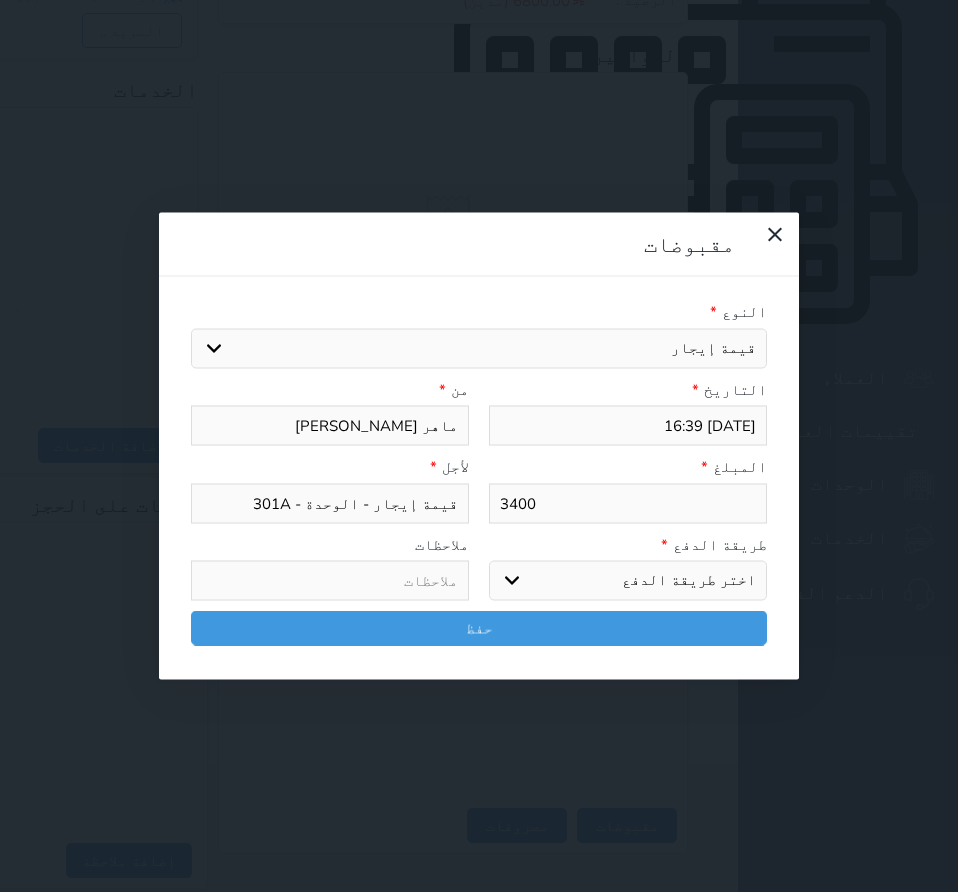 select on "bank-transfer" 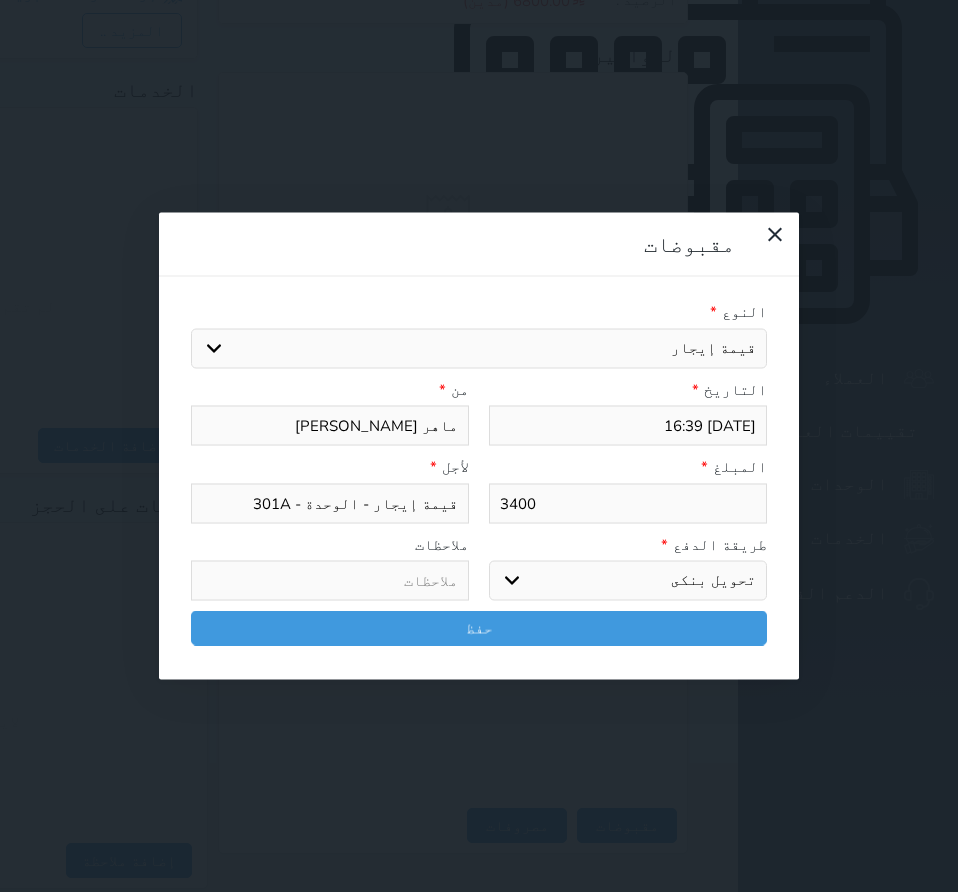 click on "اختر طريقة الدفع   دفع نقدى   تحويل بنكى   مدى   بطاقة ائتمان   آجل" at bounding box center [628, 581] 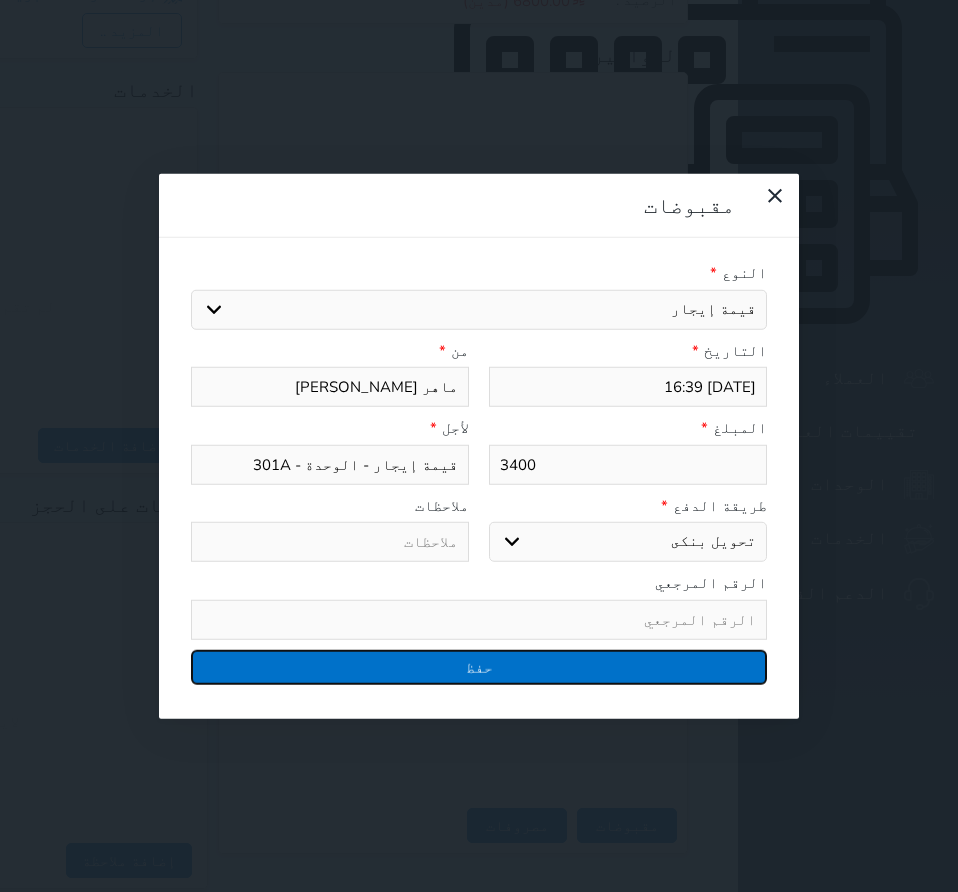 click on "حفظ" at bounding box center (479, 666) 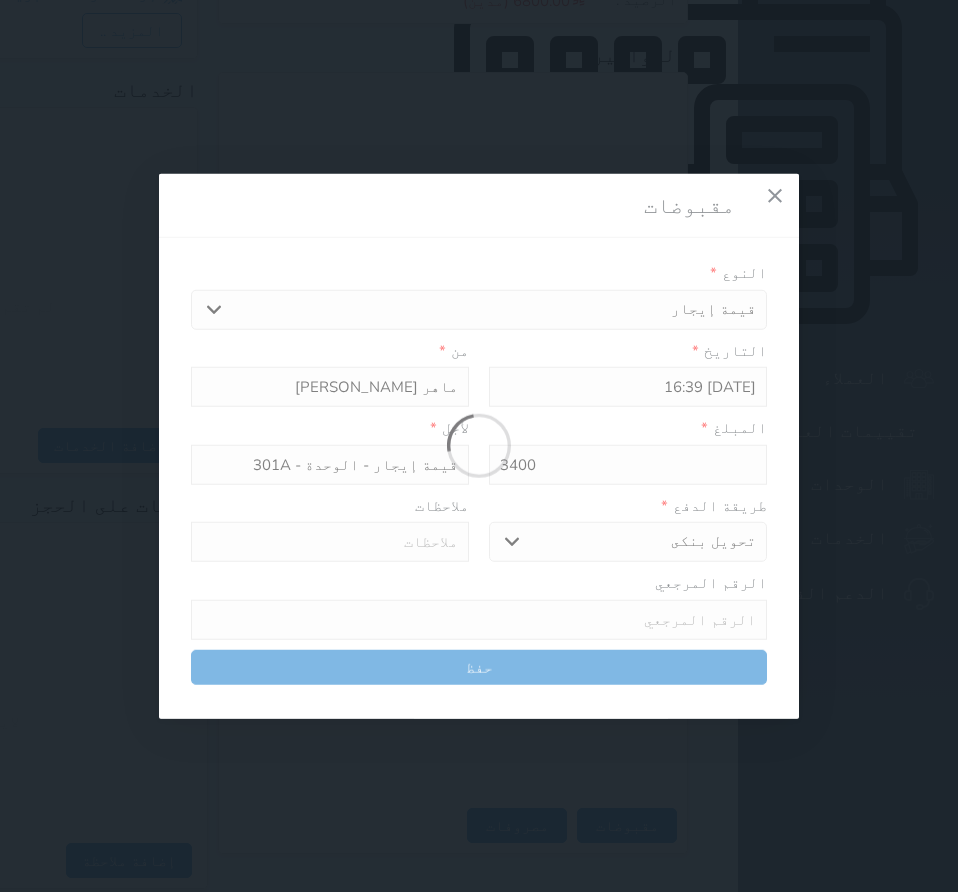select 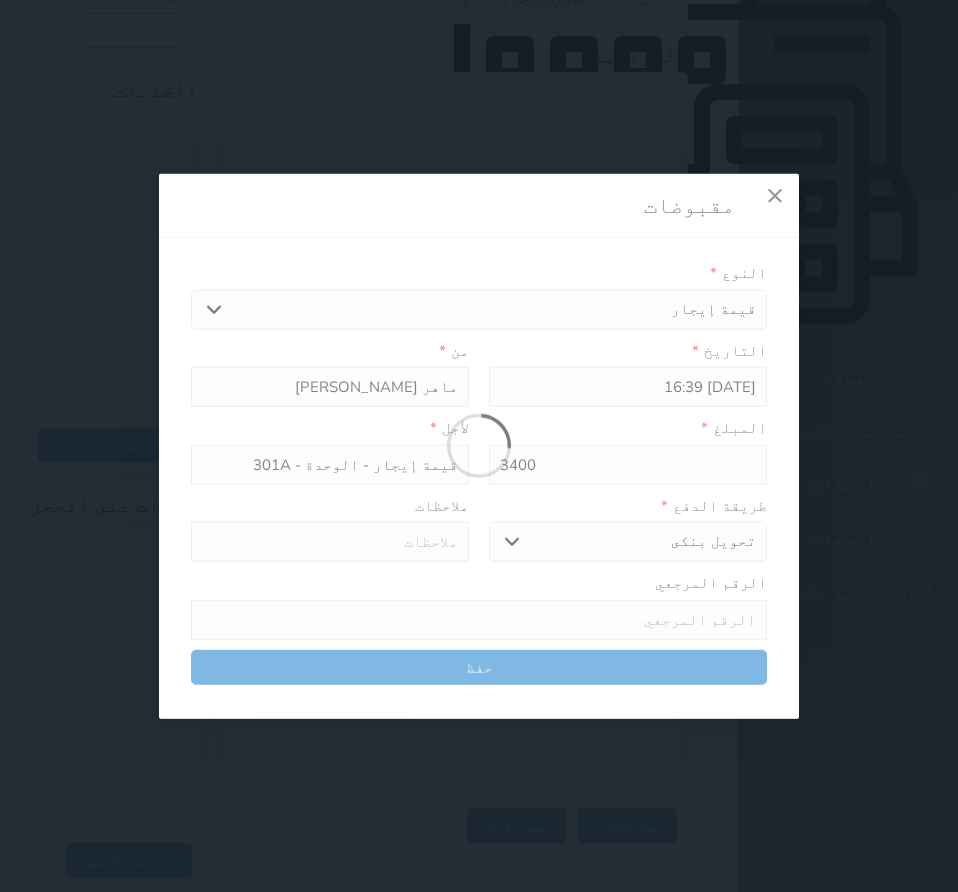 type 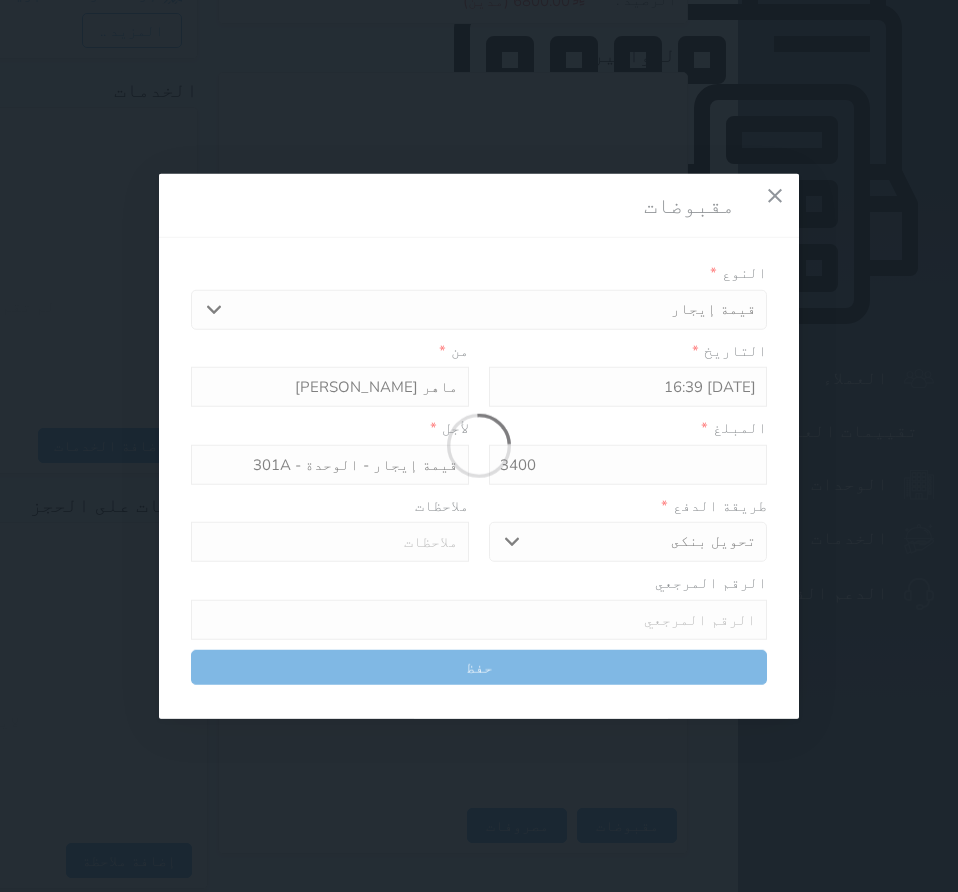type on "0" 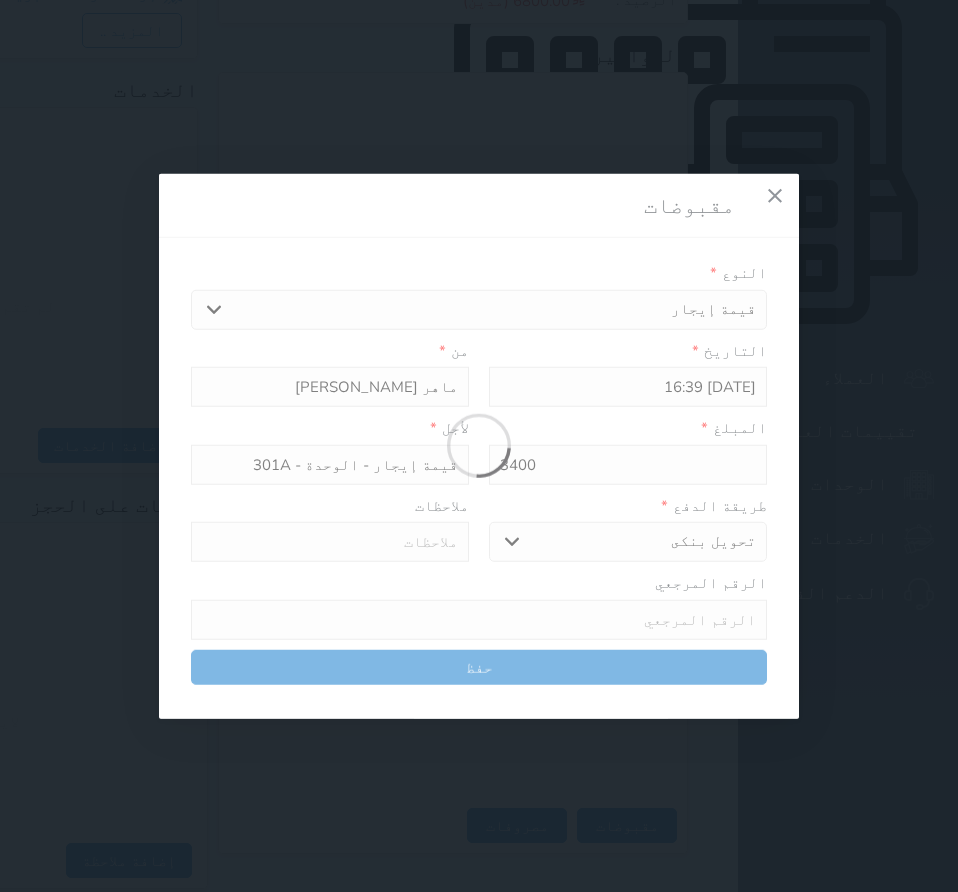 select 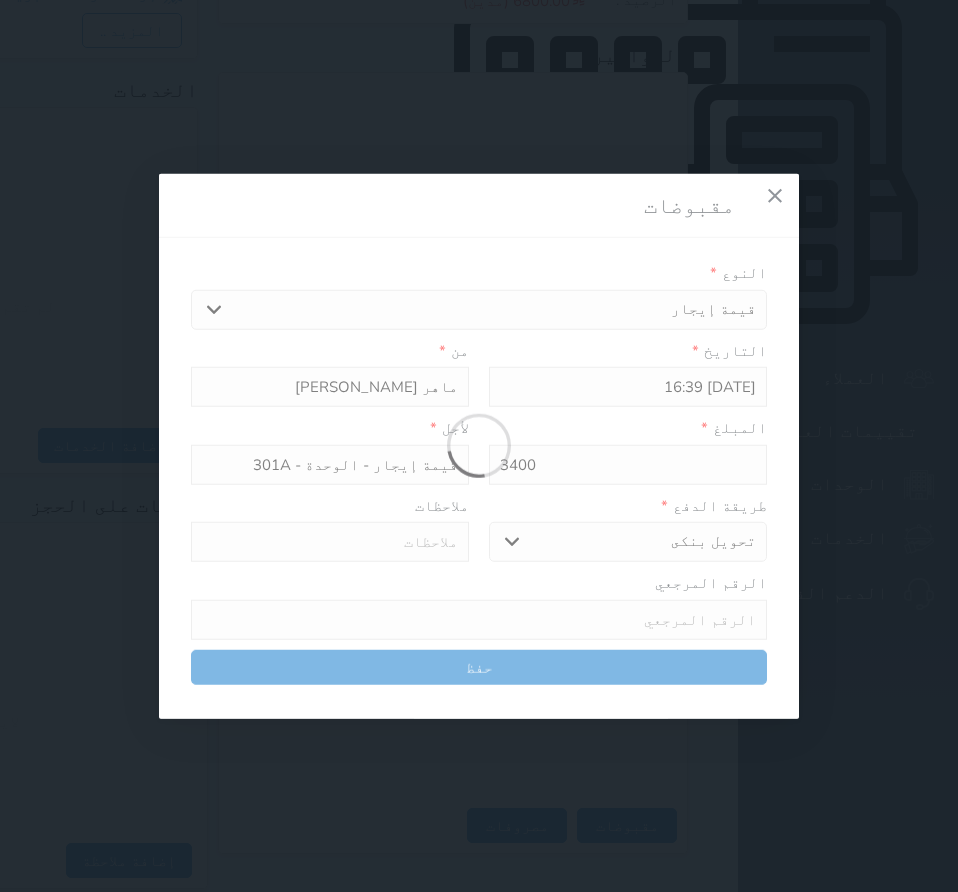 type on "0" 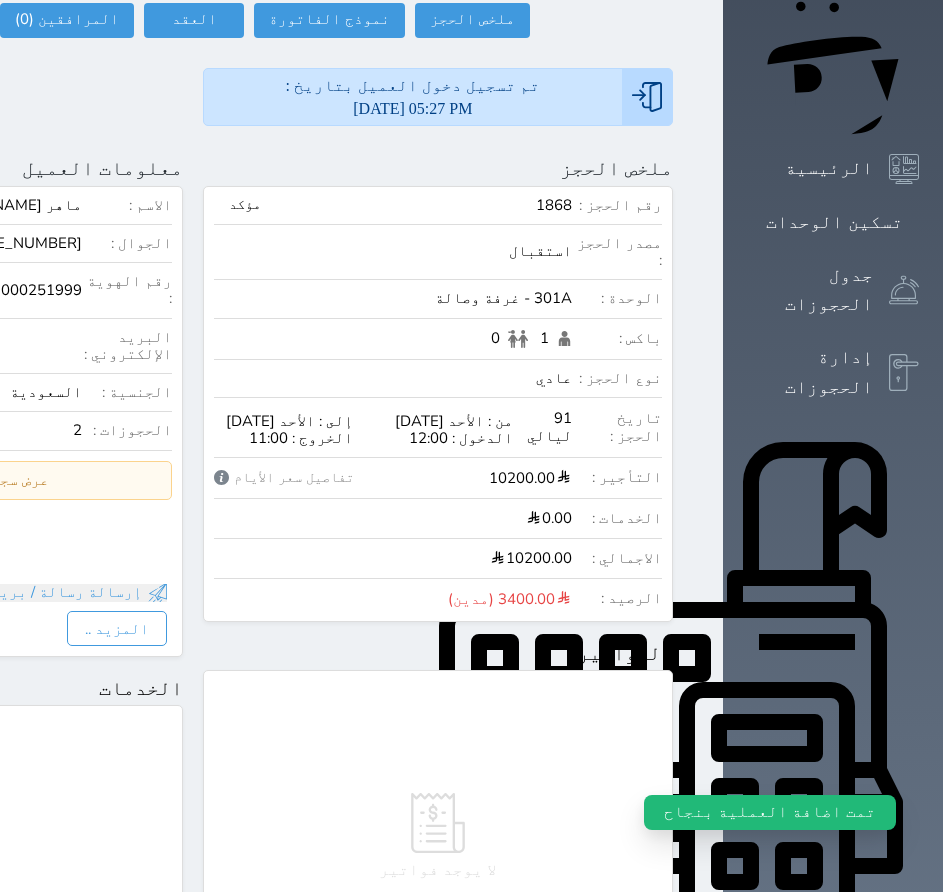 scroll, scrollTop: 60, scrollLeft: 0, axis: vertical 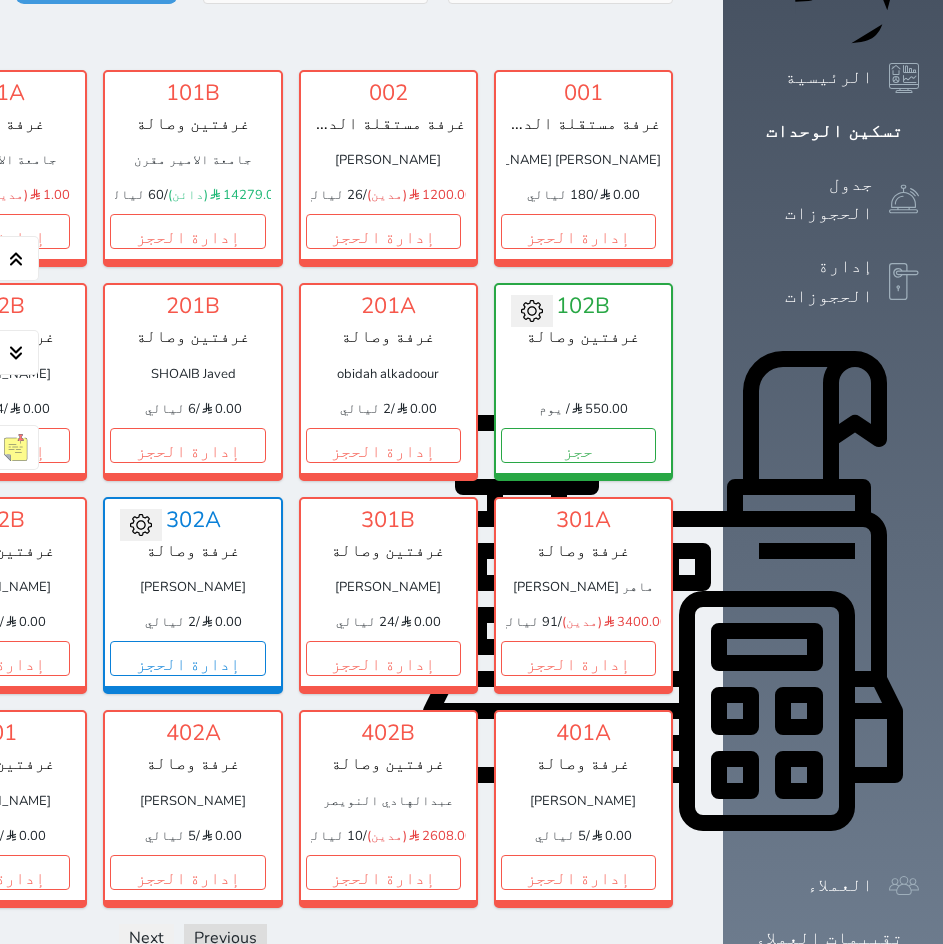 click at bounding box center [699, -262] 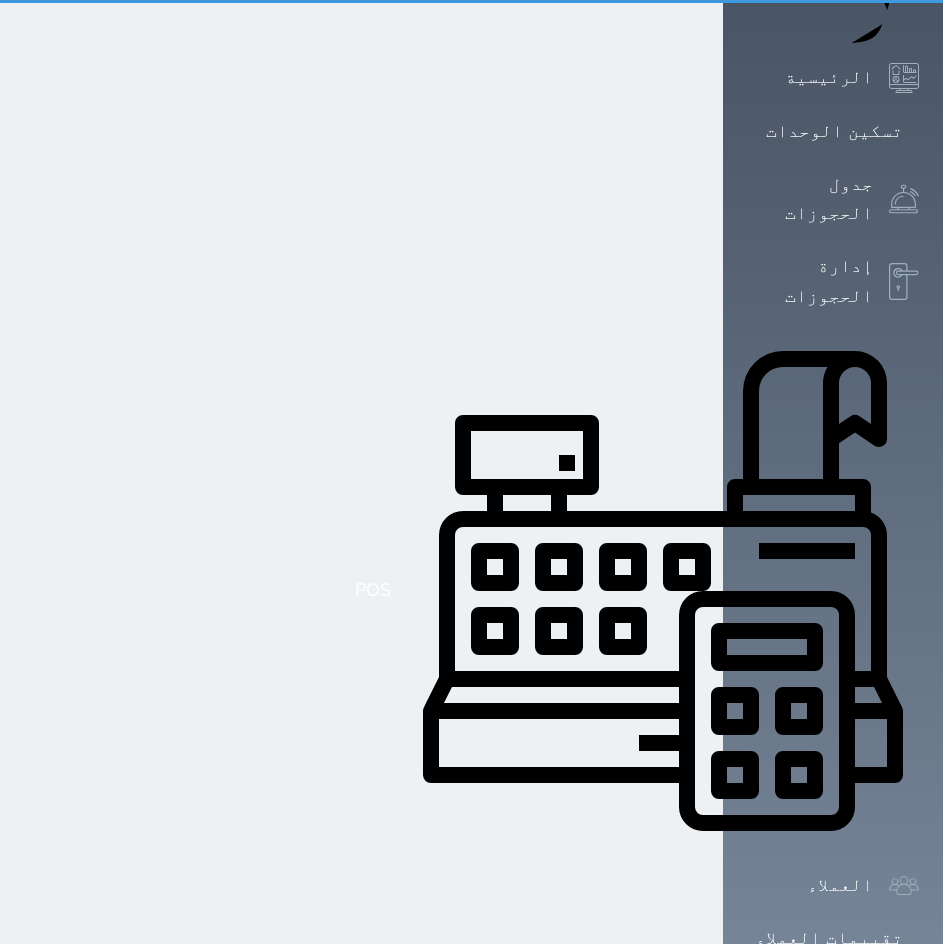 scroll, scrollTop: 0, scrollLeft: 0, axis: both 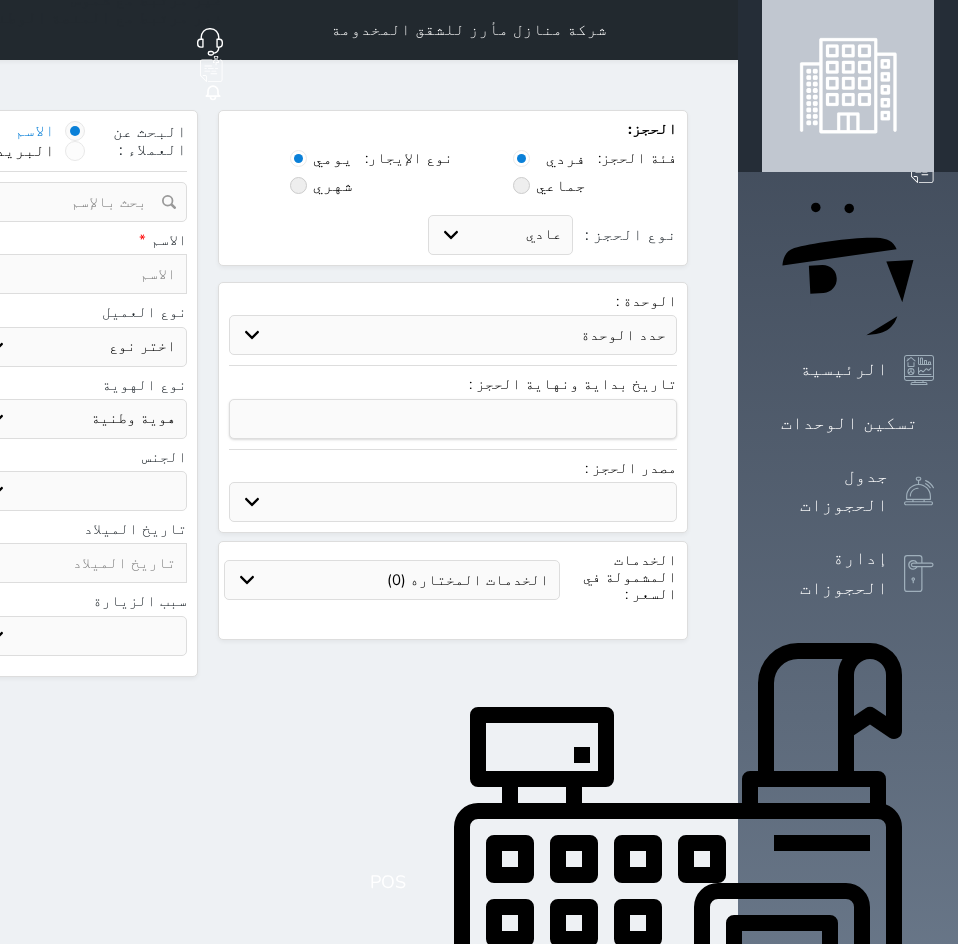 select 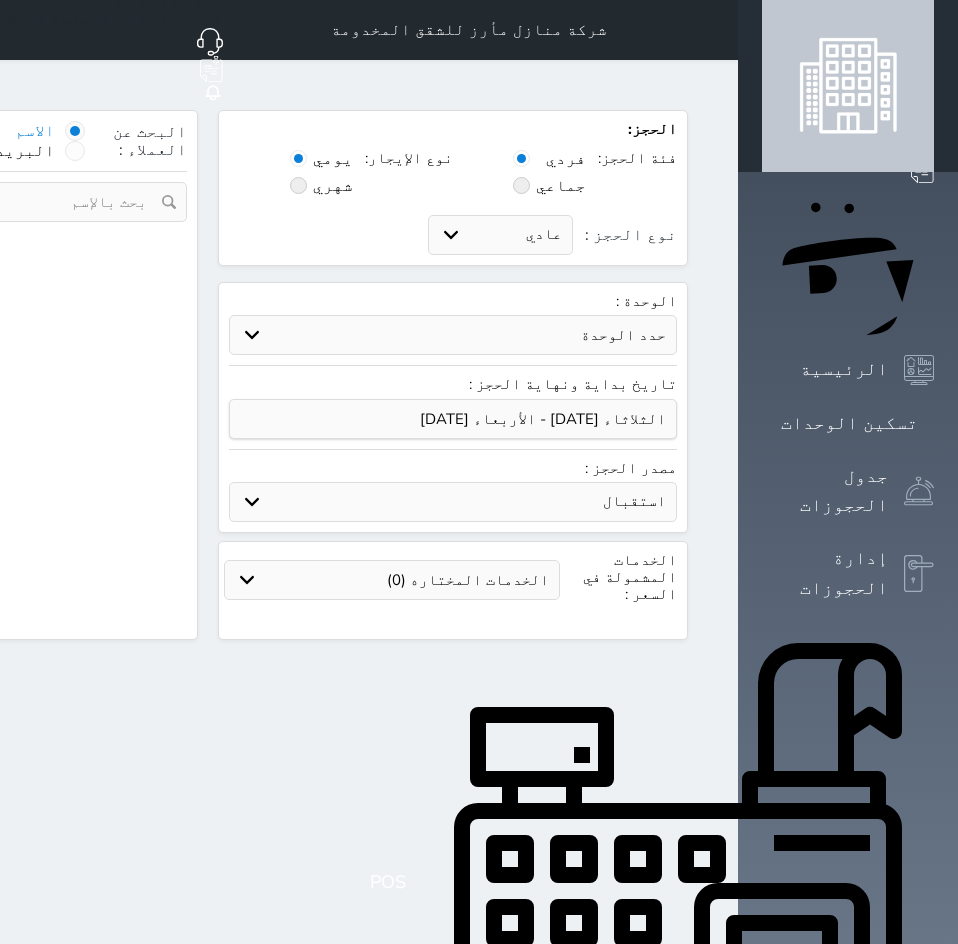 select 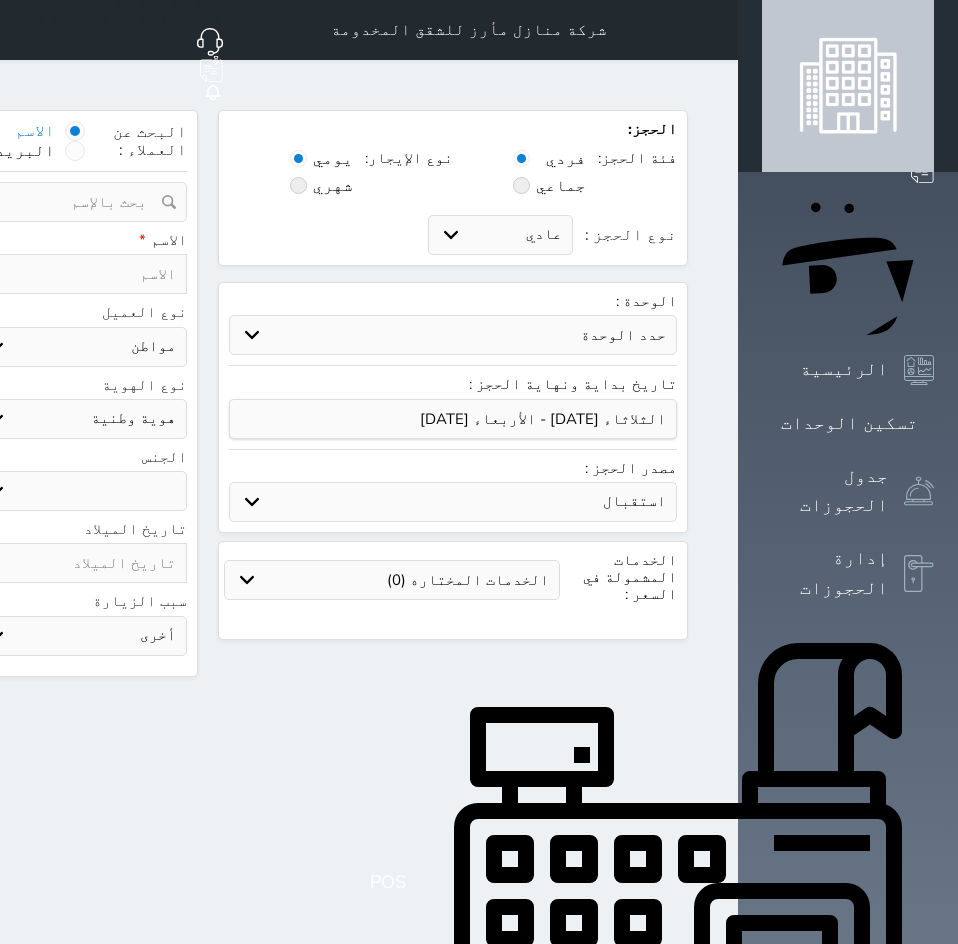 click at bounding box center [80, 274] 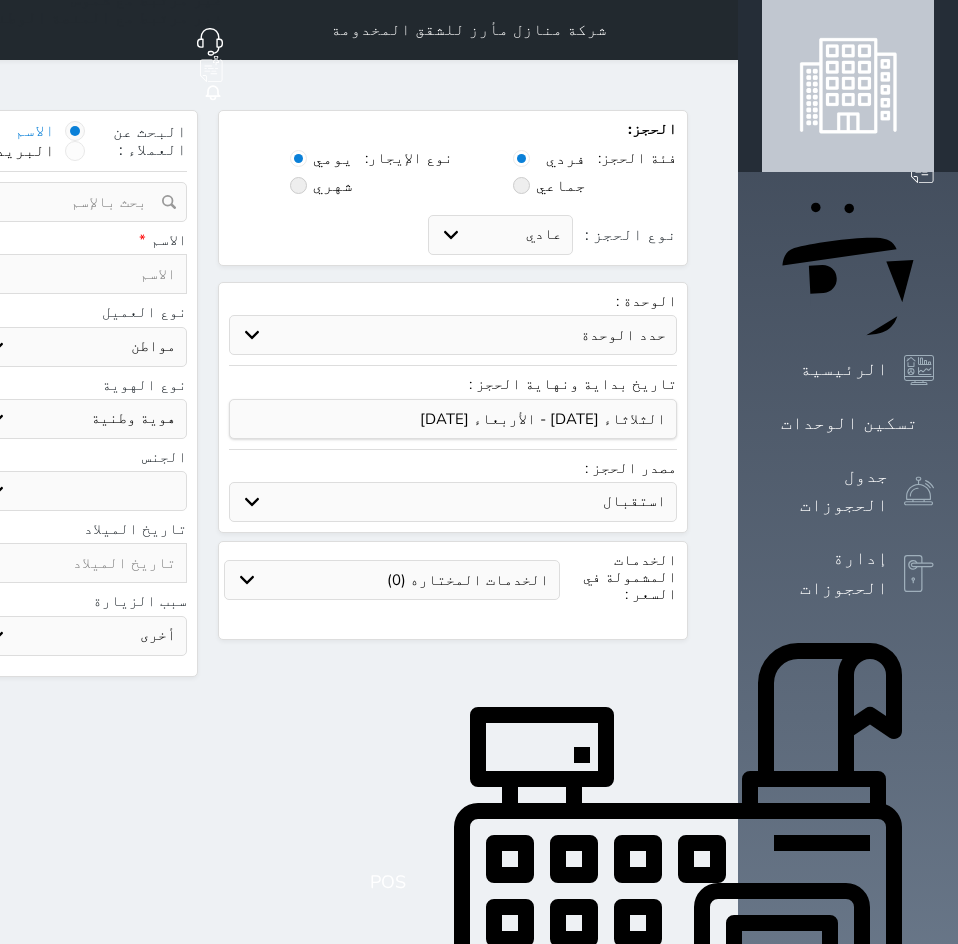 type on "ن" 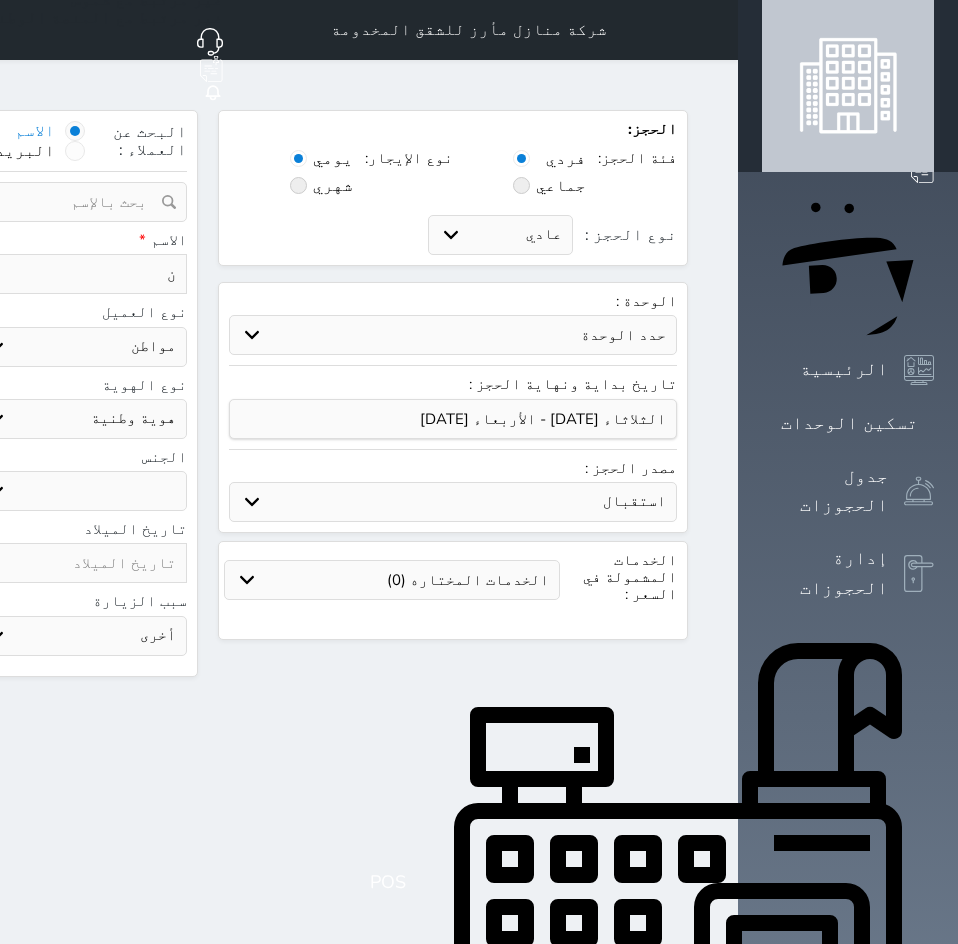type on "نز" 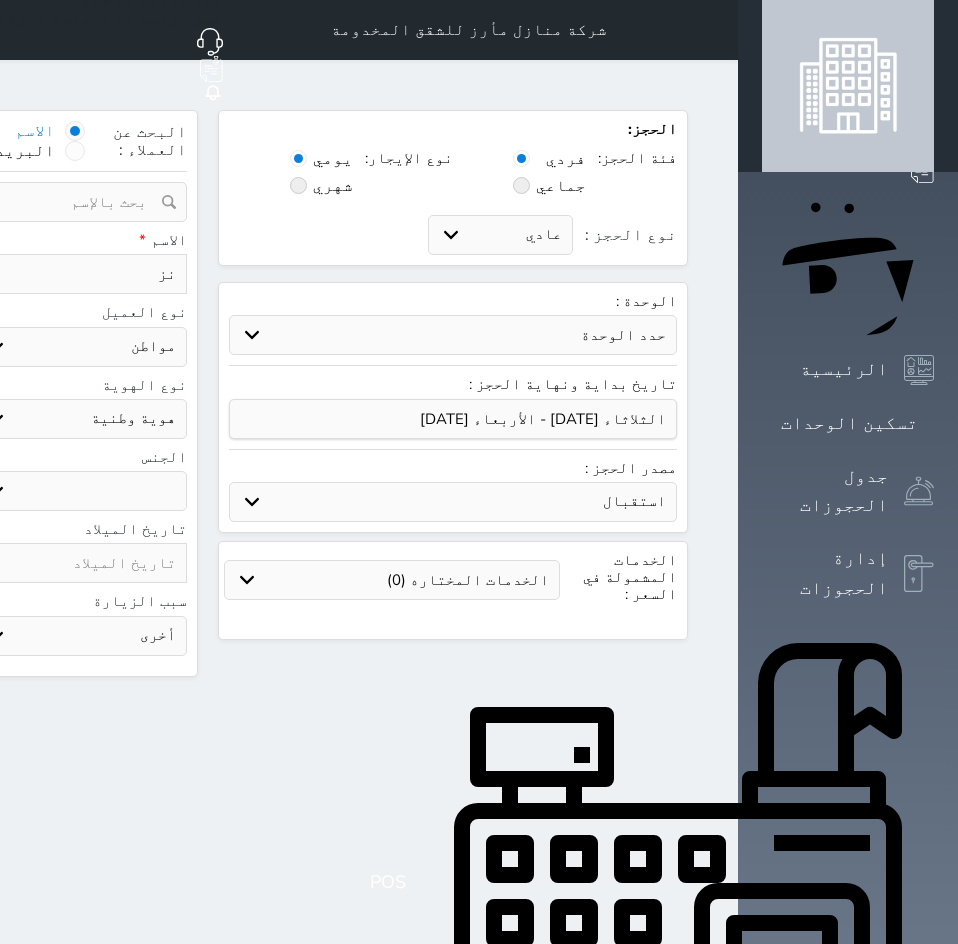 type on "نزي" 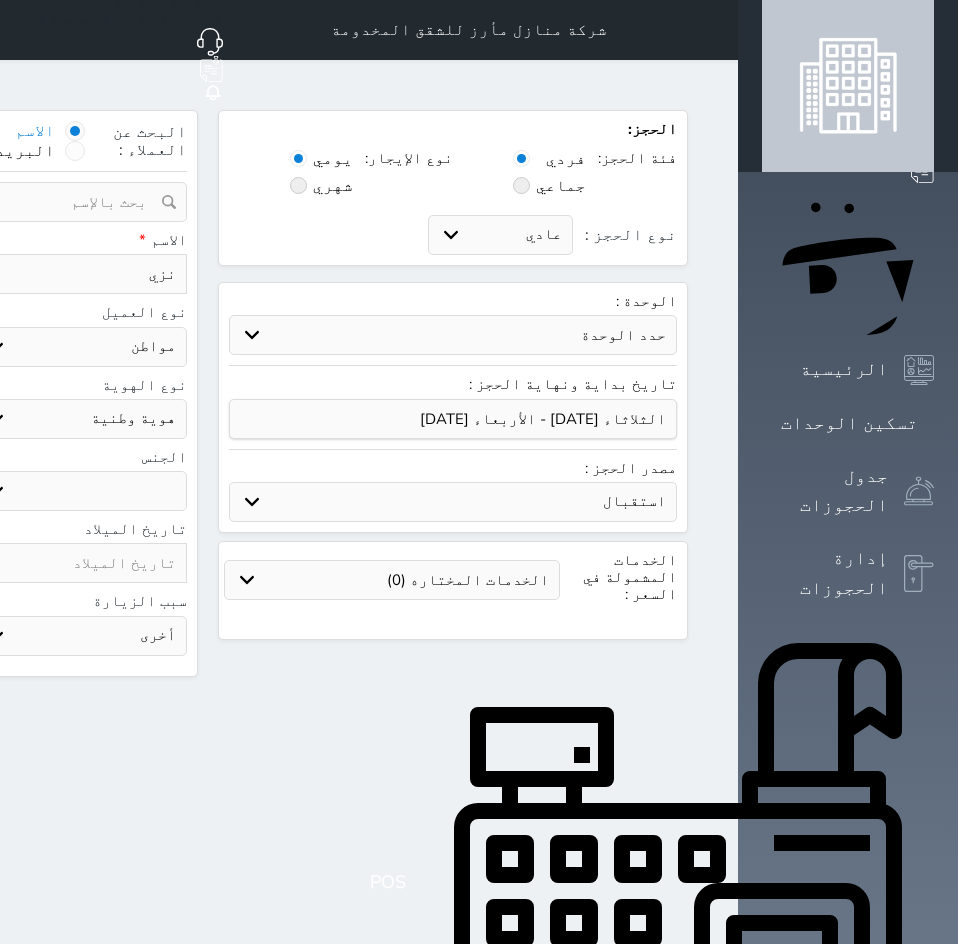 type on "نزيل" 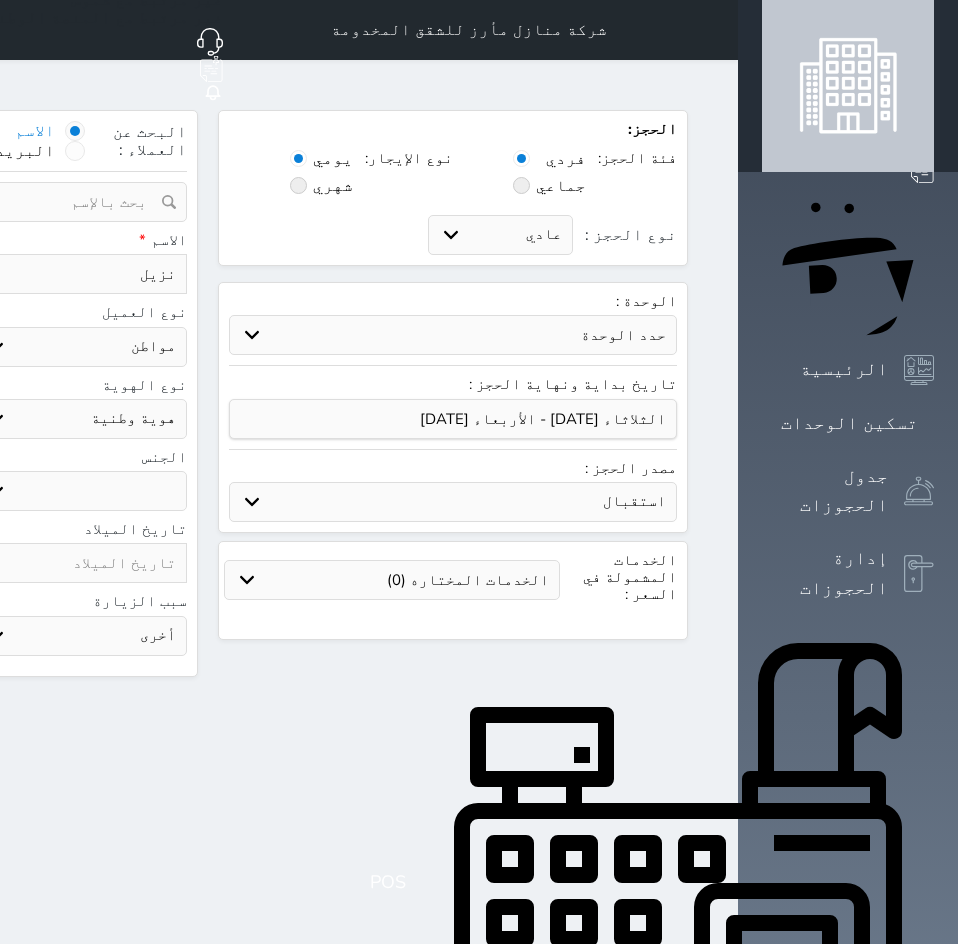 type on "نزيل" 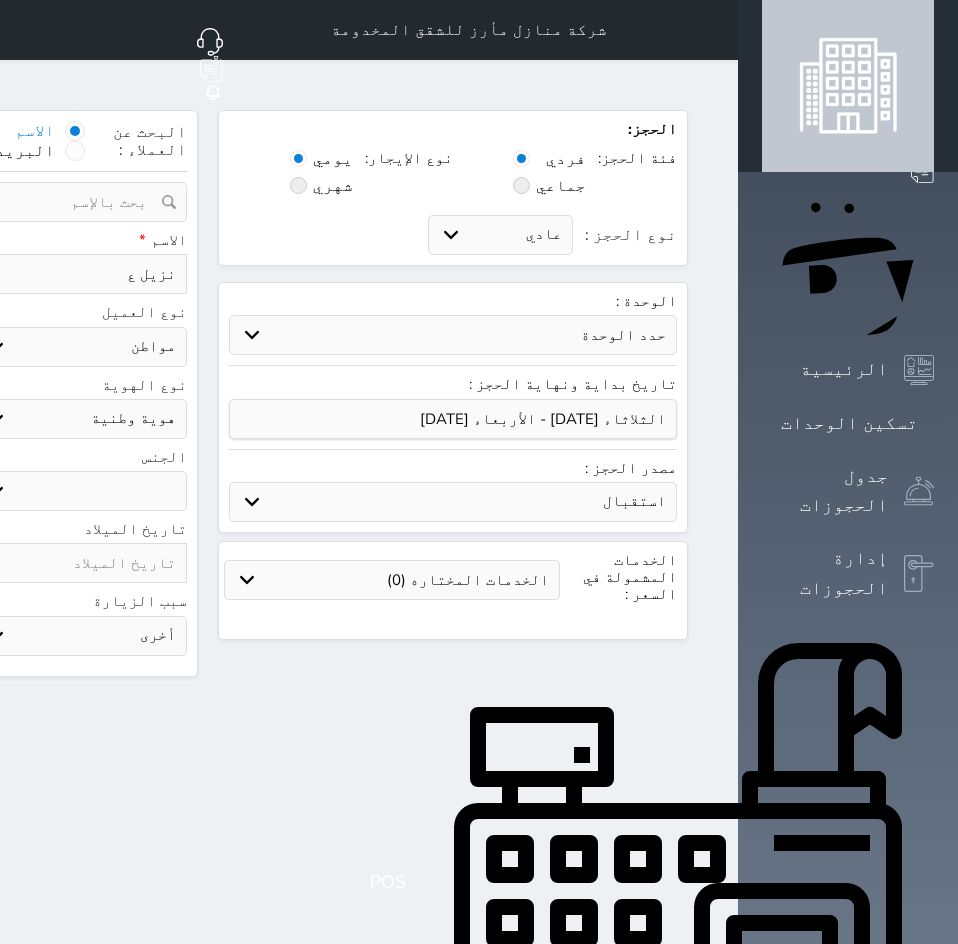 type on "نزيل عب" 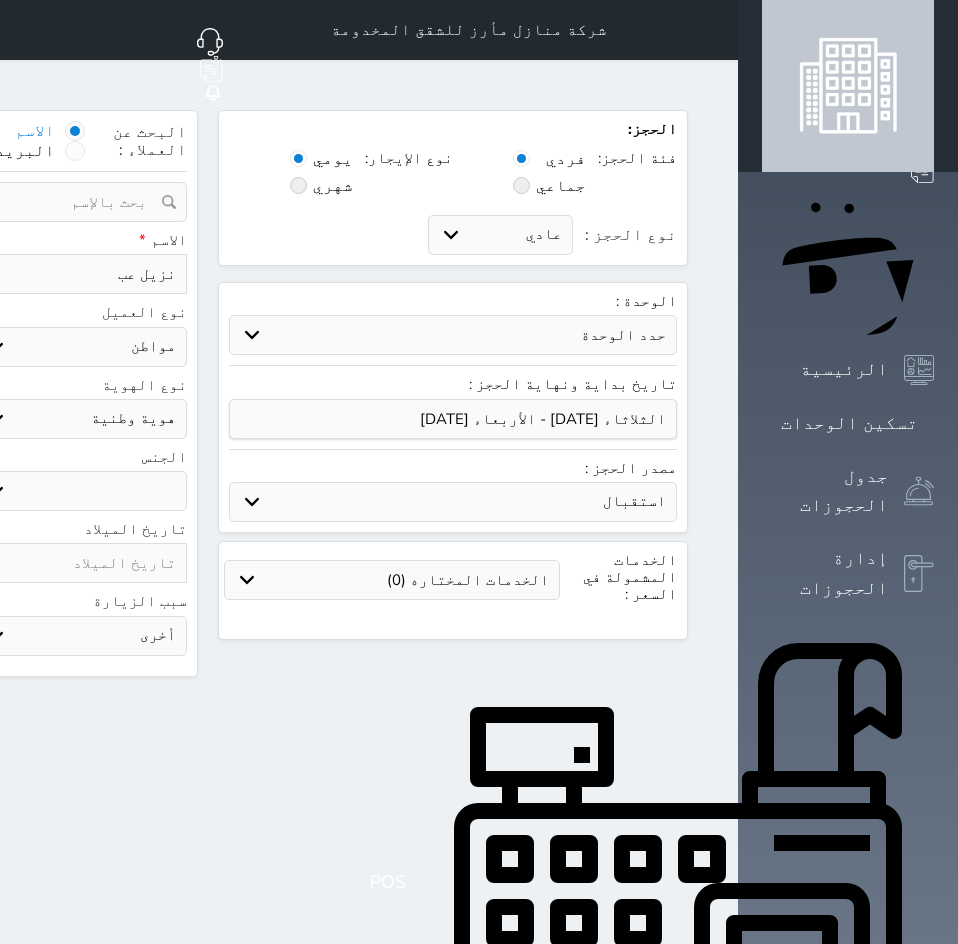 type on "نزيل عبد" 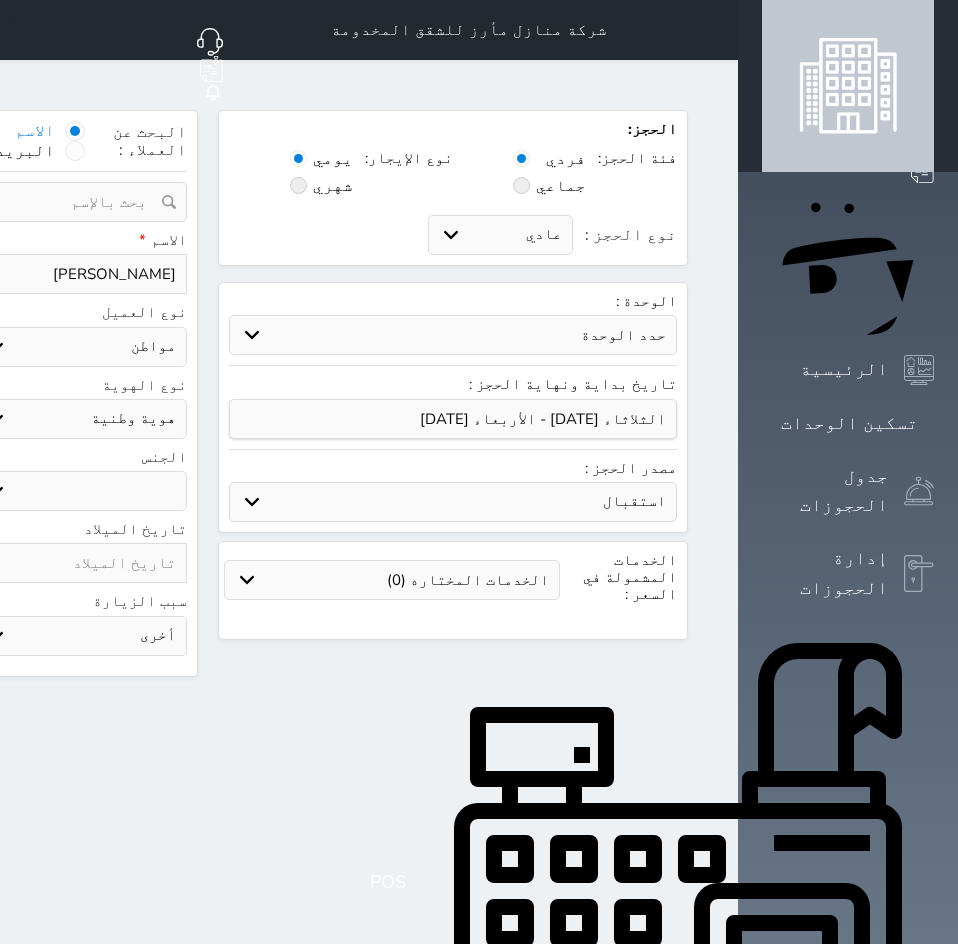type on "نزيل عبدا" 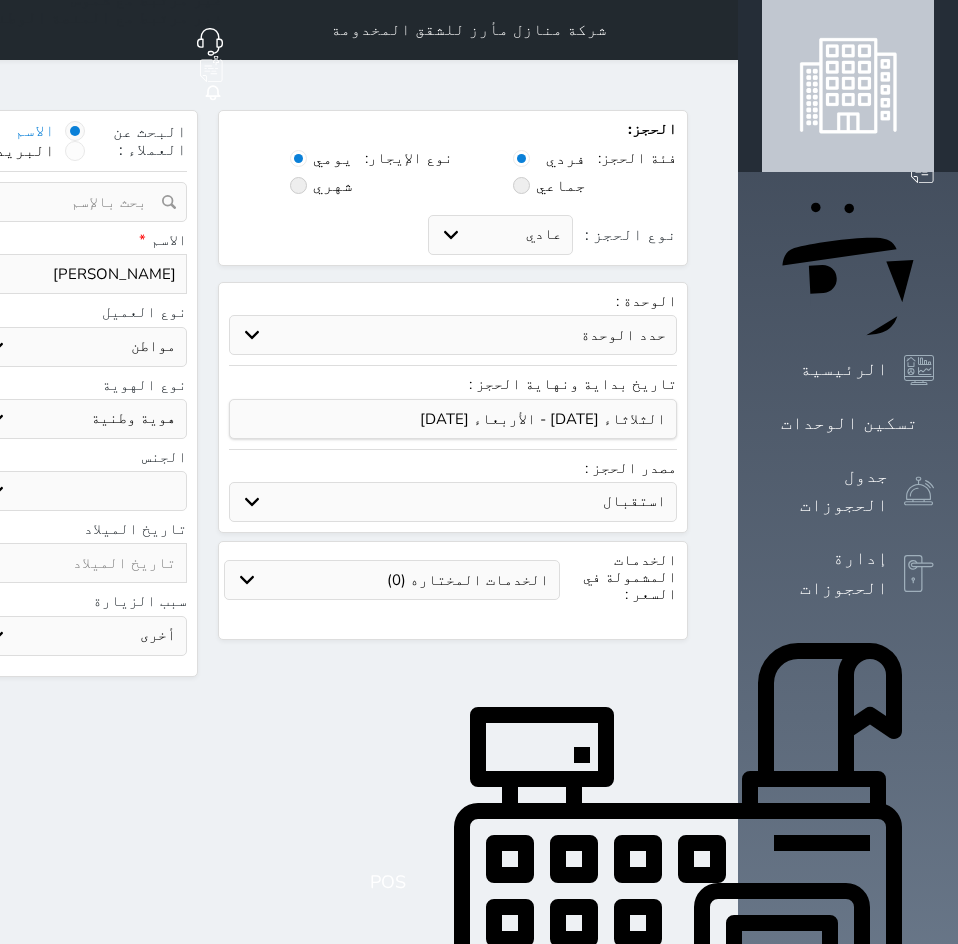 type on "نزيل عبداللة" 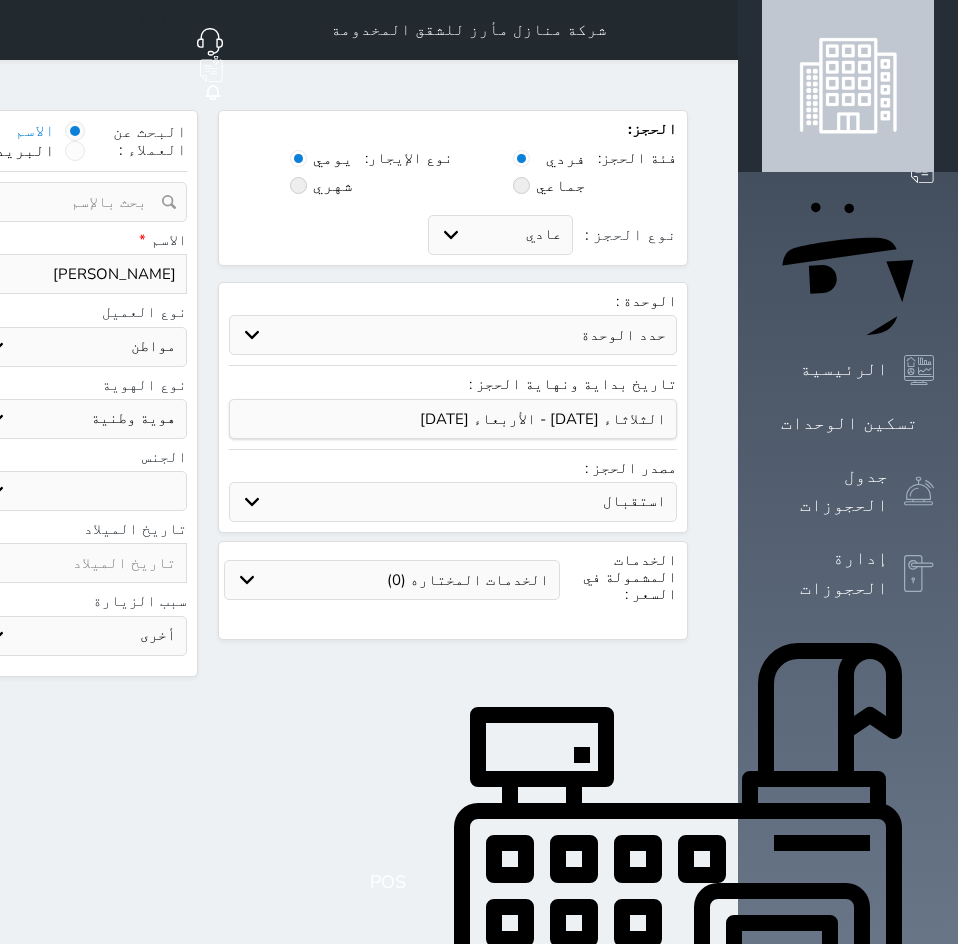 type on "54" 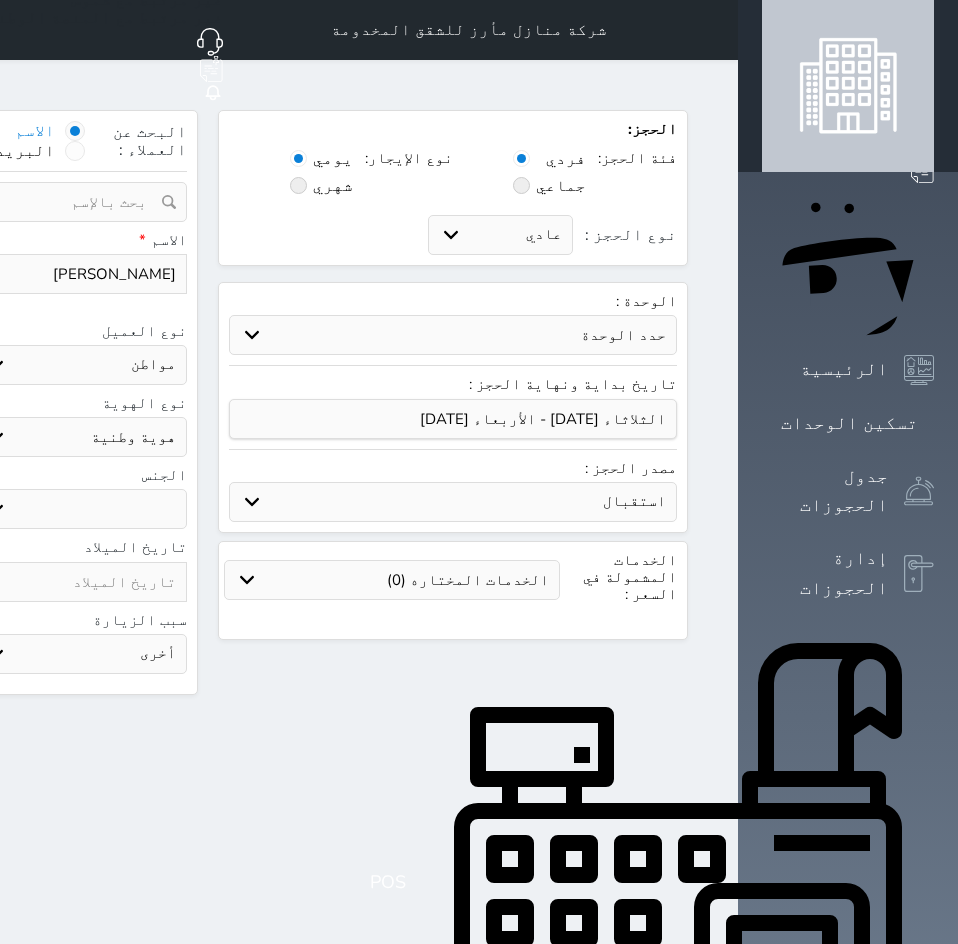 type on "545" 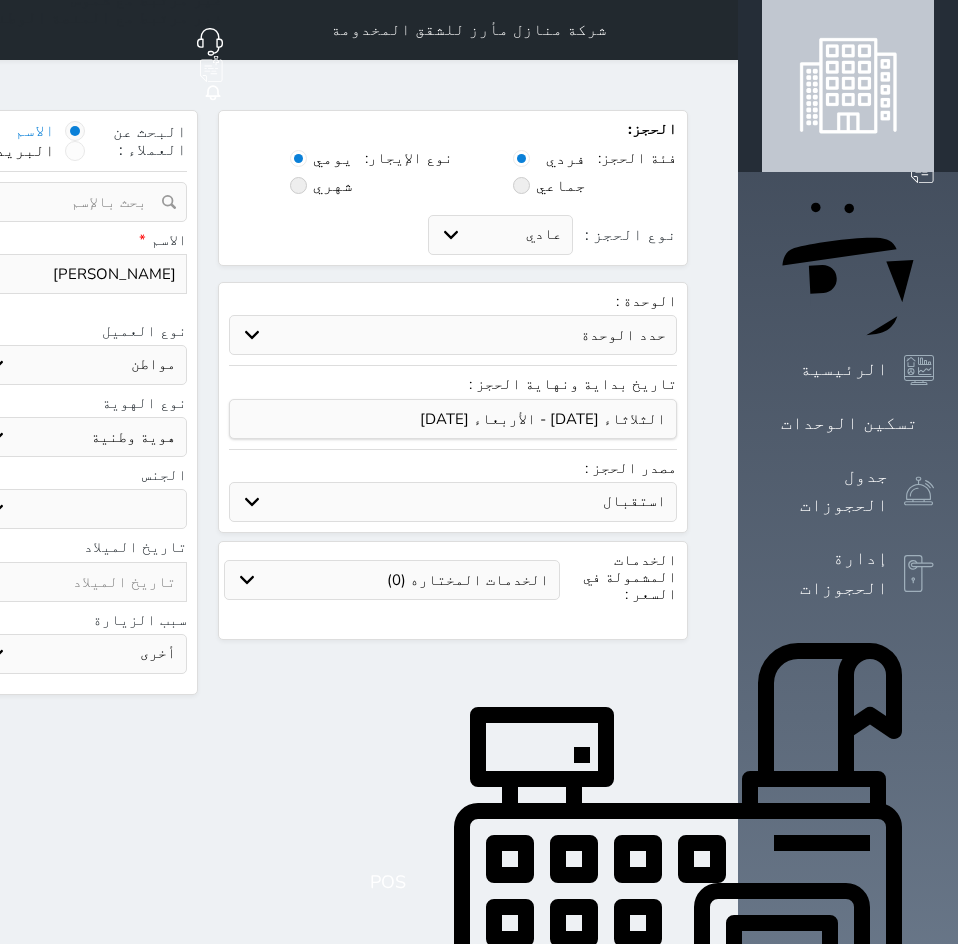 type on "5454" 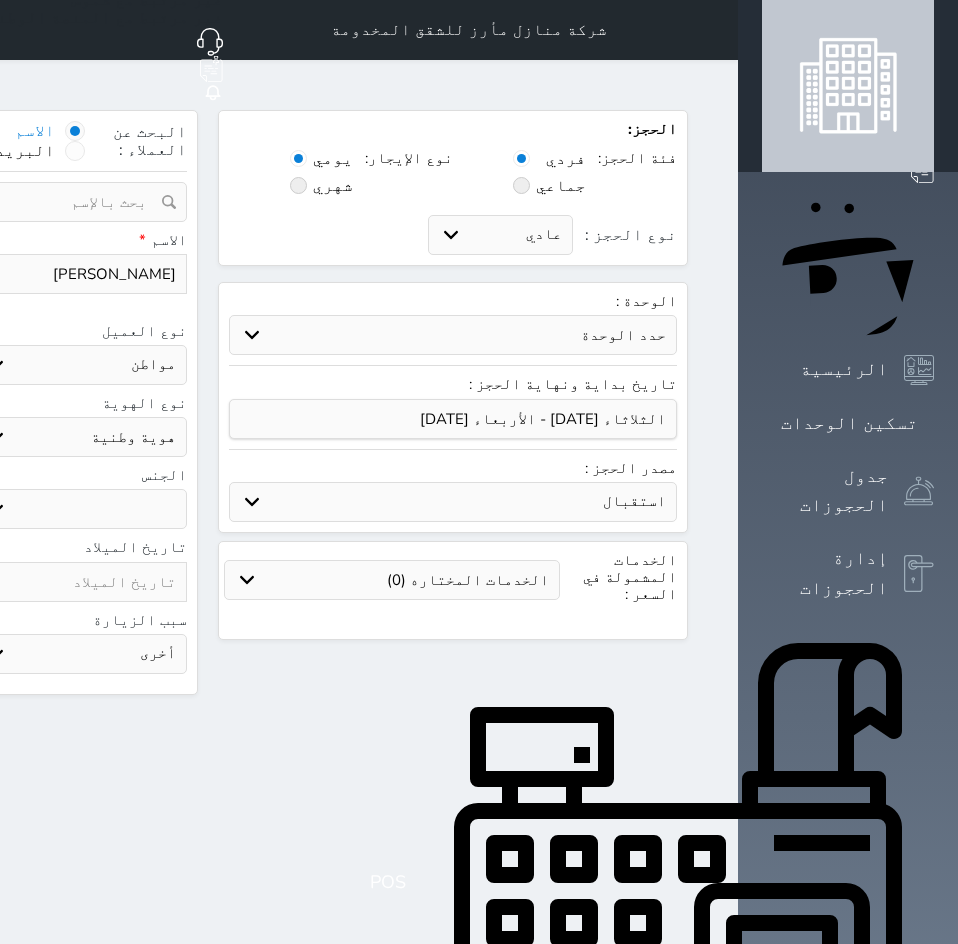 type on "5454444" 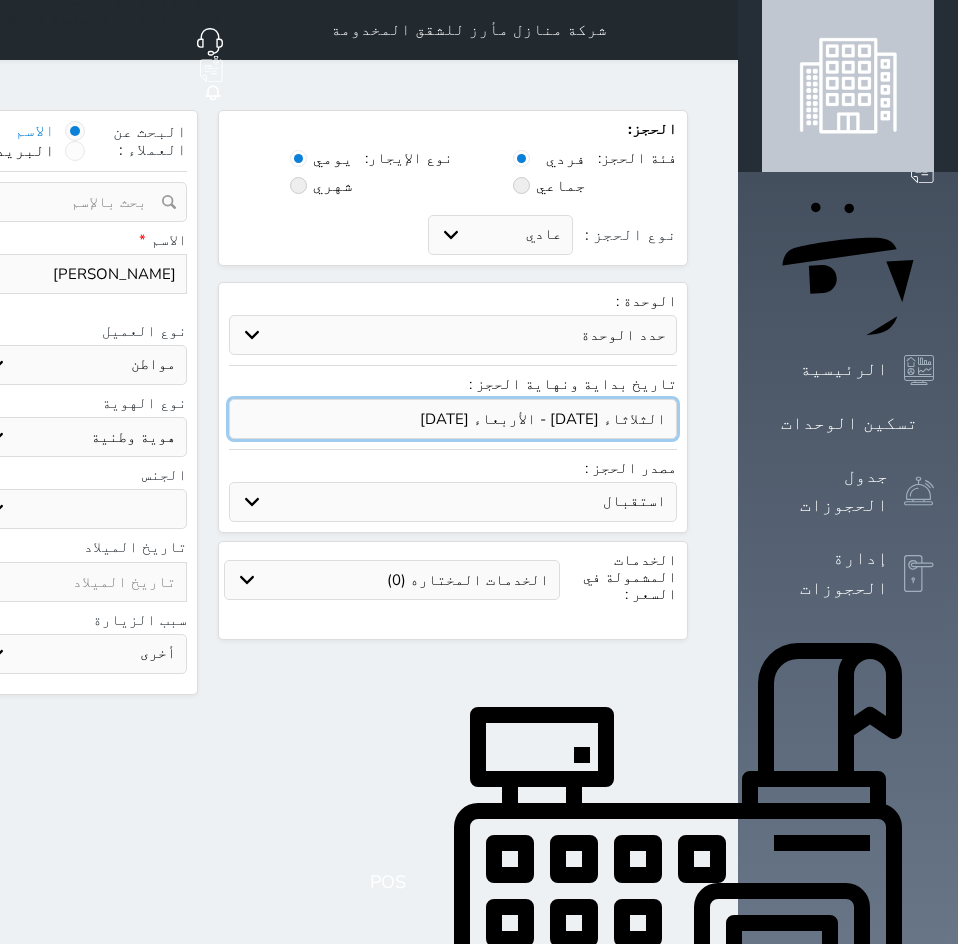 click at bounding box center [453, 419] 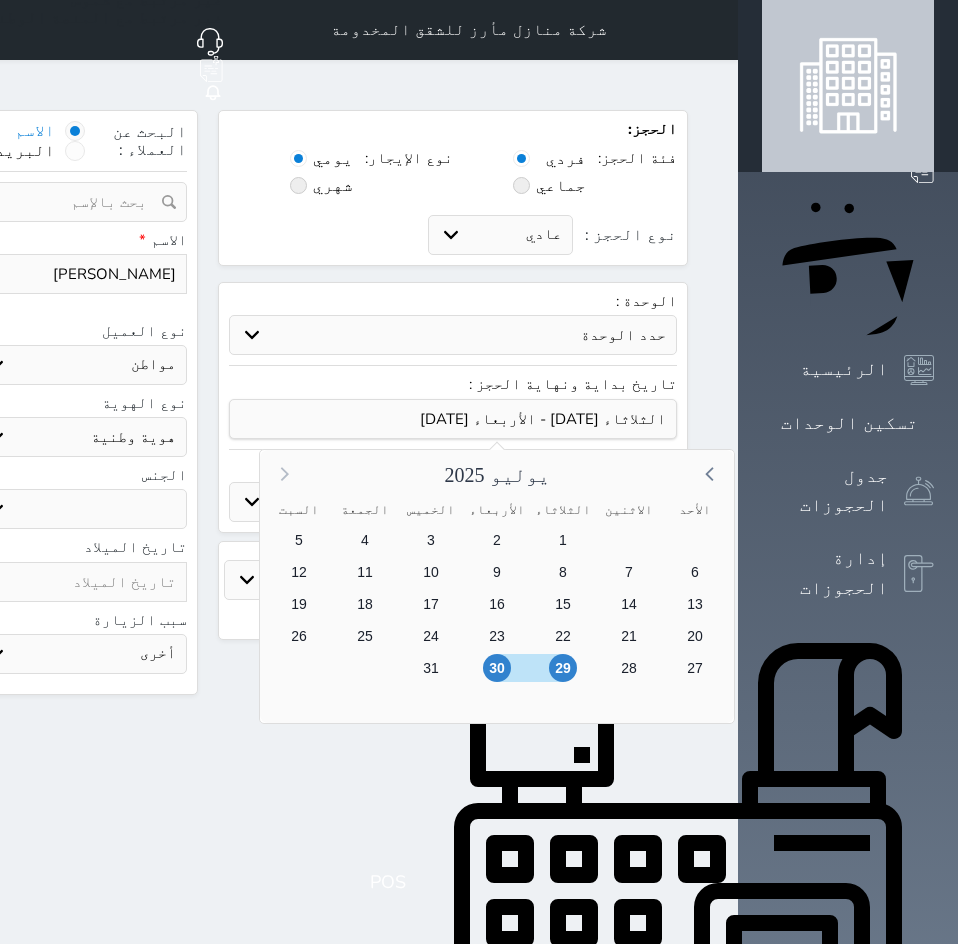 click 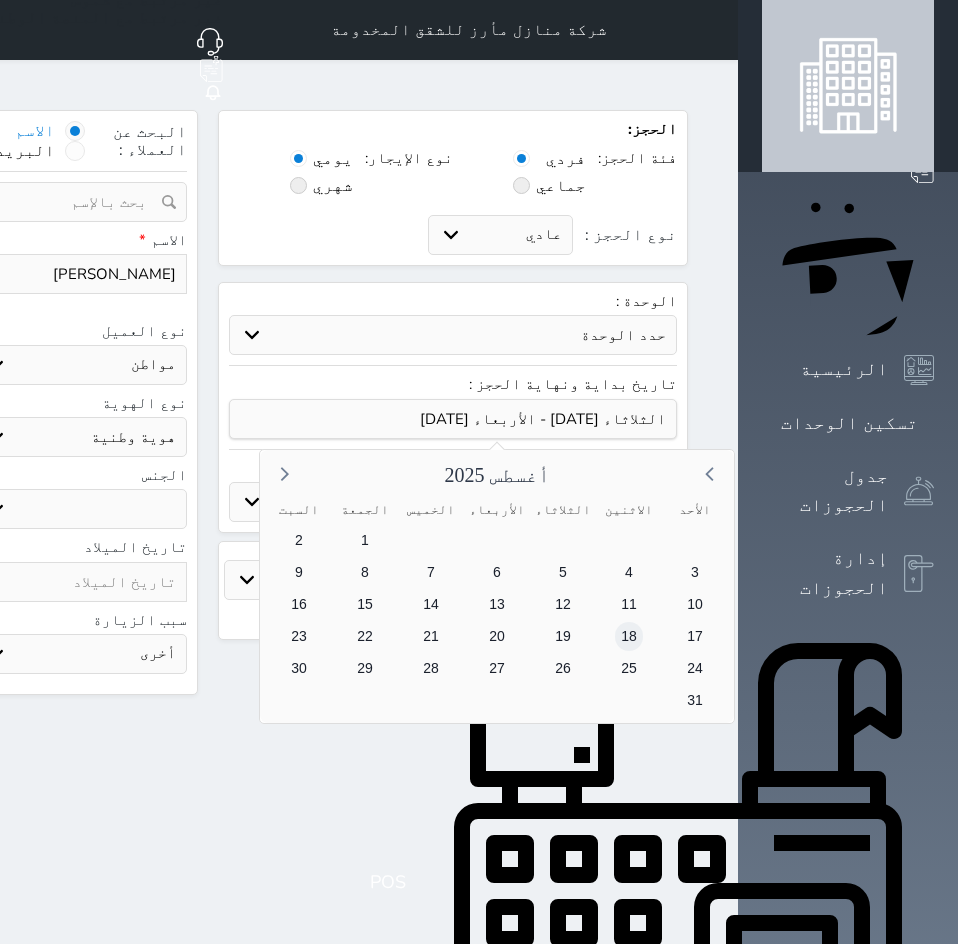 click on "18" at bounding box center [629, 636] 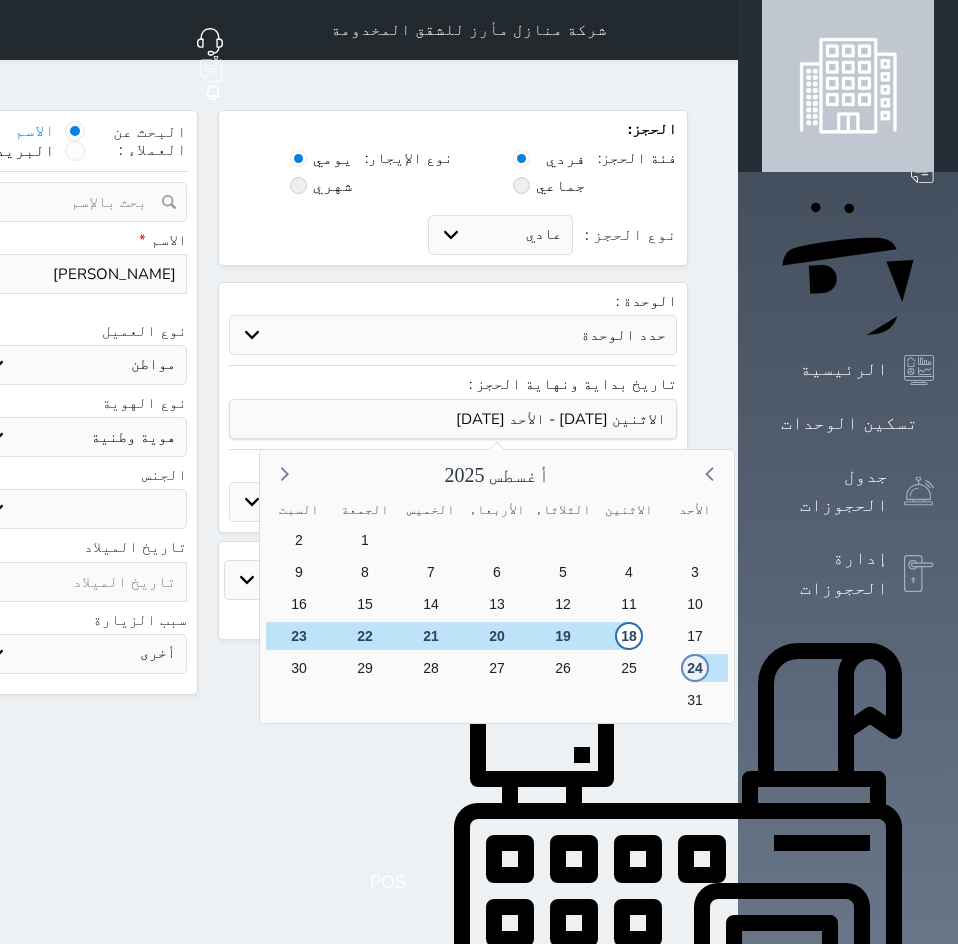 click on "24" at bounding box center [695, 668] 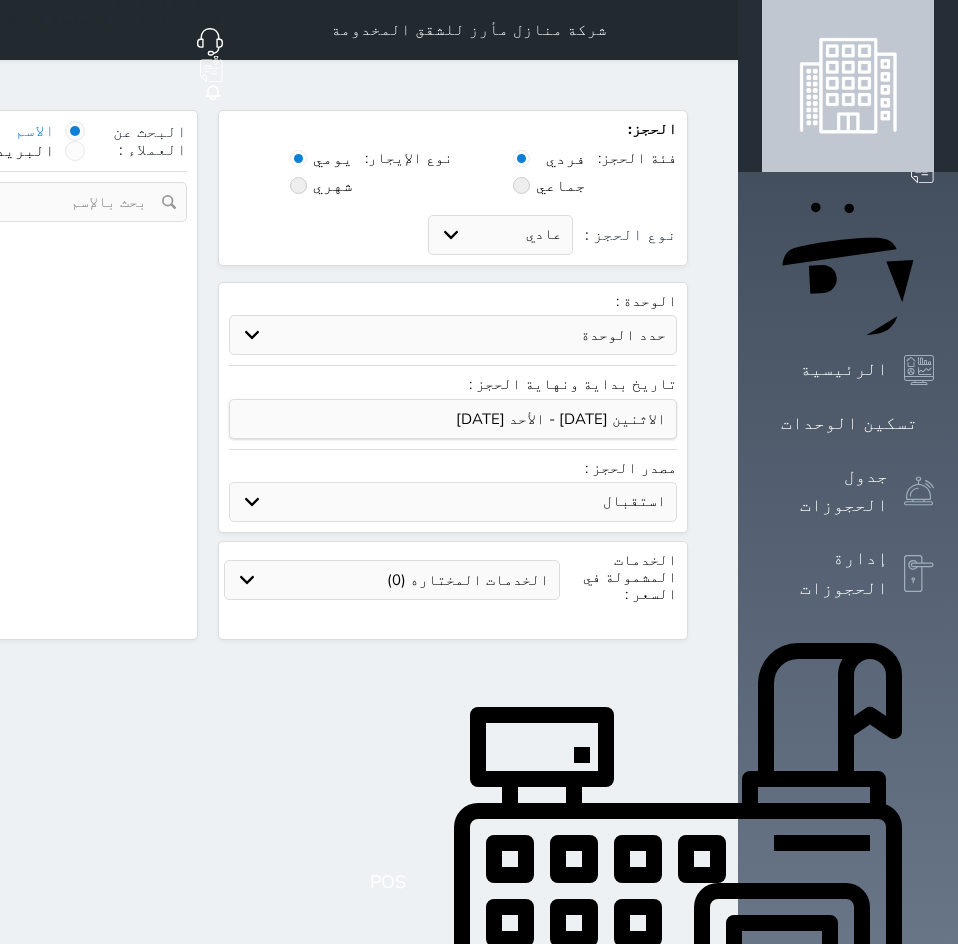 select 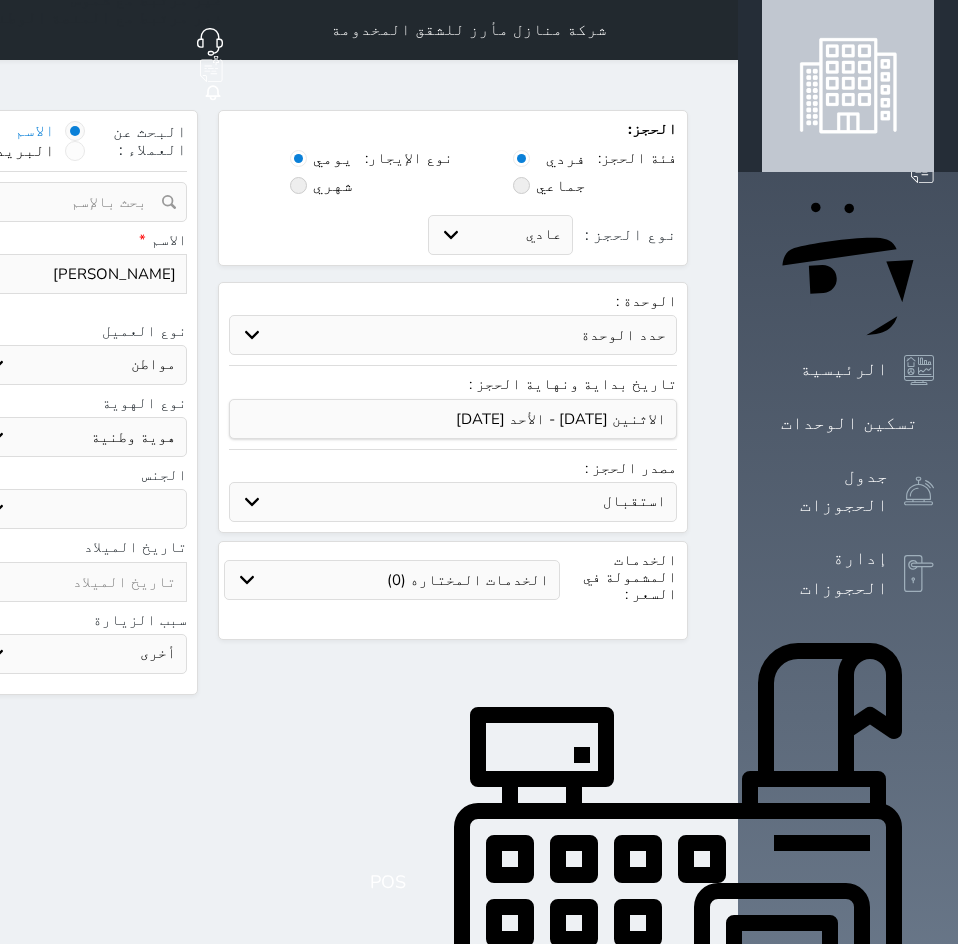 click on "حدد الوحدة
#502 - جناح فاخر
#501 - غرفتين وصالة
#402B - غرفتين وصالة
#402A - غرفة وصالة
#401B - غرفتين وصالة
#401A - غرفة وصالة
#302B - غرفتين وصالة
#302A - غرفة وصالة
#301B - غرفتين وصالة
#202B - غرفتين وصالة
#202A - غرفة وصالة
#201B - غرفتين وصالة
#201A - غرفة وصالة
#102B - غرفتين وصالة
#102A - غرفة وصالة
#002 - غرفة مستقلة الدور الارضي" at bounding box center [453, 335] 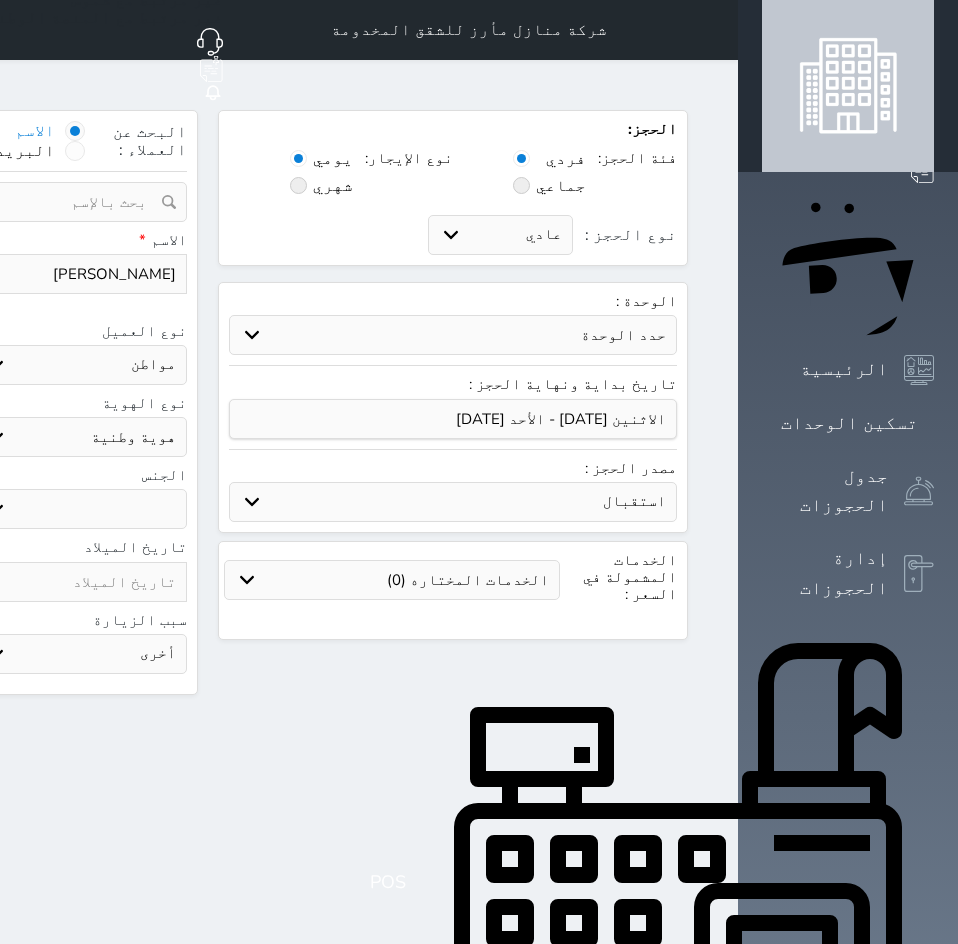 select on "57340" 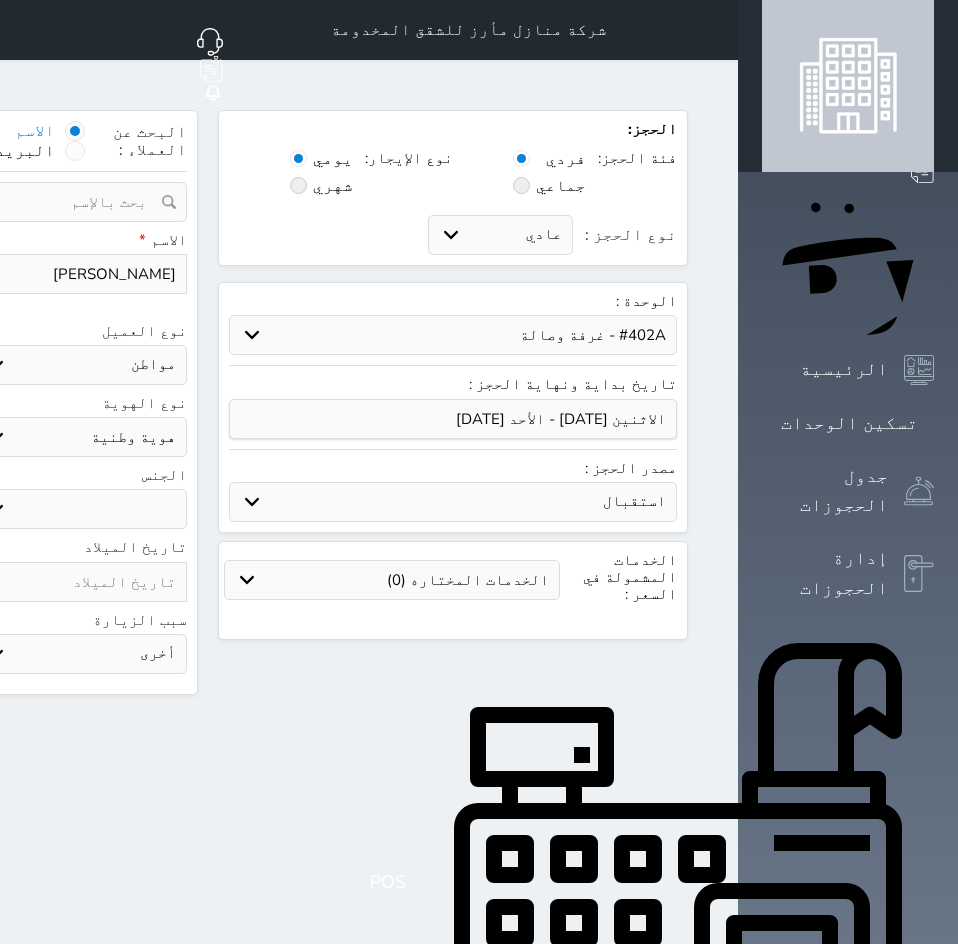 click on "حدد الوحدة
#502 - جناح فاخر
#501 - غرفتين وصالة
#402B - غرفتين وصالة
#402A - غرفة وصالة
#401B - غرفتين وصالة
#401A - غرفة وصالة
#302B - غرفتين وصالة
#302A - غرفة وصالة
#301B - غرفتين وصالة
#202B - غرفتين وصالة
#202A - غرفة وصالة
#201B - غرفتين وصالة
#201A - غرفة وصالة
#102B - غرفتين وصالة
#102A - غرفة وصالة
#002 - غرفة مستقلة الدور الارضي" at bounding box center [453, 335] 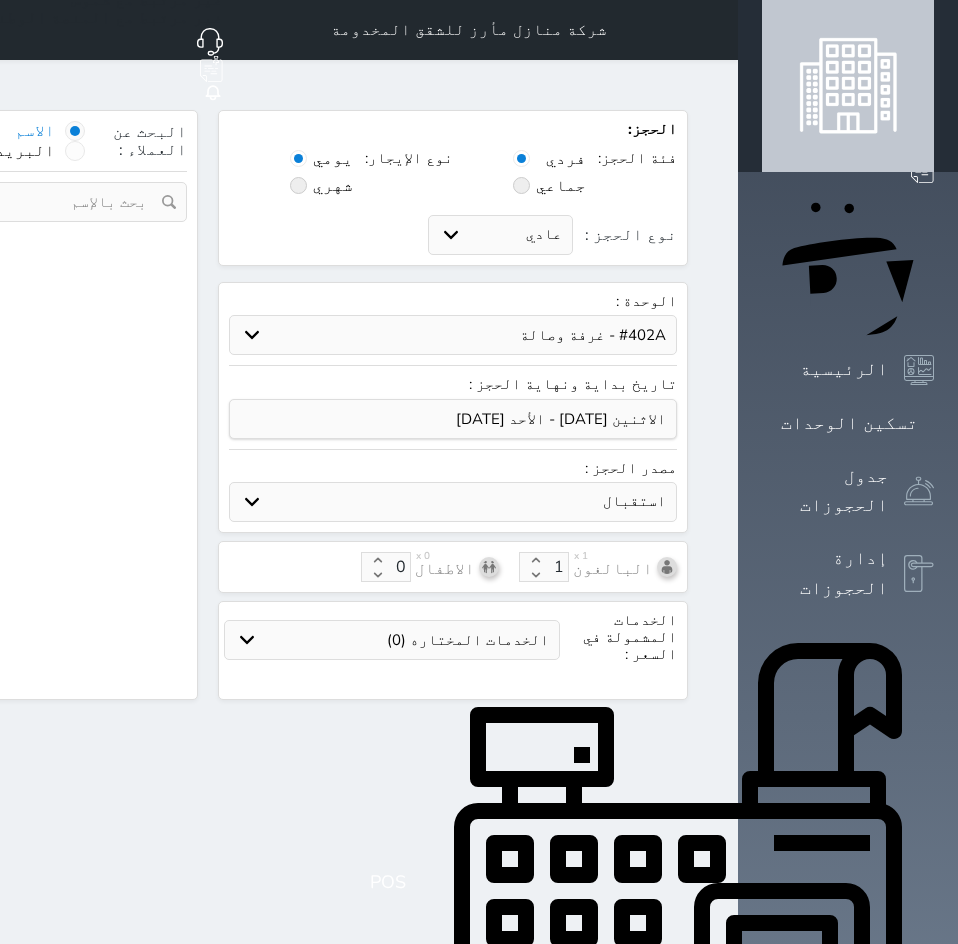 select on "1" 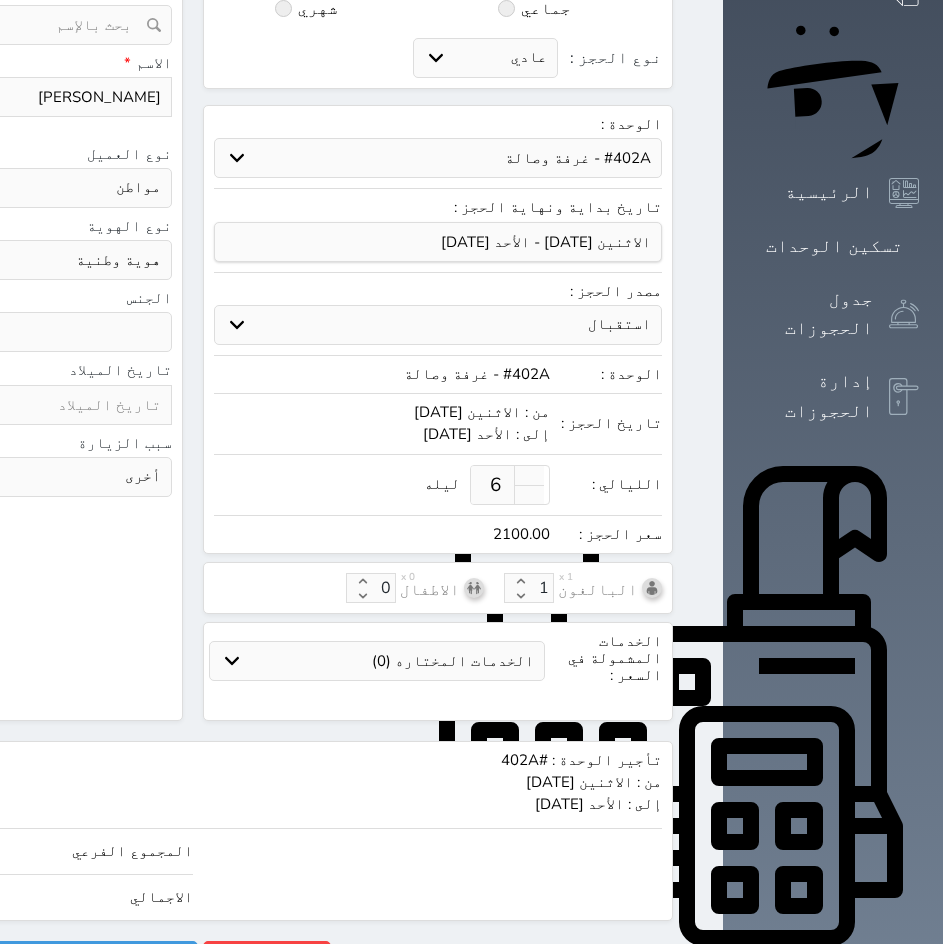 scroll, scrollTop: 179, scrollLeft: 0, axis: vertical 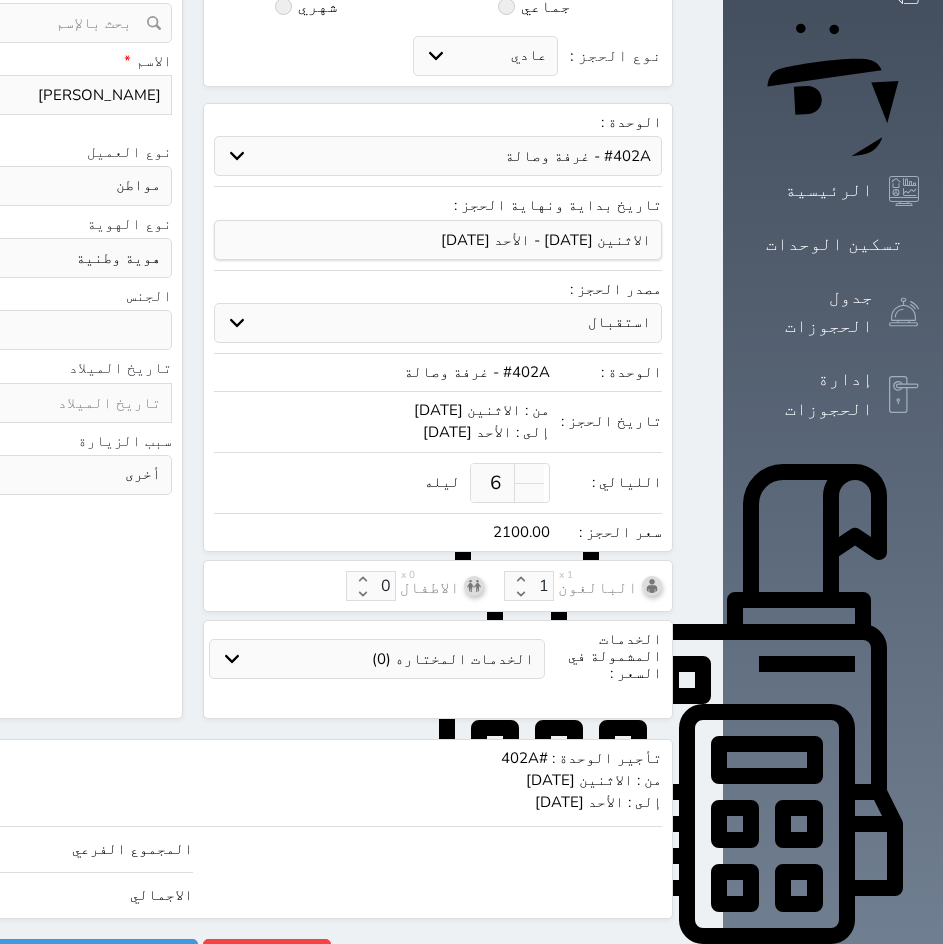 select 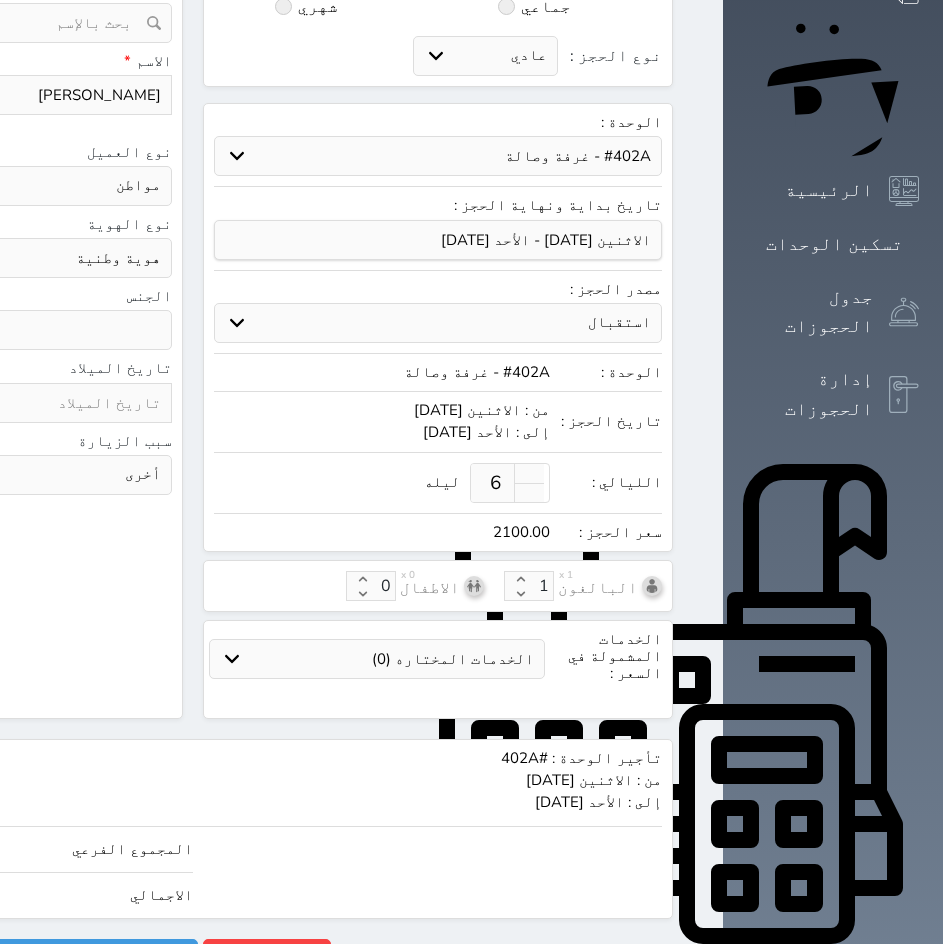 drag, startPoint x: 65, startPoint y: 846, endPoint x: 163, endPoint y: 851, distance: 98.12747 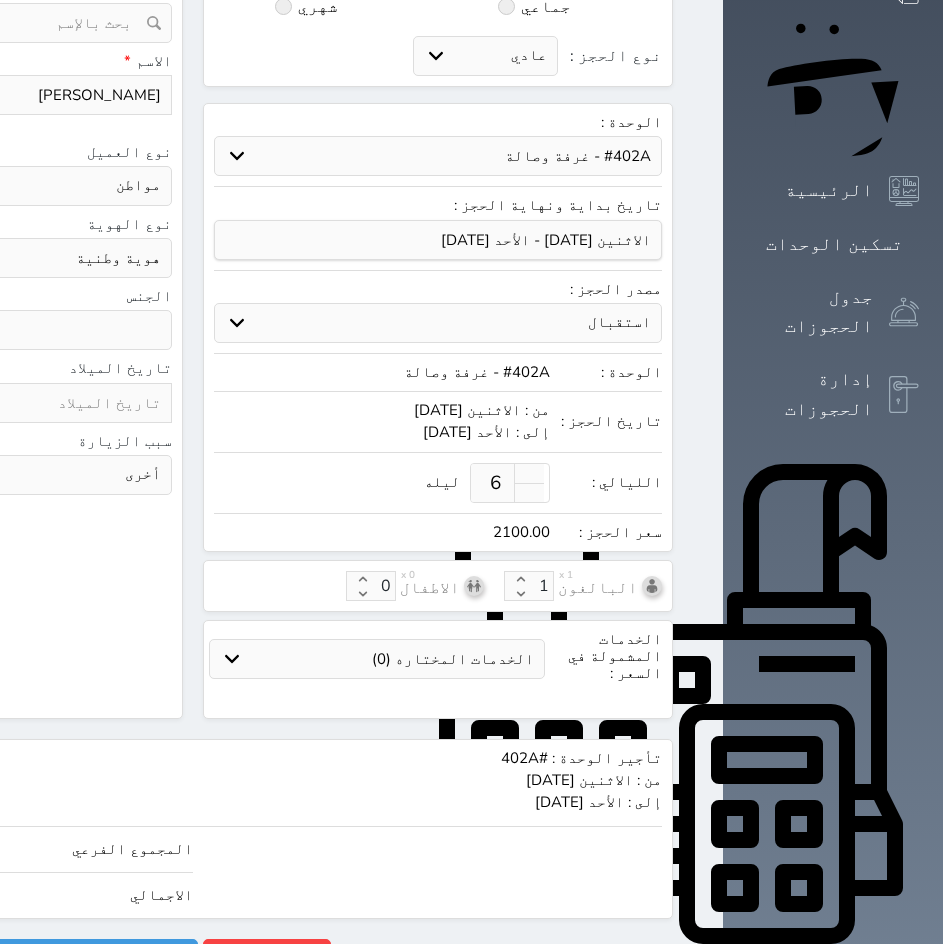 click on "الاجمالي   2100.00" at bounding box center [-42, 895] 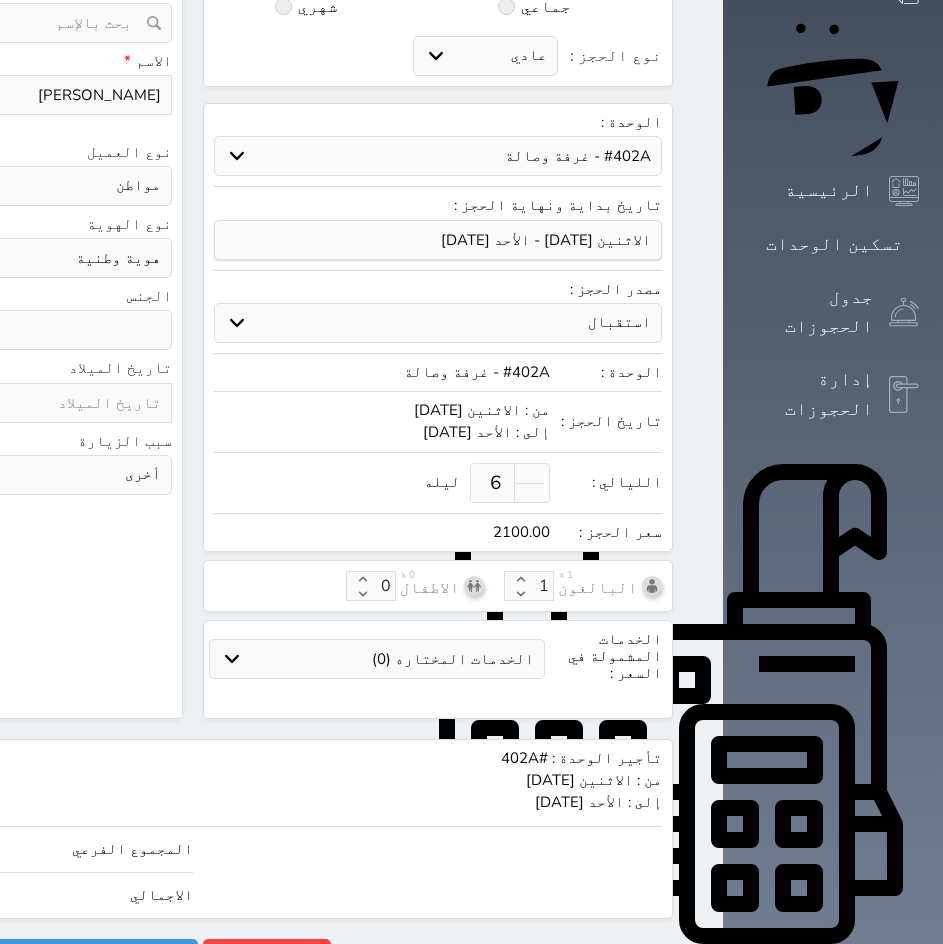 type on "1.00" 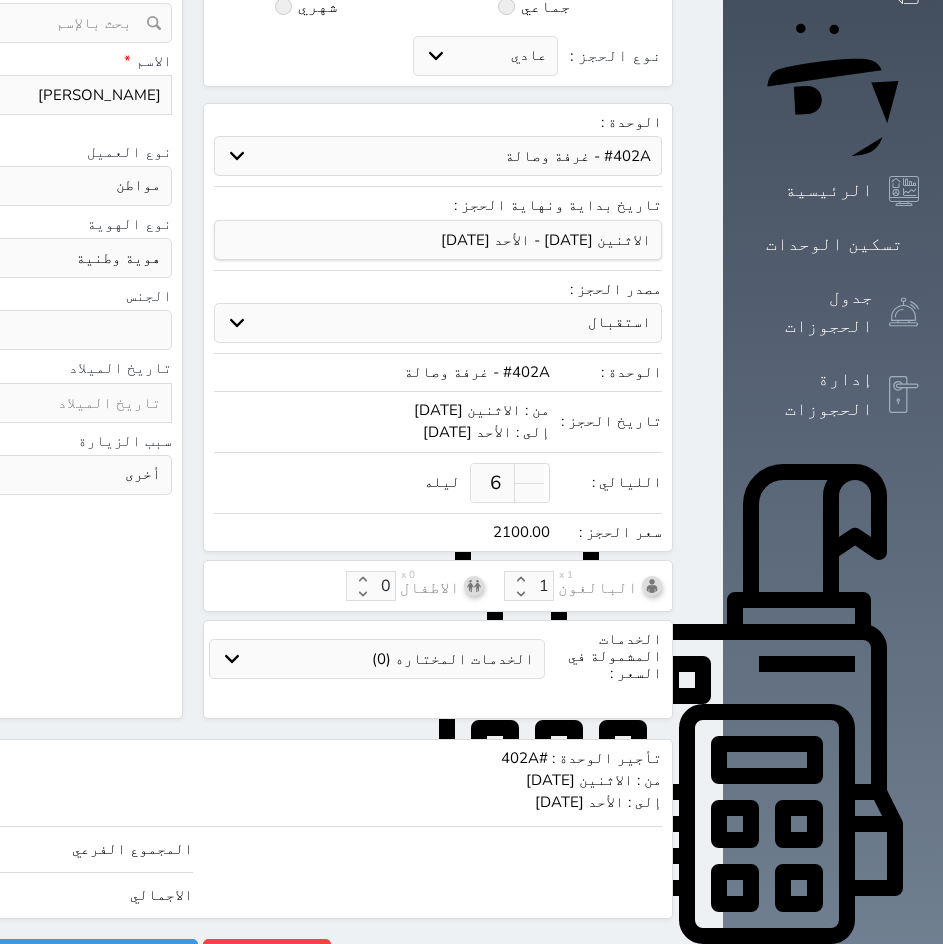type on "1" 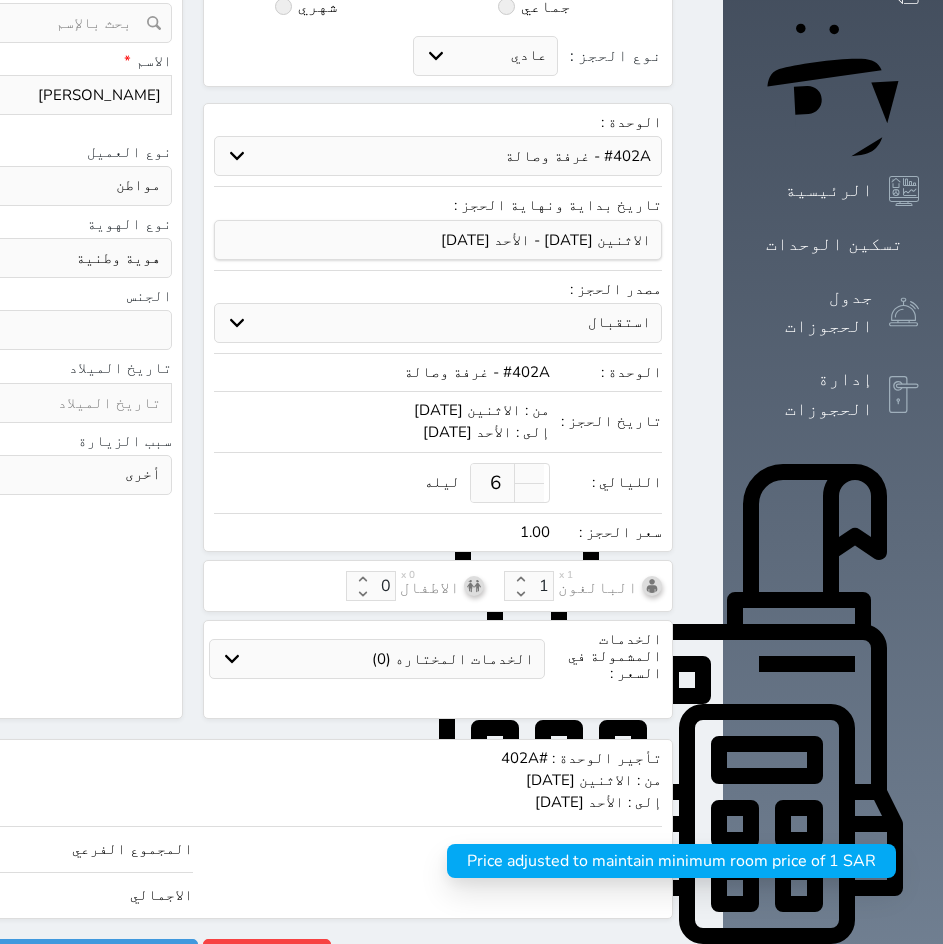 type 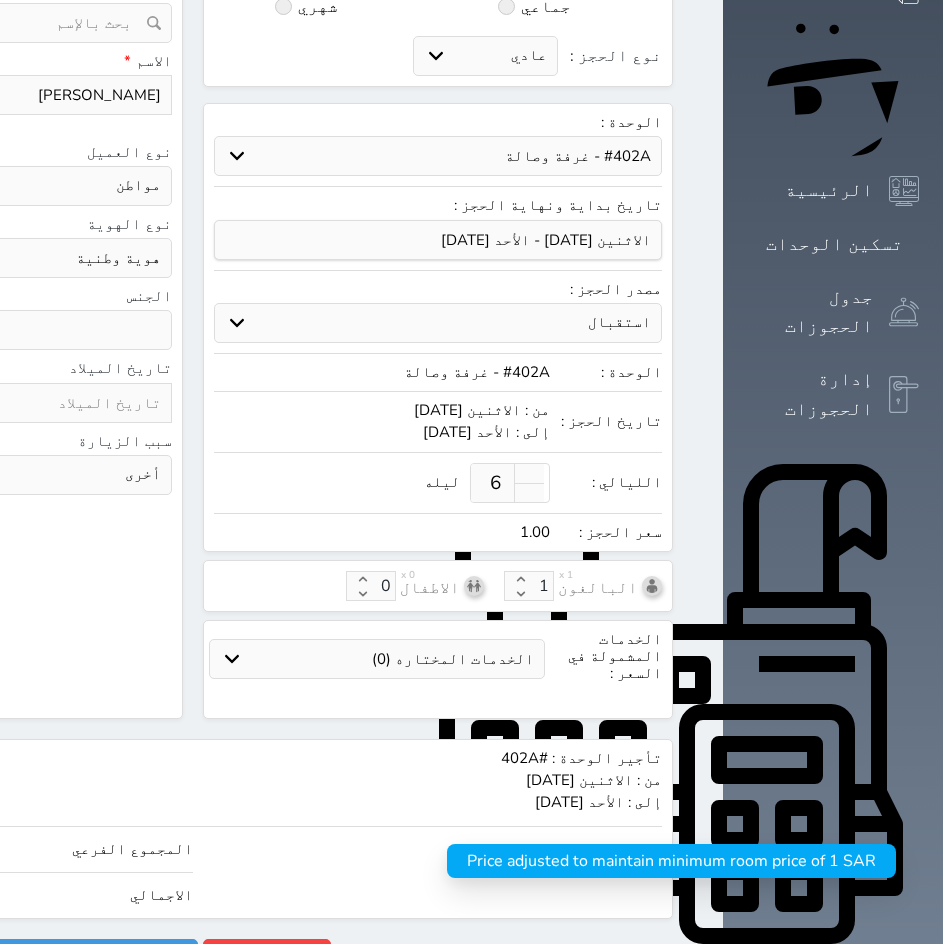 select 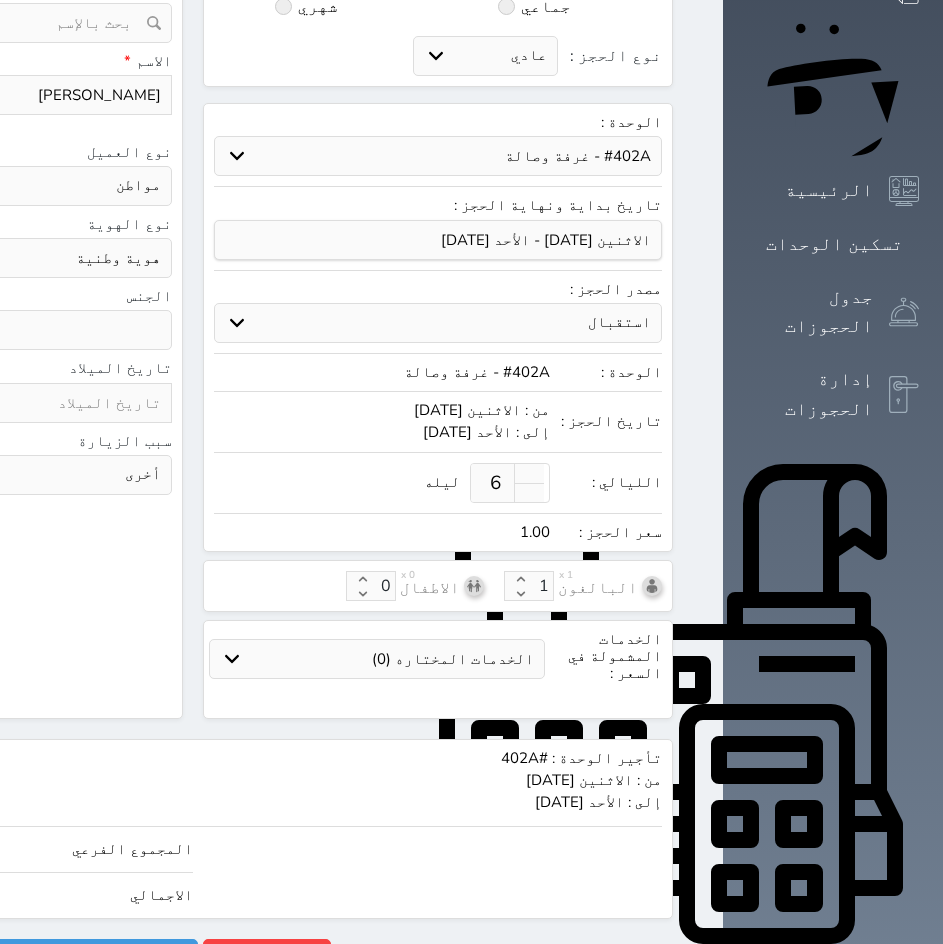 type on "2.00" 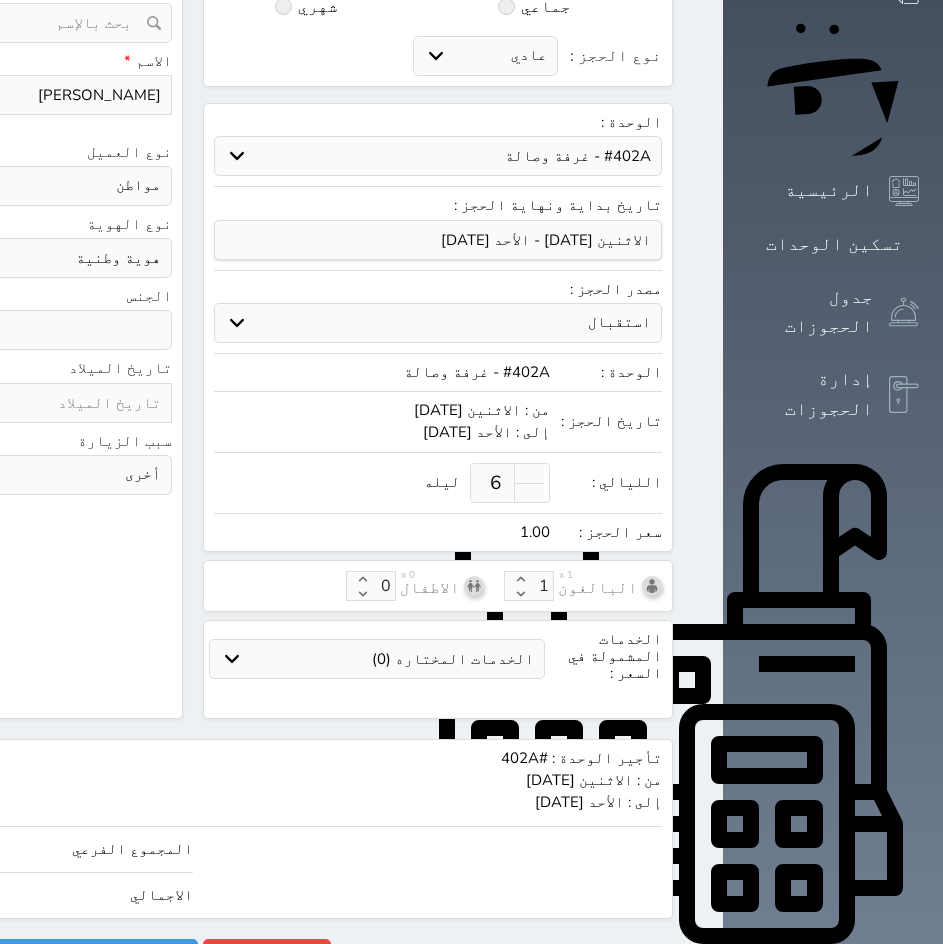 type on "2" 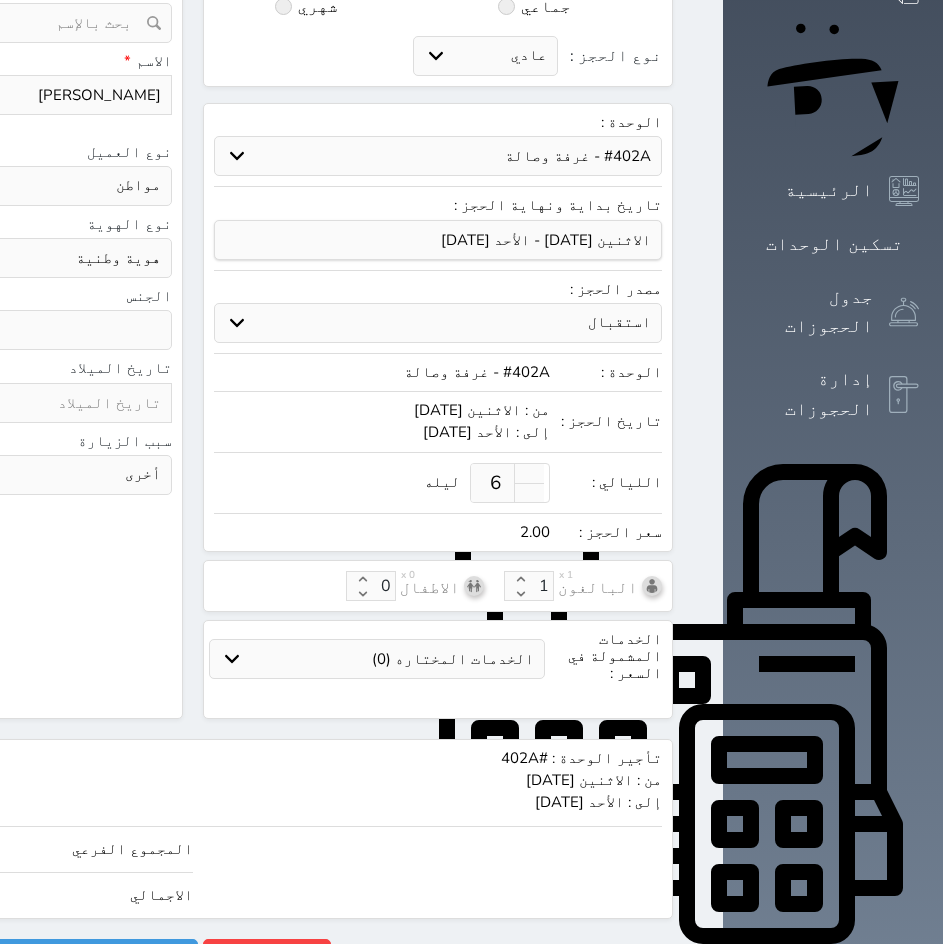 type on "25.00" 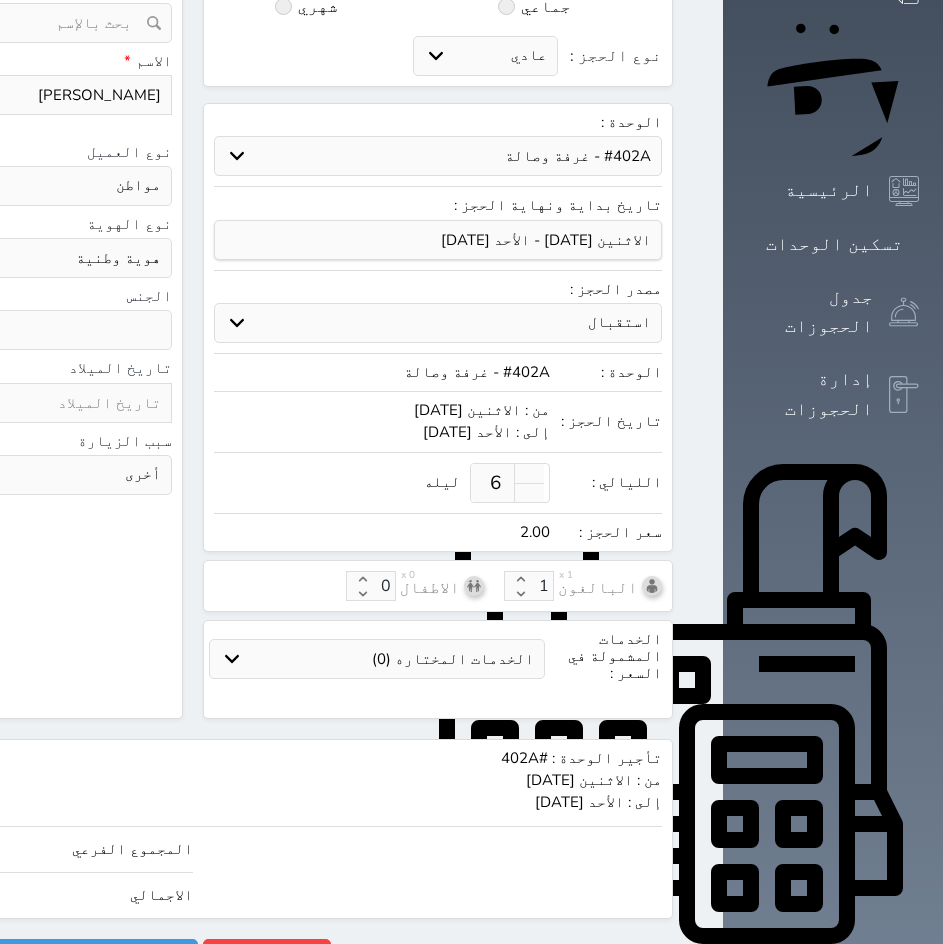 type on "25" 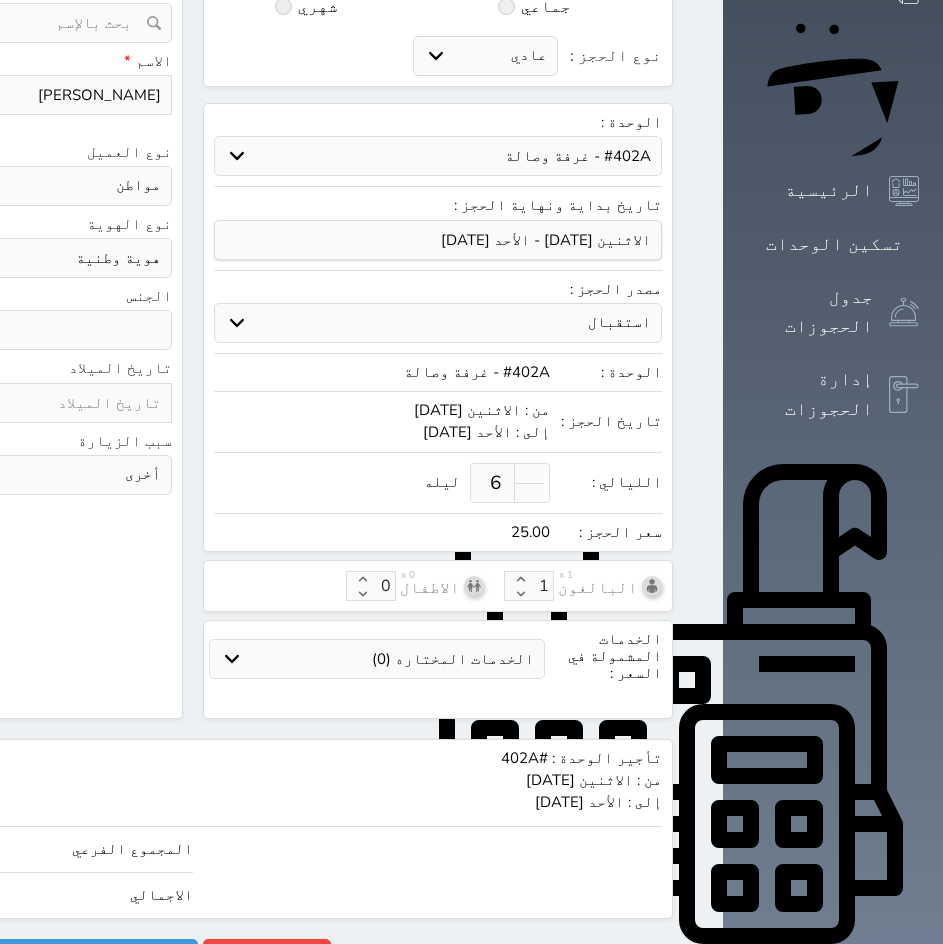 type on "251.00" 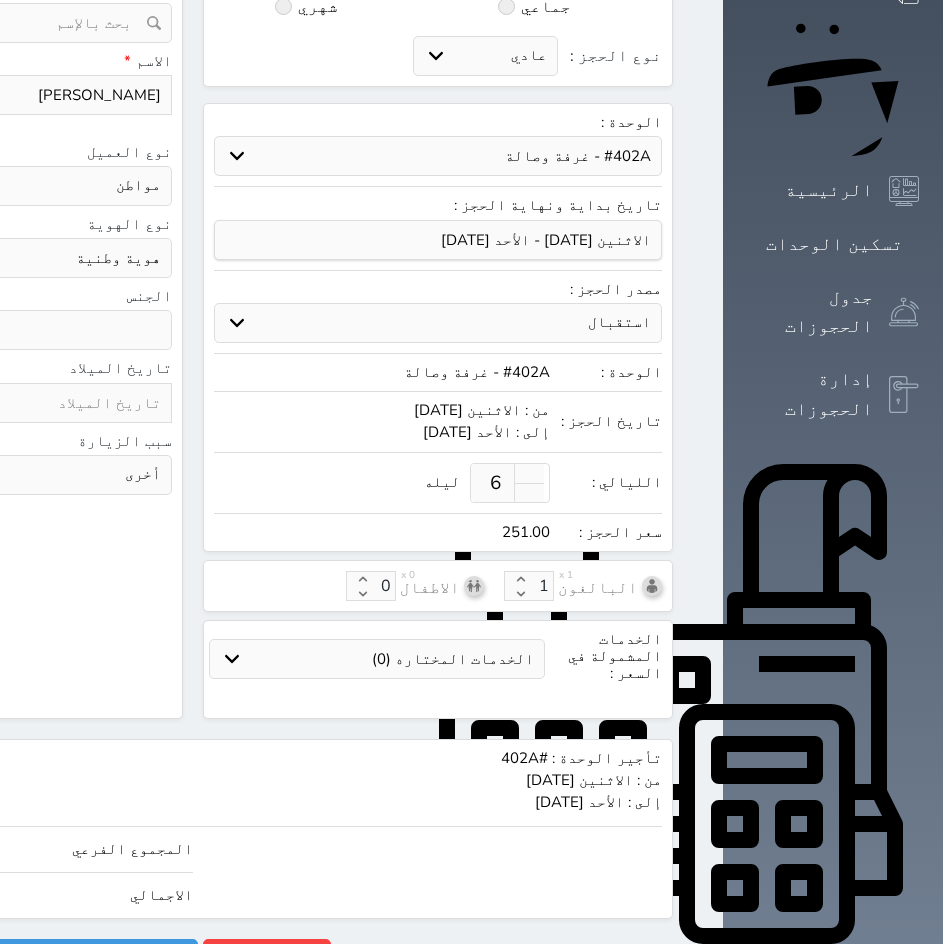 type on "2511.00" 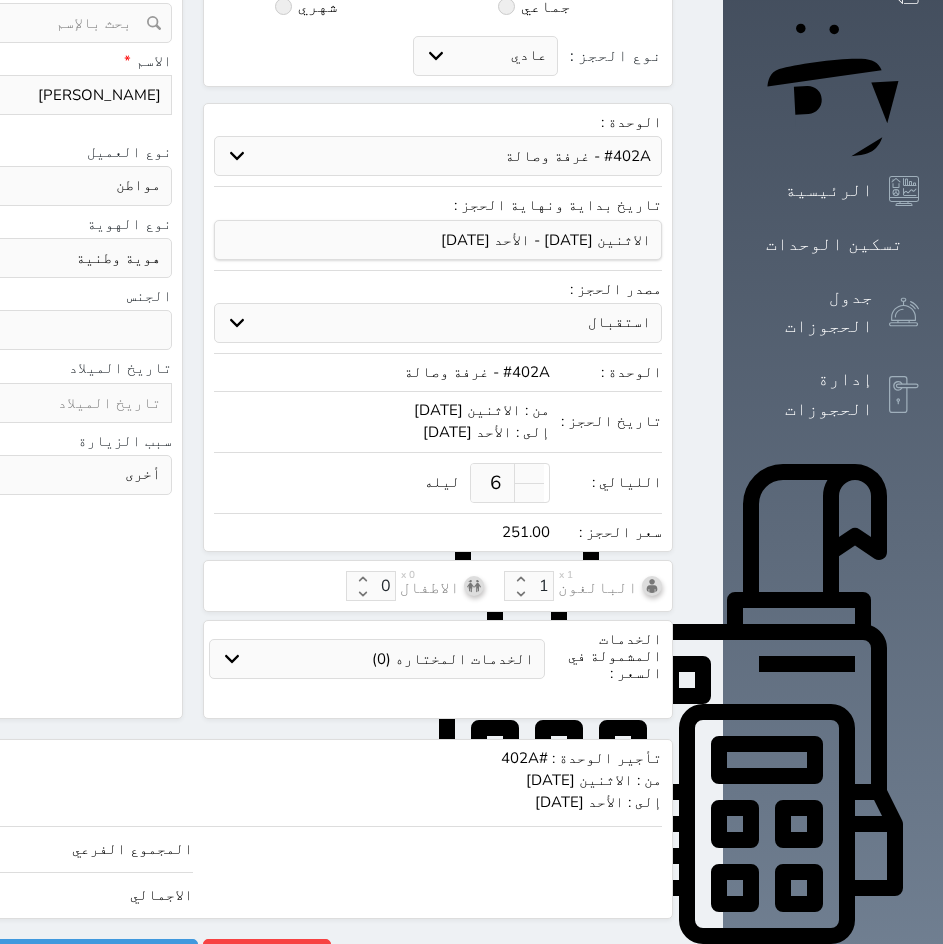 type on "2511" 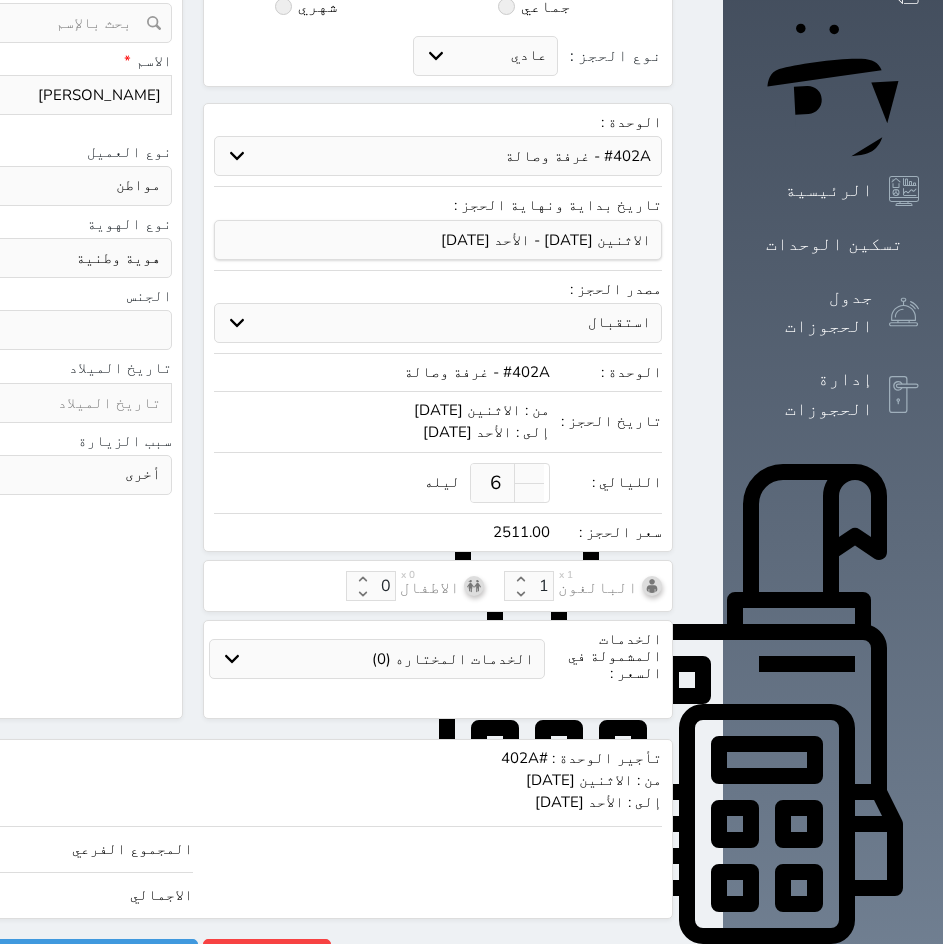 type on "2511.00" 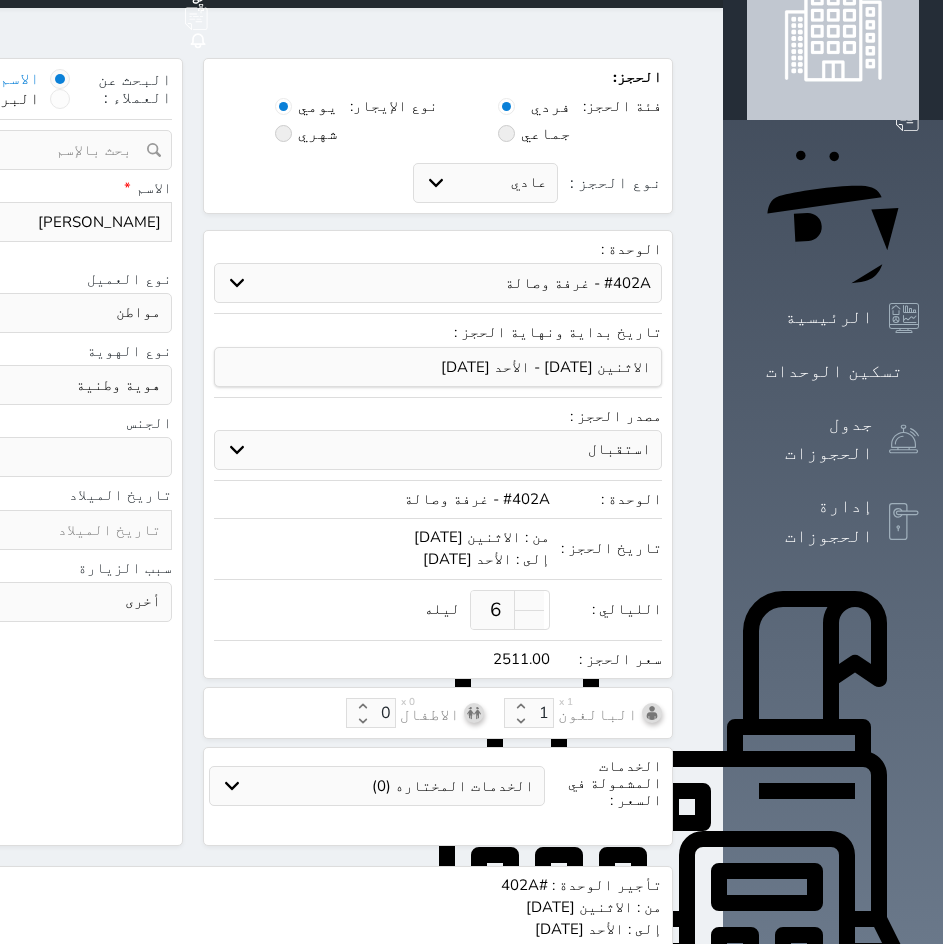 scroll, scrollTop: 0, scrollLeft: 0, axis: both 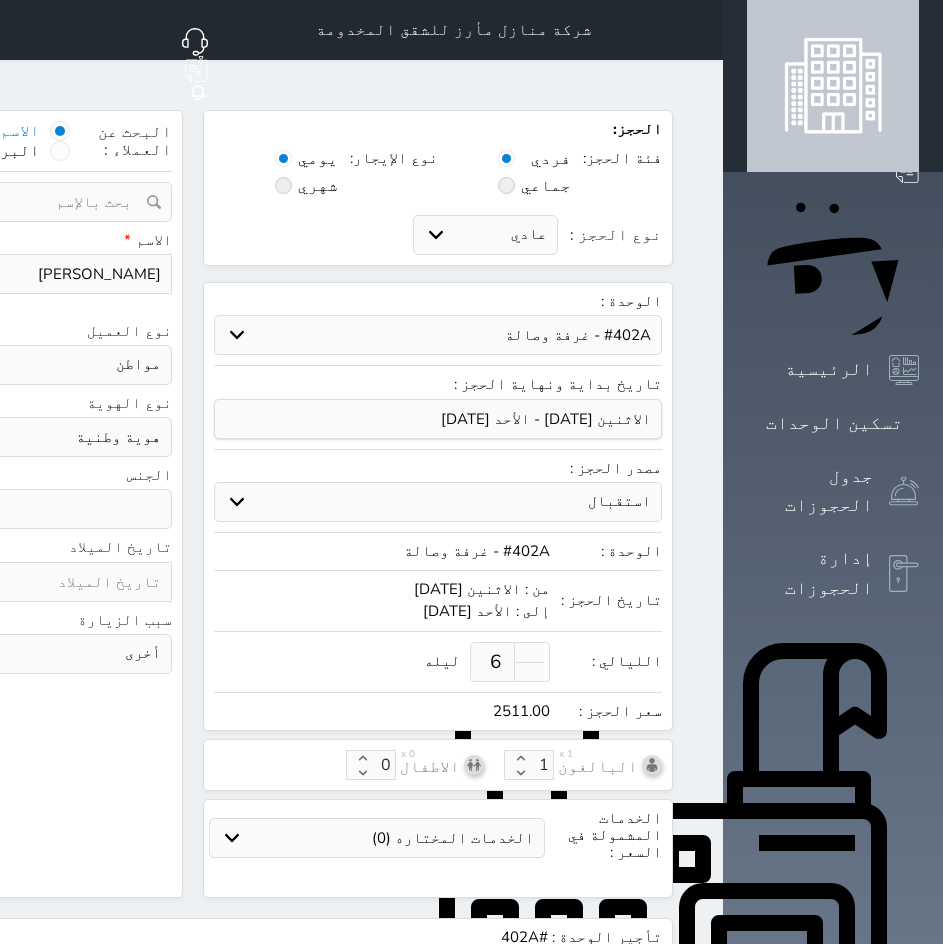 click on "استقبال الموقع الإلكتروني بوكينج المسافر اكسبيديا مواقع التواصل الإجتماعي اويو اخرى" at bounding box center [438, 502] 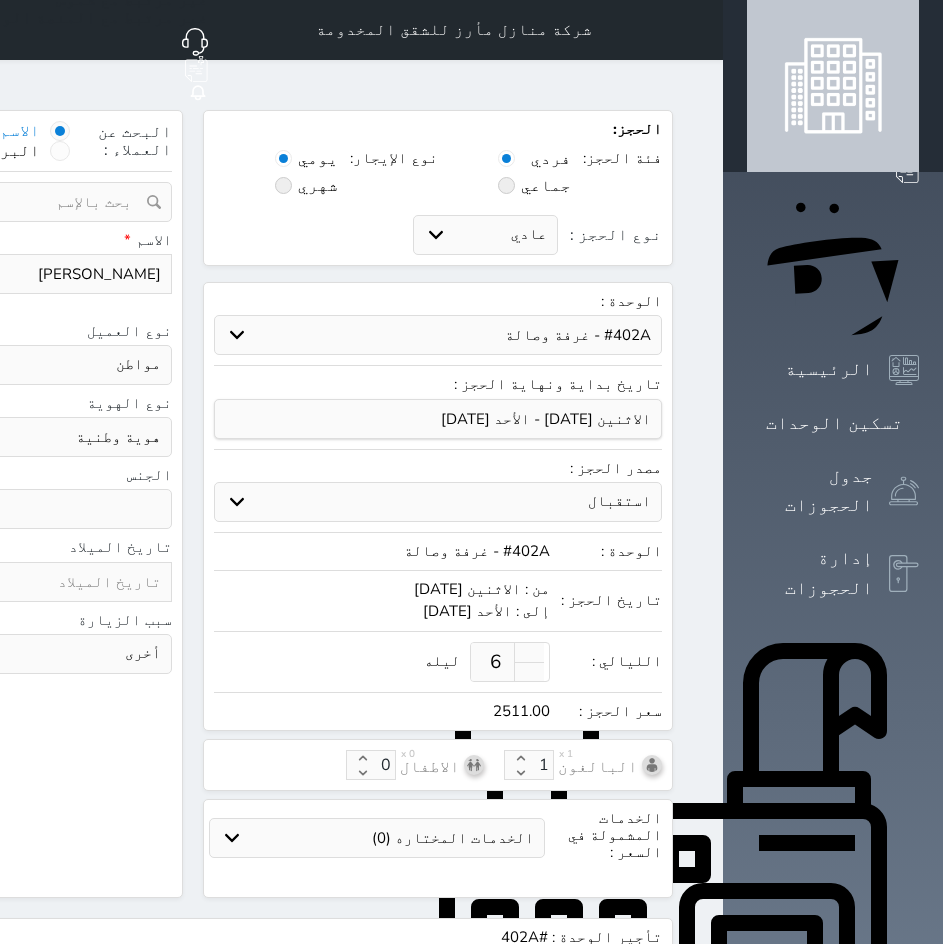 click on "استقبال الموقع الإلكتروني بوكينج المسافر اكسبيديا مواقع التواصل الإجتماعي اويو اخرى" at bounding box center [438, 502] 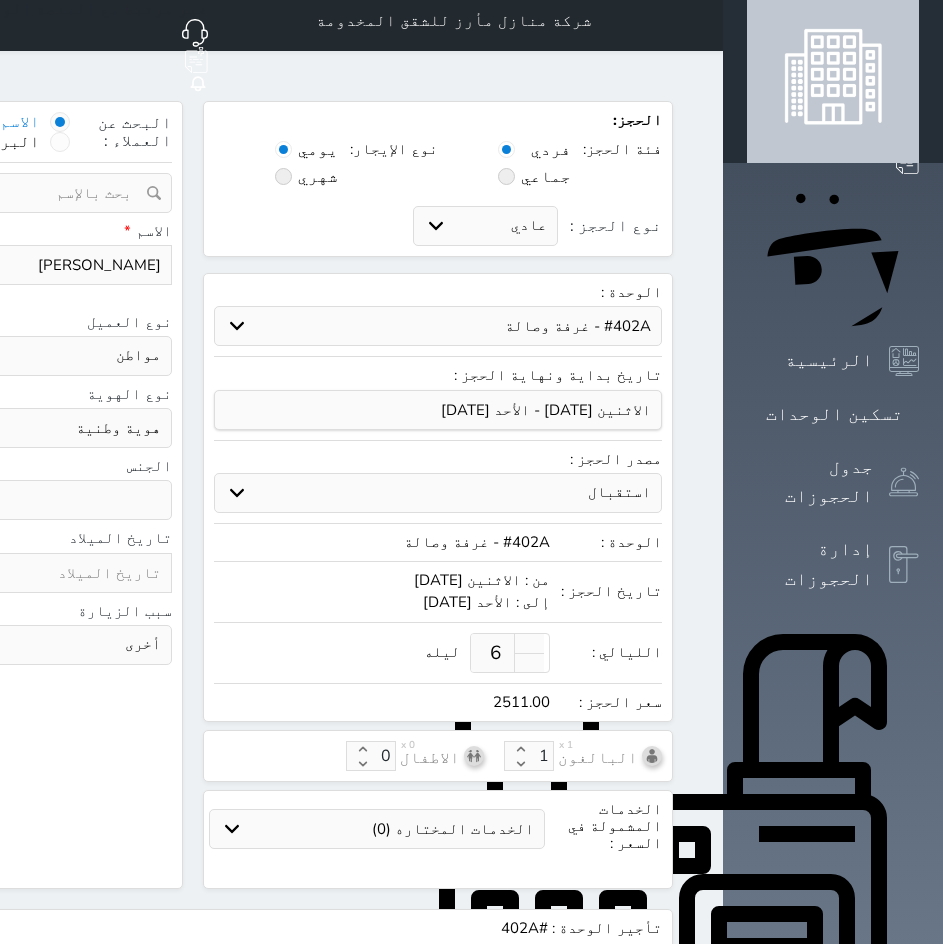 scroll, scrollTop: 0, scrollLeft: 0, axis: both 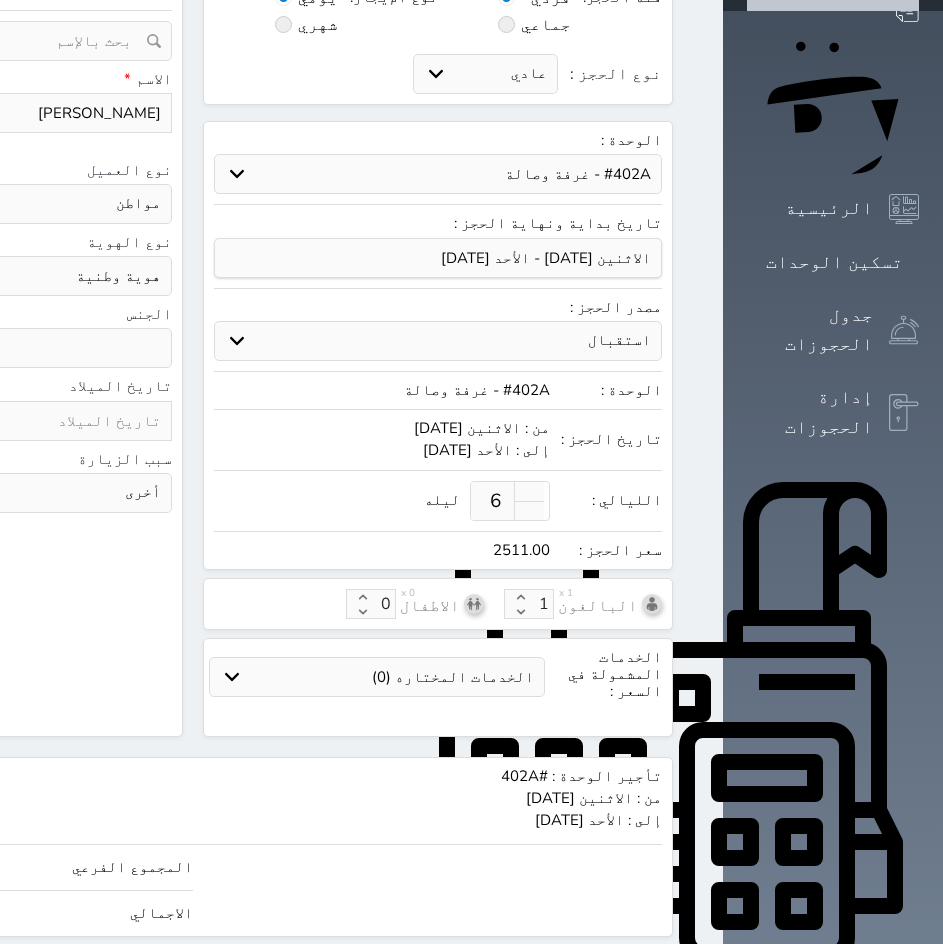 click at bounding box center [699, -131] 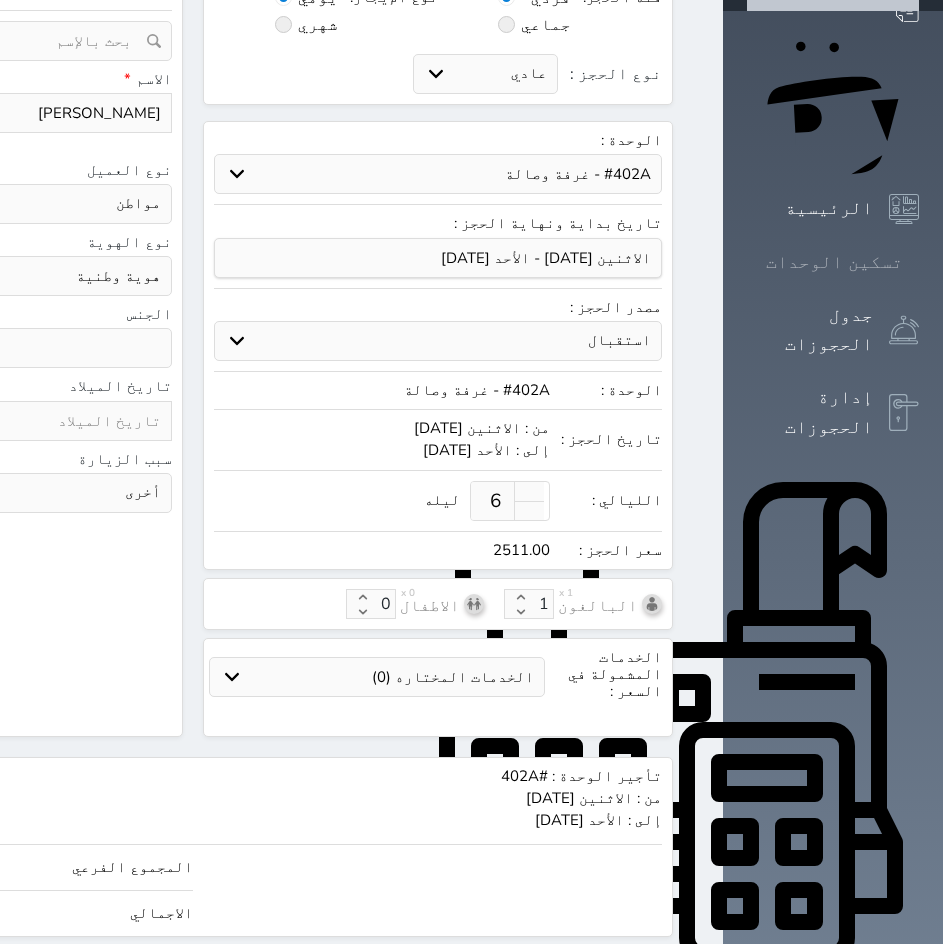click on "تسكين الوحدات" at bounding box center [834, 262] 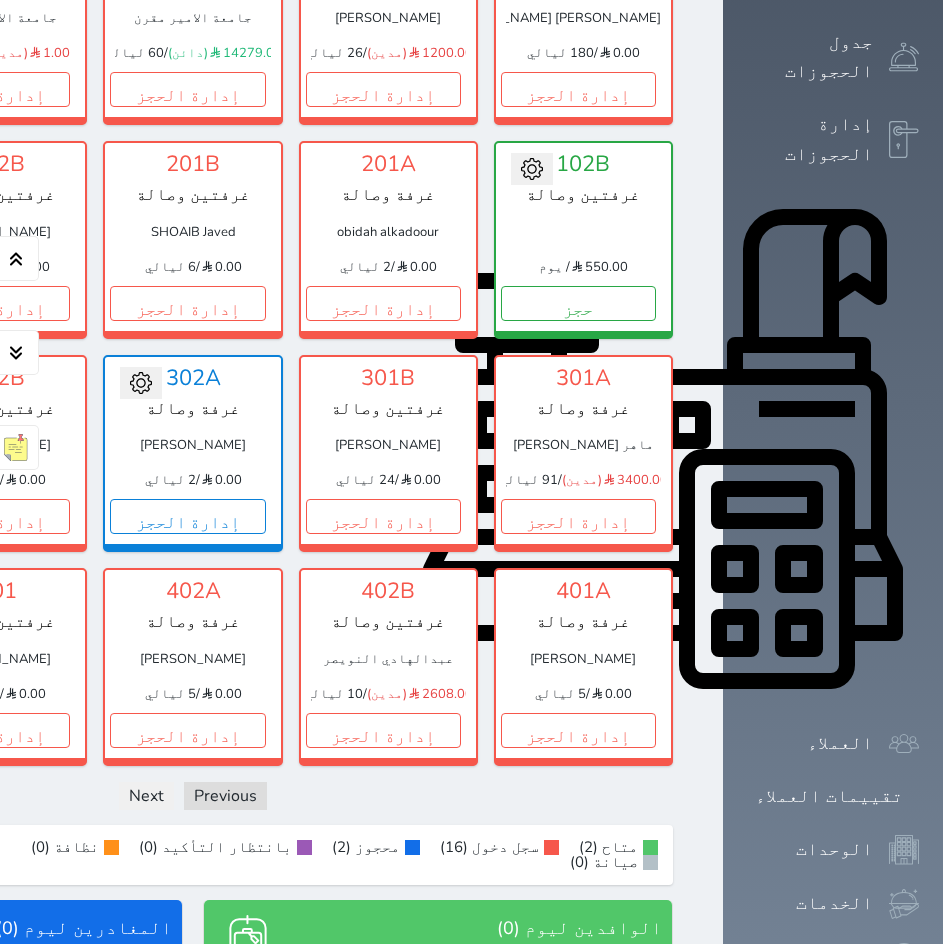 scroll, scrollTop: 400, scrollLeft: 0, axis: vertical 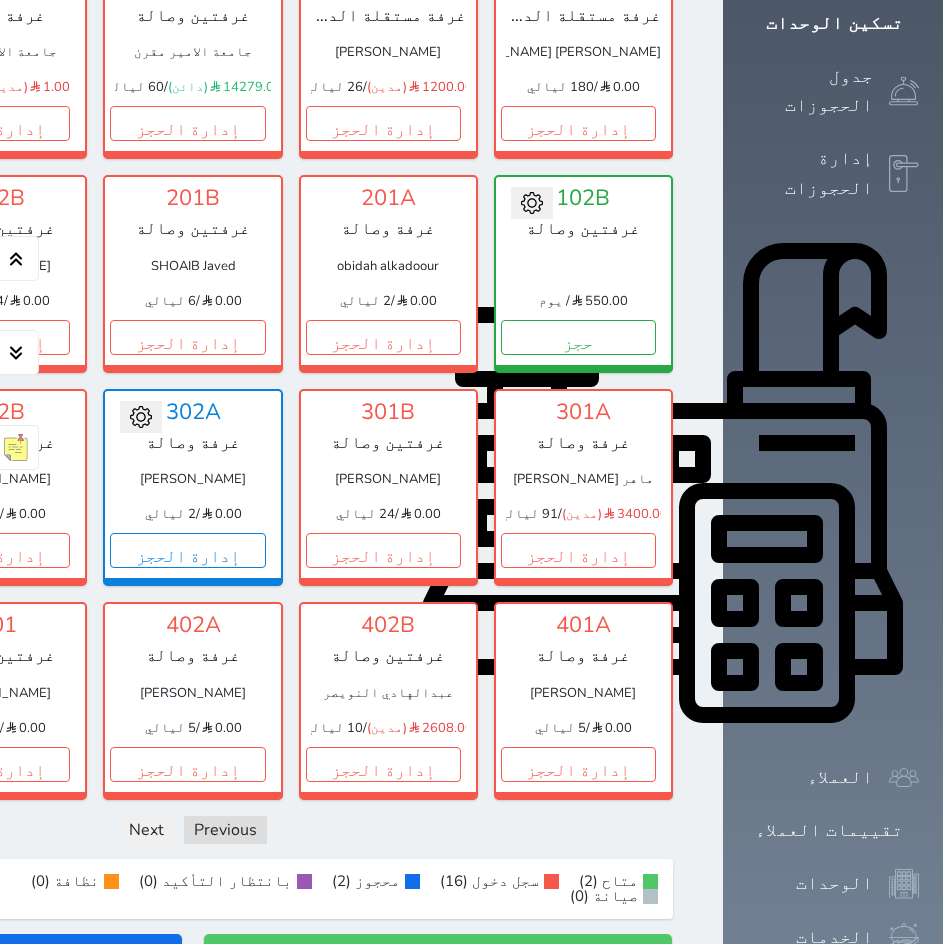 click on "إدارة الحجز" at bounding box center (-203, 337) 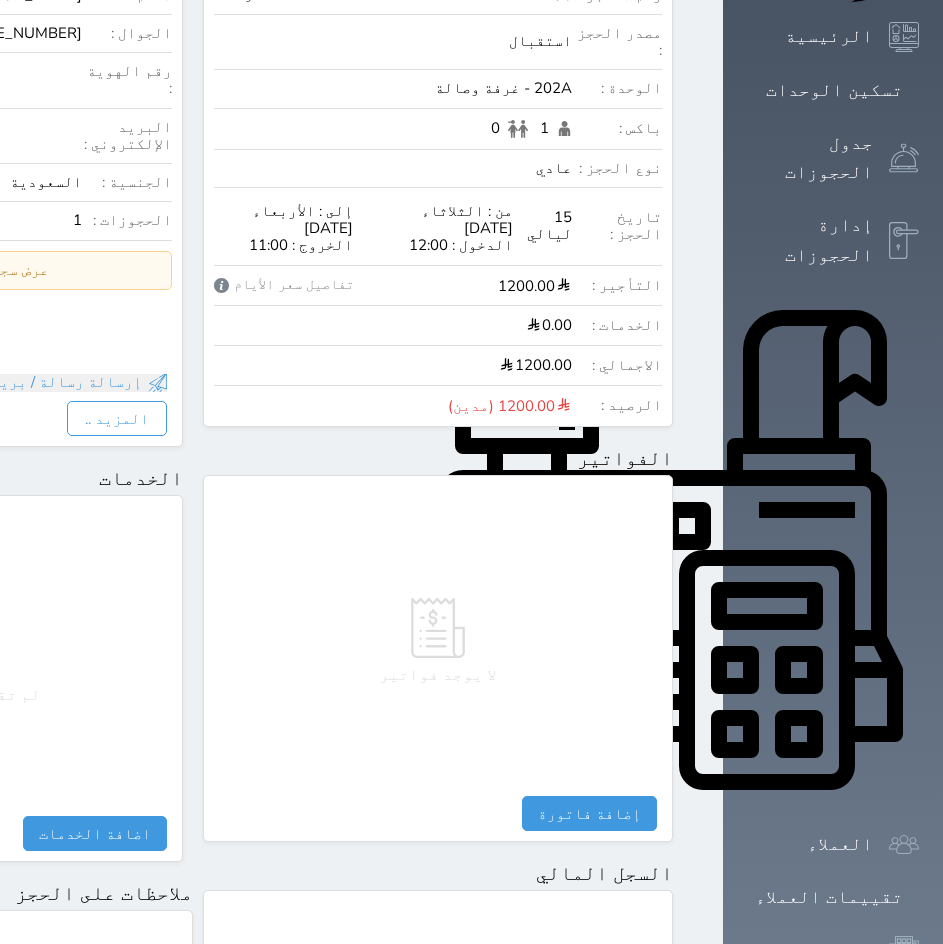 scroll, scrollTop: 0, scrollLeft: 0, axis: both 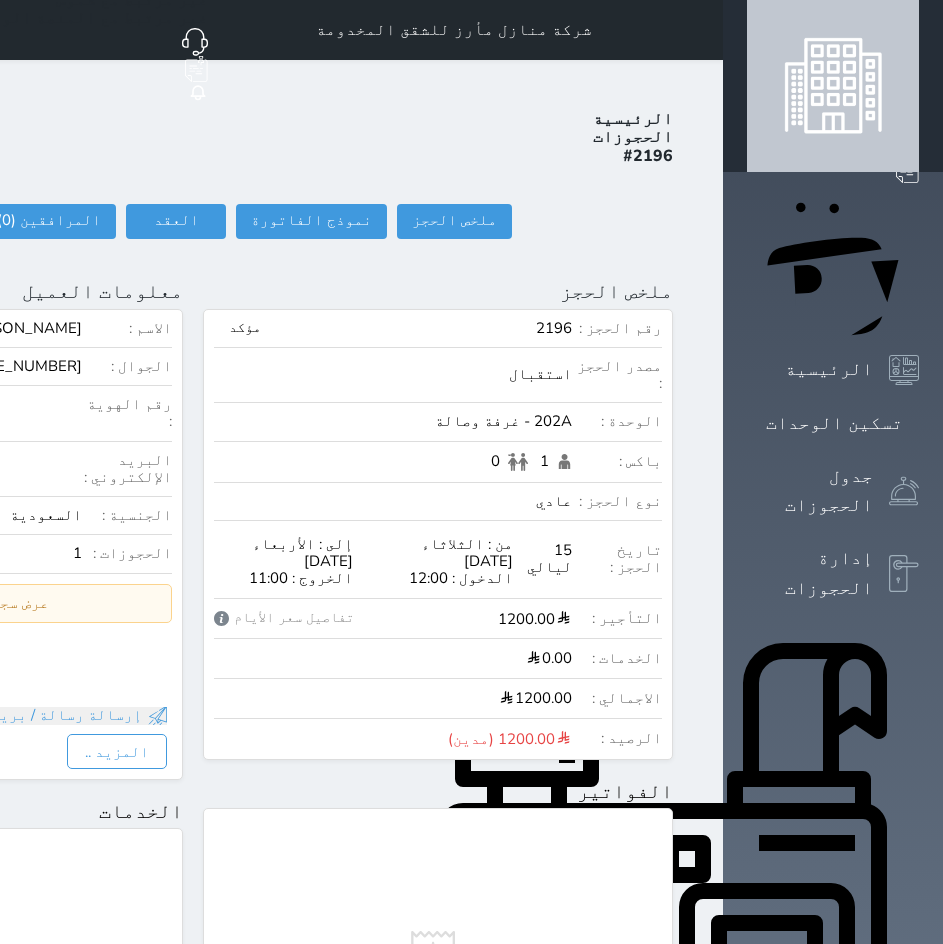 click at bounding box center [699, 30] 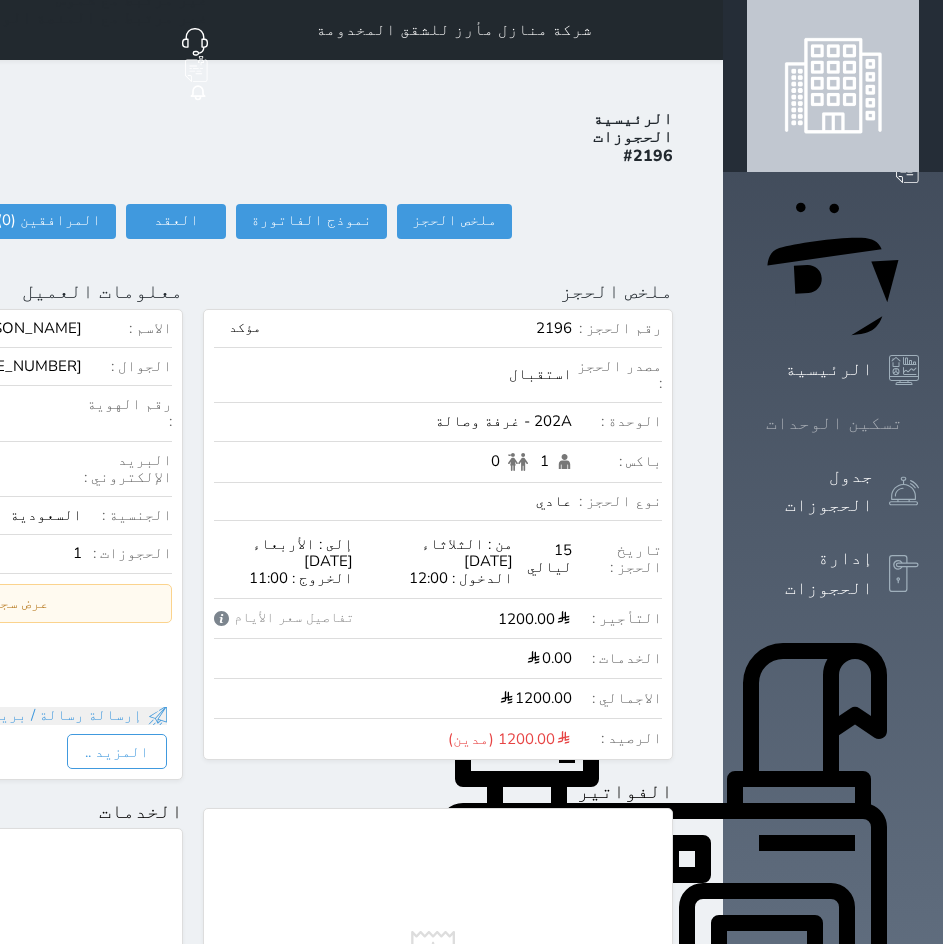 click on "تسكين الوحدات" at bounding box center (834, 423) 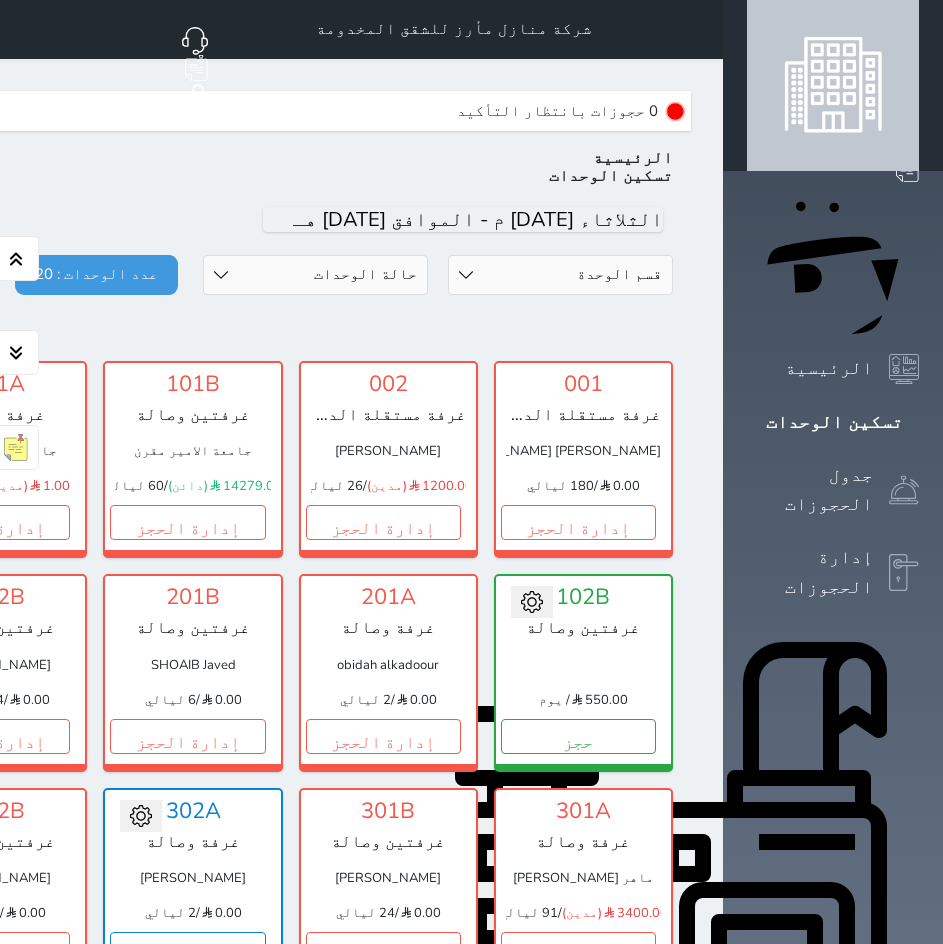 scroll, scrollTop: 0, scrollLeft: 0, axis: both 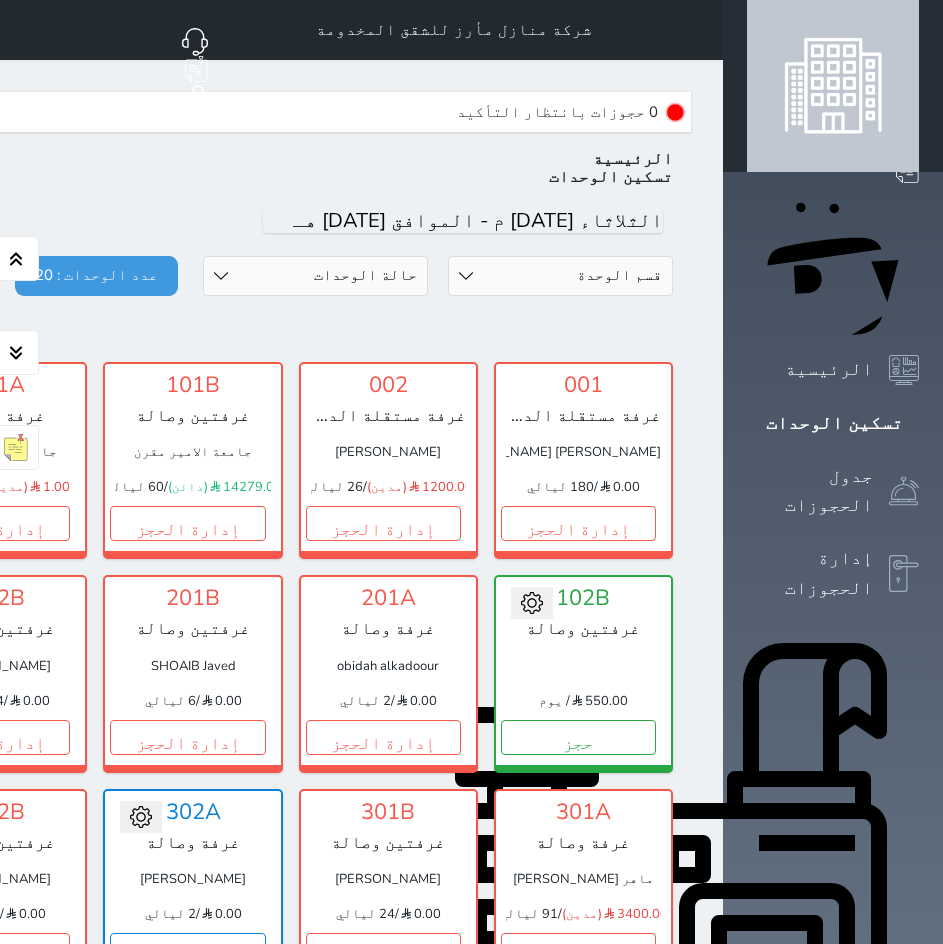 click on "إدارة الحجز" at bounding box center [-203, 523] 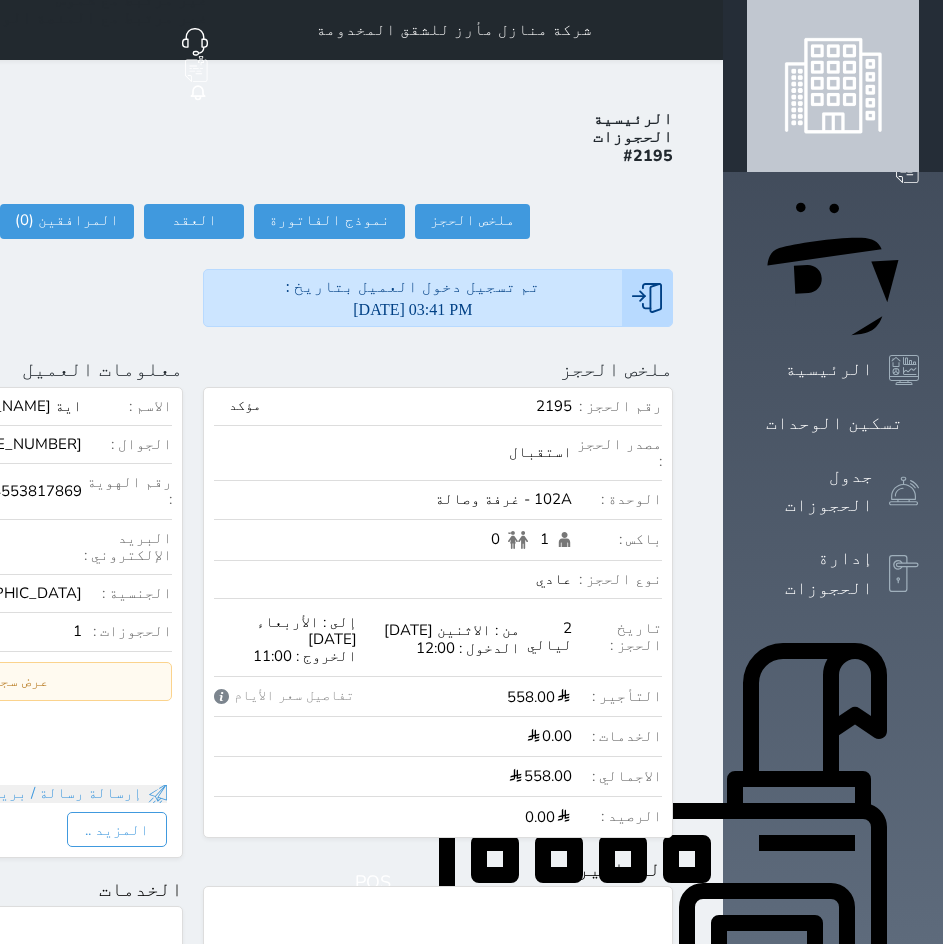 click at bounding box center [699, 30] 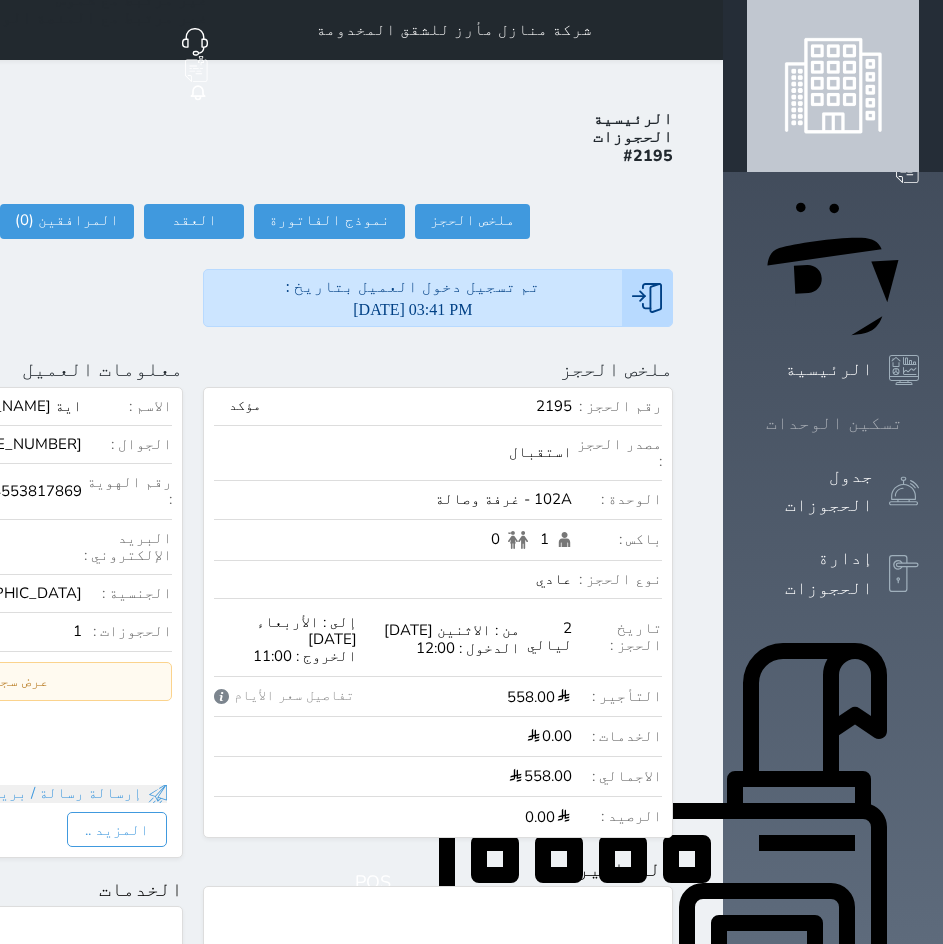 click on "تسكين الوحدات" at bounding box center (834, 423) 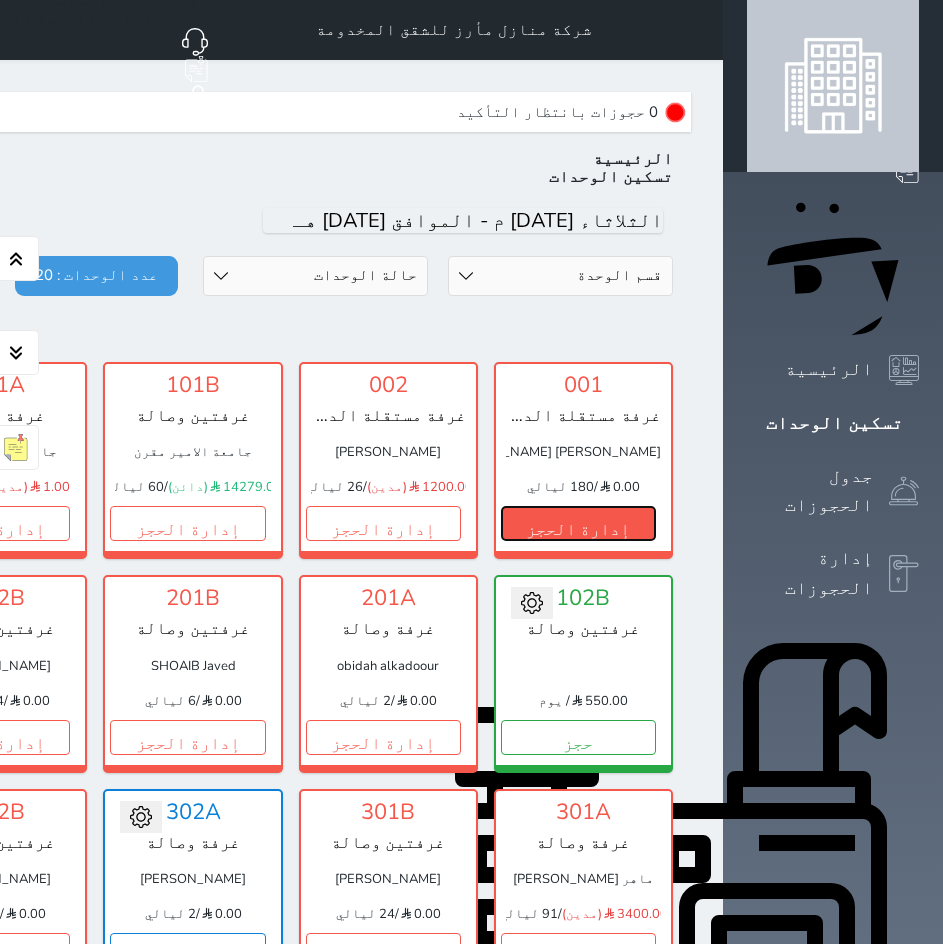 click on "إدارة الحجز" at bounding box center [578, 523] 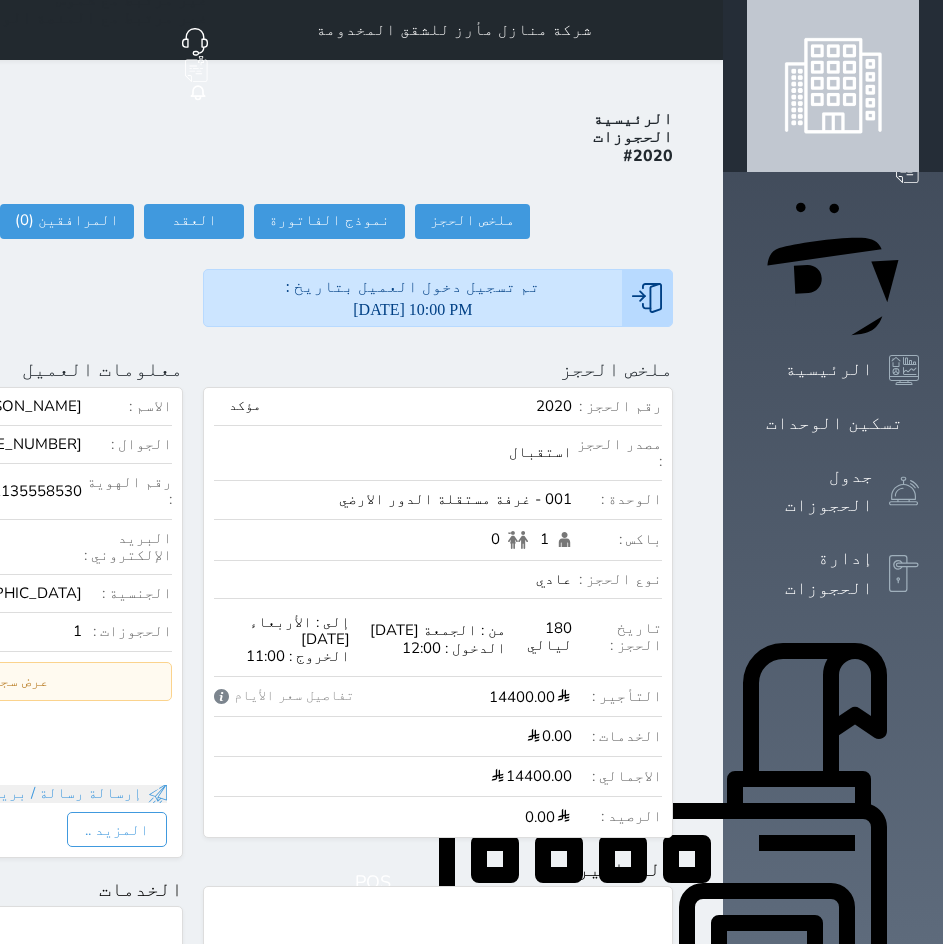 click at bounding box center (699, 30) 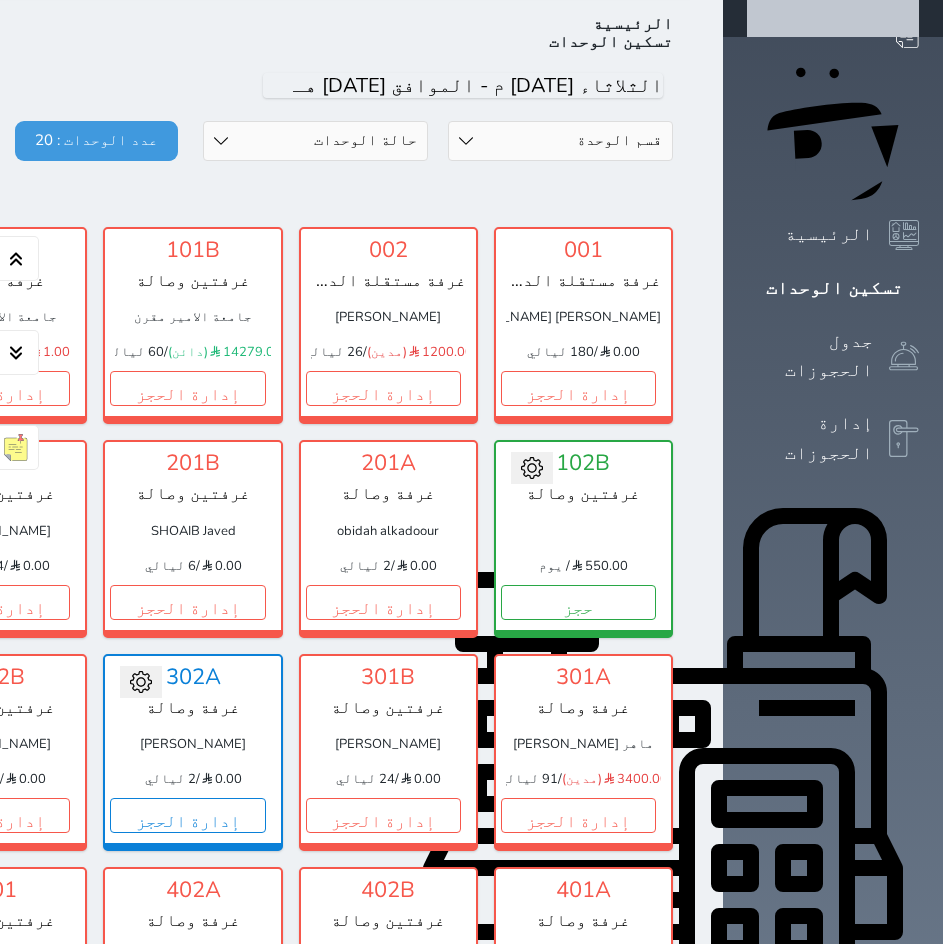 scroll, scrollTop: 100, scrollLeft: 0, axis: vertical 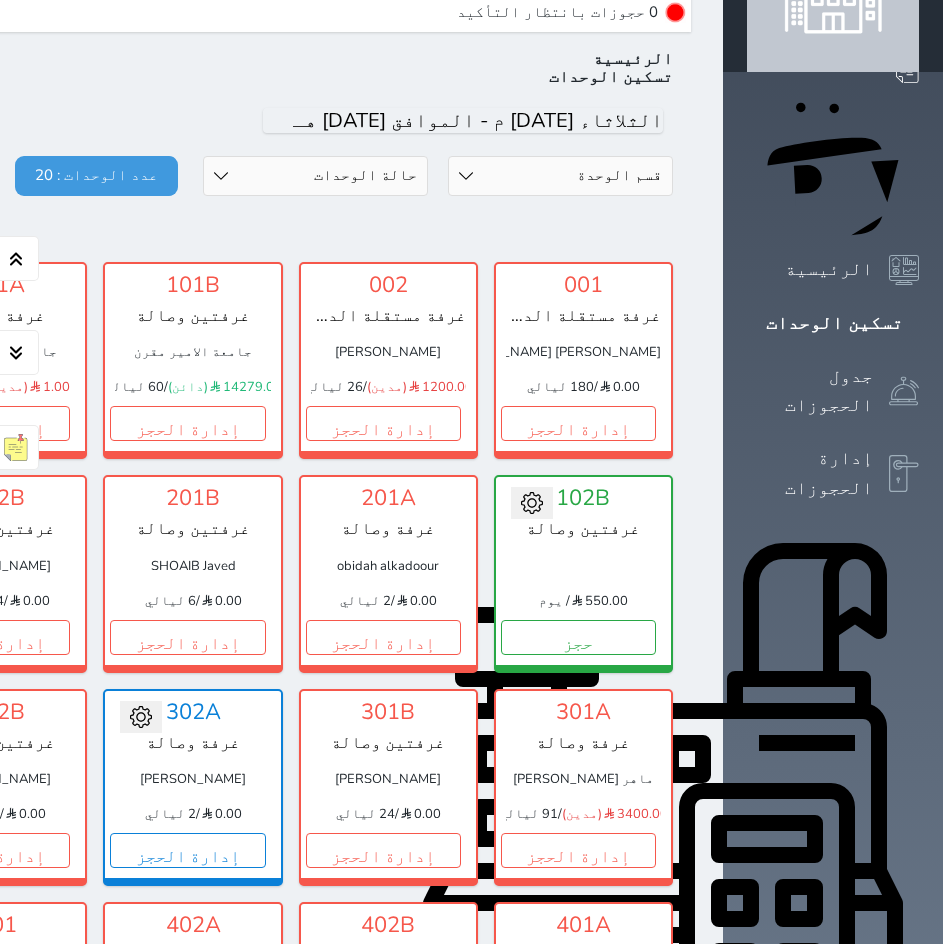 click on "إدارة الحجز" at bounding box center [-203, 423] 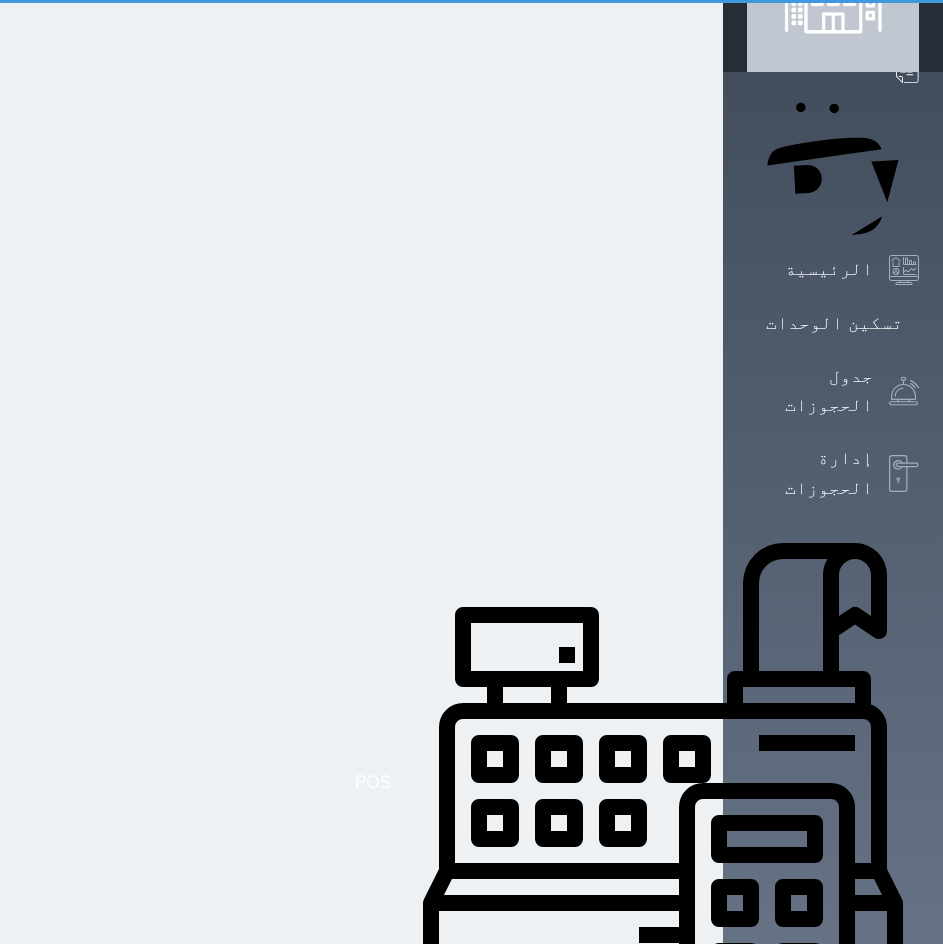 scroll, scrollTop: 0, scrollLeft: 0, axis: both 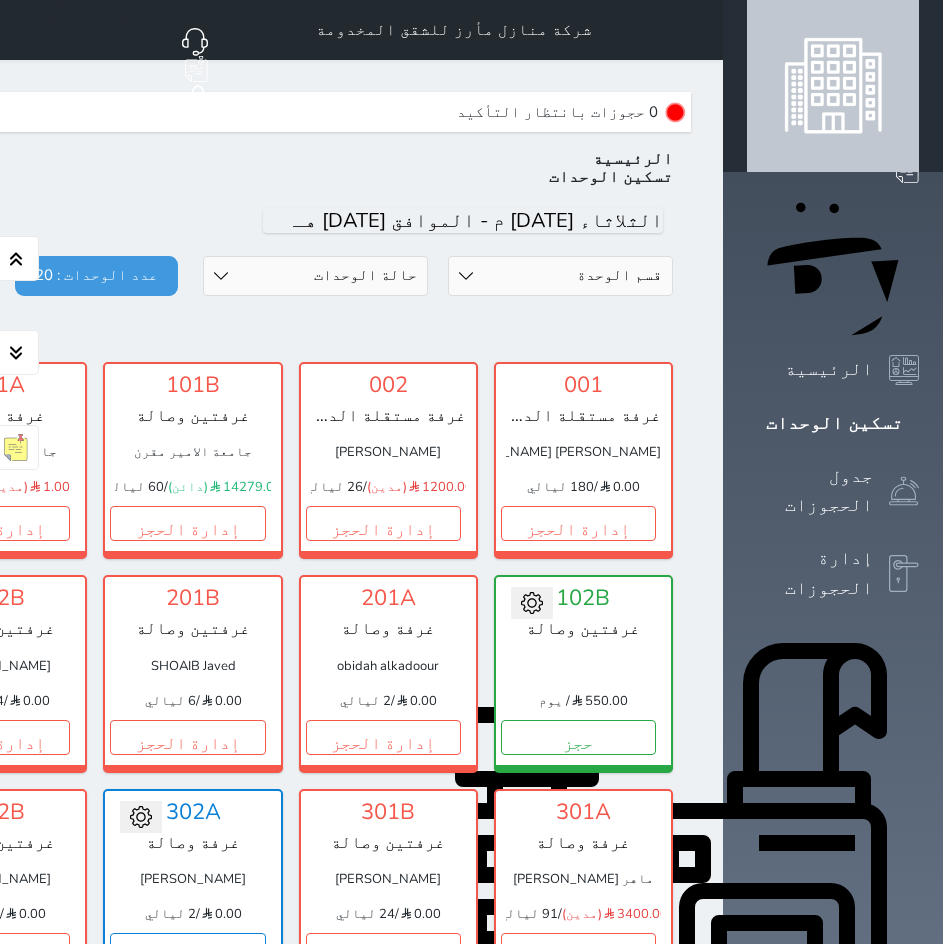 click at bounding box center [699, 30] 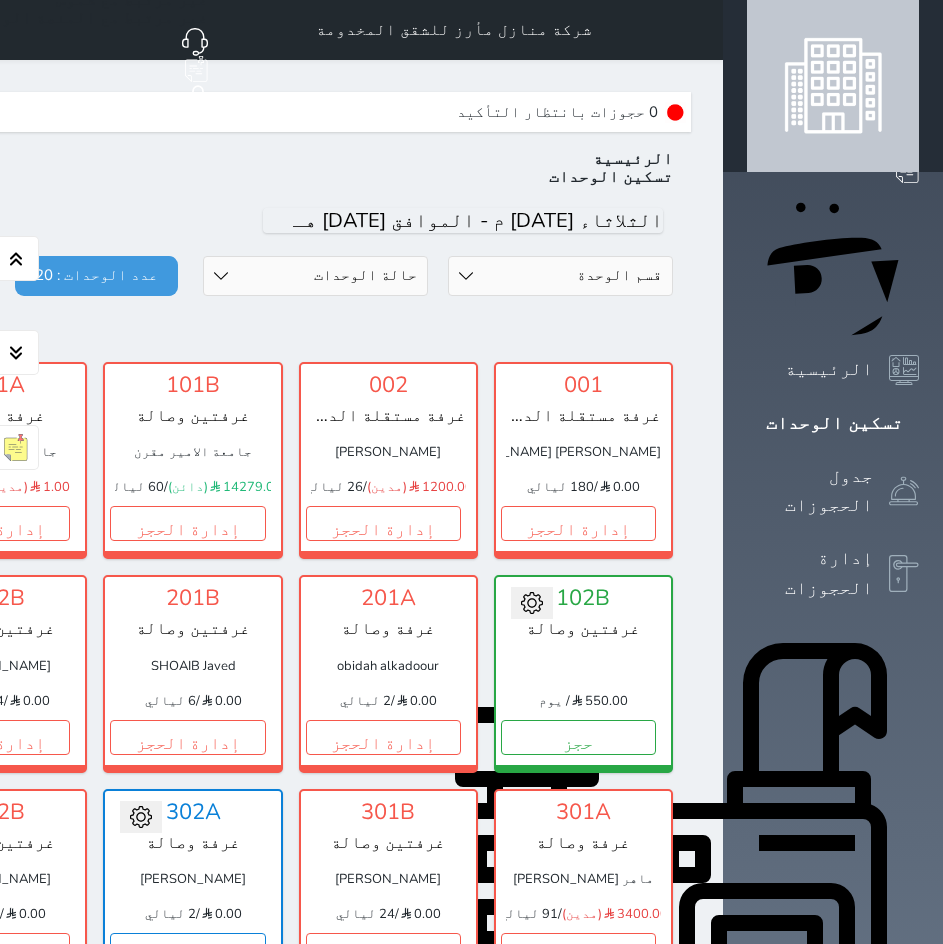 click on "اليوم" at bounding box center (193, 221) 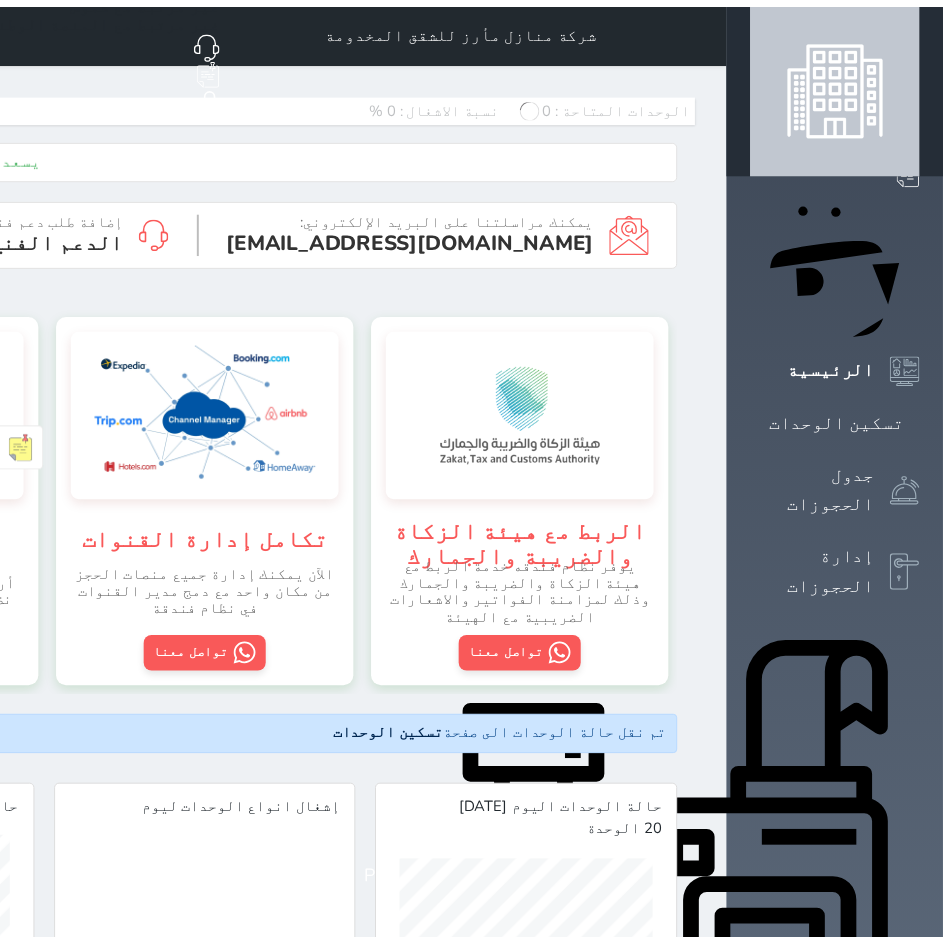 scroll, scrollTop: 0, scrollLeft: 0, axis: both 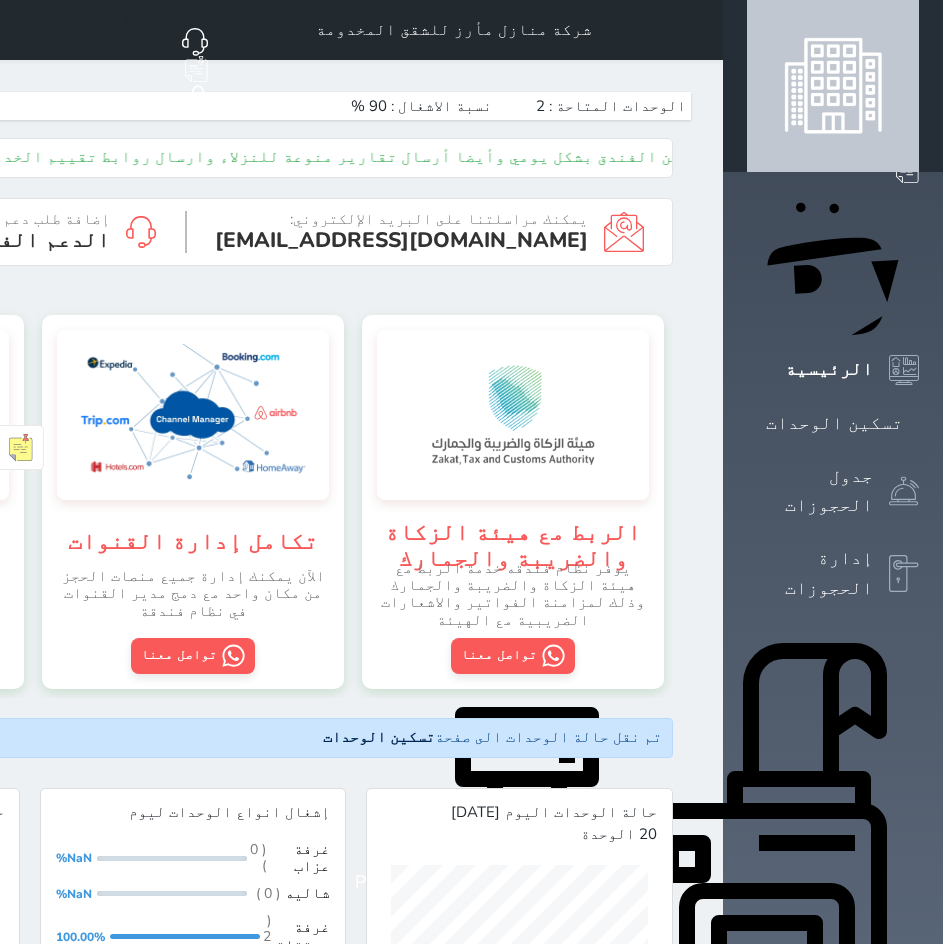click at bounding box center [699, 30] 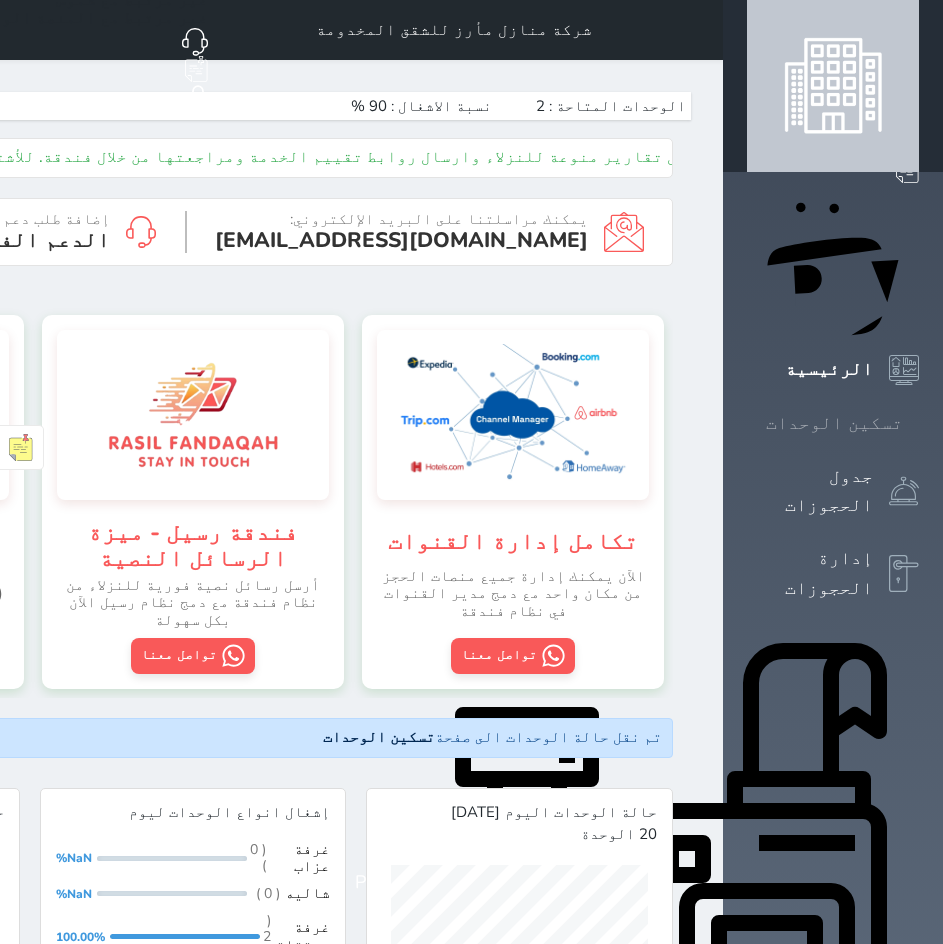 click on "تسكين الوحدات" at bounding box center [834, 423] 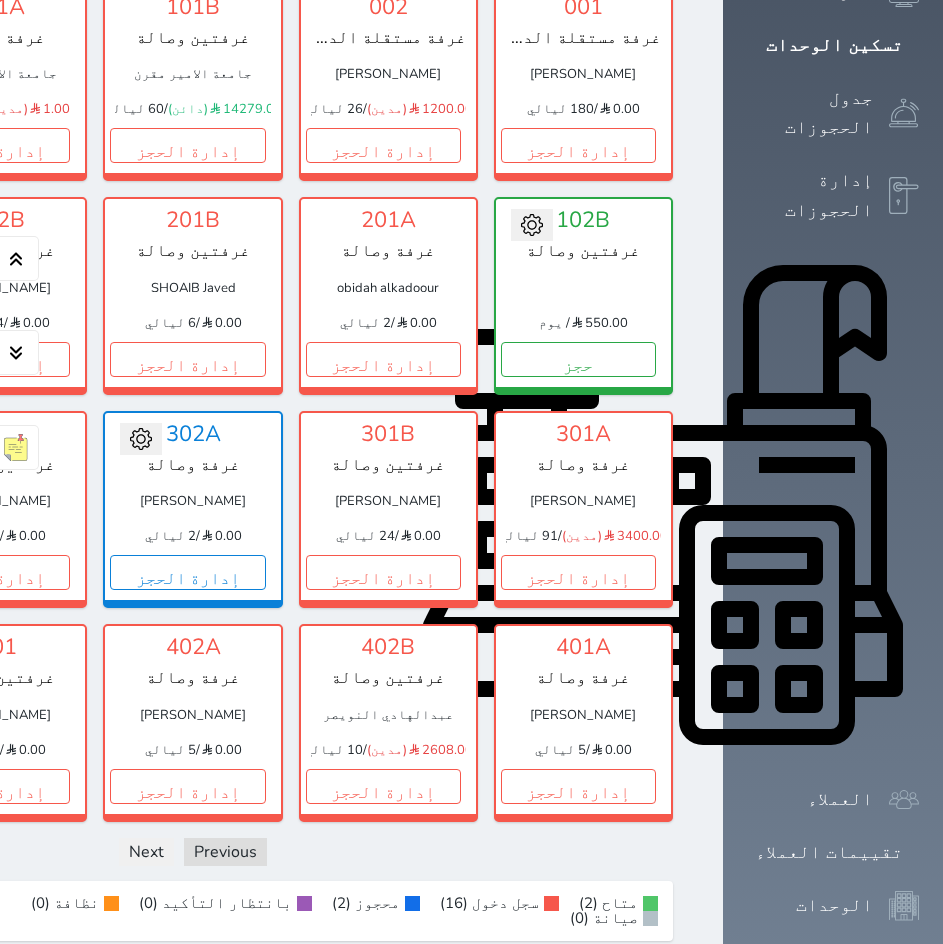 scroll, scrollTop: 400, scrollLeft: 0, axis: vertical 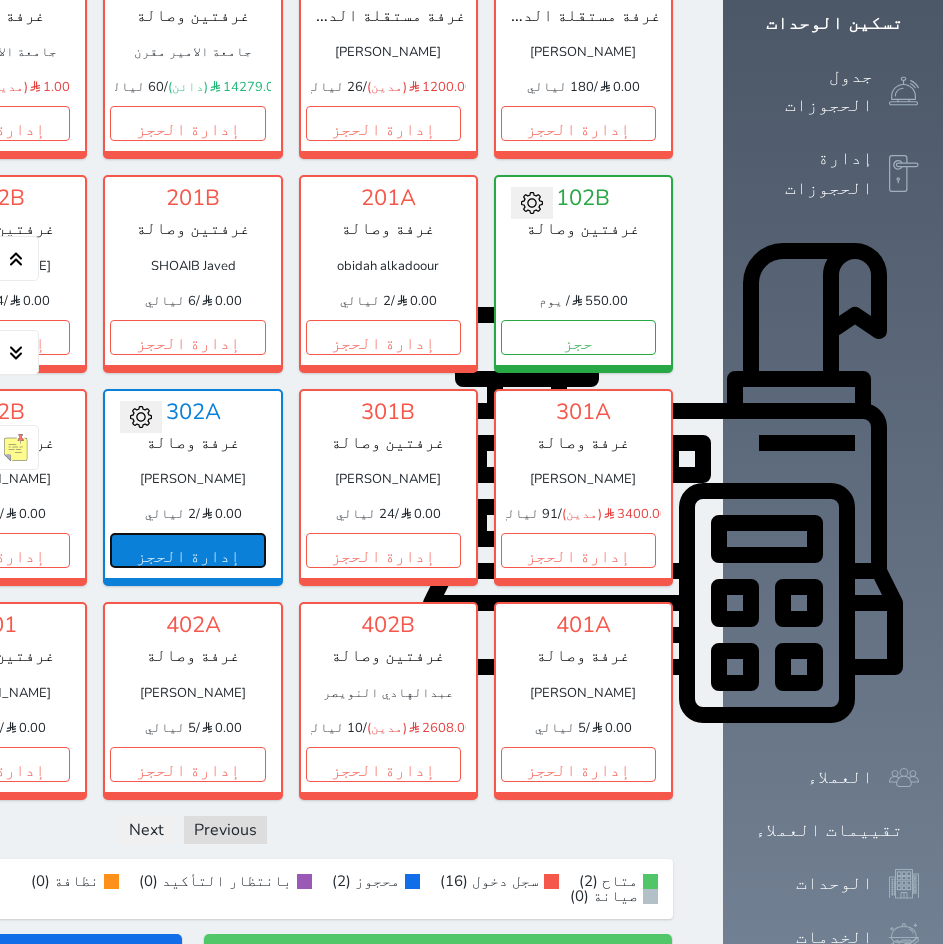 click on "إدارة الحجز" at bounding box center (187, 550) 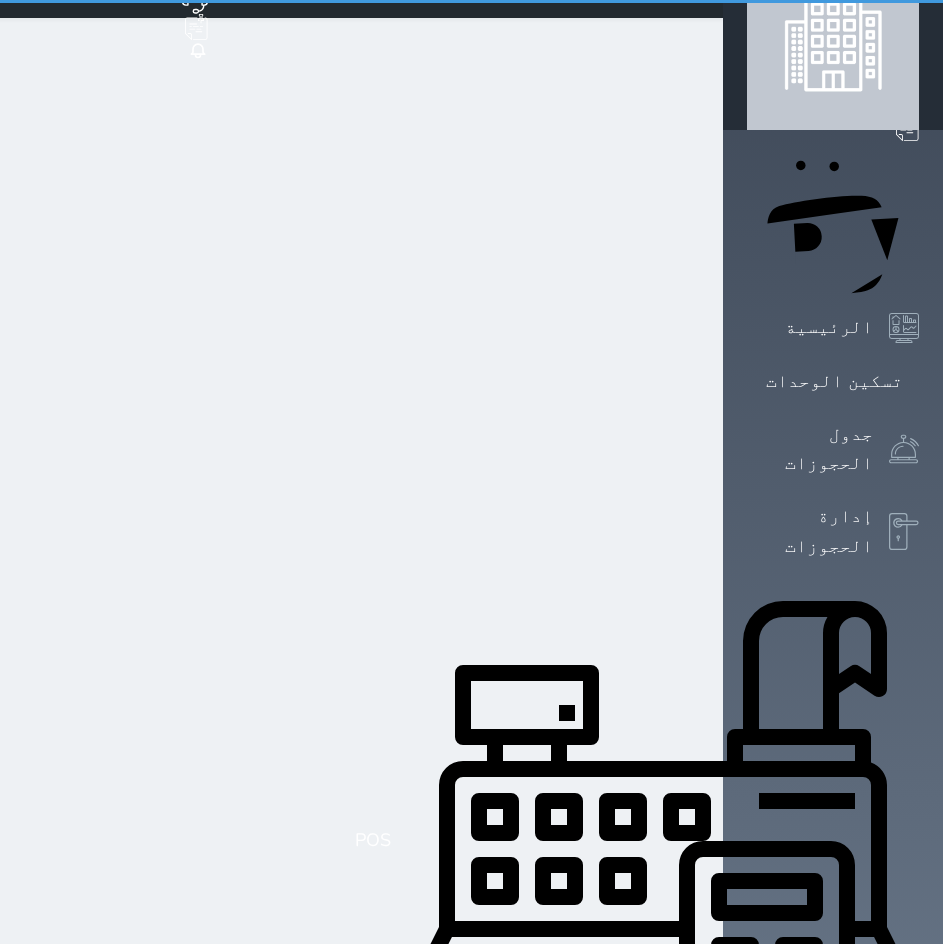 scroll, scrollTop: 0, scrollLeft: 0, axis: both 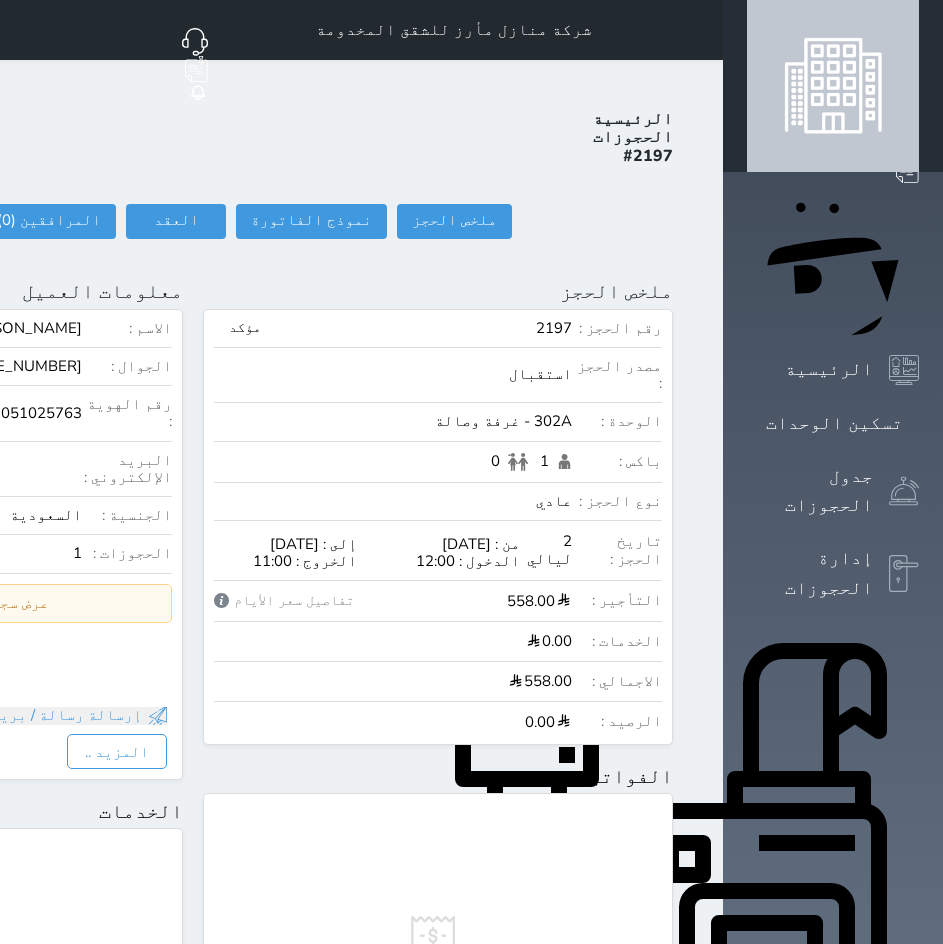 click on "تسجيل دخول" at bounding box center [-86, 221] 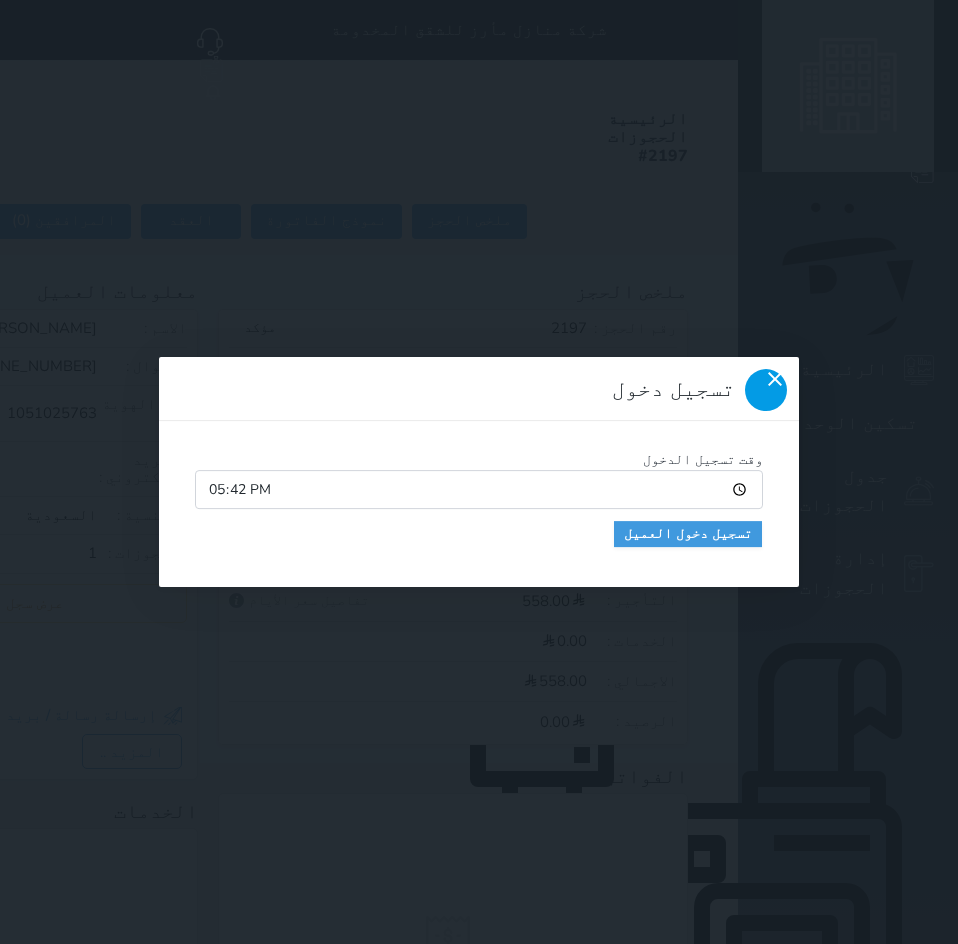 click at bounding box center (766, 390) 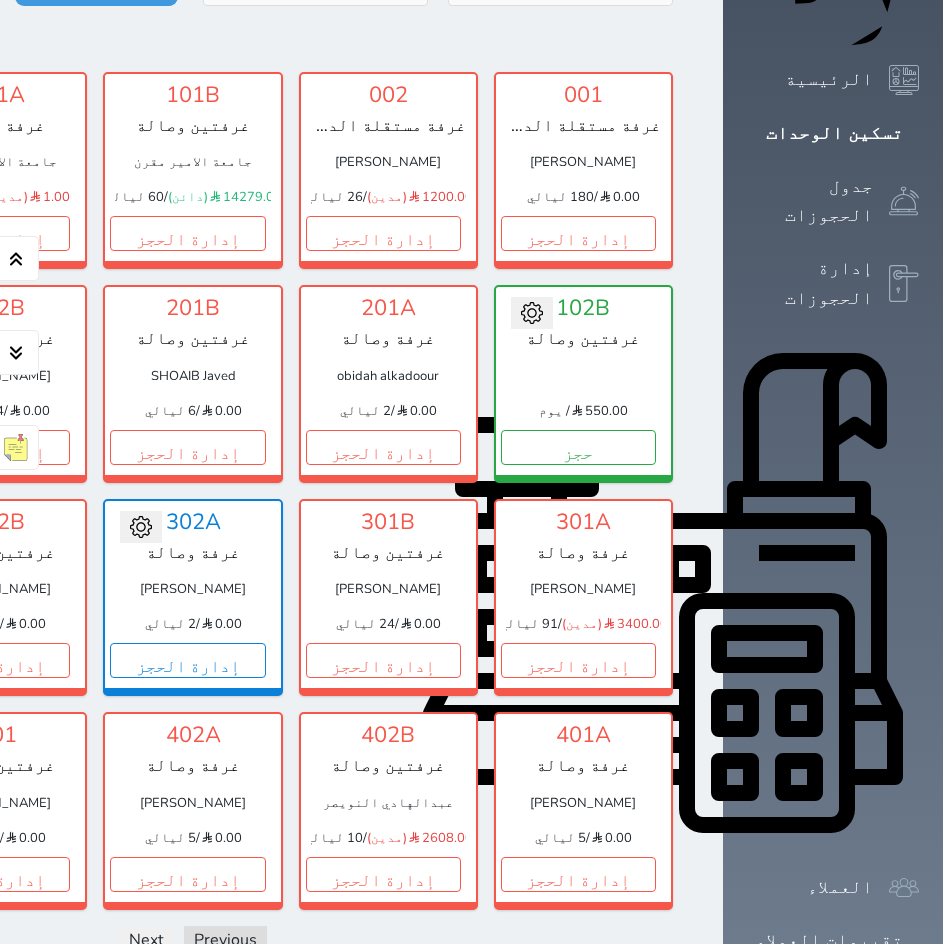 scroll, scrollTop: 400, scrollLeft: 0, axis: vertical 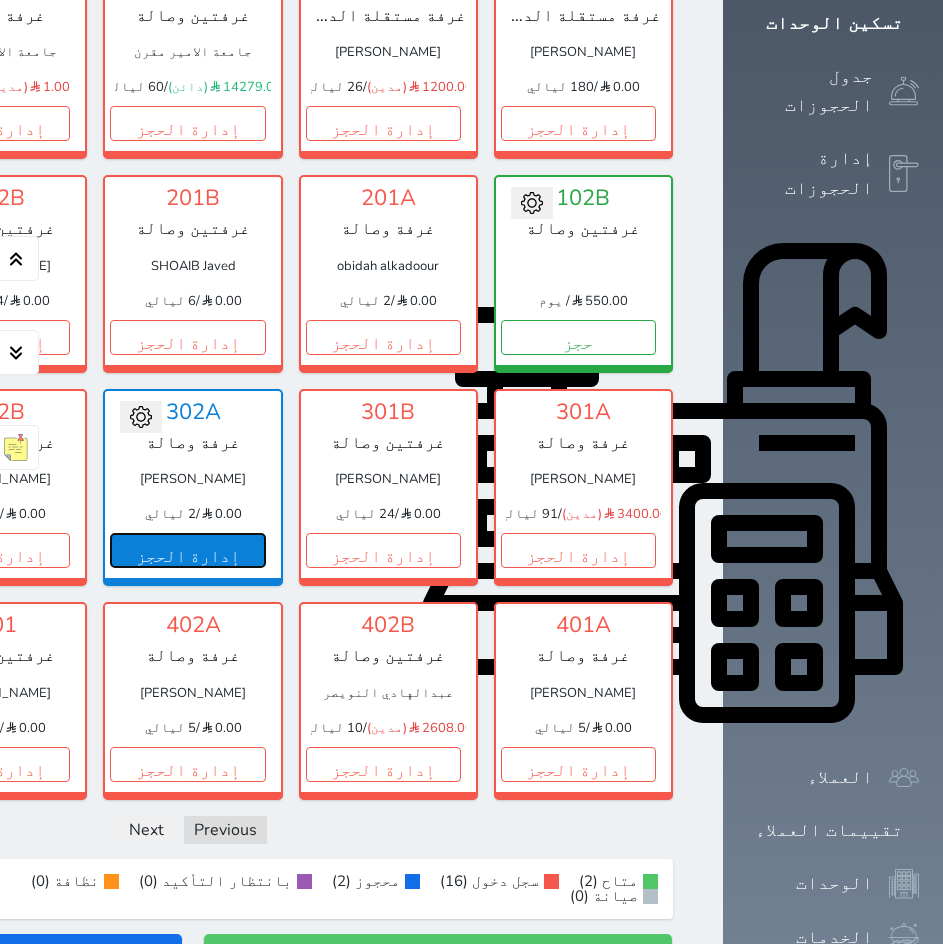 click on "إدارة الحجز" at bounding box center (187, 550) 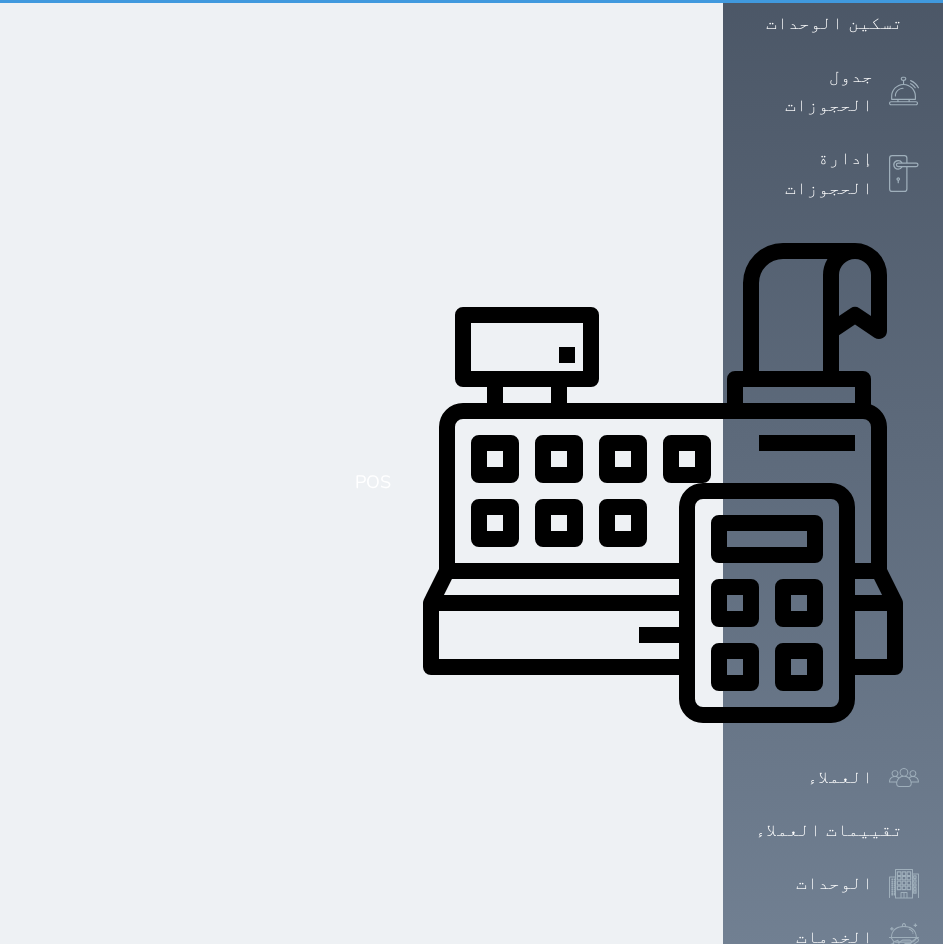 scroll, scrollTop: 0, scrollLeft: 0, axis: both 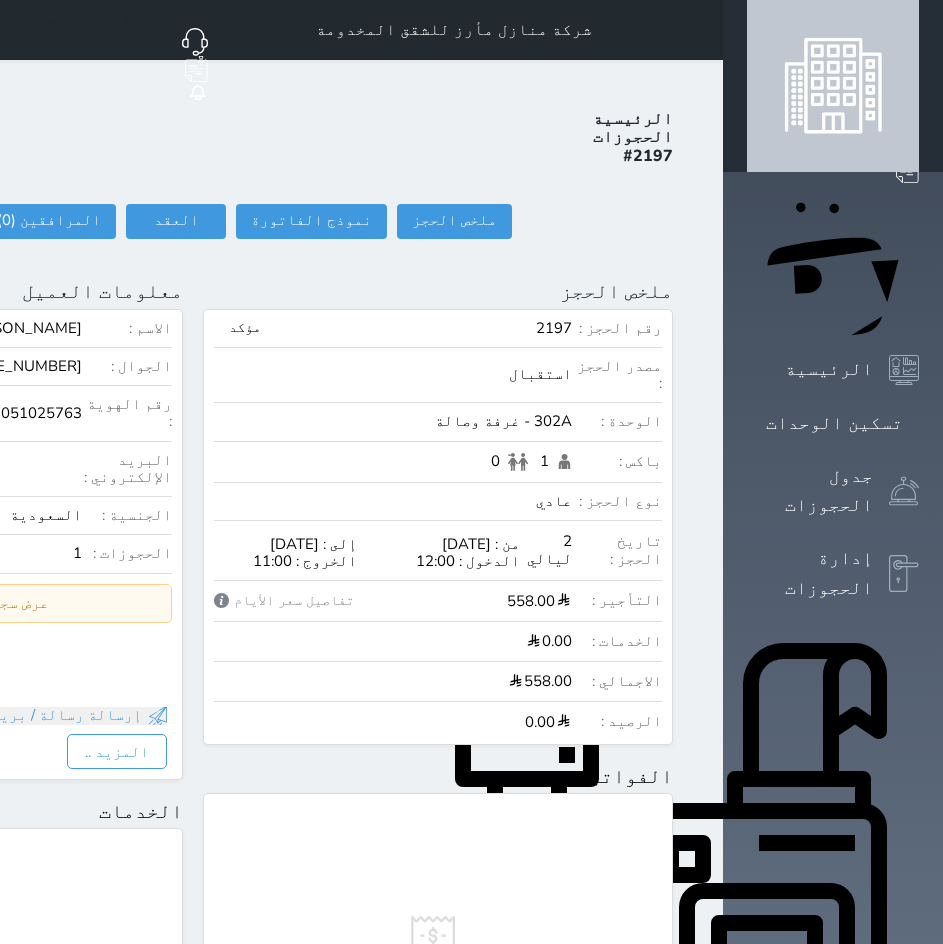 click on "تسجيل دخول" at bounding box center [-86, 221] 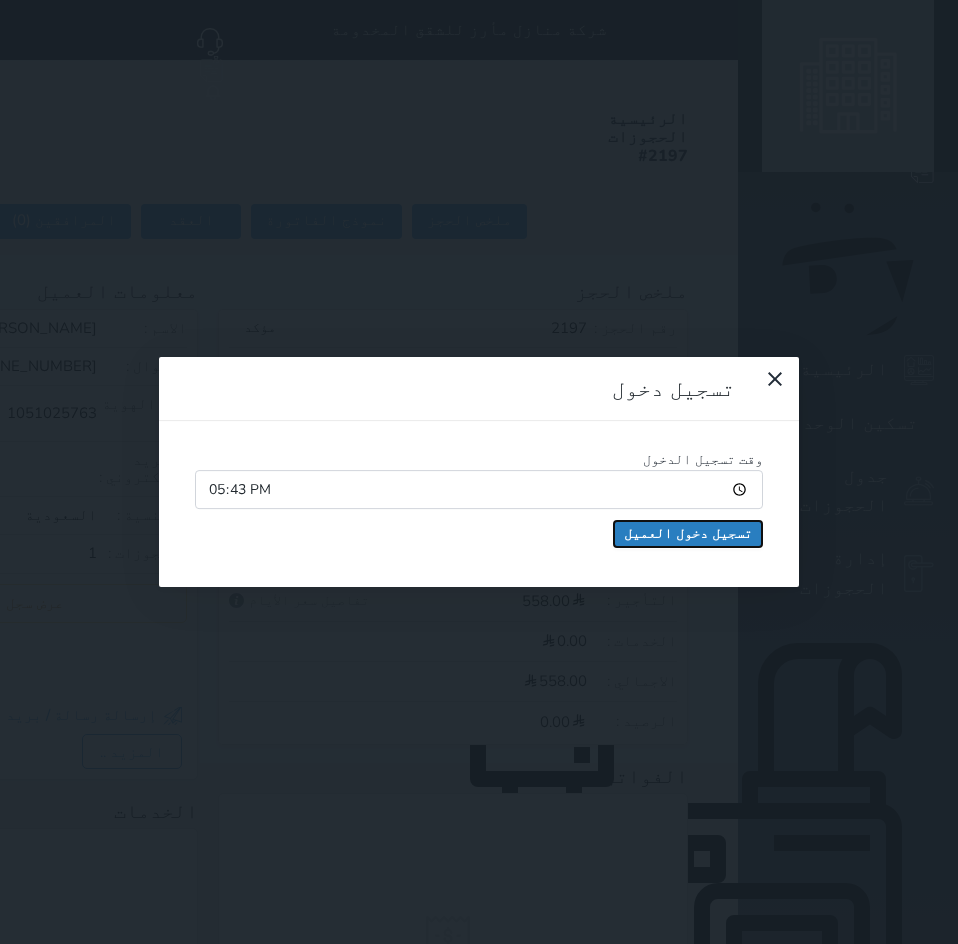 click on "تسجيل دخول العميل" at bounding box center (688, 534) 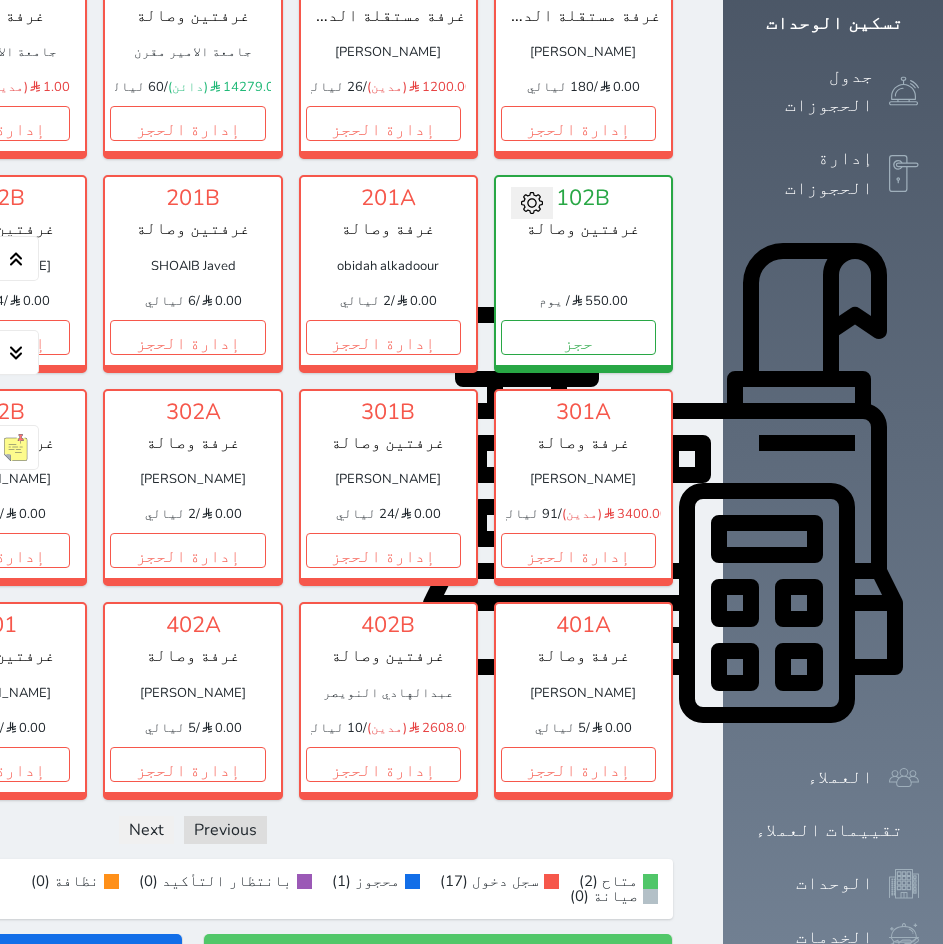 scroll, scrollTop: 300, scrollLeft: 0, axis: vertical 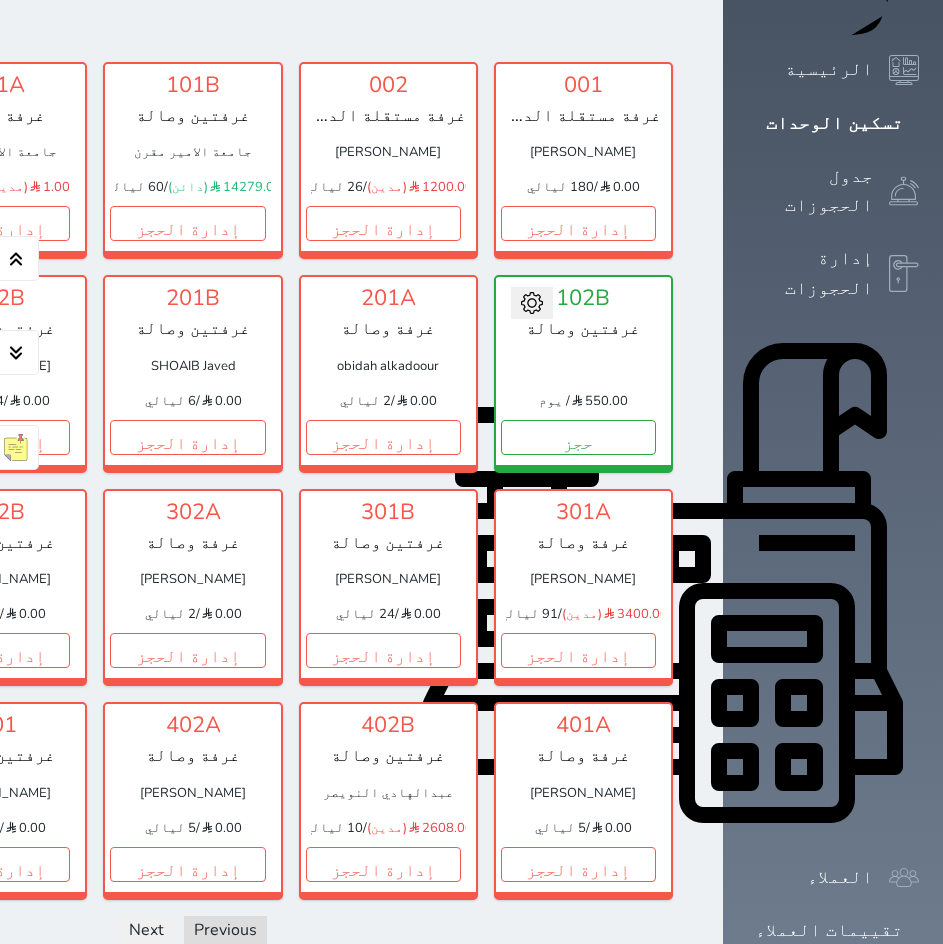 click on "إدارة الحجز" at bounding box center [-203, 223] 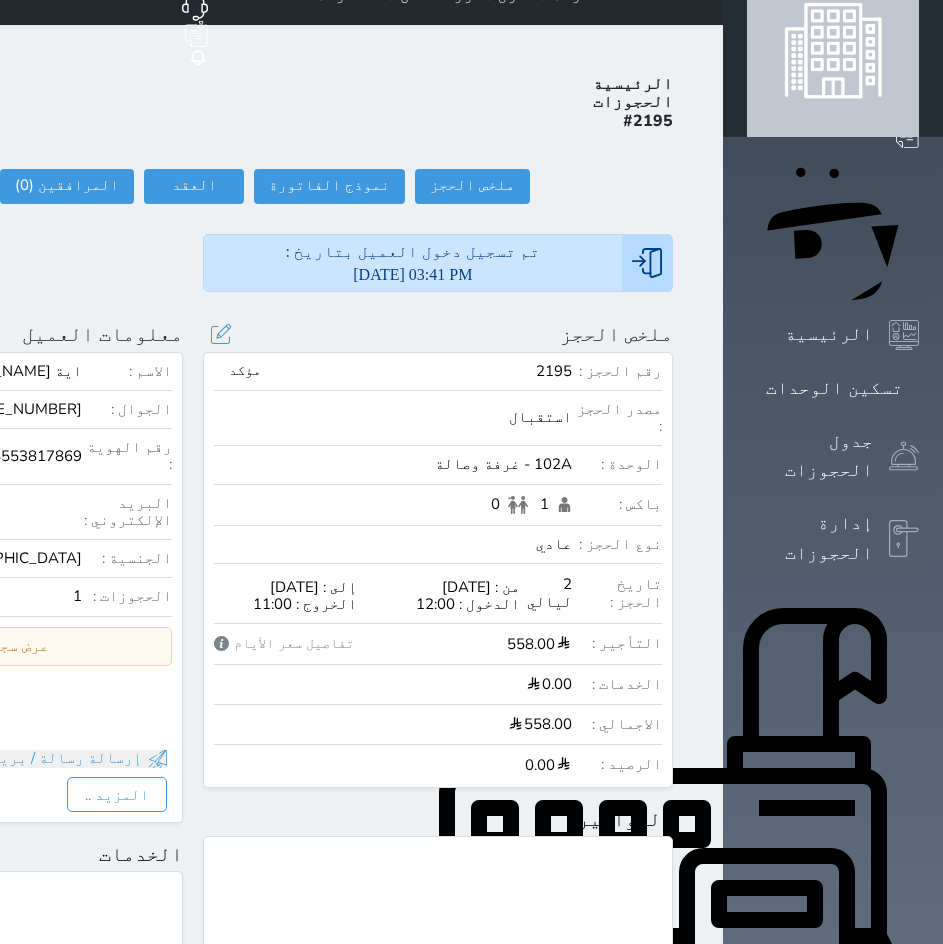 scroll, scrollTop: 0, scrollLeft: 0, axis: both 